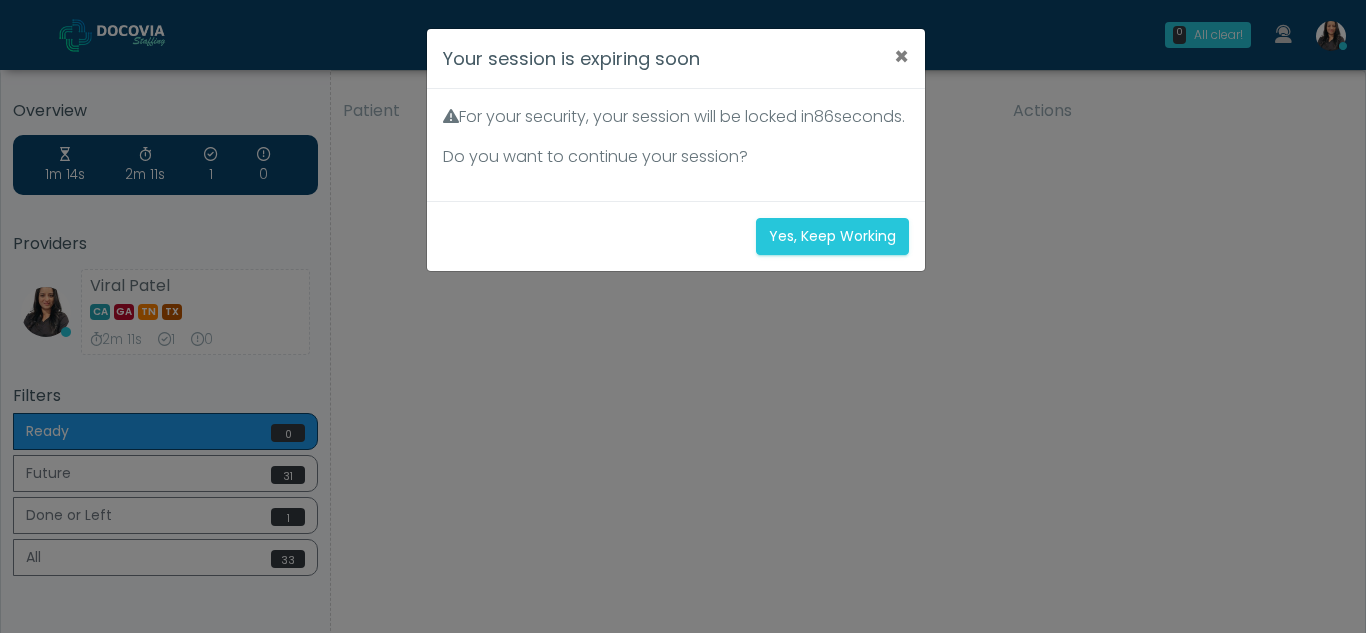 scroll, scrollTop: 0, scrollLeft: 0, axis: both 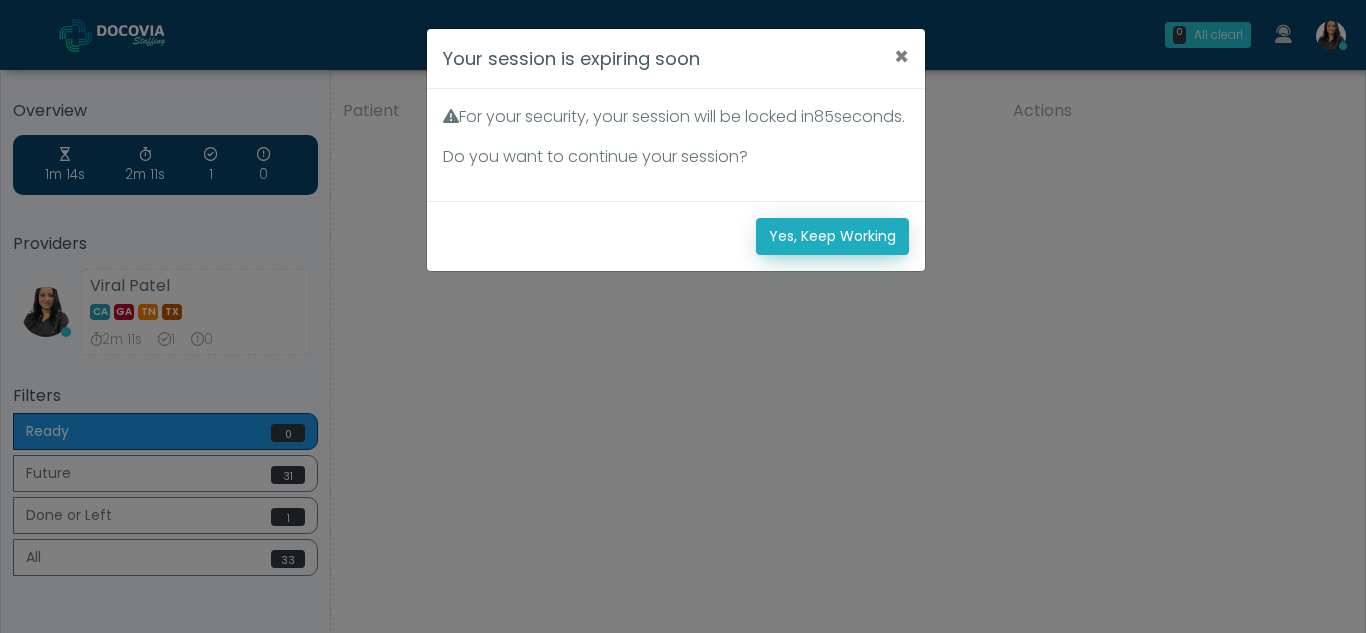 click on "Yes, Keep Working" at bounding box center [832, 236] 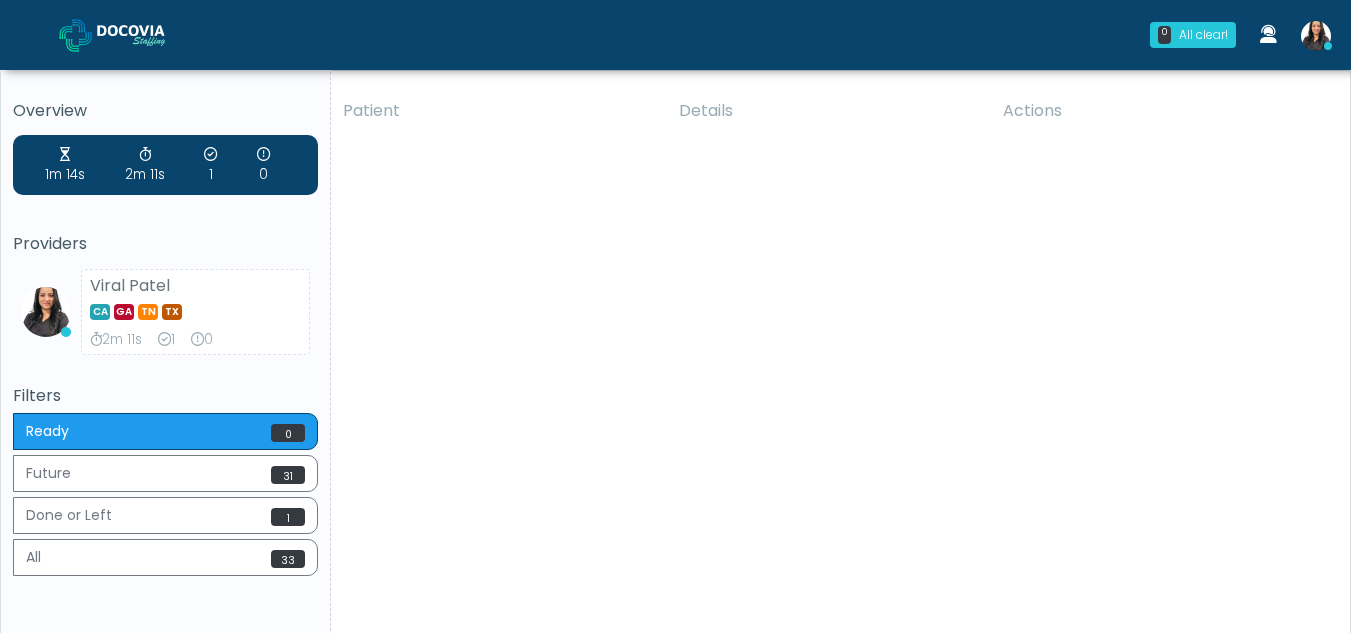 scroll, scrollTop: 0, scrollLeft: 0, axis: both 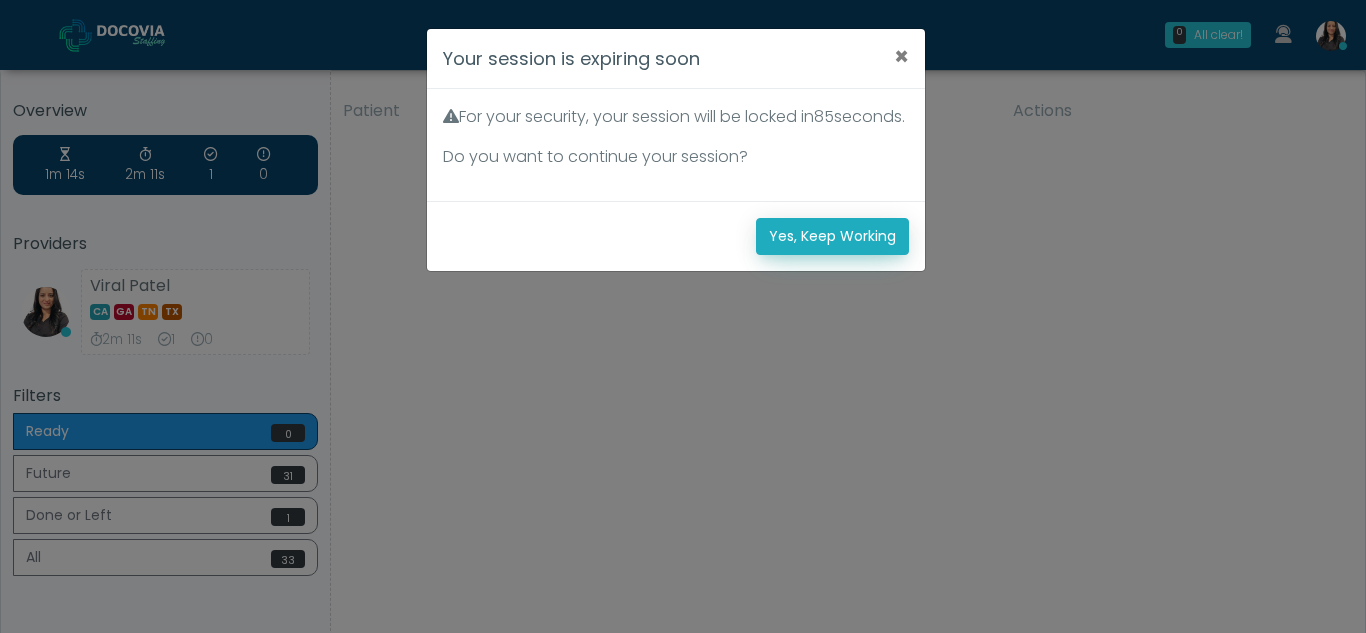 click on "Yes, Keep Working" at bounding box center [832, 236] 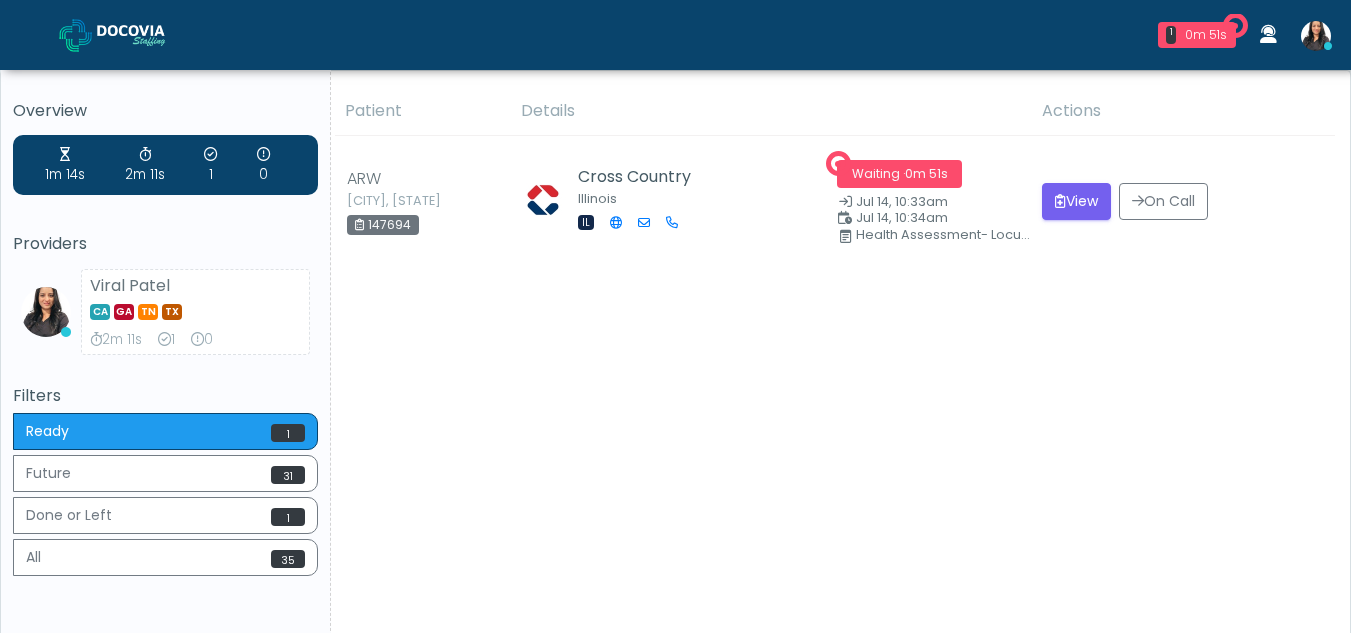 scroll, scrollTop: 0, scrollLeft: 0, axis: both 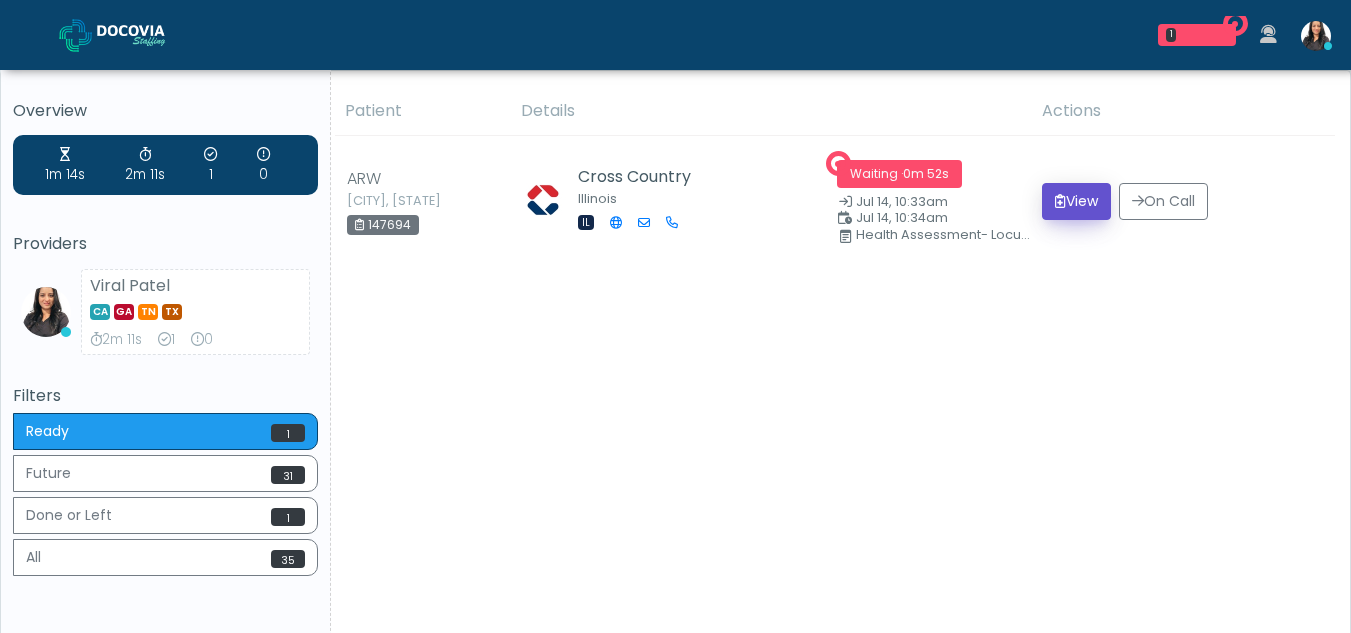 click on "View" at bounding box center [1076, 201] 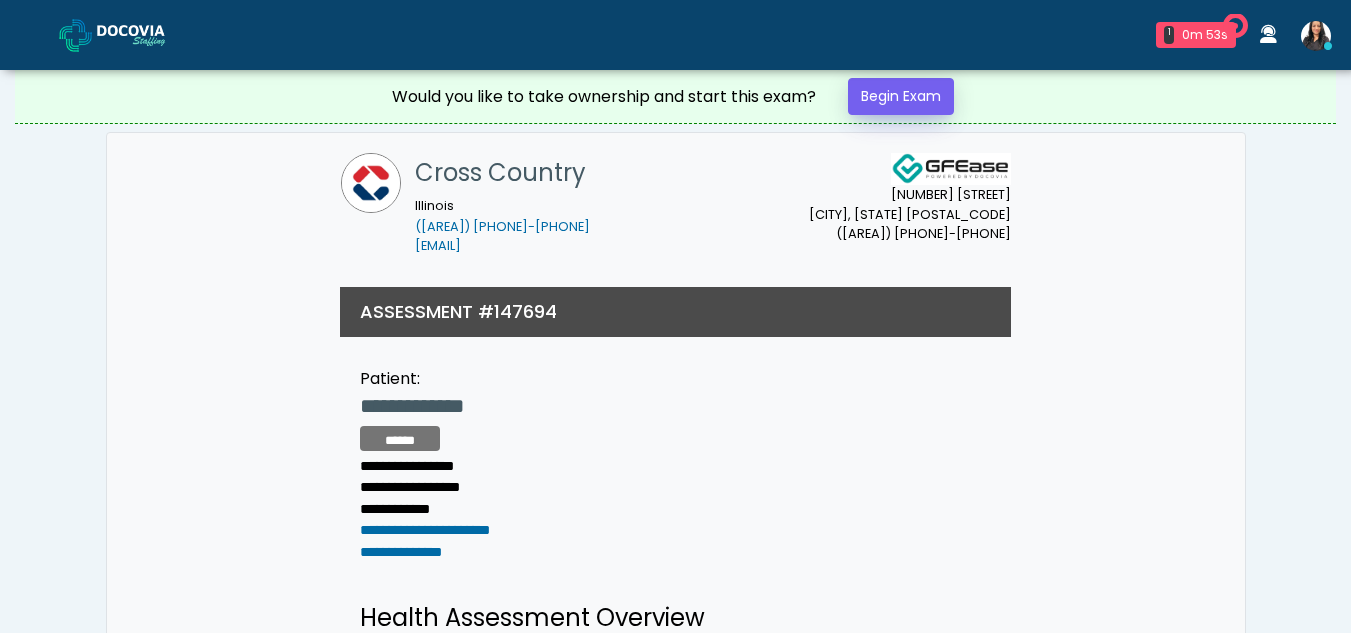 scroll, scrollTop: 0, scrollLeft: 0, axis: both 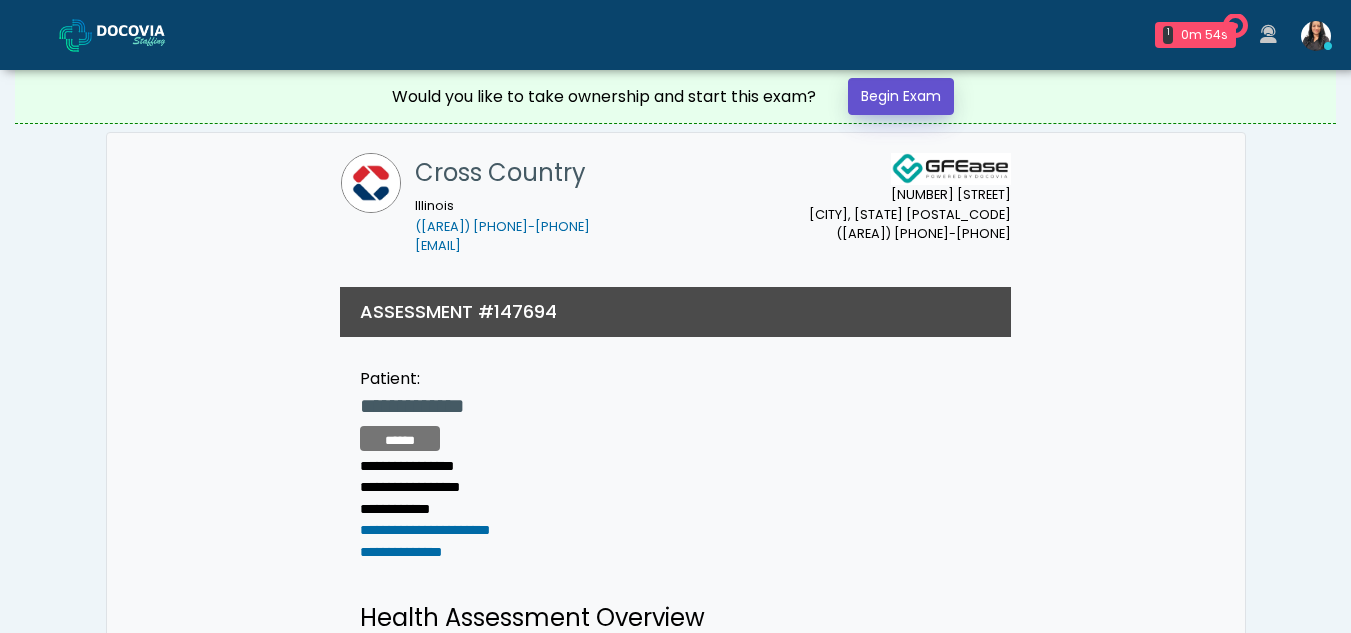 click on "Begin Exam" at bounding box center (901, 96) 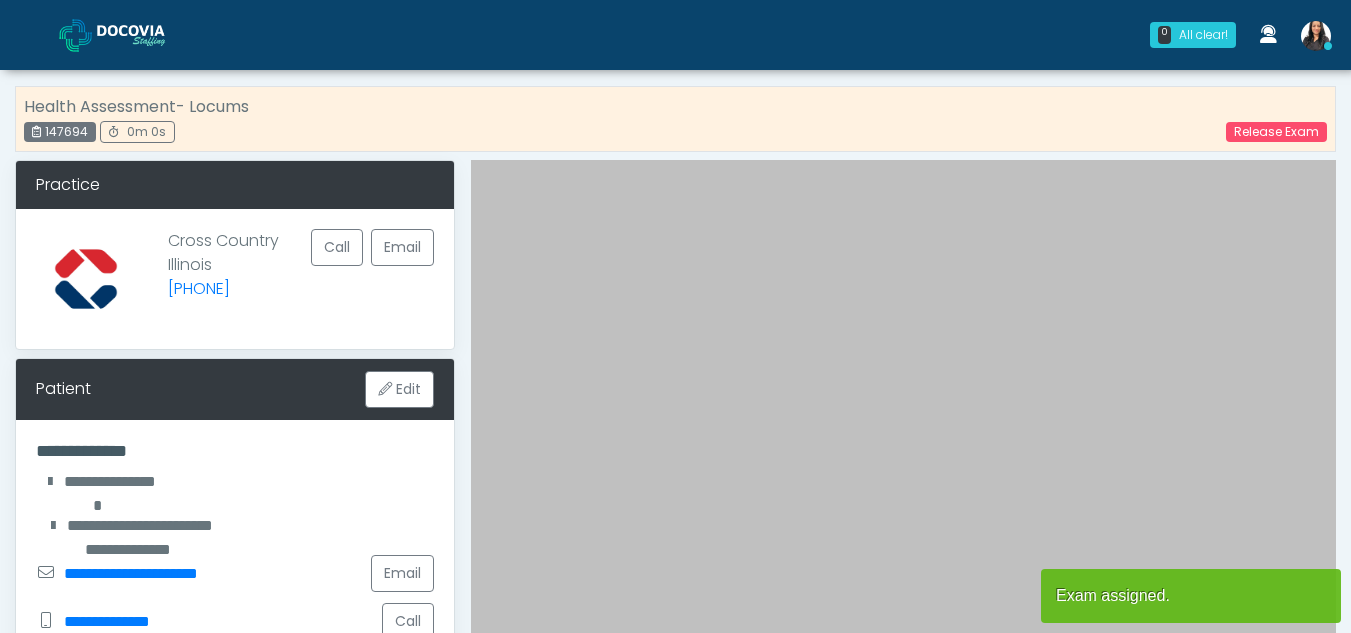 scroll, scrollTop: 0, scrollLeft: 0, axis: both 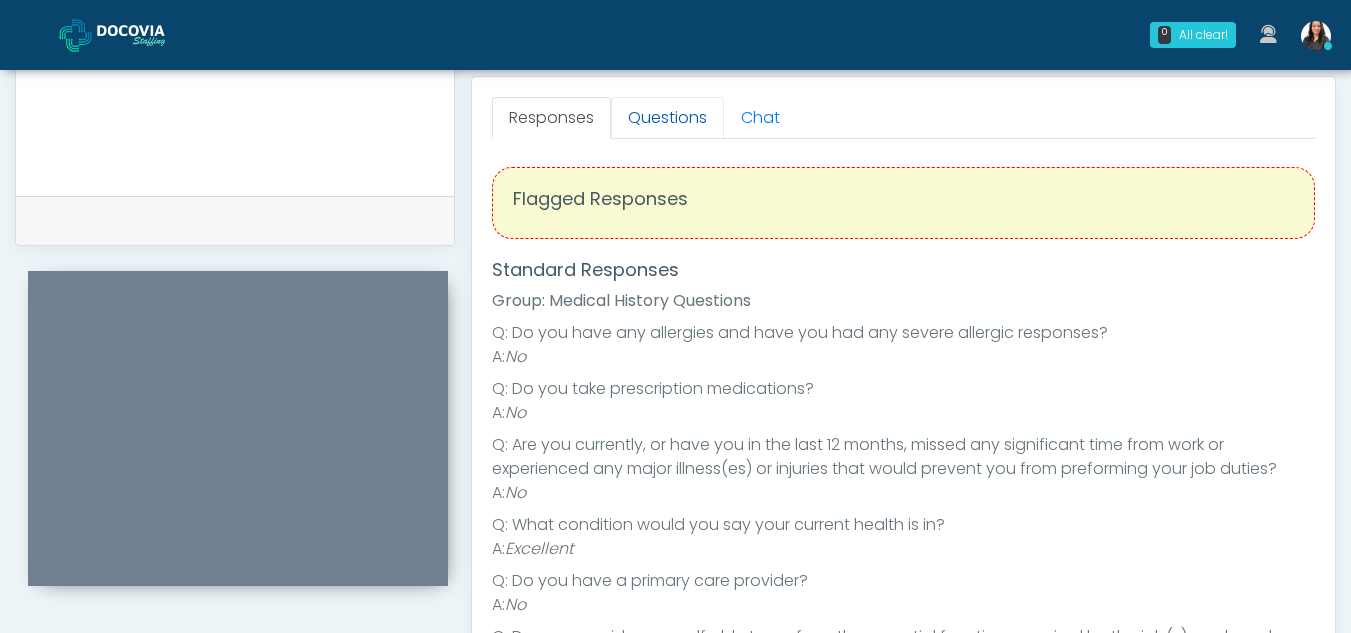 click on "Questions" at bounding box center (667, 118) 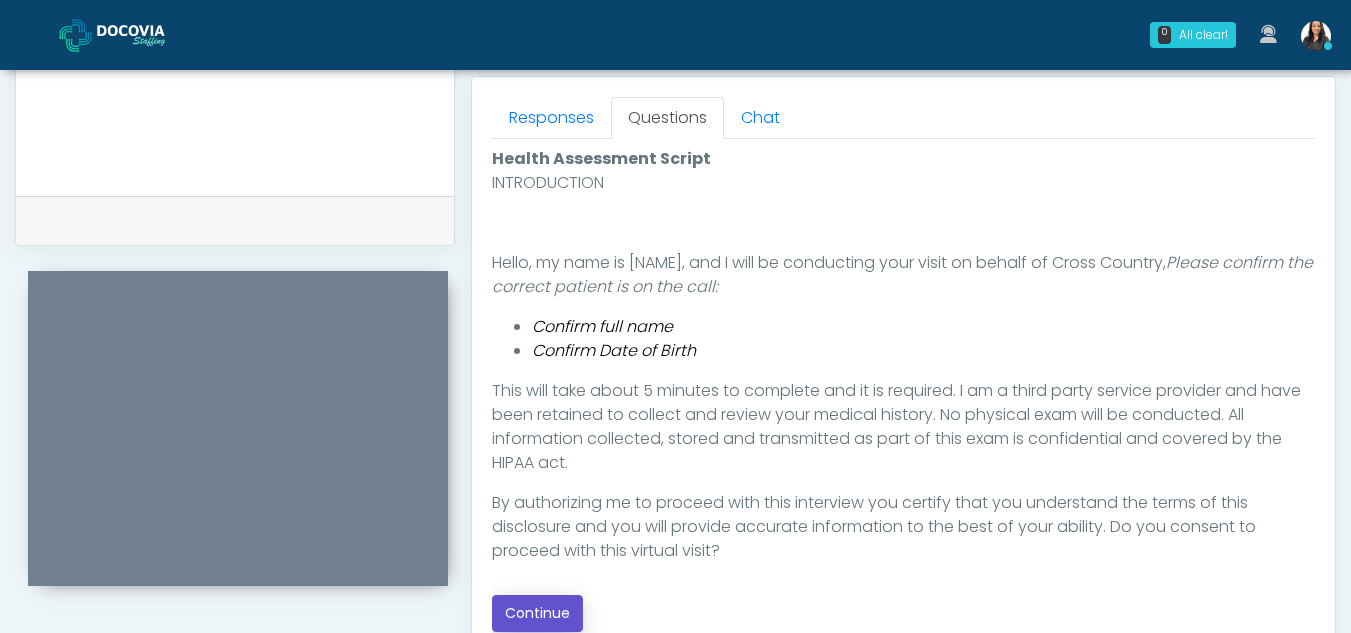 click on "Continue" at bounding box center (537, 613) 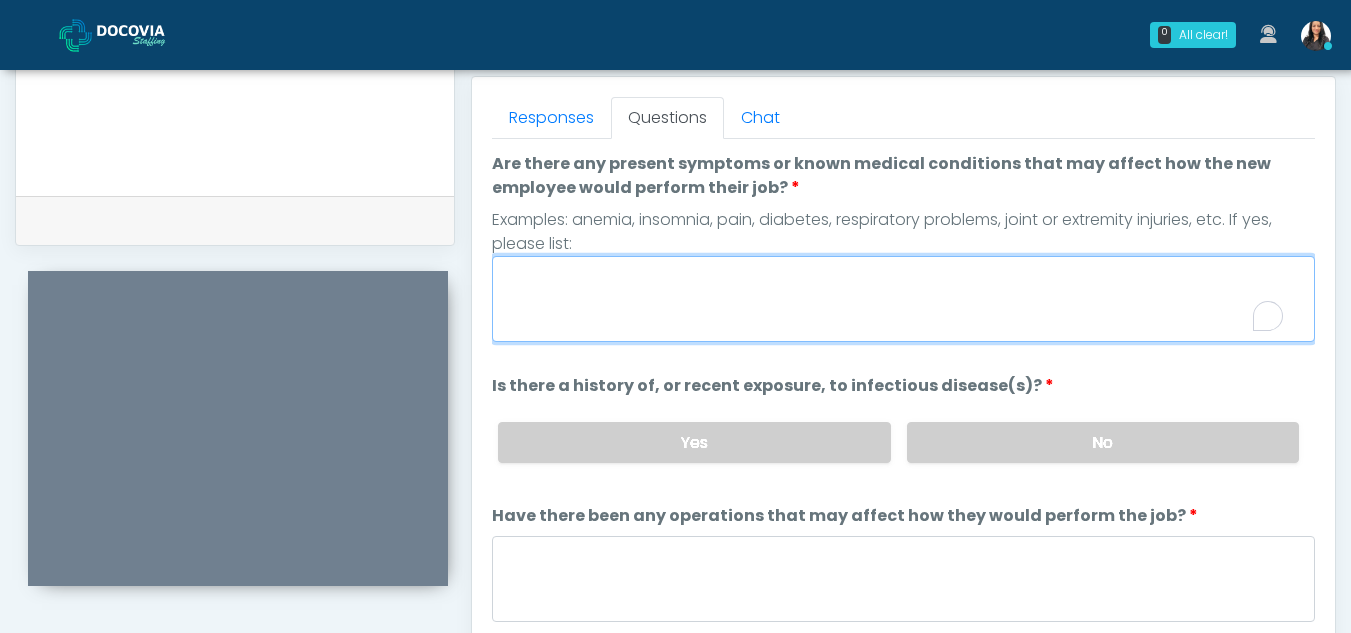 click on "Are there any present symptoms or known medical conditions that may affect how the new employee would perform their job?" at bounding box center [903, 299] 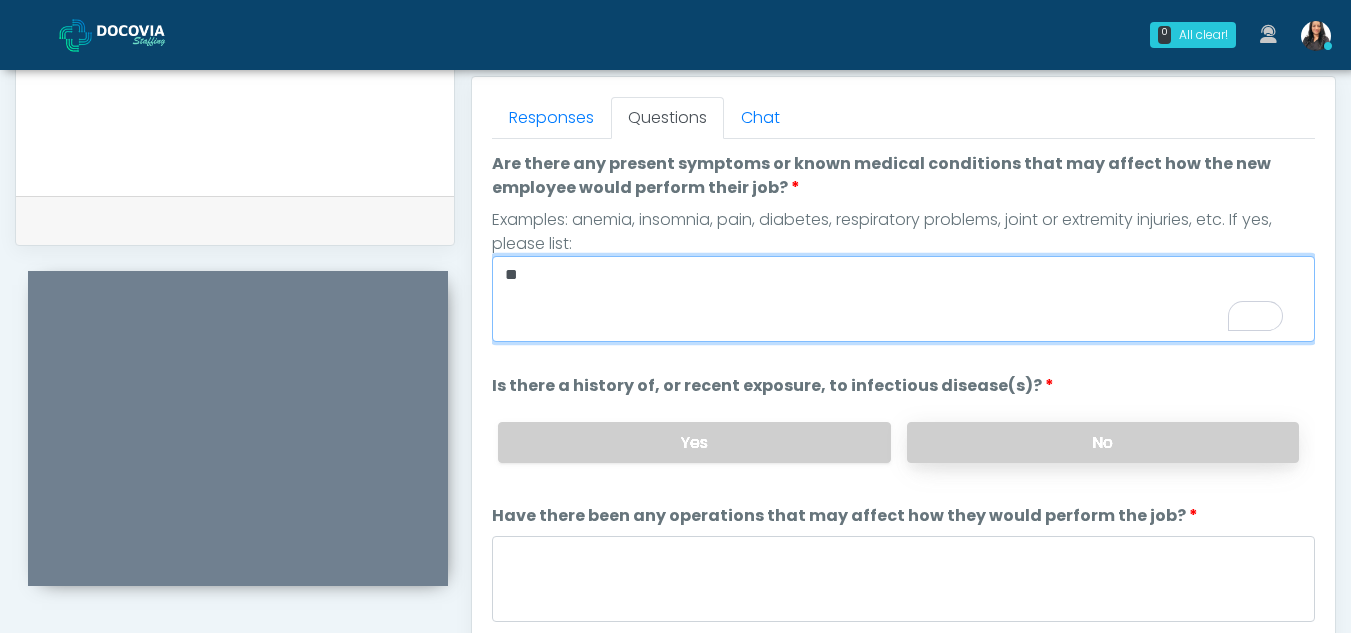 type on "**" 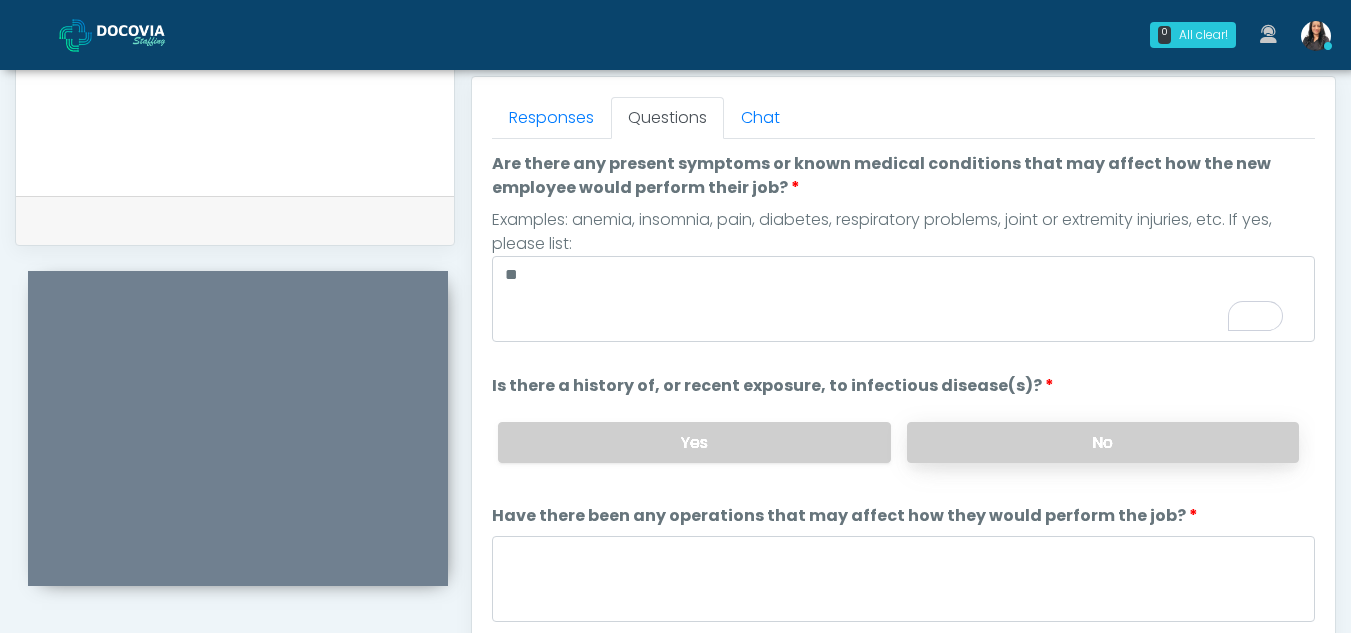 click on "No" at bounding box center [1103, 442] 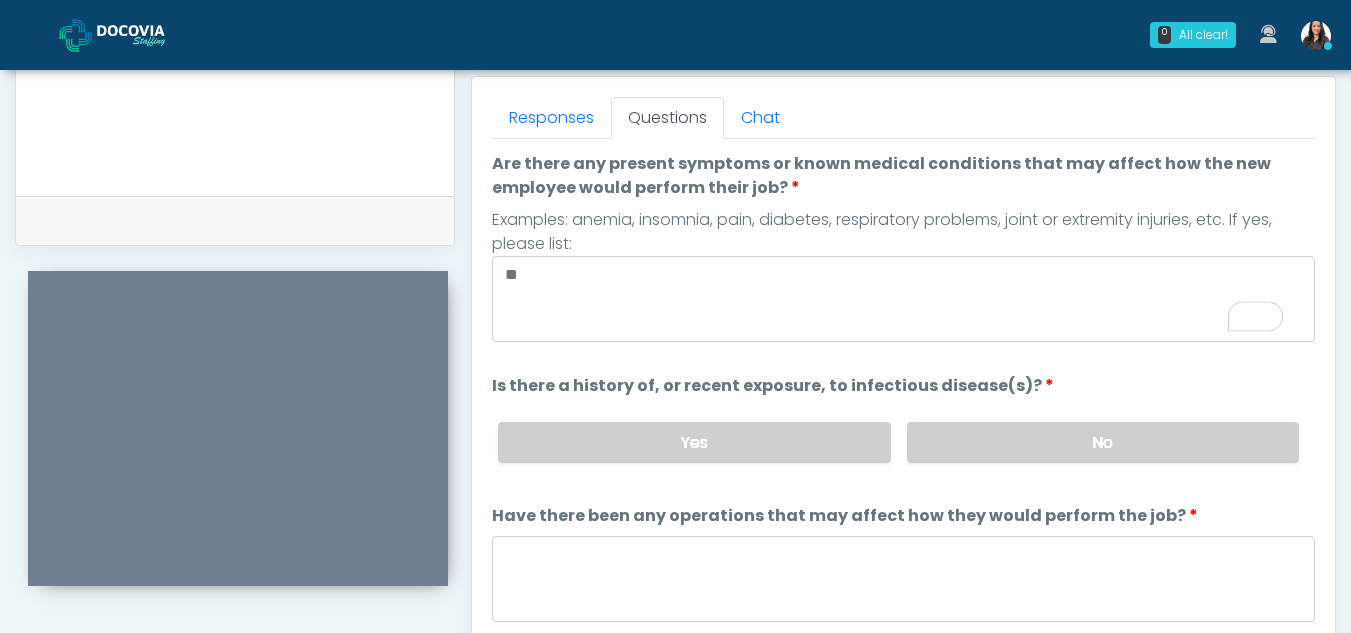 scroll, scrollTop: 29, scrollLeft: 0, axis: vertical 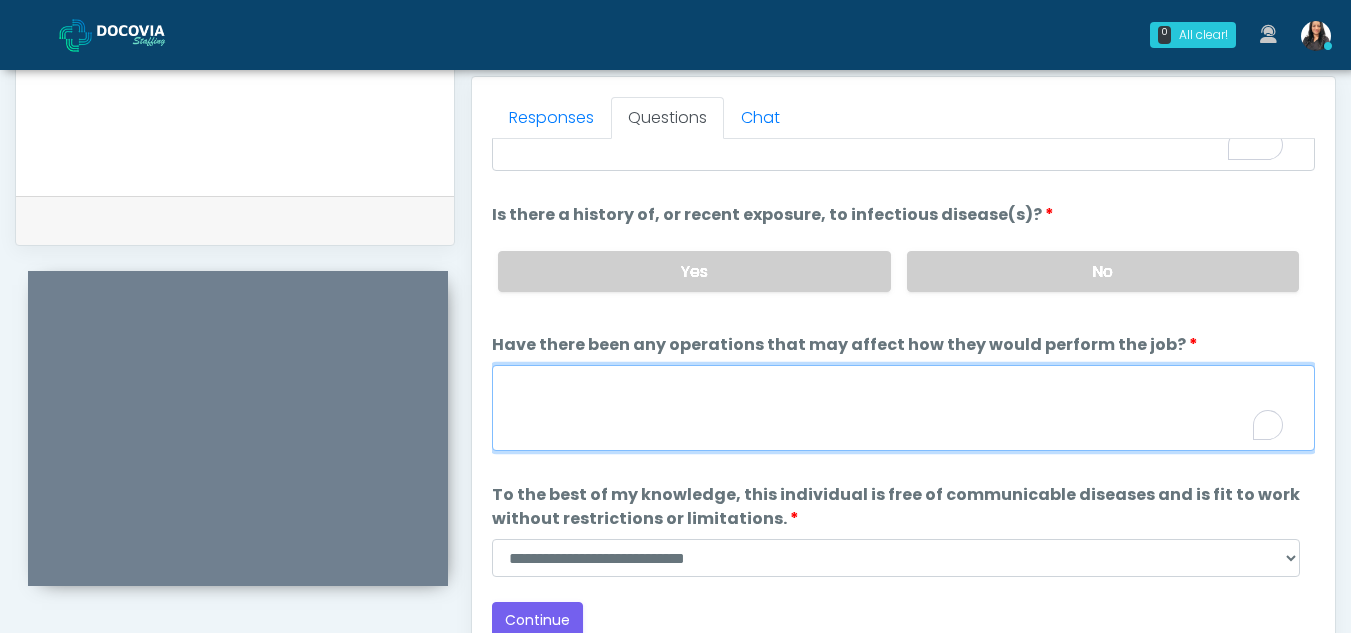 click on "Have there been any operations that may affect how they would perform the job?" at bounding box center (903, 408) 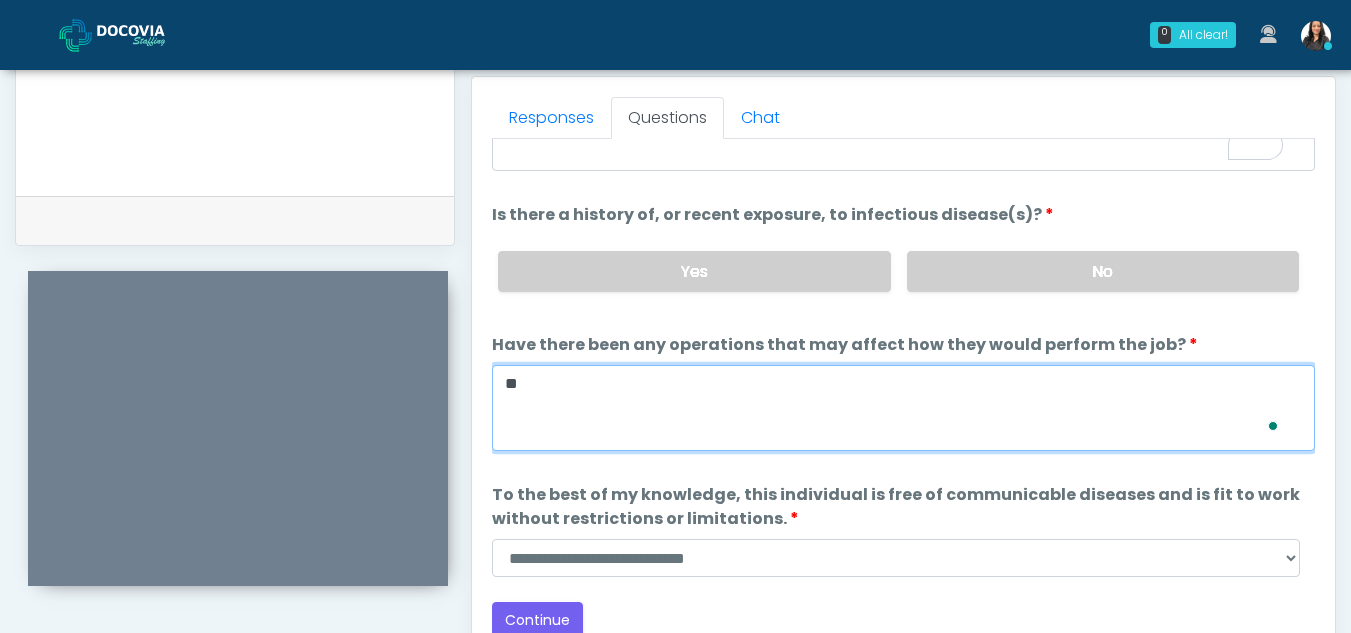 scroll, scrollTop: 171, scrollLeft: 0, axis: vertical 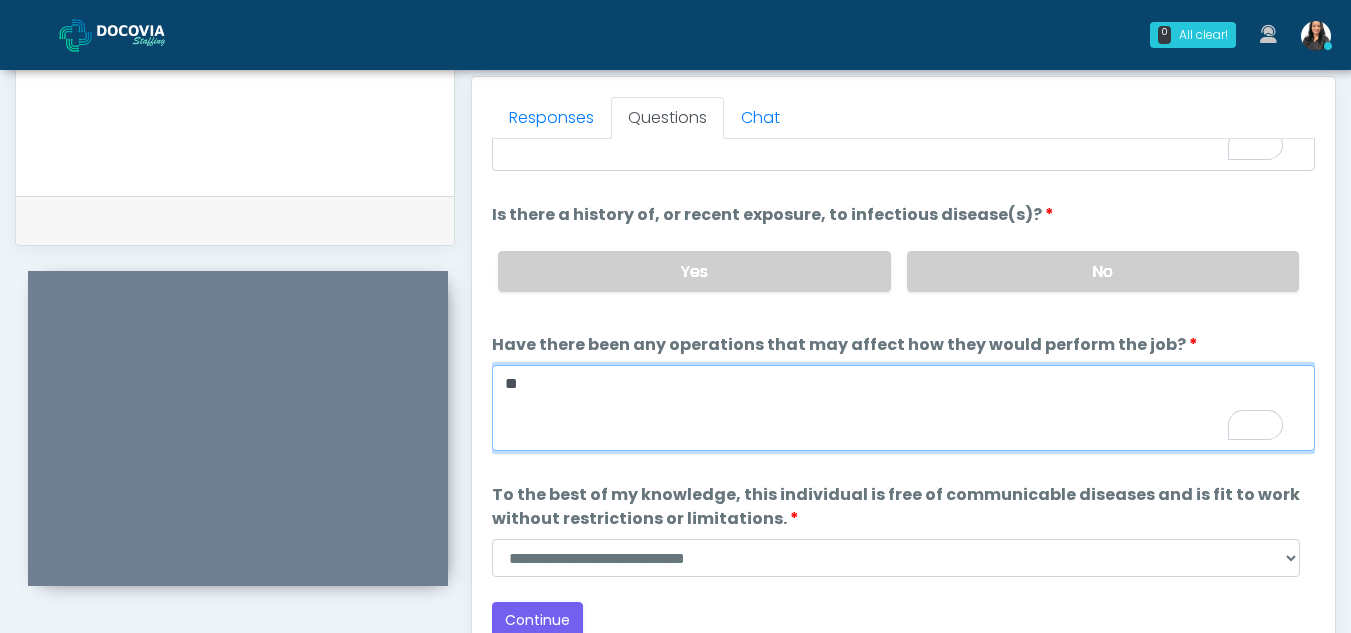 type on "**" 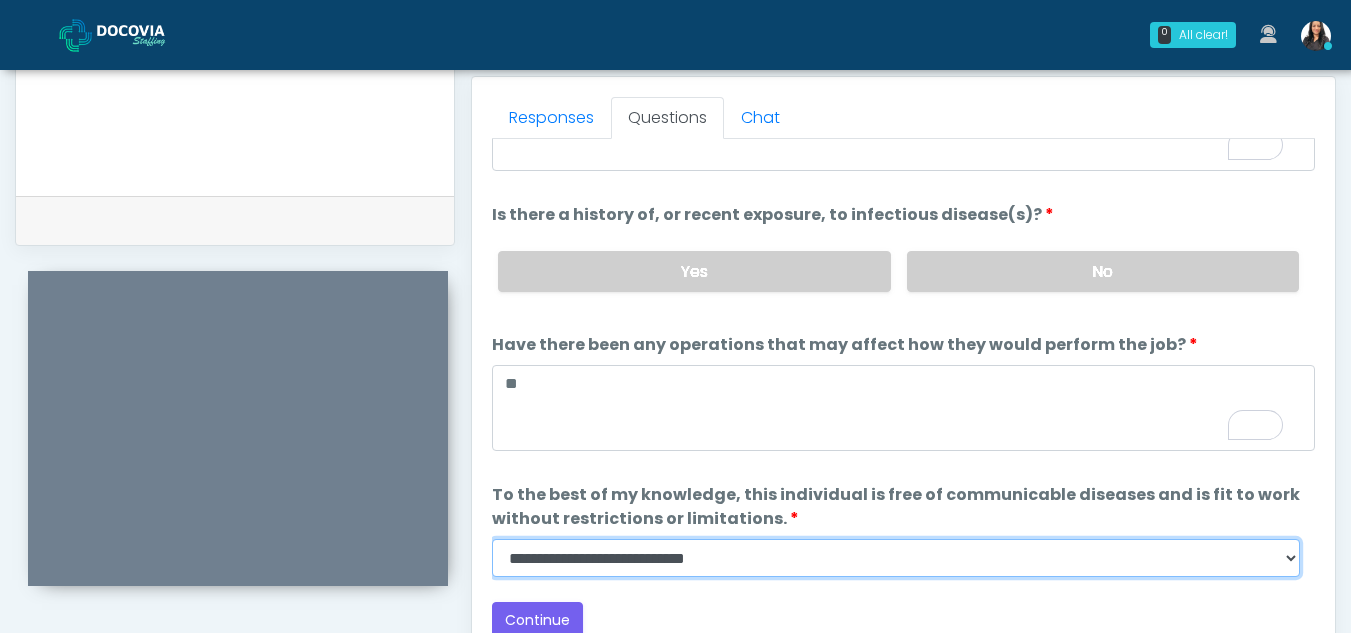 click on "**********" at bounding box center [896, 558] 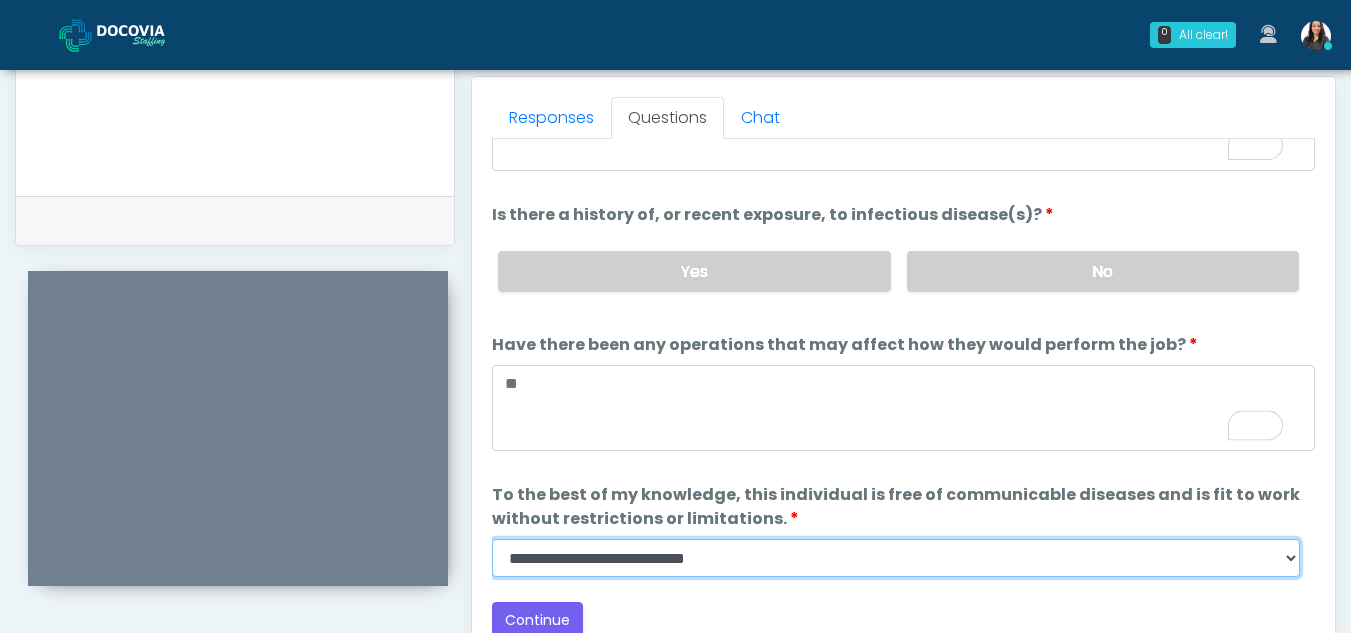 select on "******" 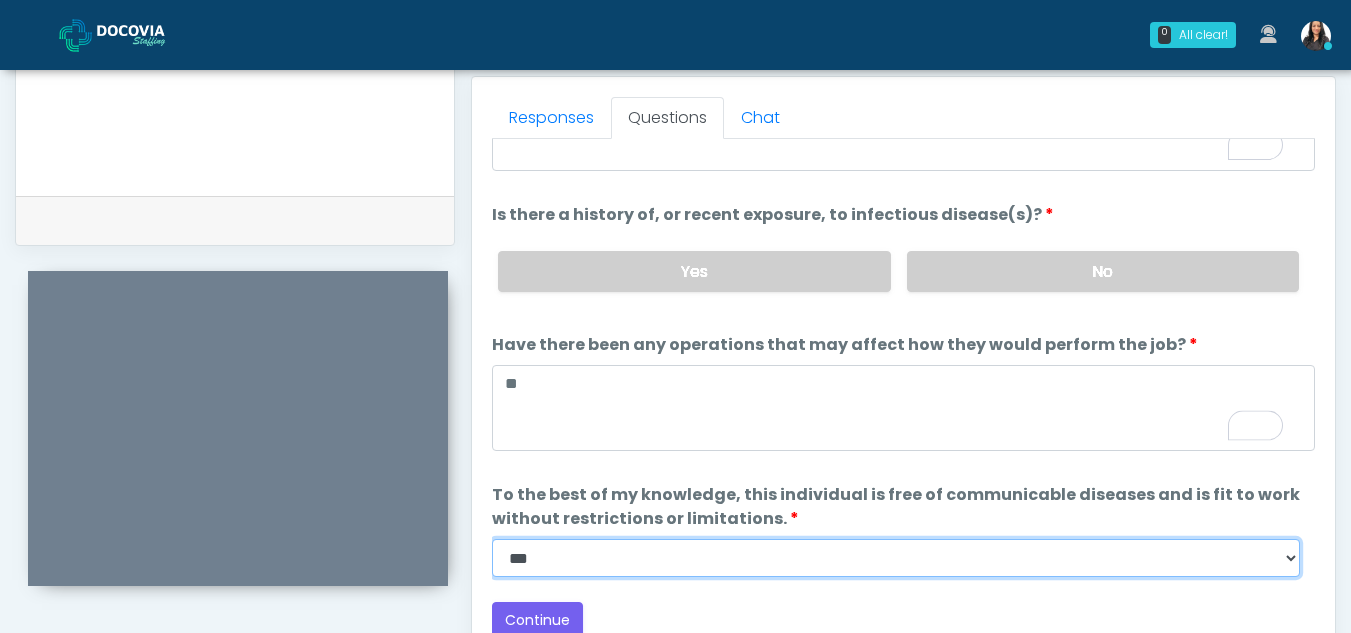 click on "**********" at bounding box center [896, 558] 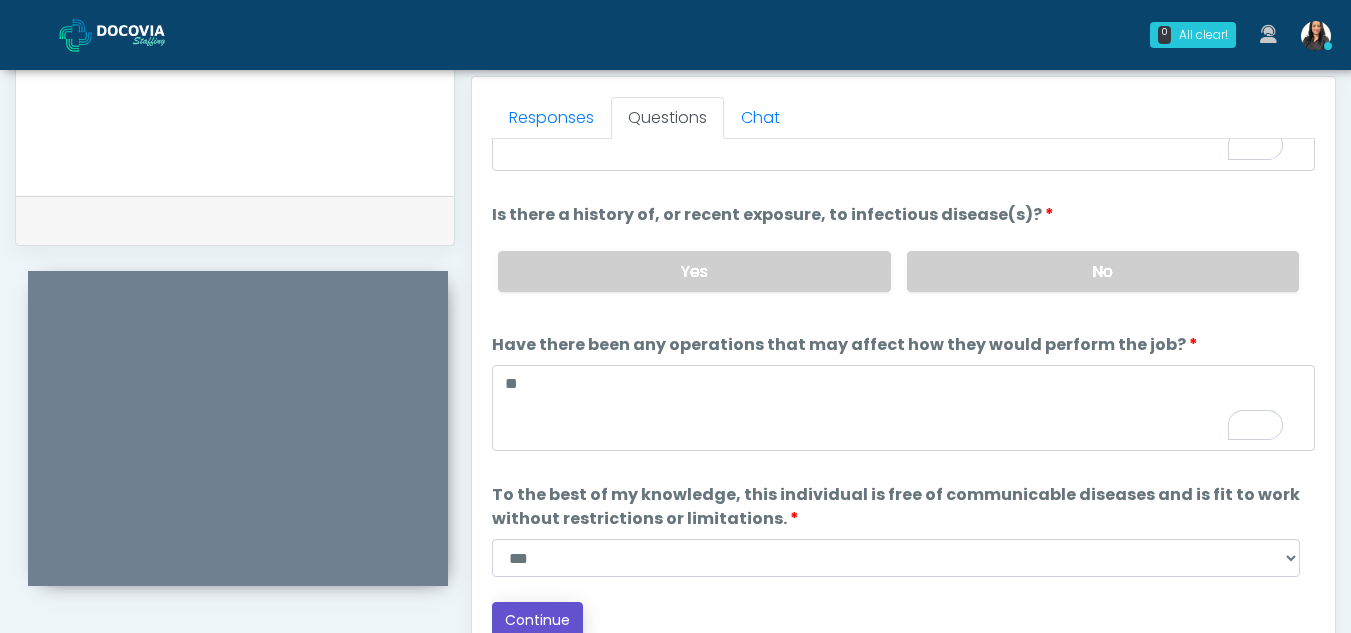 click on "Continue" at bounding box center (537, 620) 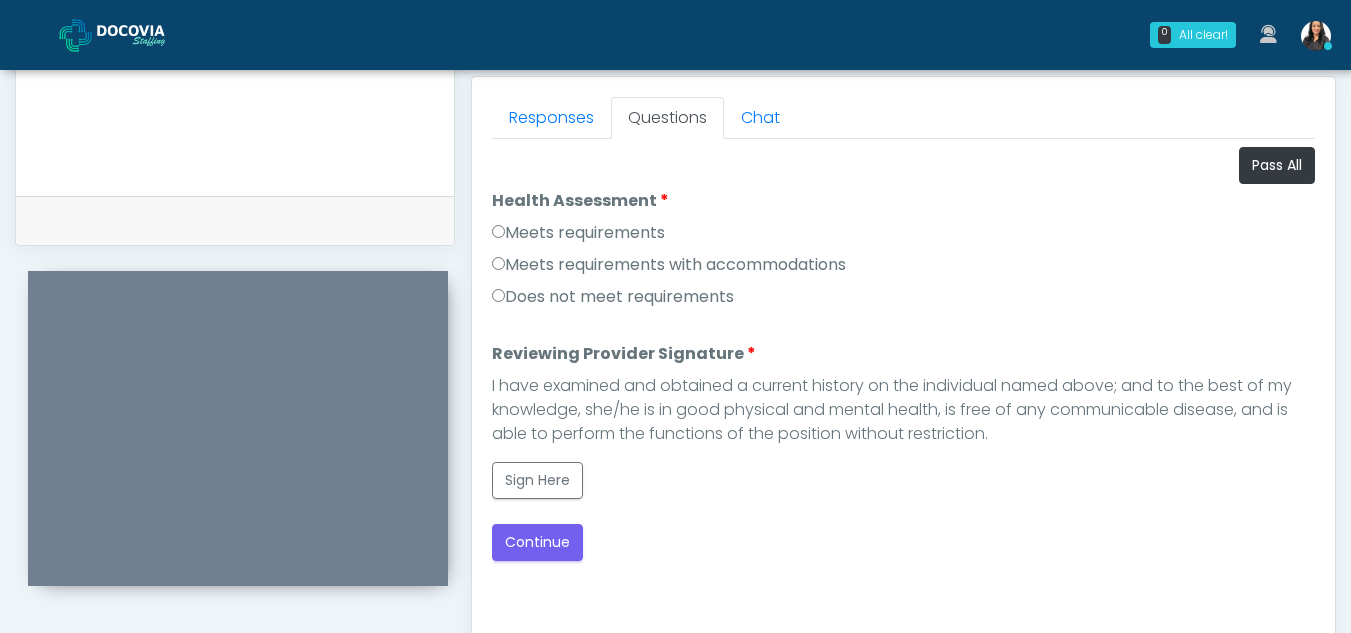 scroll, scrollTop: 0, scrollLeft: 0, axis: both 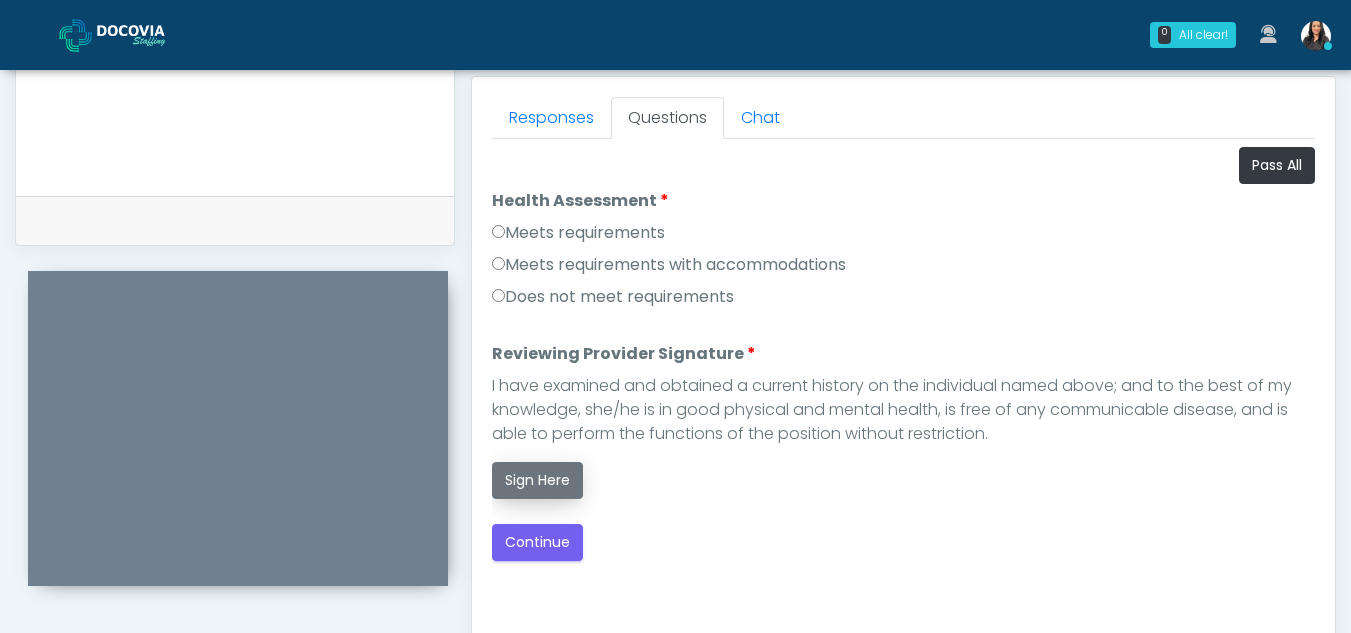 click on "Sign Here" at bounding box center (537, 480) 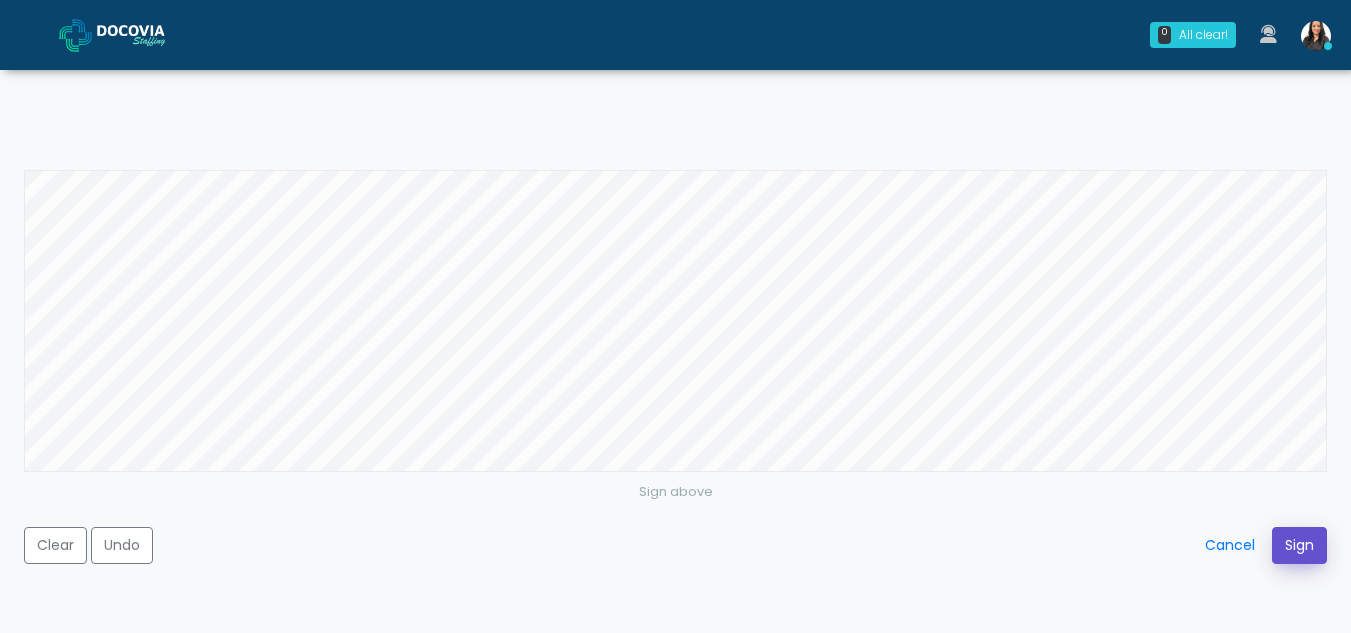 click on "Sign" at bounding box center (1299, 545) 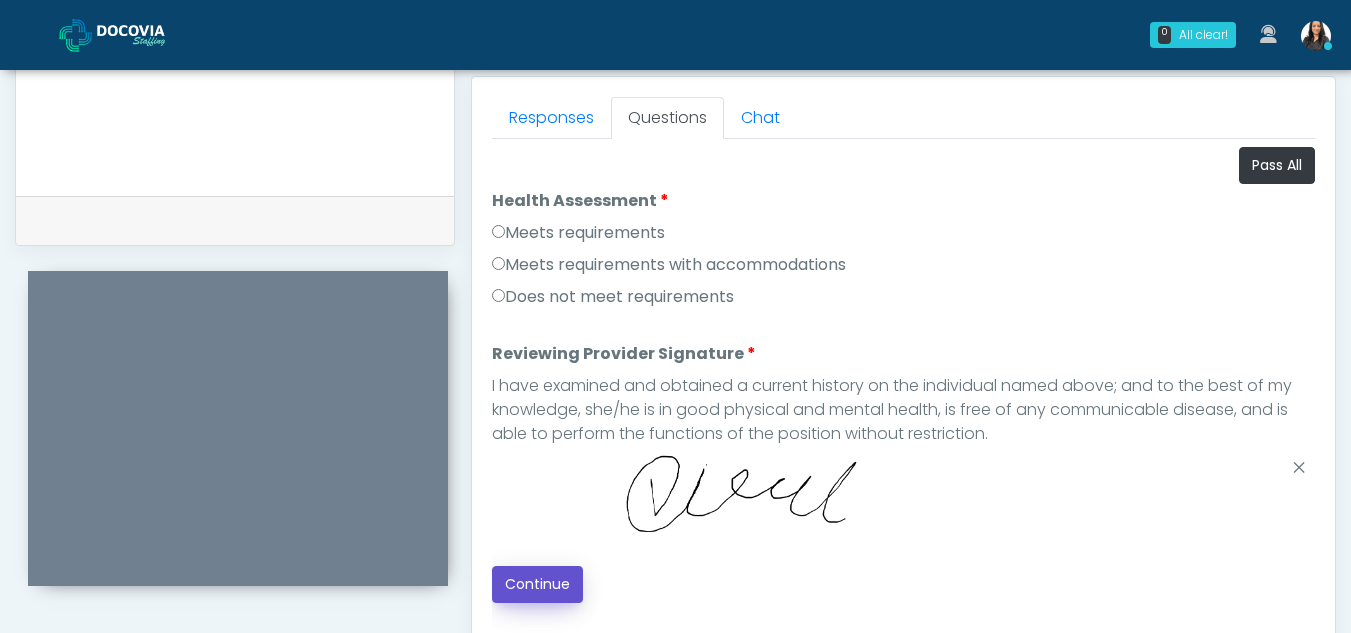 click on "Continue" at bounding box center (537, 584) 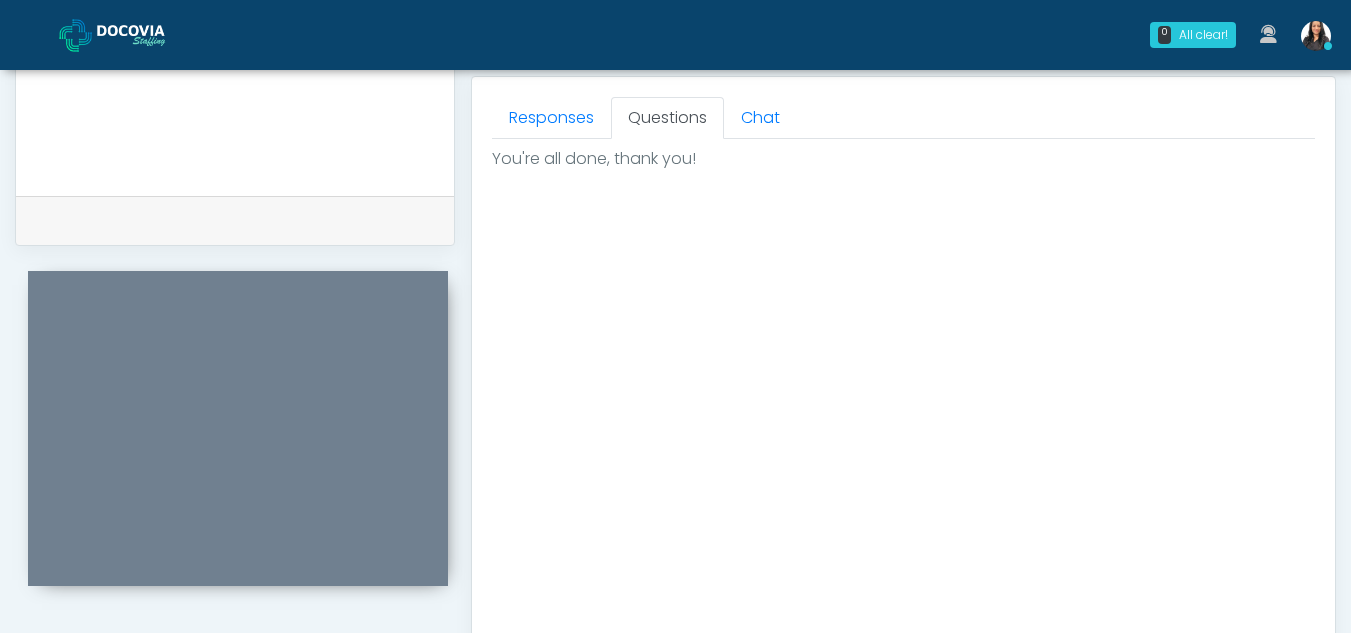 scroll, scrollTop: 1199, scrollLeft: 0, axis: vertical 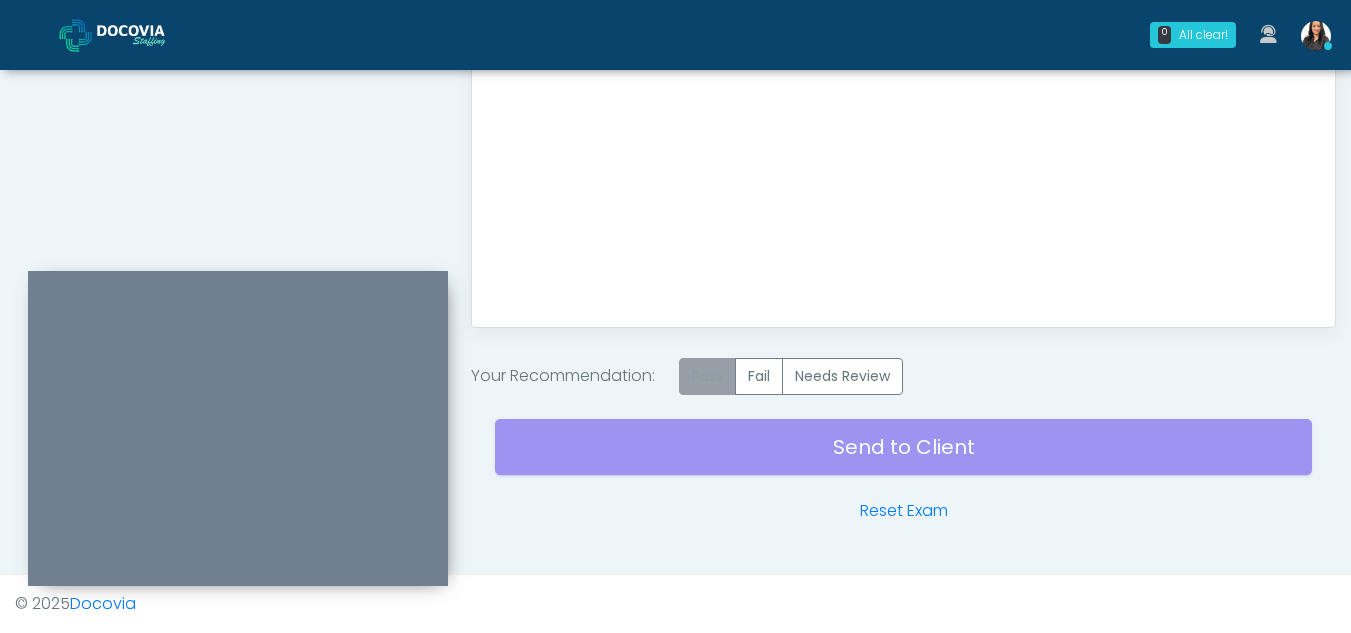 click on "Pass" at bounding box center (707, 376) 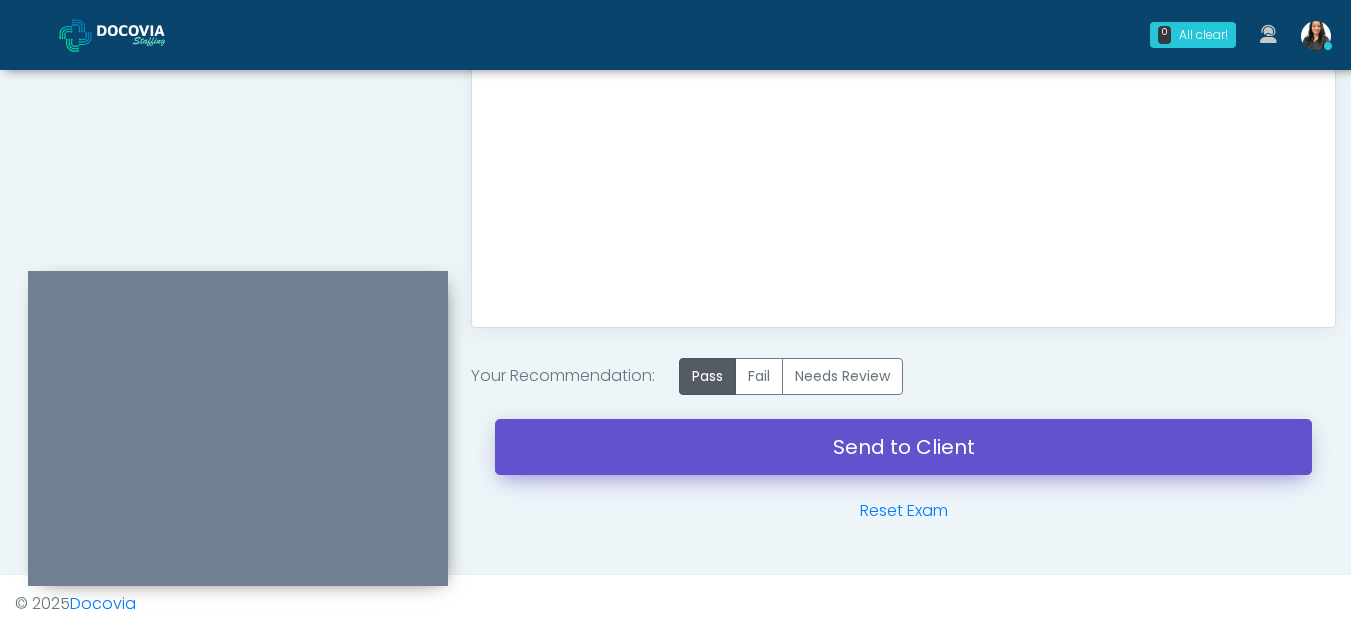 click on "Send to Client" at bounding box center (903, 447) 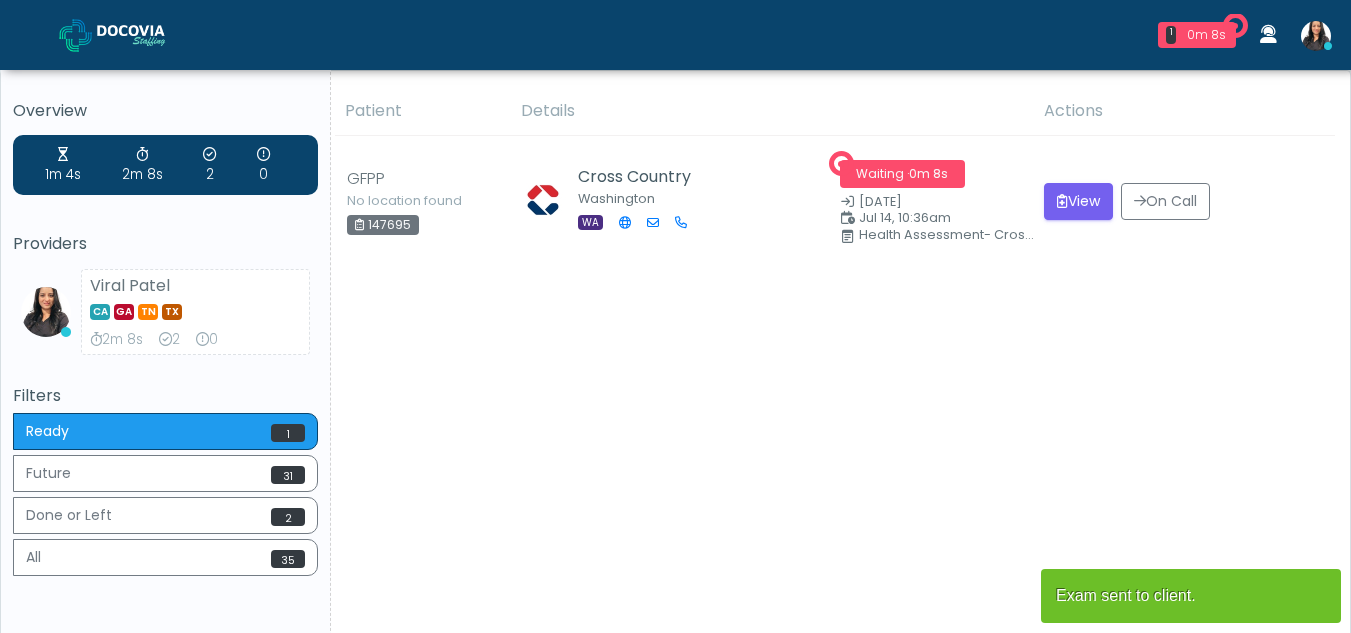 scroll, scrollTop: 0, scrollLeft: 0, axis: both 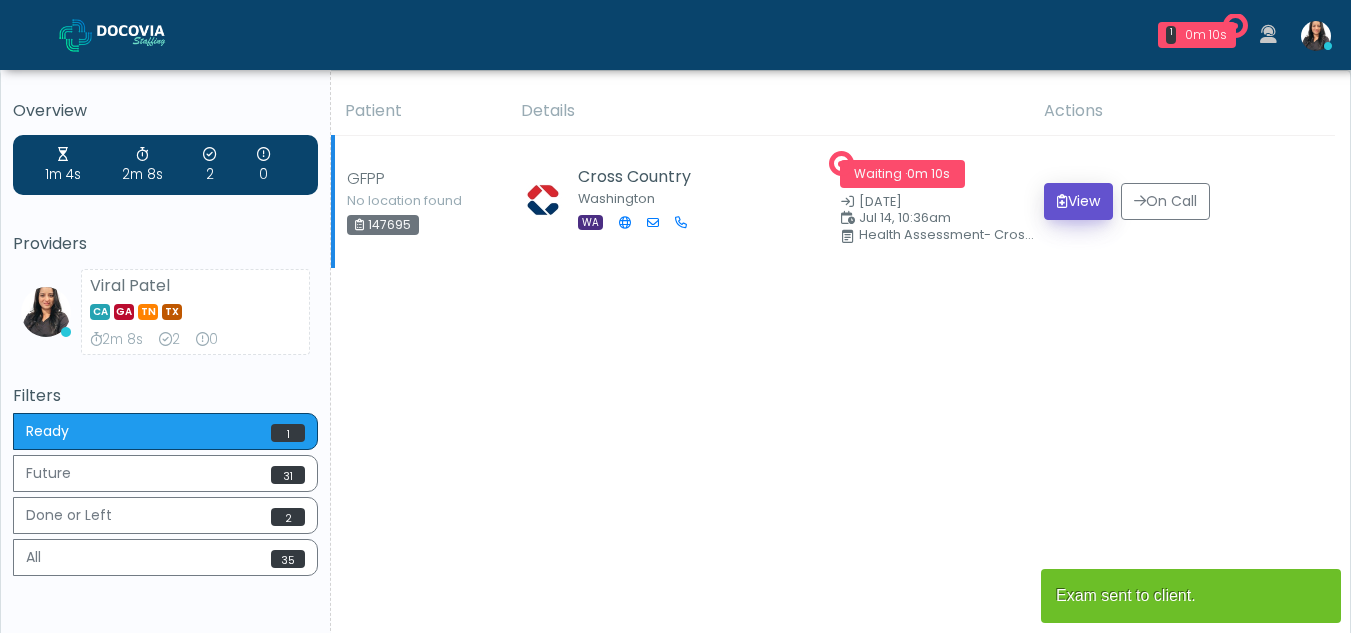click on "View" at bounding box center (1078, 201) 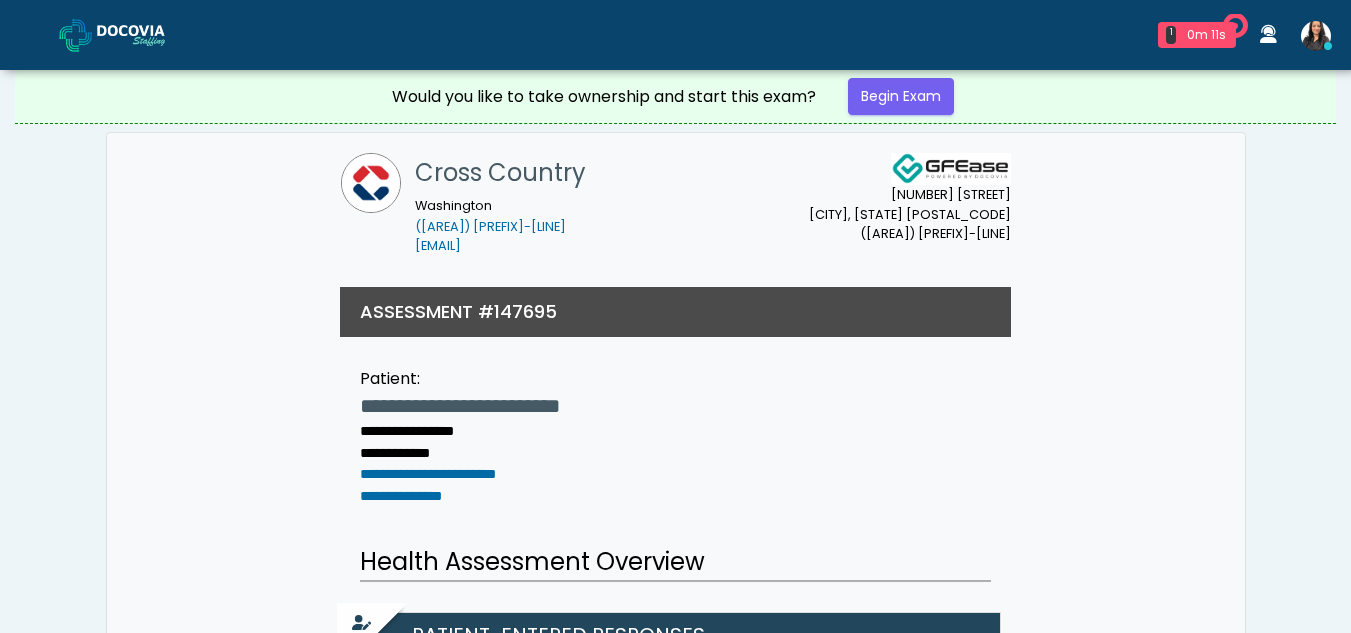 scroll, scrollTop: 0, scrollLeft: 0, axis: both 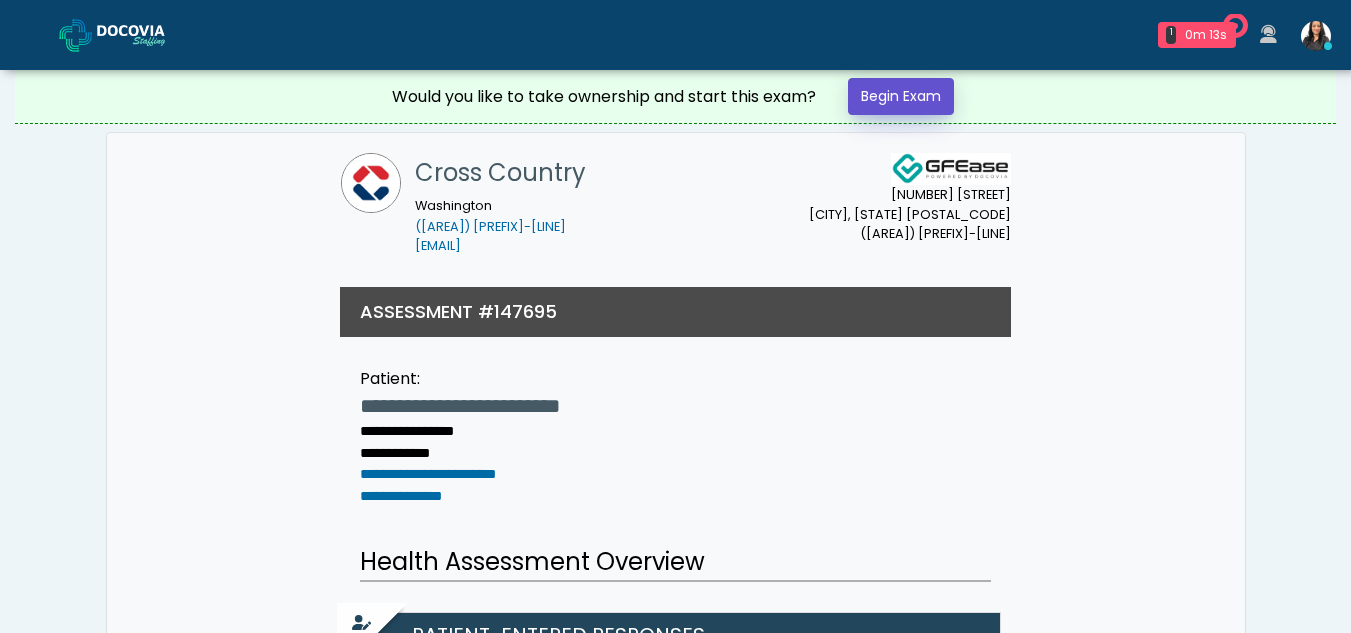 click on "Begin Exam" at bounding box center [901, 96] 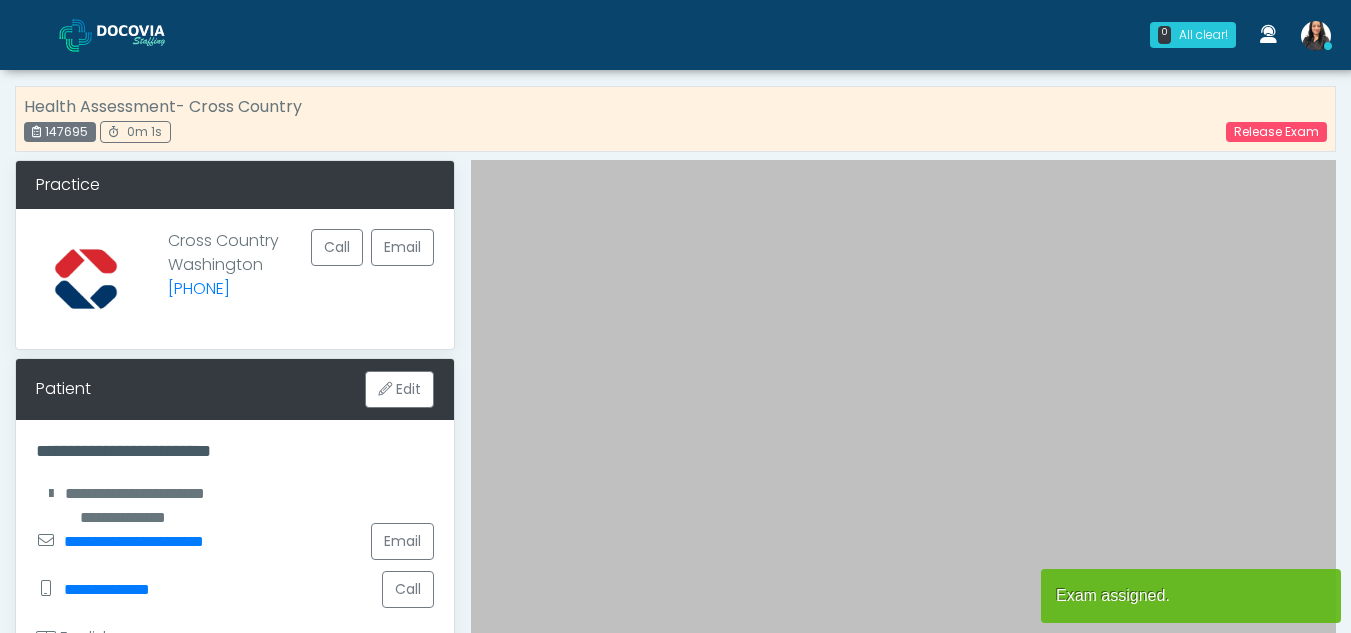 scroll, scrollTop: 0, scrollLeft: 0, axis: both 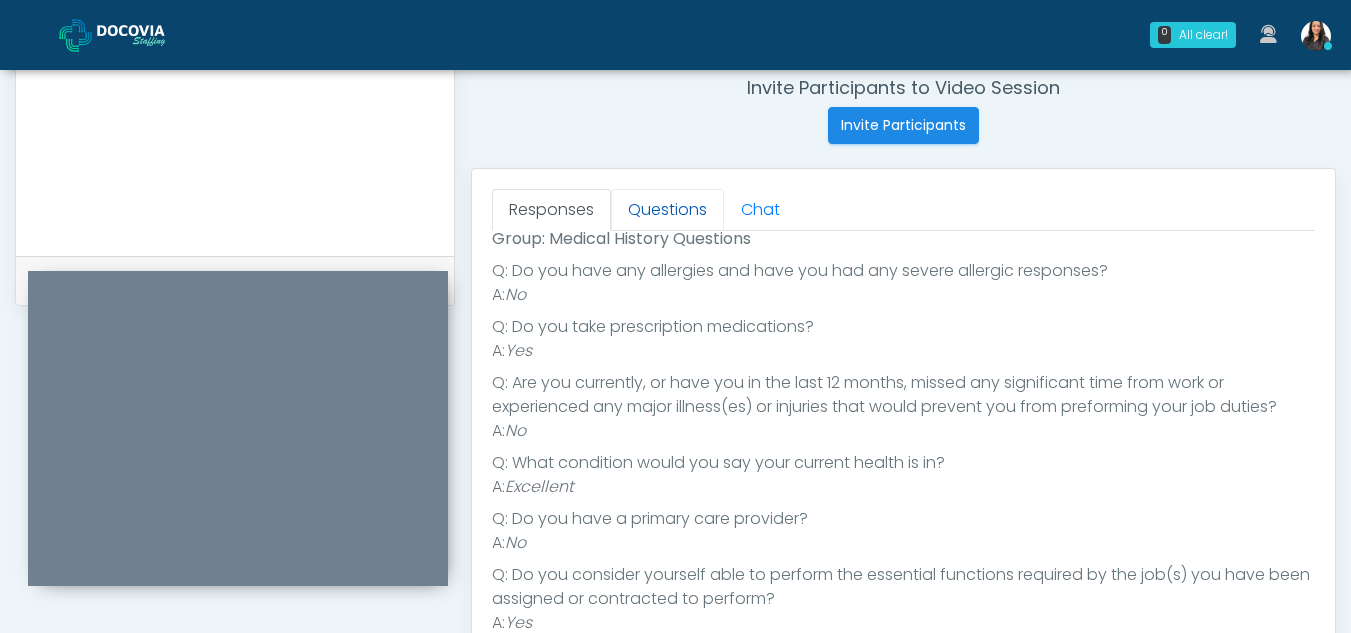 click on "Questions" at bounding box center (667, 210) 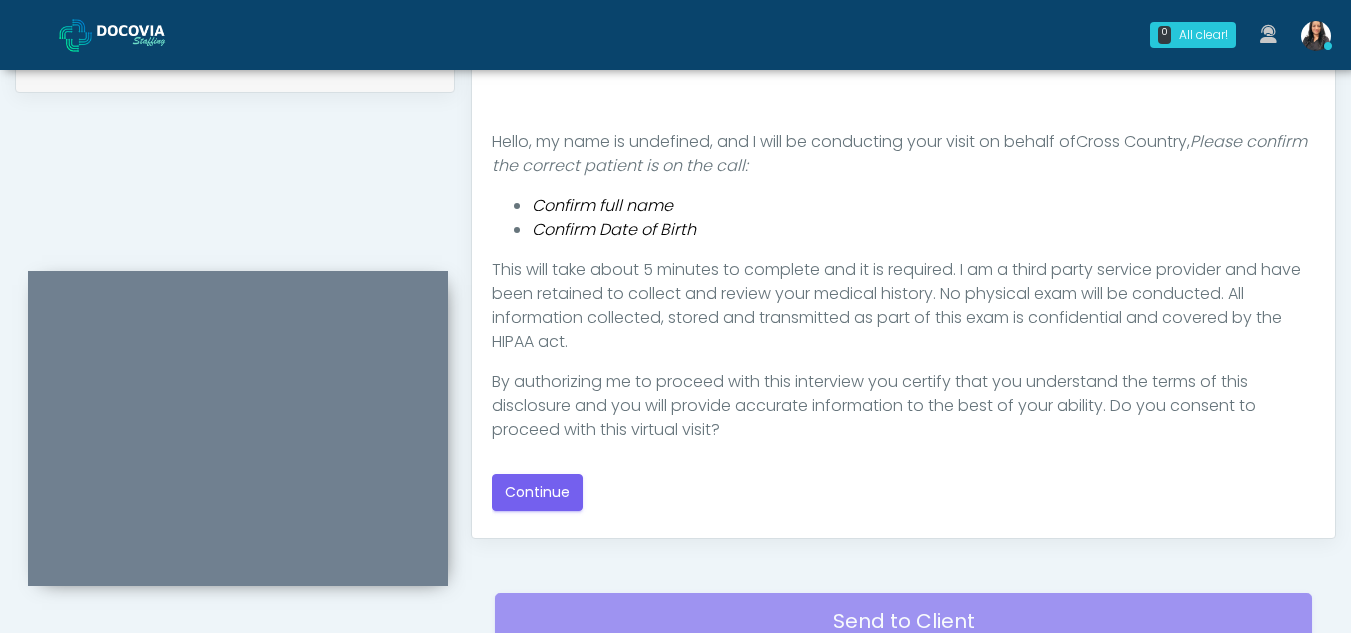 scroll, scrollTop: 991, scrollLeft: 0, axis: vertical 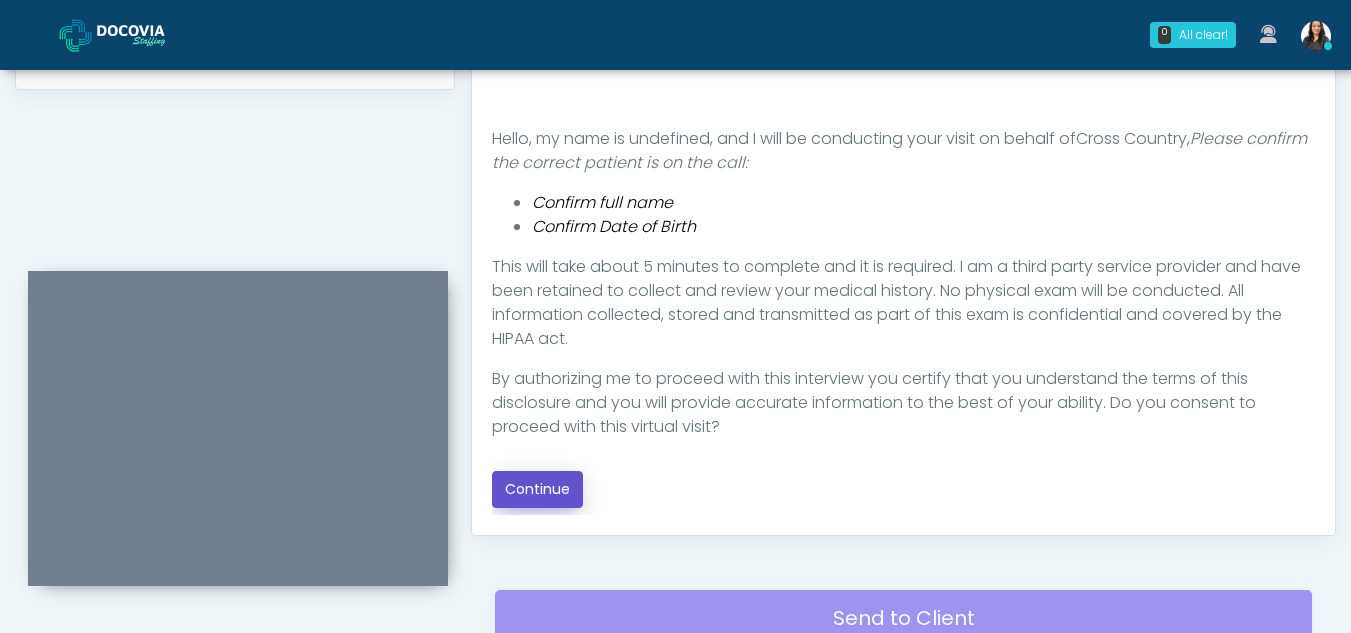 click on "Continue" at bounding box center [537, 489] 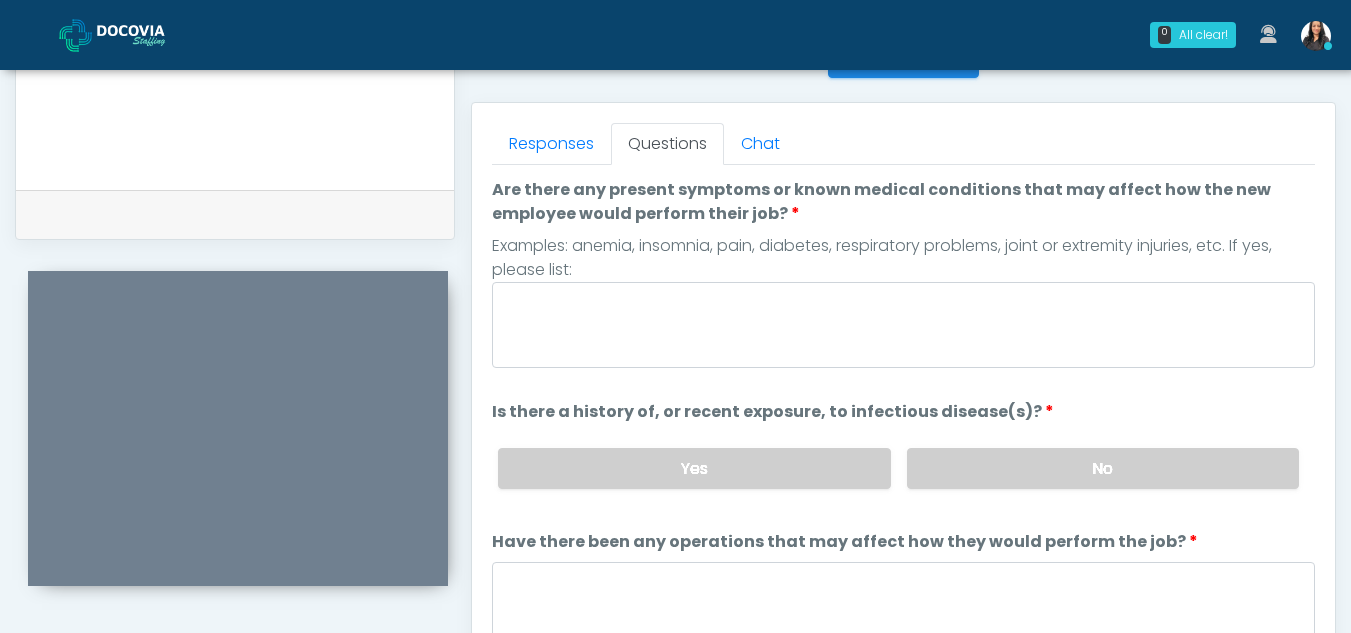scroll, scrollTop: 805, scrollLeft: 0, axis: vertical 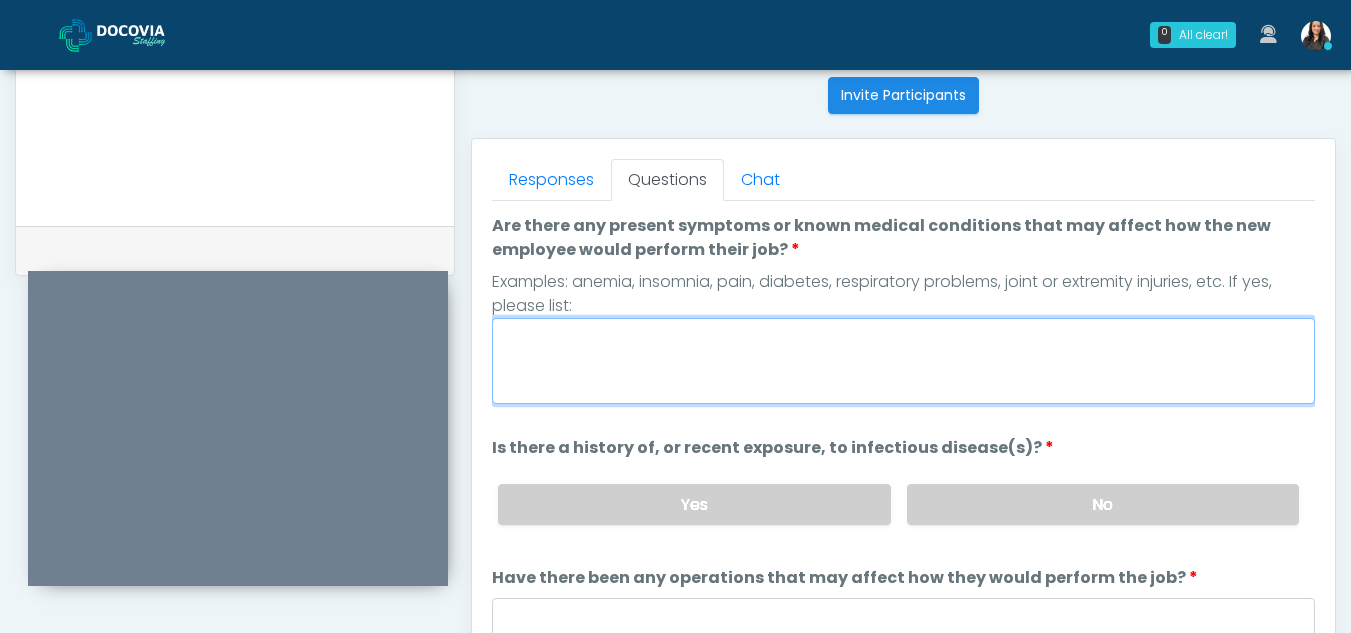 click on "Are there any present symptoms or known medical conditions that may affect how the new employee would perform their job?" at bounding box center (903, 361) 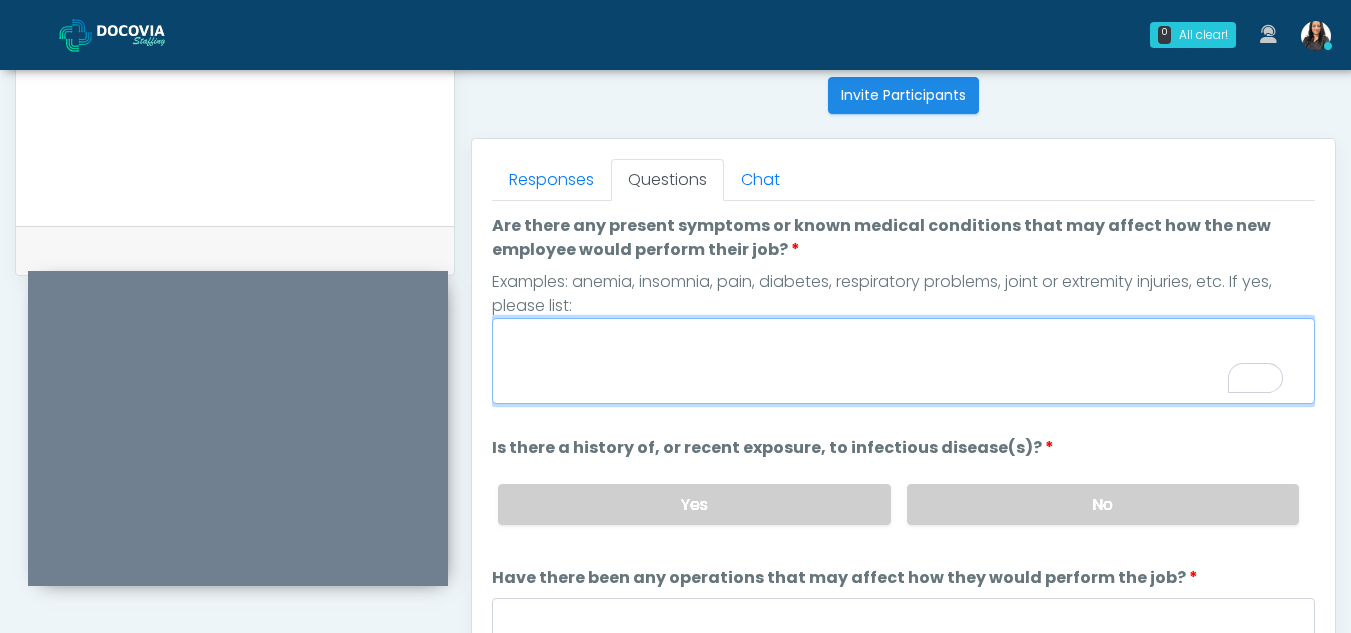 type on "*" 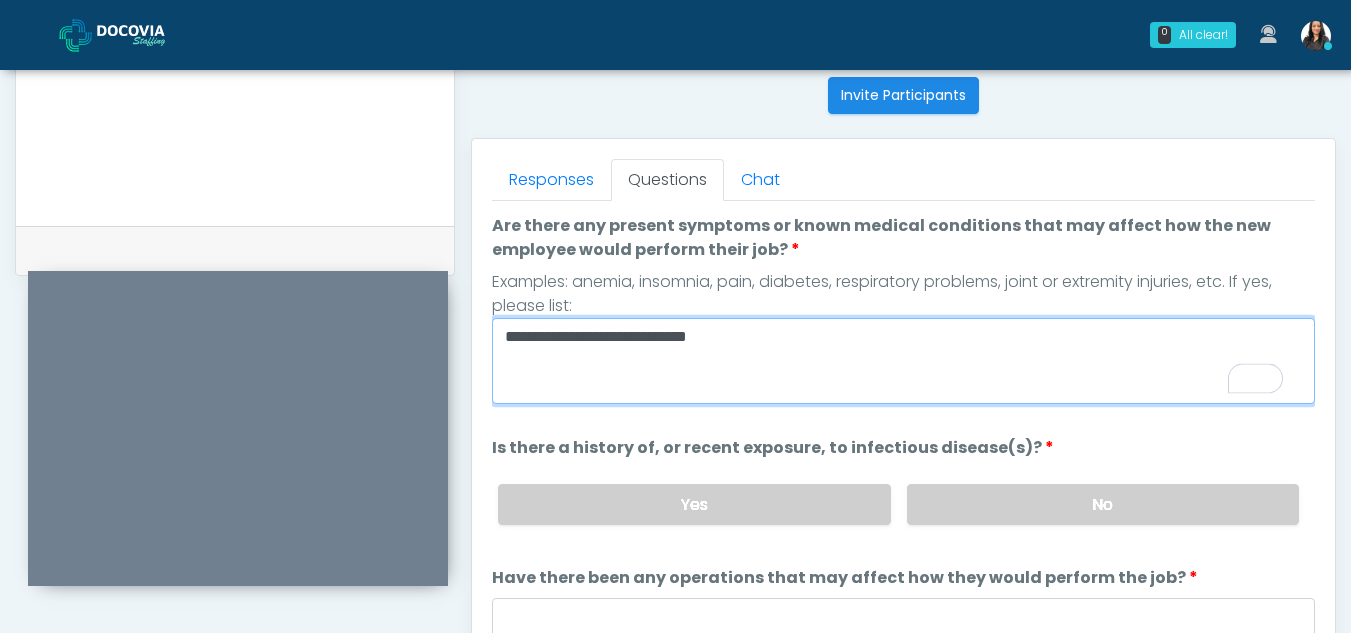 click on "**********" at bounding box center (903, 361) 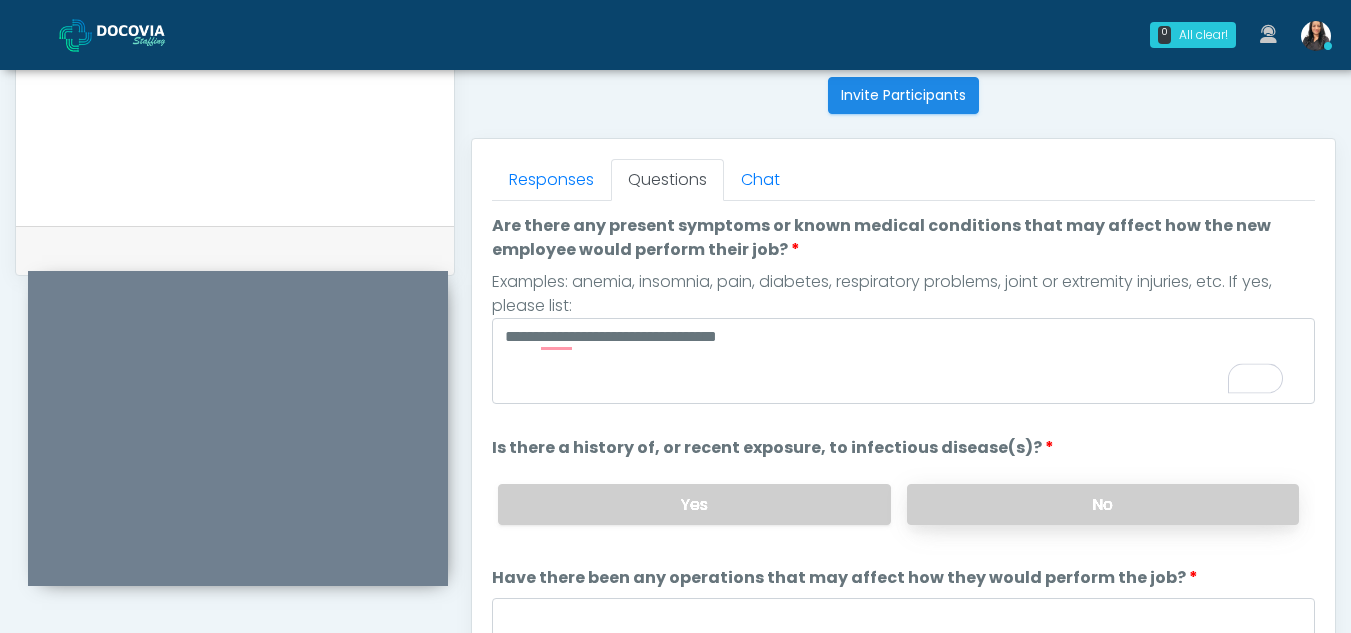 click on "No" at bounding box center [1103, 504] 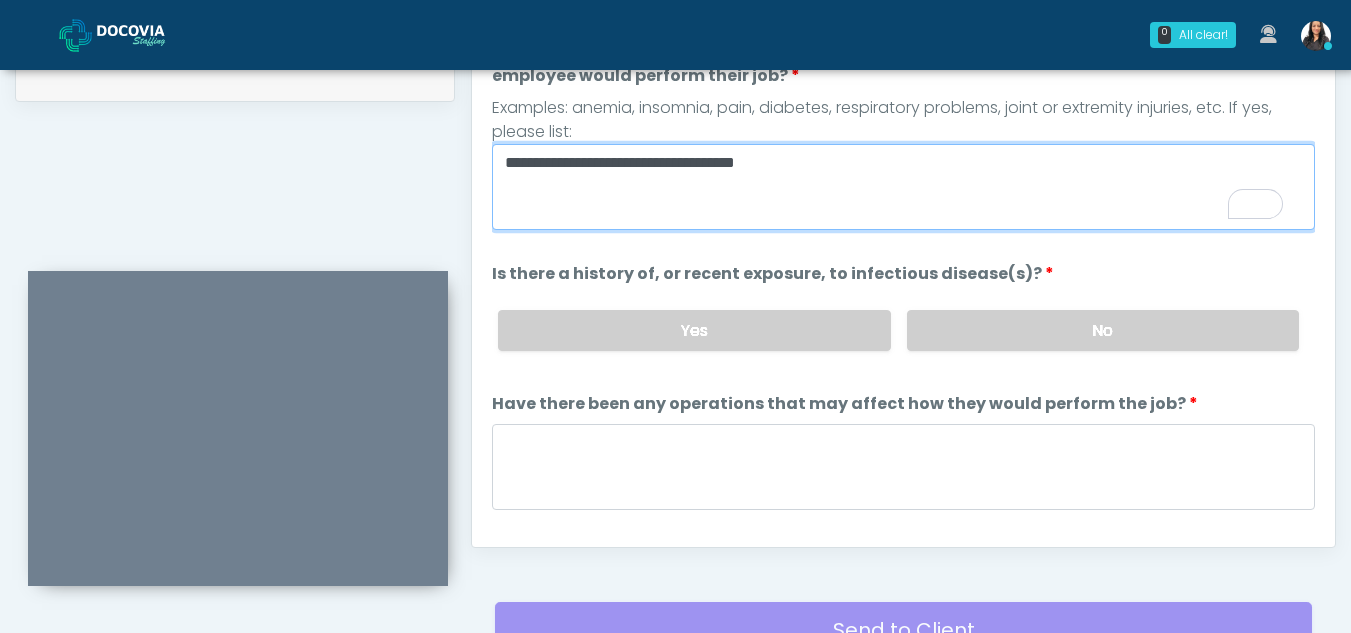 scroll, scrollTop: 1042, scrollLeft: 0, axis: vertical 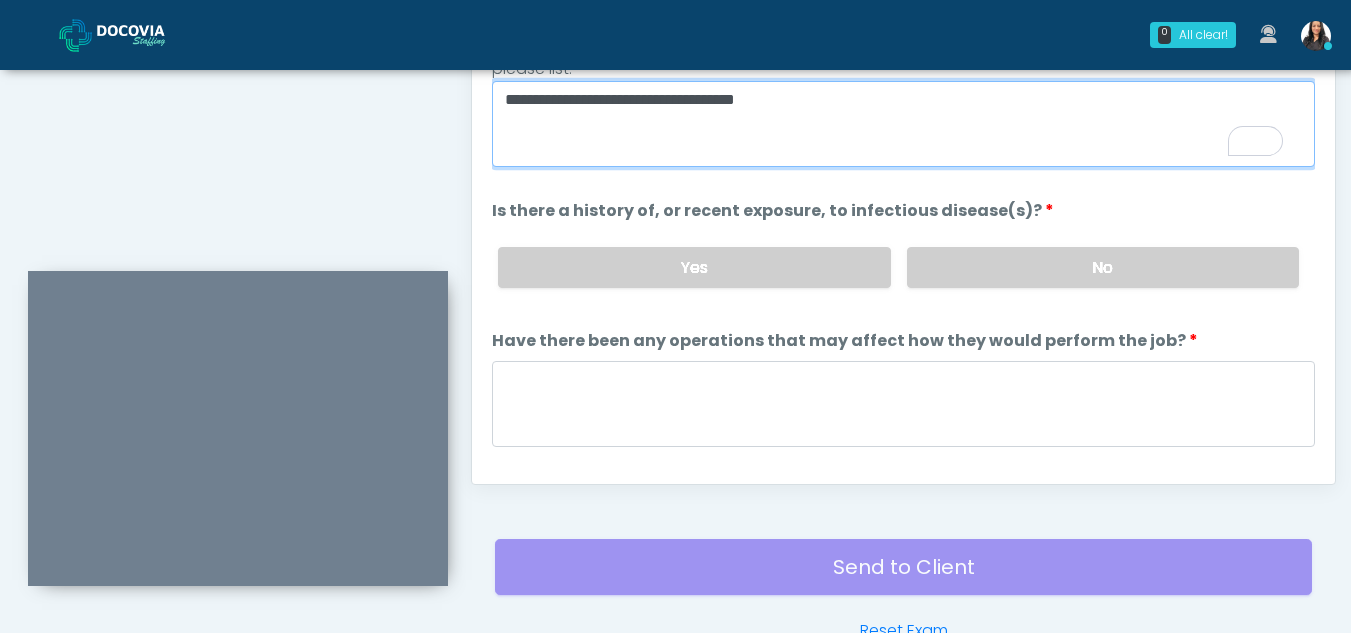 type on "**********" 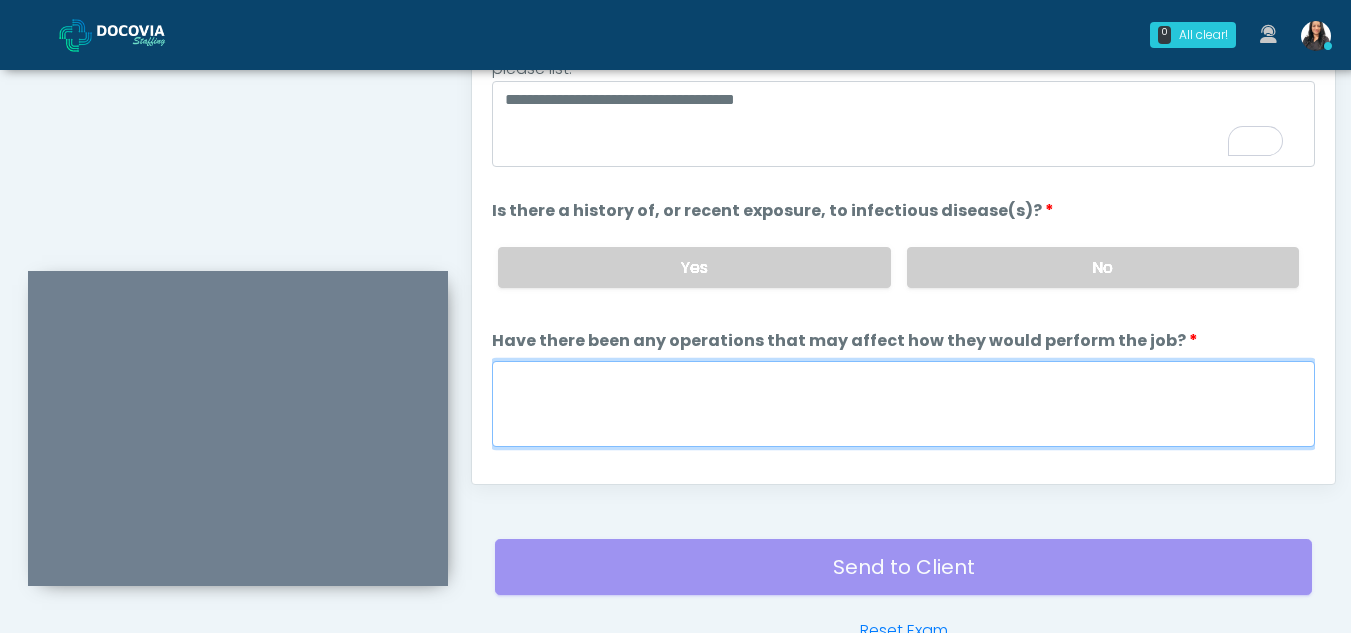 click on "Have there been any operations that may affect how they would perform the job?" at bounding box center [903, 404] 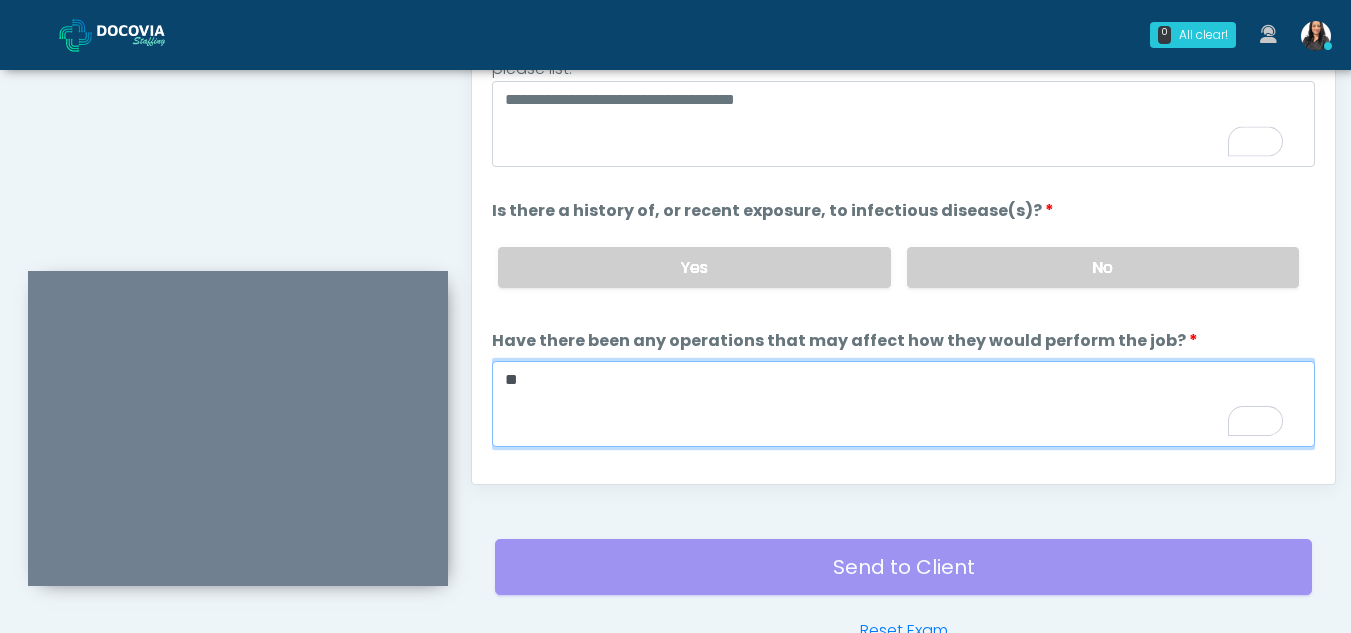 type on "**" 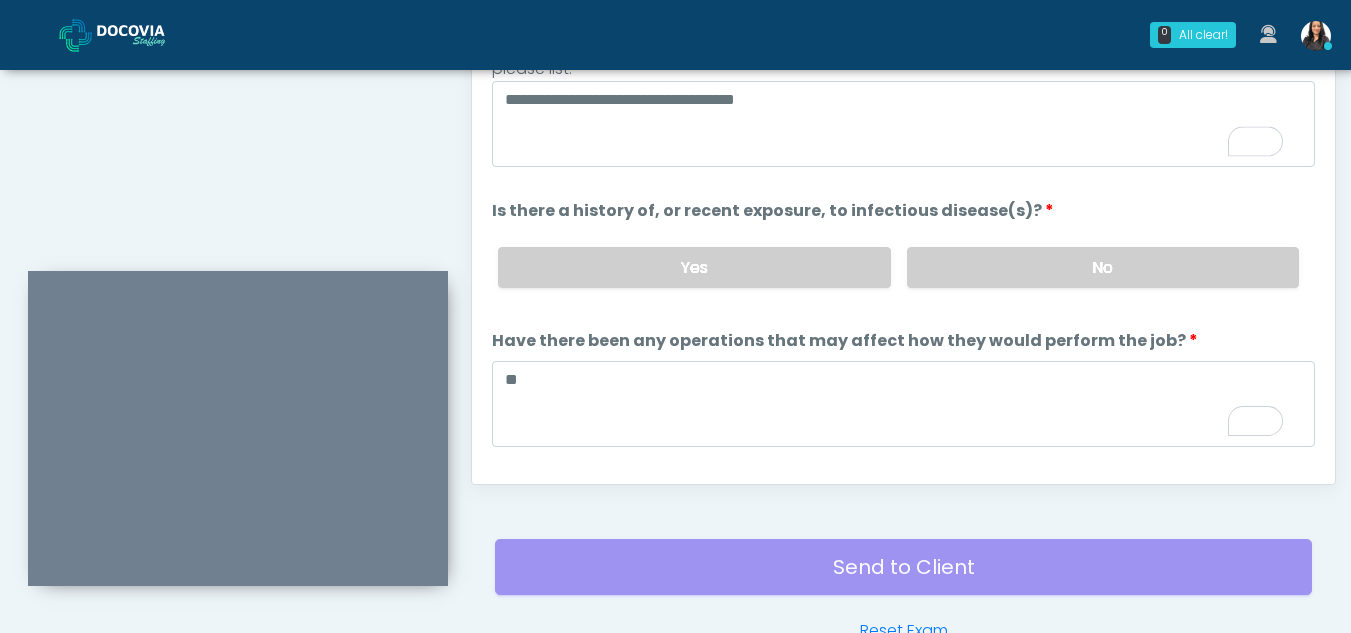 scroll, scrollTop: 171, scrollLeft: 0, axis: vertical 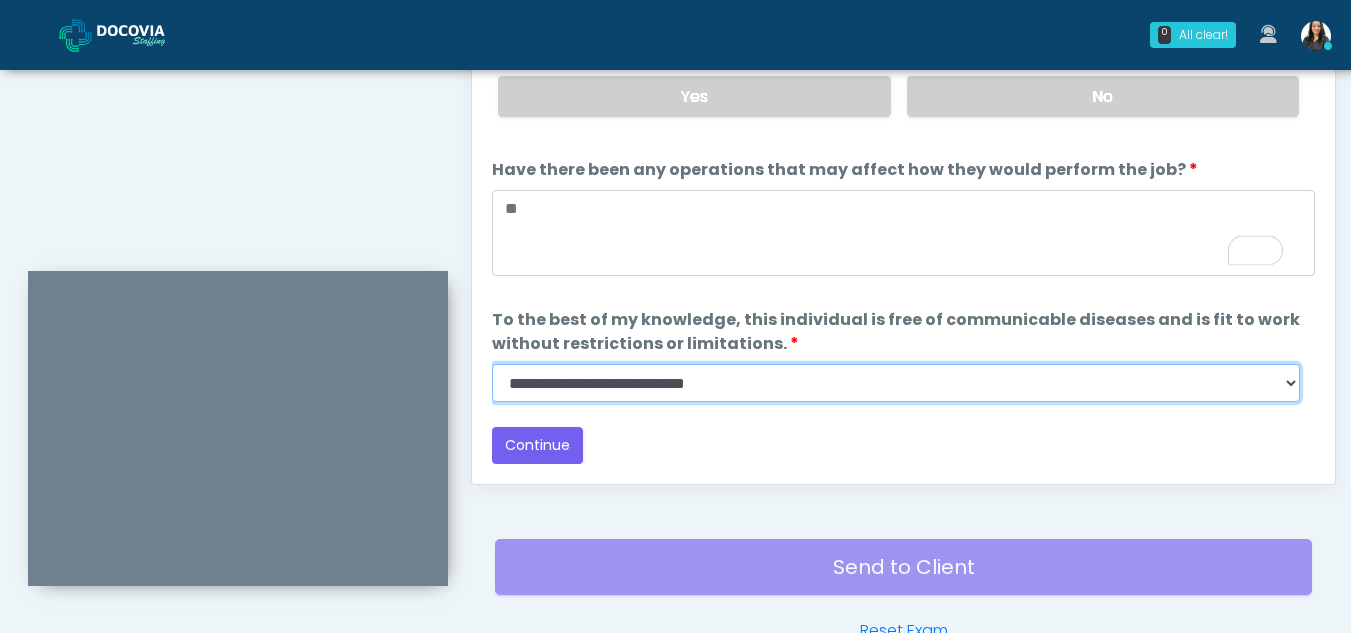 click on "**********" at bounding box center [896, 383] 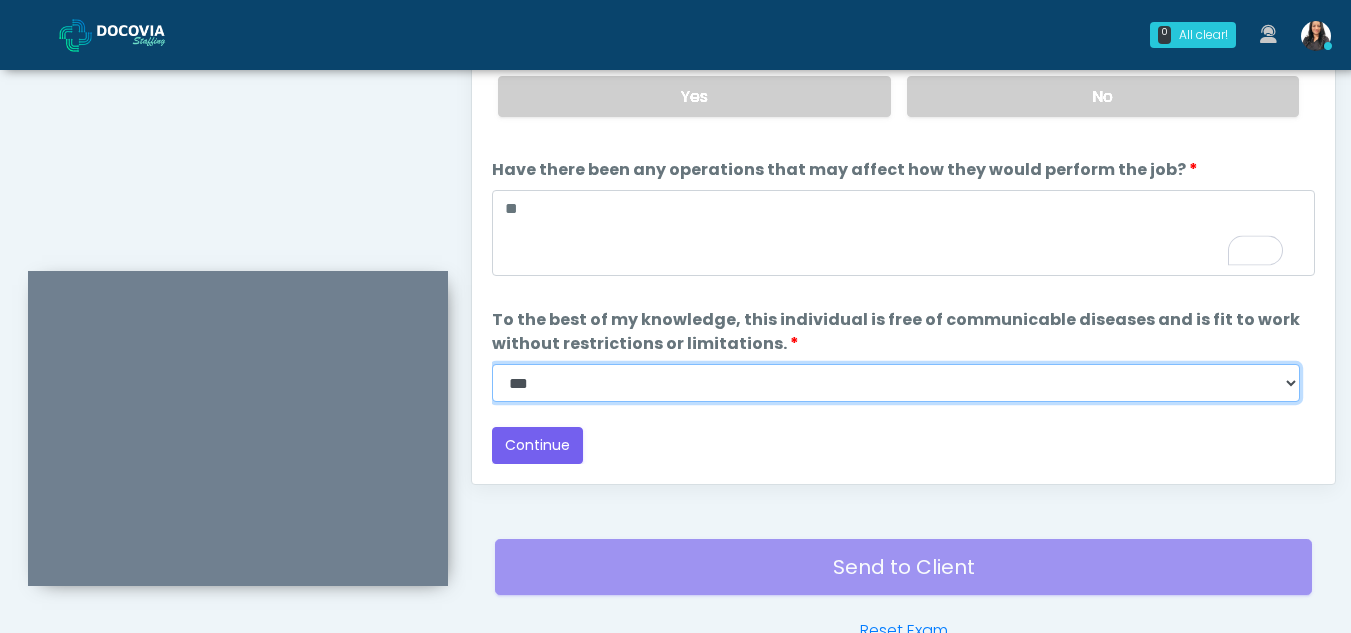 click on "**********" at bounding box center (896, 383) 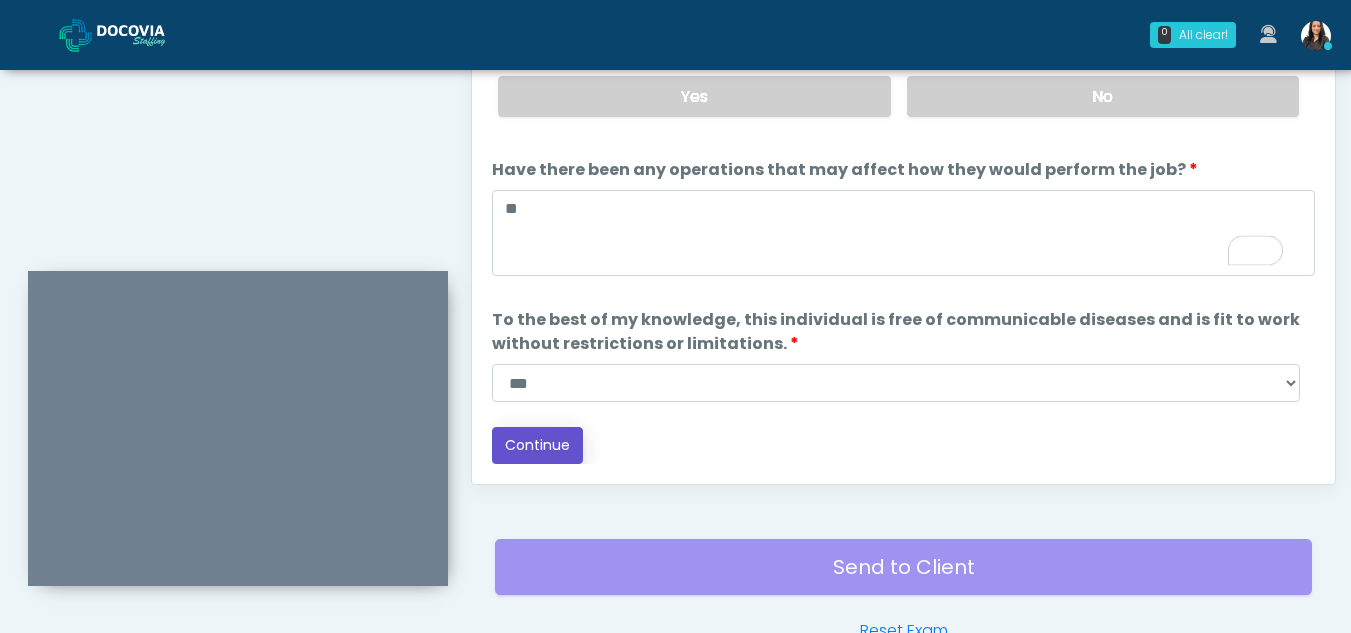 click on "Continue" at bounding box center [537, 445] 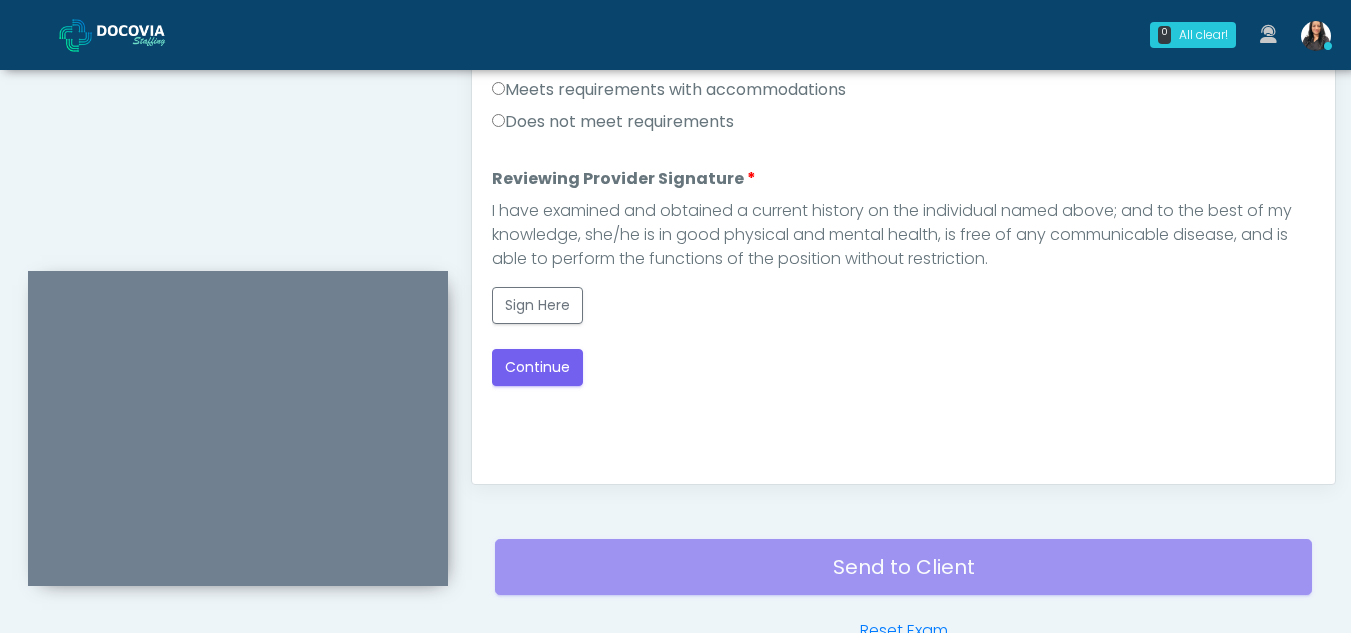 scroll, scrollTop: 0, scrollLeft: 0, axis: both 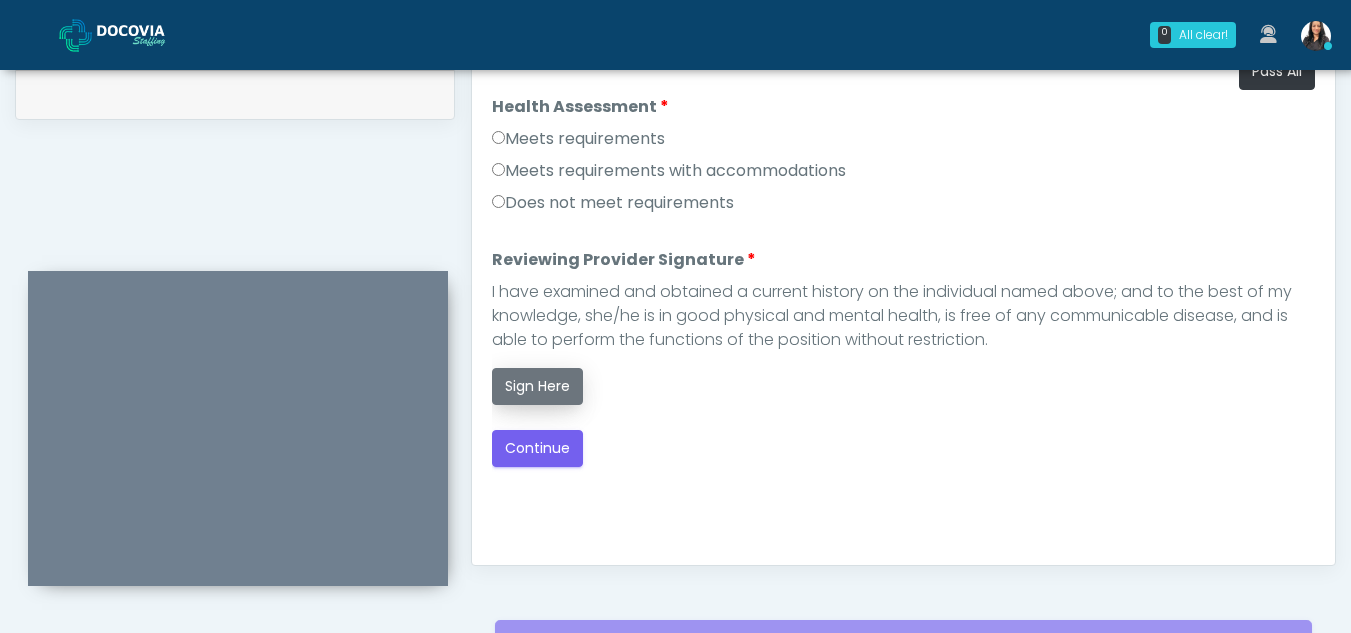 click on "Sign Here" at bounding box center [537, 386] 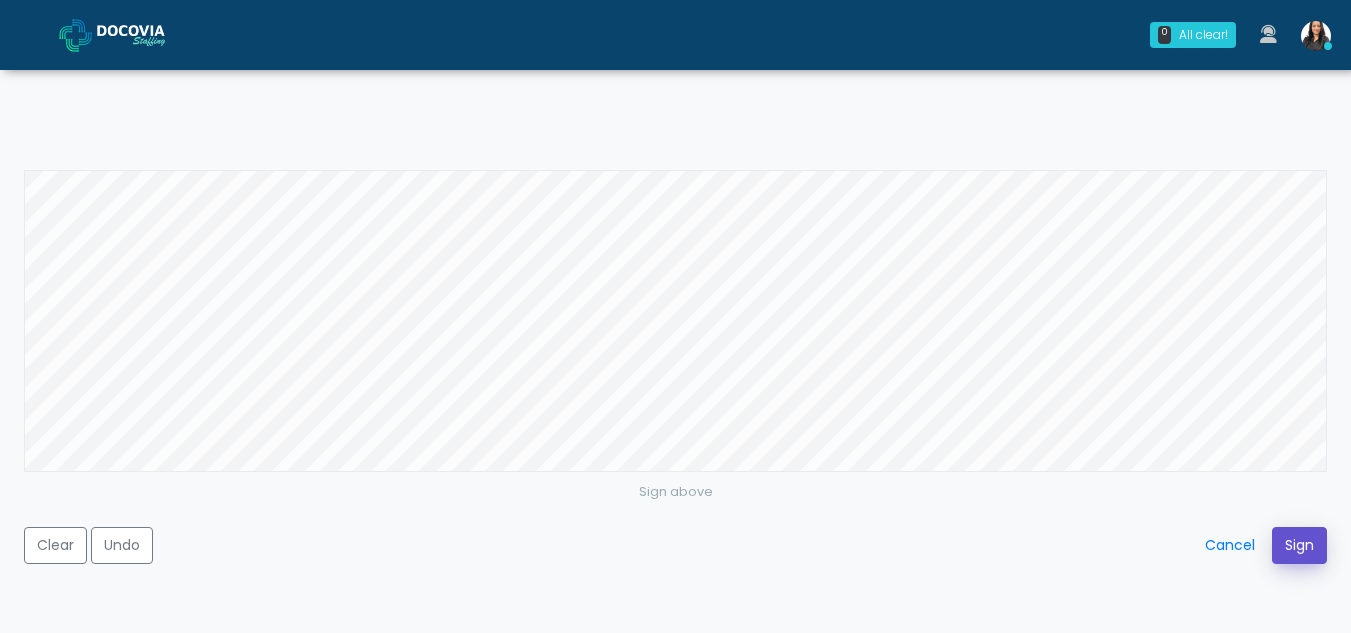 click on "Sign" at bounding box center [1299, 545] 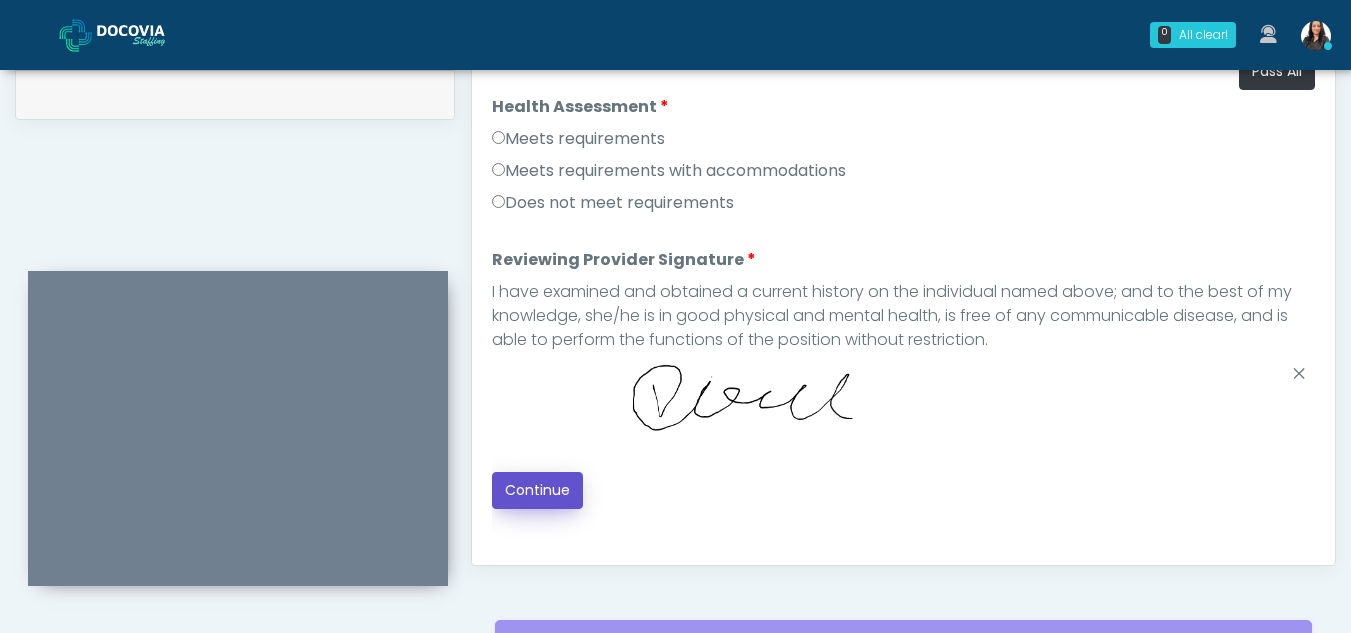 click on "Continue" at bounding box center [537, 490] 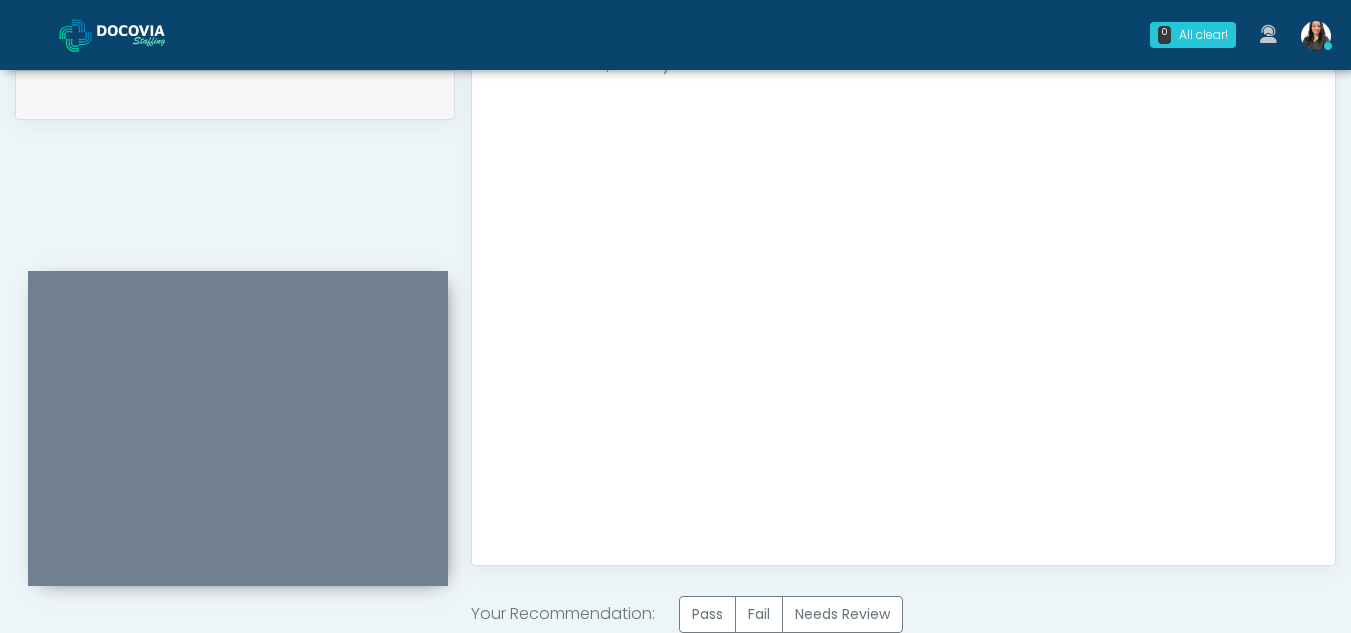scroll, scrollTop: 1199, scrollLeft: 0, axis: vertical 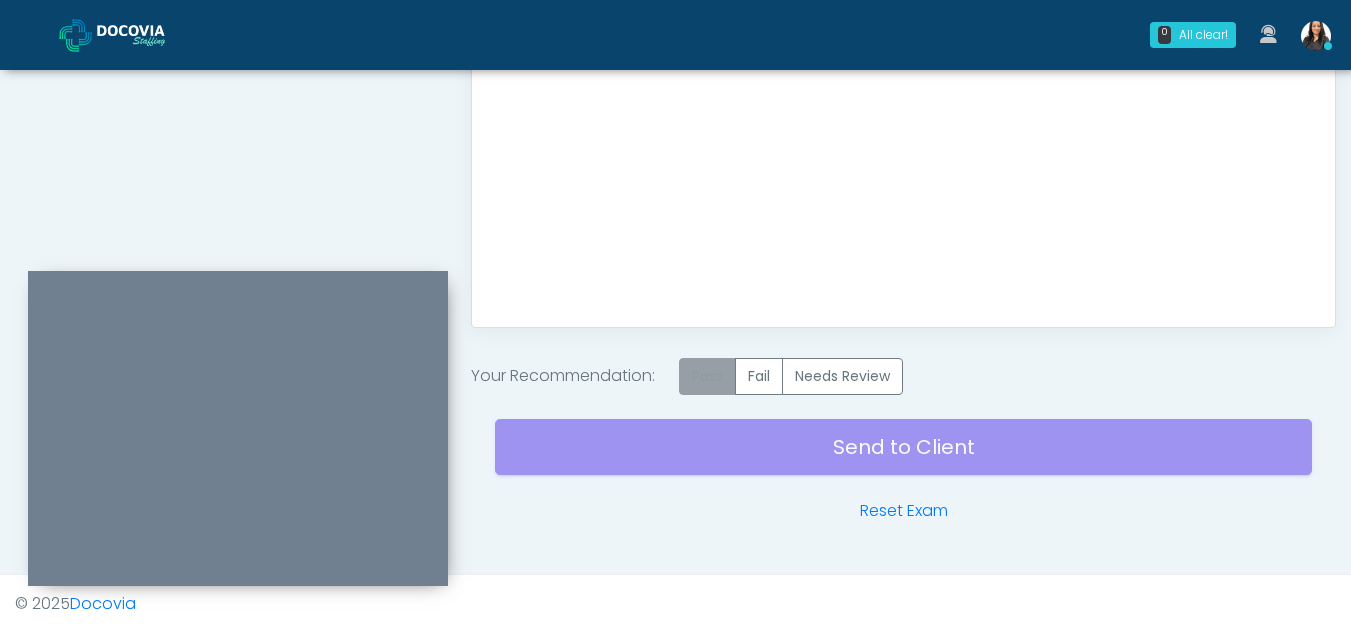 click on "Pass" at bounding box center (707, 376) 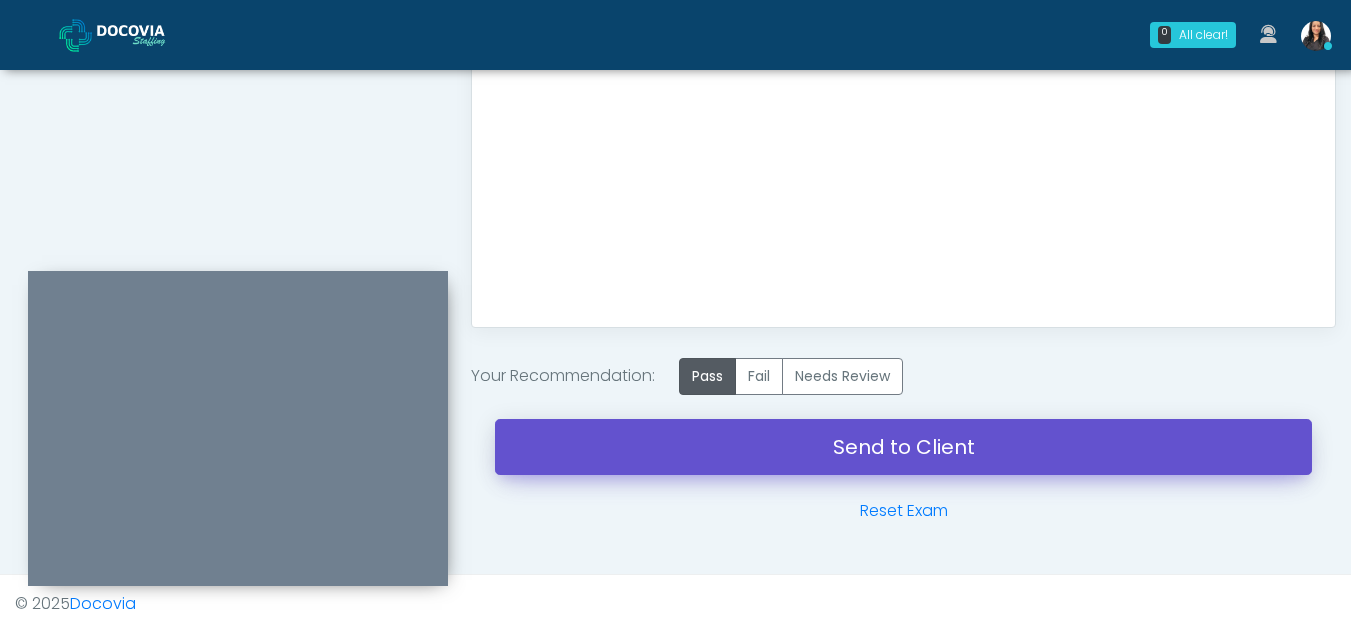 click on "Send to Client" at bounding box center [903, 447] 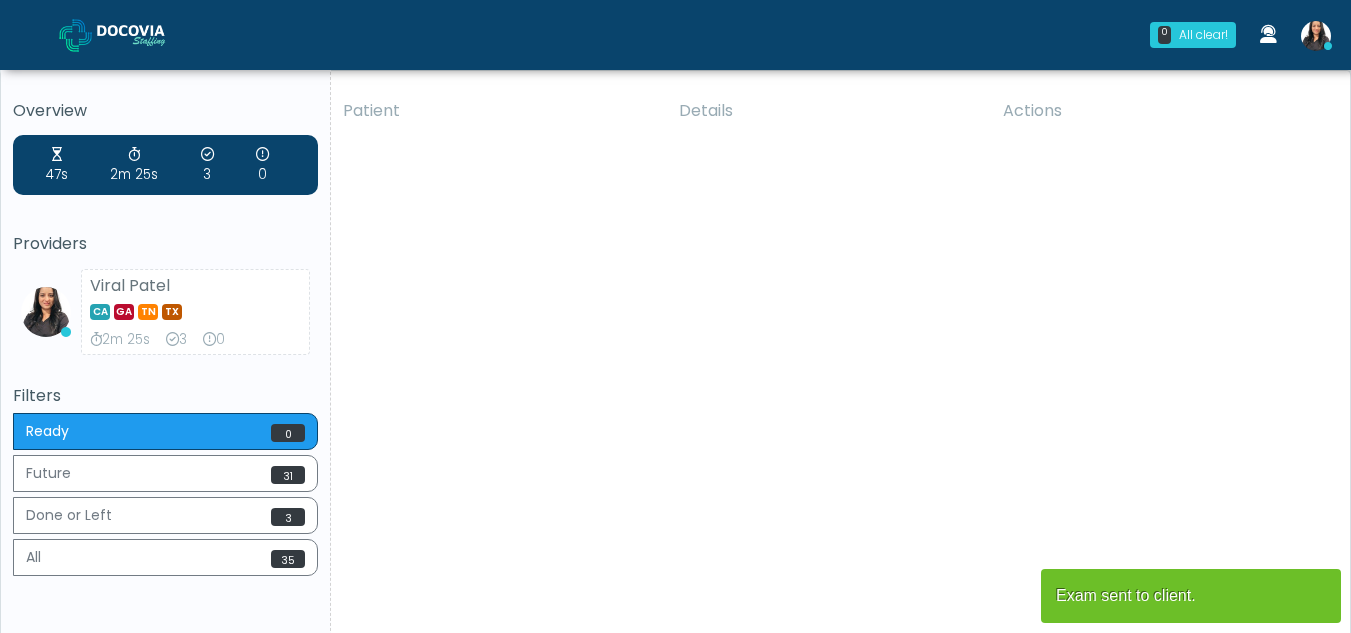 scroll, scrollTop: 0, scrollLeft: 0, axis: both 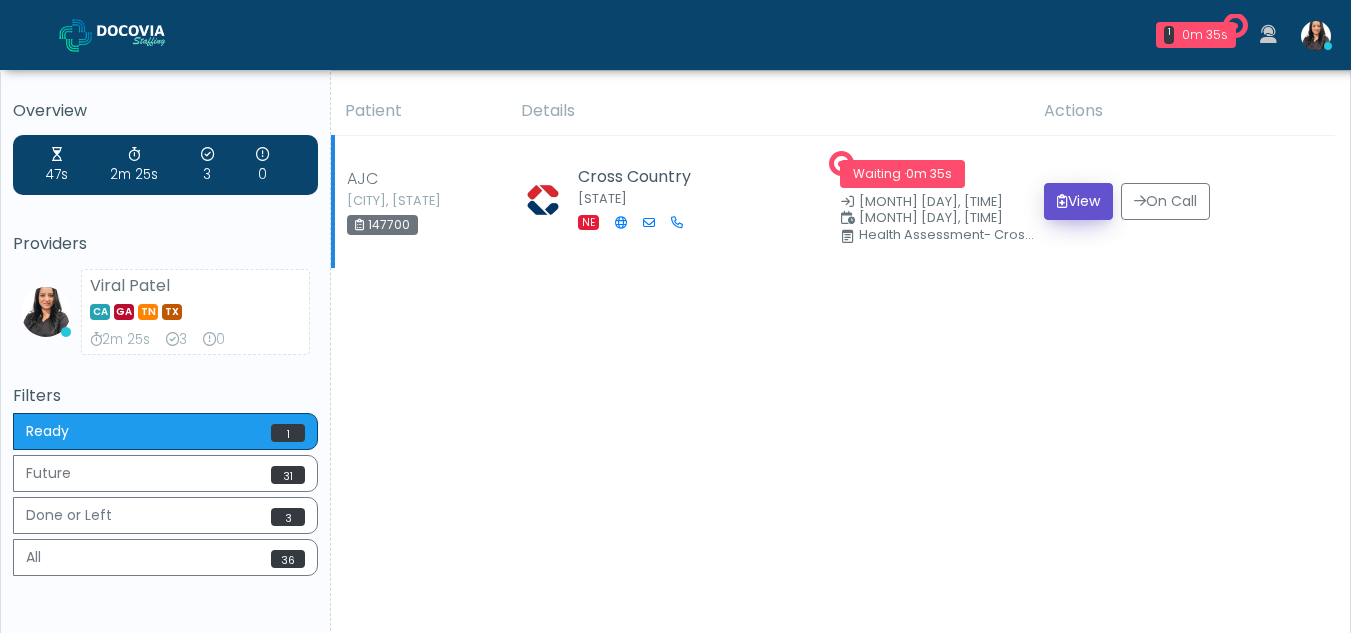 click on "View" at bounding box center [1078, 201] 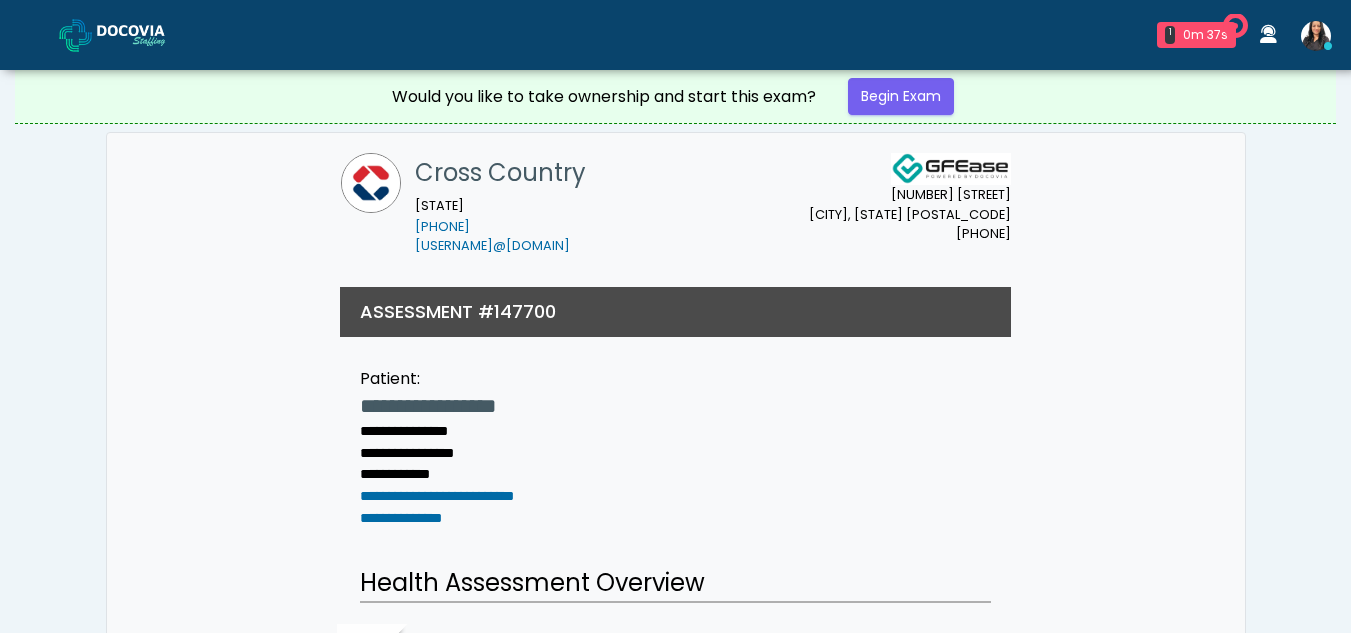 scroll, scrollTop: 0, scrollLeft: 0, axis: both 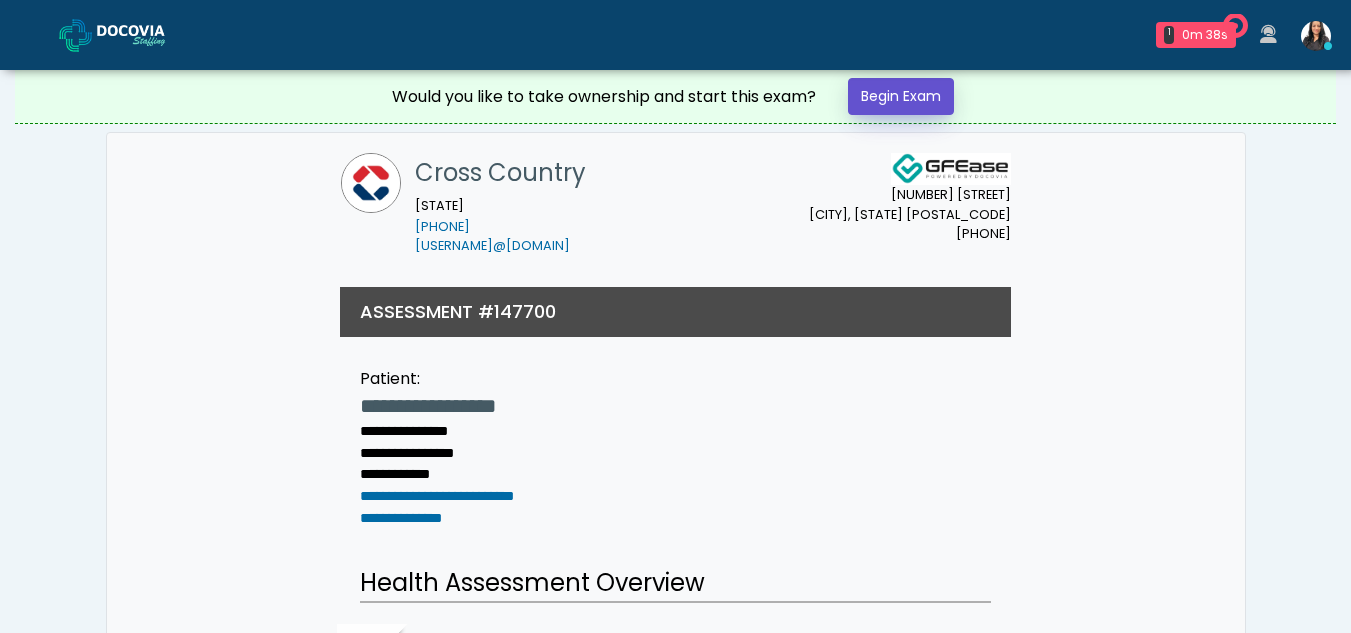click on "Begin Exam" at bounding box center [901, 96] 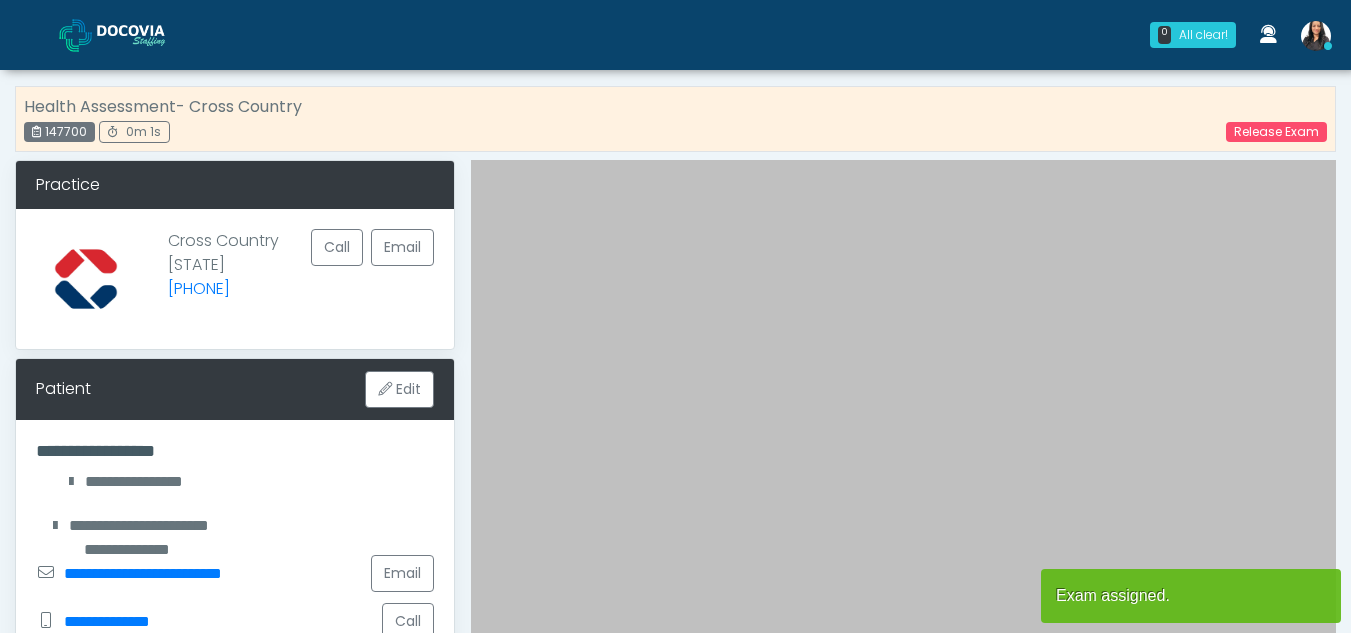 scroll, scrollTop: 0, scrollLeft: 0, axis: both 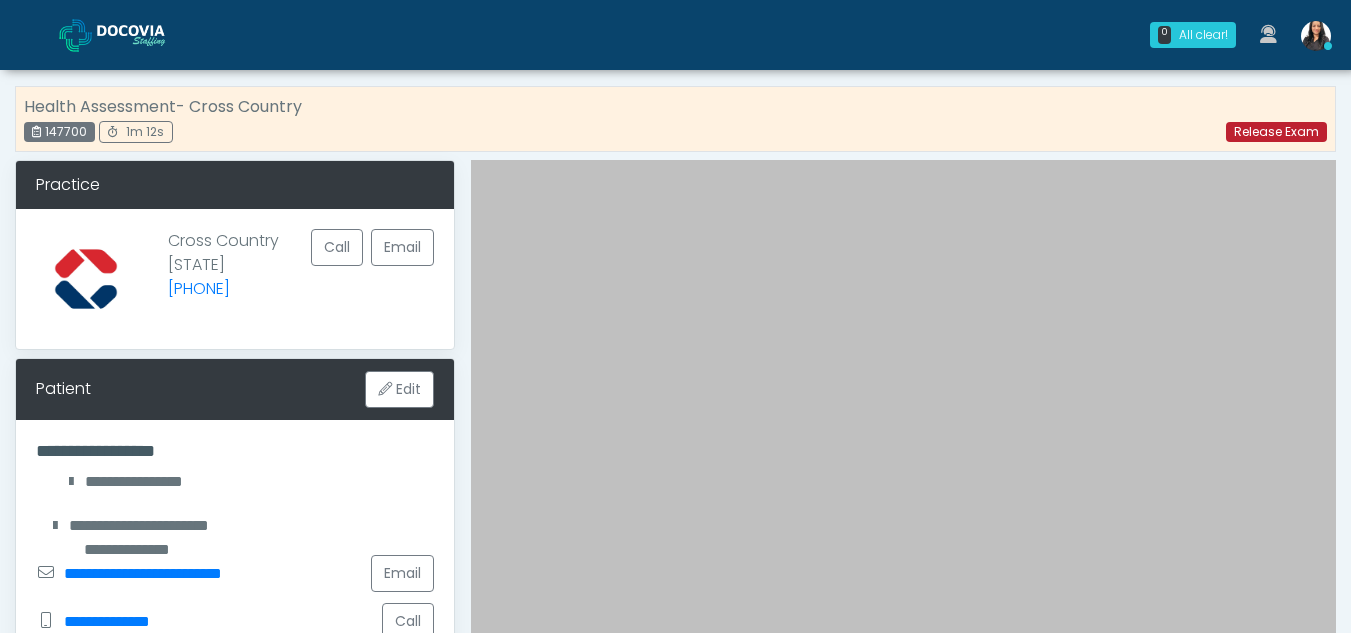 click on "Release Exam" at bounding box center (1276, 132) 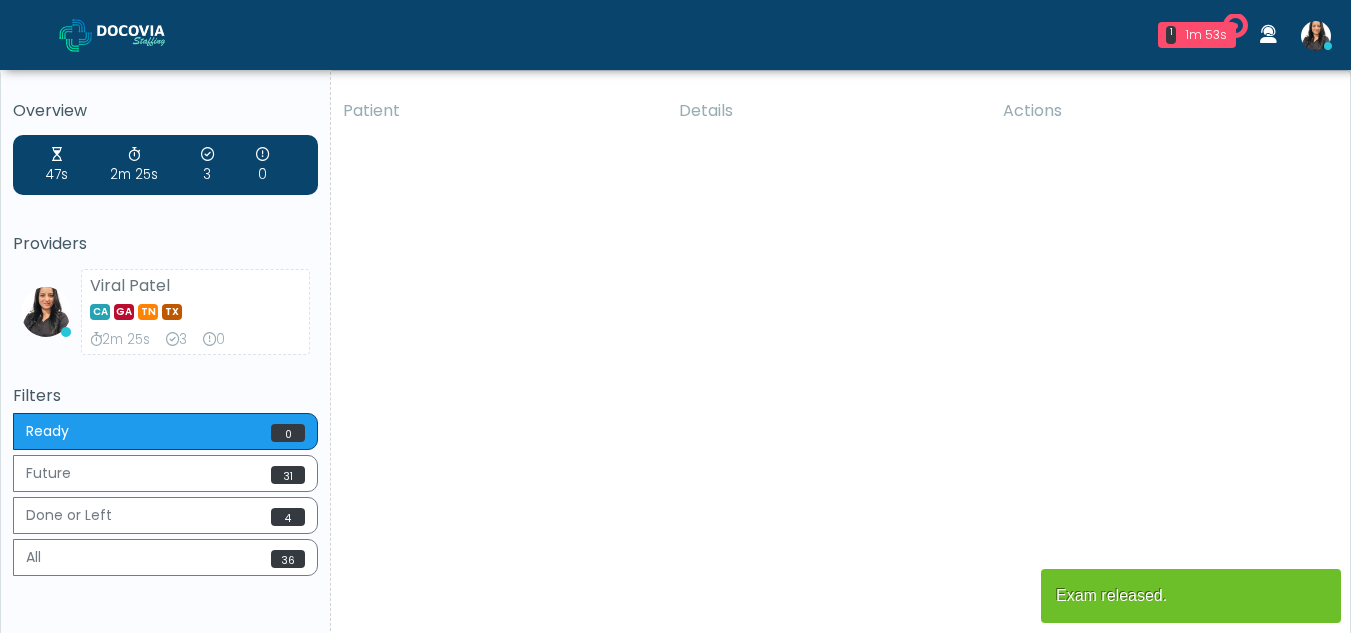 scroll, scrollTop: 0, scrollLeft: 0, axis: both 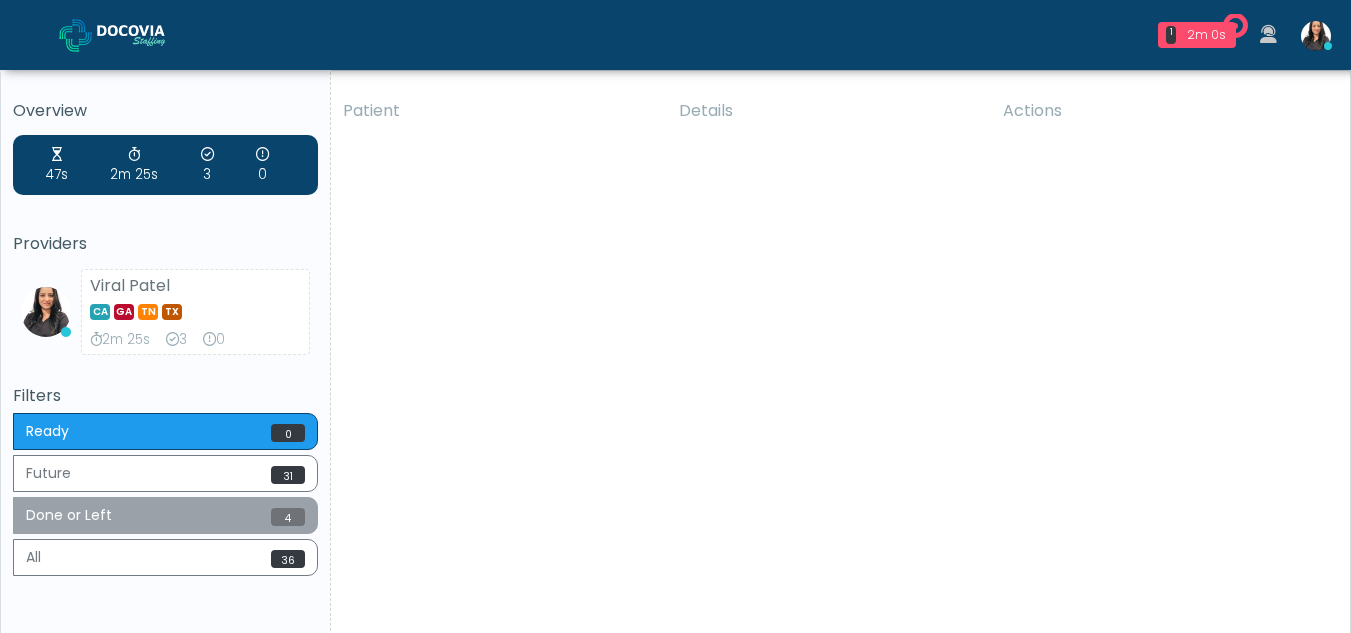 click on "Done or Left
4" at bounding box center (165, 515) 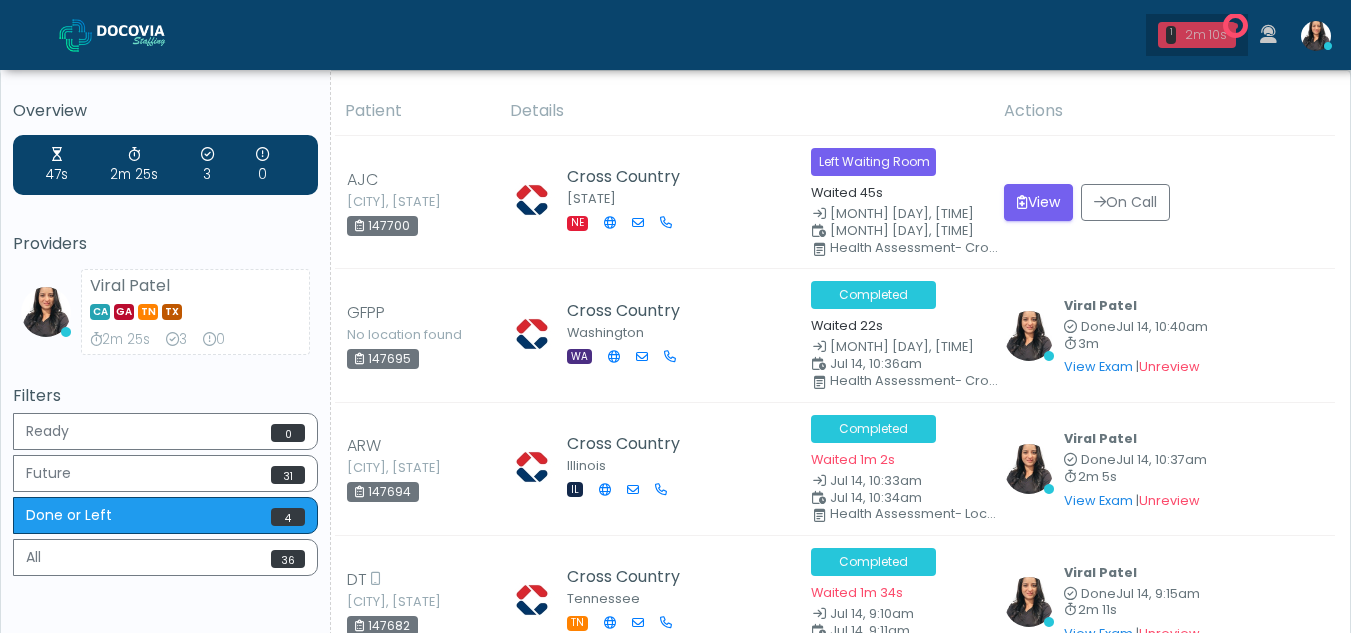 click on "2m 10s" at bounding box center (1206, 35) 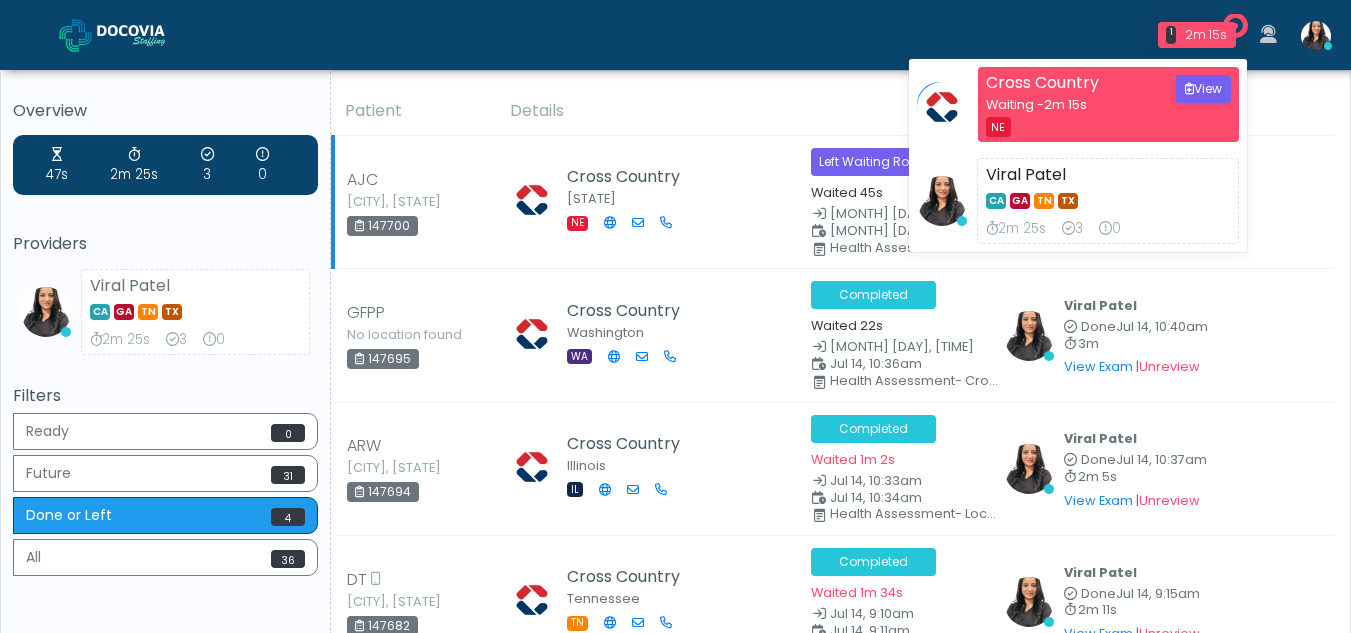click on "View
On Call" at bounding box center [1163, 202] 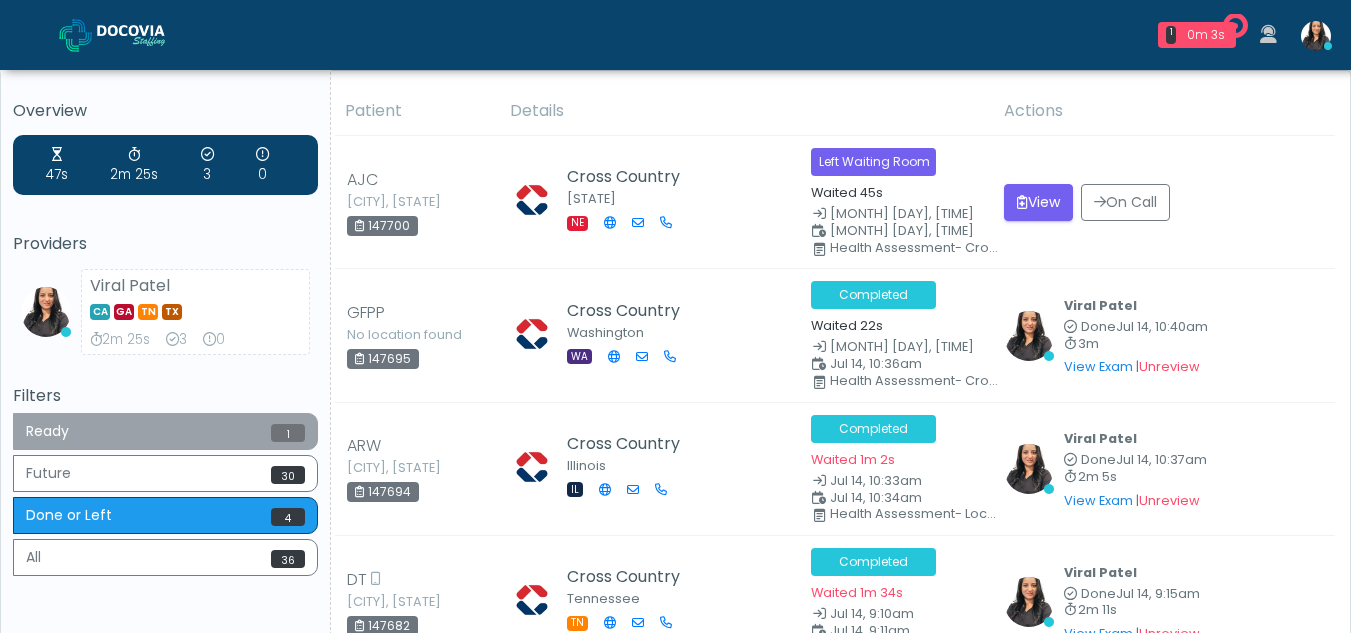 click on "Ready
1" at bounding box center [165, 431] 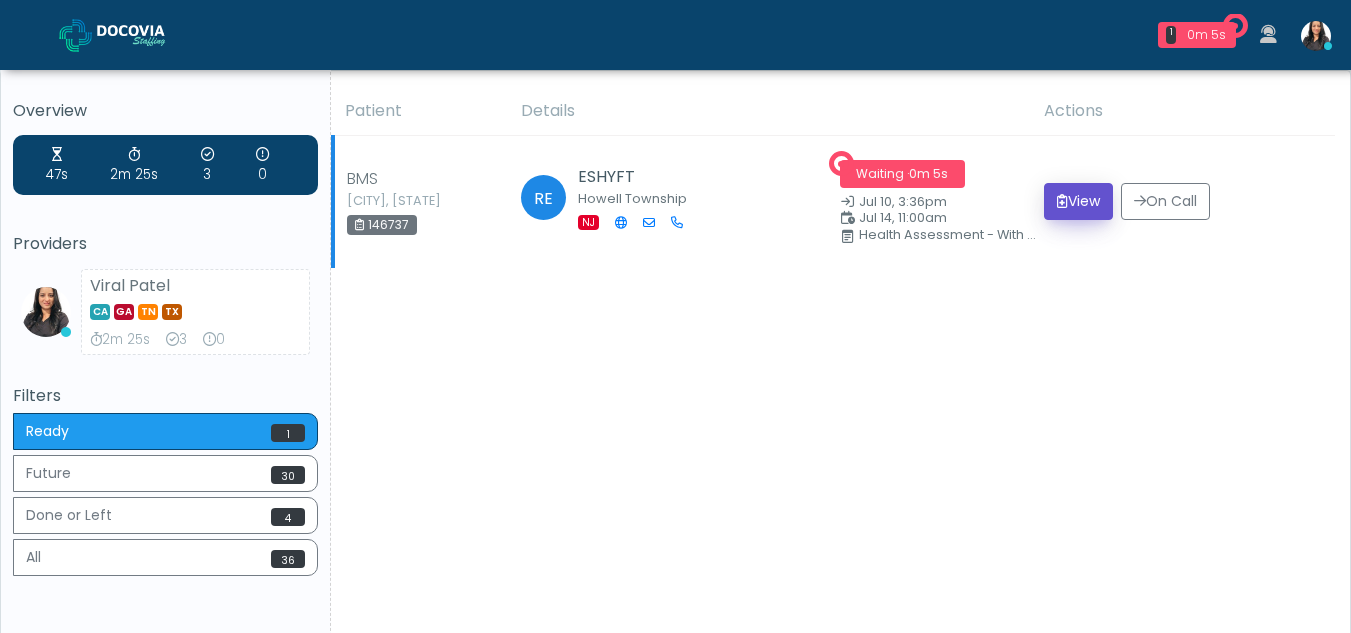 click on "View" at bounding box center (1078, 201) 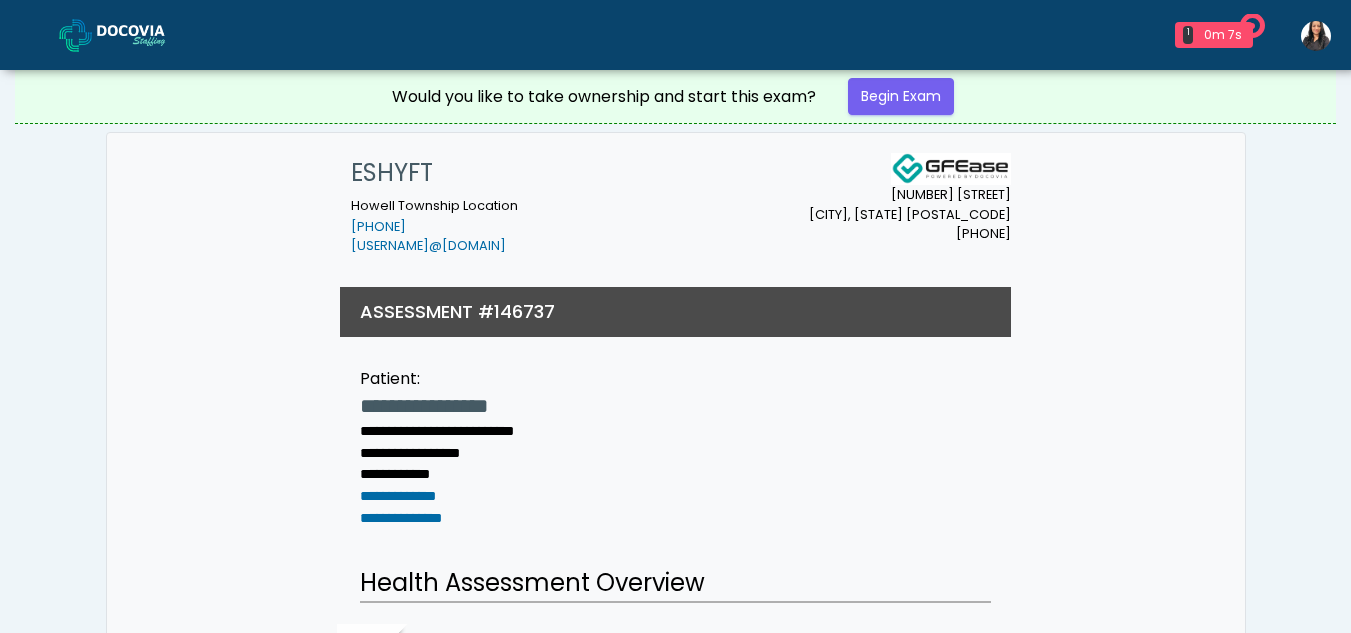scroll, scrollTop: 0, scrollLeft: 0, axis: both 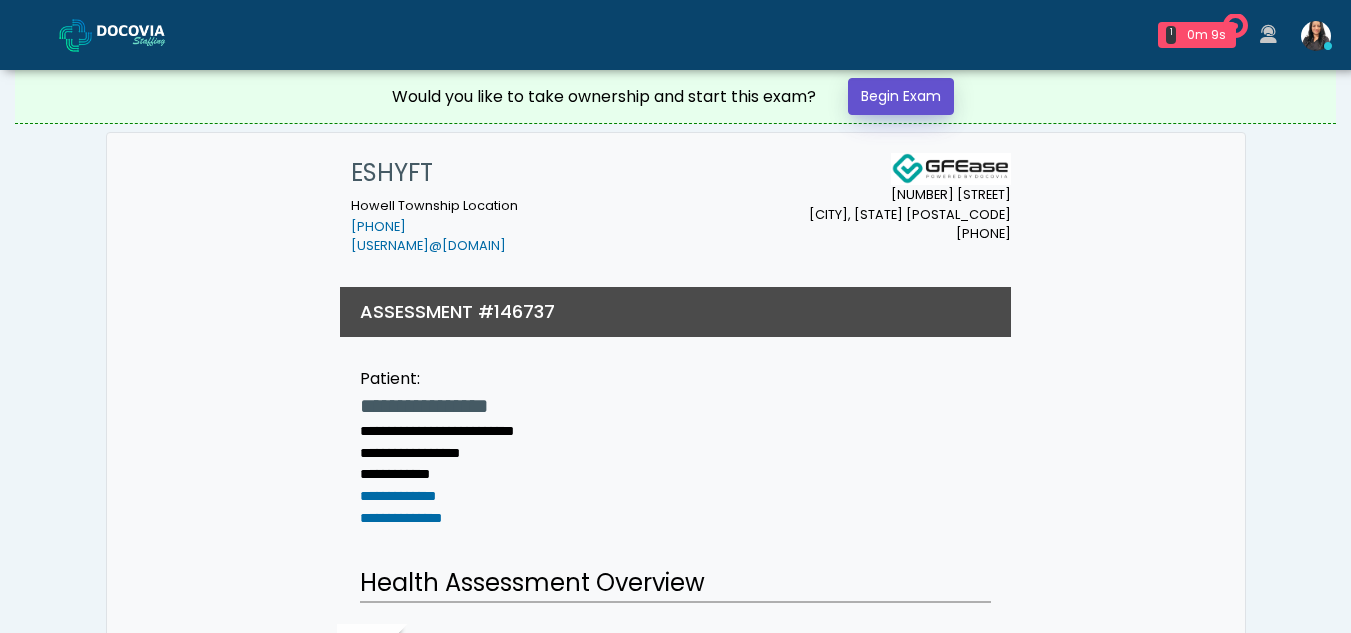 click on "Begin Exam" at bounding box center [901, 96] 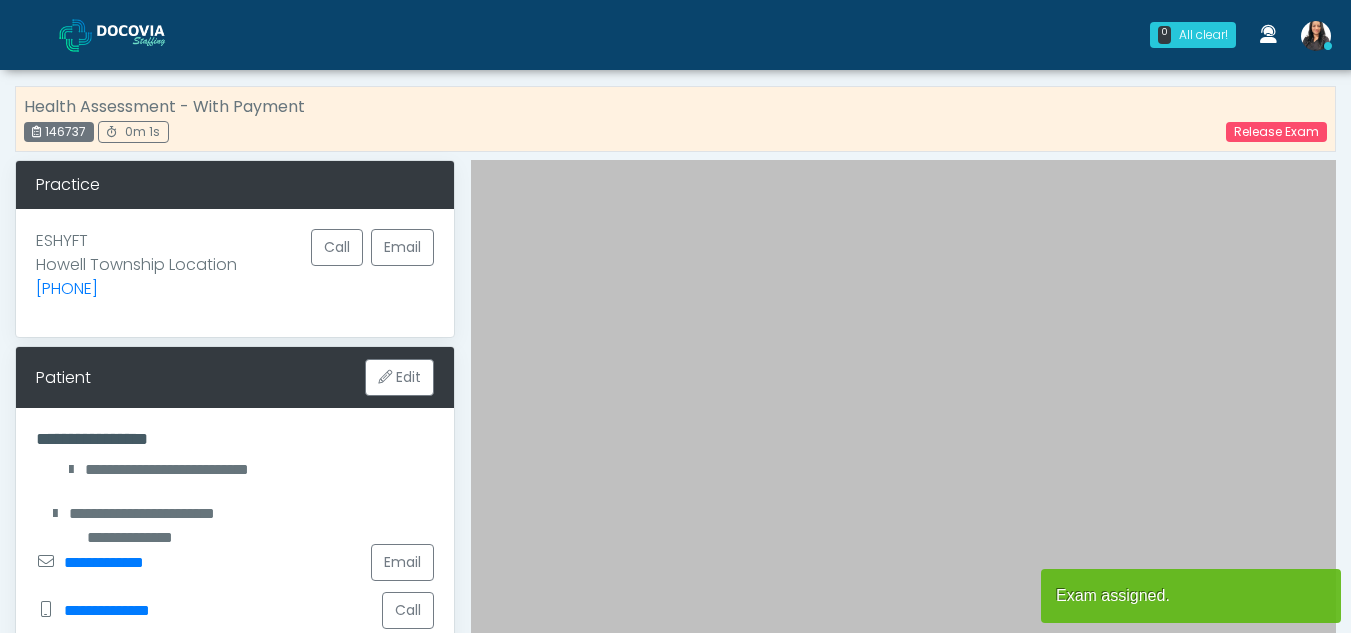scroll, scrollTop: 0, scrollLeft: 0, axis: both 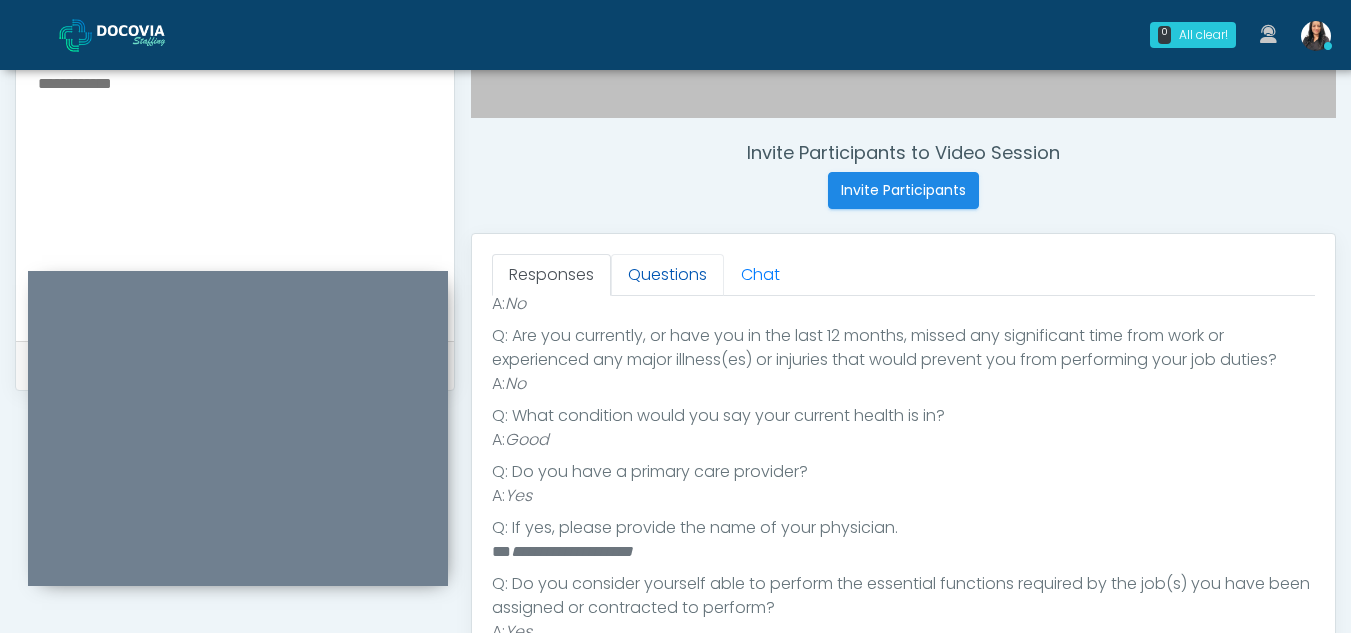 click on "Questions" at bounding box center (667, 275) 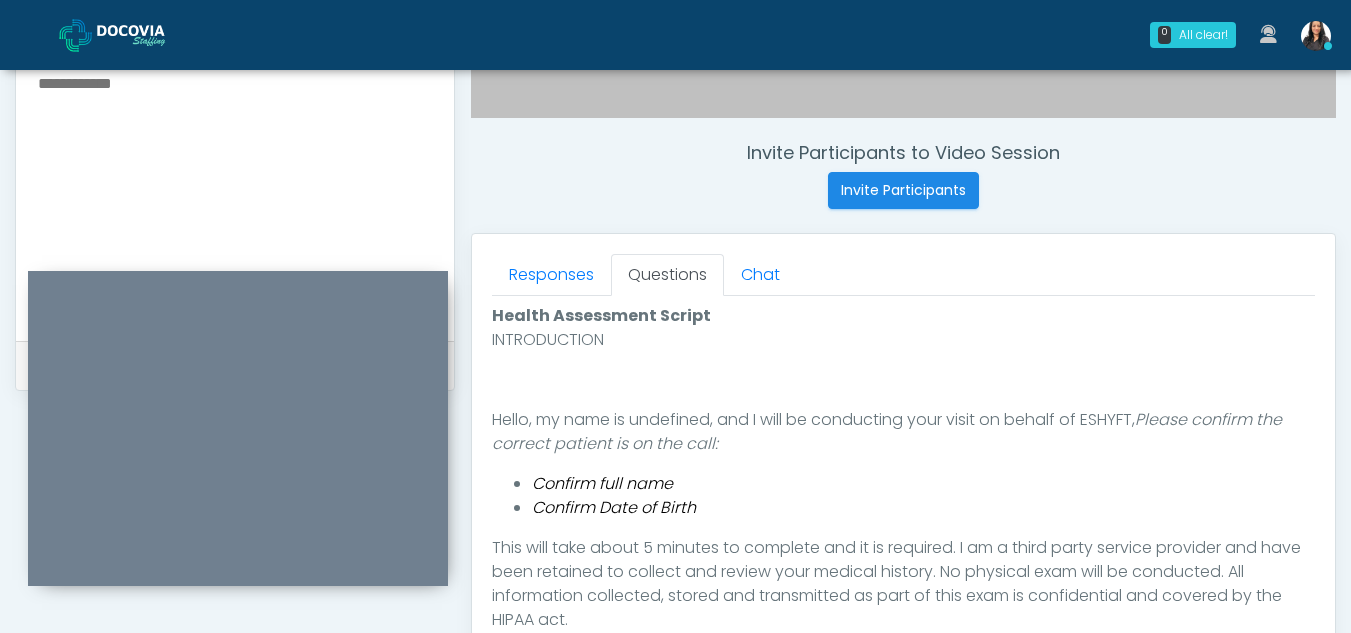 scroll, scrollTop: 0, scrollLeft: 0, axis: both 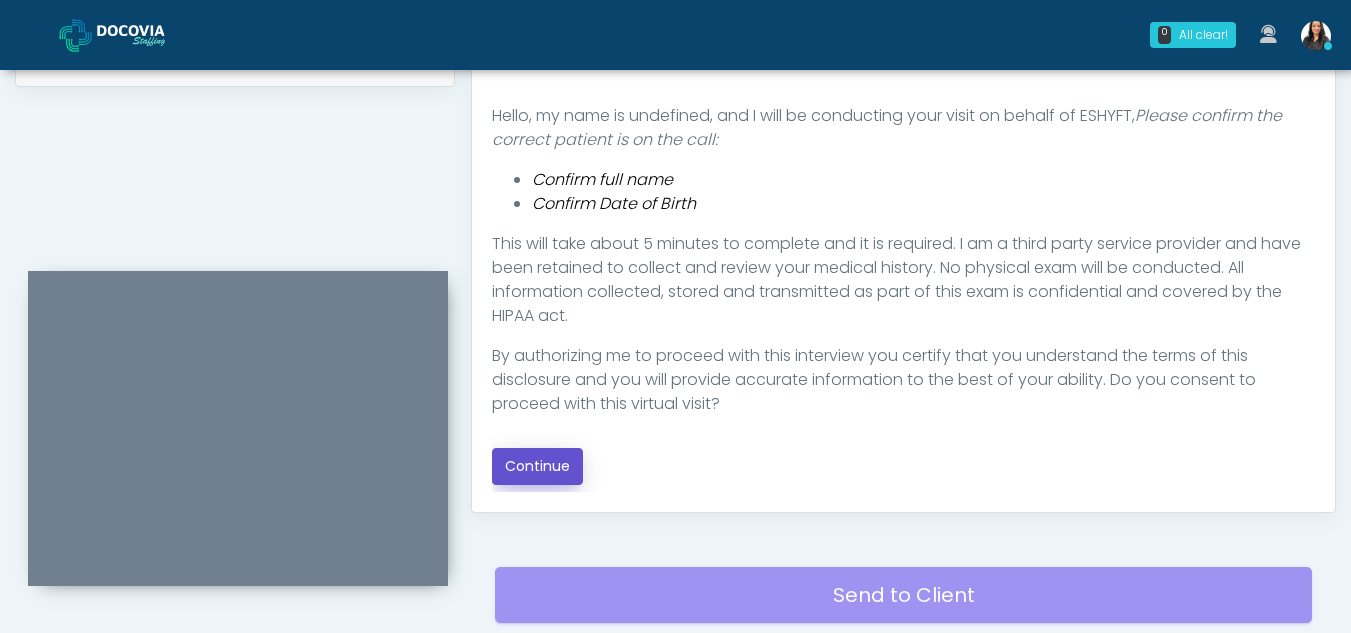 click on "Continue" at bounding box center [537, 466] 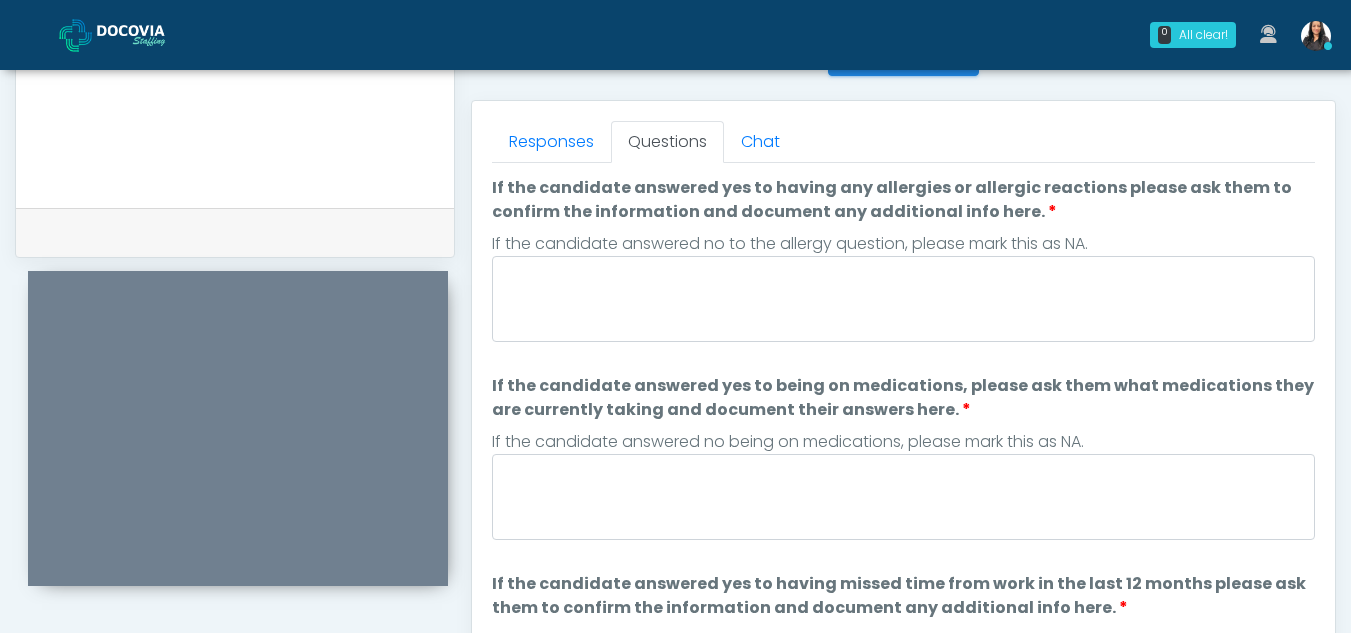 scroll, scrollTop: 780, scrollLeft: 0, axis: vertical 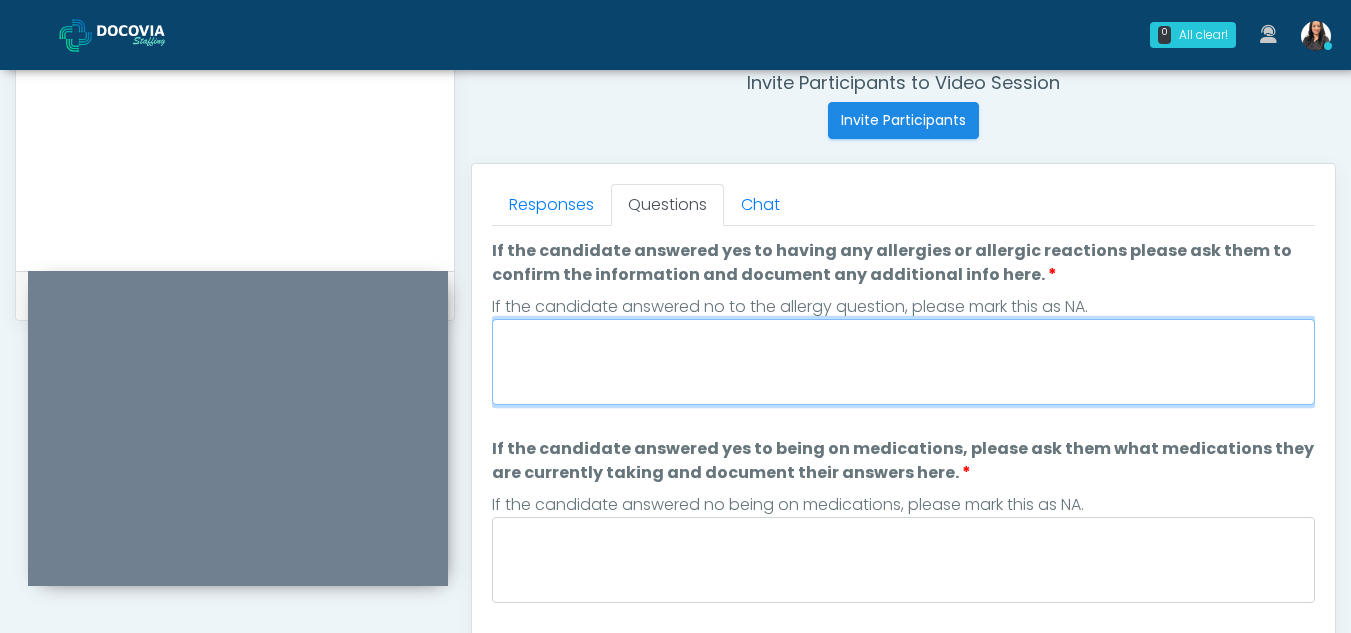 click on "If the candidate answered yes to having any allergies or allergic reactions please ask them to confirm the information and document any additional info here." at bounding box center [903, 362] 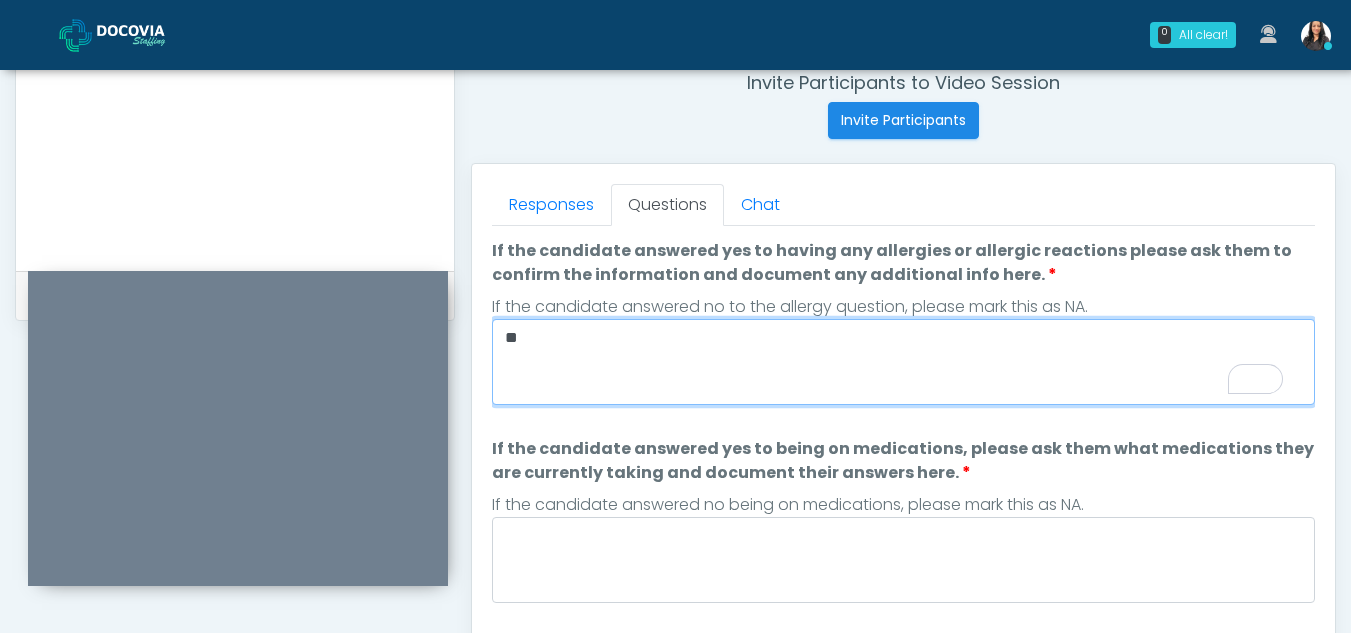 type on "**" 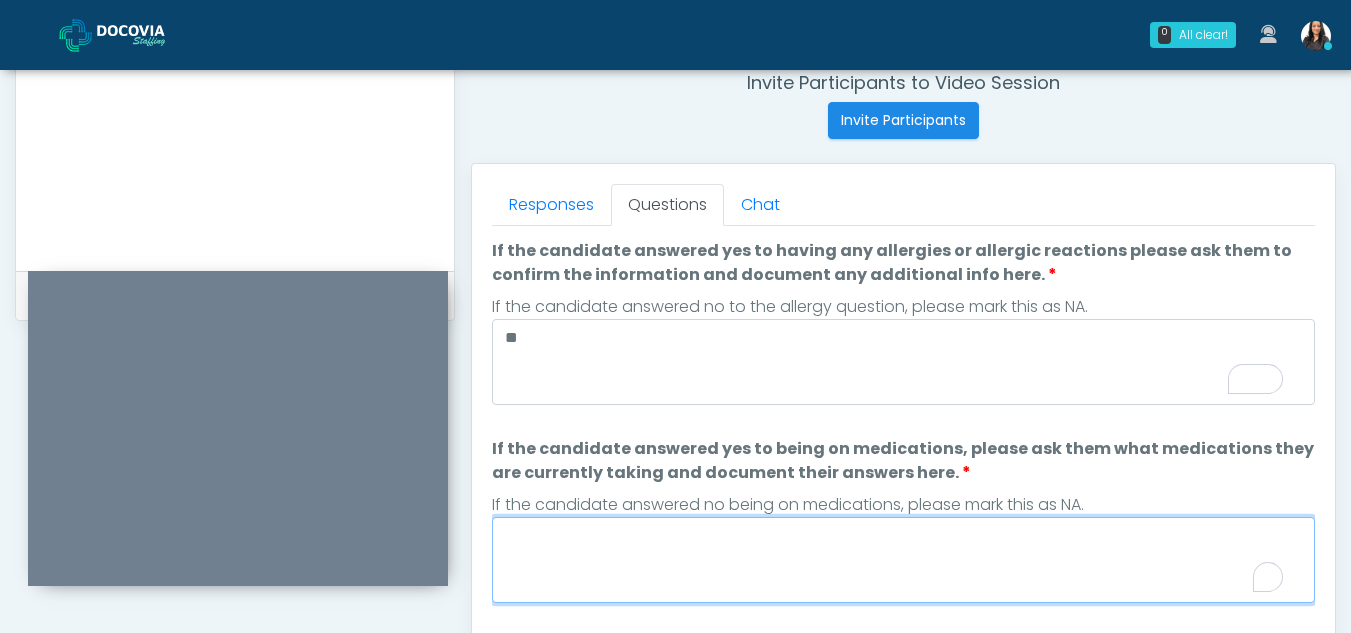 click on "If the candidate answered yes to being on medications, please ask them what medications they are currently taking and document their answers here." at bounding box center [903, 560] 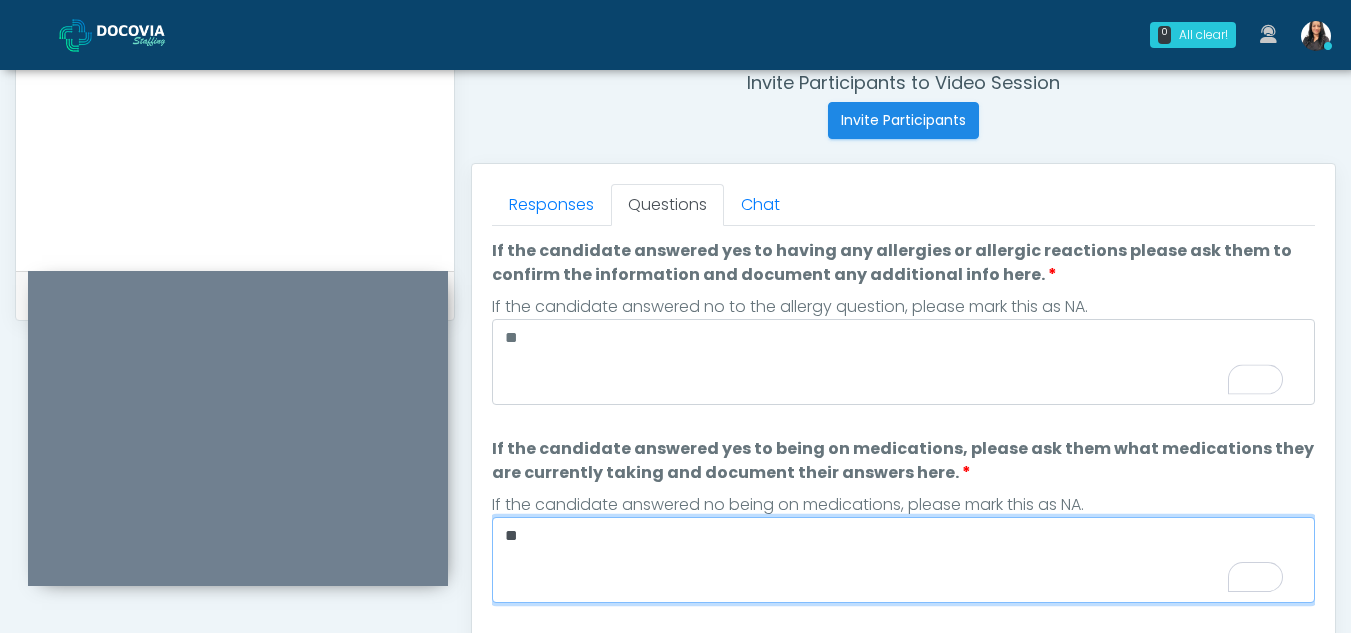type on "**" 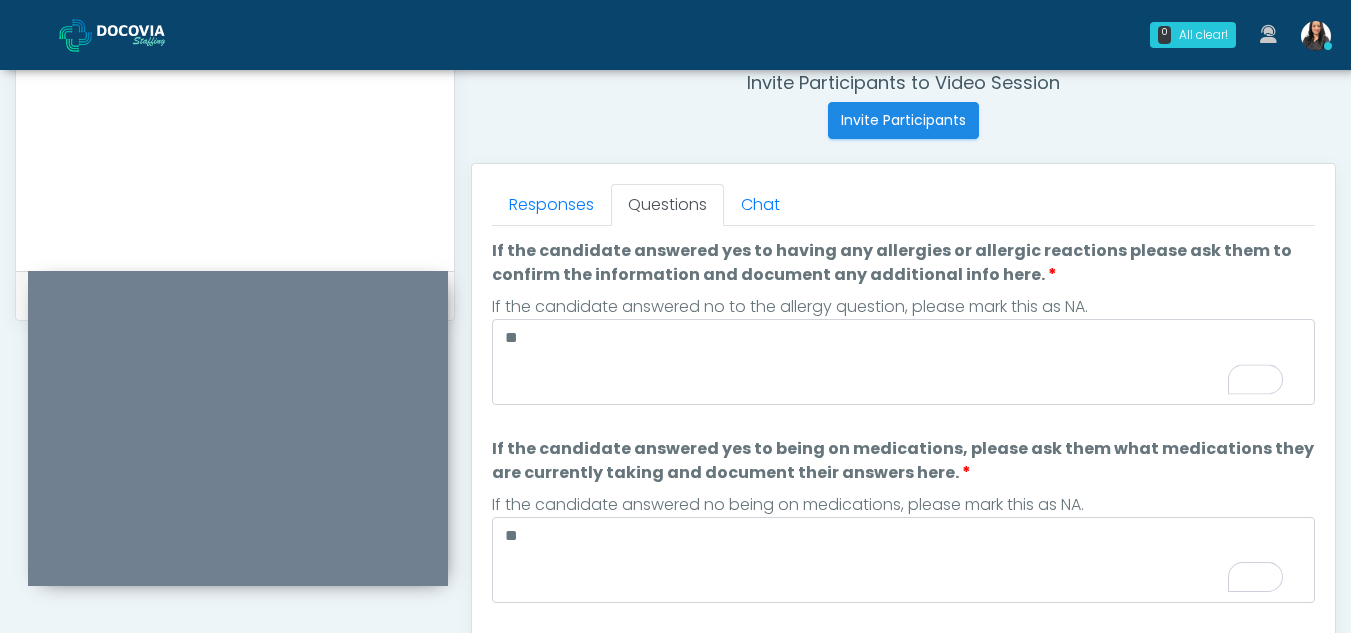 scroll, scrollTop: 48, scrollLeft: 0, axis: vertical 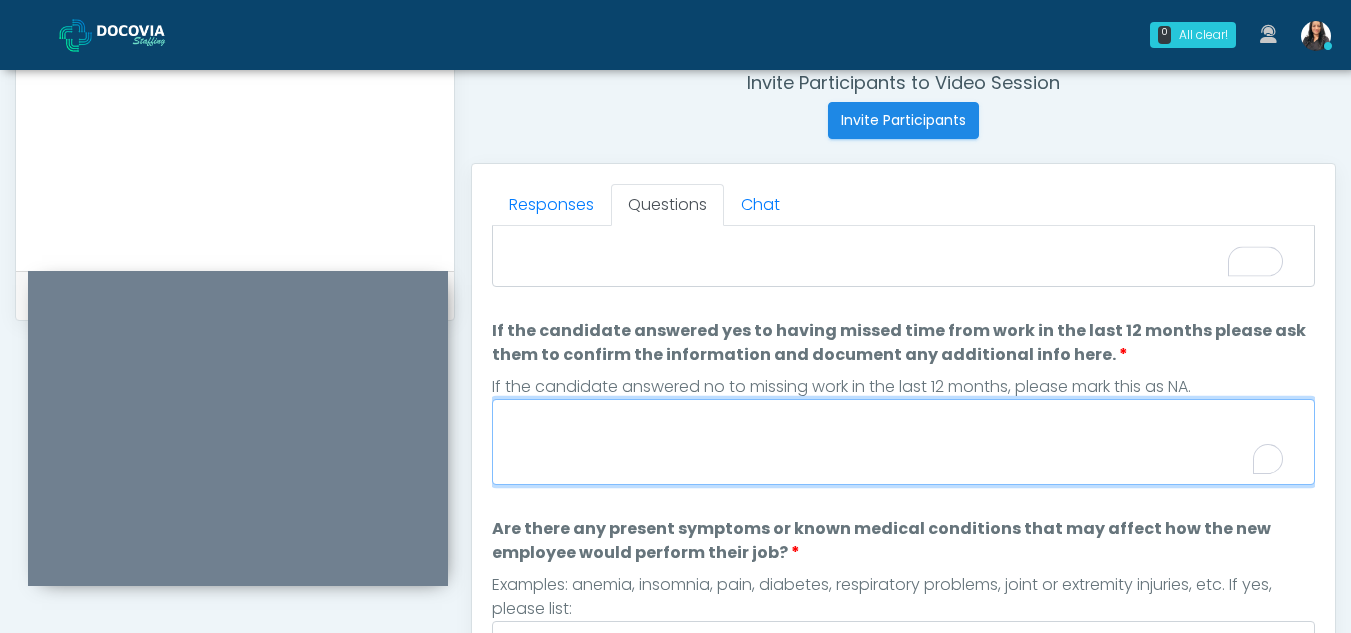 click on "If the candidate answered yes to having missed time from work in the last 12 months please ask them to confirm the information and document any additional info here." at bounding box center [903, 442] 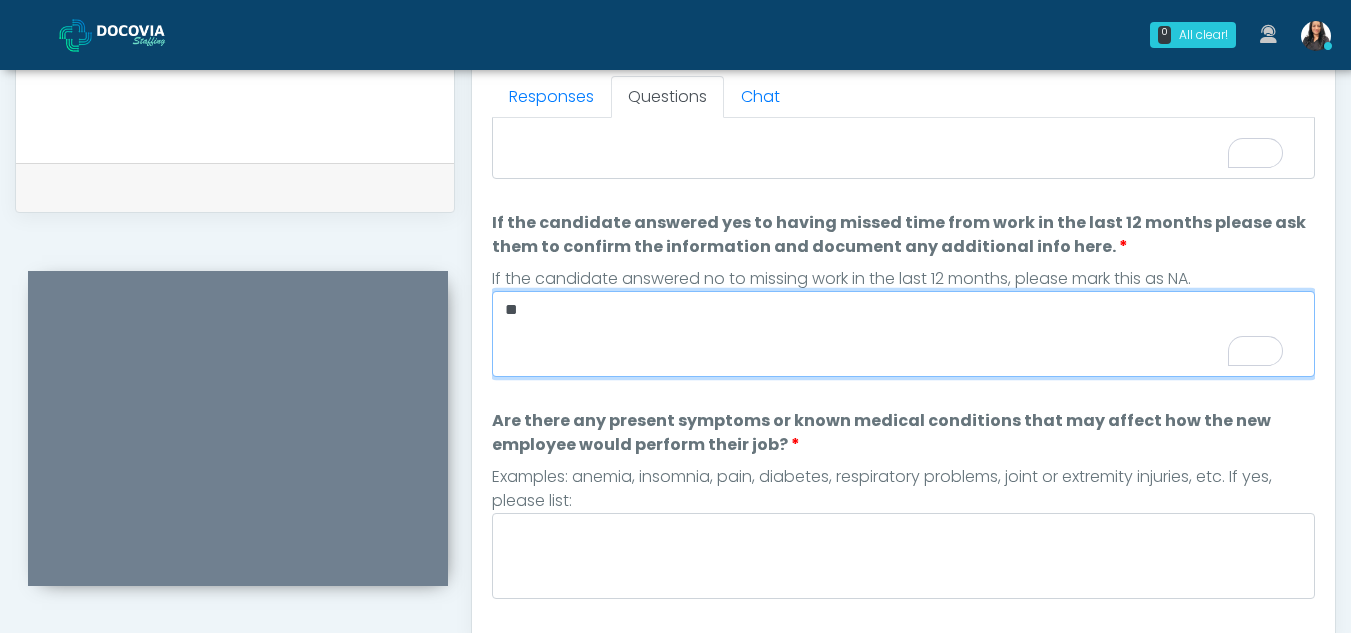 type on "**" 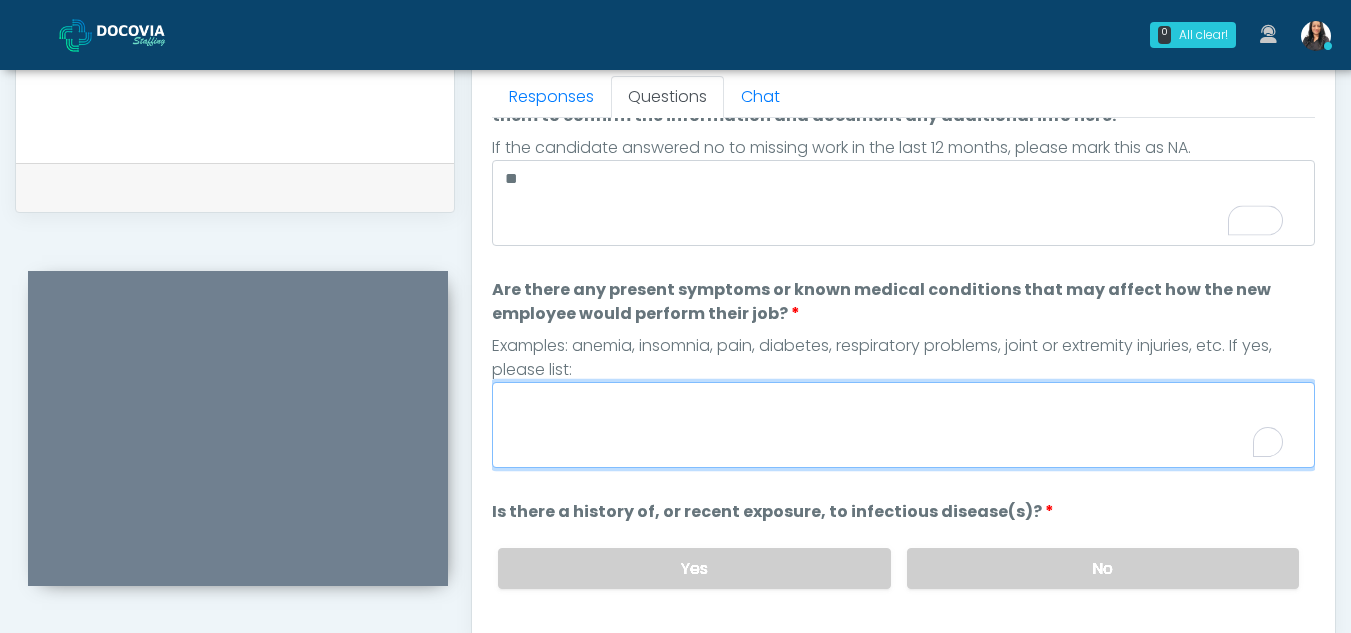 click on "Are there any present symptoms or known medical conditions that may affect how the new employee would perform their job?" at bounding box center (903, 425) 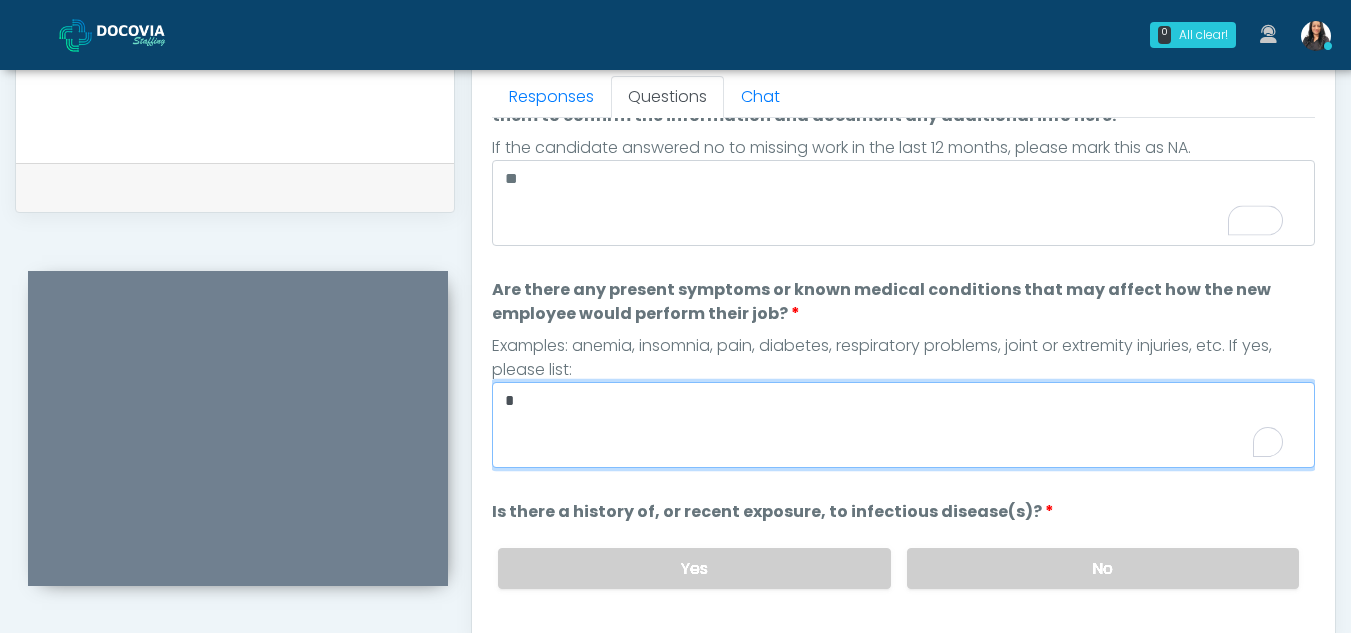 type on "**" 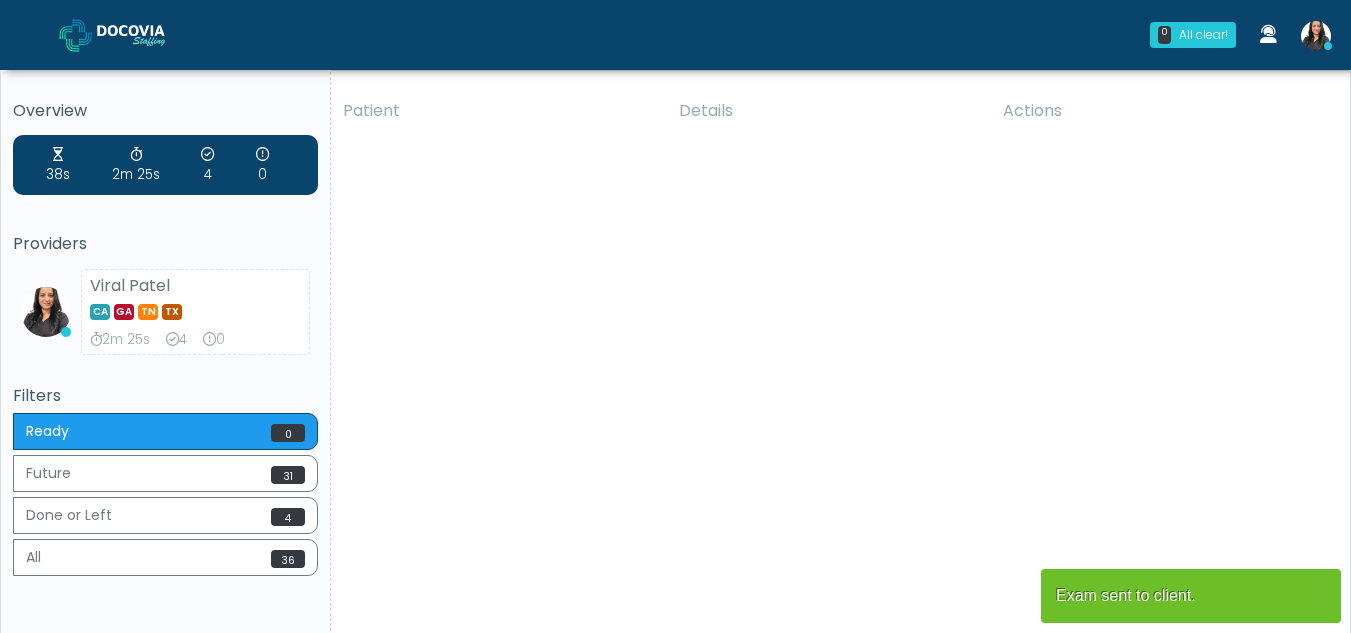 scroll, scrollTop: 0, scrollLeft: 0, axis: both 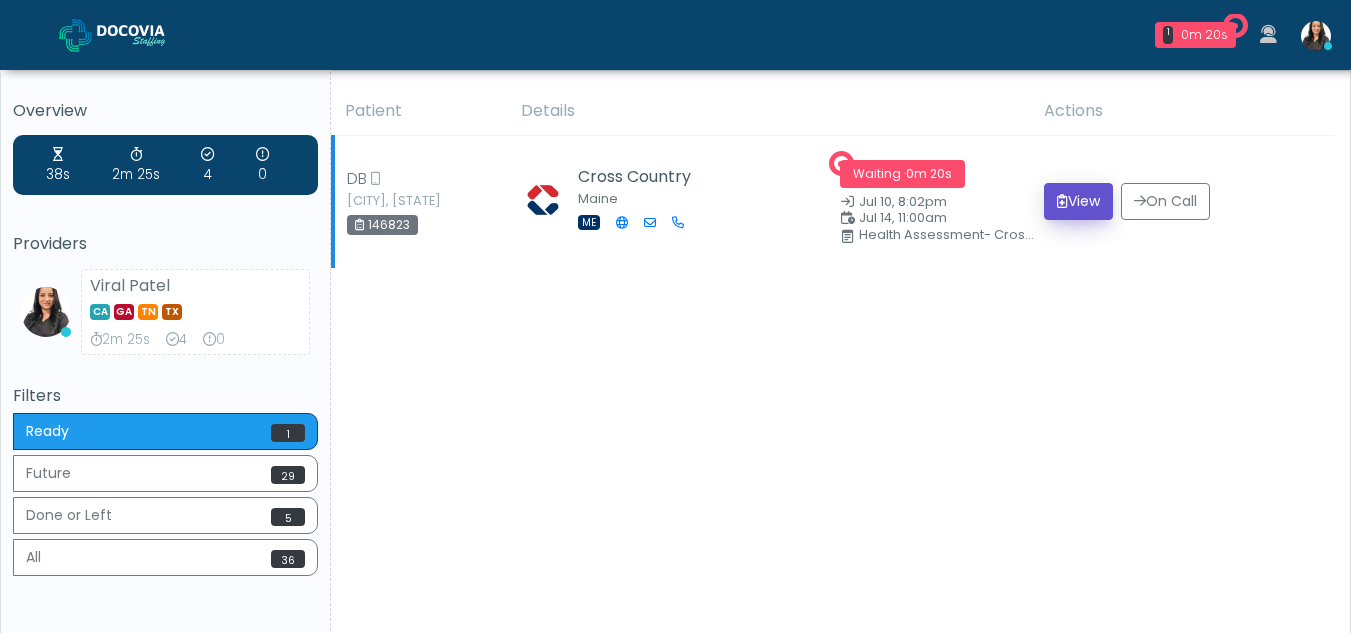 click on "View" at bounding box center (1078, 201) 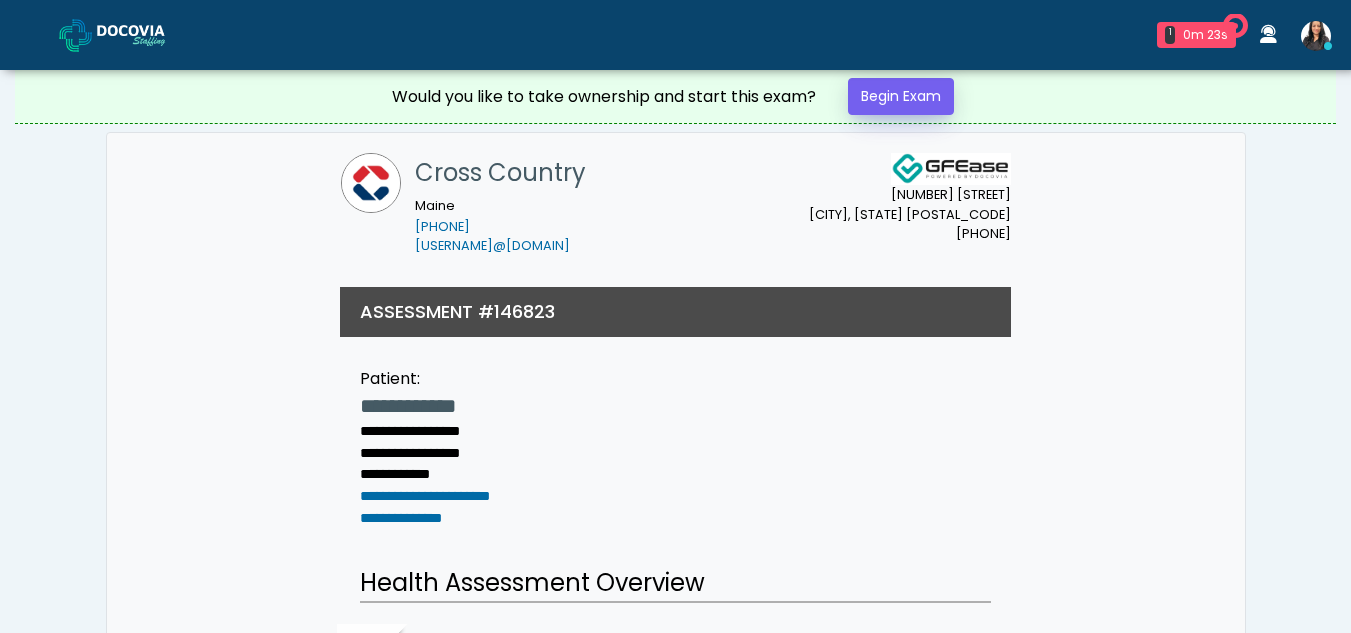scroll, scrollTop: 0, scrollLeft: 0, axis: both 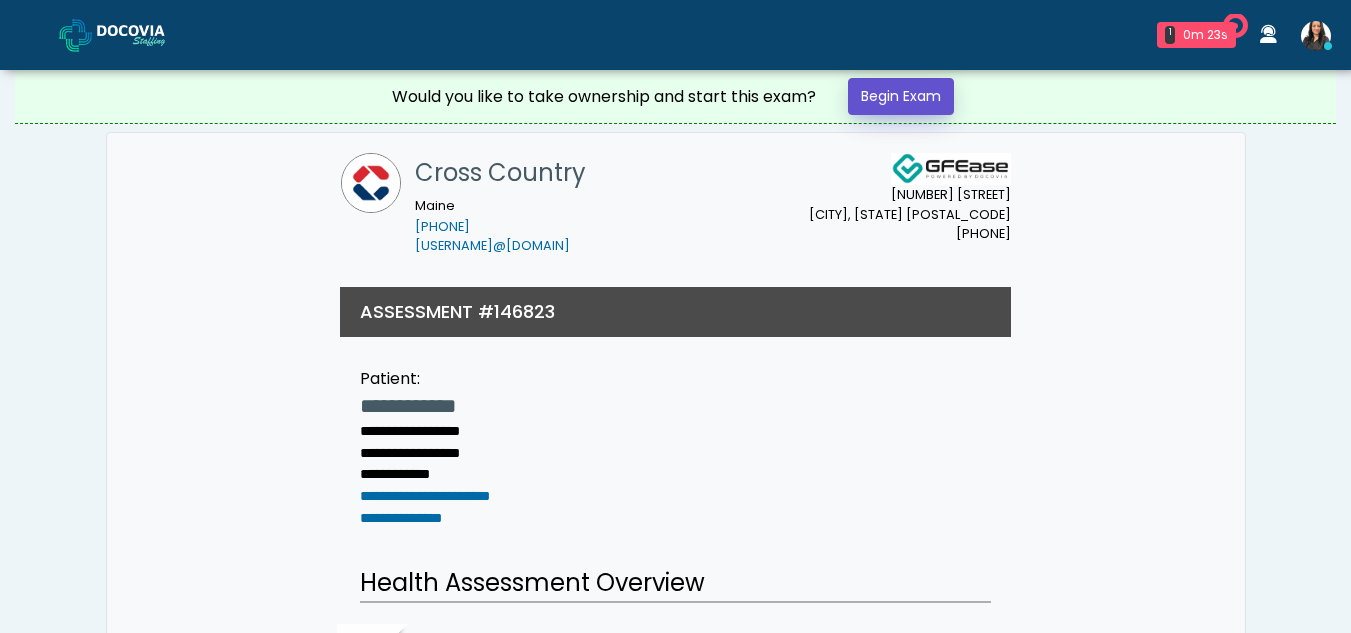 click on "Begin Exam" at bounding box center (901, 96) 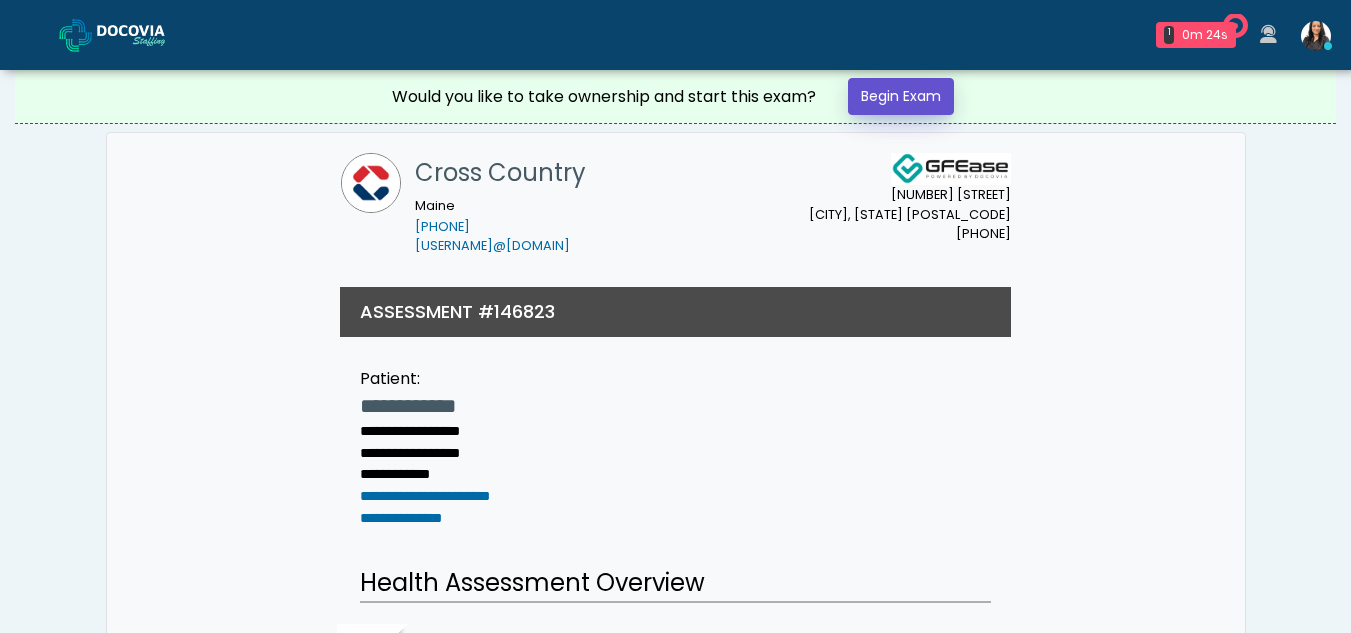 scroll, scrollTop: 0, scrollLeft: 0, axis: both 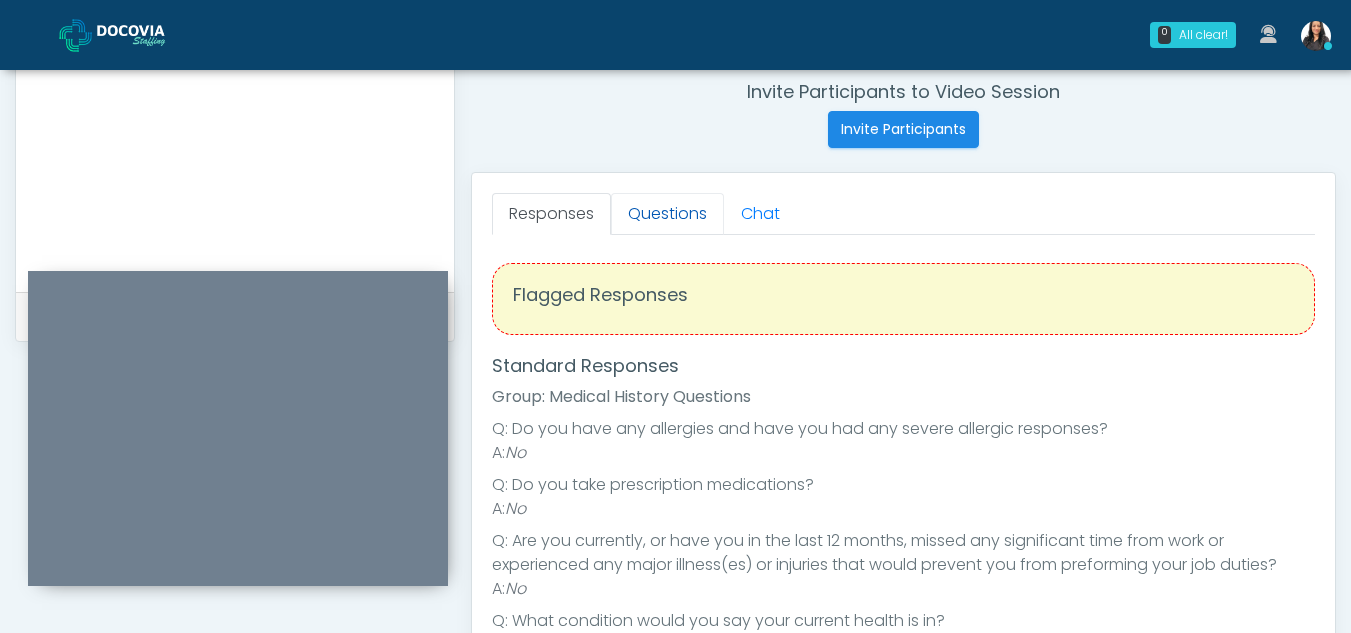 click on "Questions" at bounding box center (667, 214) 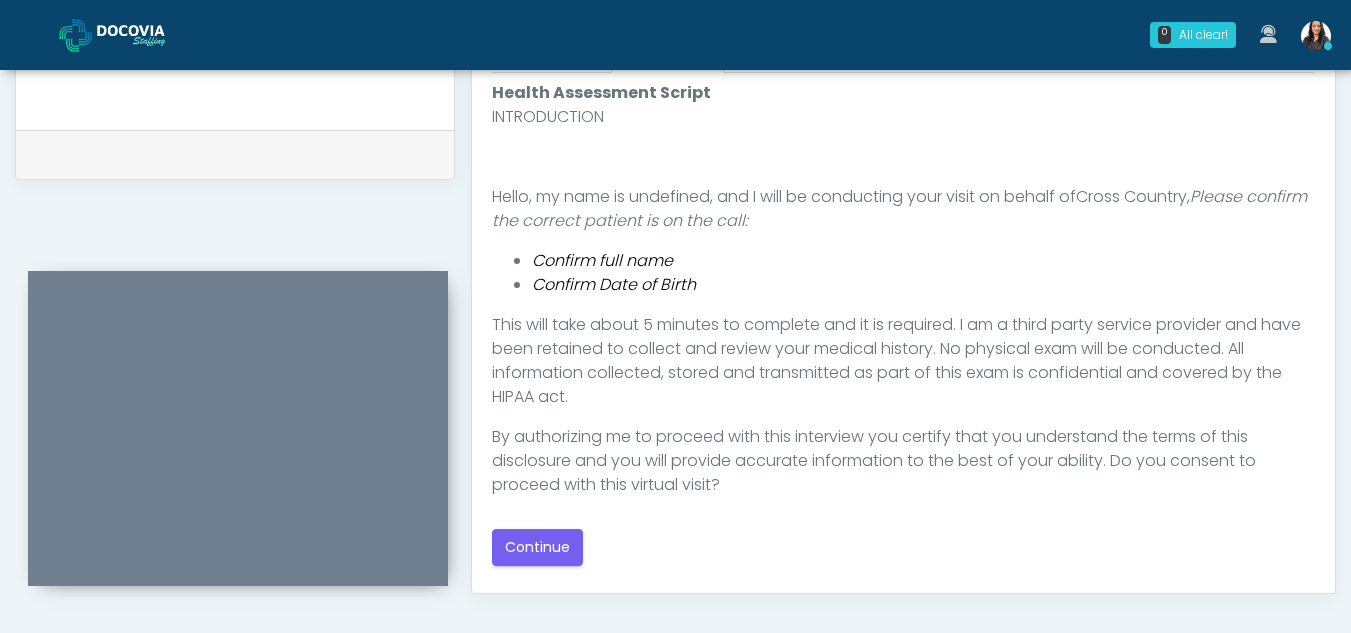scroll, scrollTop: 936, scrollLeft: 0, axis: vertical 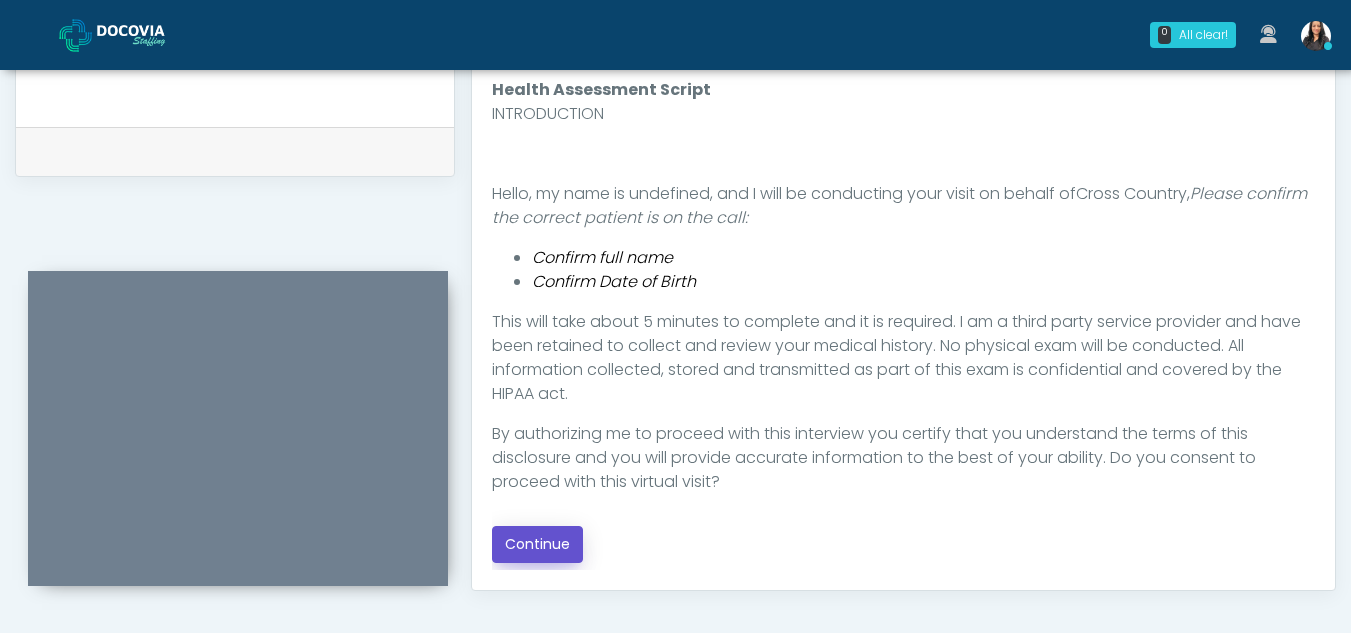 click on "Continue" at bounding box center [537, 544] 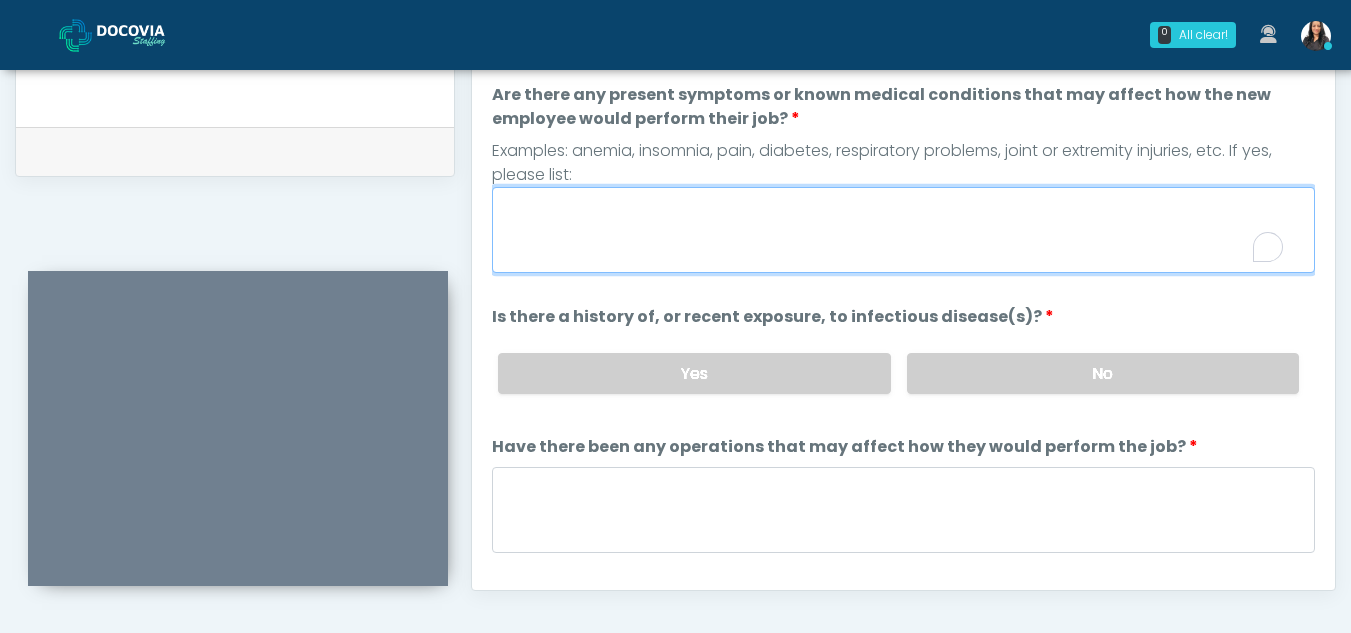 click on "Are there any present symptoms or known medical conditions that may affect how the new employee would perform their job?" at bounding box center (903, 230) 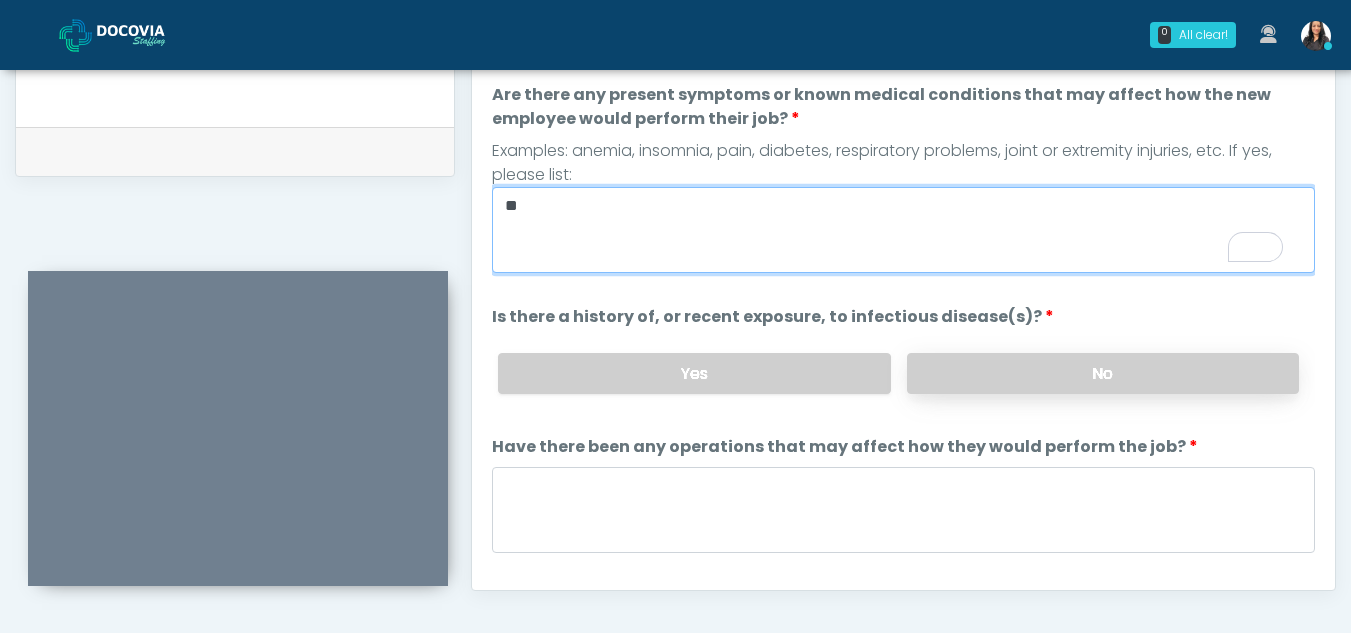 type on "**" 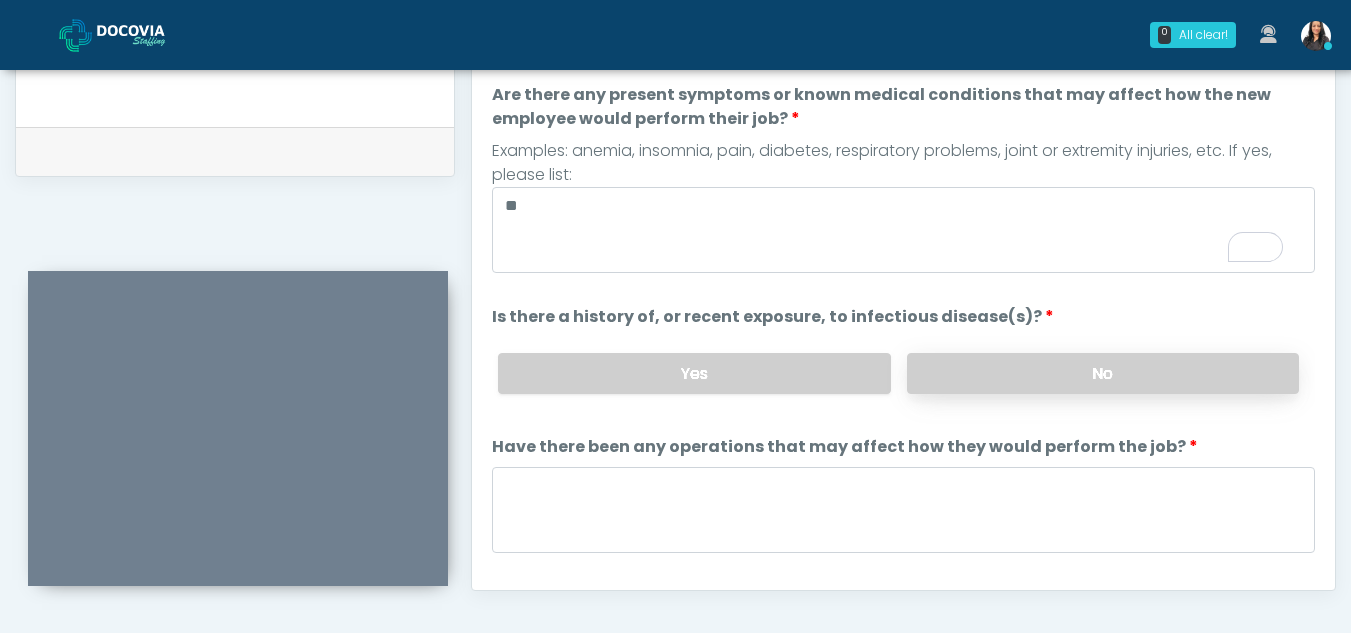 click on "No" at bounding box center (1103, 373) 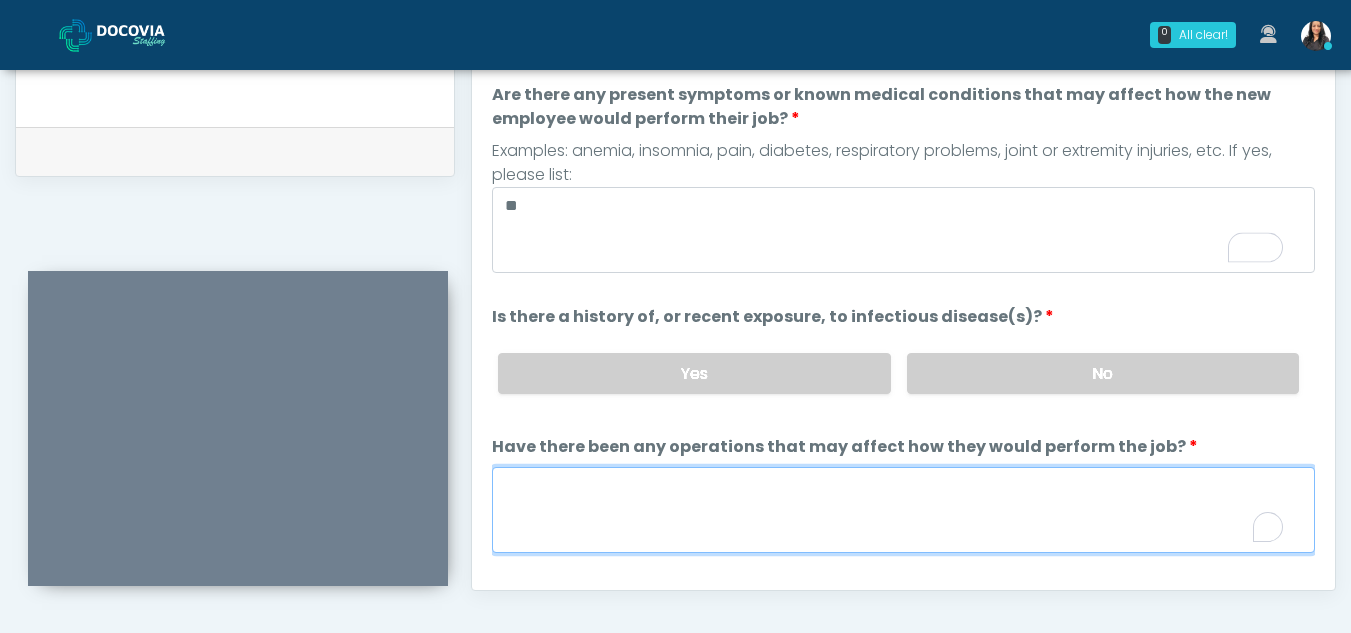 click on "Have there been any operations that may affect how they would perform the job?" at bounding box center [903, 510] 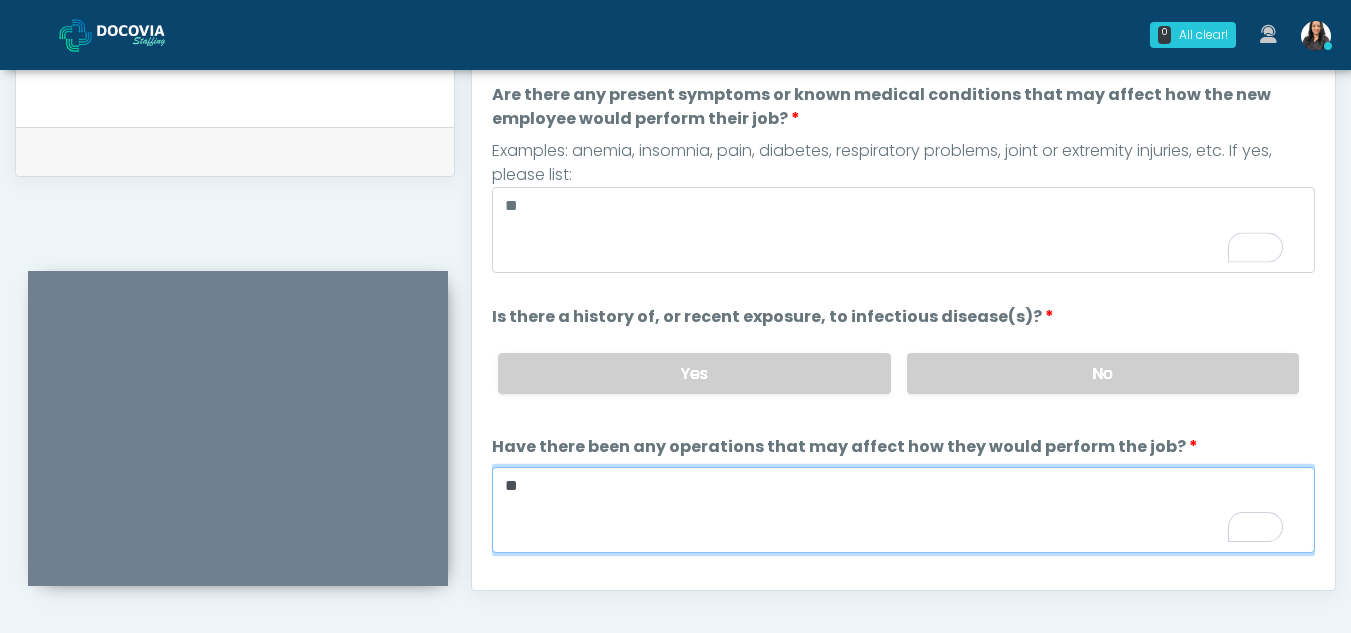 type on "**" 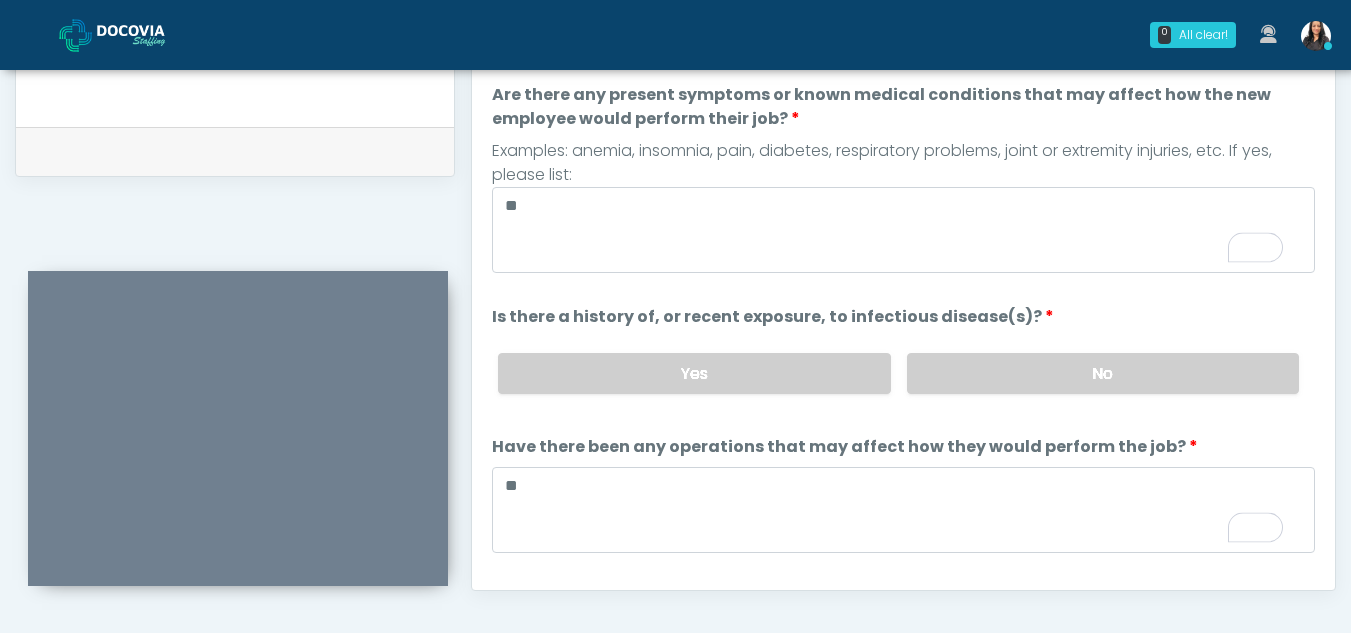 scroll, scrollTop: 78, scrollLeft: 0, axis: vertical 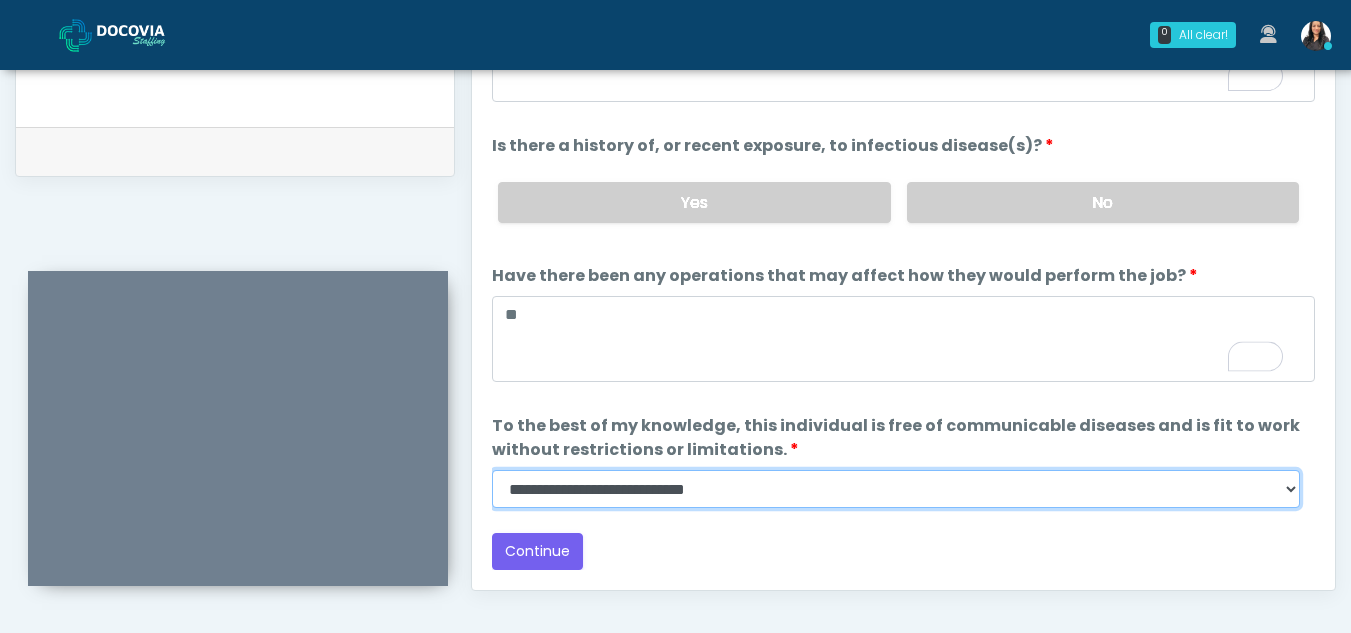 click on "**********" at bounding box center [896, 489] 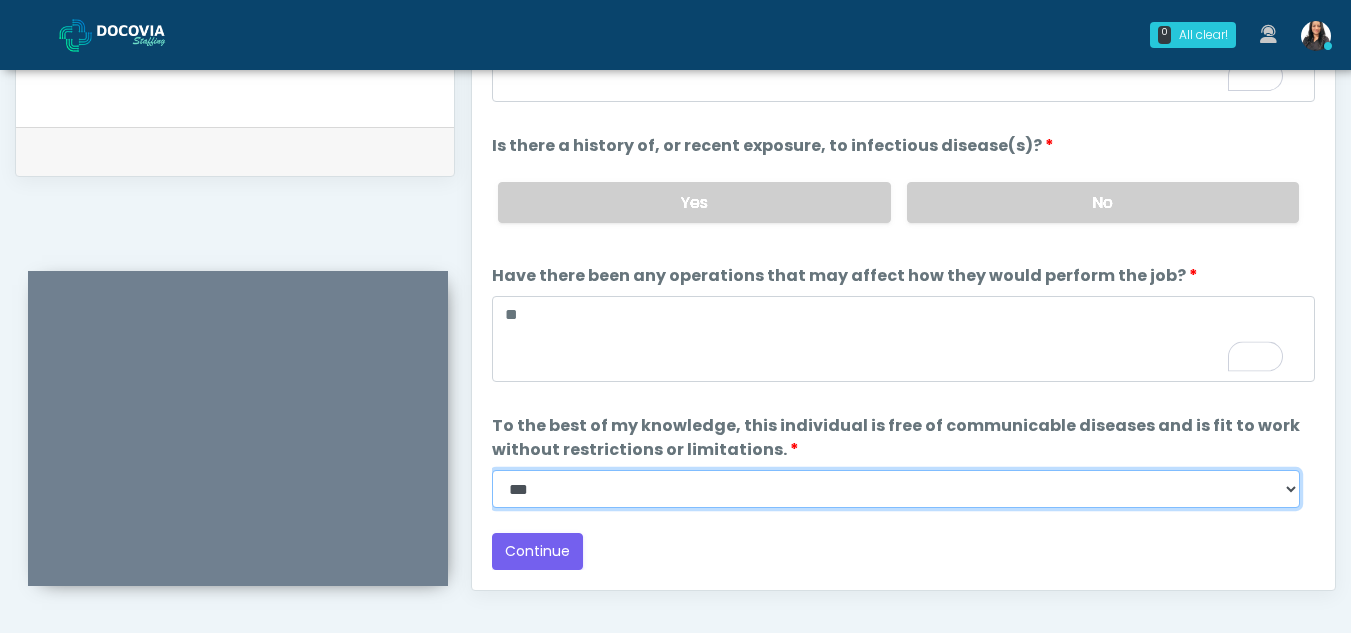 click on "**********" at bounding box center [896, 489] 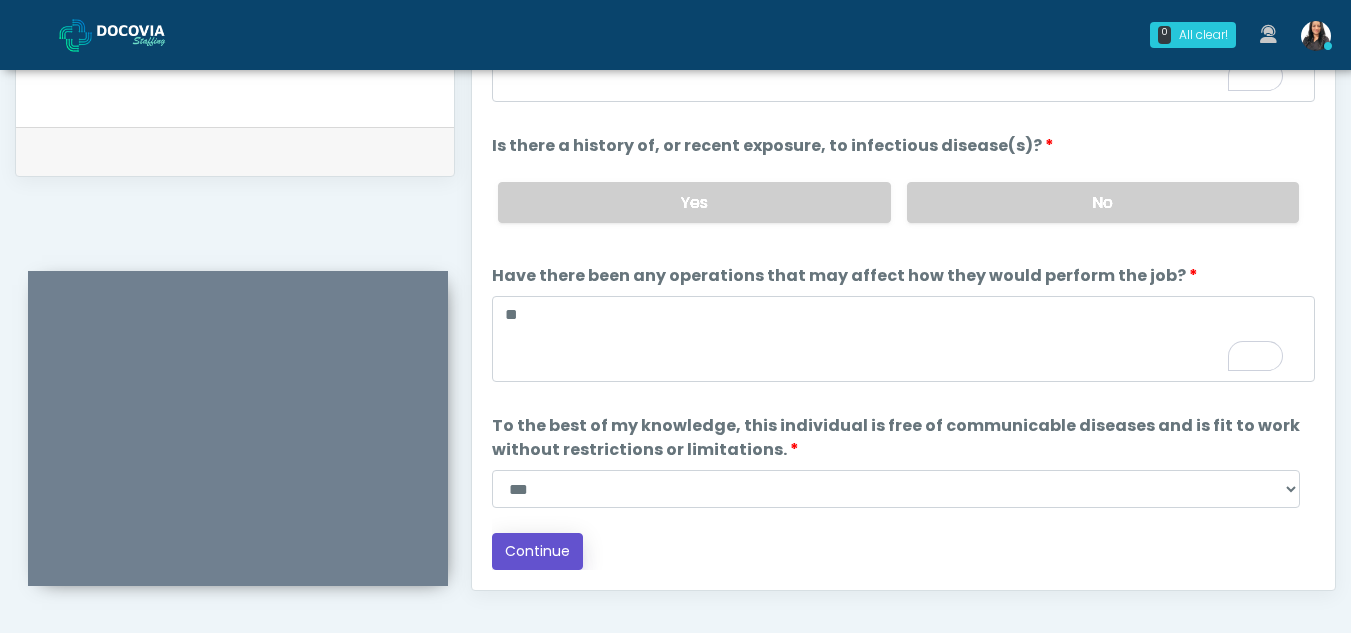 click on "Continue" at bounding box center [537, 551] 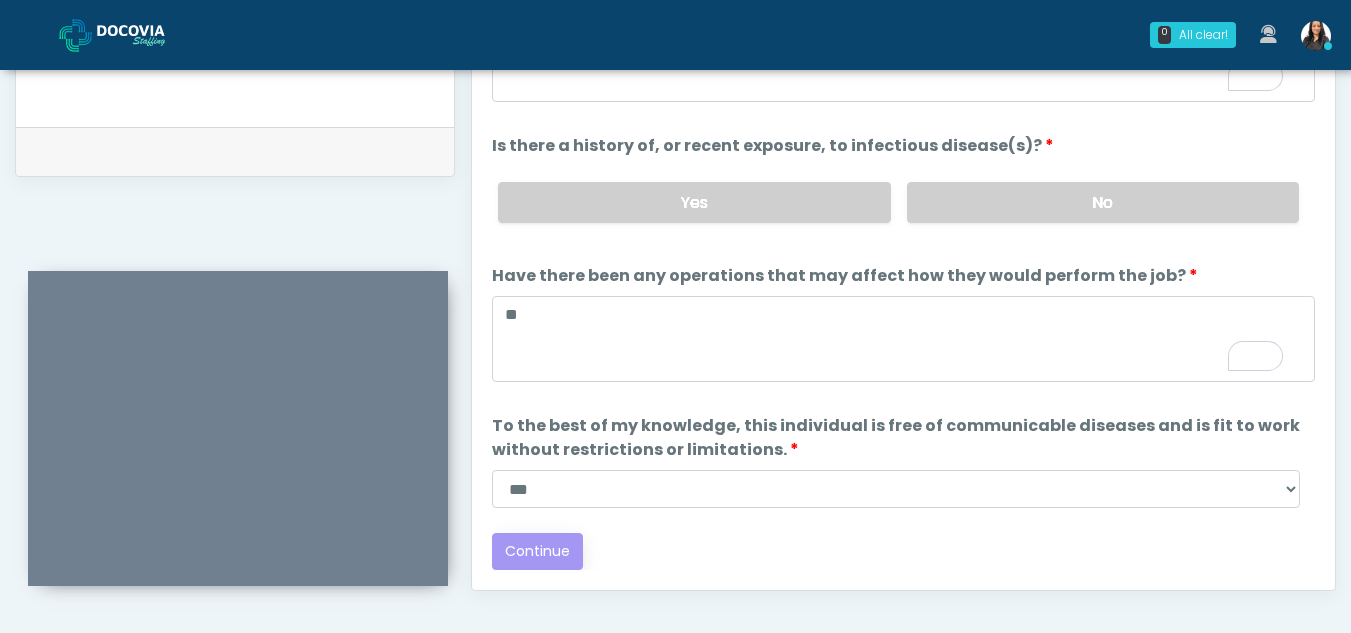 scroll, scrollTop: 0, scrollLeft: 0, axis: both 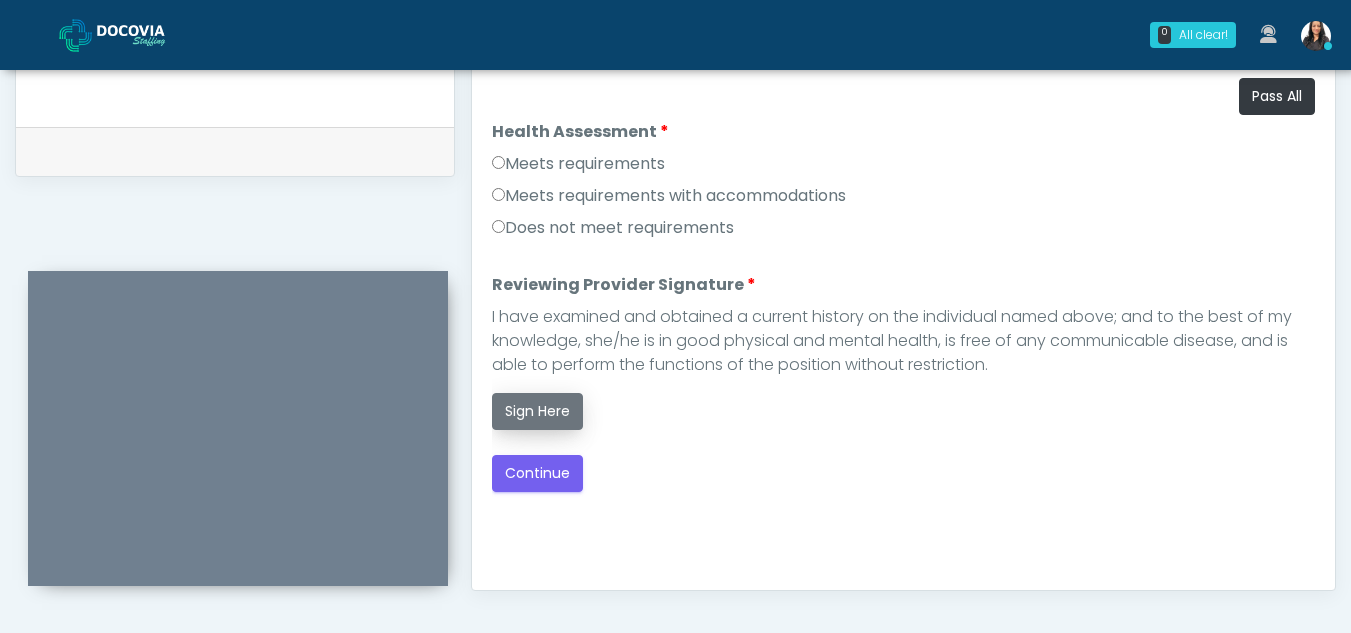 click on "Sign Here" at bounding box center (537, 411) 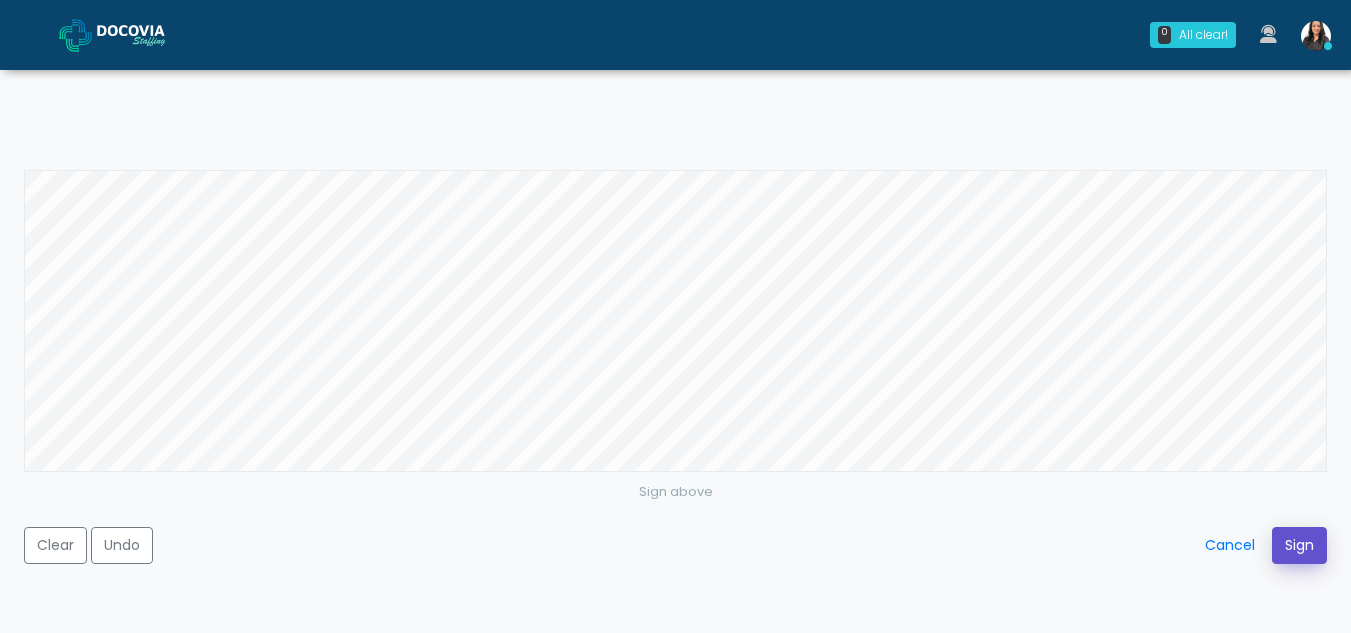 click on "Sign" at bounding box center (1299, 545) 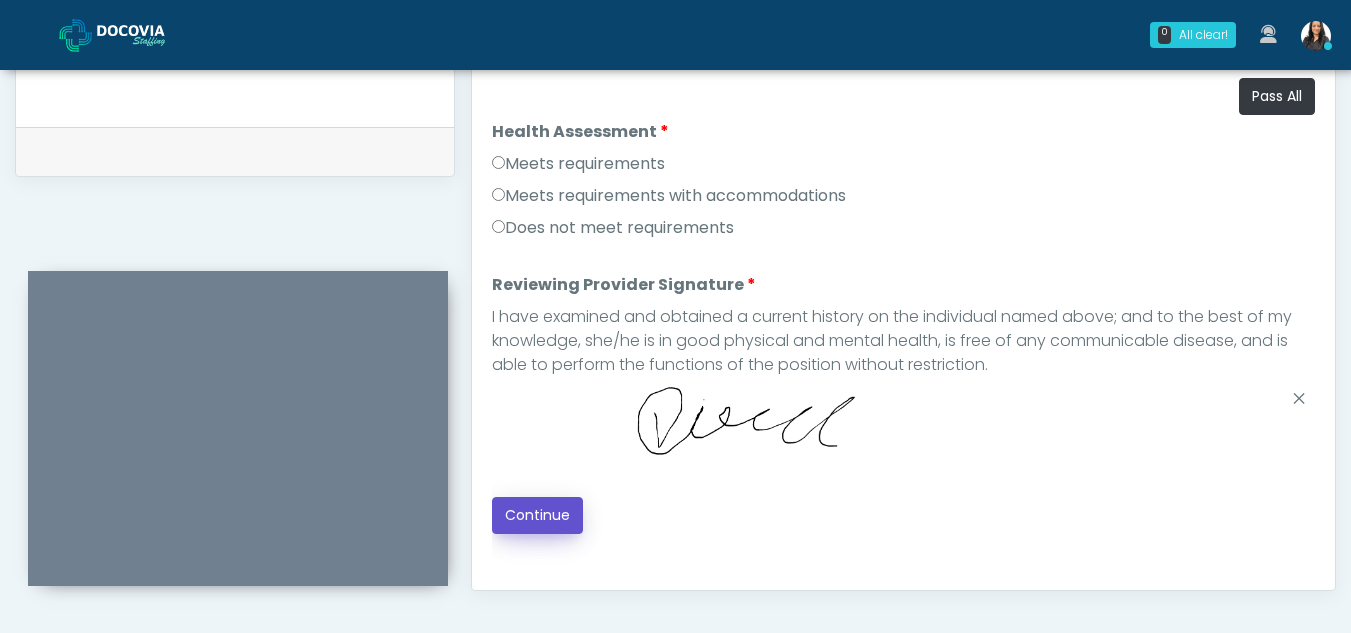 click on "Continue" at bounding box center [537, 515] 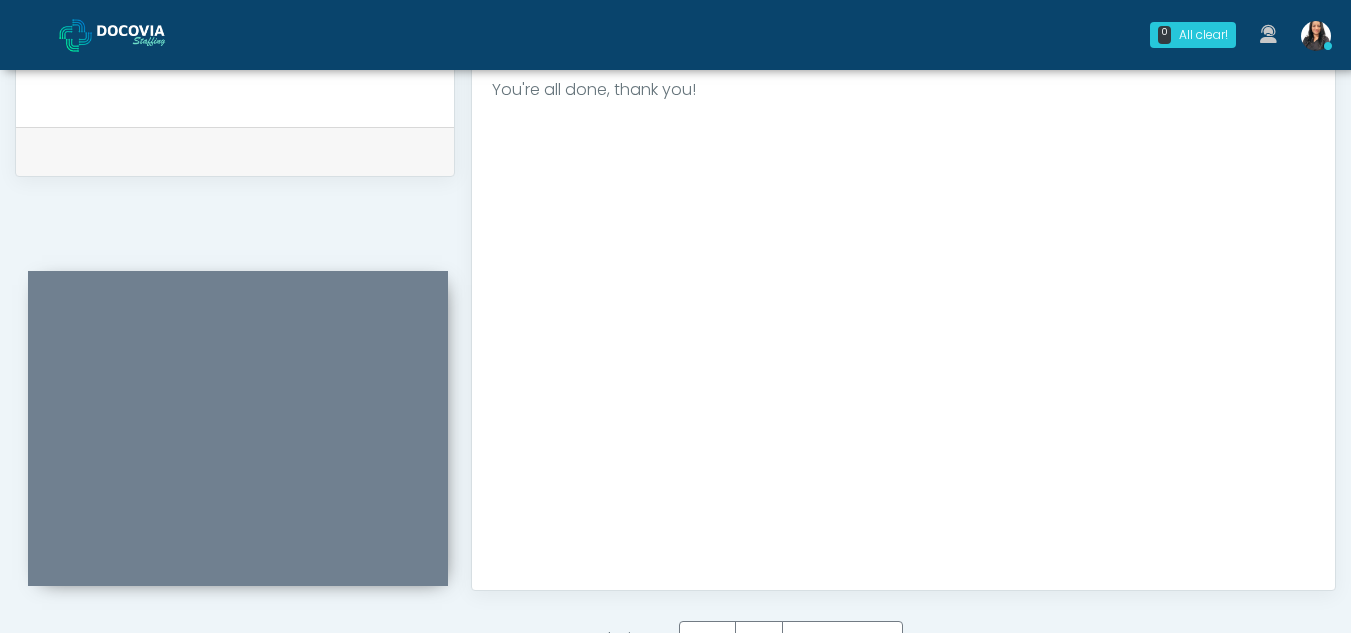scroll, scrollTop: 1199, scrollLeft: 0, axis: vertical 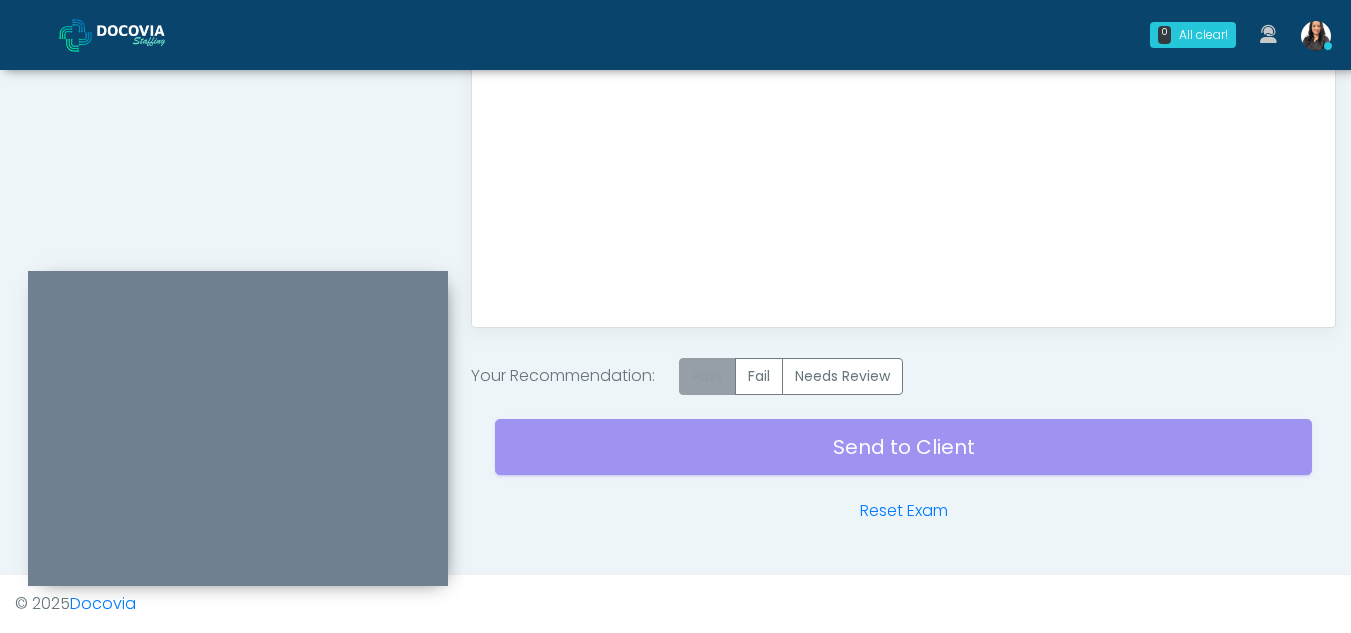 click on "Pass" at bounding box center [707, 376] 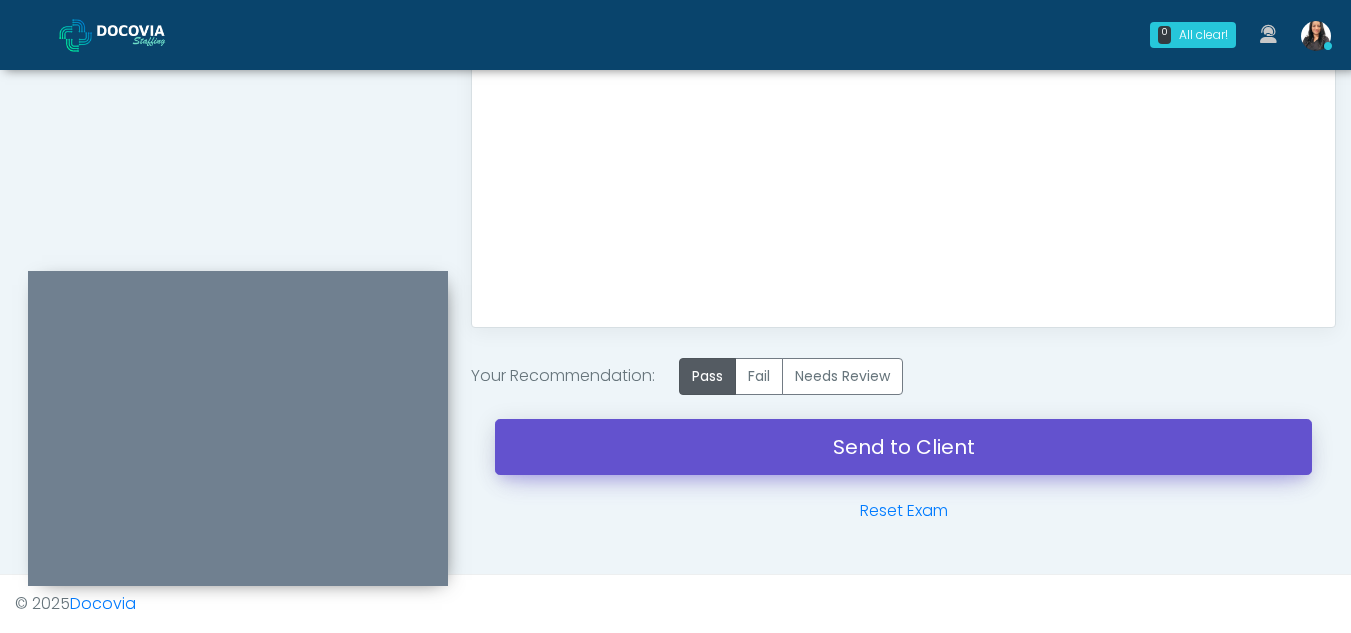 click on "Send to Client" at bounding box center [903, 447] 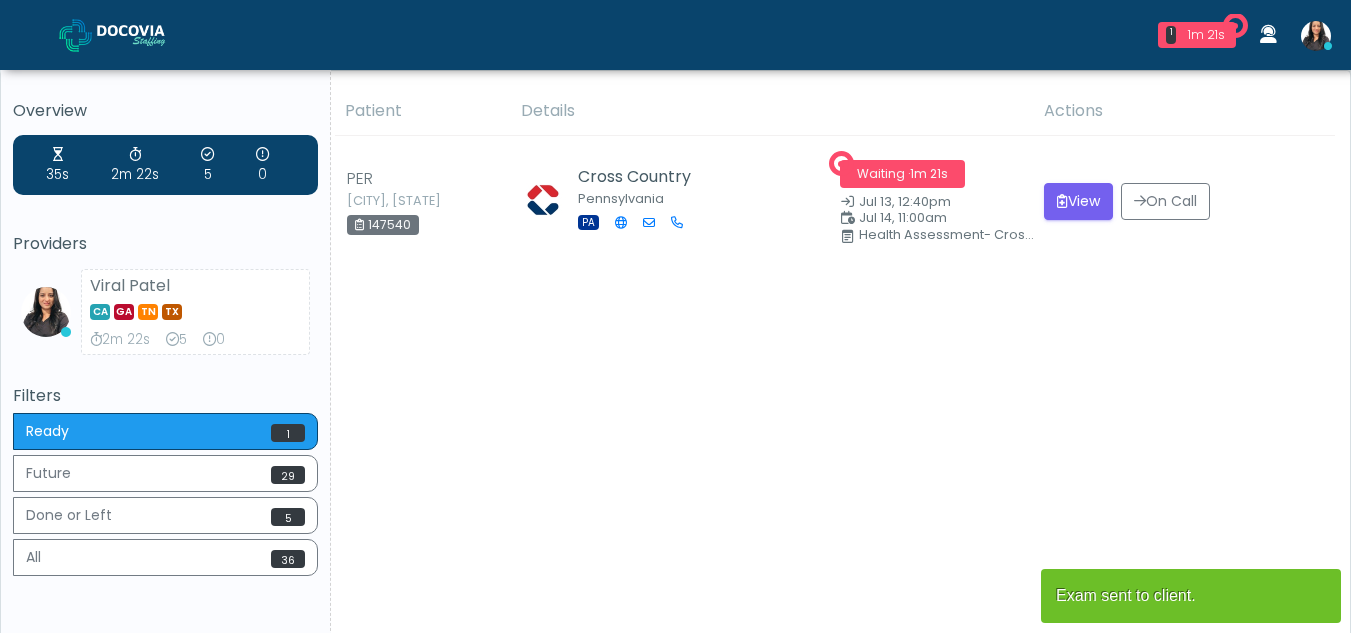 scroll, scrollTop: 0, scrollLeft: 0, axis: both 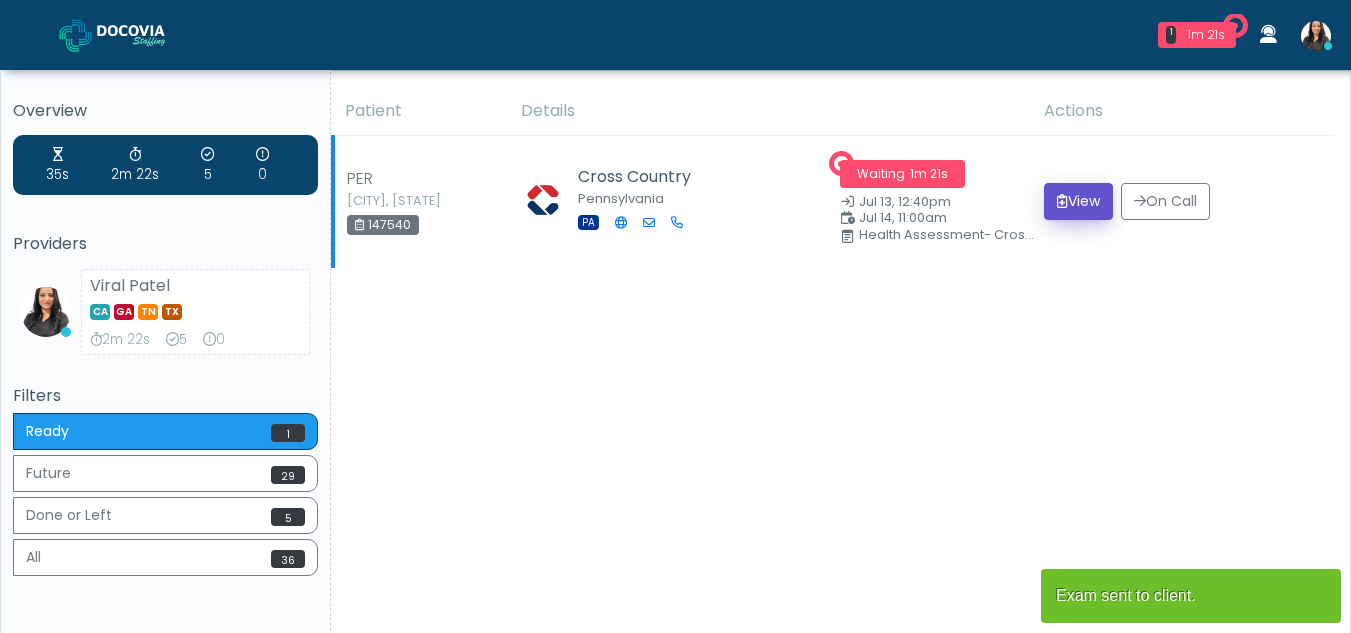 click on "View" at bounding box center (1078, 201) 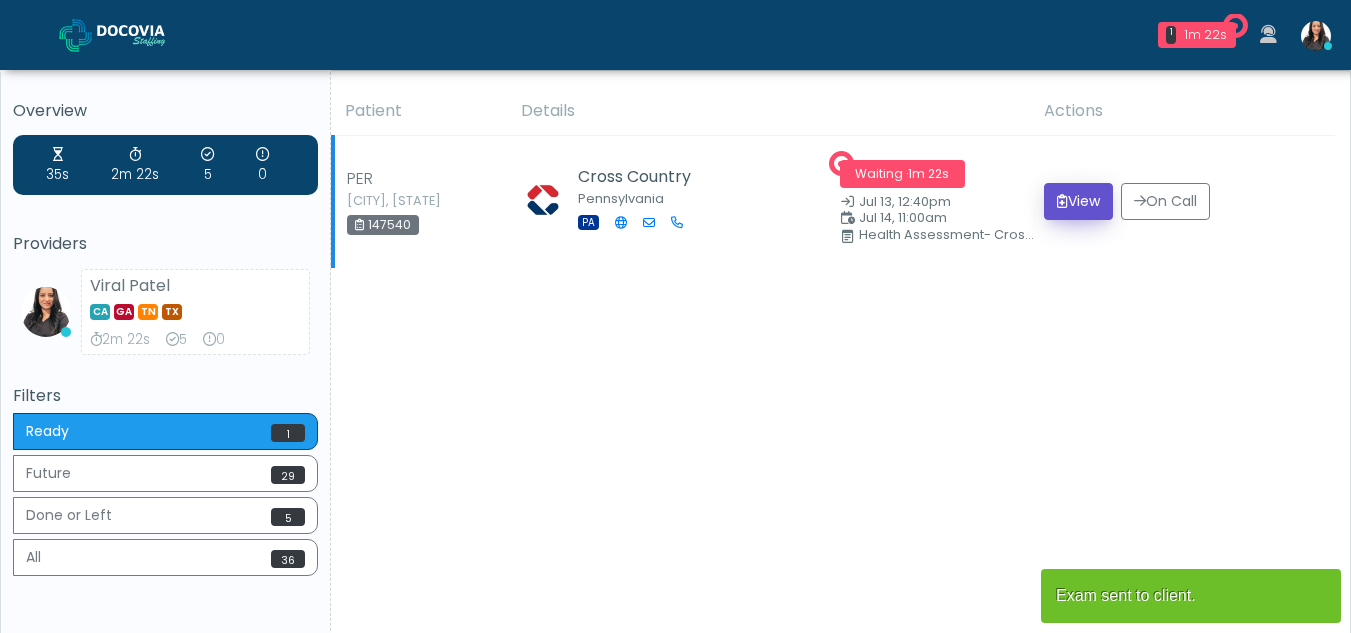 scroll, scrollTop: 0, scrollLeft: 0, axis: both 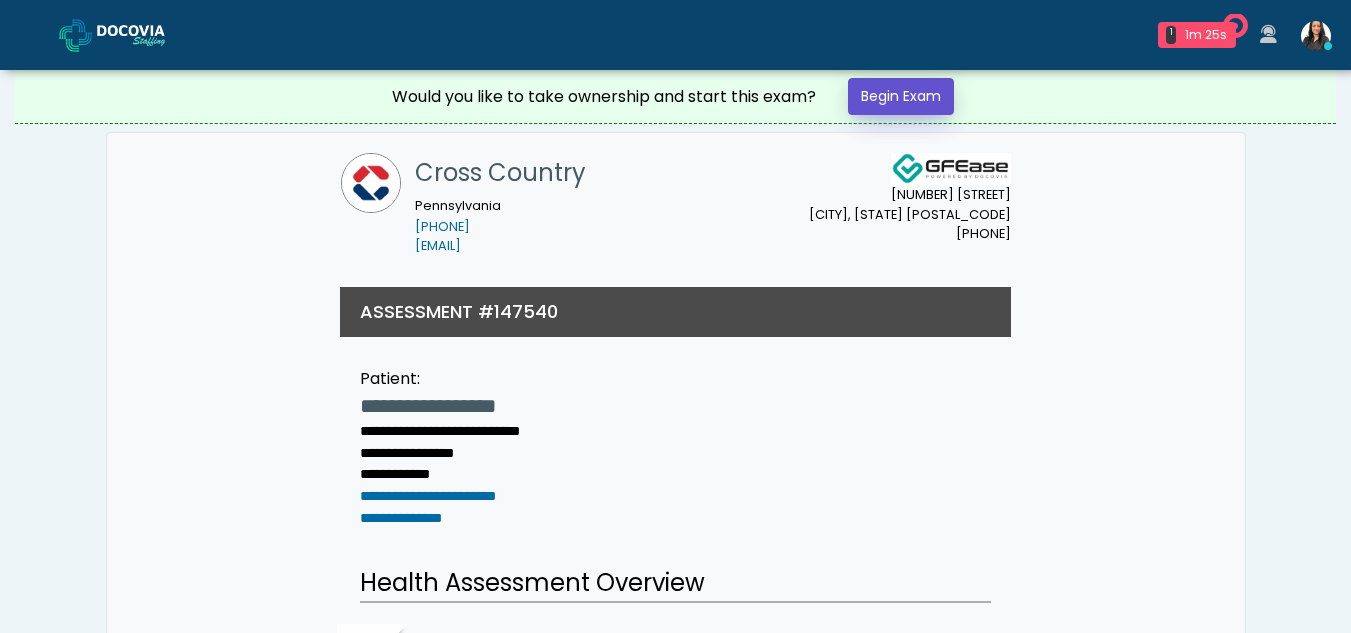 click on "Begin Exam" at bounding box center [901, 96] 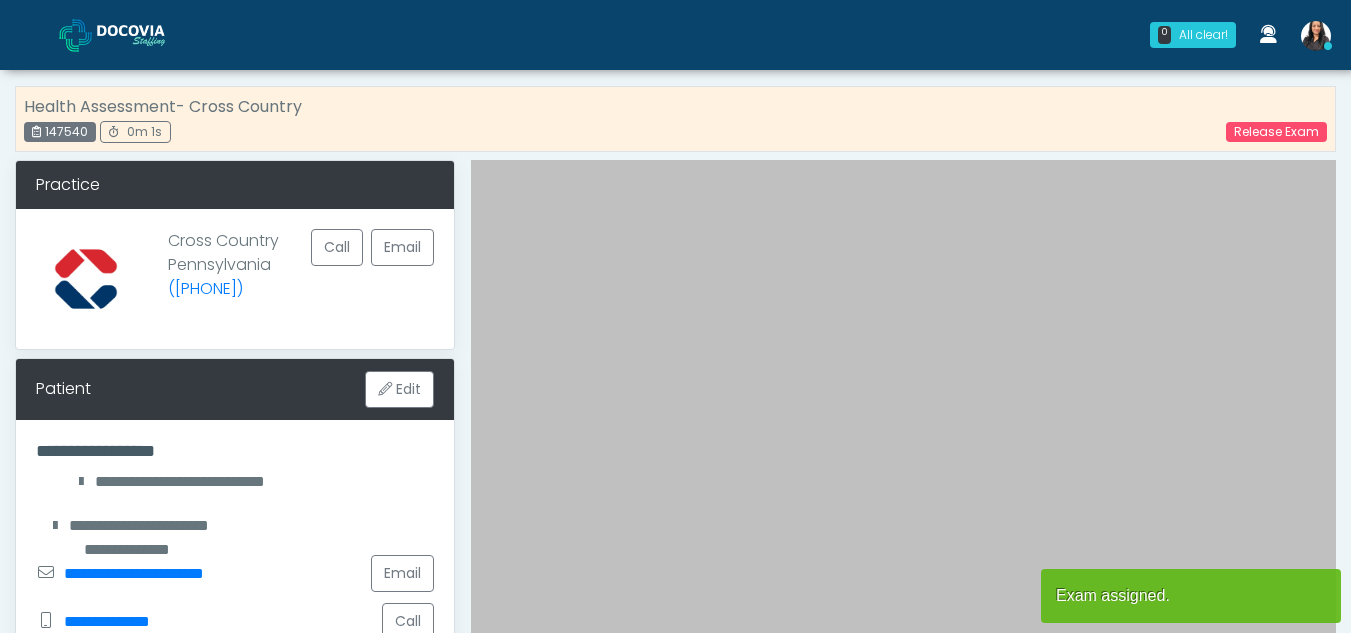 scroll, scrollTop: 0, scrollLeft: 0, axis: both 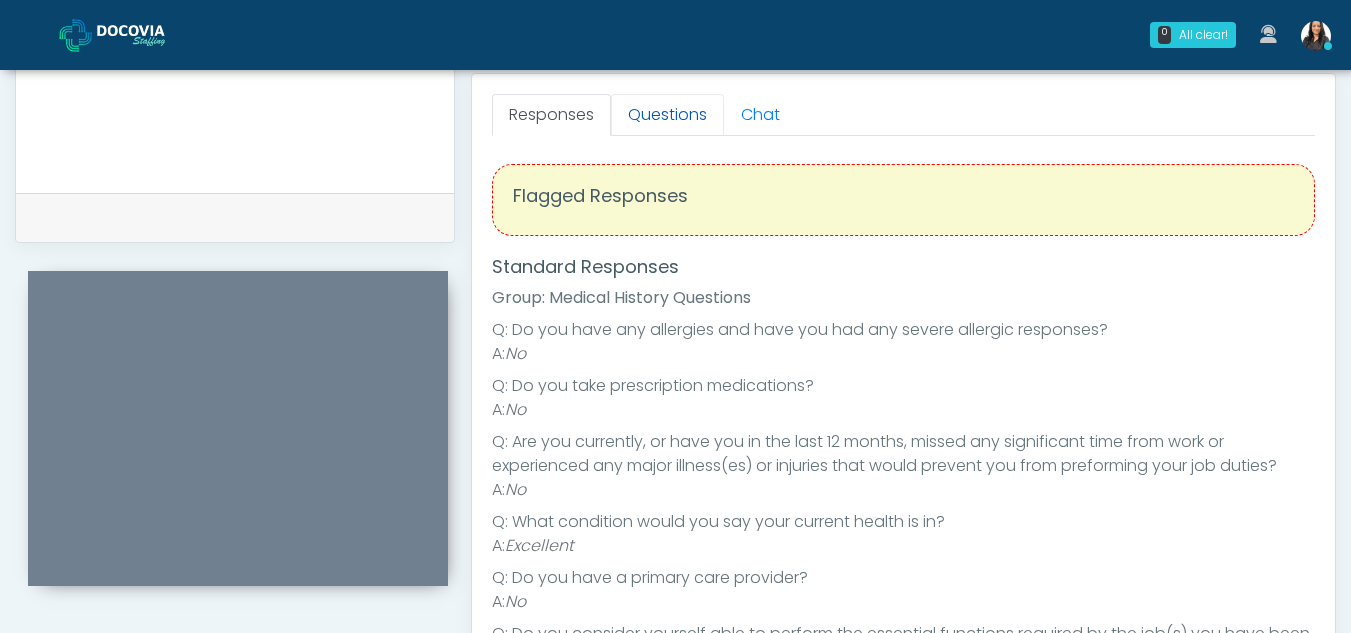 click on "Questions" at bounding box center (667, 115) 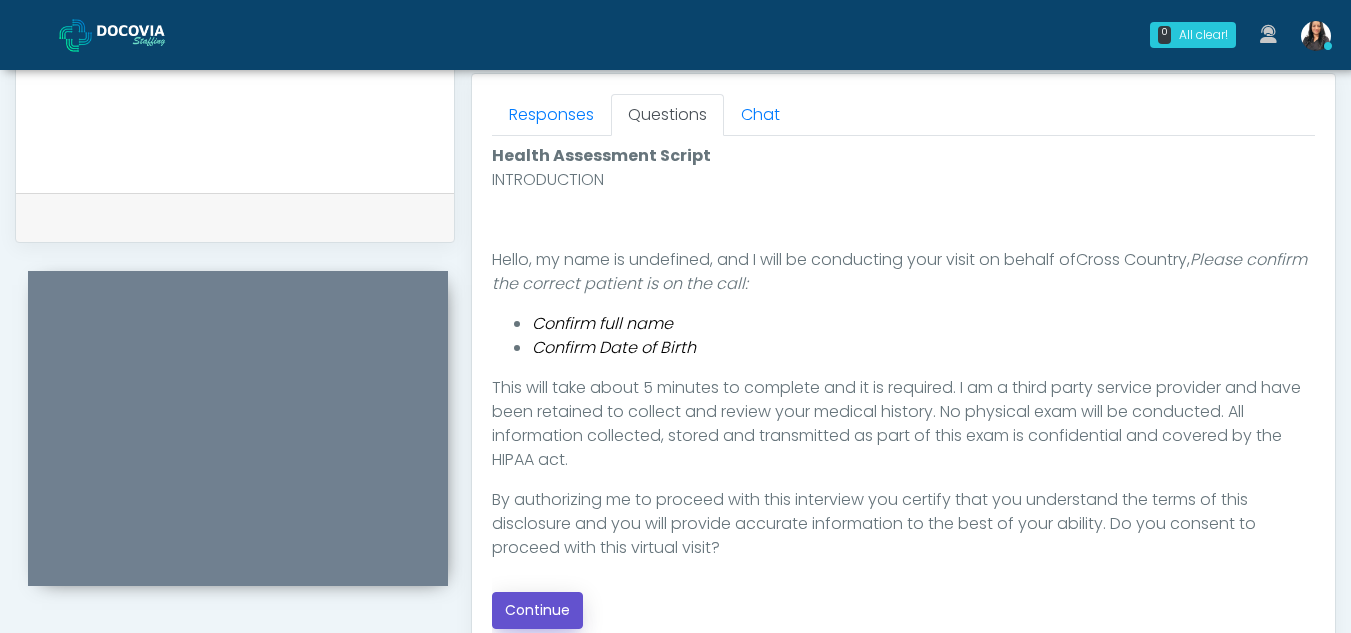 click on "Continue" at bounding box center [537, 610] 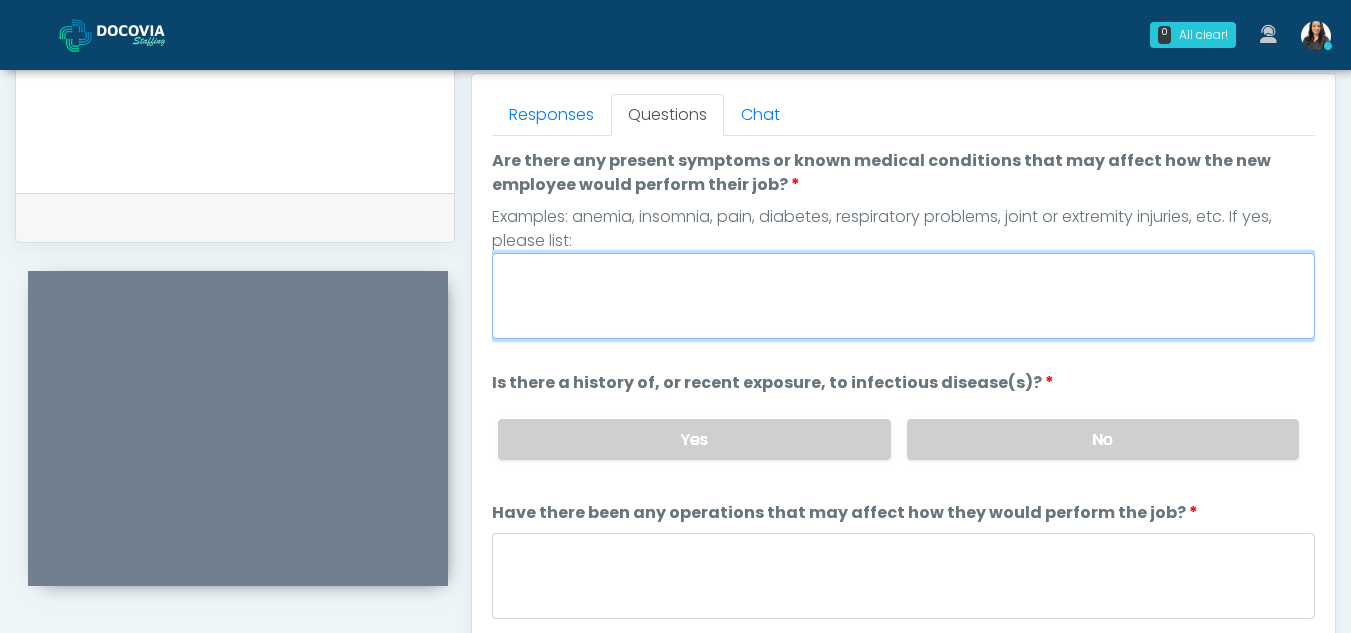 click on "Are there any present symptoms or known medical conditions that may affect how the new employee would perform their job?" at bounding box center (903, 296) 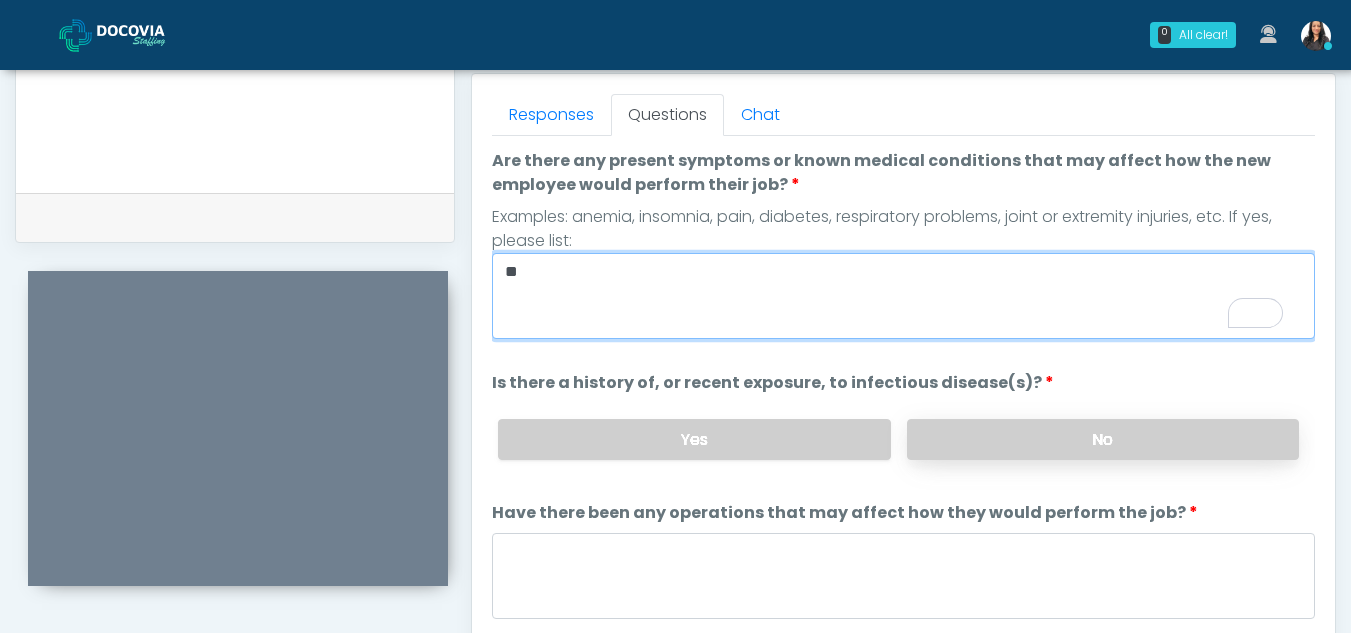 type on "**" 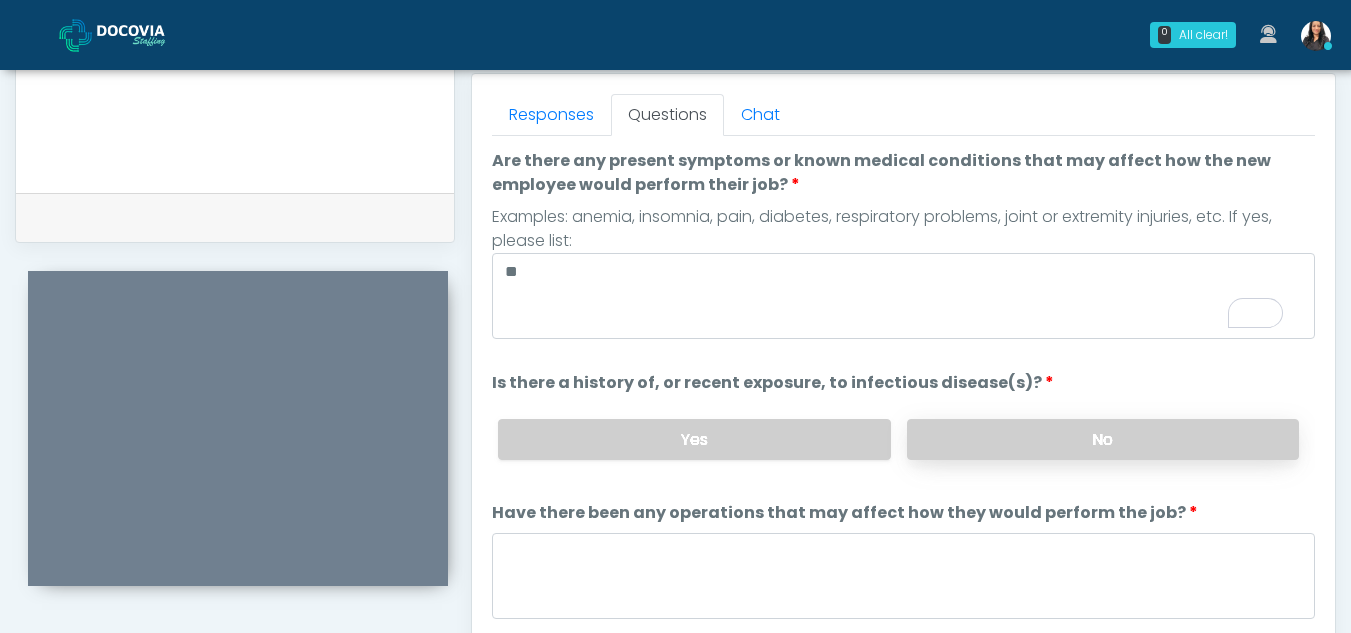 click on "No" at bounding box center (1103, 439) 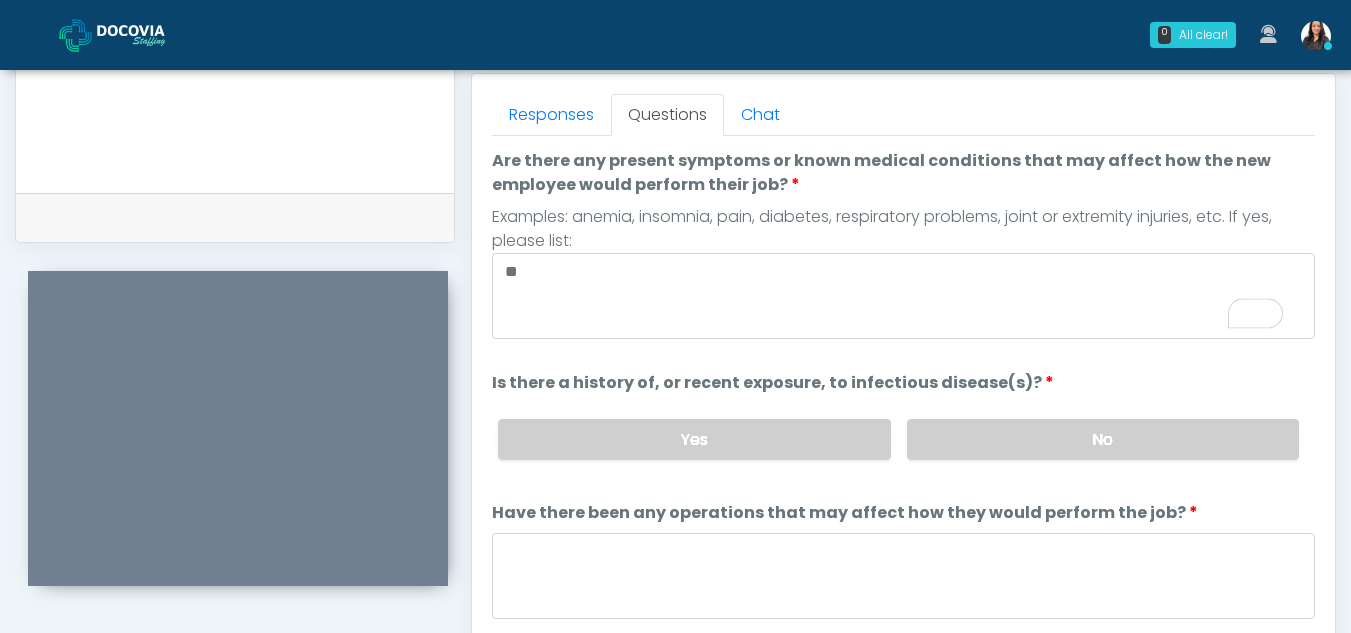 scroll, scrollTop: 119, scrollLeft: 0, axis: vertical 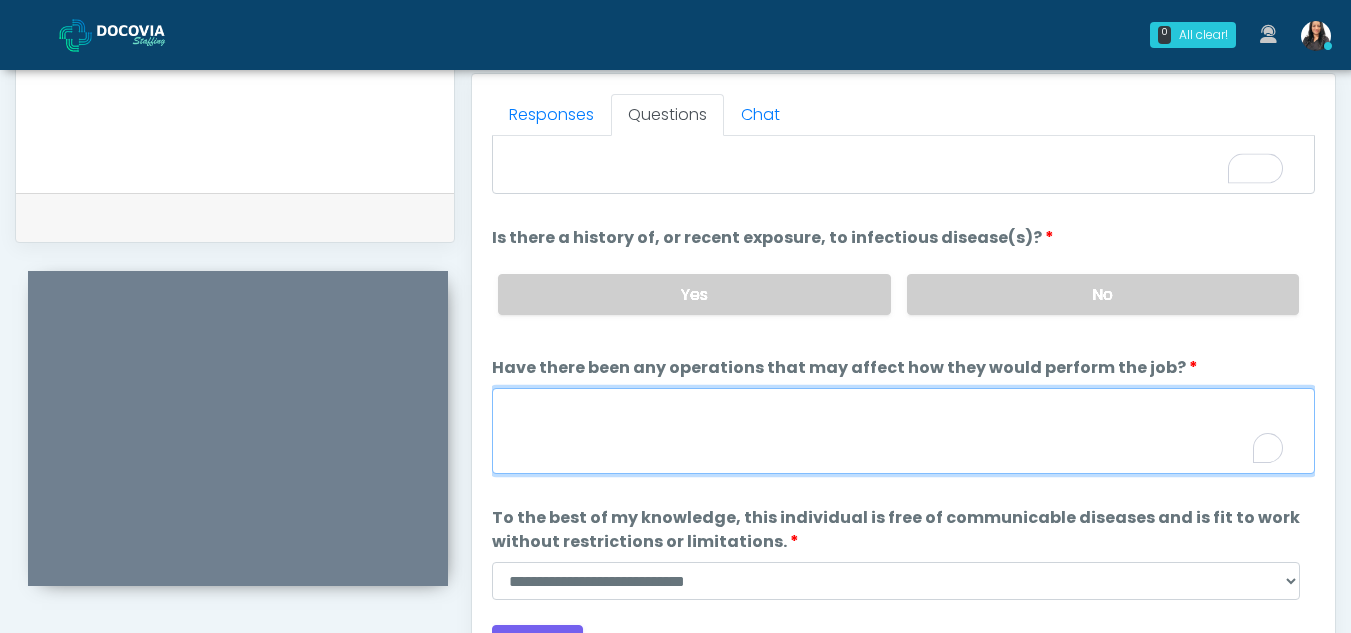 click on "Have there been any operations that may affect how they would perform the job?" at bounding box center (903, 431) 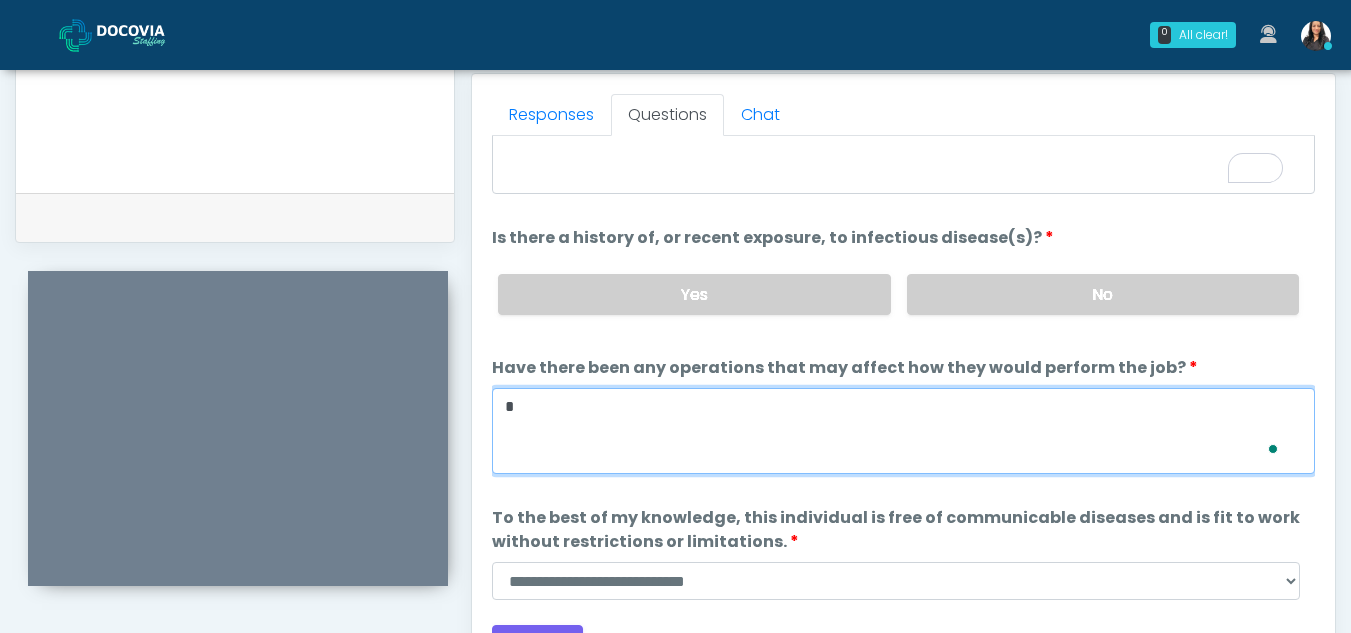 scroll, scrollTop: 145, scrollLeft: 0, axis: vertical 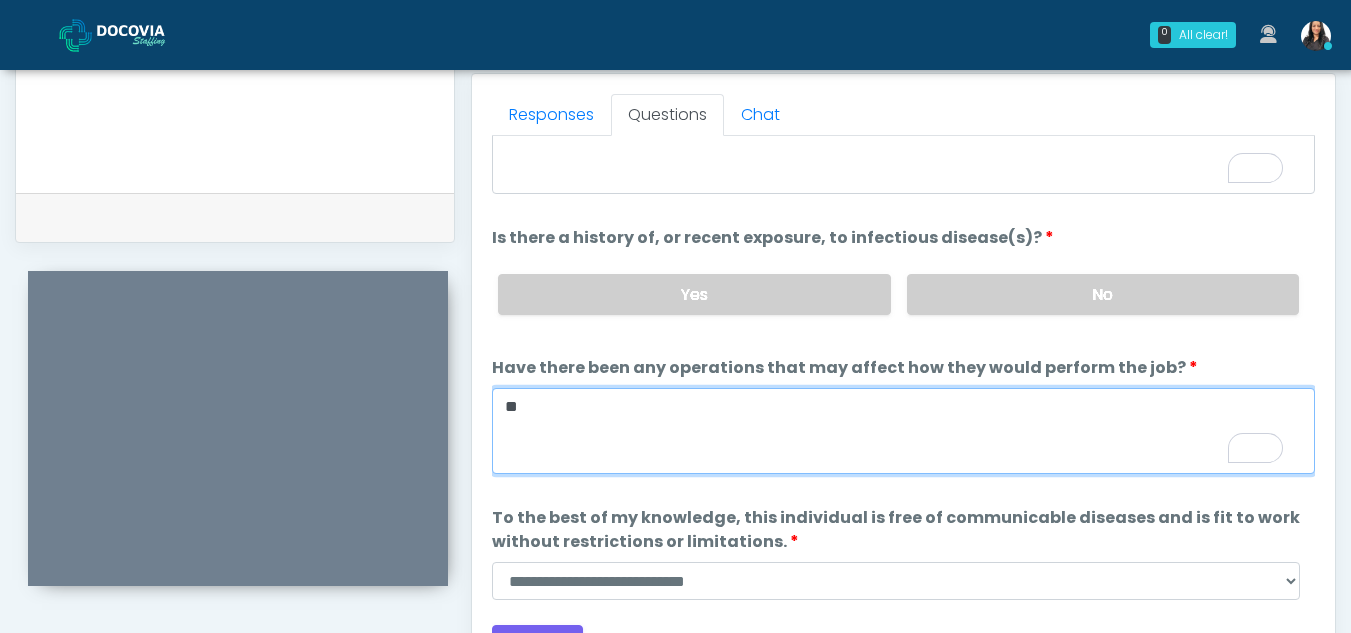type on "**" 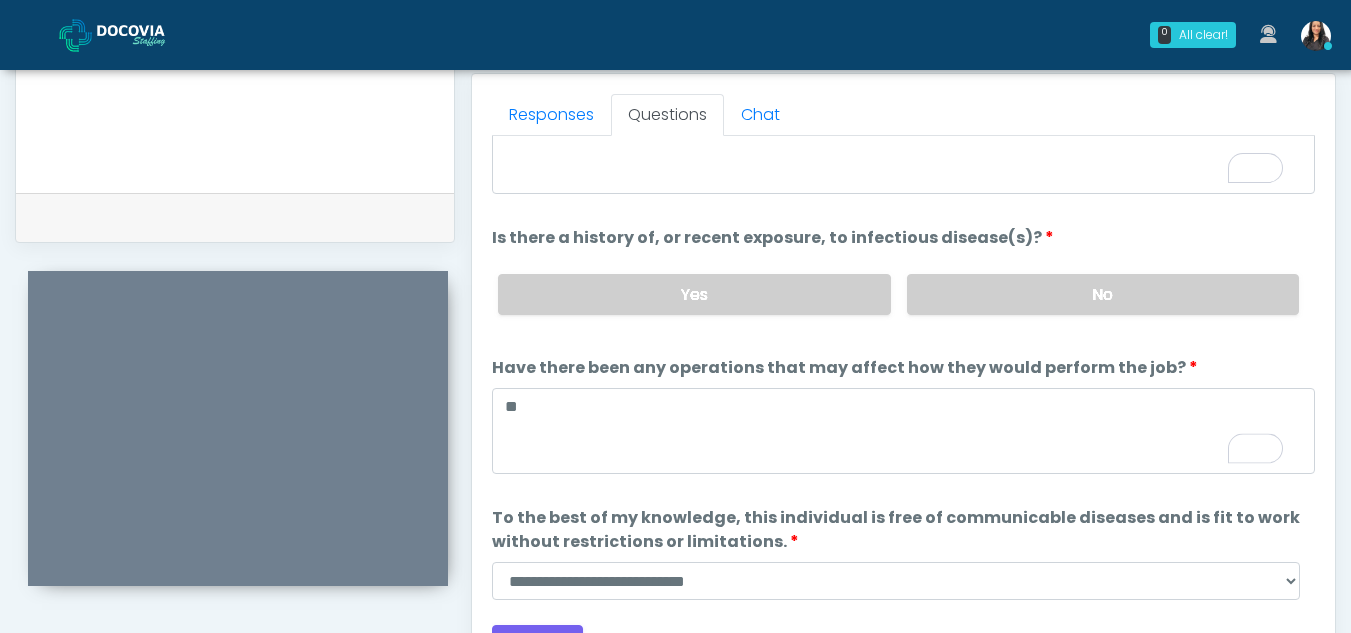scroll, scrollTop: 171, scrollLeft: 0, axis: vertical 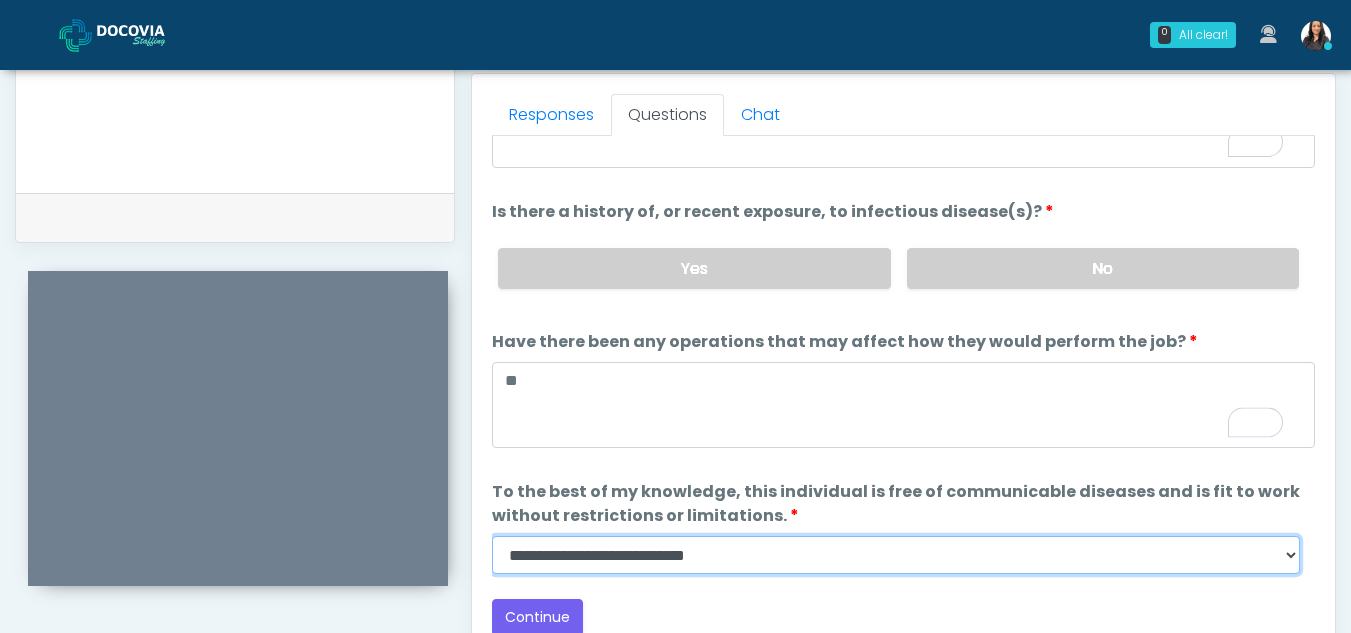 click on "**********" at bounding box center (896, 555) 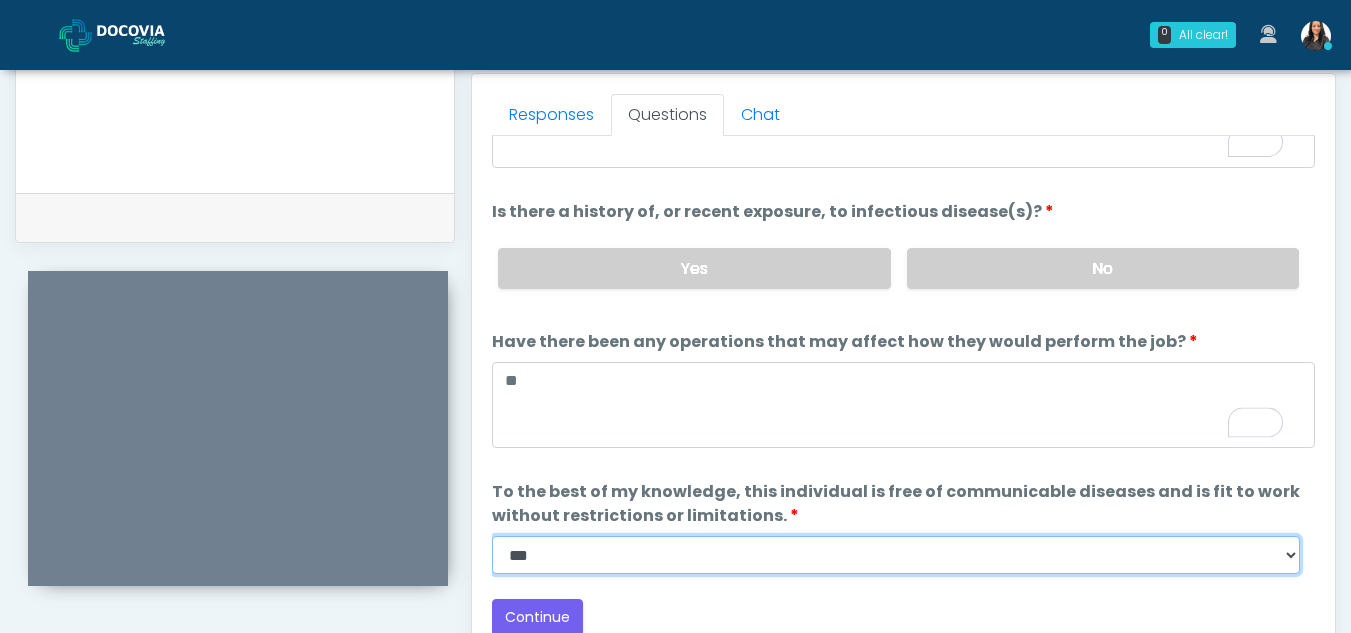 click on "**********" at bounding box center [896, 555] 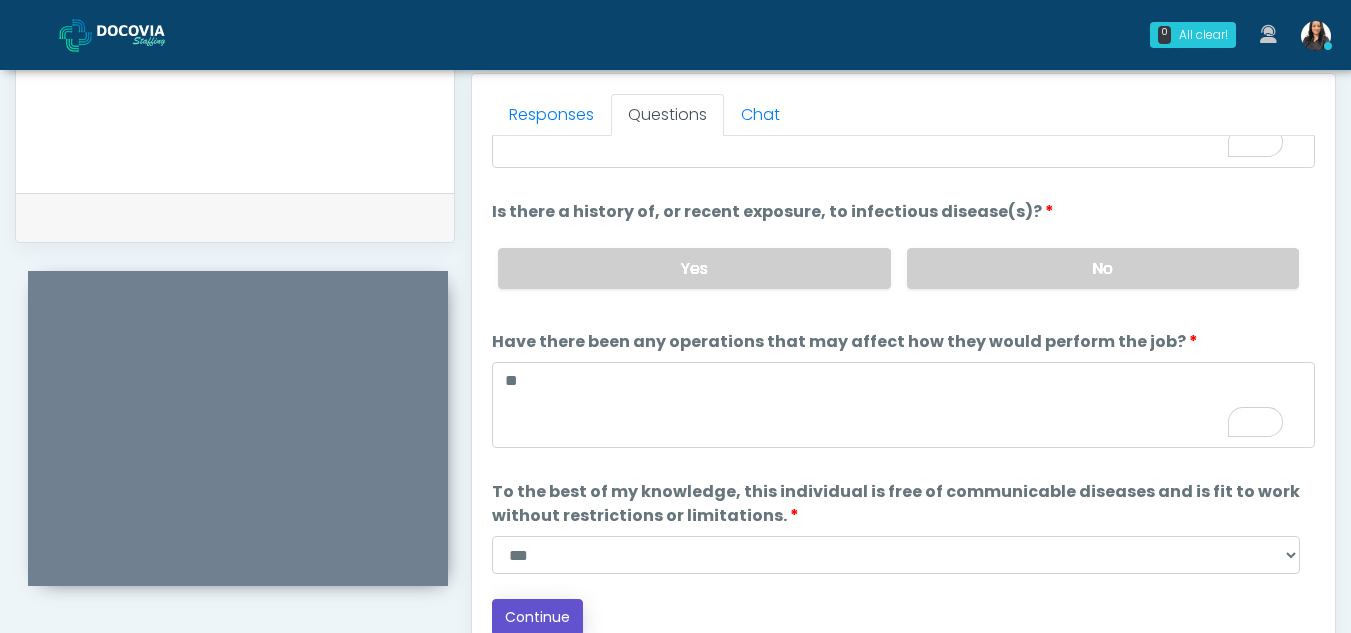 click on "Continue" at bounding box center (537, 617) 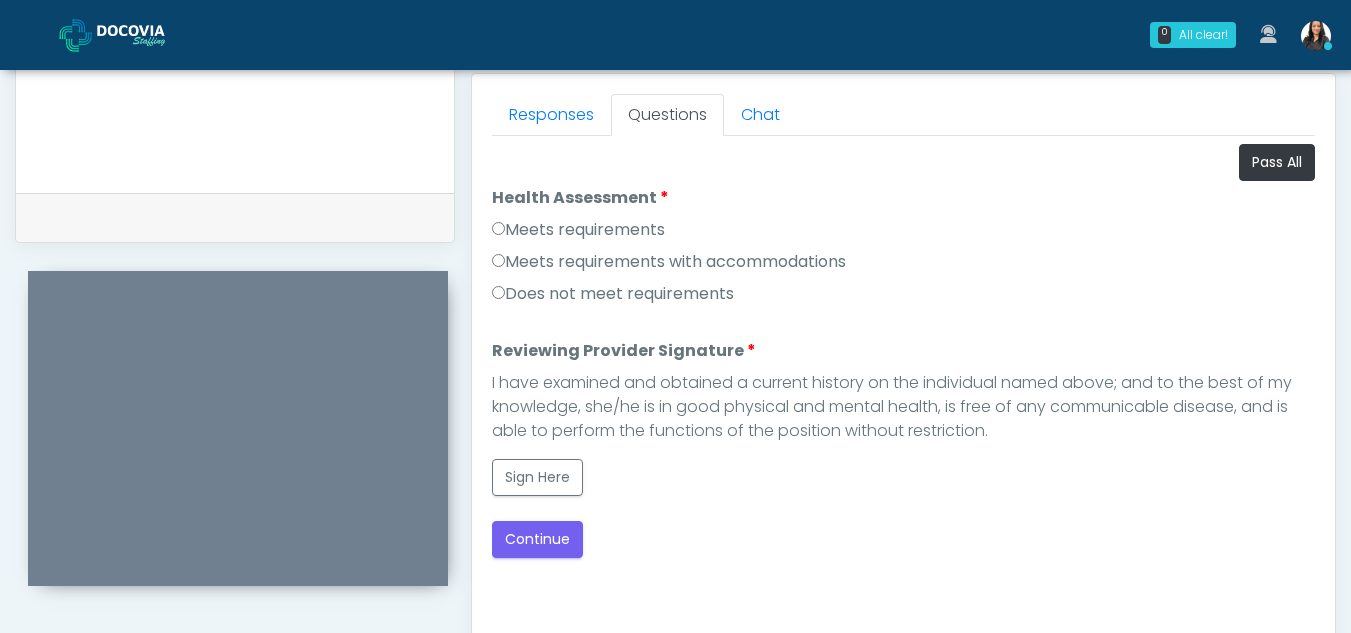 scroll, scrollTop: 0, scrollLeft: 0, axis: both 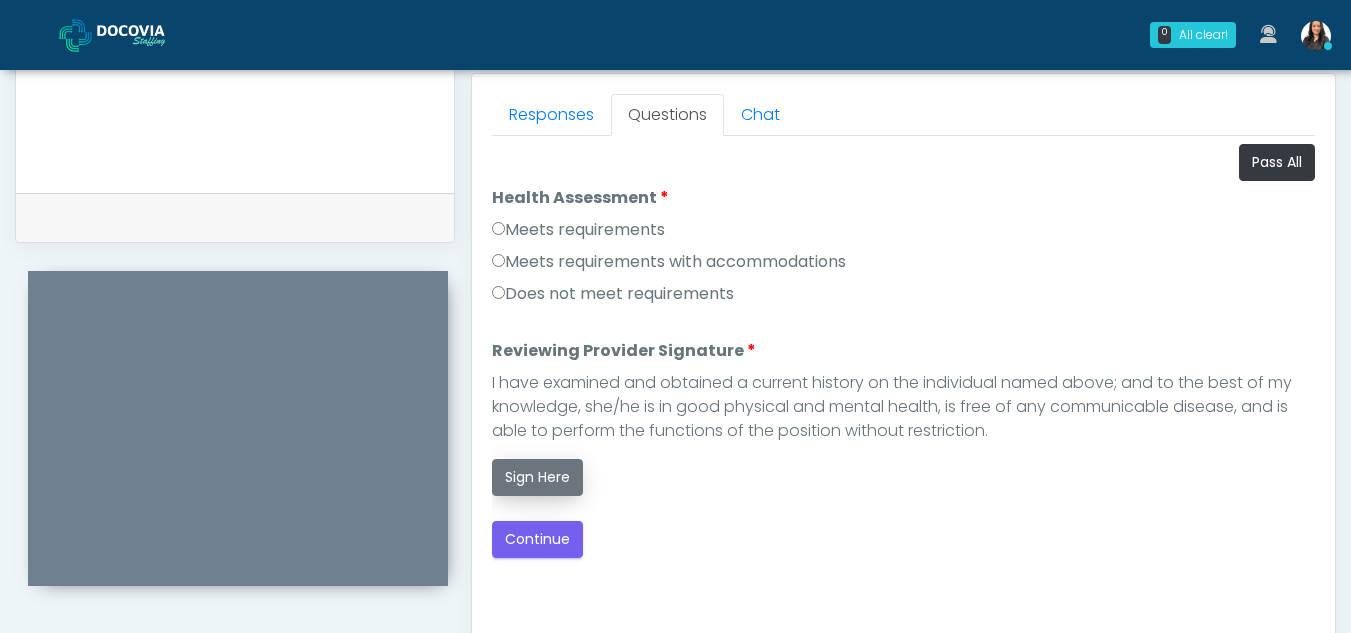 click on "Sign Here" at bounding box center (537, 477) 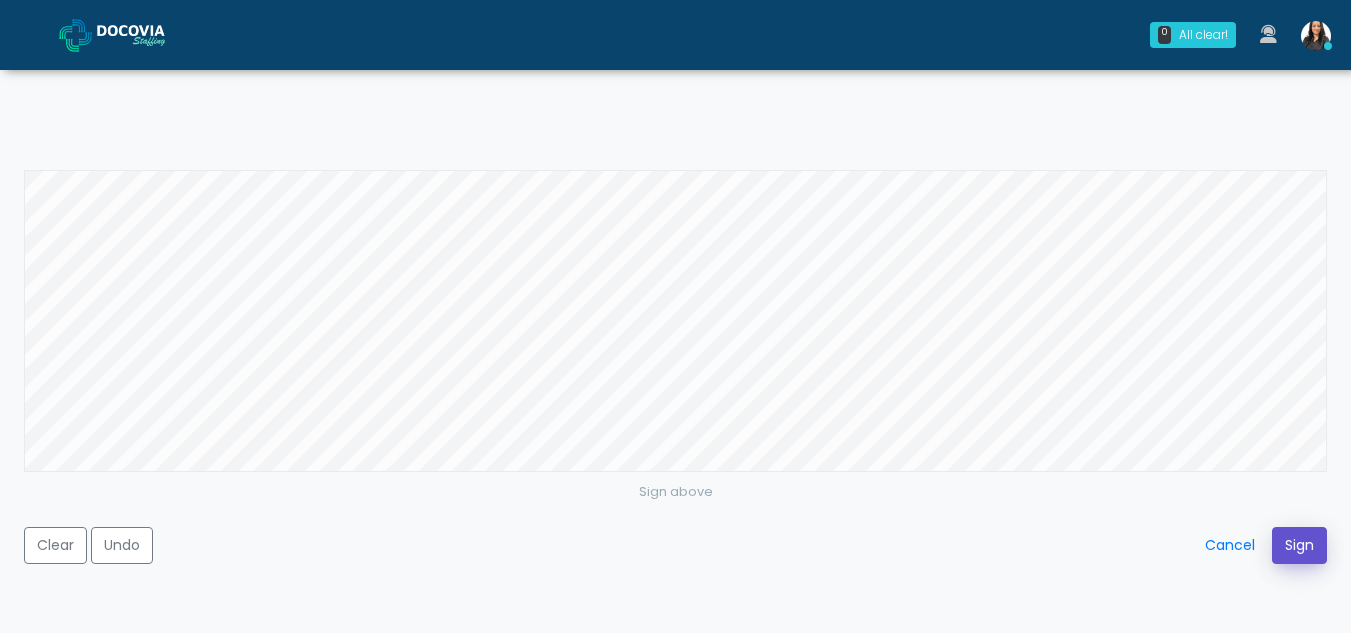 click on "Sign" at bounding box center (1299, 545) 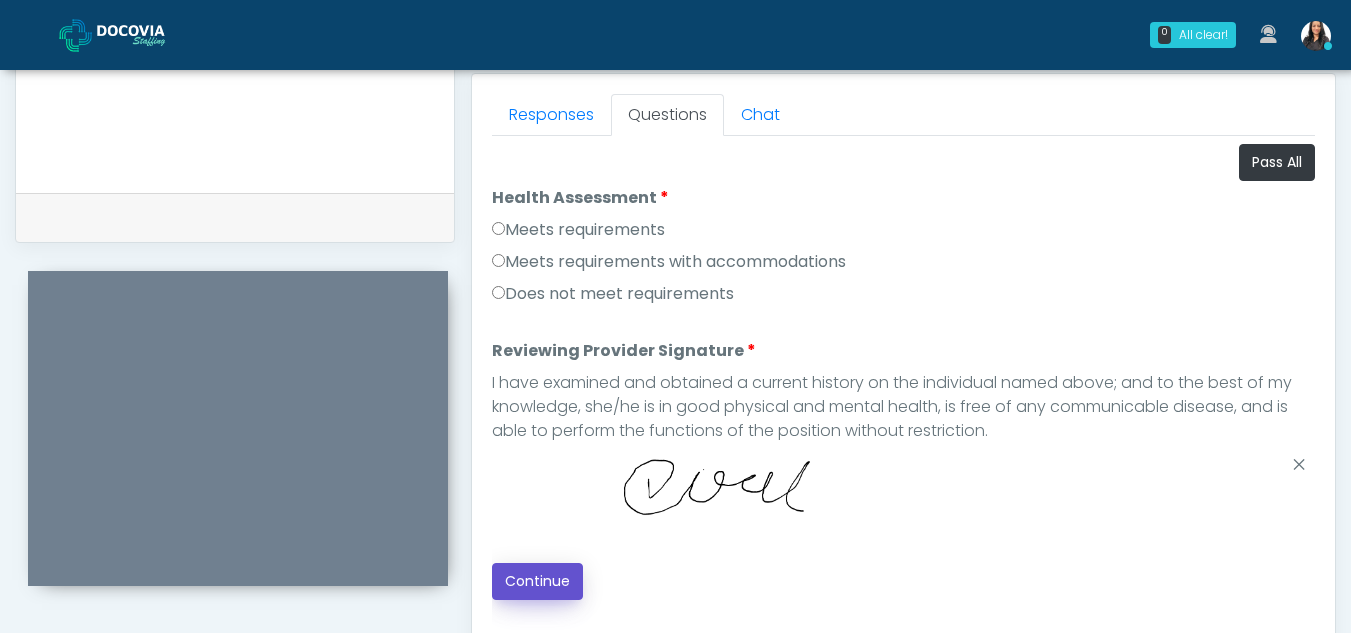 click on "Continue" at bounding box center [537, 581] 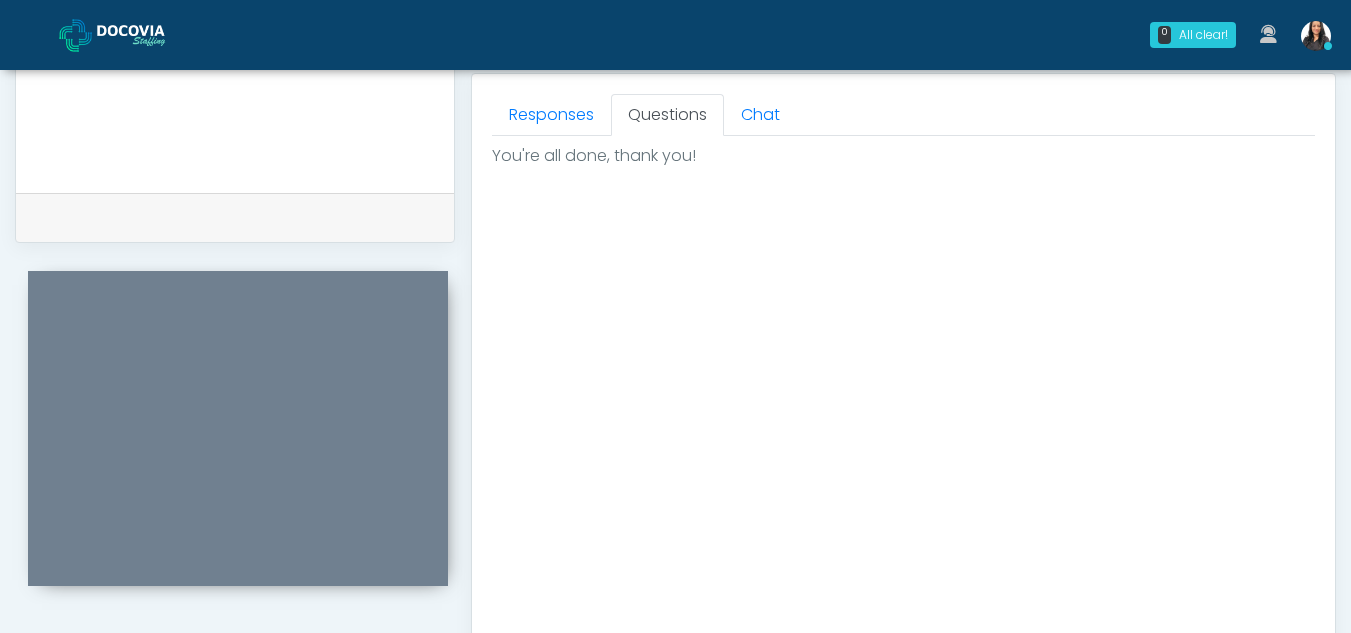 scroll, scrollTop: 1199, scrollLeft: 0, axis: vertical 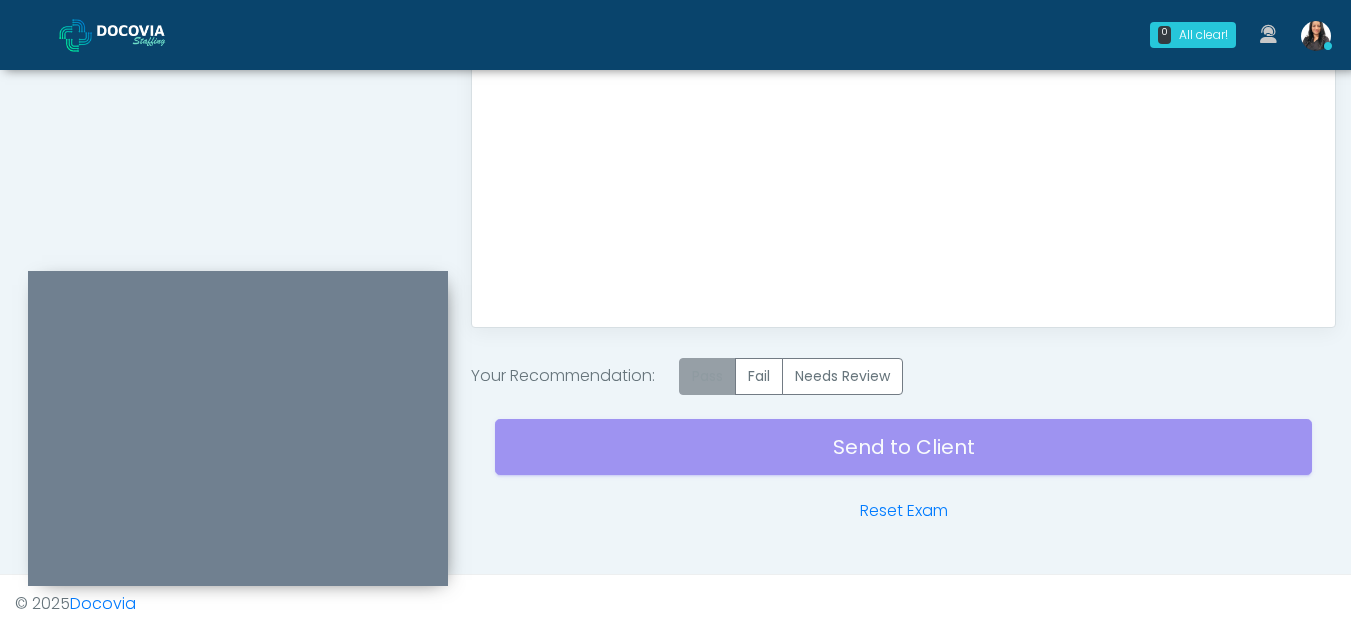 click on "Pass" at bounding box center (707, 376) 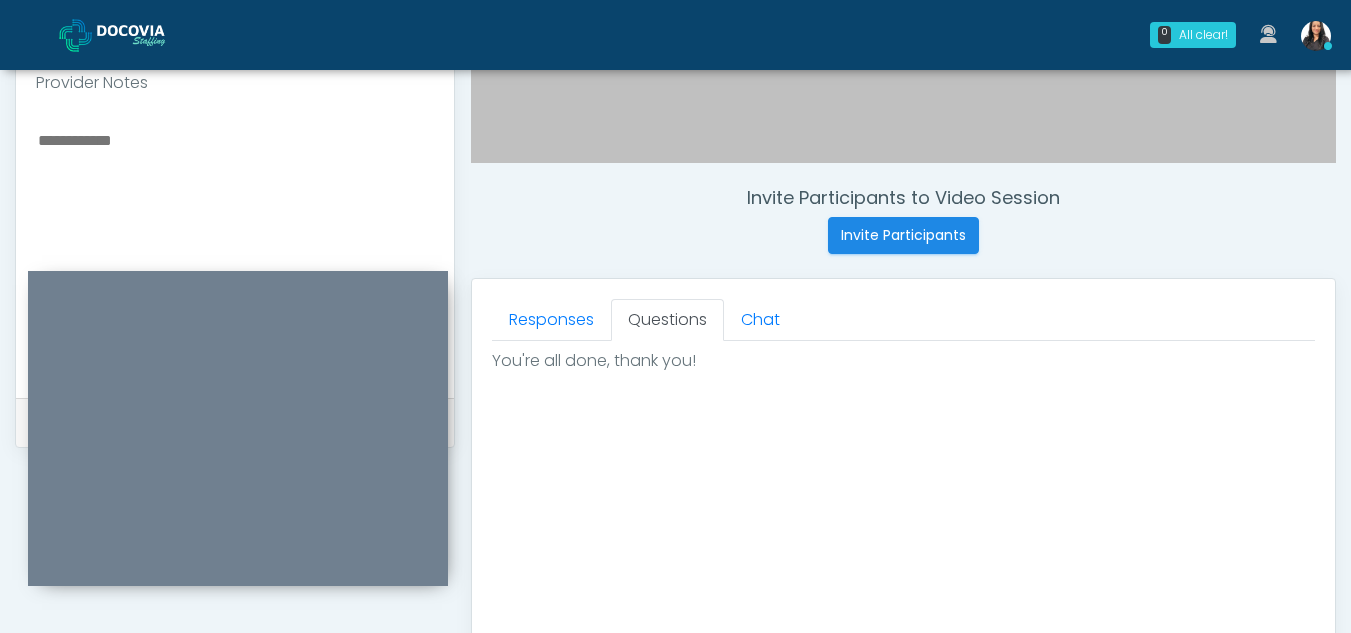 scroll, scrollTop: 668, scrollLeft: 0, axis: vertical 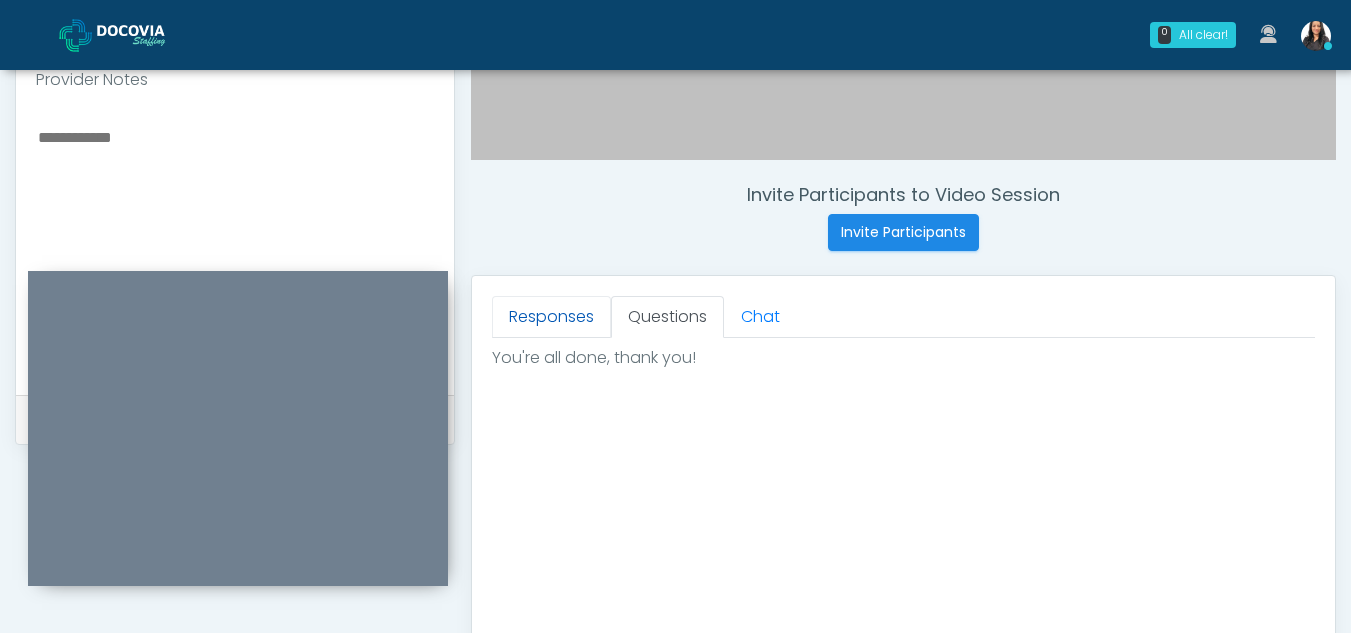 click on "Responses" at bounding box center [551, 317] 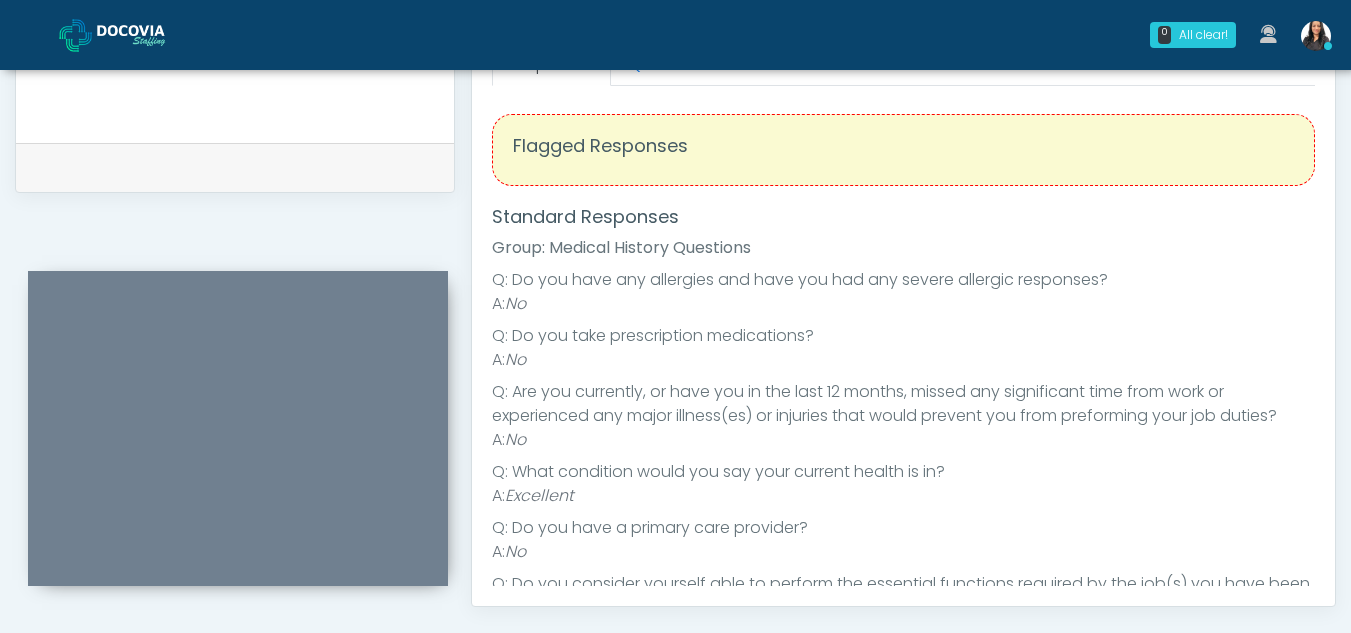 scroll, scrollTop: 932, scrollLeft: 0, axis: vertical 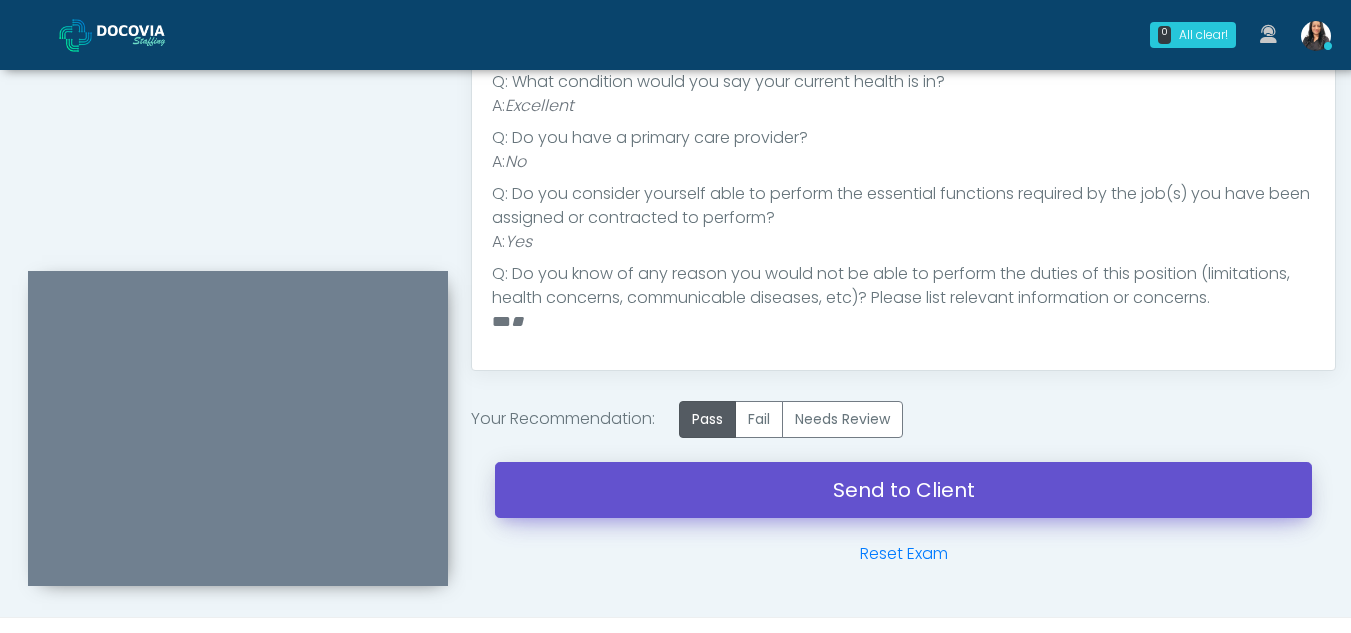 click on "Send to Client" at bounding box center (903, 490) 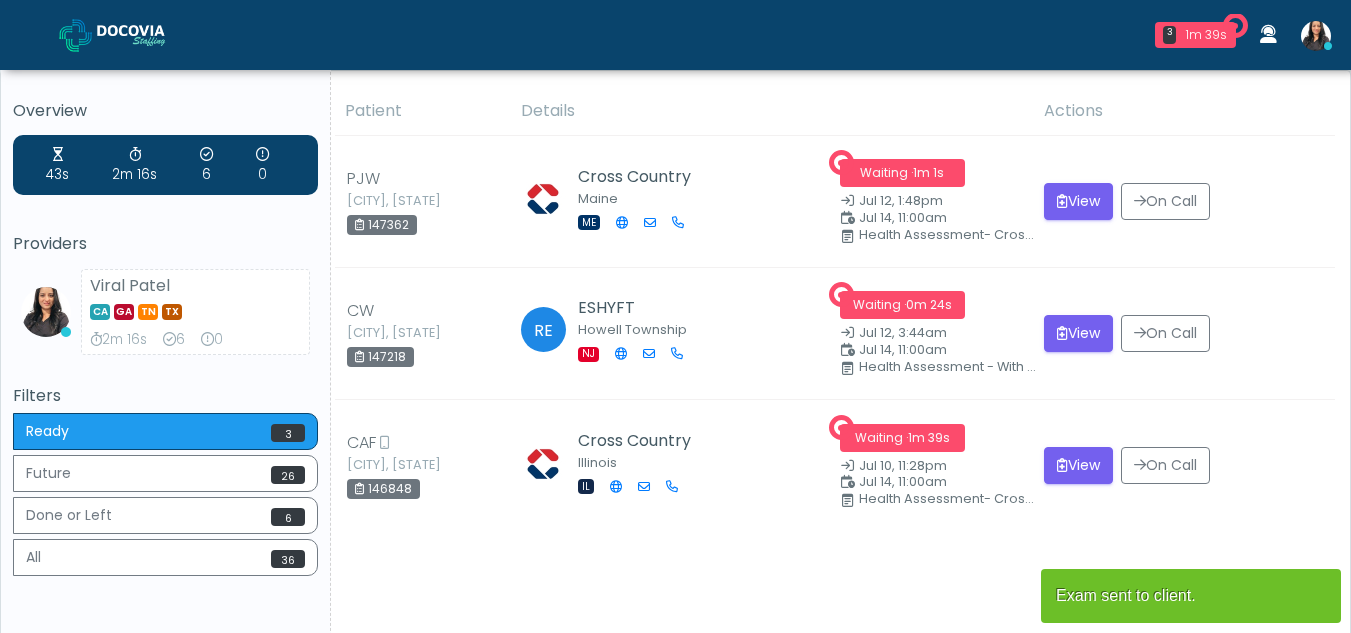 scroll, scrollTop: 0, scrollLeft: 0, axis: both 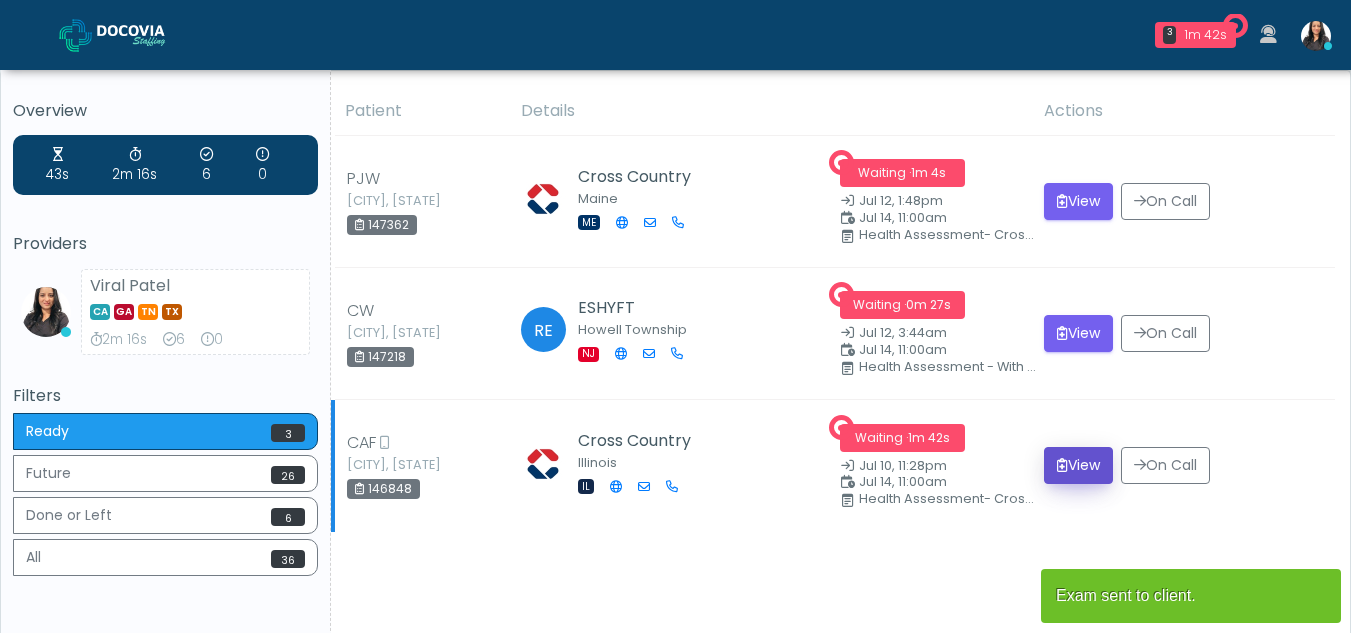click on "View" at bounding box center [1078, 465] 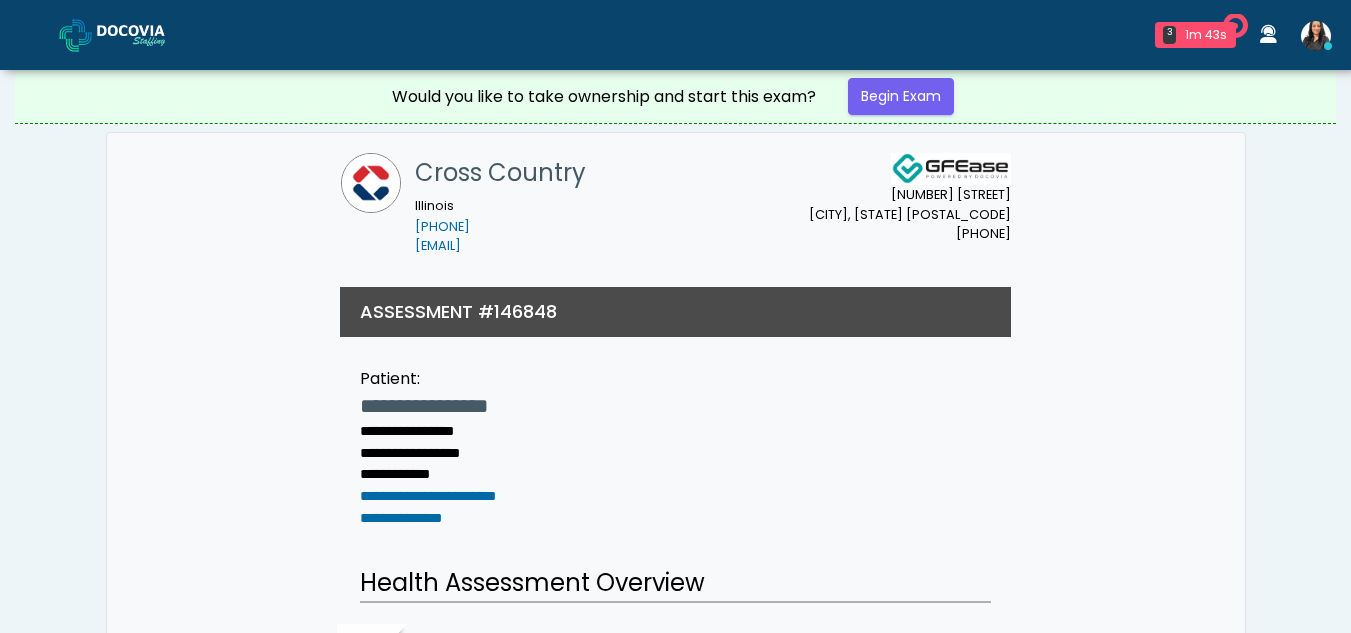 scroll, scrollTop: 0, scrollLeft: 0, axis: both 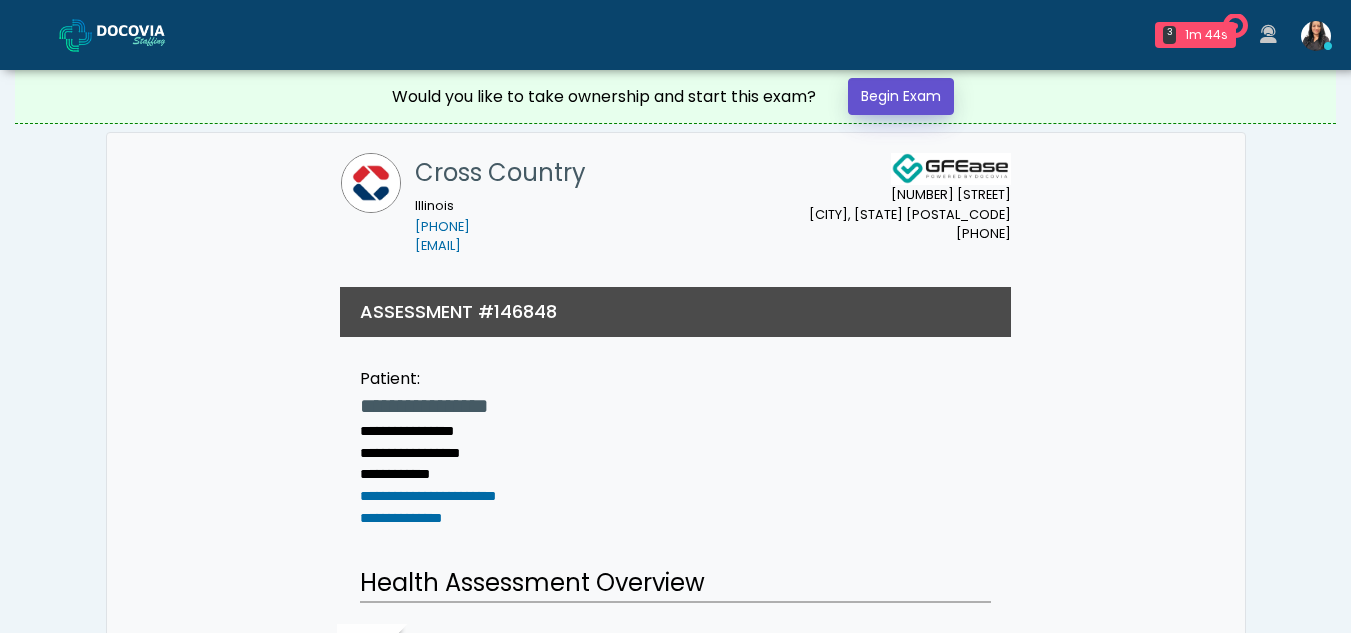 click on "Begin Exam" at bounding box center [901, 96] 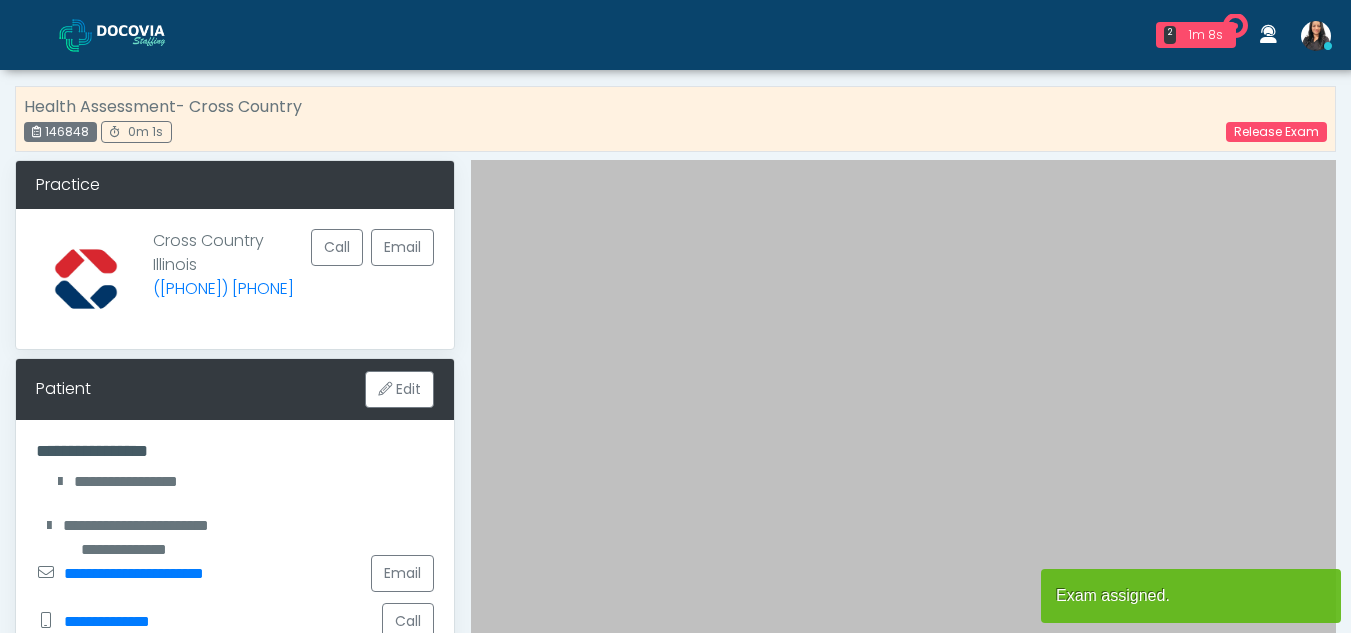 scroll, scrollTop: 0, scrollLeft: 0, axis: both 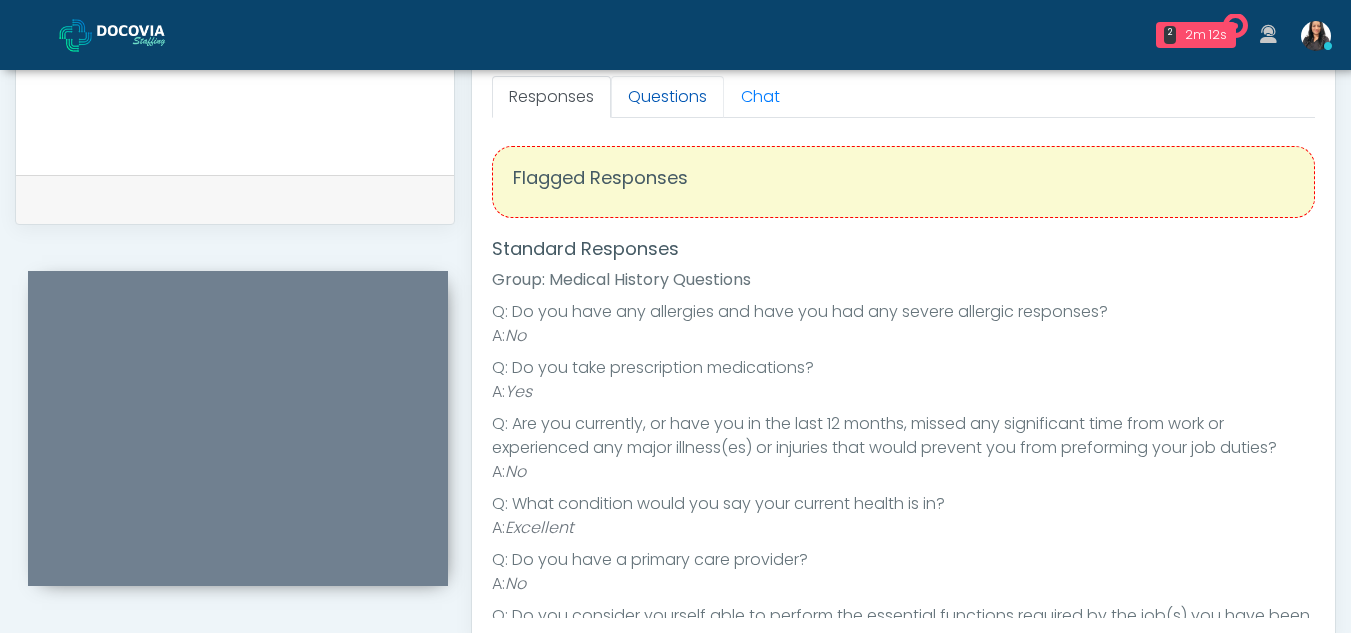 click on "Questions" at bounding box center (667, 97) 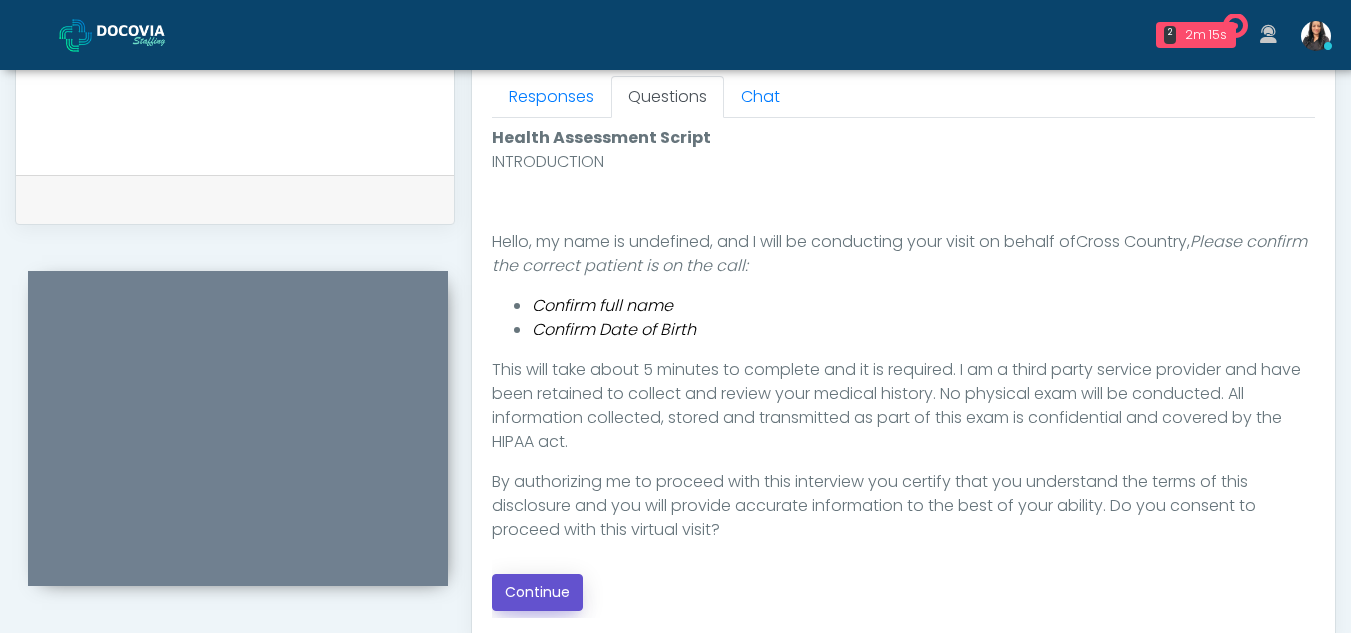 click on "Continue" at bounding box center [537, 592] 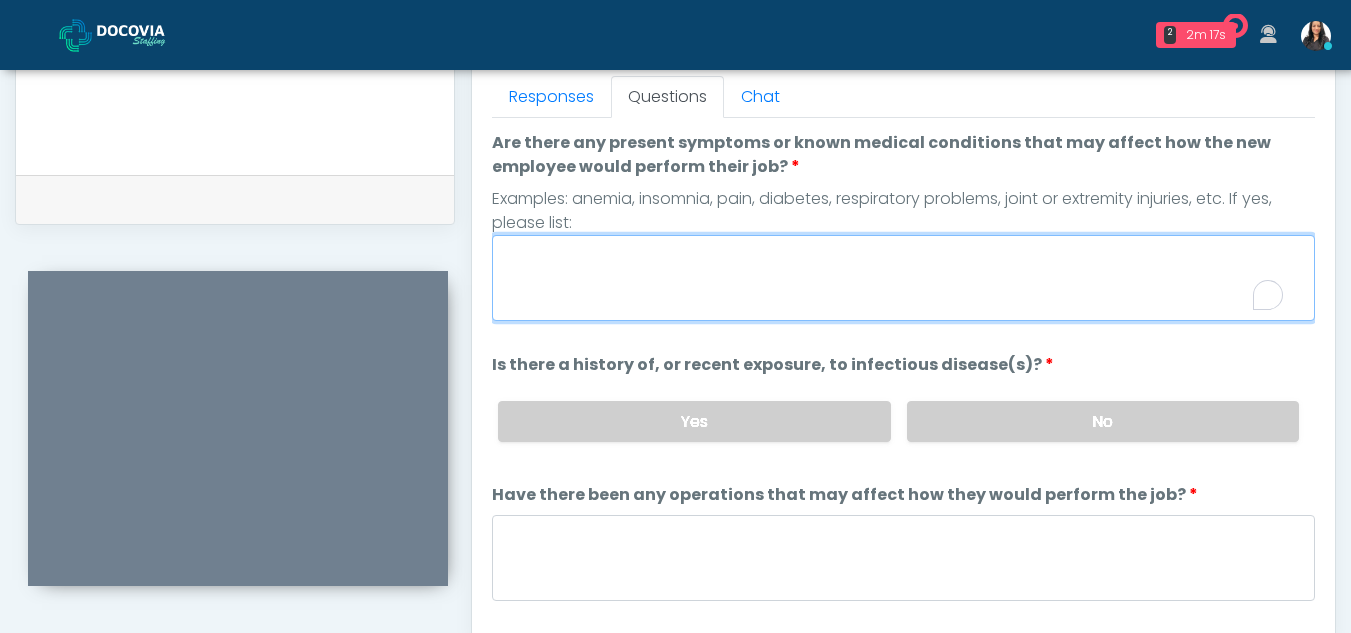 click on "Are there any present symptoms or known medical conditions that may affect how the new employee would perform their job?" at bounding box center [903, 278] 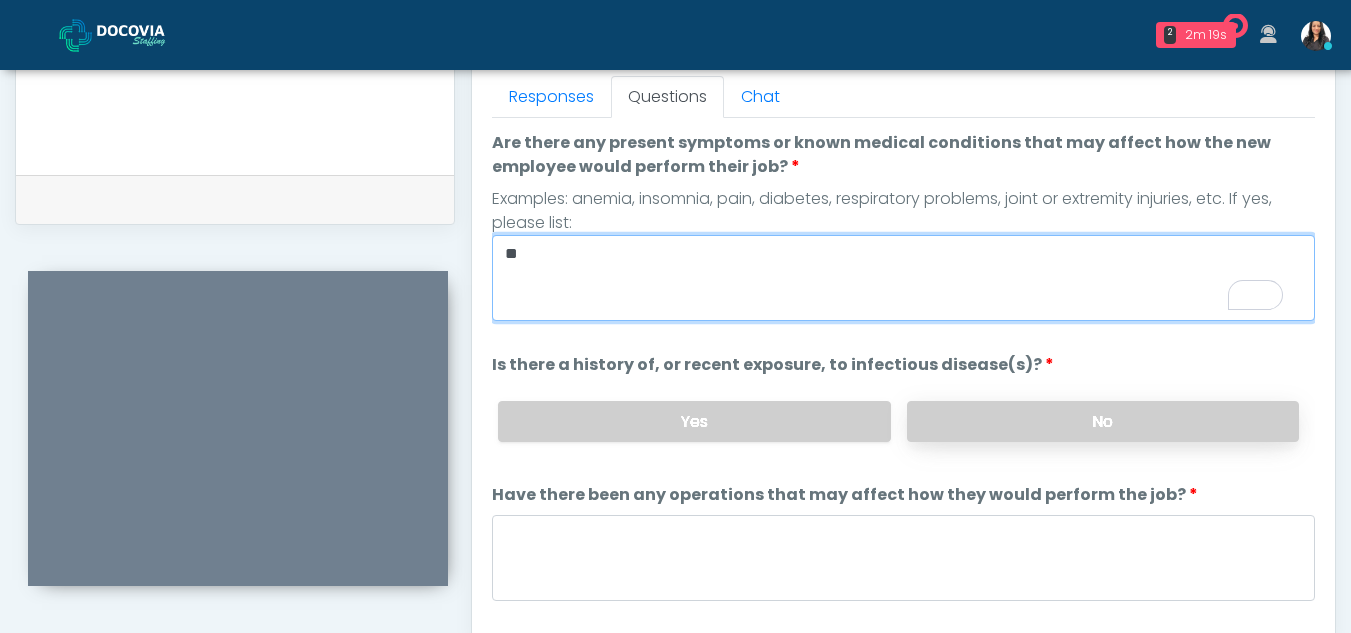 type on "**" 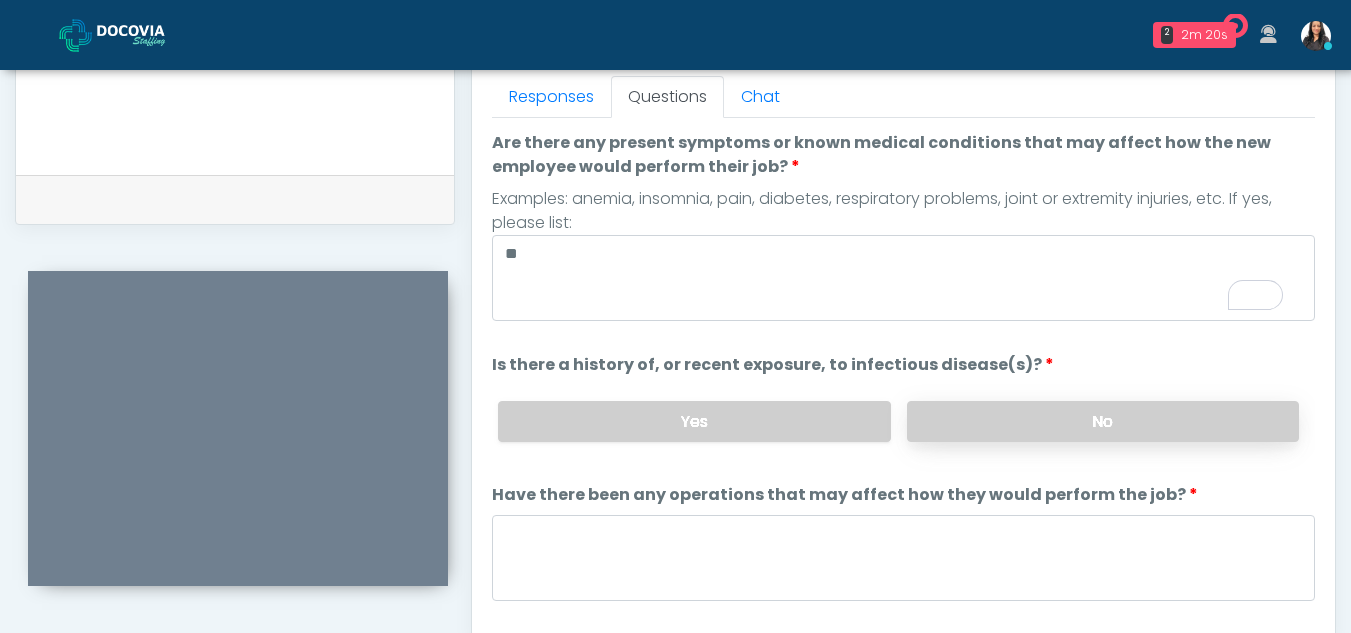 click on "No" at bounding box center (1103, 421) 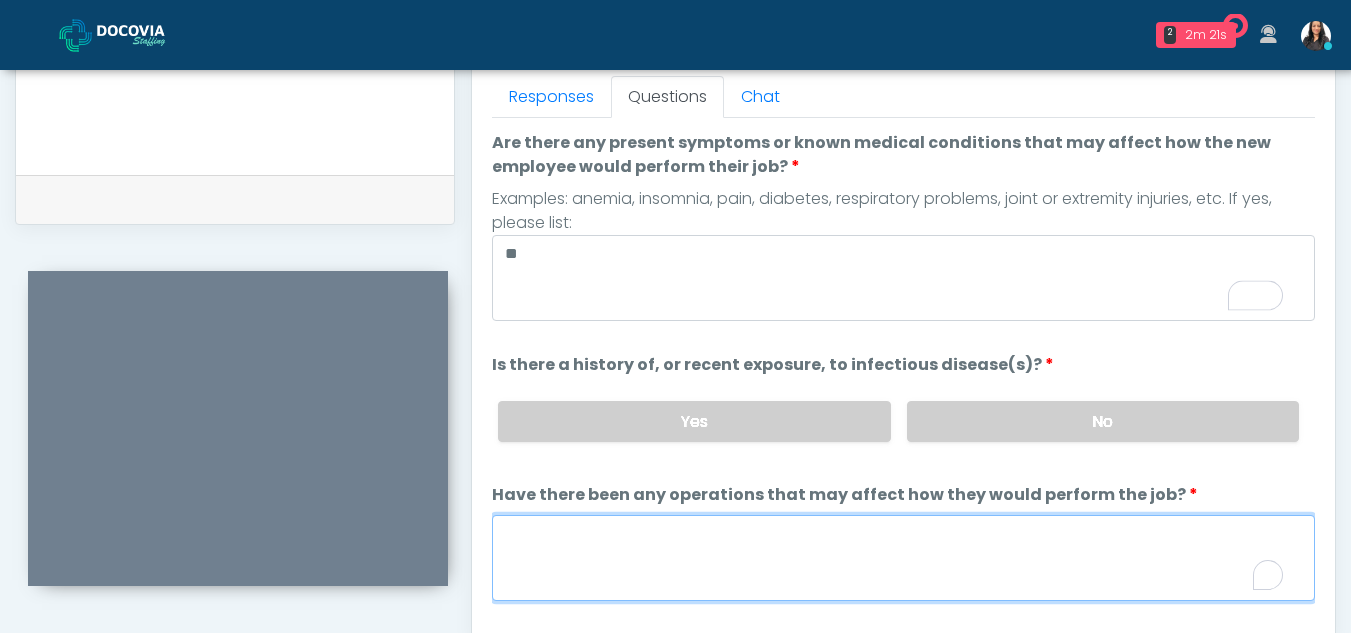 click on "Have there been any operations that may affect how they would perform the job?" at bounding box center (903, 558) 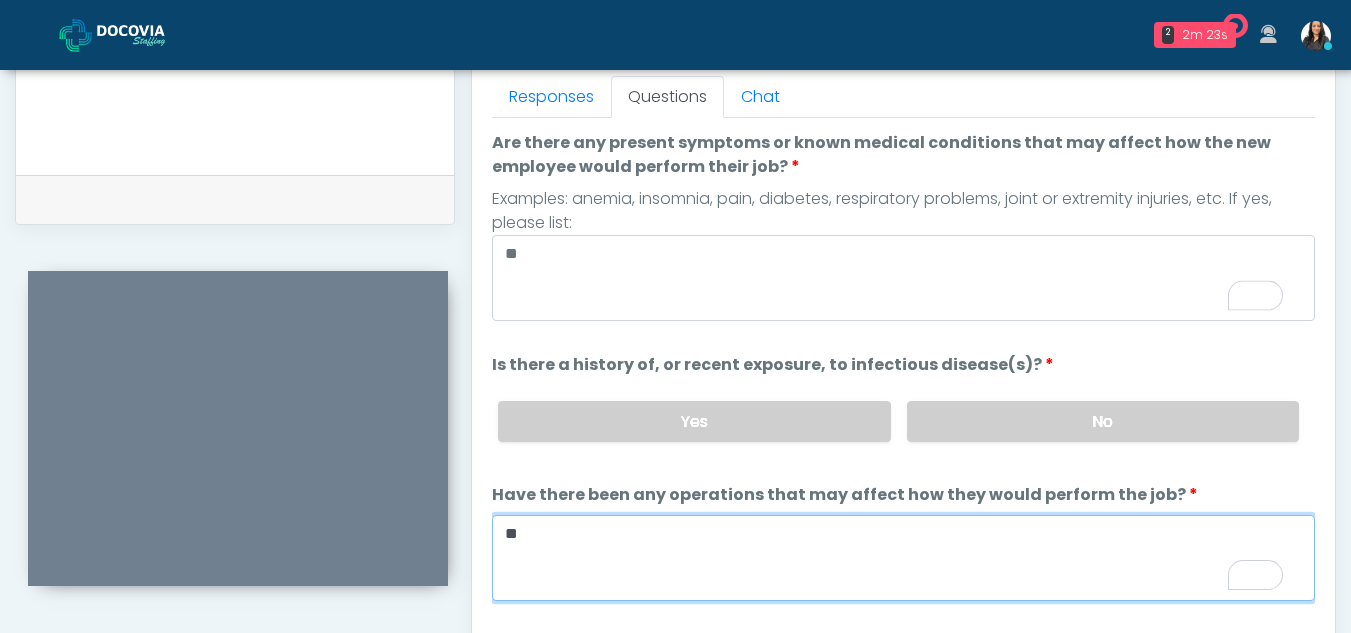 type on "**" 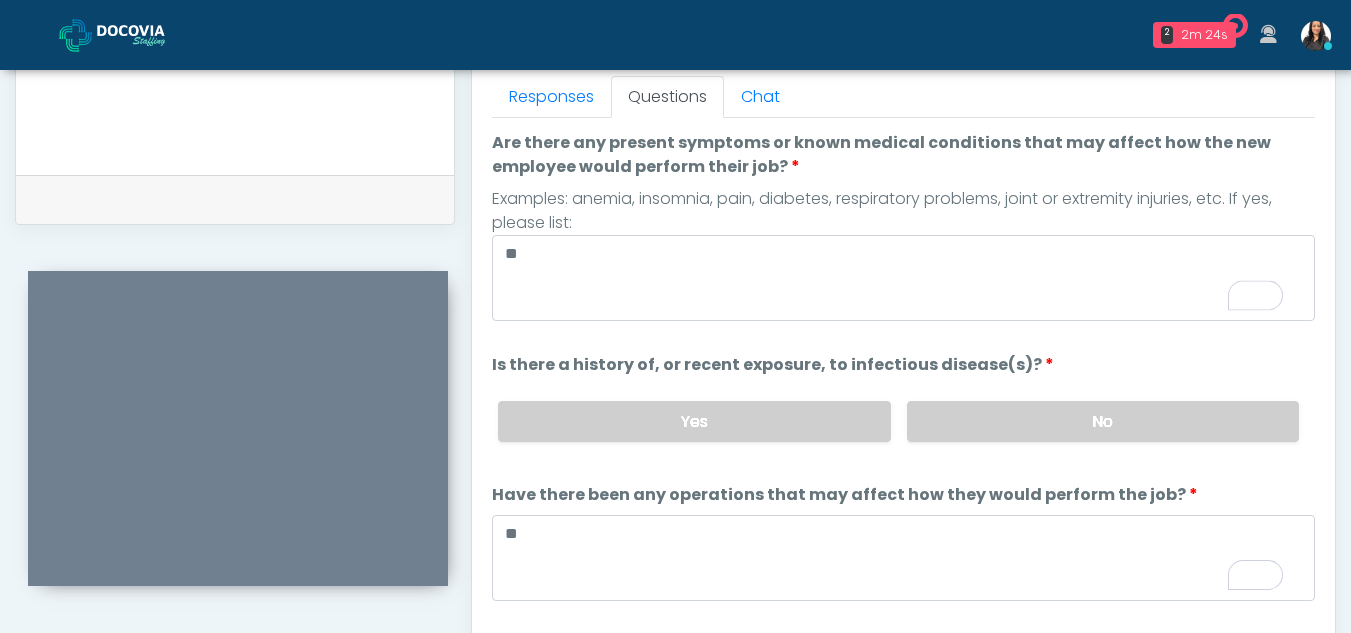 scroll, scrollTop: 164, scrollLeft: 0, axis: vertical 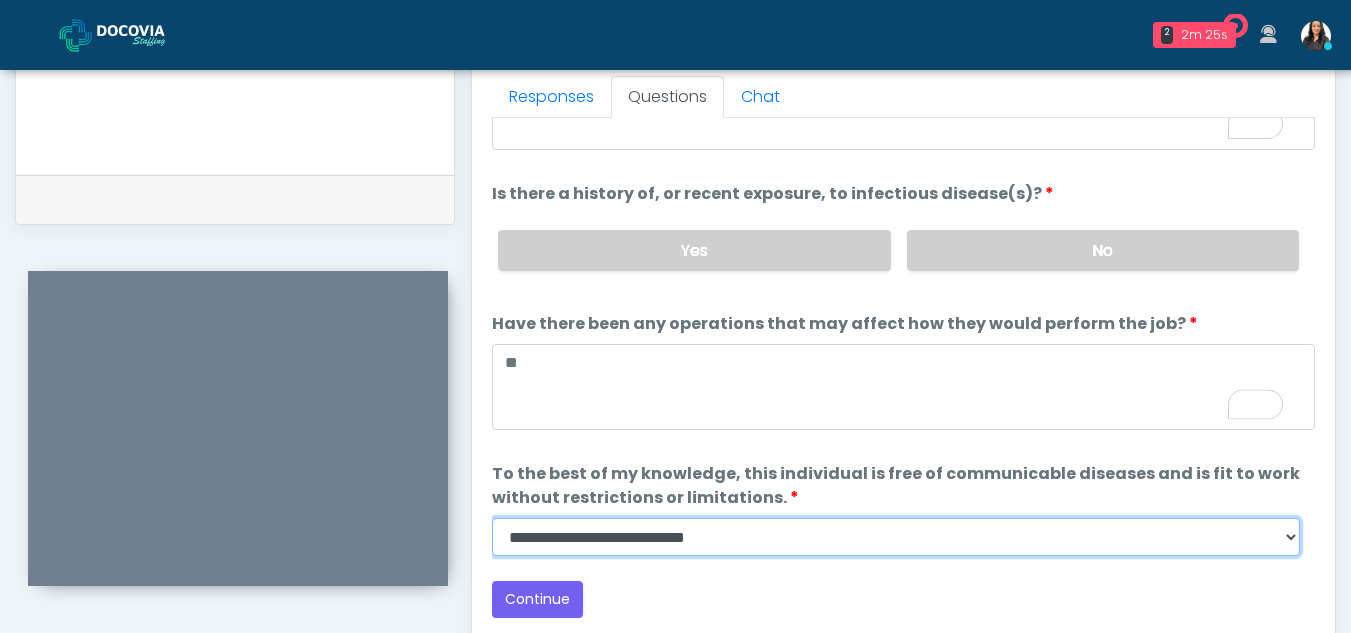 click on "**********" at bounding box center [896, 537] 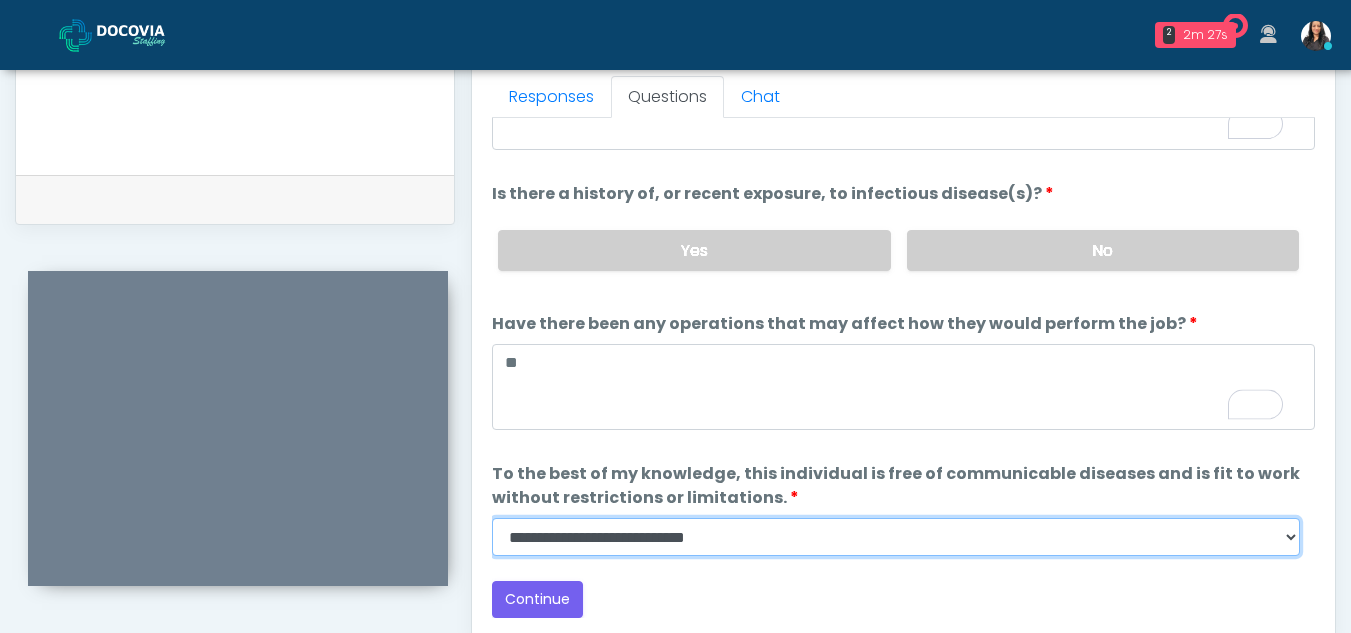 select on "******" 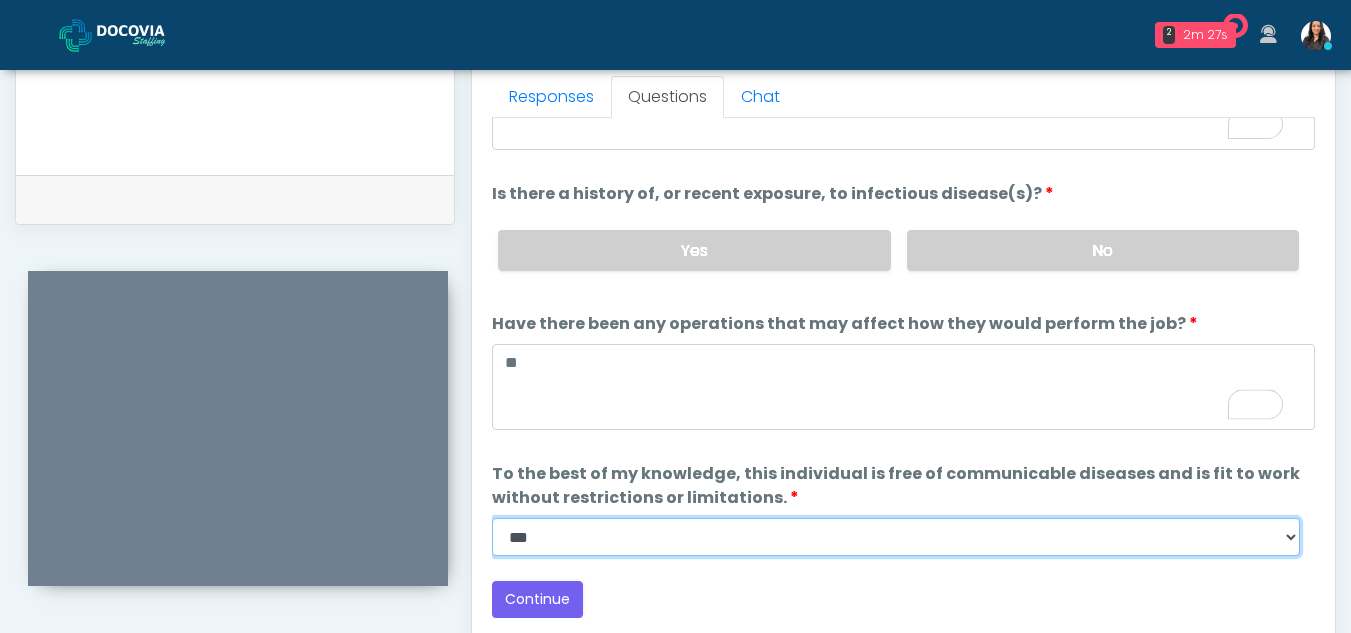 click on "**********" at bounding box center (896, 537) 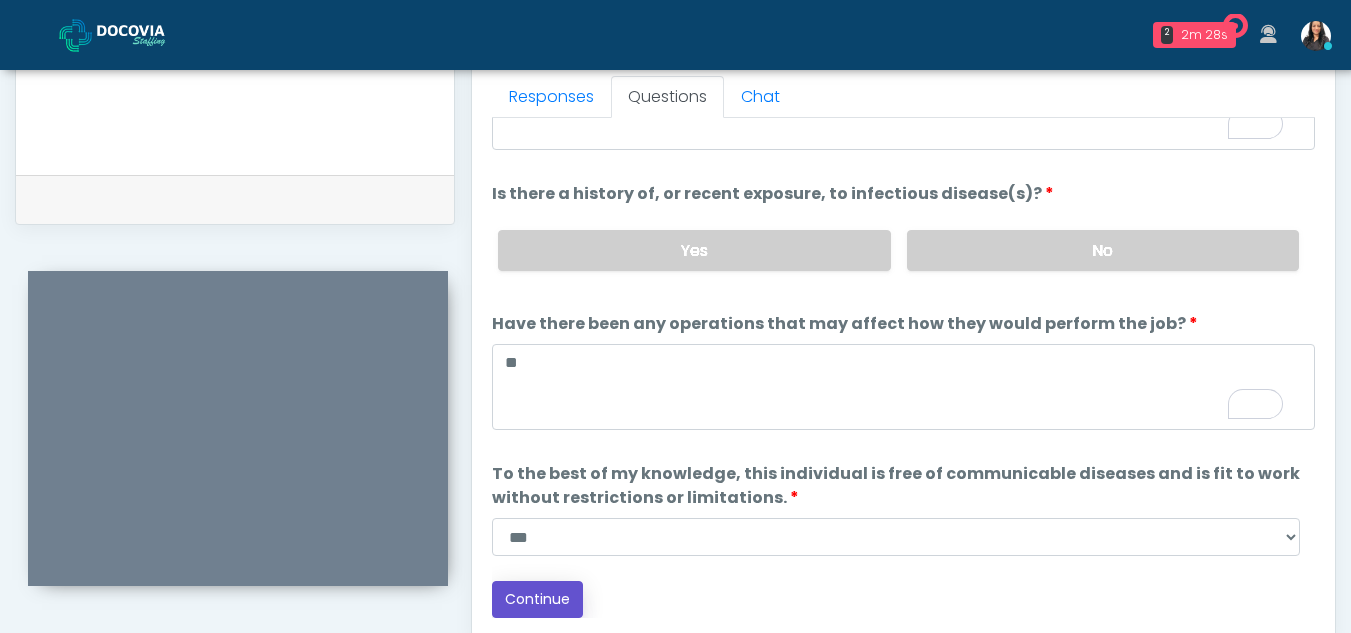 click on "Continue" at bounding box center [537, 599] 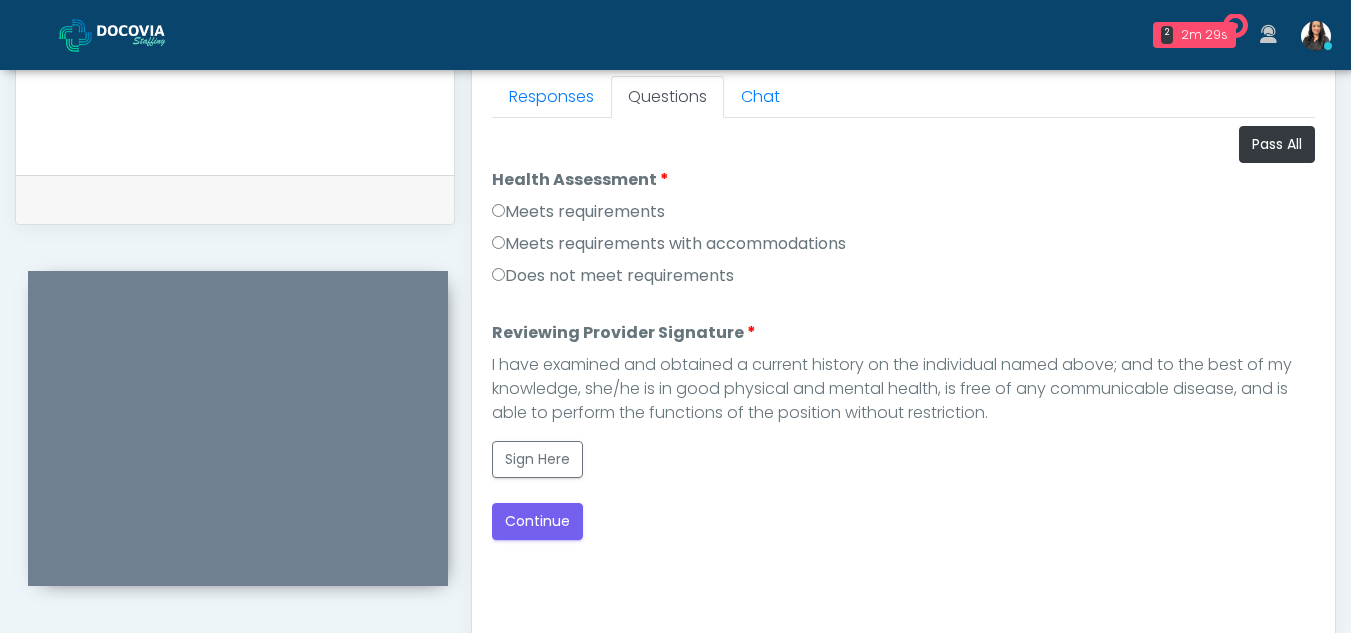 scroll, scrollTop: 0, scrollLeft: 0, axis: both 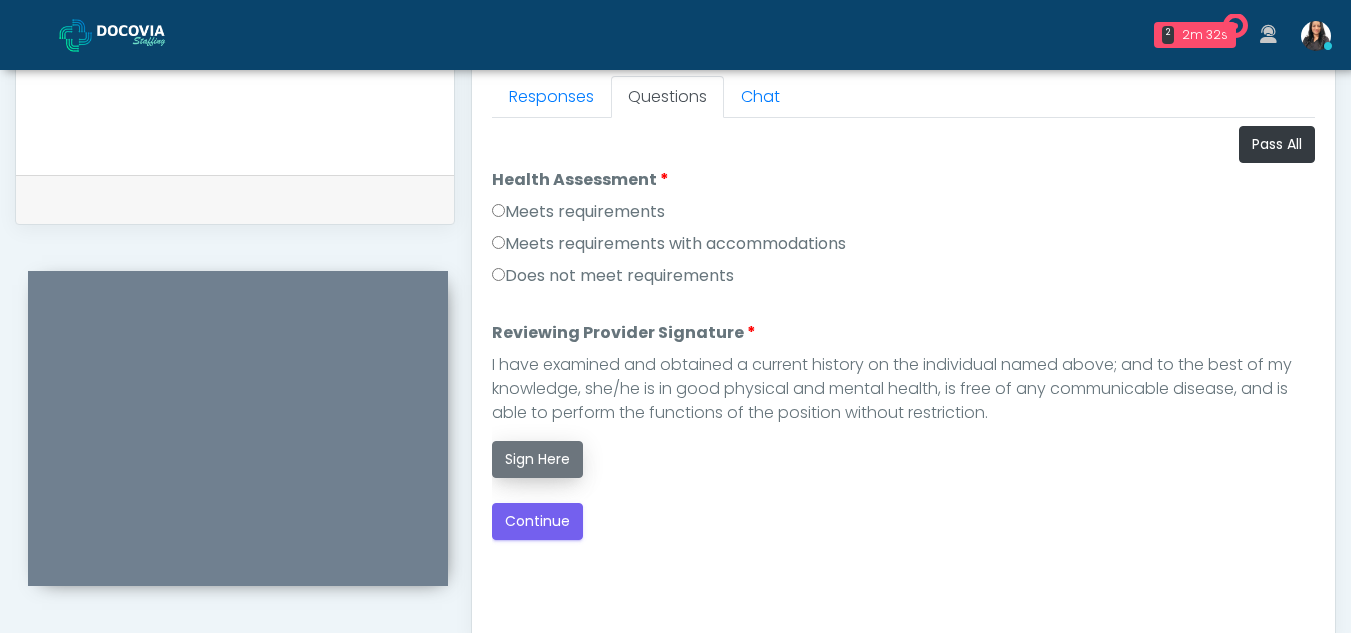 click on "Sign Here" at bounding box center (537, 459) 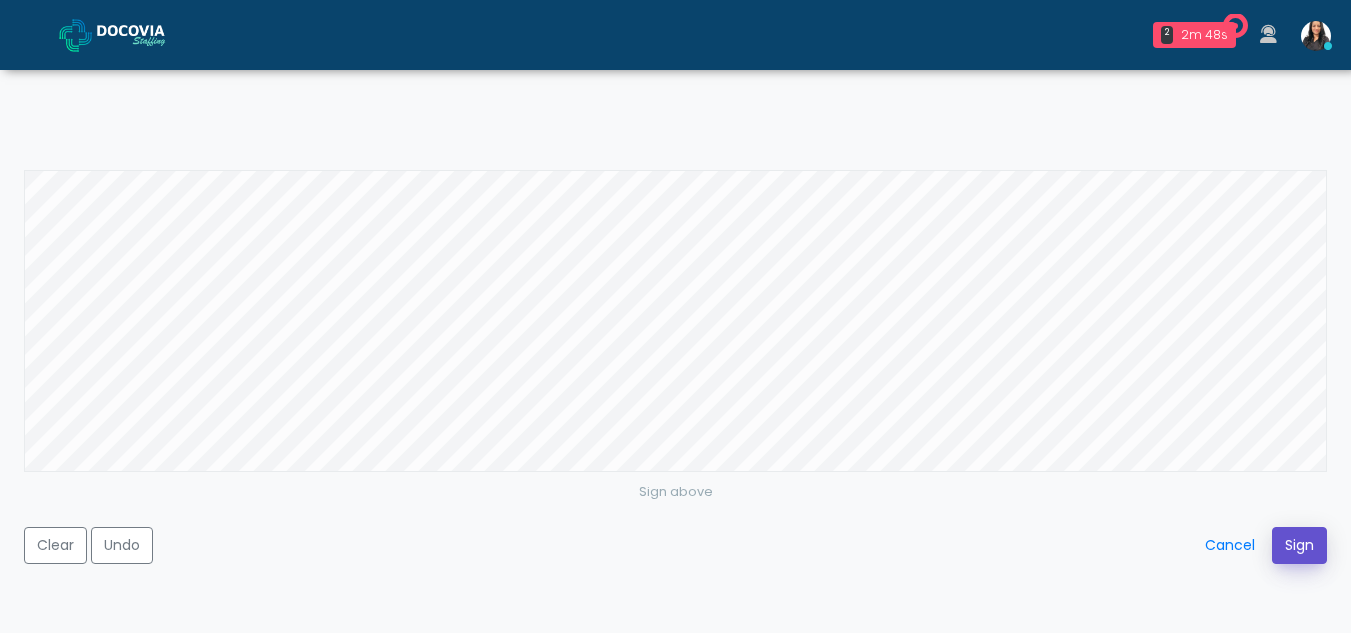 click on "Sign" at bounding box center (1299, 545) 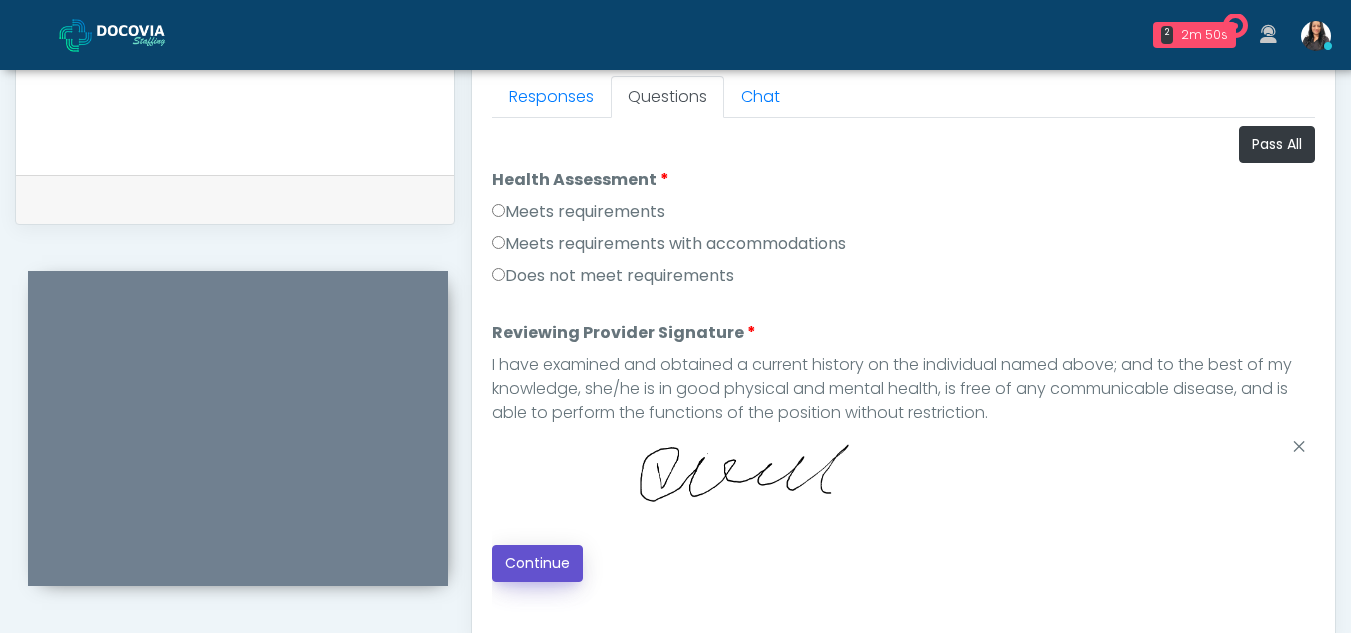 click on "Continue" at bounding box center (537, 563) 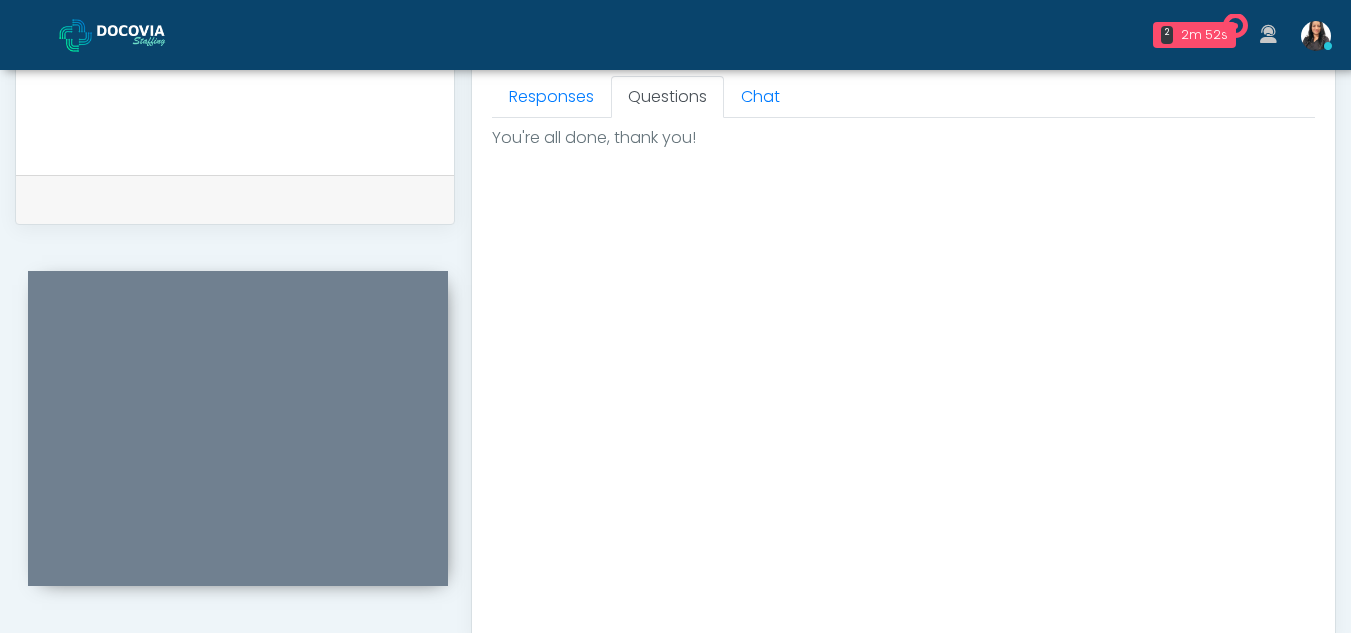 scroll, scrollTop: 1199, scrollLeft: 0, axis: vertical 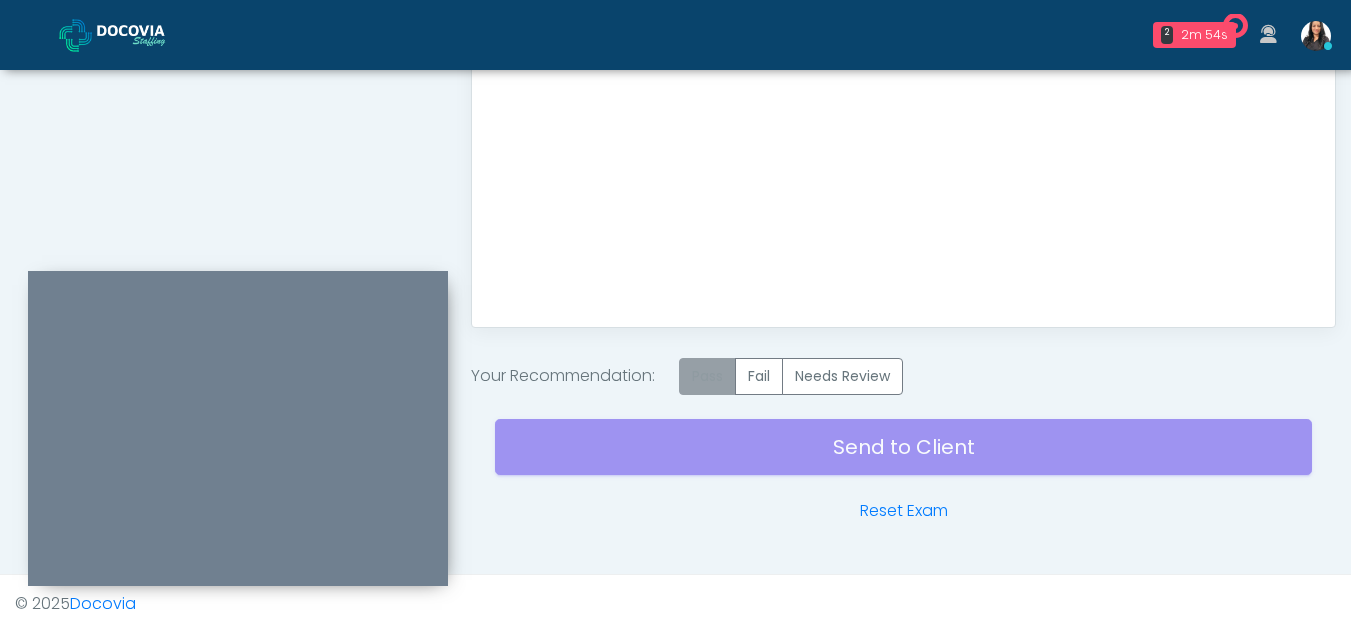 click on "Pass" at bounding box center (707, 376) 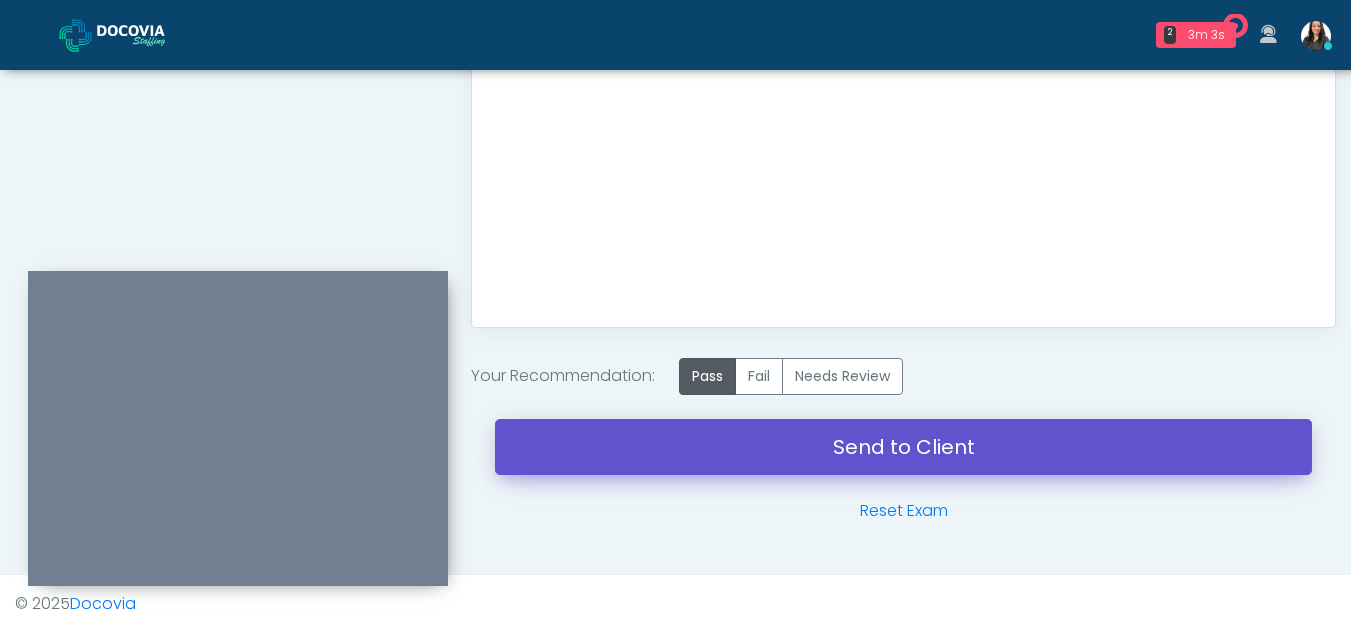 click on "Send to Client" at bounding box center (903, 447) 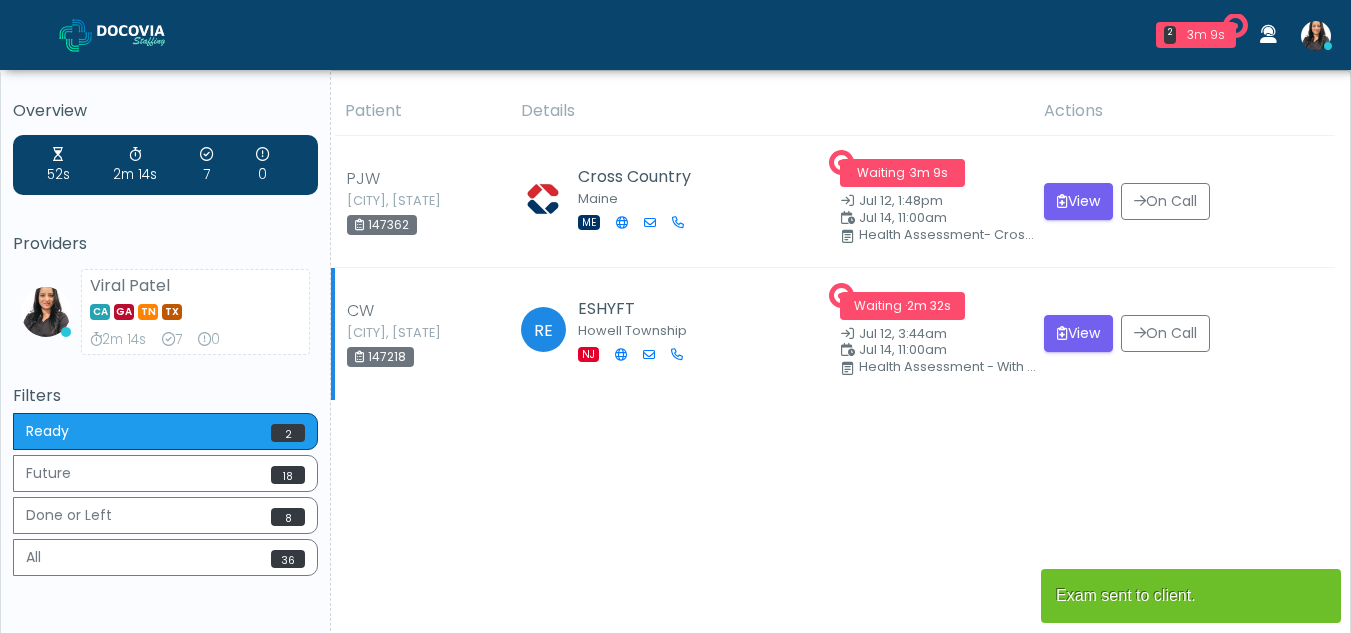 scroll, scrollTop: 0, scrollLeft: 0, axis: both 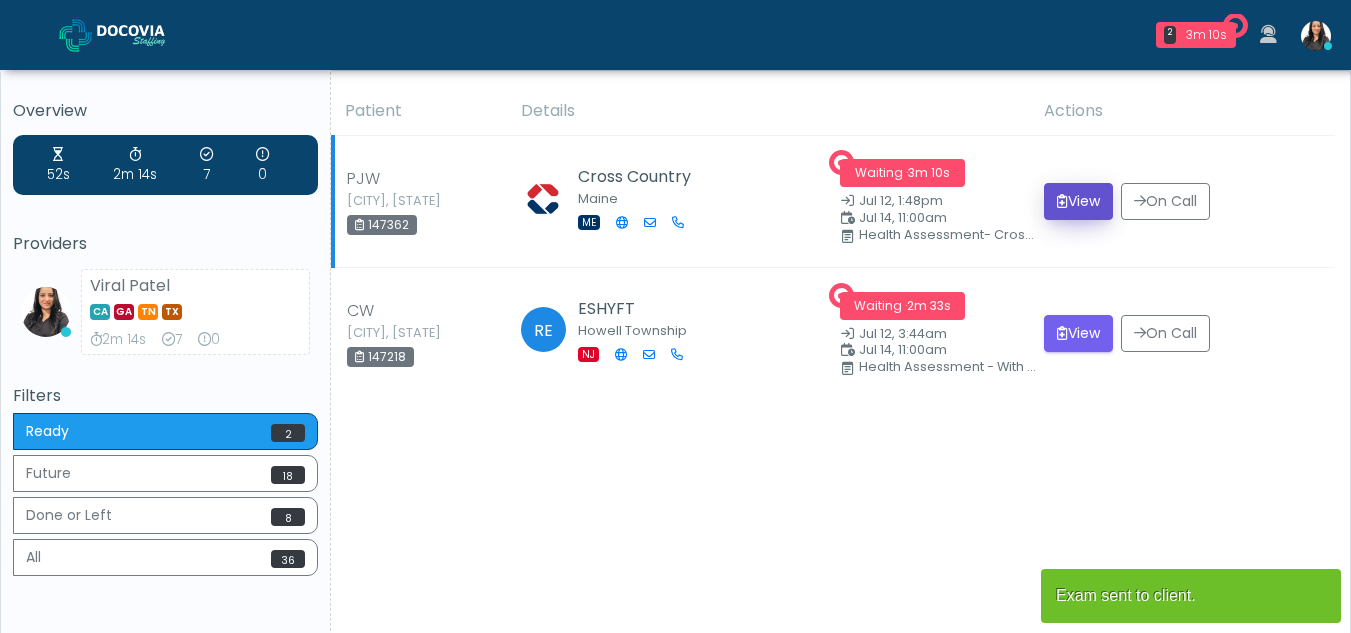 click on "View" at bounding box center [1078, 201] 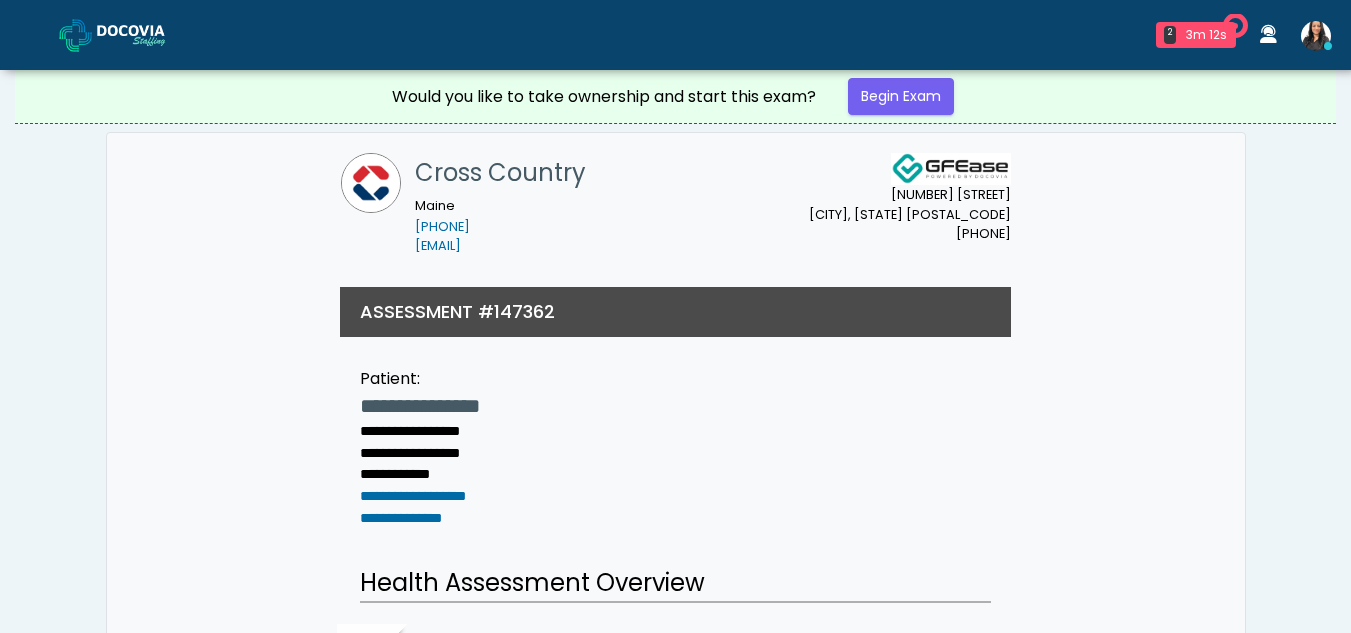 scroll, scrollTop: 0, scrollLeft: 0, axis: both 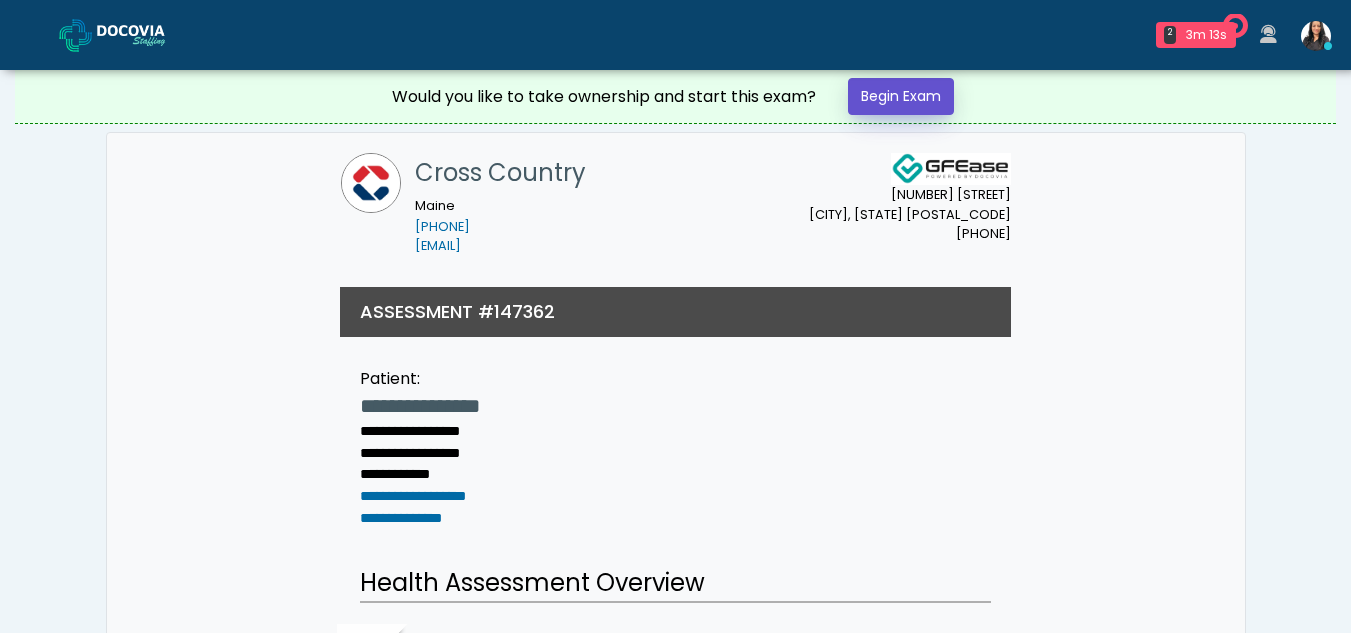 click on "Begin Exam" at bounding box center [901, 96] 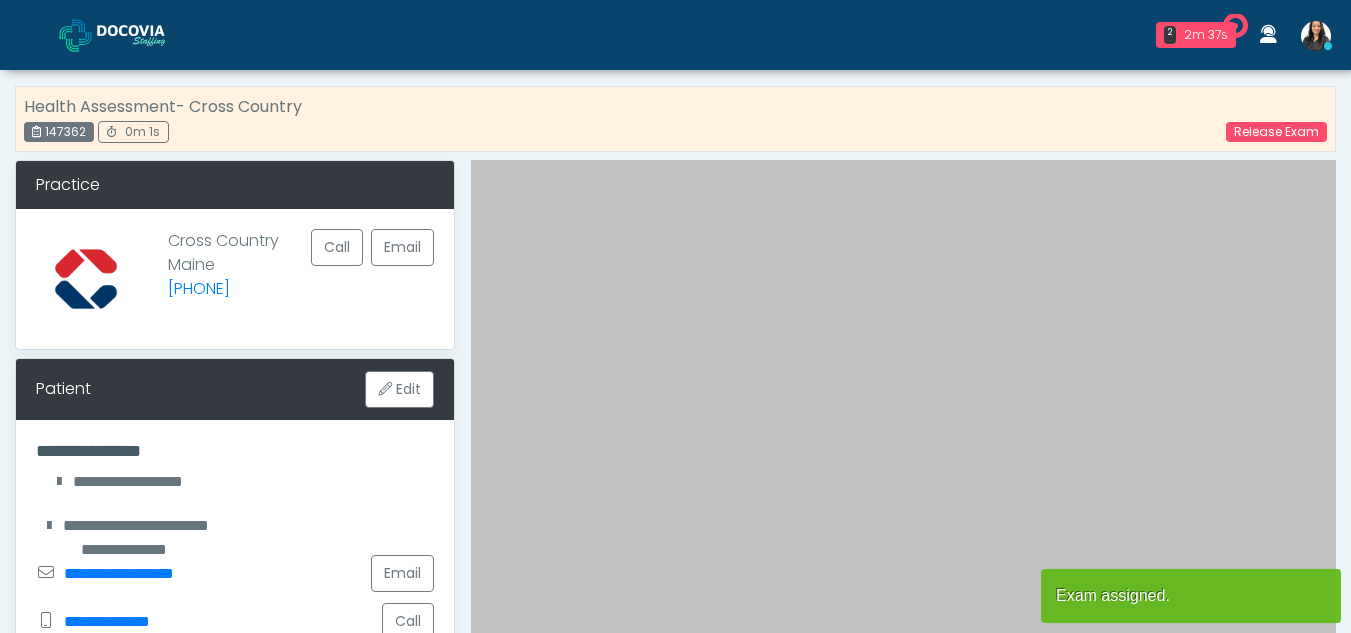 scroll, scrollTop: 0, scrollLeft: 0, axis: both 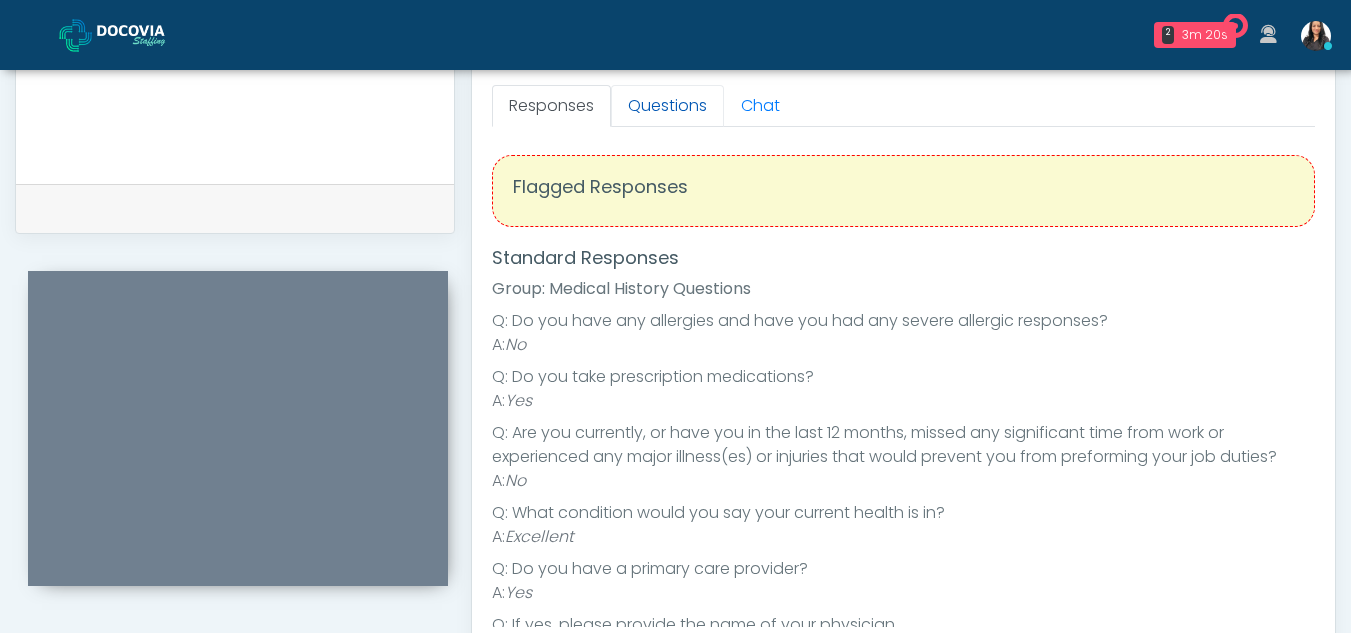 click on "Questions" at bounding box center (667, 106) 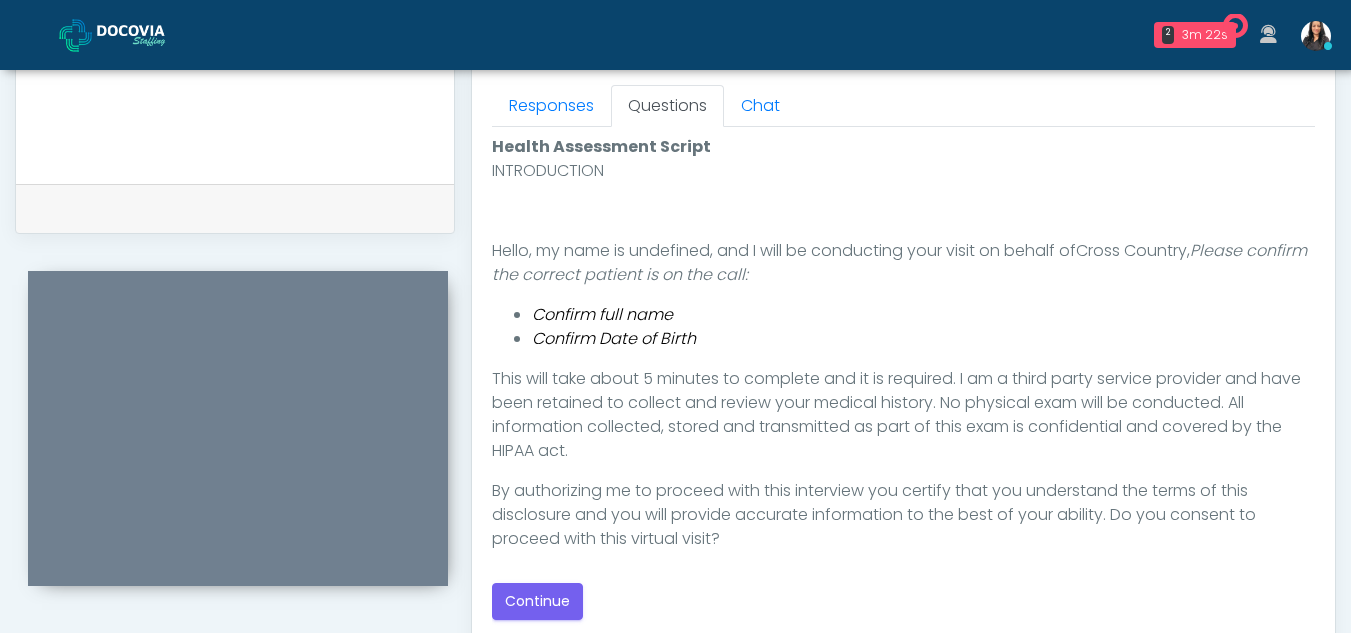 scroll, scrollTop: 999, scrollLeft: 0, axis: vertical 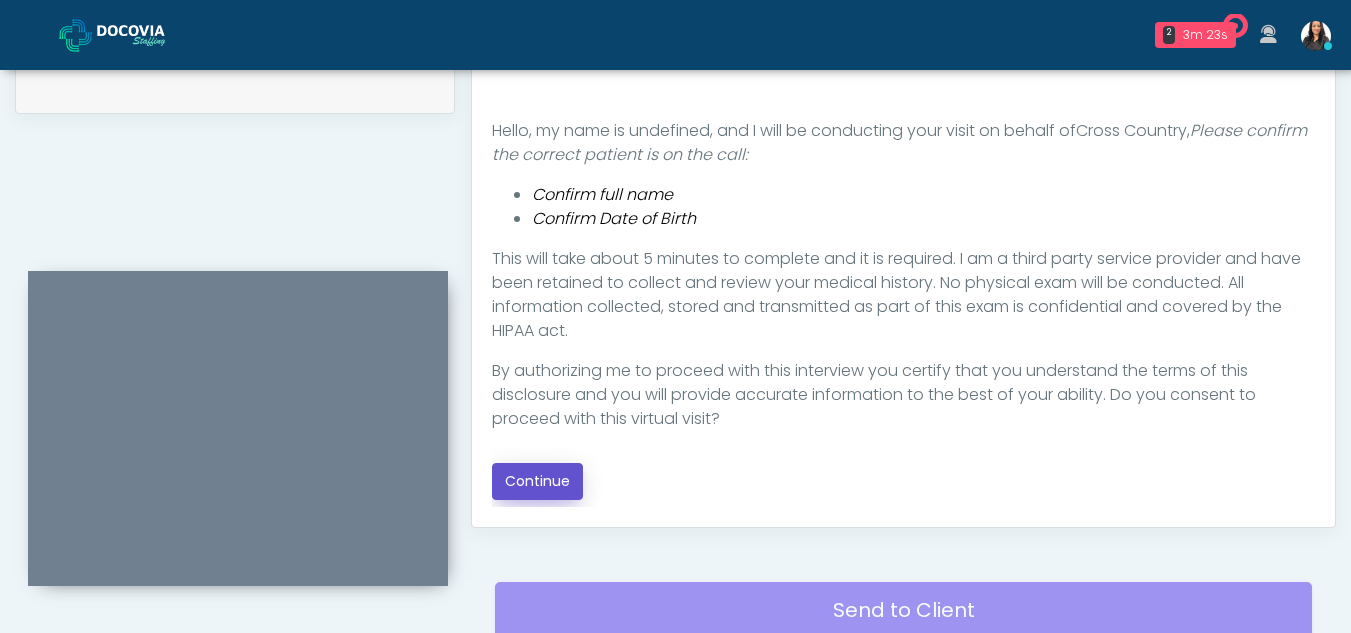 click on "Continue" at bounding box center (537, 481) 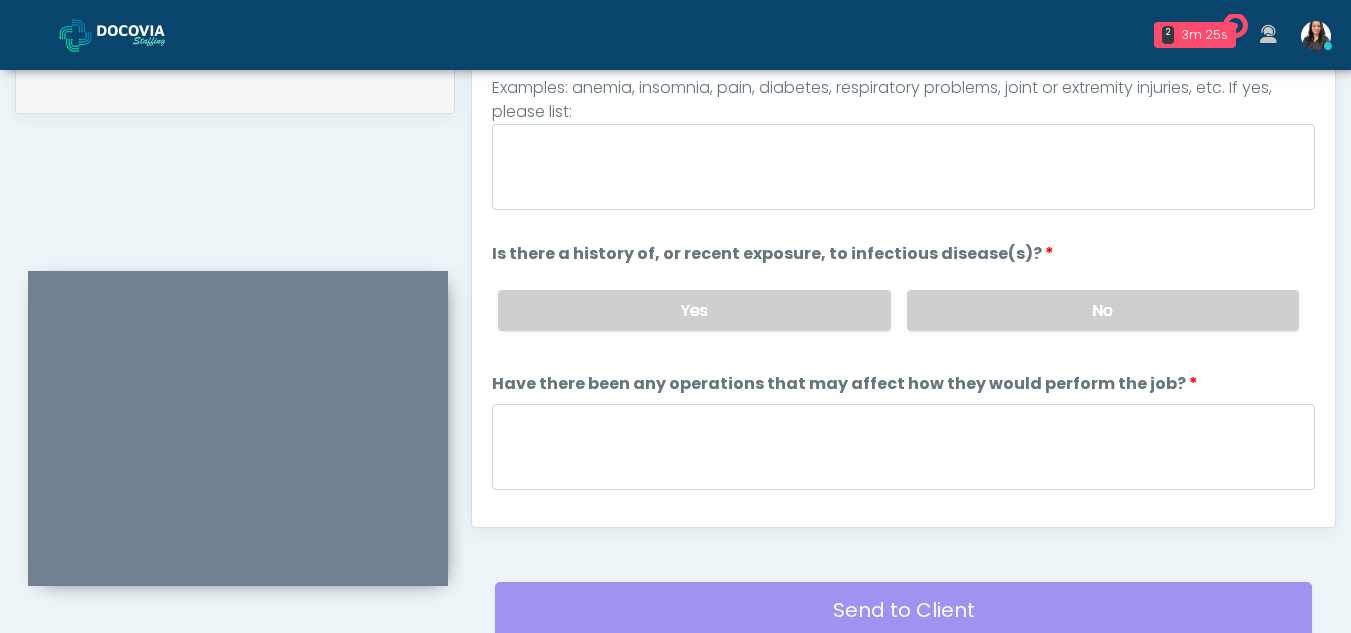 scroll, scrollTop: 801, scrollLeft: 0, axis: vertical 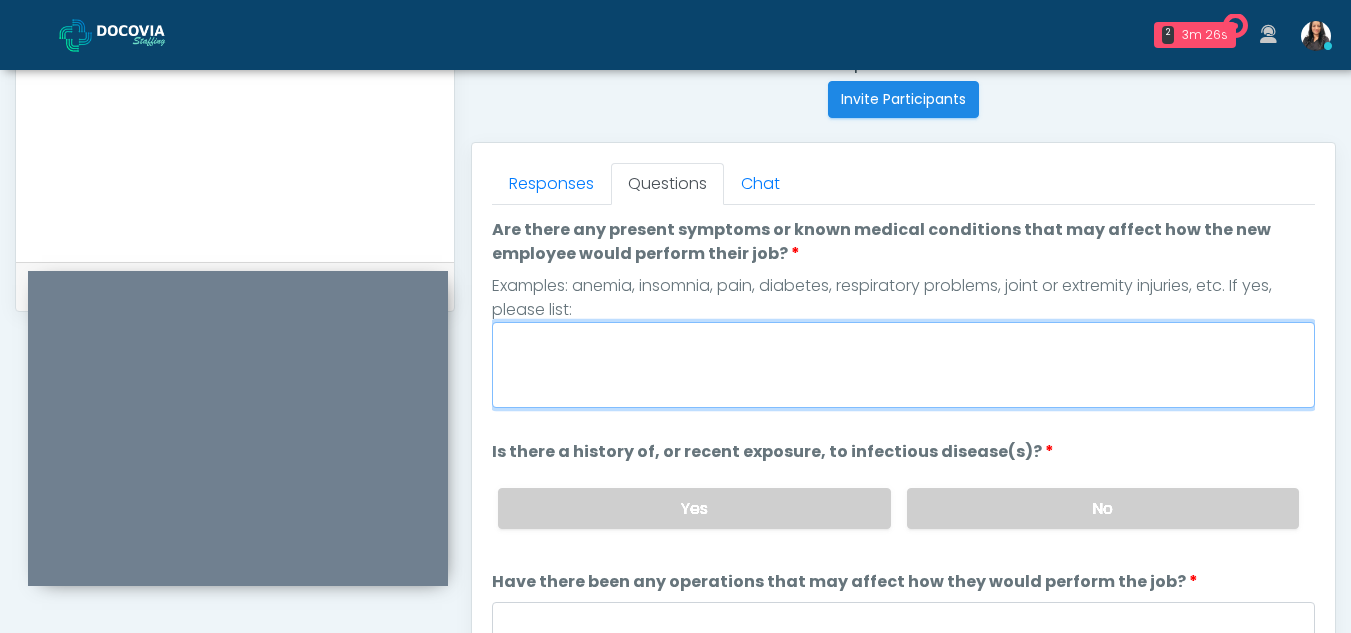 click on "Are there any present symptoms or known medical conditions that may affect how the new employee would perform their job?" at bounding box center (903, 365) 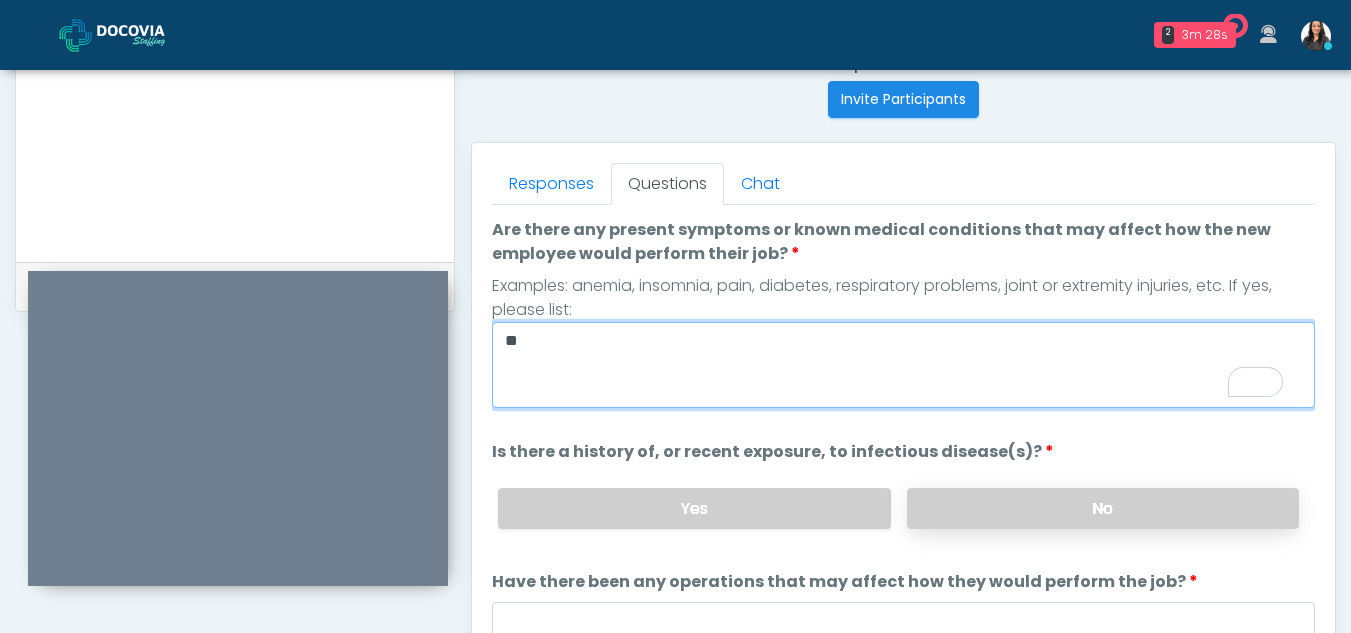 type on "**" 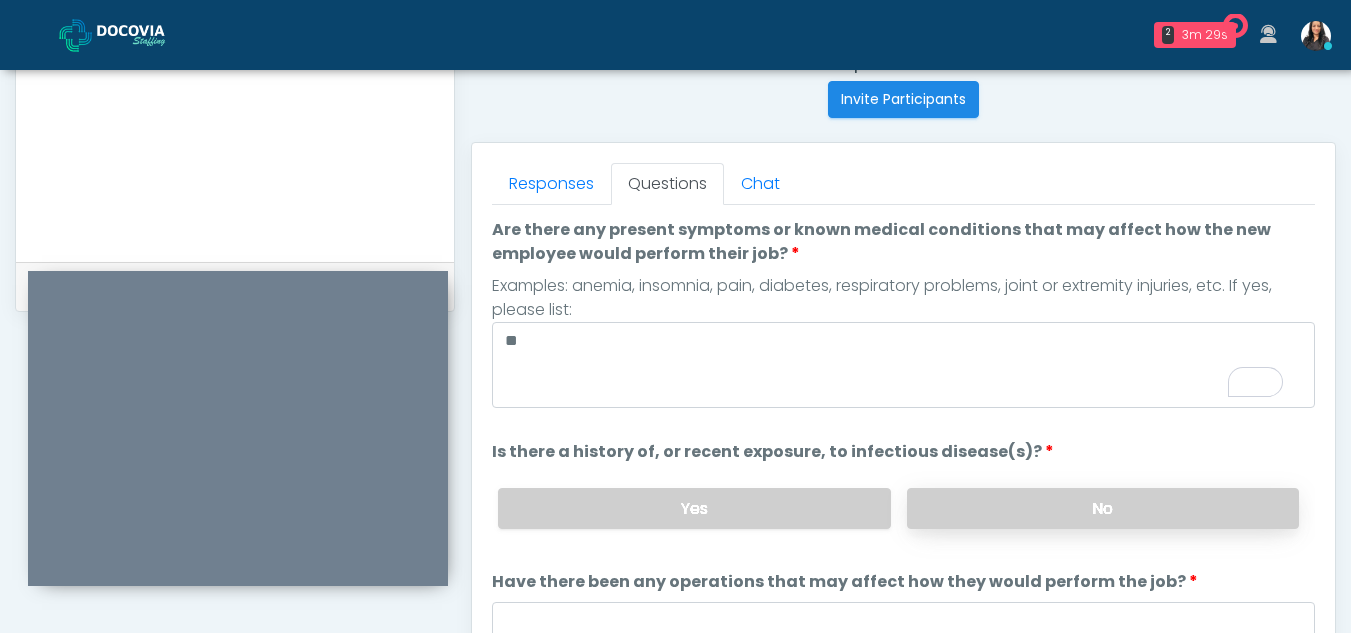click on "No" at bounding box center (1103, 508) 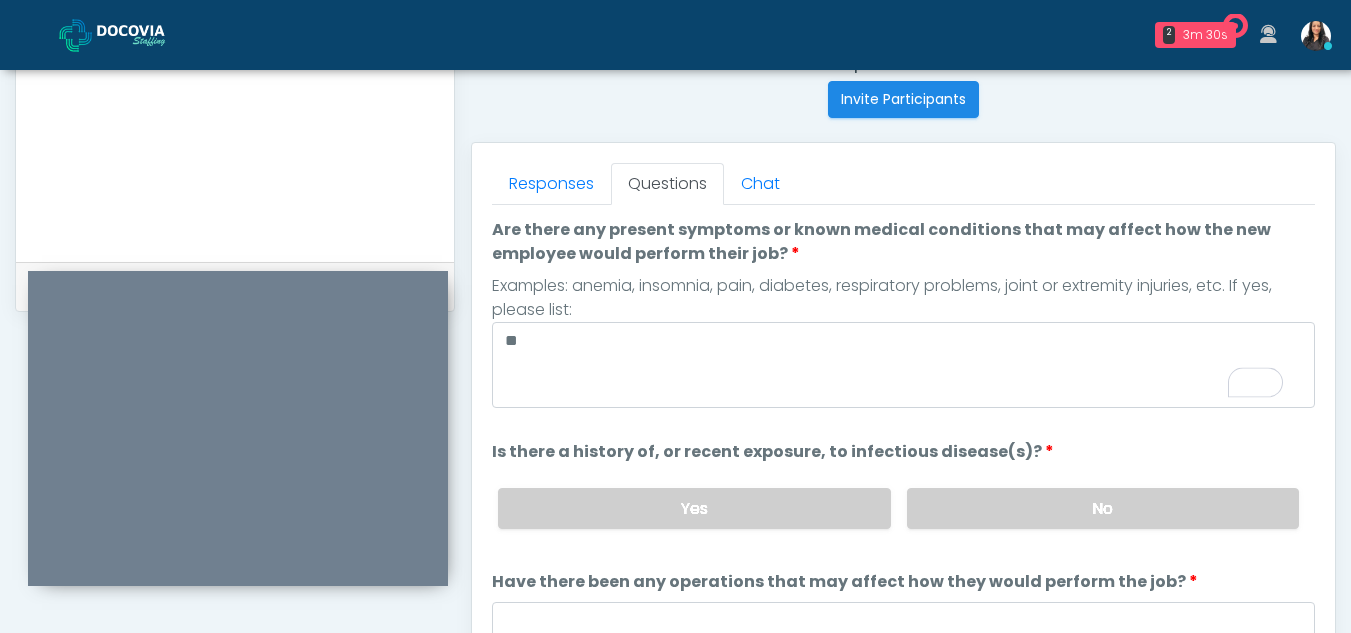 scroll, scrollTop: 171, scrollLeft: 0, axis: vertical 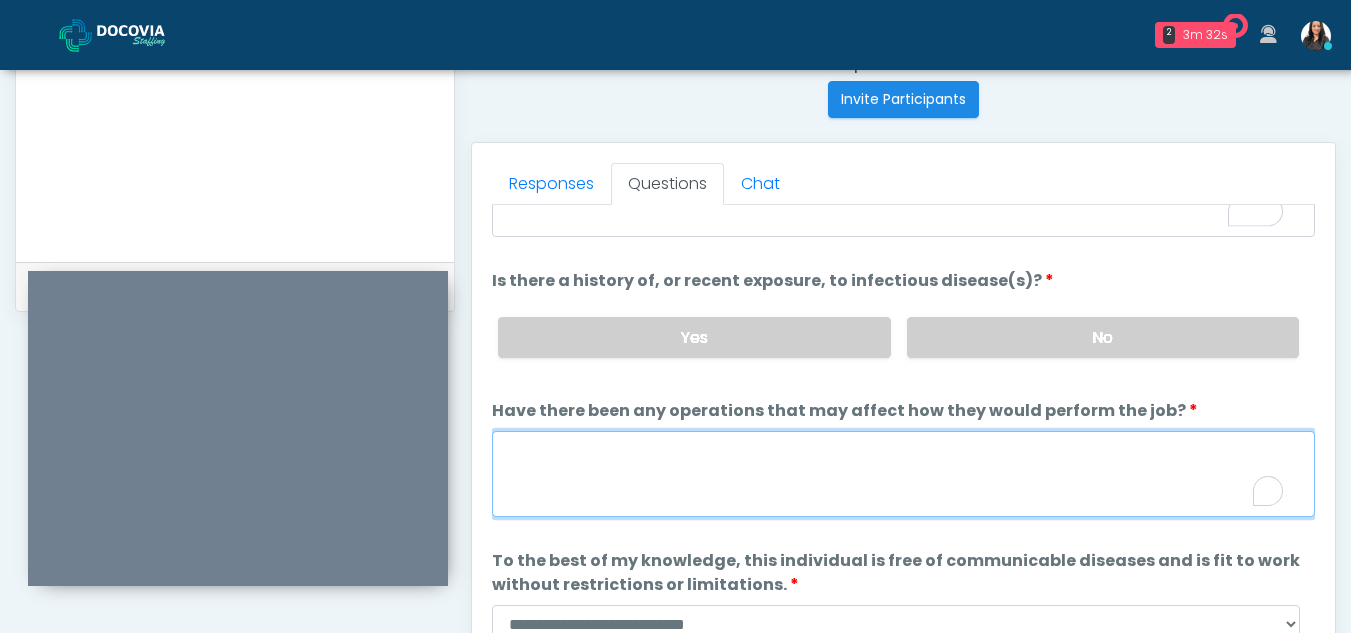 click on "Have there been any operations that may affect how they would perform the job?" at bounding box center (903, 474) 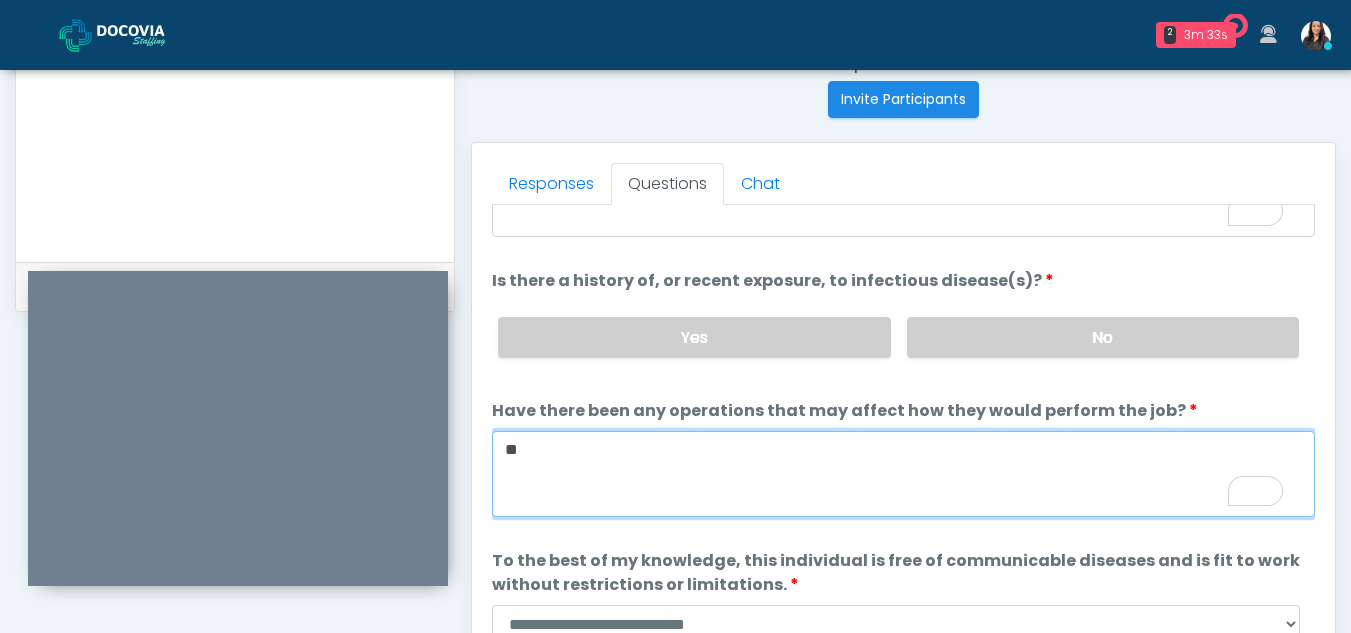 scroll, scrollTop: 171, scrollLeft: 0, axis: vertical 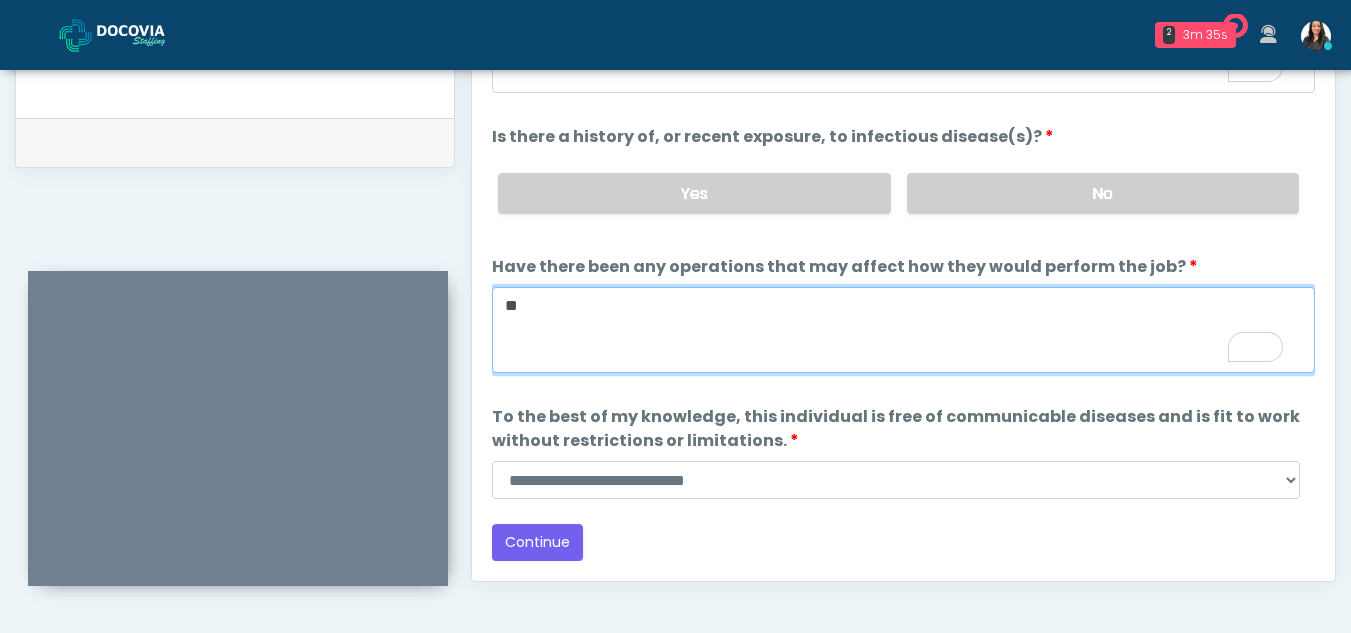 type on "**" 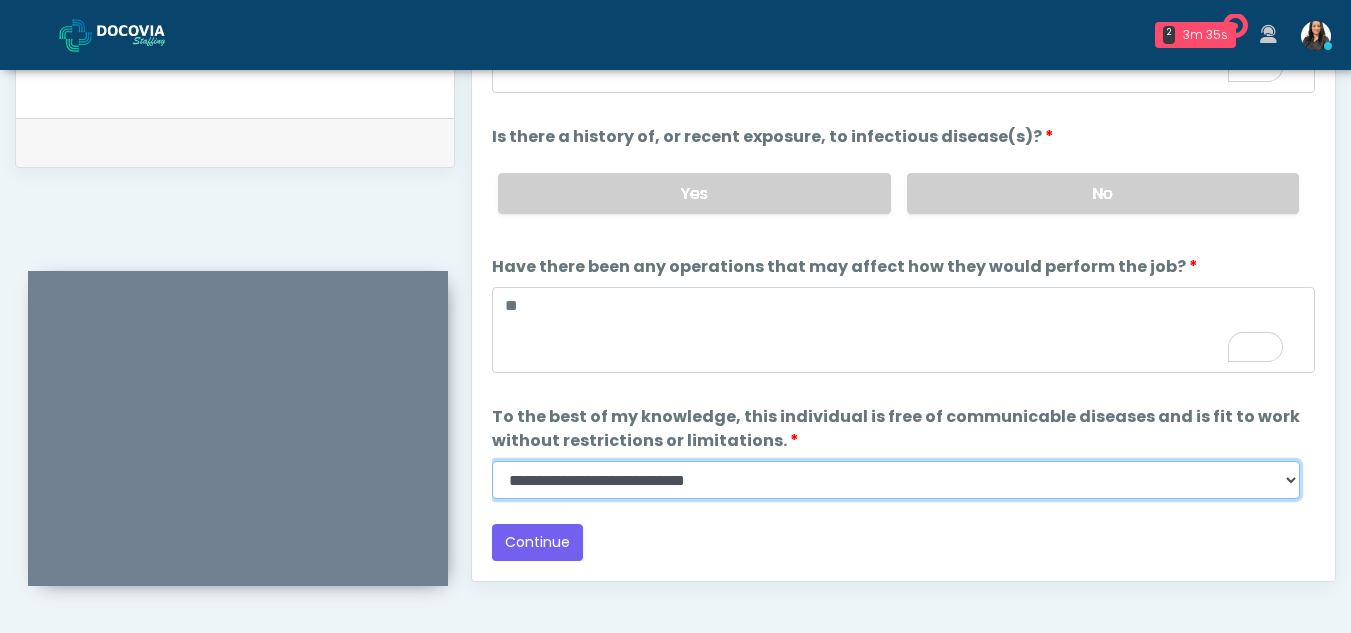 click on "**********" at bounding box center [896, 480] 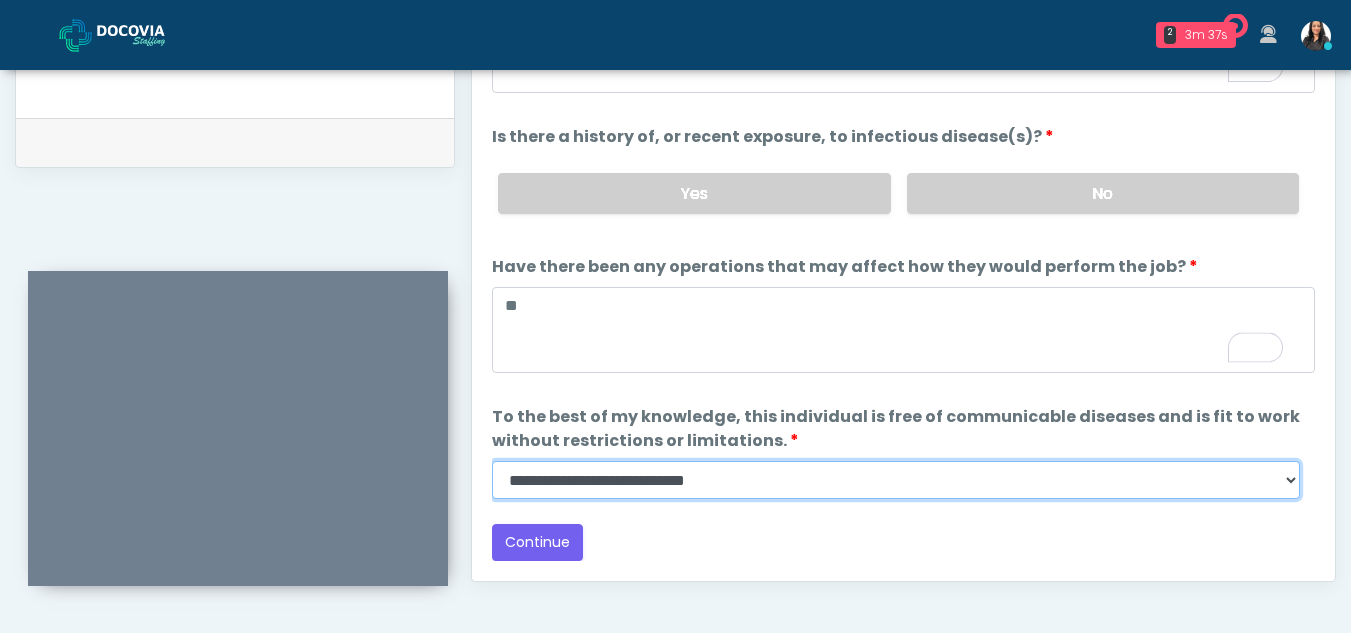 select on "******" 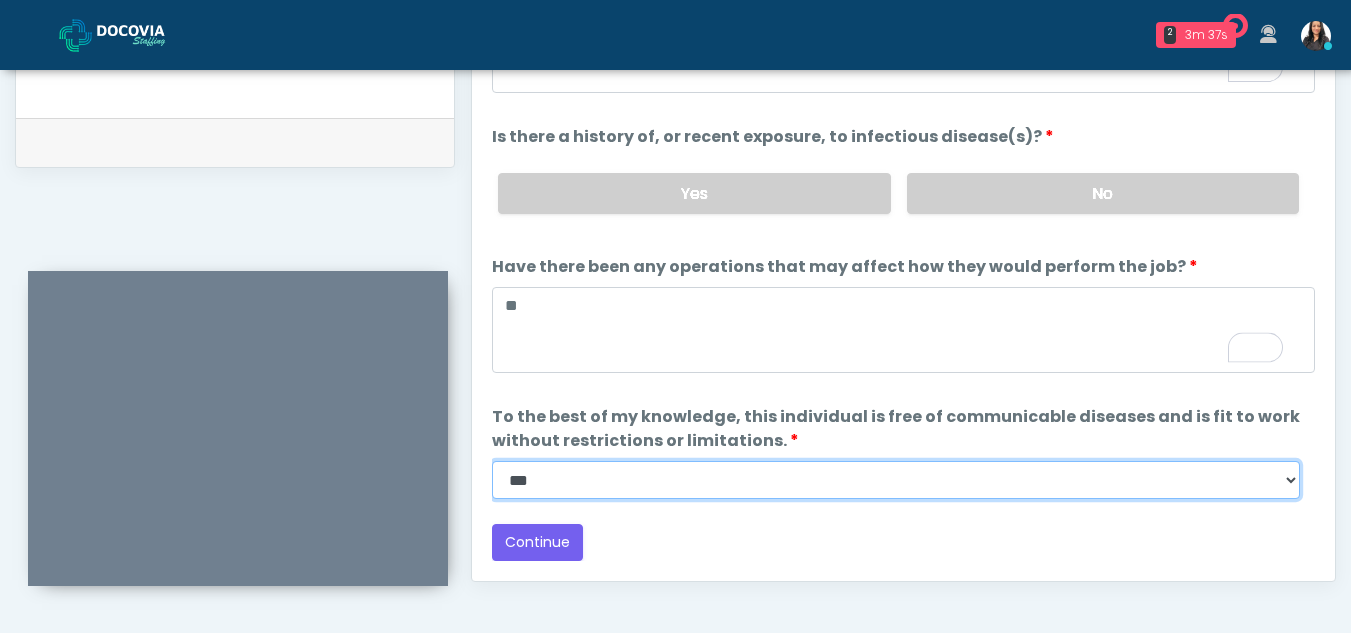 click on "**********" at bounding box center (896, 480) 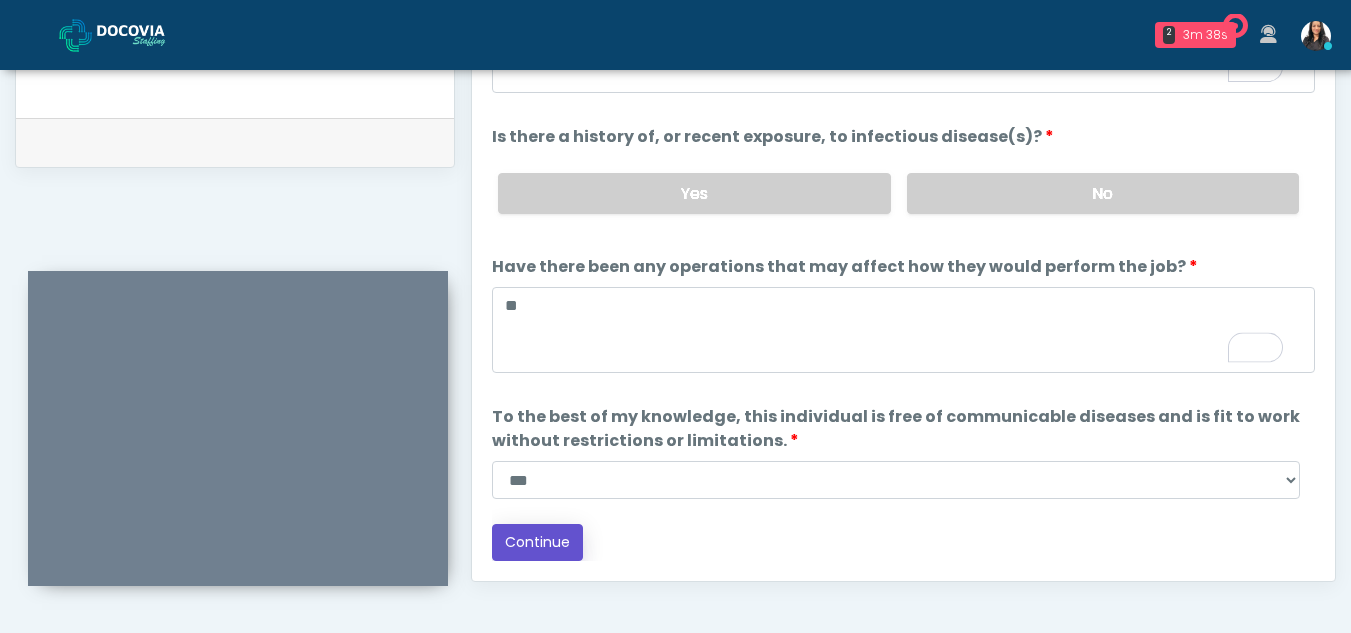 click on "Continue" at bounding box center [537, 542] 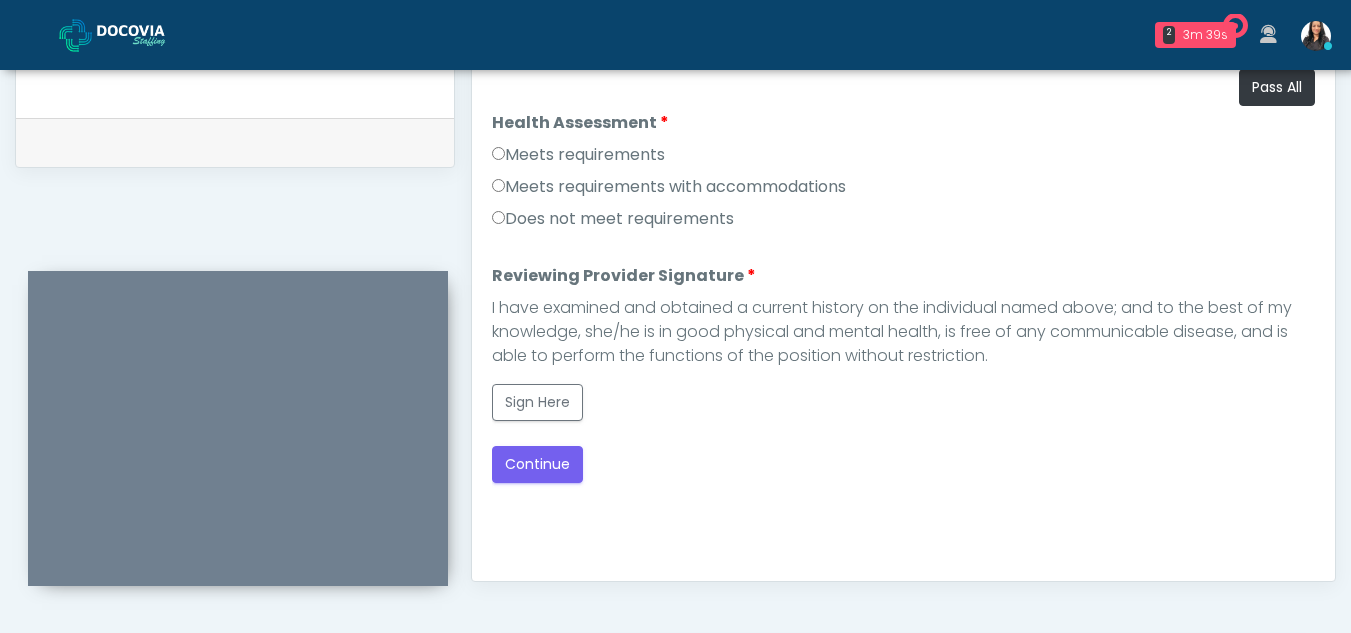 scroll, scrollTop: 0, scrollLeft: 0, axis: both 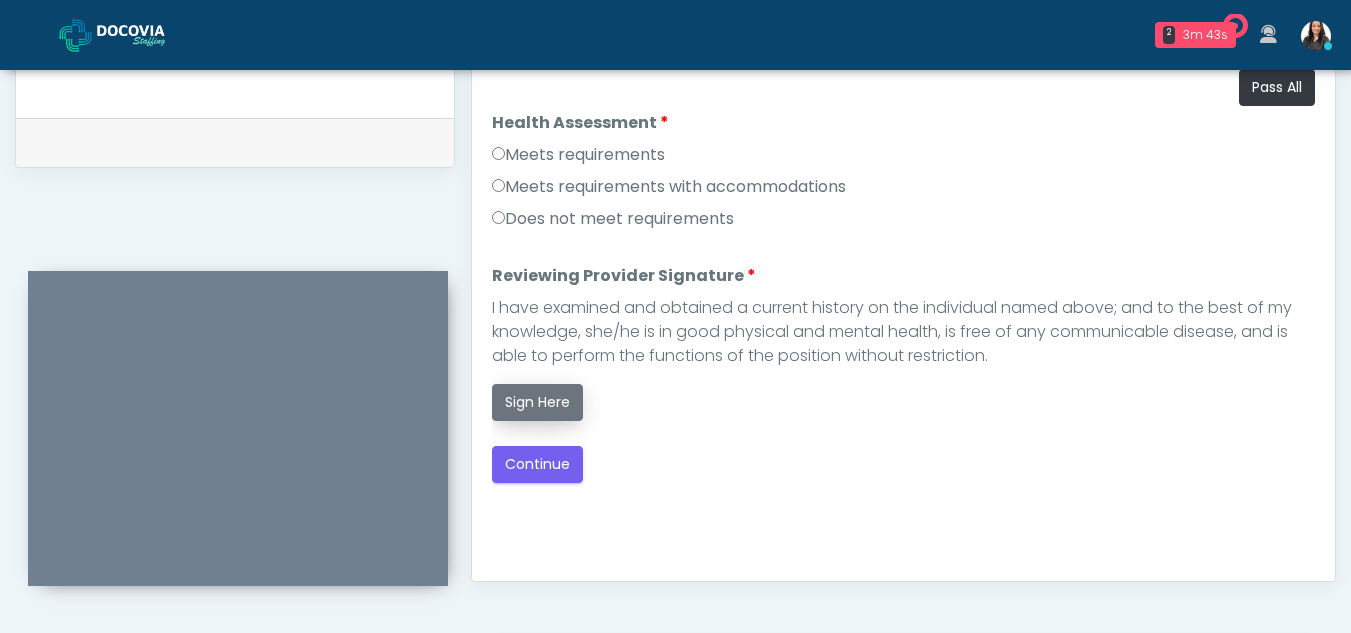 click on "Sign Here" at bounding box center (537, 402) 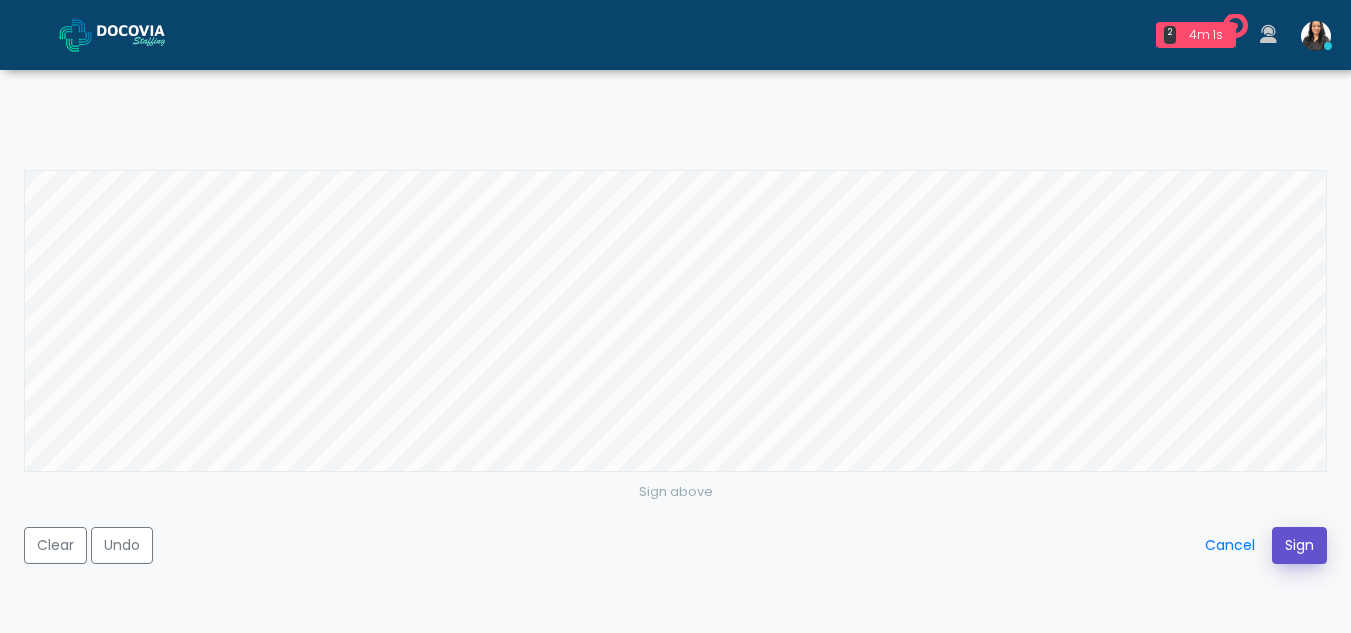 click on "Sign" at bounding box center [1299, 545] 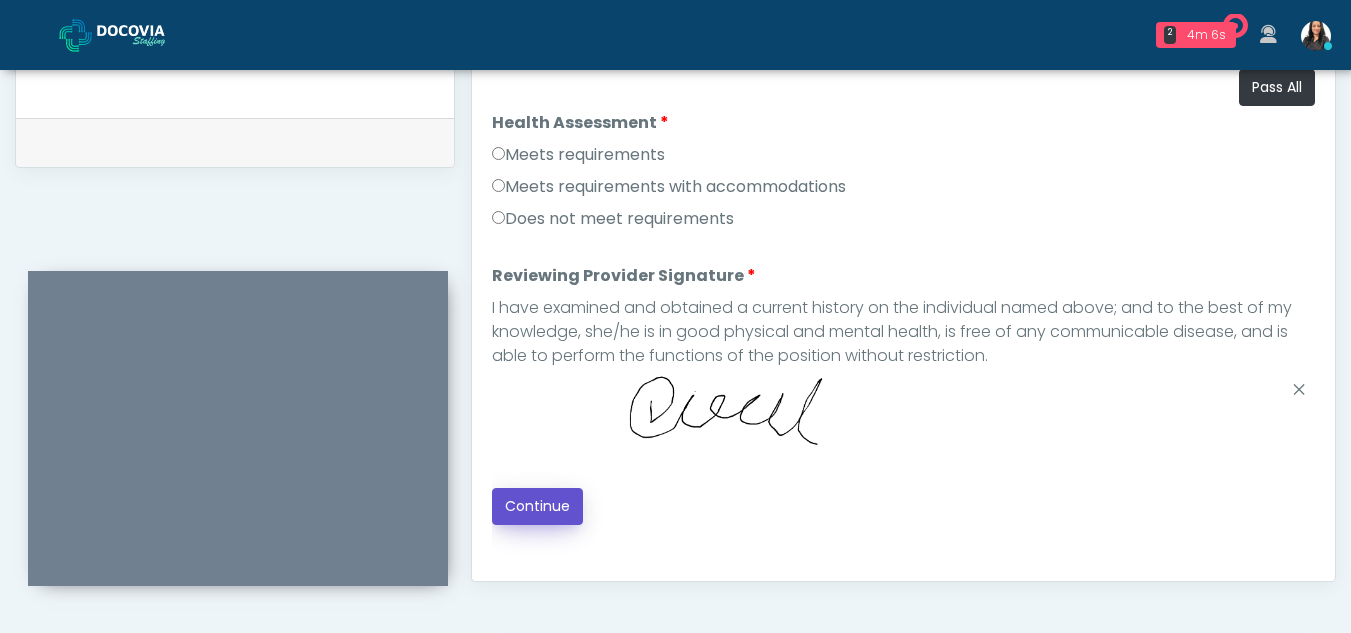 click on "Continue" at bounding box center (537, 506) 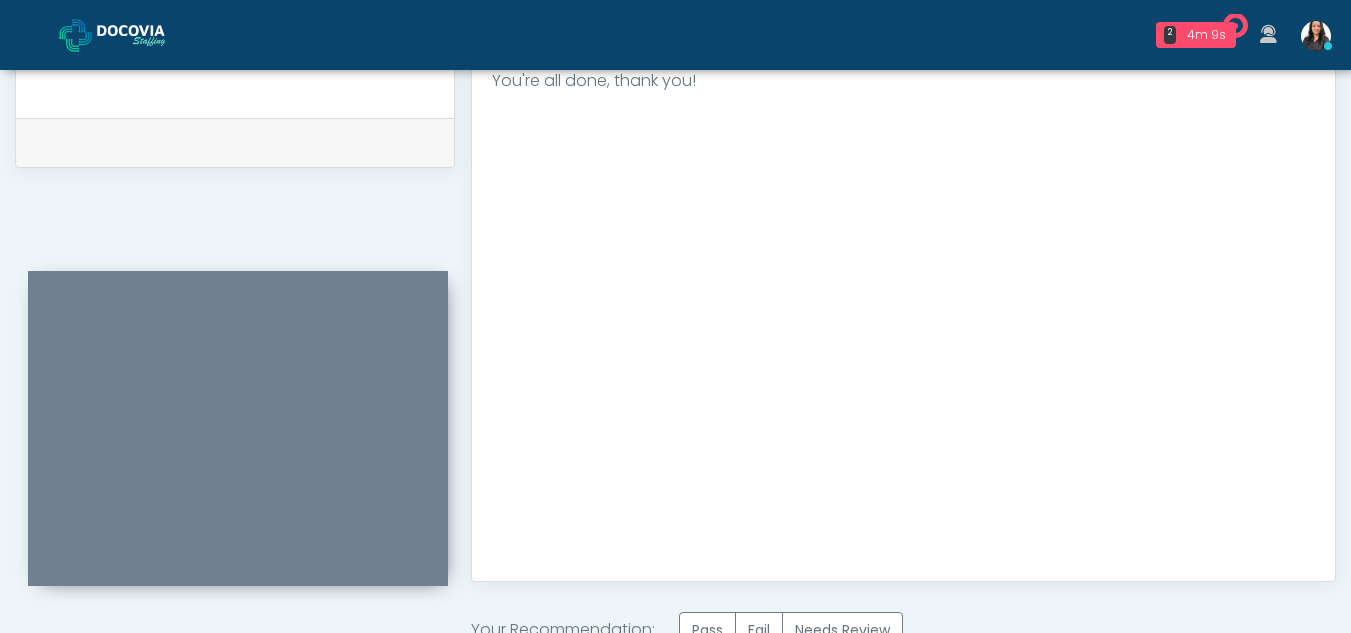 scroll, scrollTop: 1199, scrollLeft: 0, axis: vertical 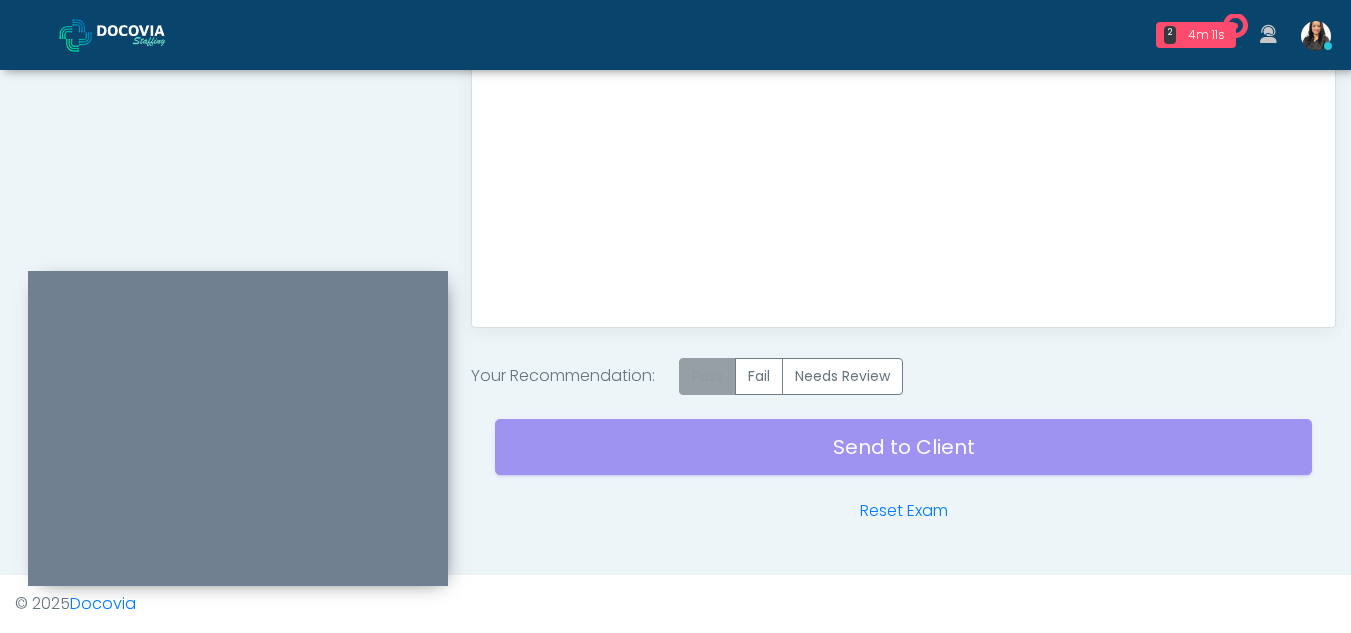 click on "Pass" at bounding box center (707, 376) 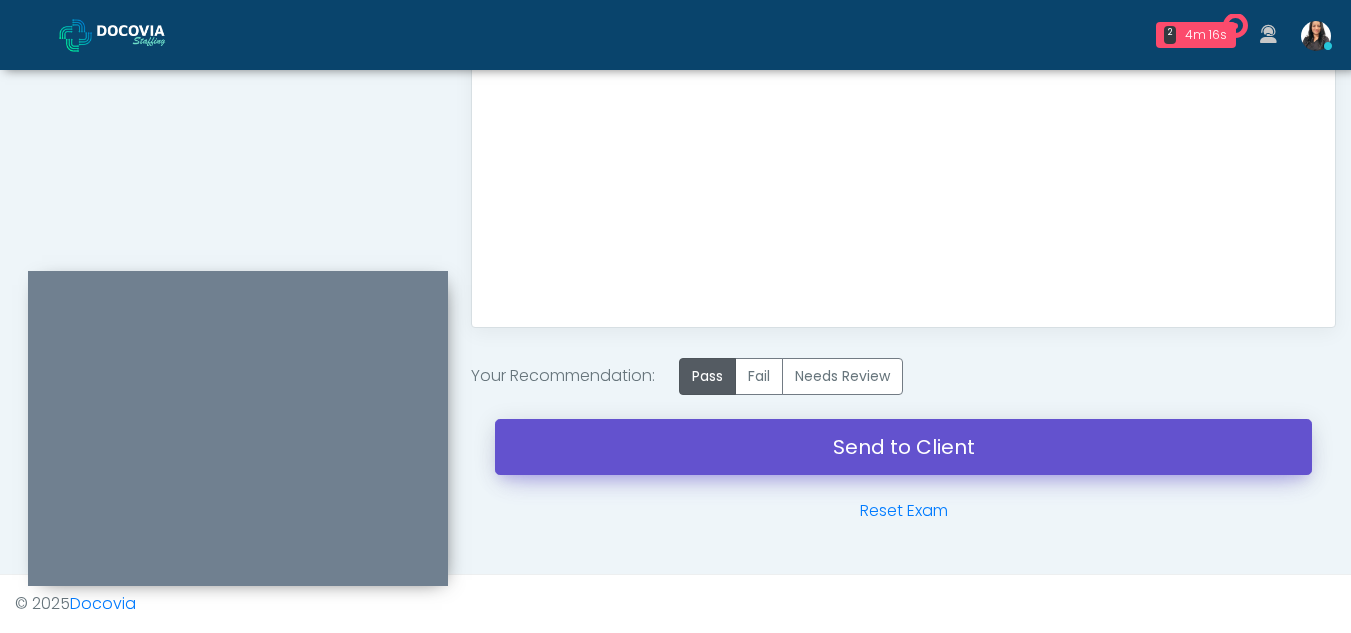 click on "Send to Client" at bounding box center (903, 447) 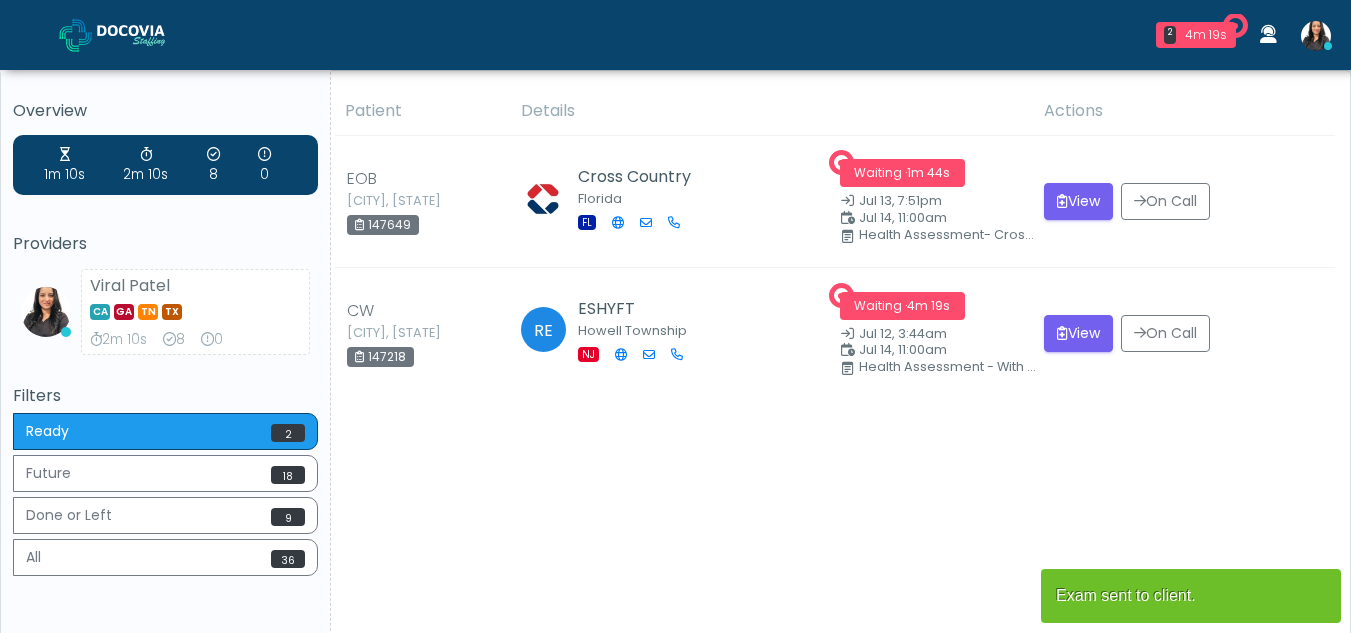 scroll, scrollTop: 0, scrollLeft: 0, axis: both 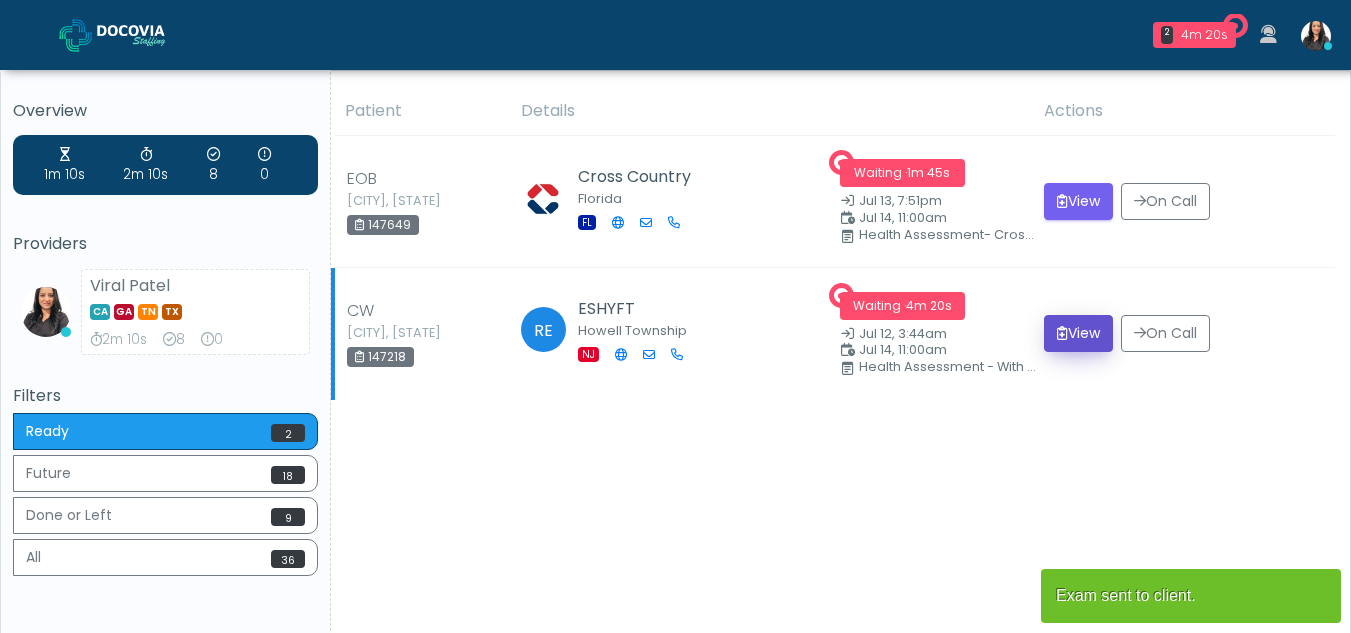 click on "View" at bounding box center (1078, 333) 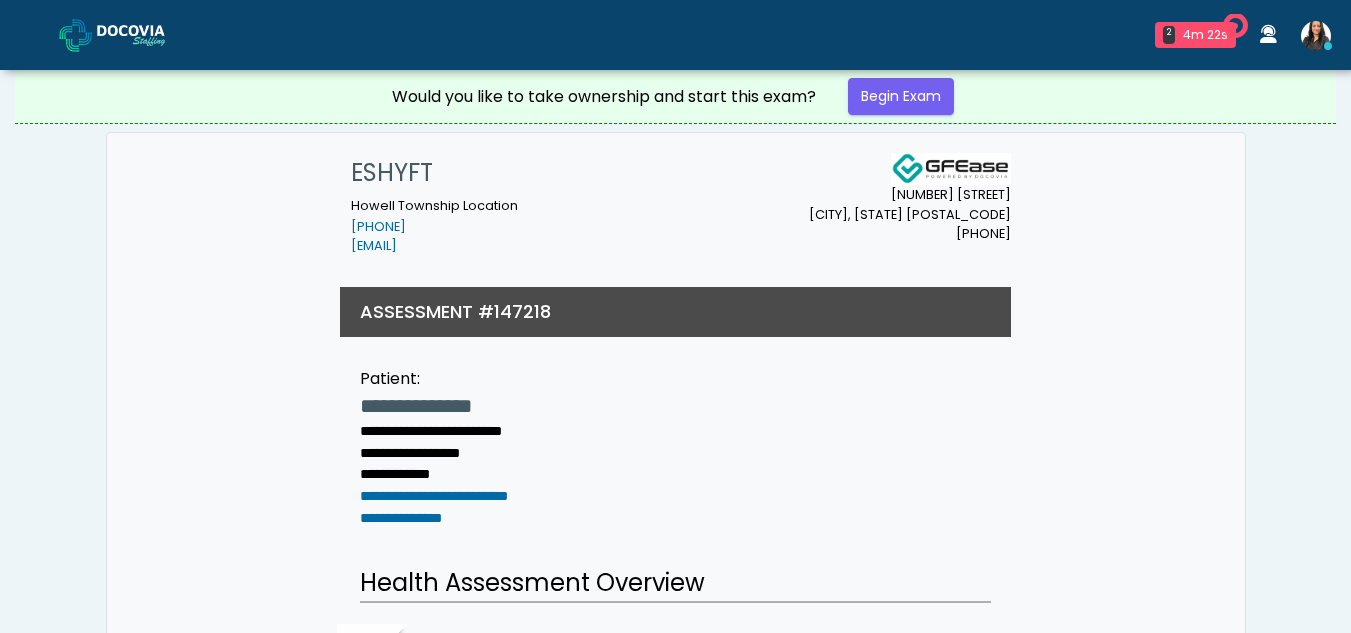 scroll, scrollTop: 0, scrollLeft: 0, axis: both 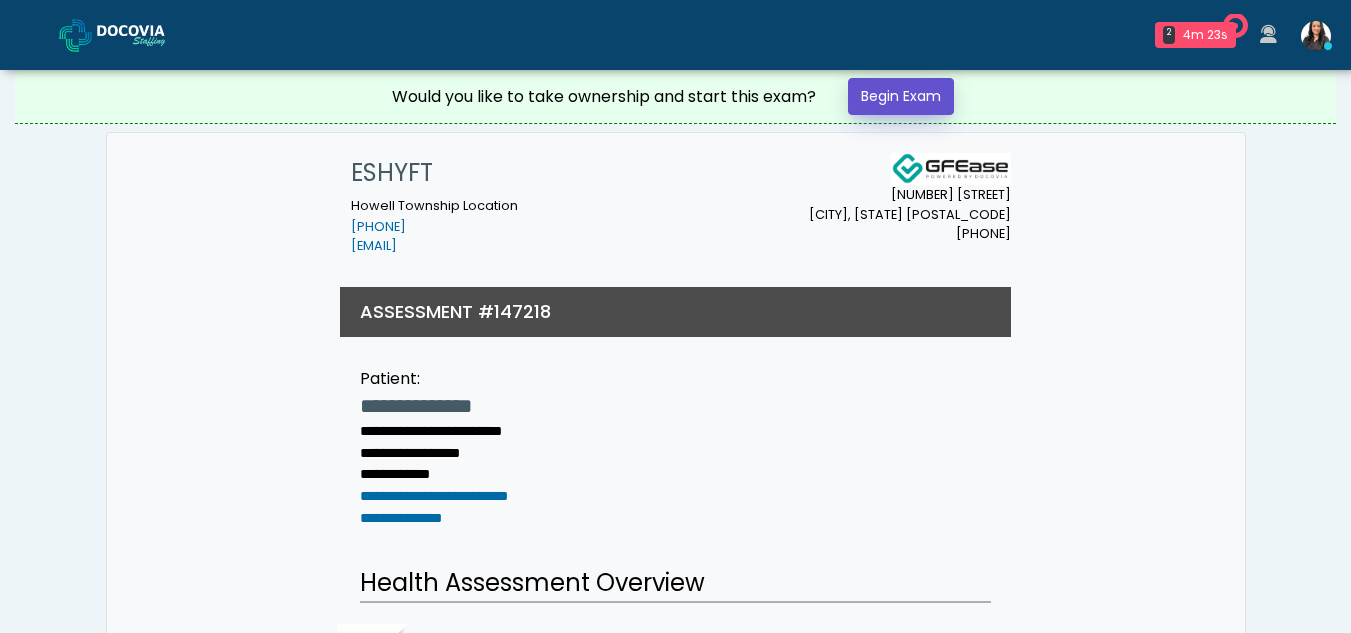 click on "Begin Exam" at bounding box center (901, 96) 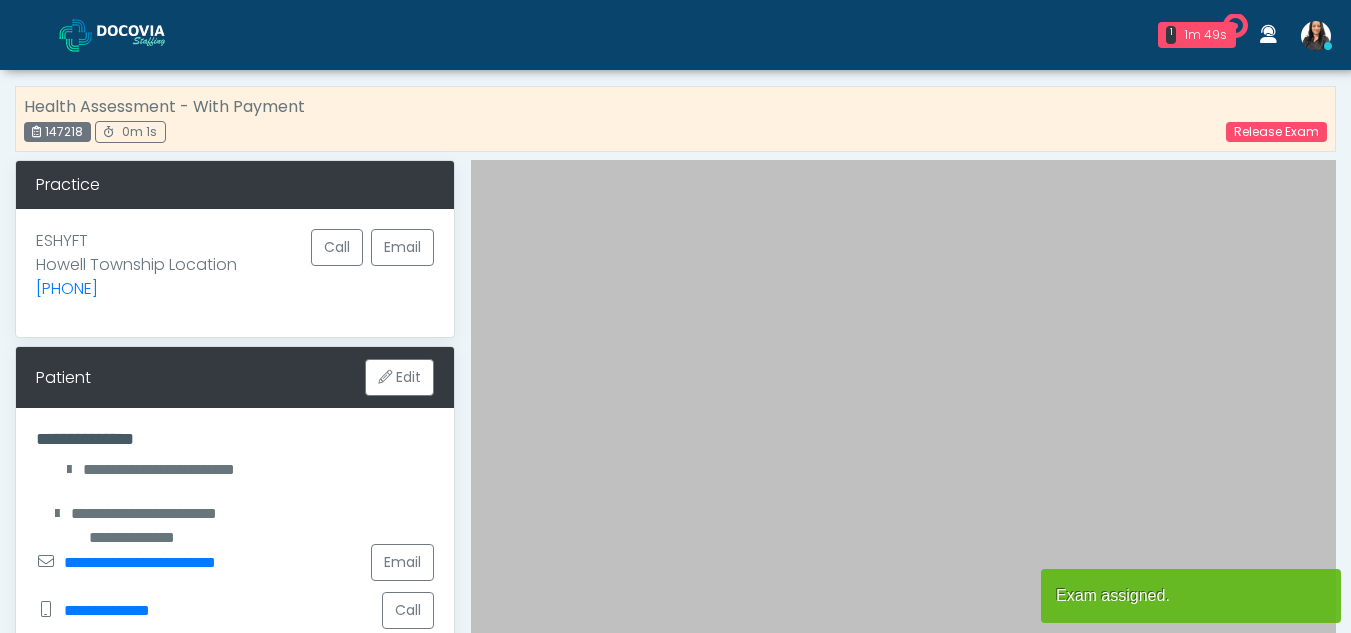 scroll, scrollTop: 0, scrollLeft: 0, axis: both 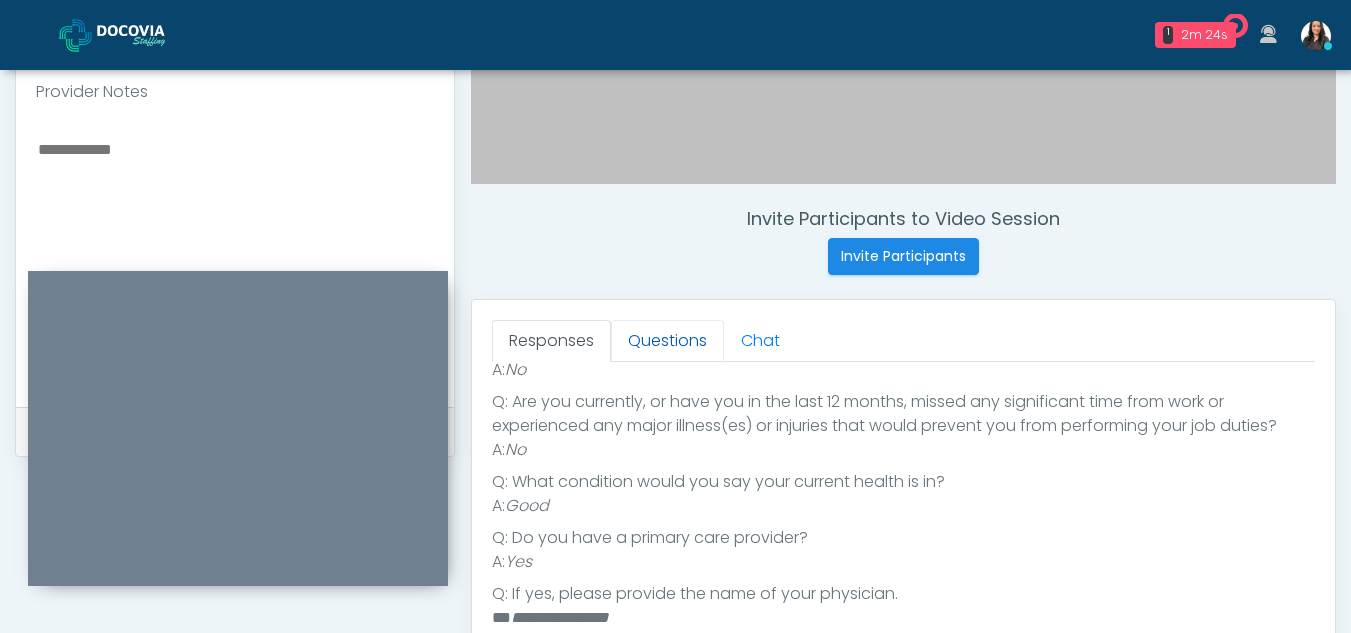 click on "Questions" at bounding box center [667, 341] 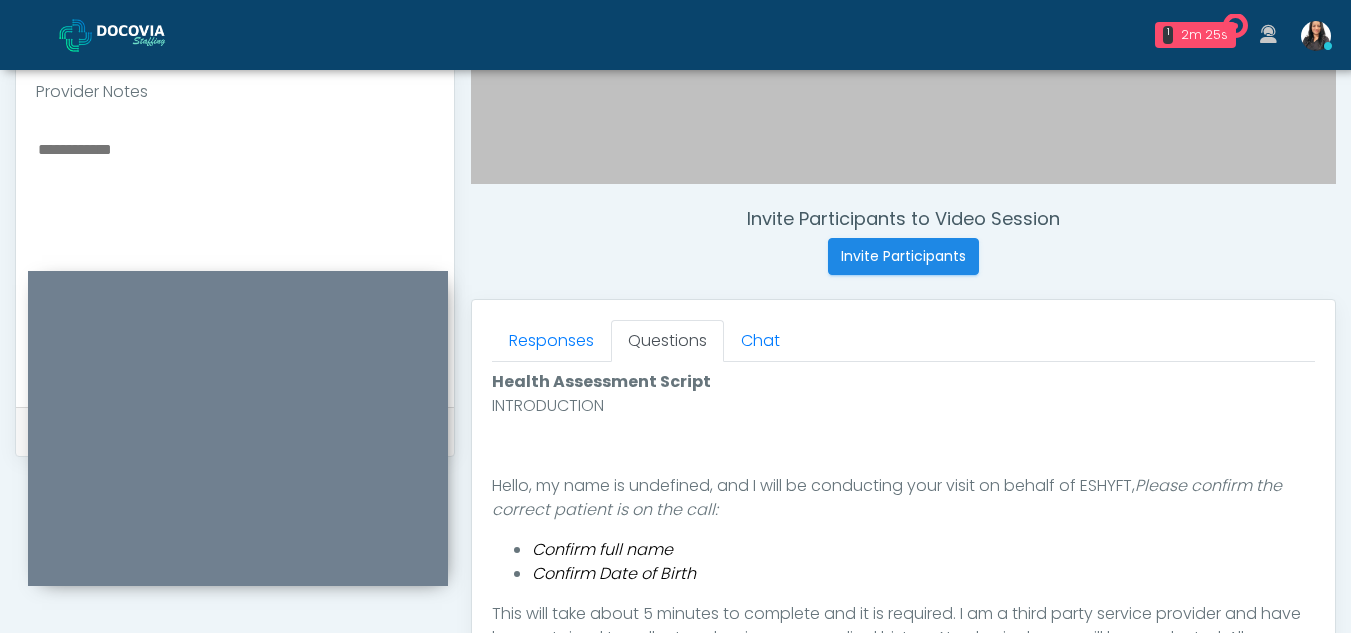 scroll, scrollTop: 0, scrollLeft: 0, axis: both 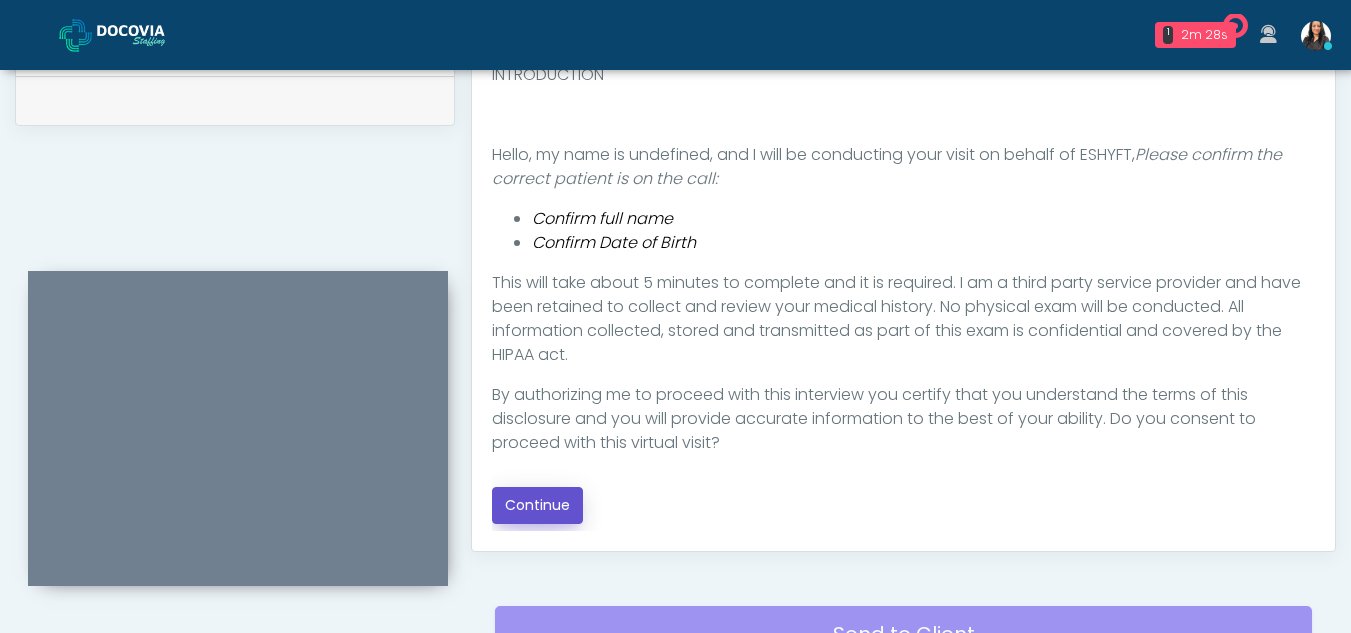 click on "Continue" at bounding box center [537, 505] 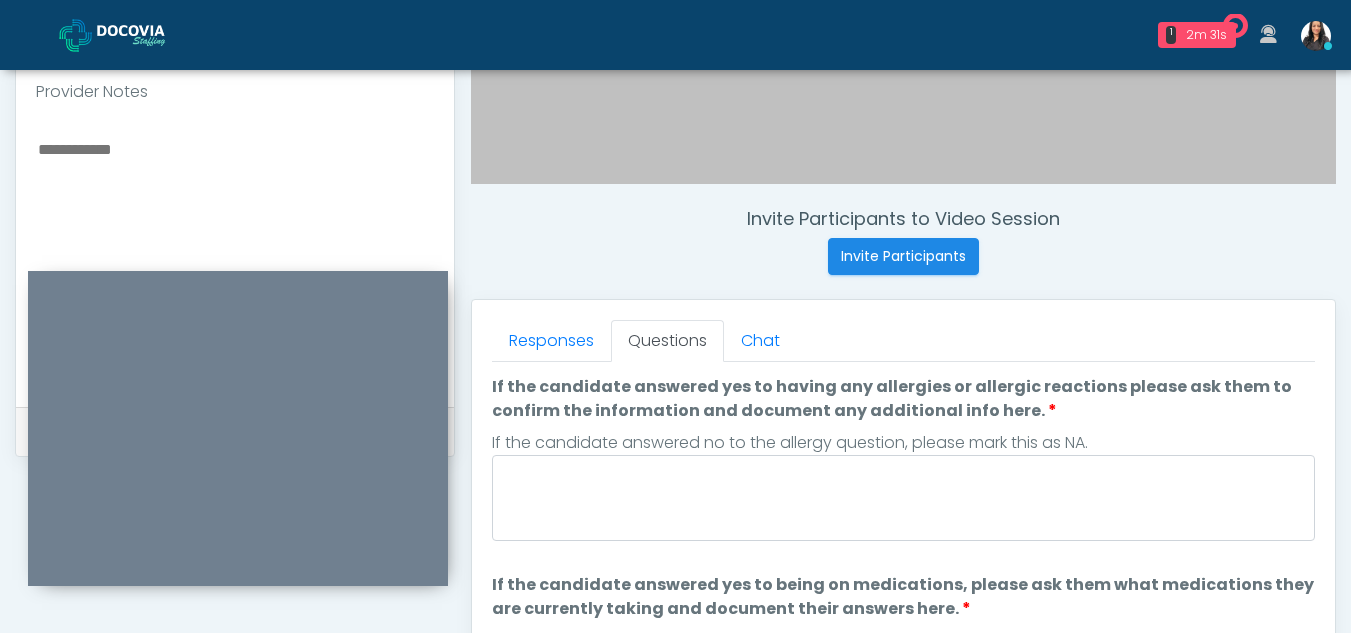 scroll, scrollTop: 638, scrollLeft: 0, axis: vertical 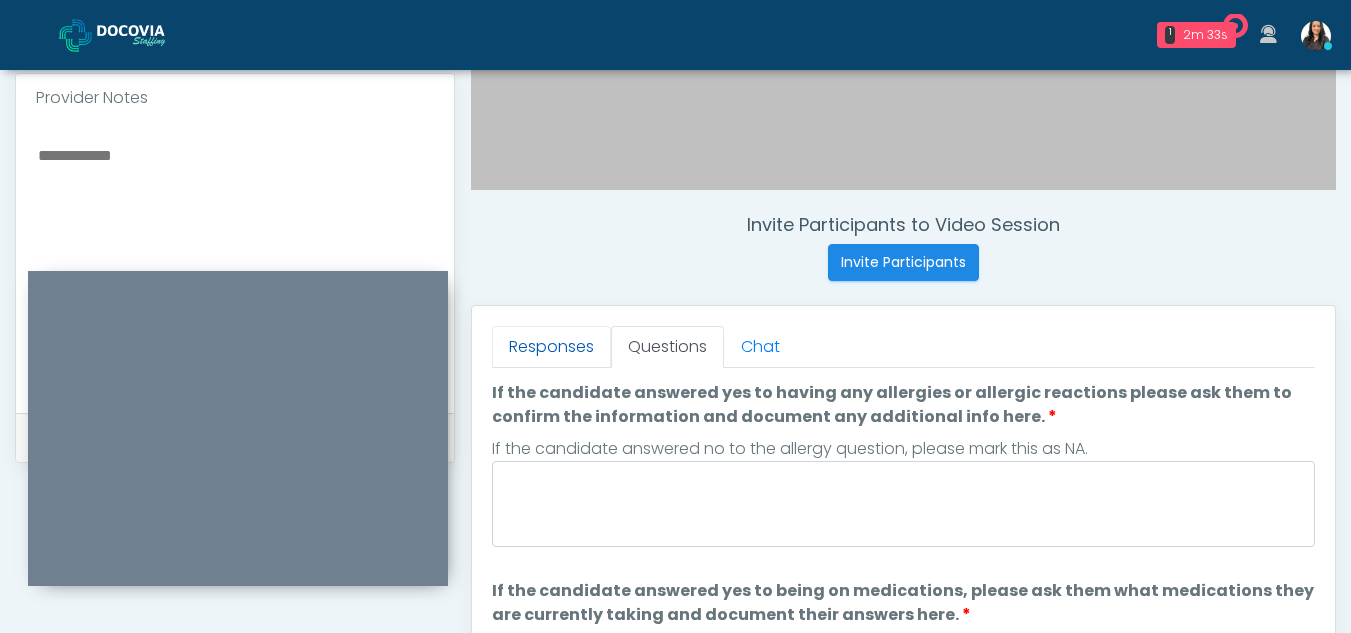 click on "Responses" at bounding box center (551, 347) 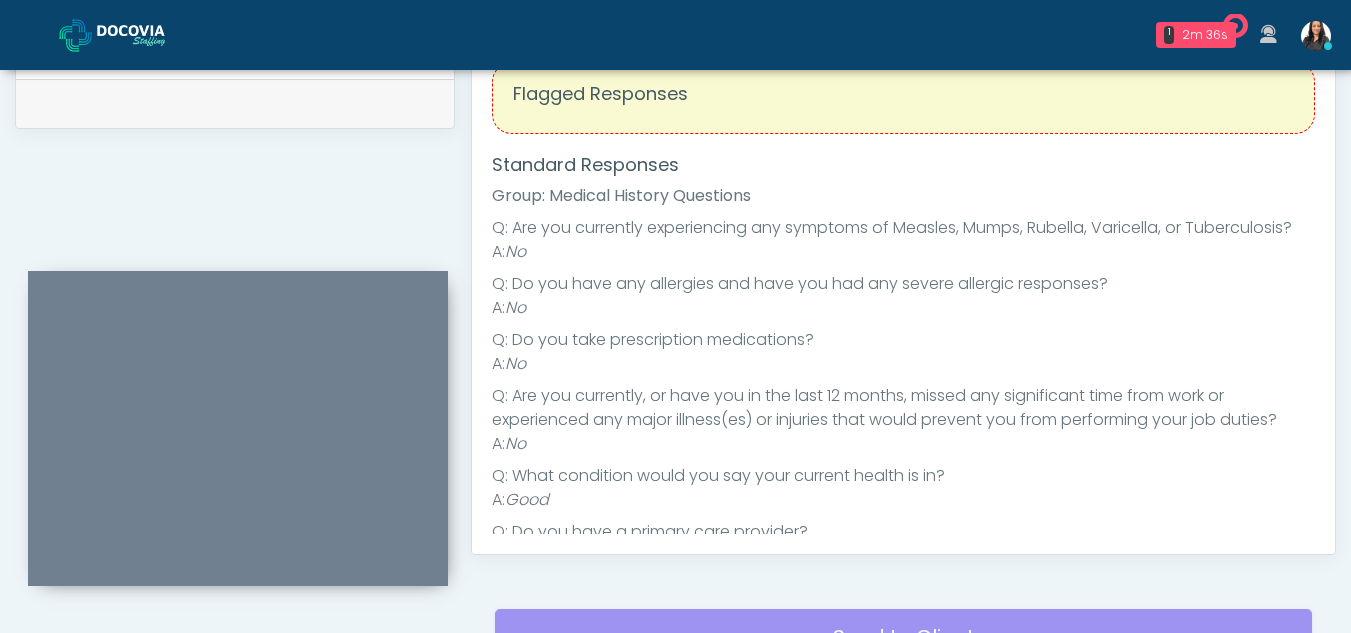 scroll, scrollTop: 975, scrollLeft: 0, axis: vertical 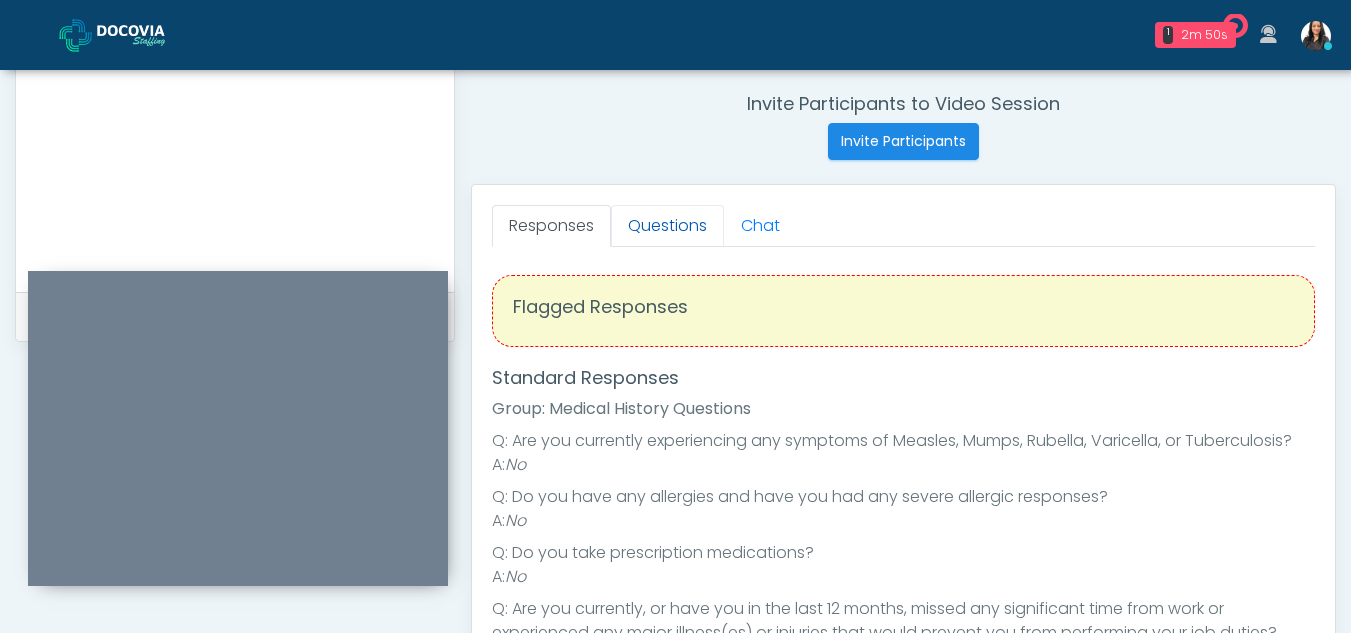 click on "Questions" at bounding box center (667, 226) 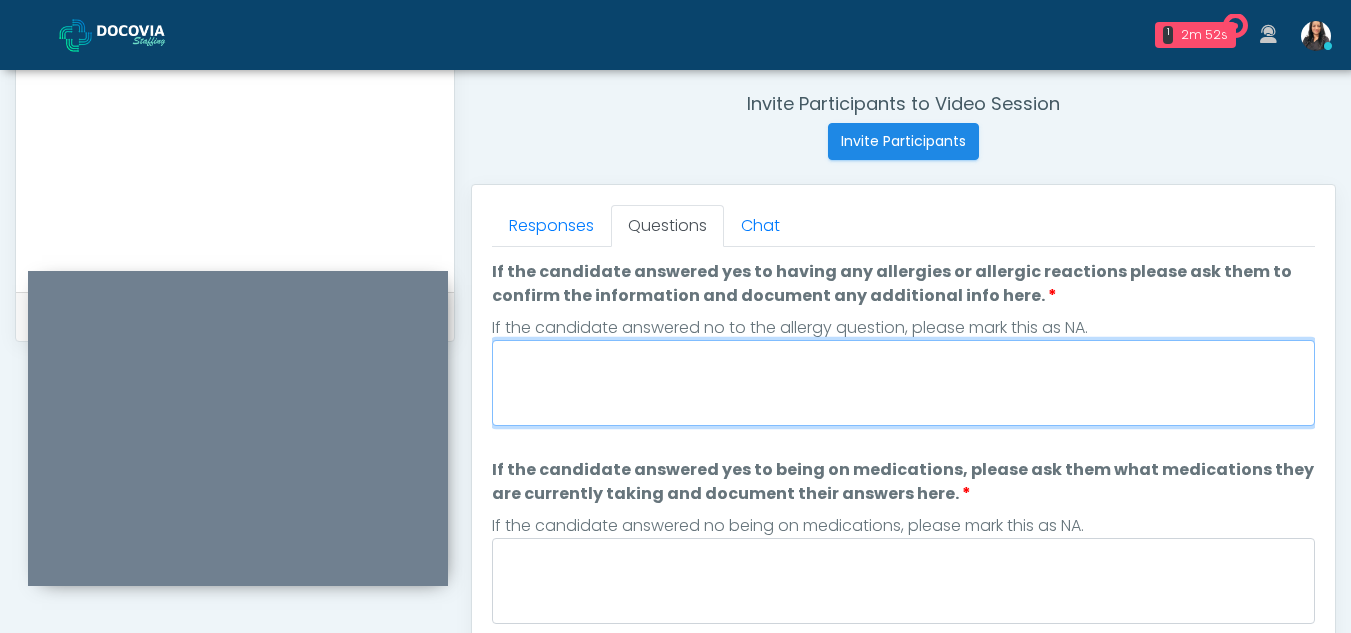 click on "If the candidate answered yes to having any allergies or allergic reactions please ask them to confirm the information and document any additional info here." at bounding box center (903, 383) 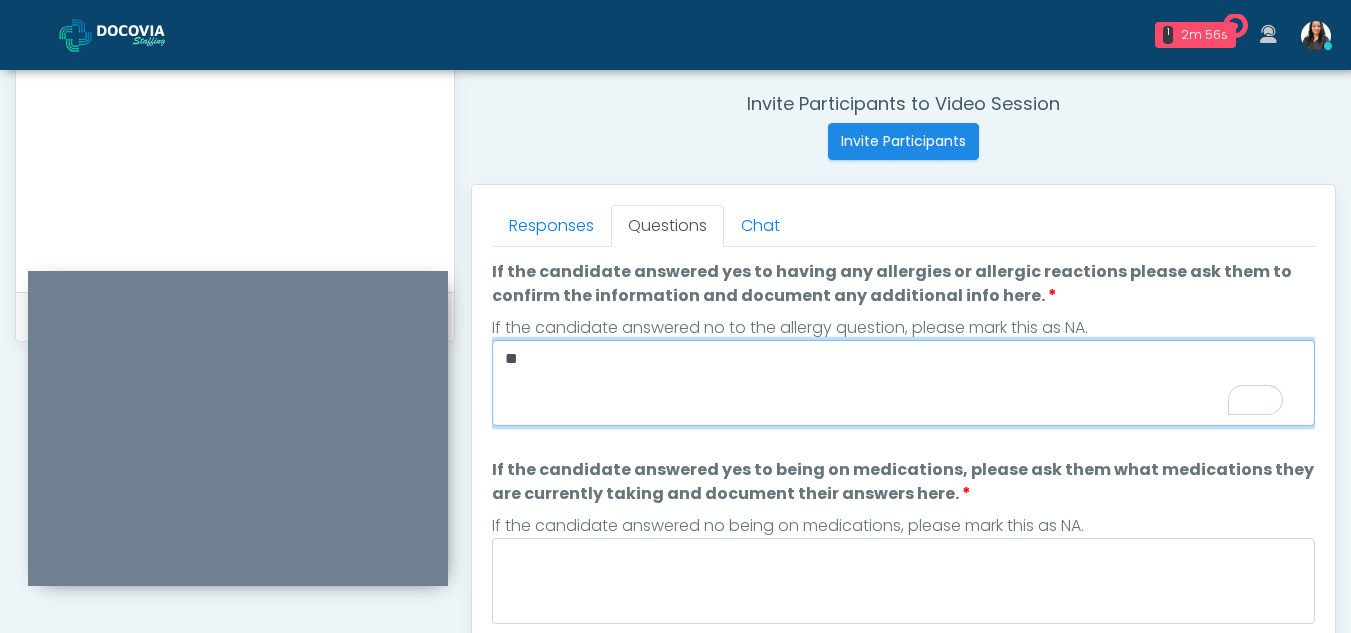 type on "**" 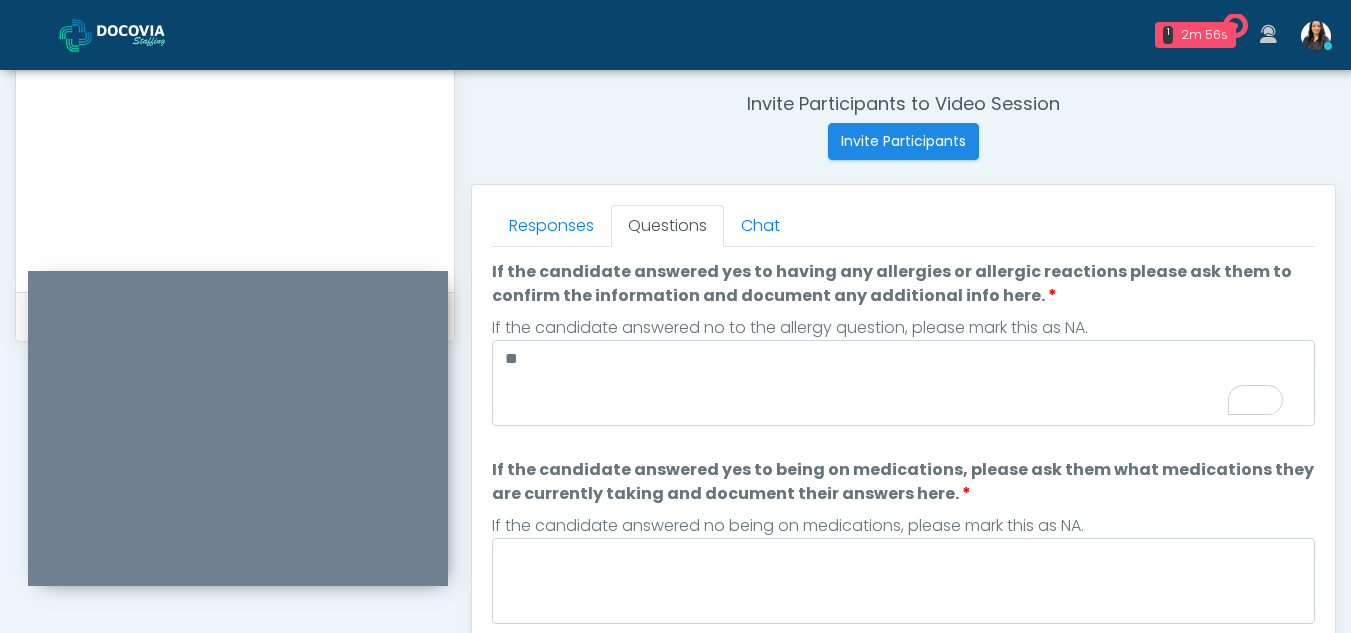 scroll, scrollTop: 65, scrollLeft: 0, axis: vertical 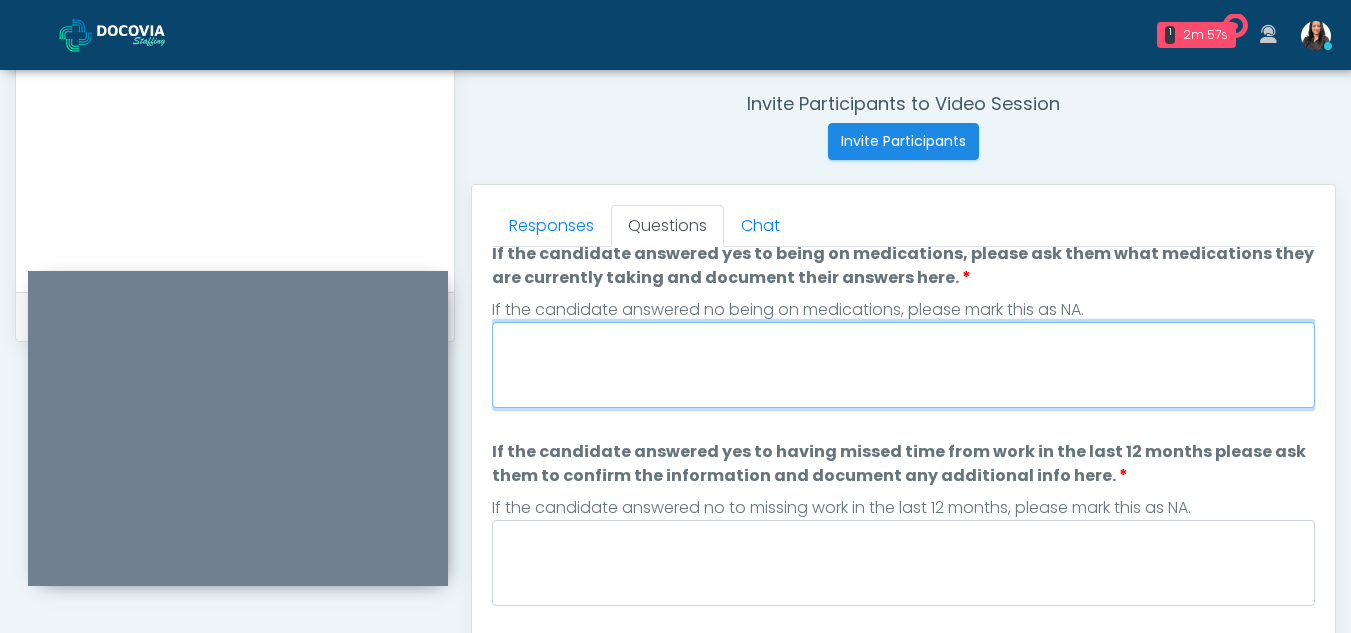 click on "If the candidate answered yes to being on medications, please ask them what medications they are currently taking and document their answers here." at bounding box center (903, 365) 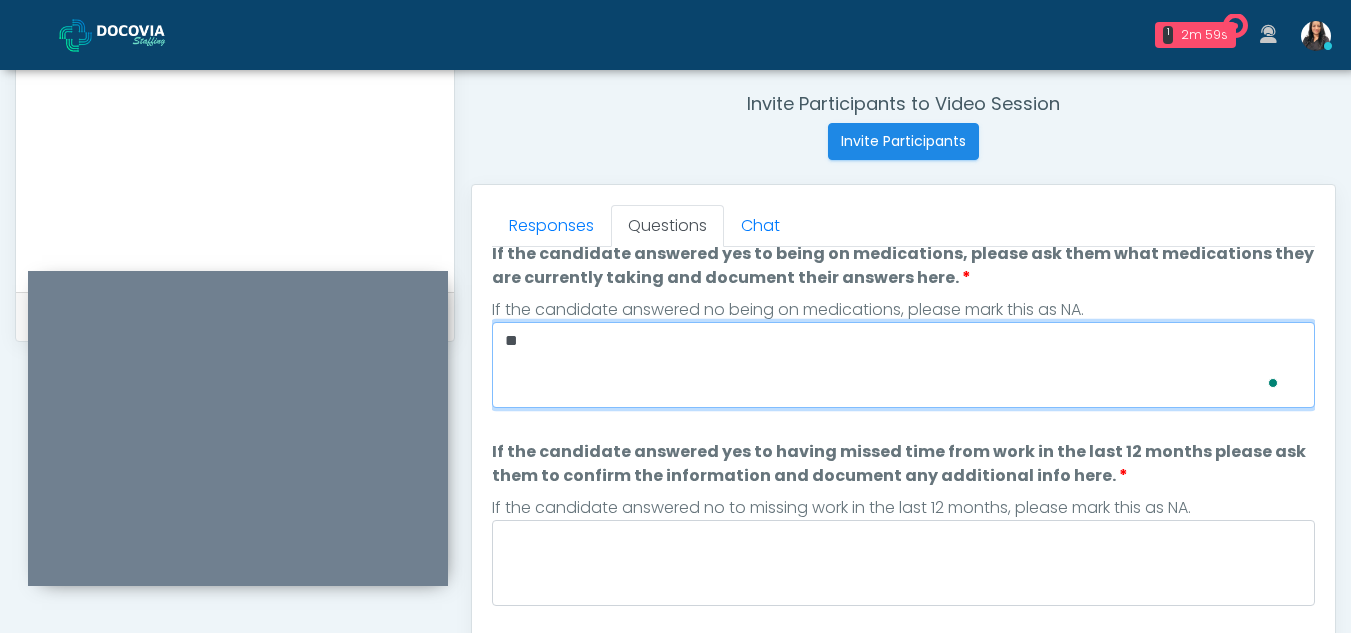 scroll, scrollTop: 216, scrollLeft: 0, axis: vertical 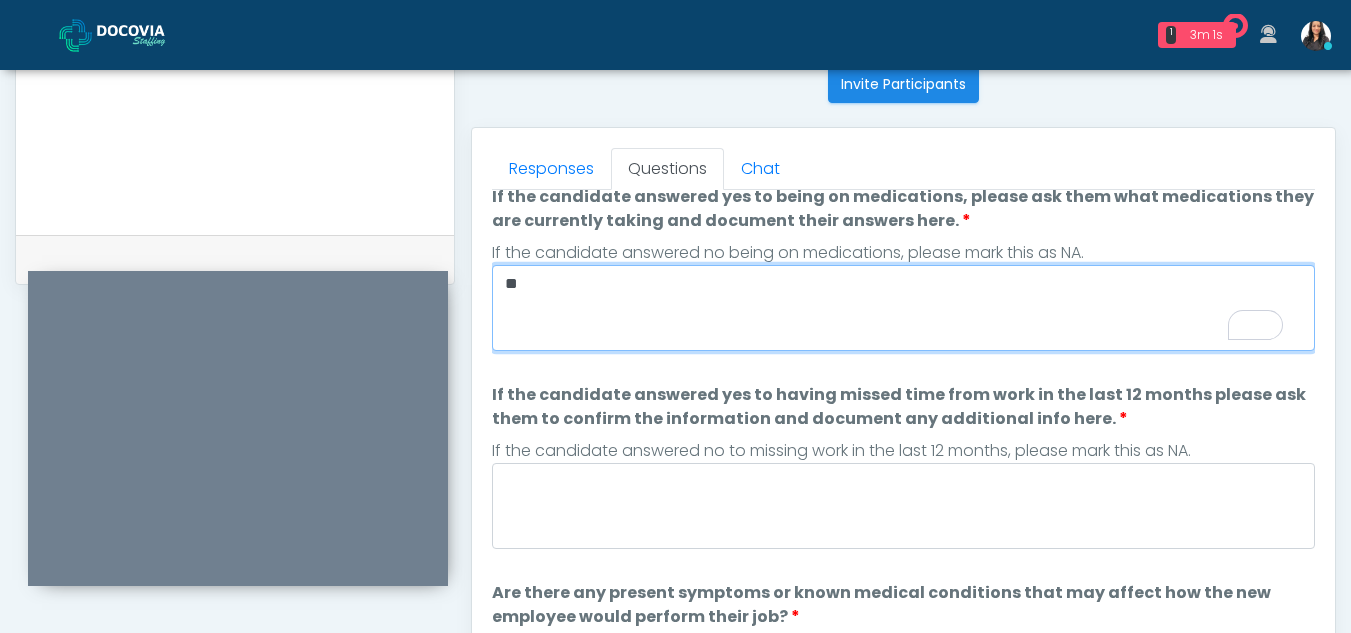 type on "**" 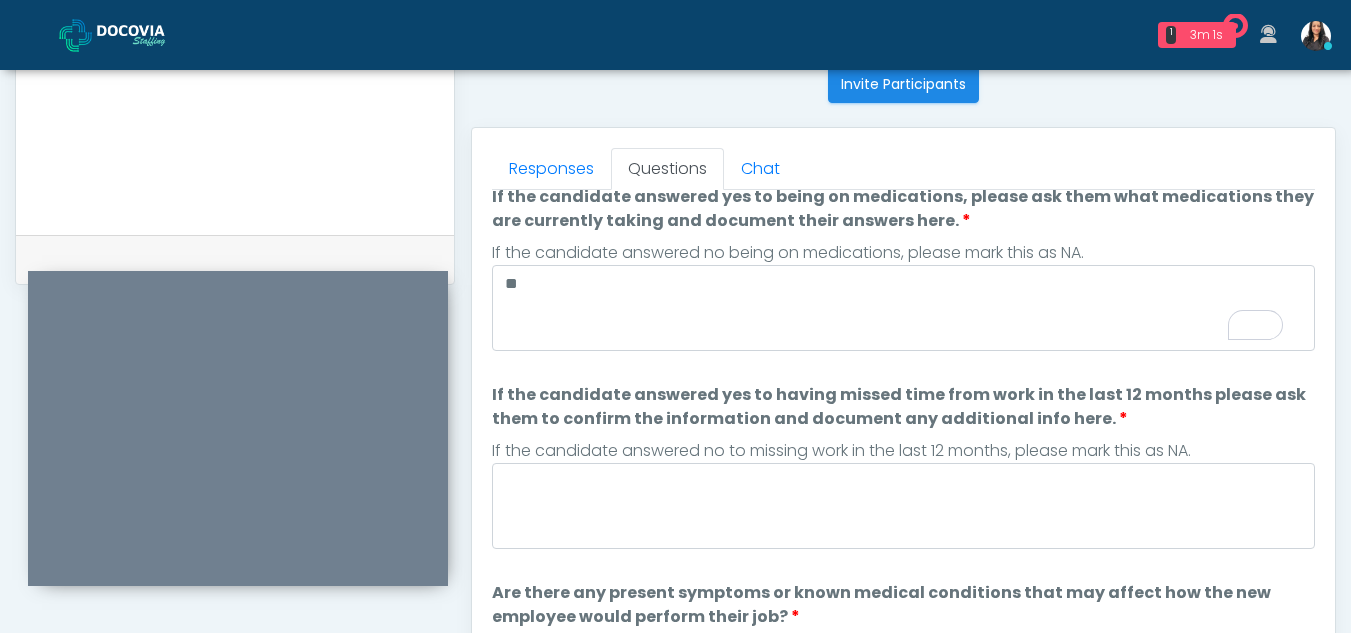 scroll, scrollTop: 293, scrollLeft: 0, axis: vertical 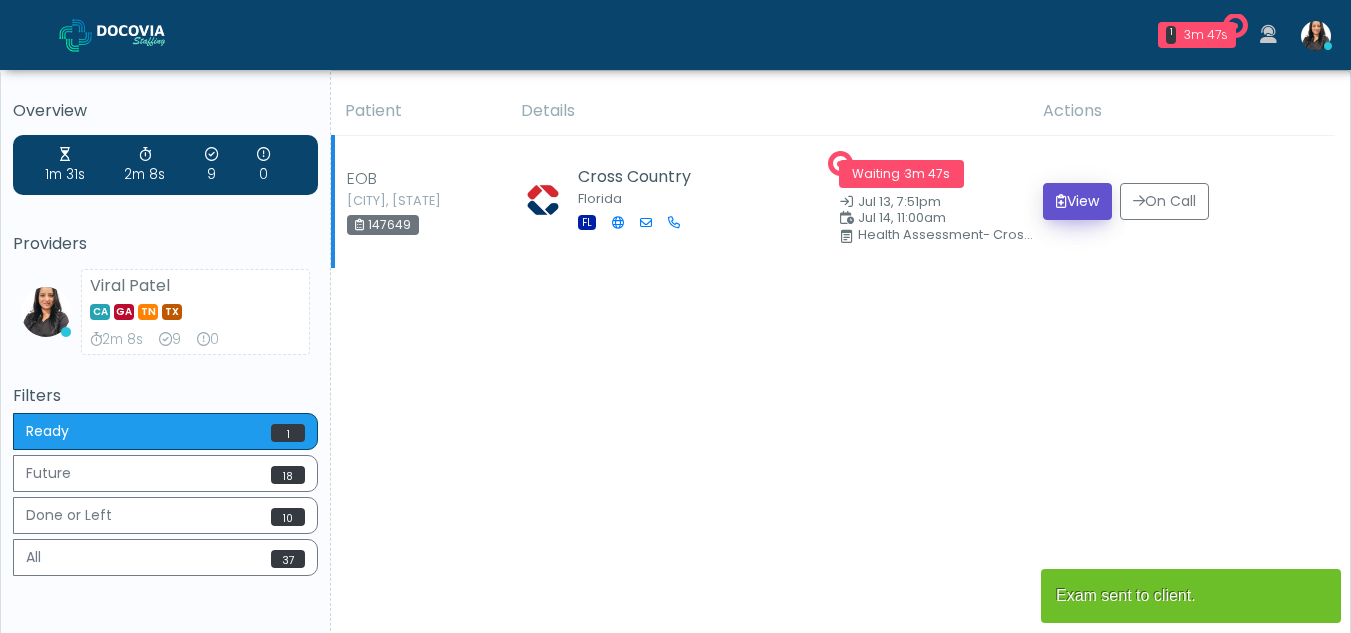 click on "View" at bounding box center (1077, 201) 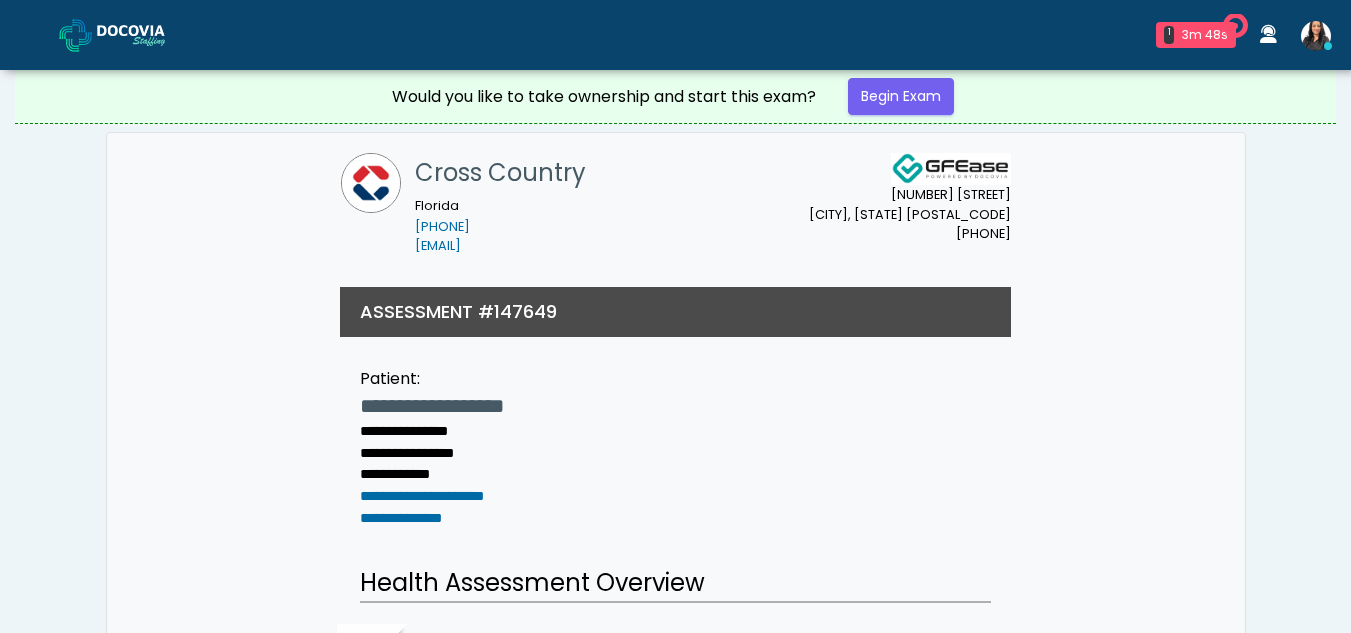 scroll, scrollTop: 0, scrollLeft: 0, axis: both 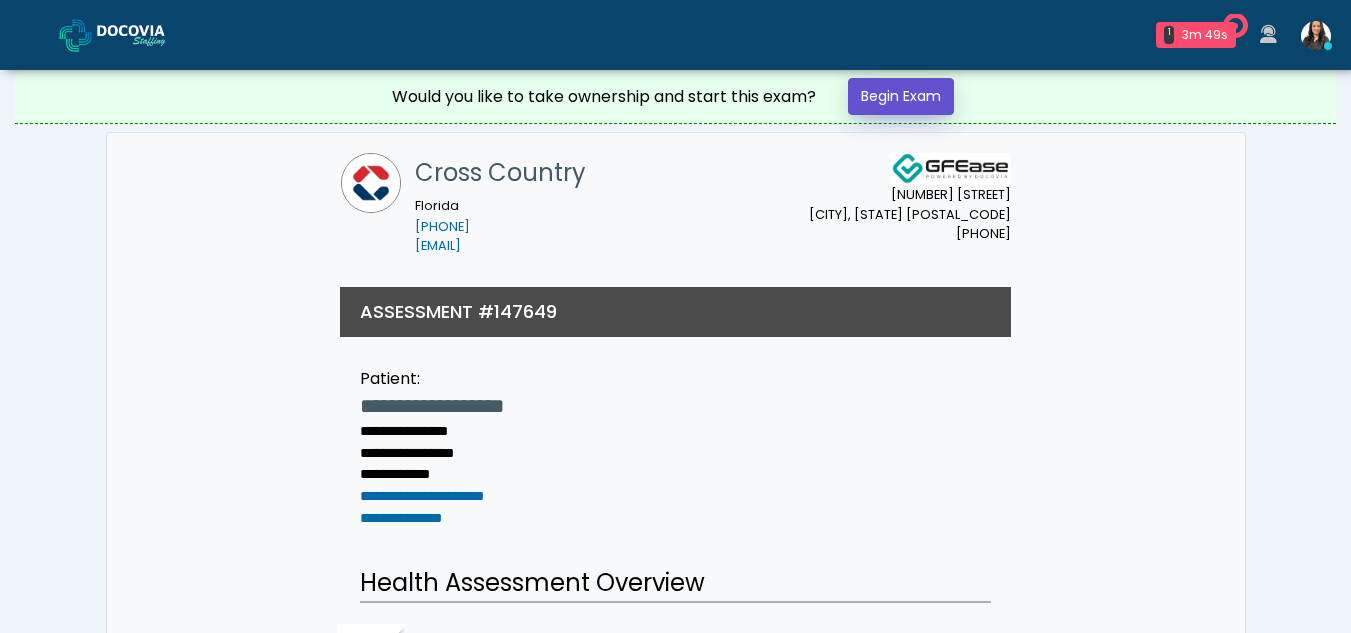 click on "Begin Exam" at bounding box center (901, 96) 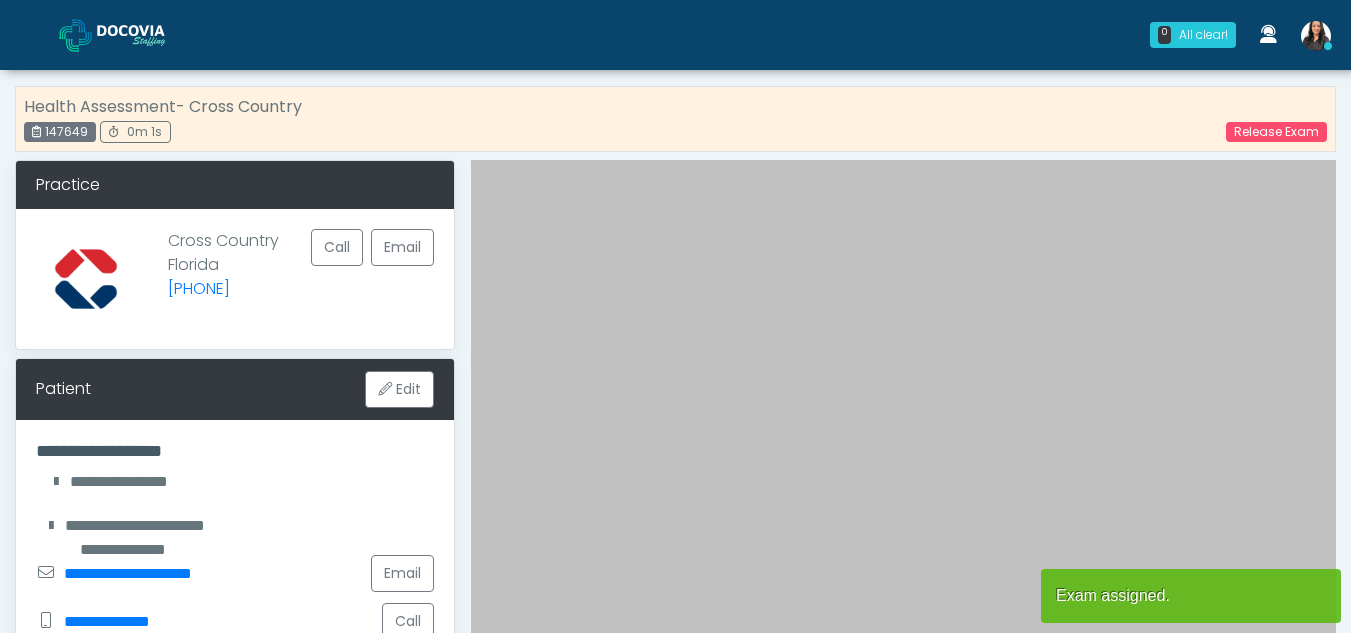 scroll, scrollTop: 0, scrollLeft: 0, axis: both 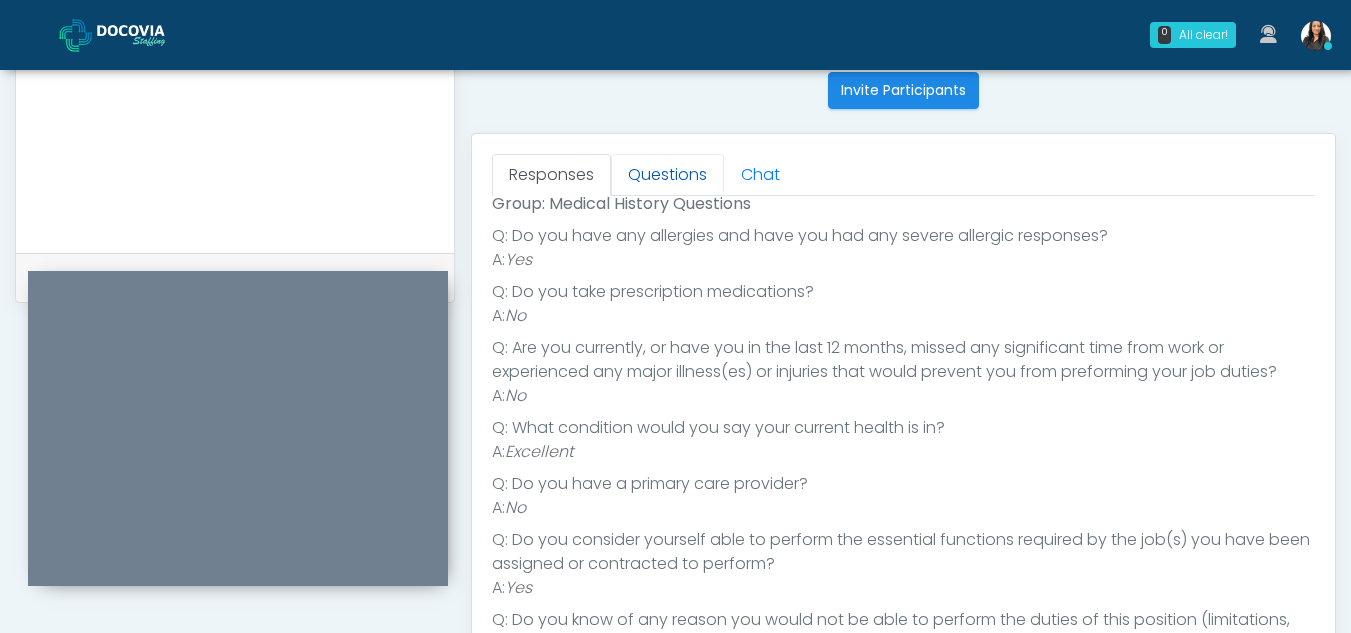 click on "Questions" at bounding box center [667, 175] 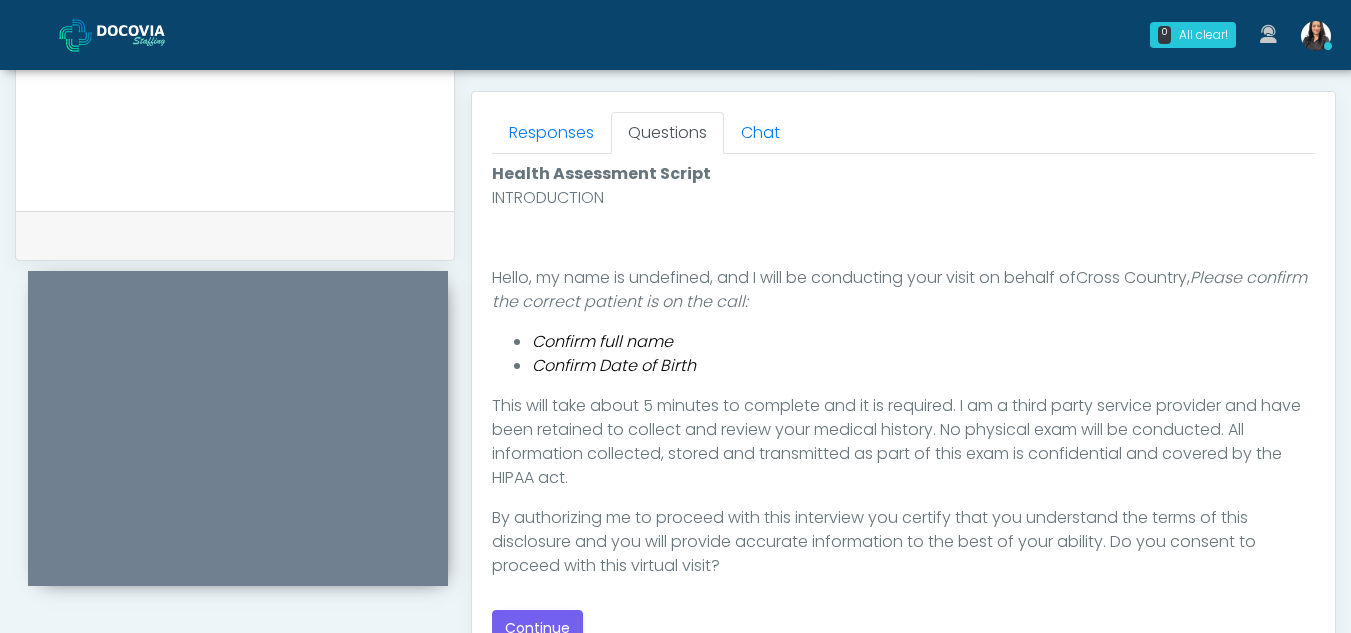scroll, scrollTop: 903, scrollLeft: 0, axis: vertical 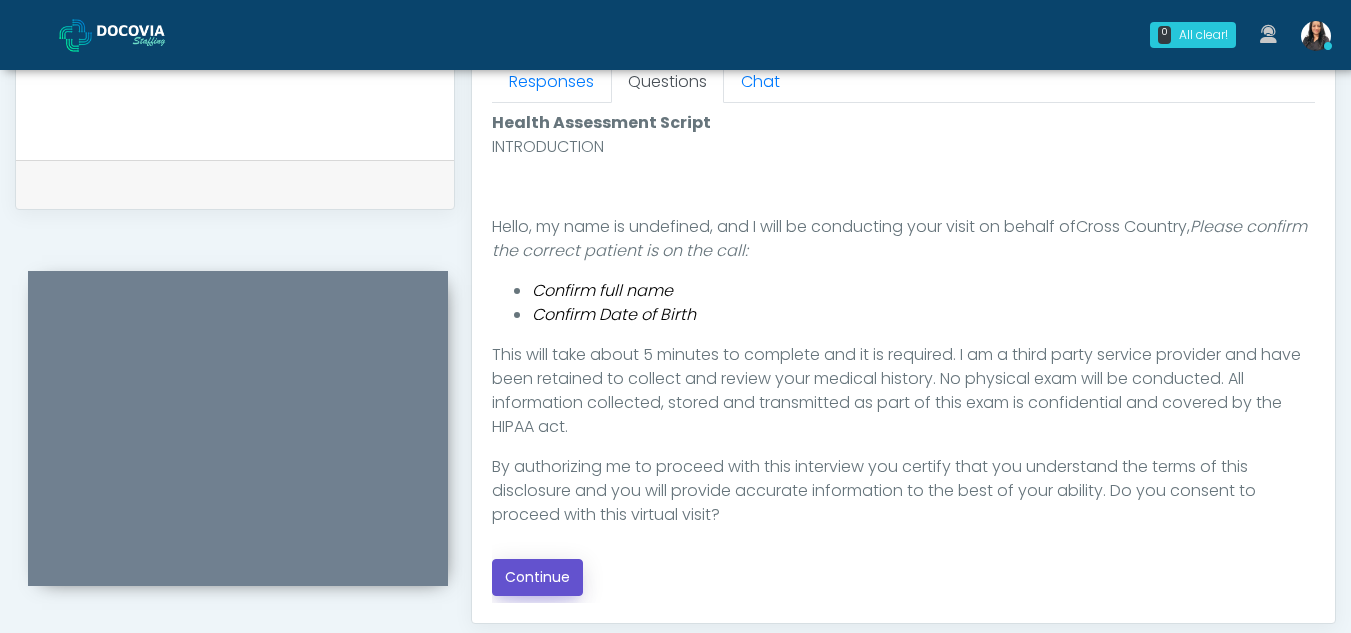 click on "Continue" at bounding box center (537, 577) 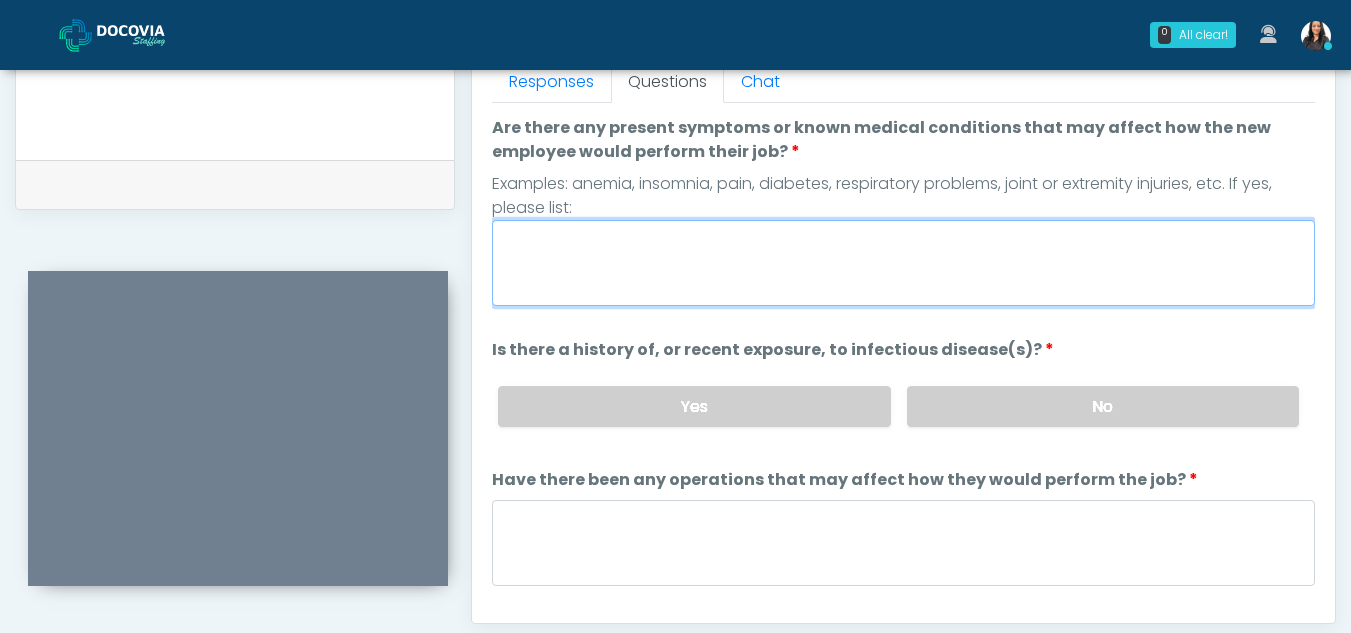 click on "Are there any present symptoms or known medical conditions that may affect how the new employee would perform their job?" at bounding box center (903, 263) 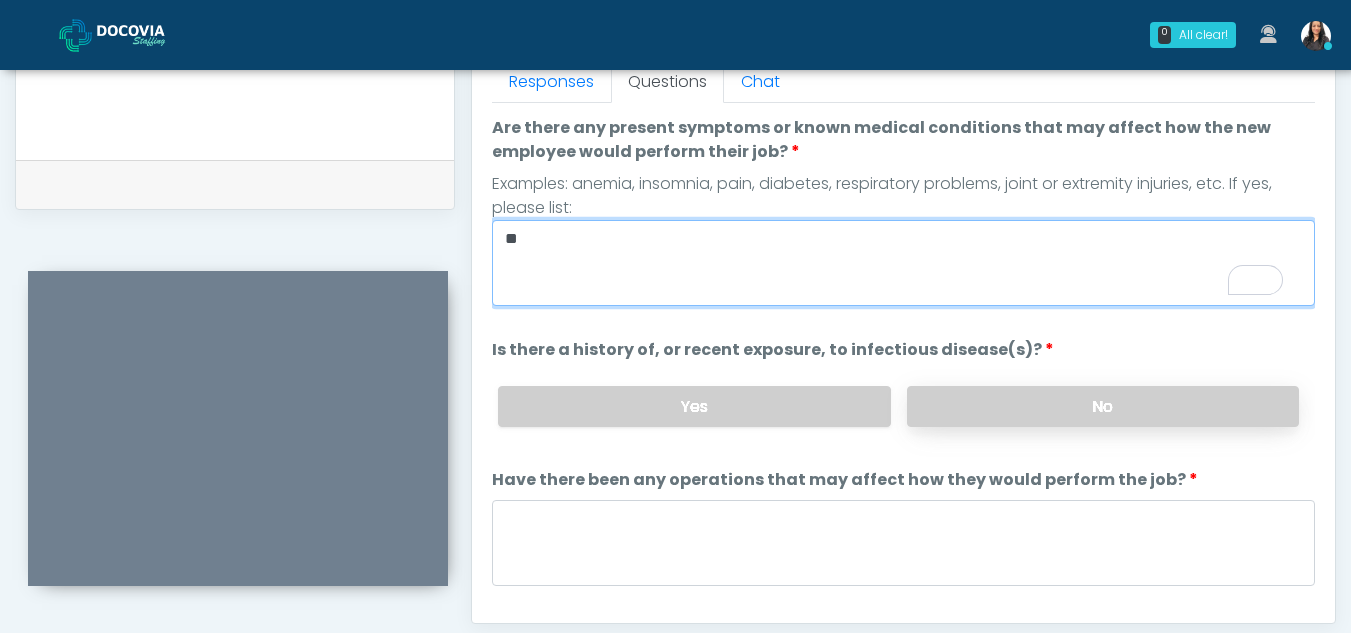 type on "**" 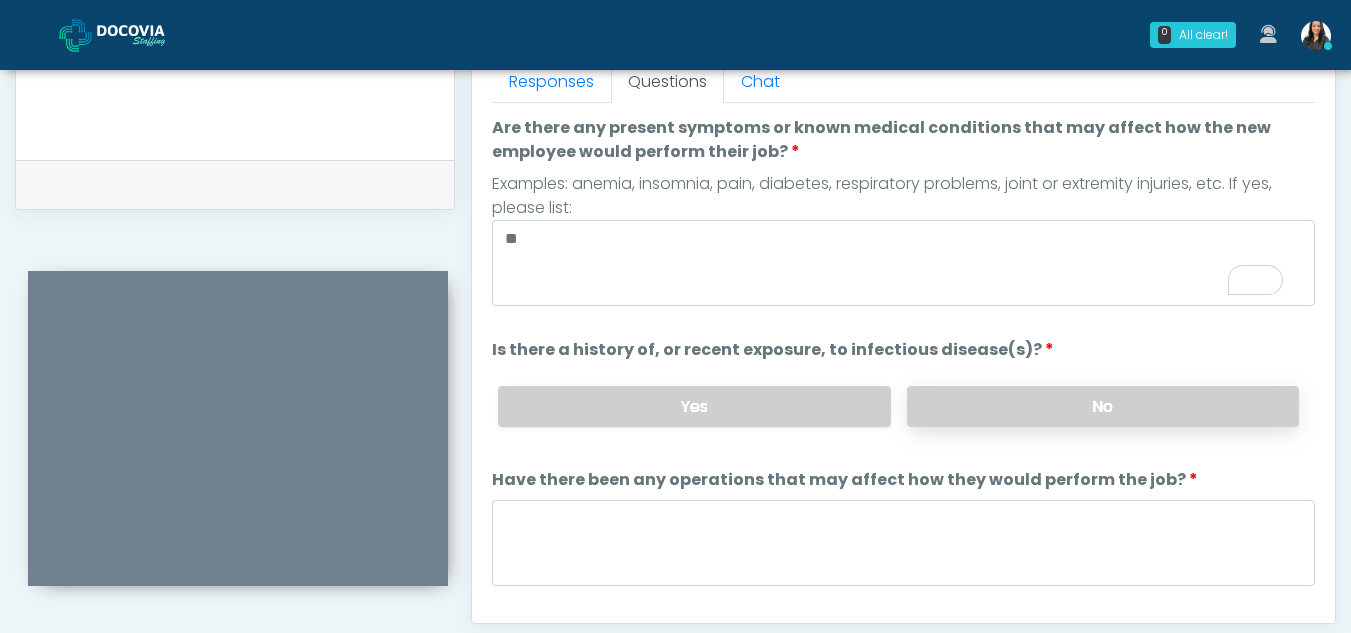 click on "No" at bounding box center [1103, 406] 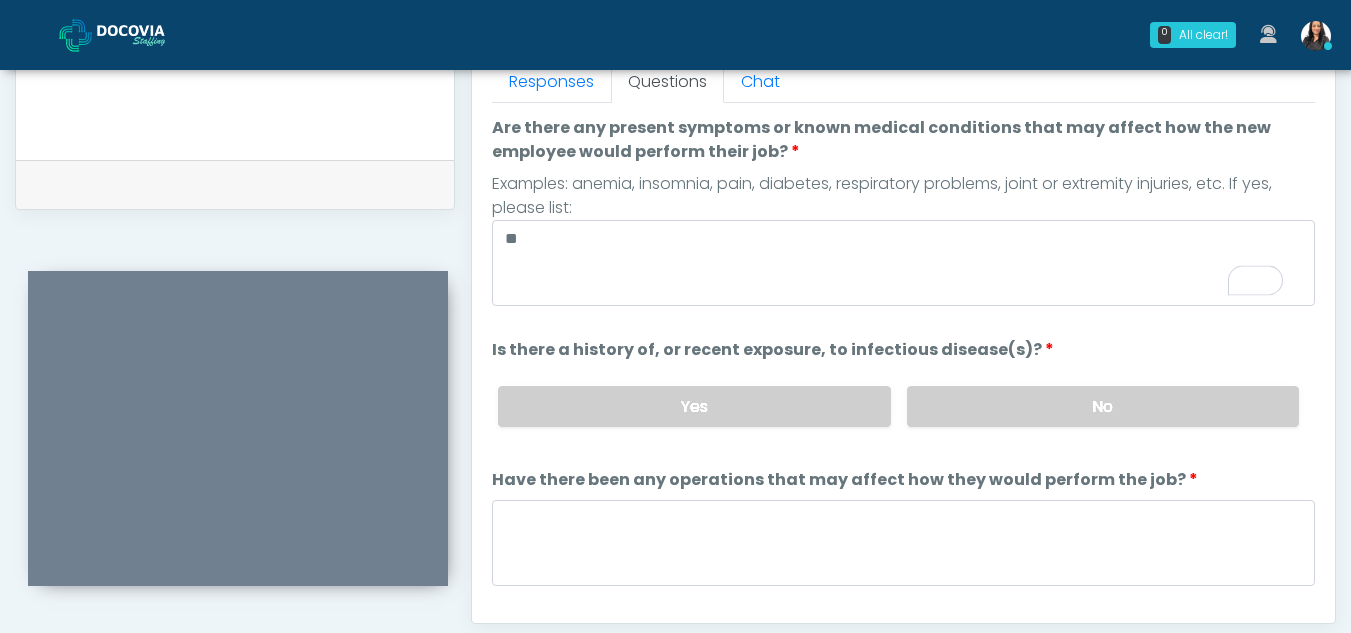 scroll, scrollTop: 70, scrollLeft: 0, axis: vertical 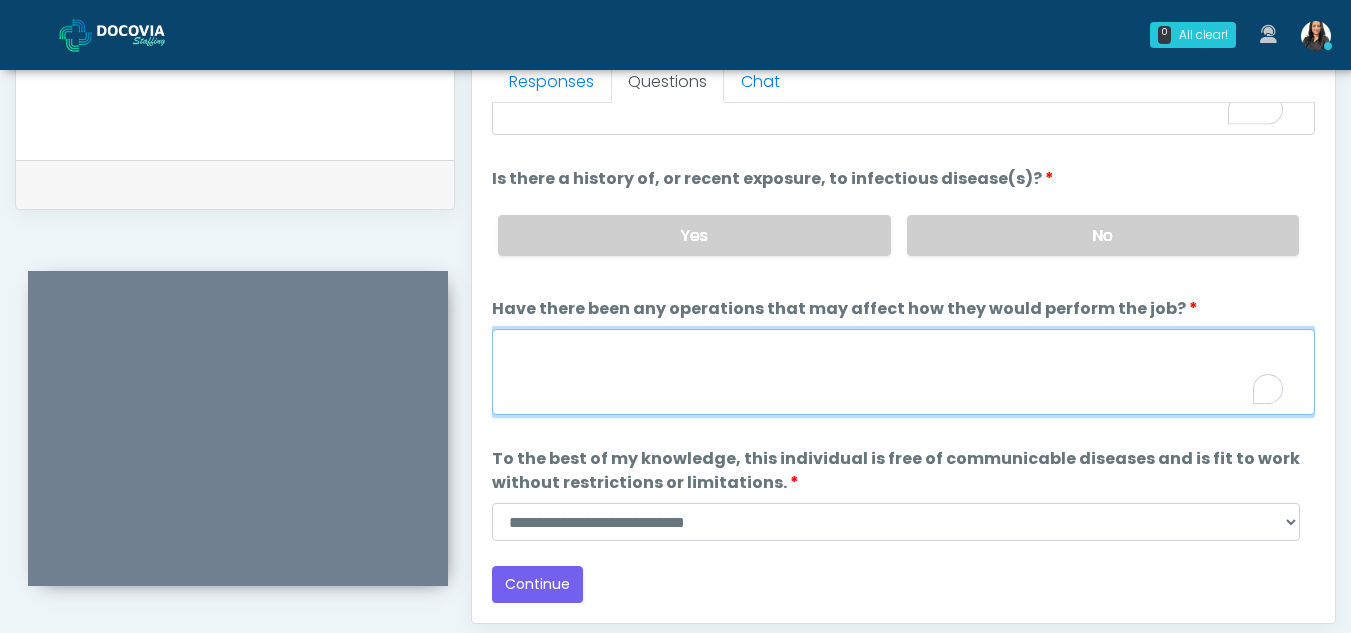 click on "Have there been any operations that may affect how they would perform the job?" at bounding box center [903, 372] 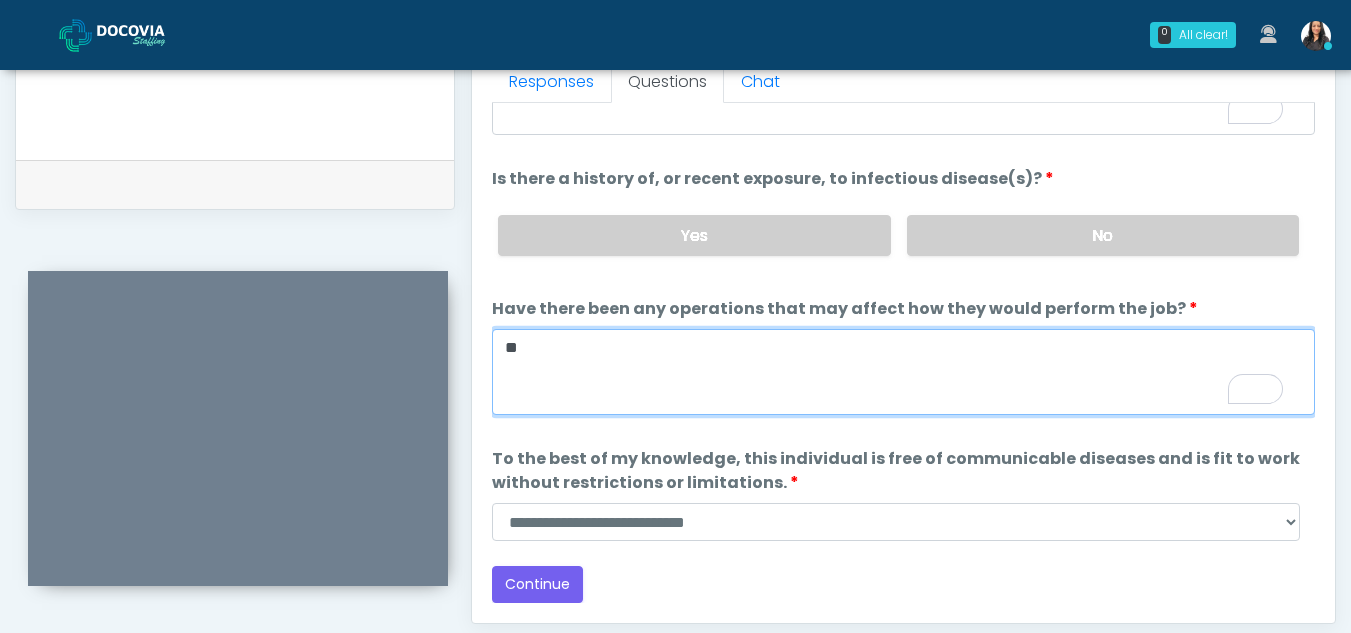 scroll, scrollTop: 171, scrollLeft: 0, axis: vertical 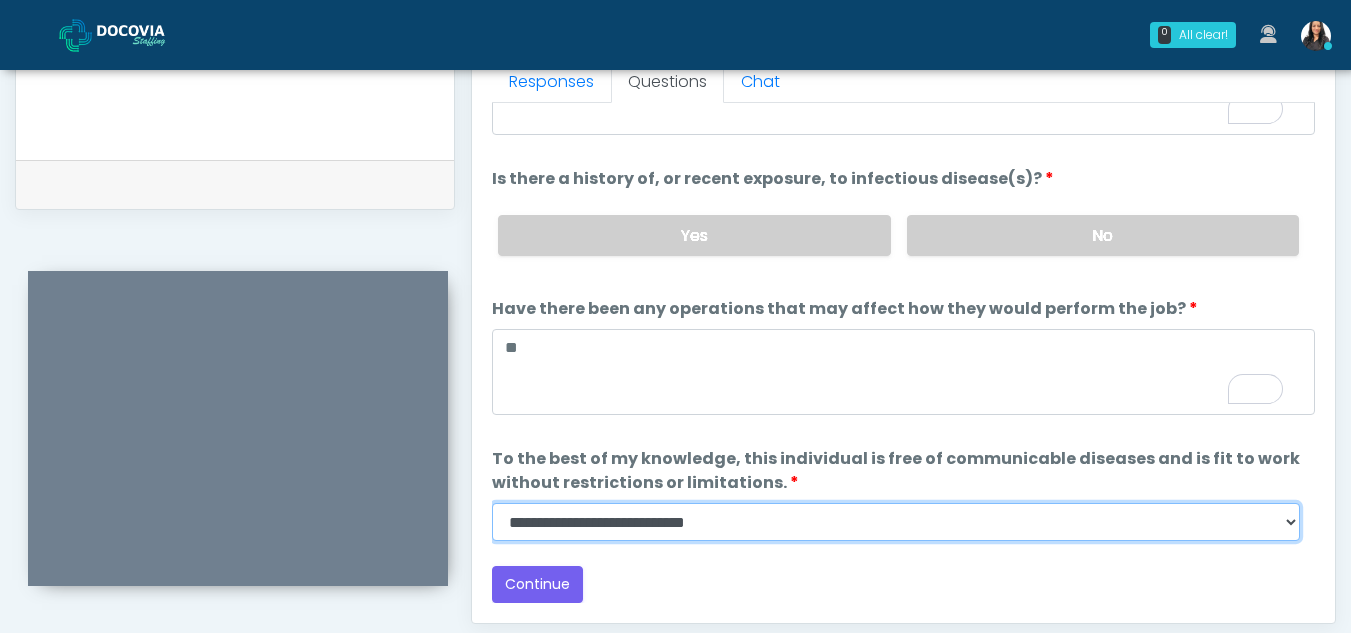 click on "**********" at bounding box center [896, 522] 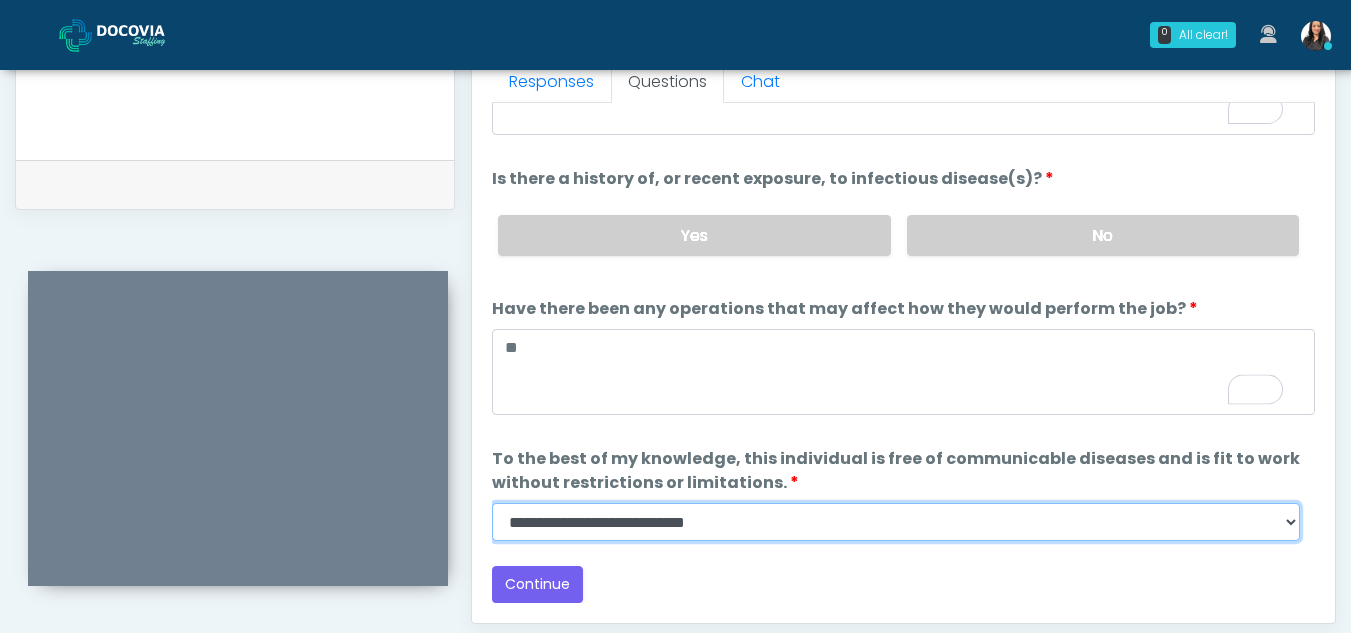 select on "******" 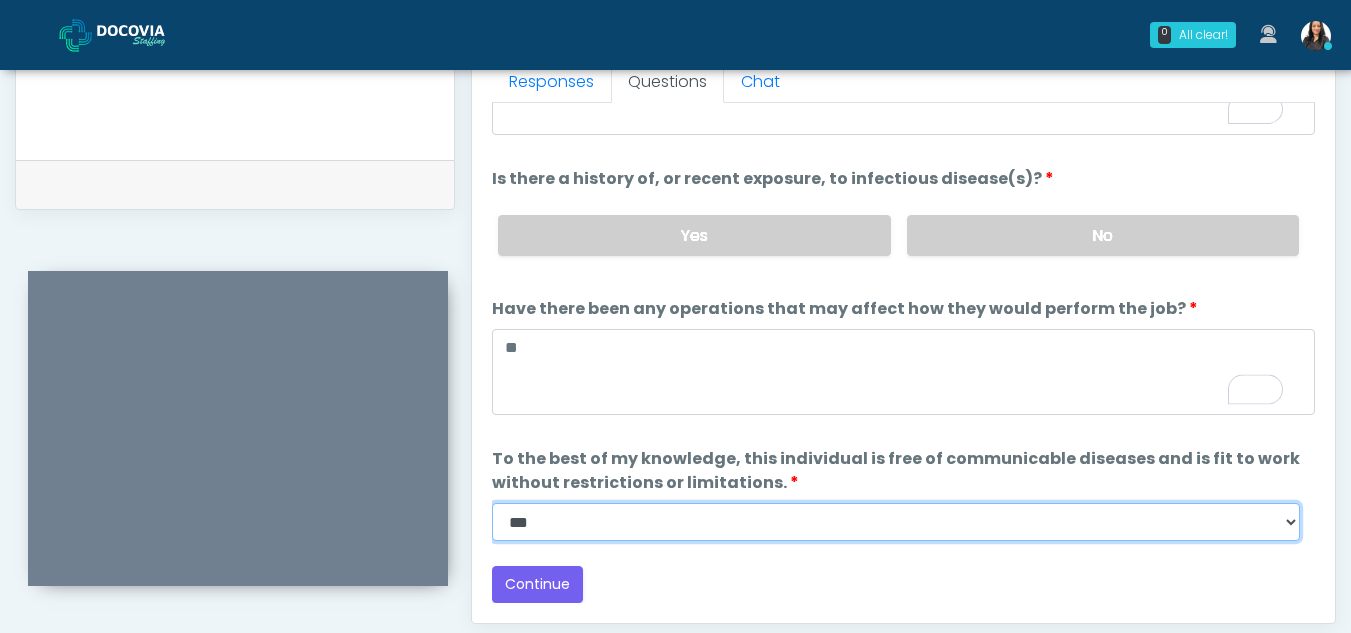 click on "**********" at bounding box center [896, 522] 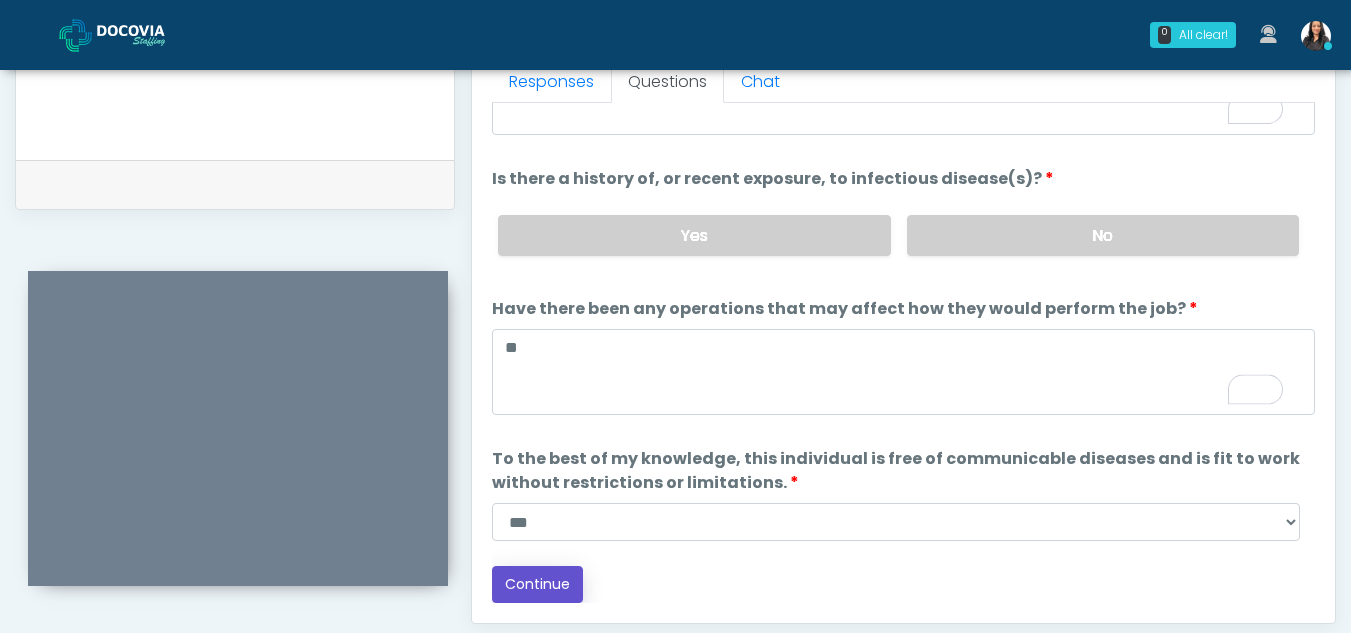 click on "Continue" at bounding box center (537, 584) 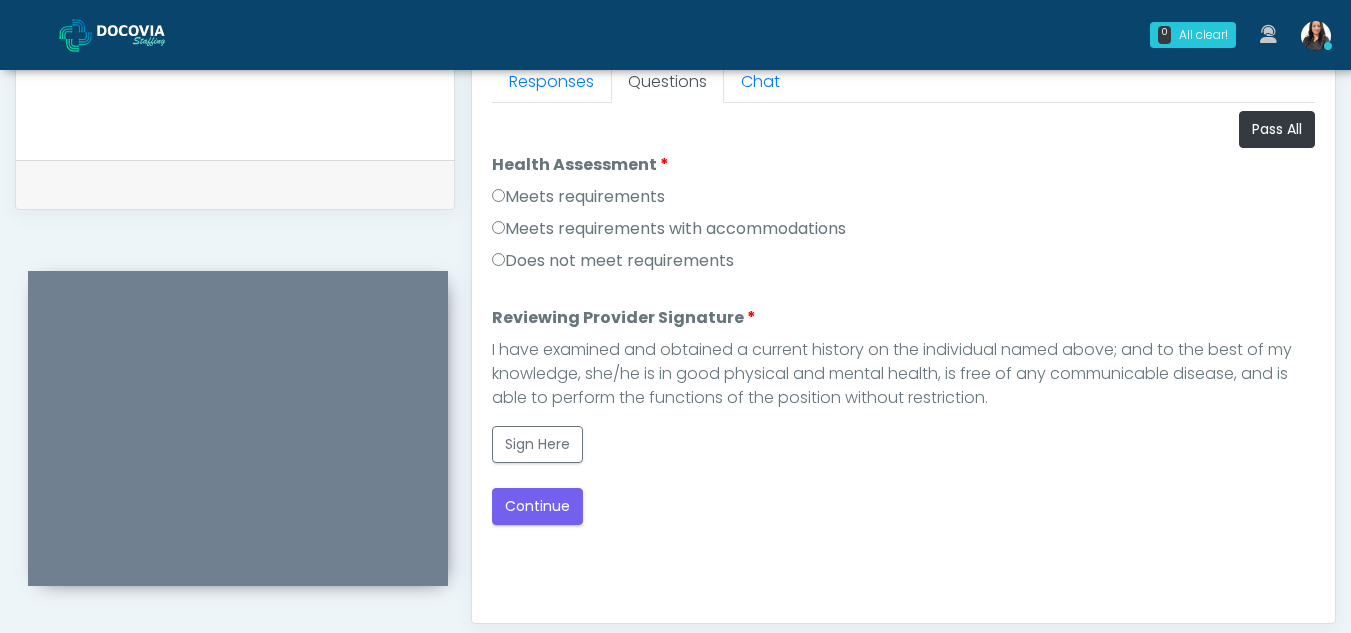 scroll, scrollTop: 0, scrollLeft: 0, axis: both 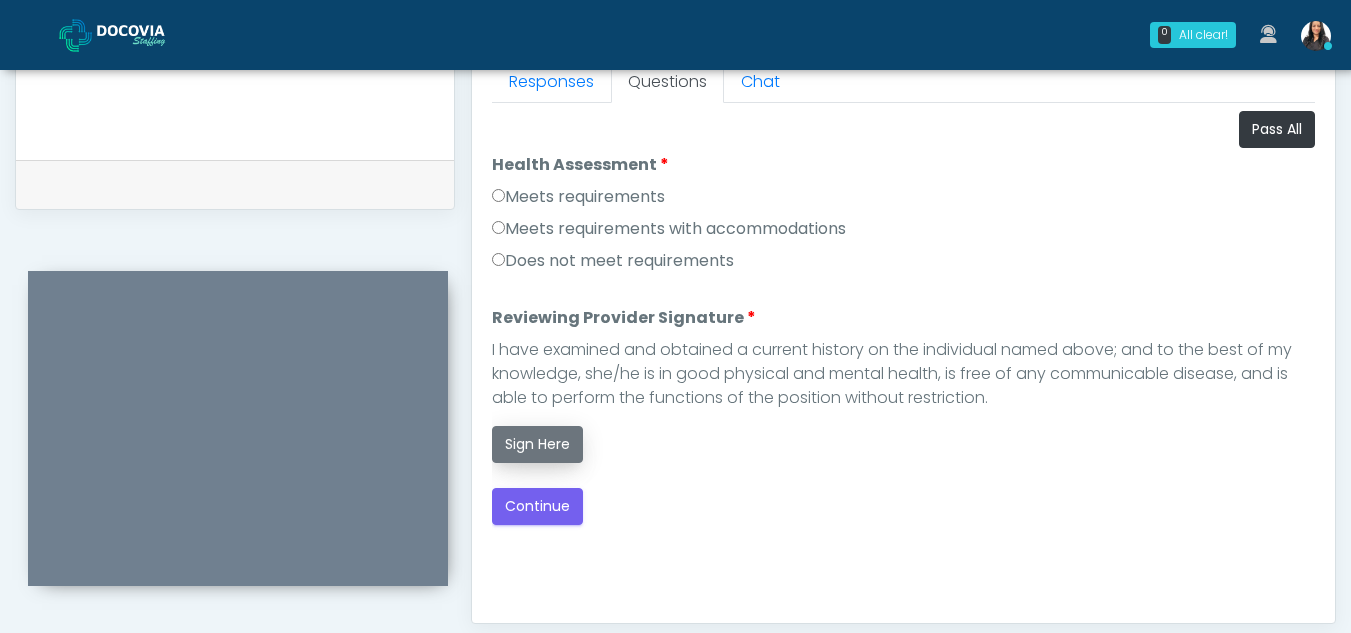 click on "Sign Here" at bounding box center [537, 444] 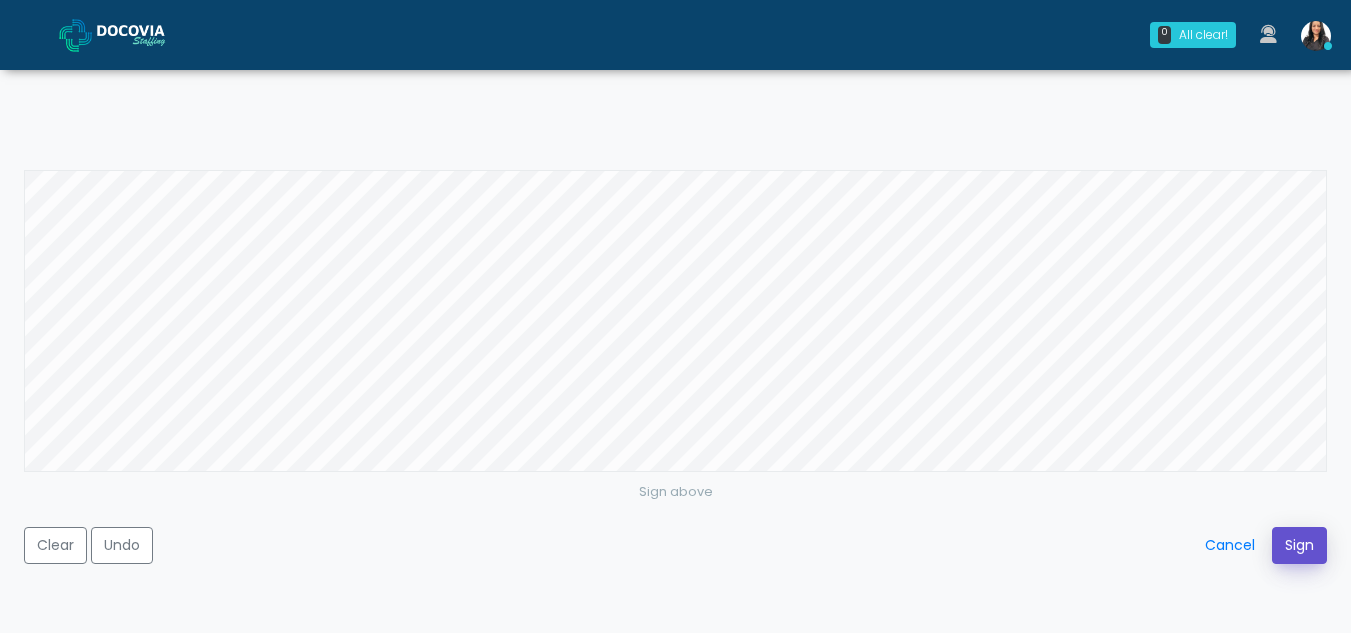 click on "Sign" at bounding box center (1299, 545) 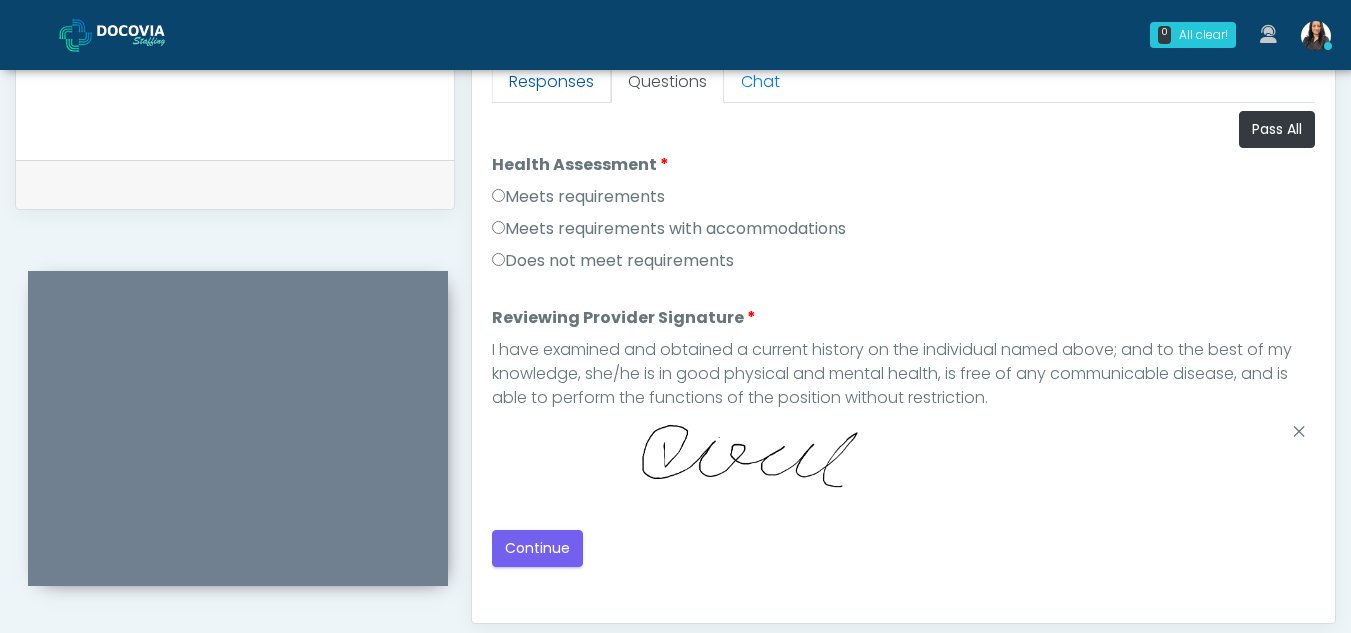 click on "Responses" at bounding box center (551, 82) 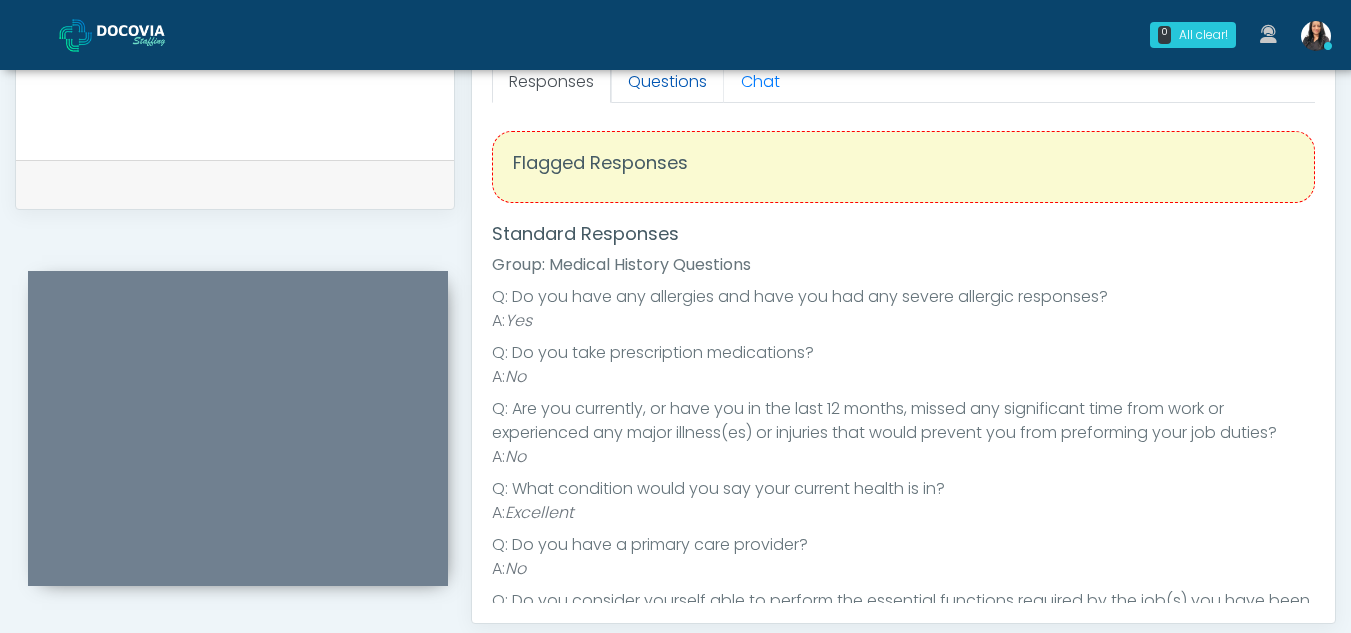 click on "Questions" at bounding box center [667, 82] 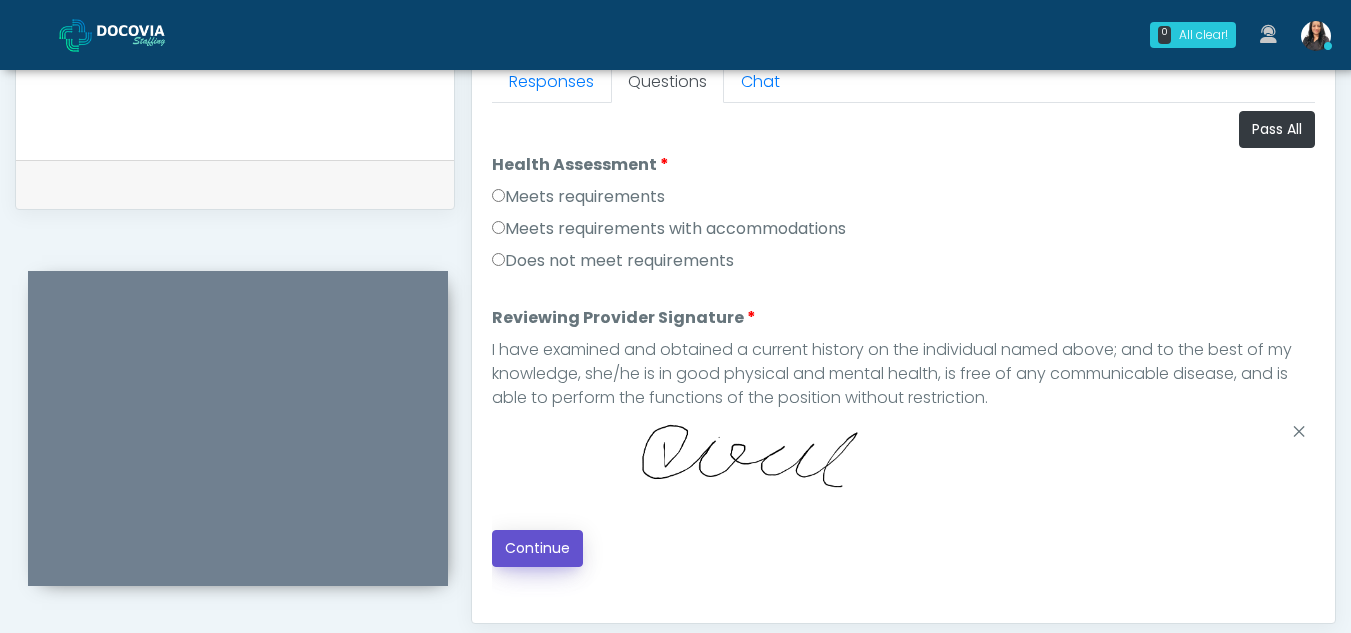 click on "Continue" at bounding box center [537, 548] 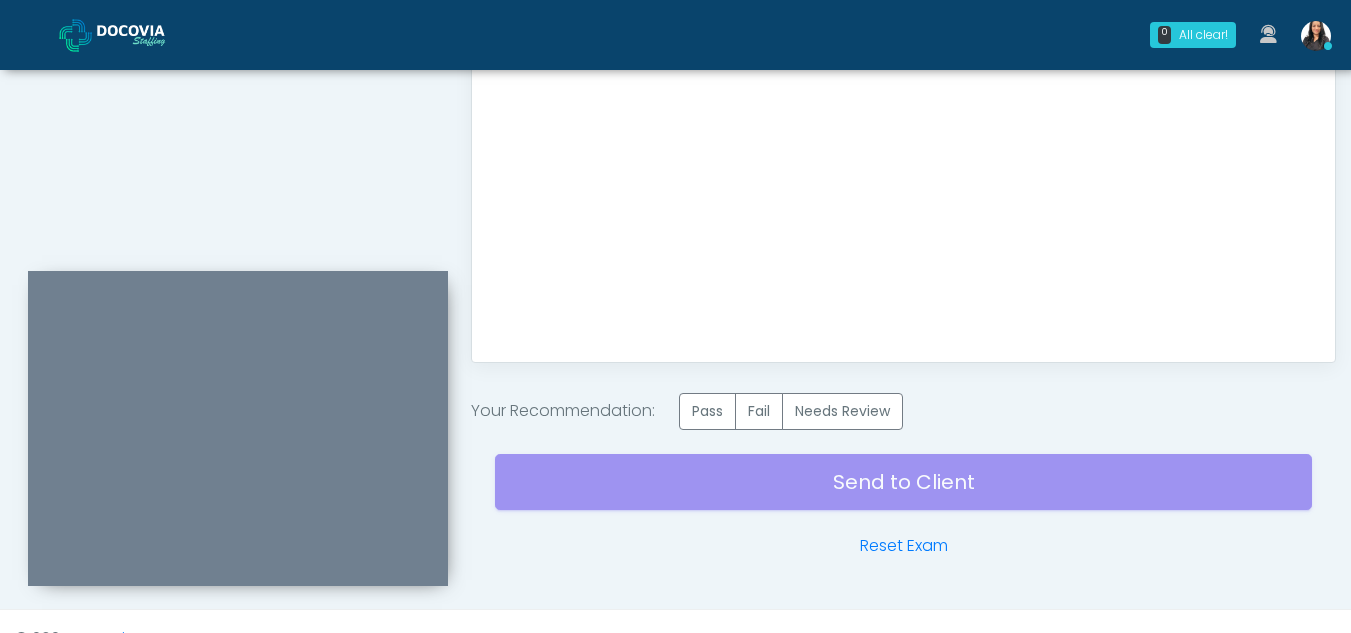 scroll, scrollTop: 1199, scrollLeft: 0, axis: vertical 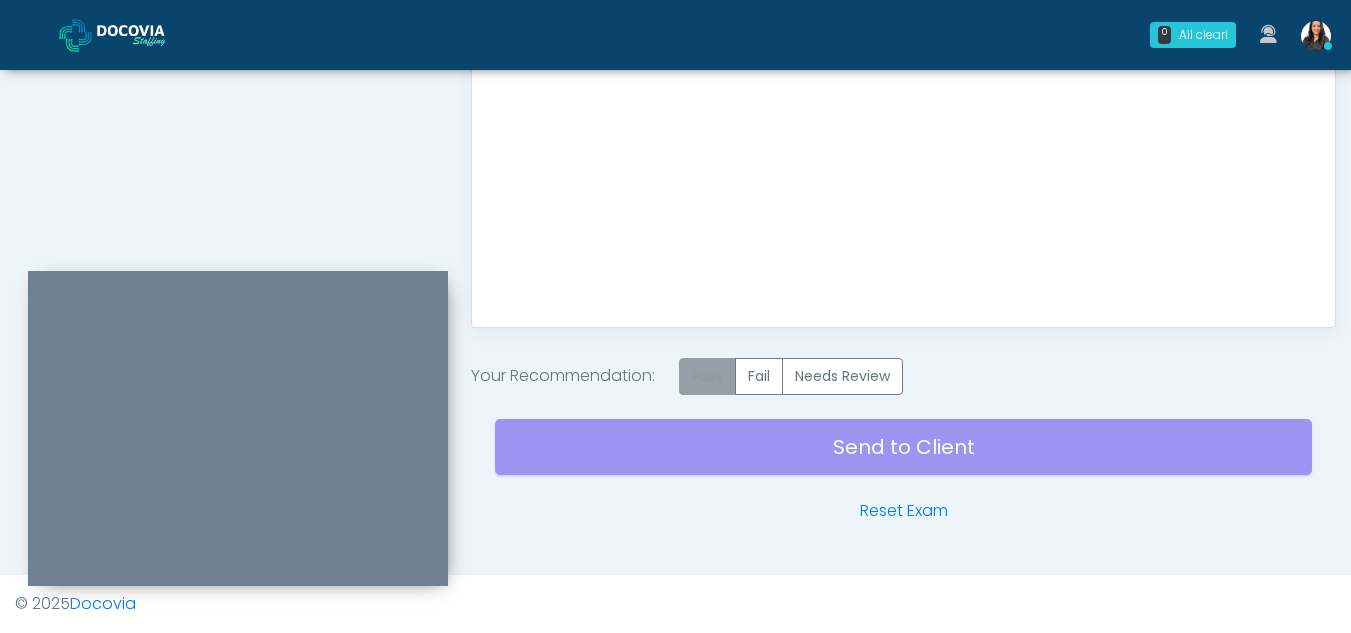 click on "Pass" at bounding box center [707, 376] 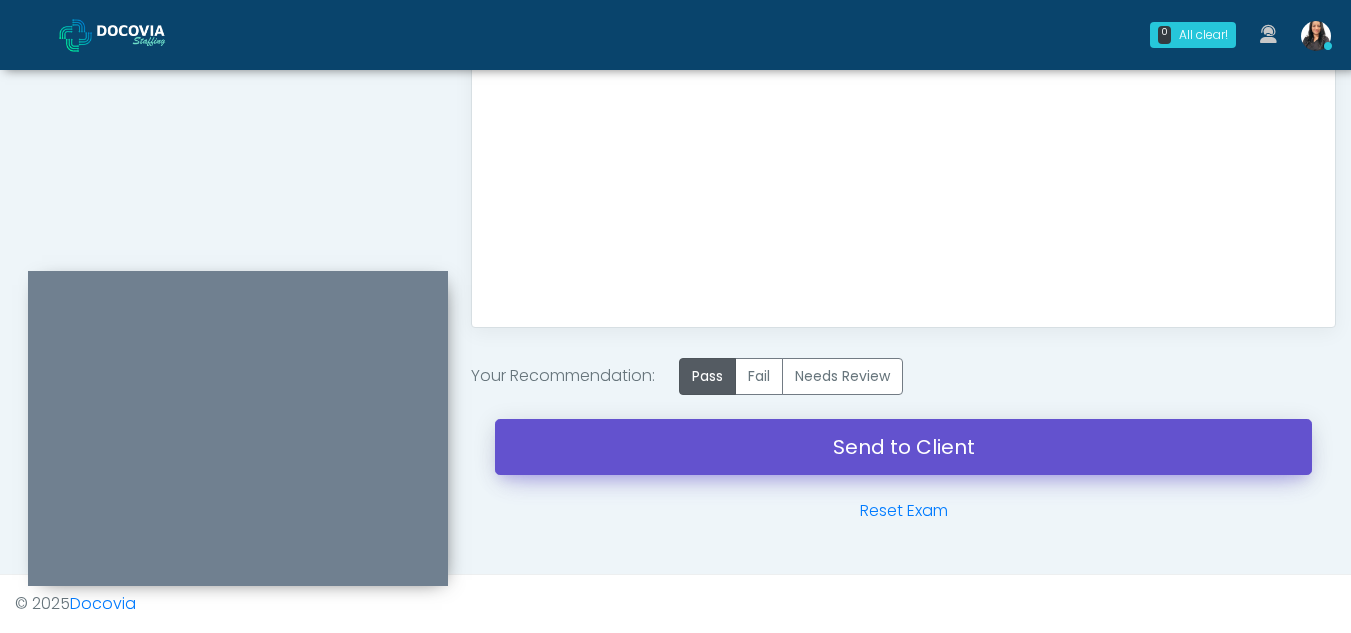 click on "Send to Client" at bounding box center (903, 447) 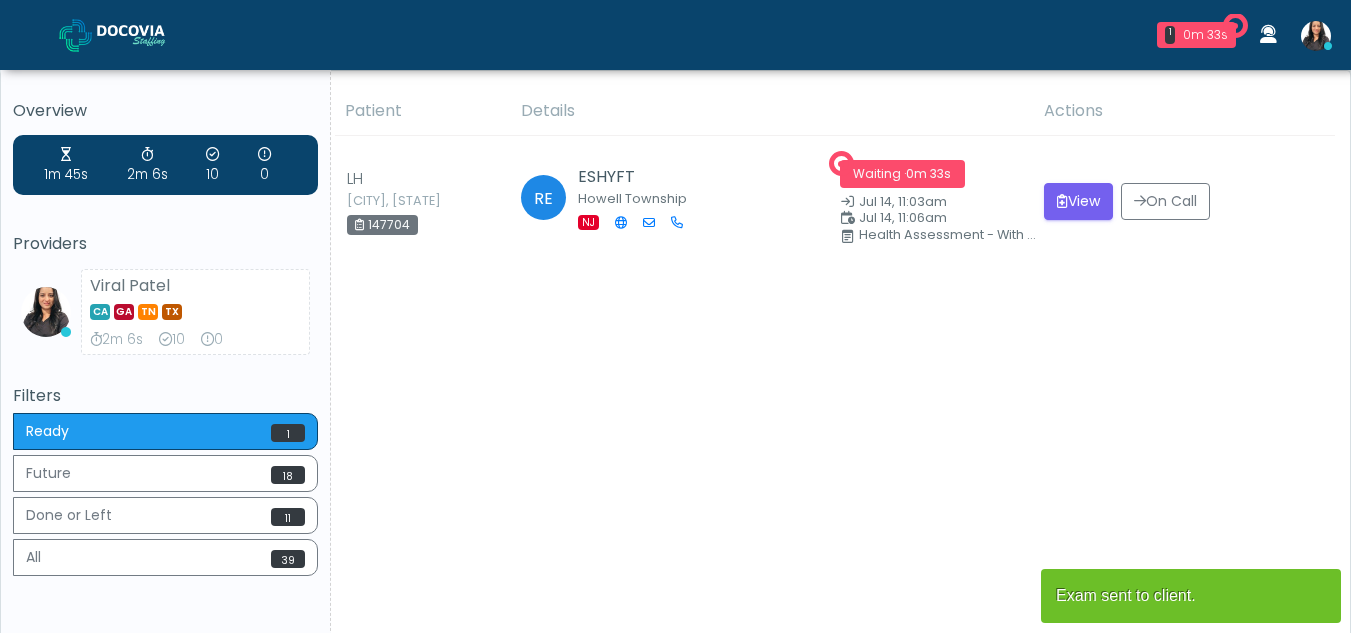 scroll, scrollTop: 0, scrollLeft: 0, axis: both 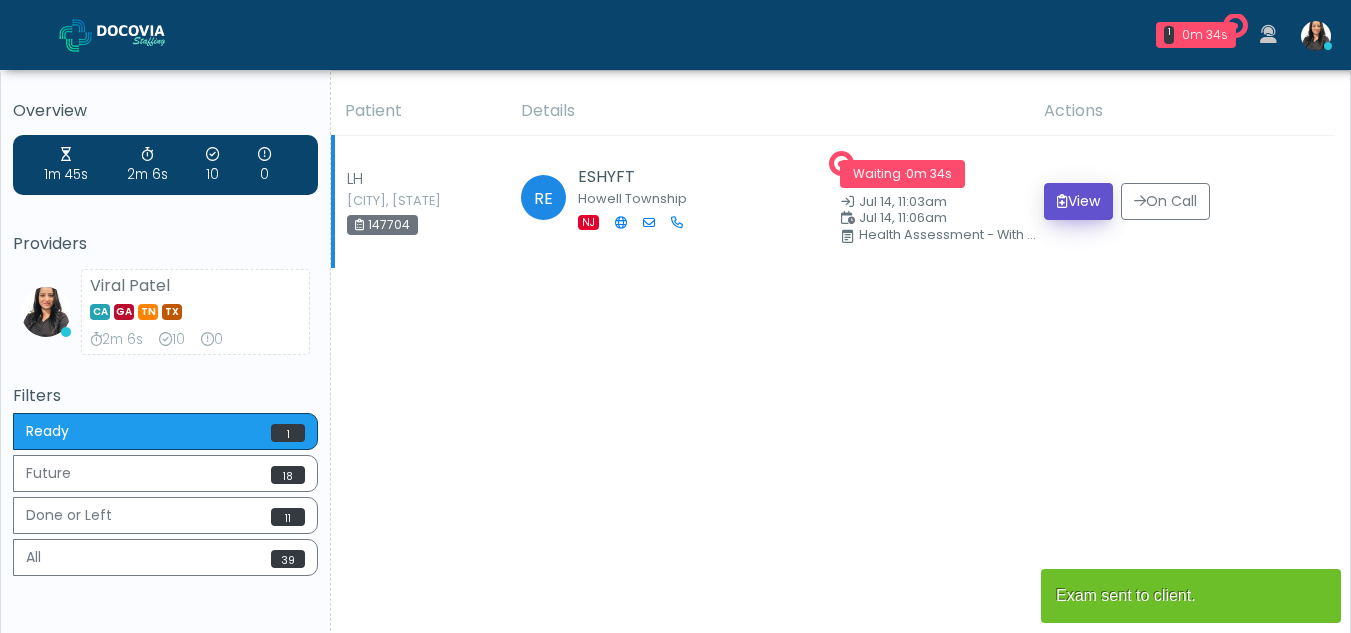 click on "View" at bounding box center (1078, 201) 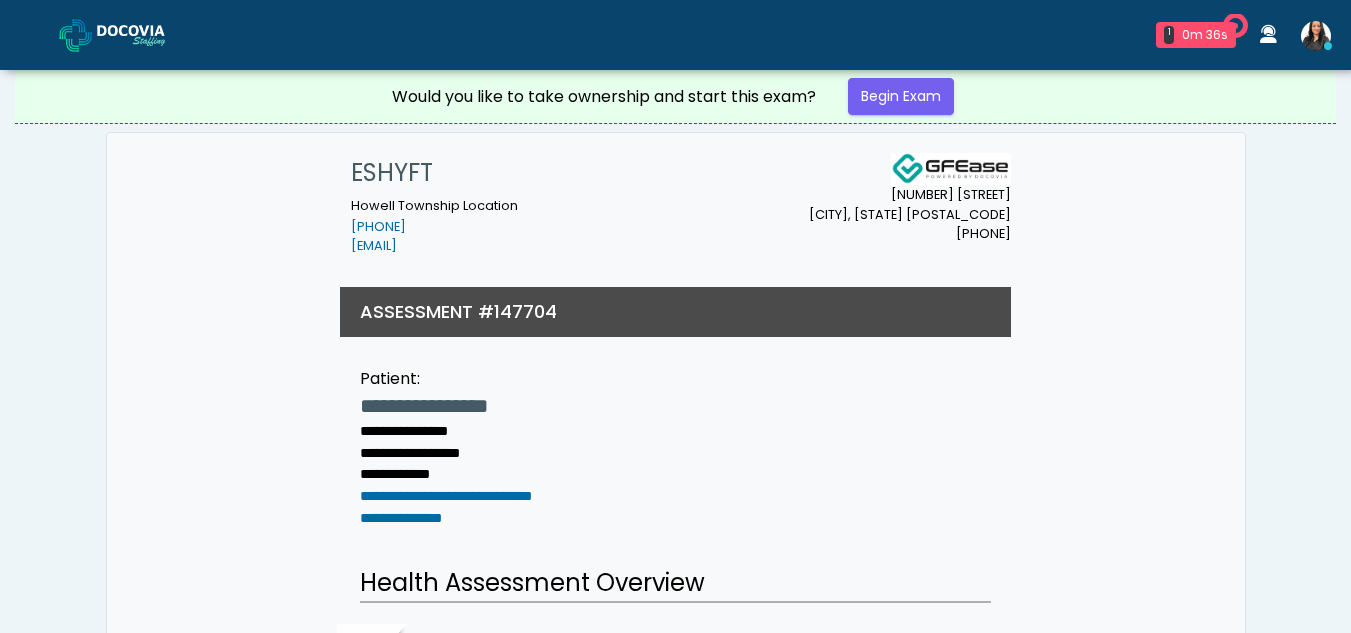 scroll, scrollTop: 0, scrollLeft: 0, axis: both 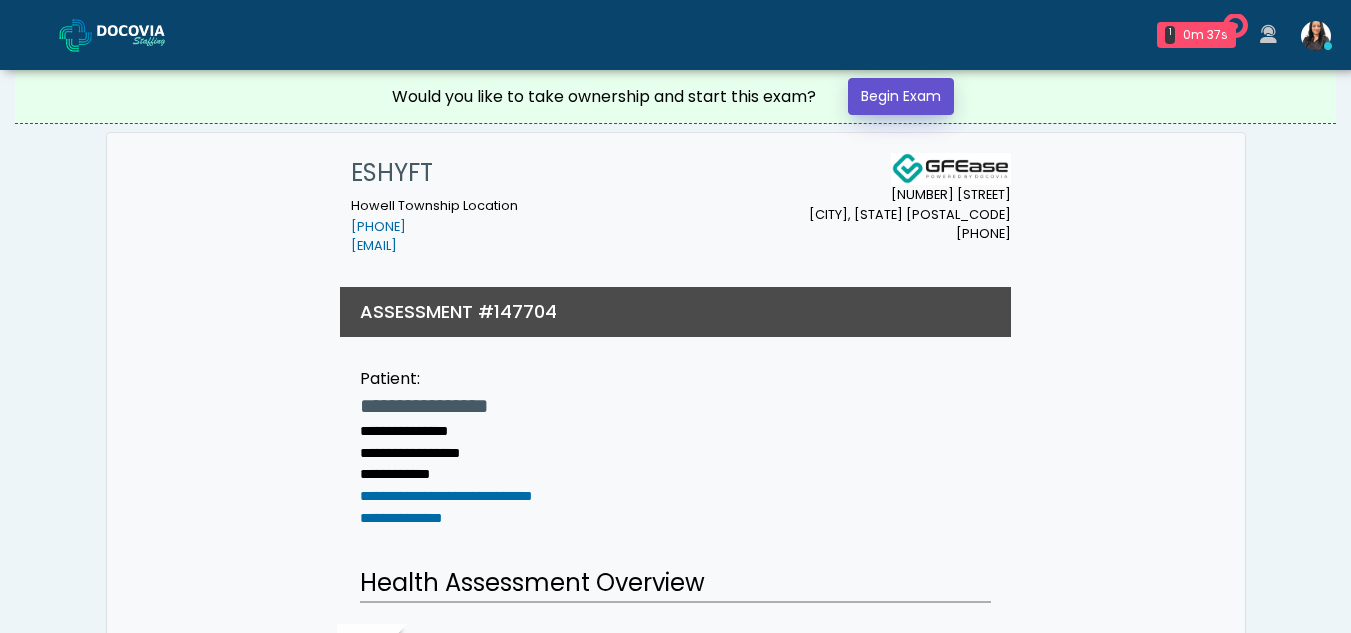 click on "Begin Exam" at bounding box center [901, 96] 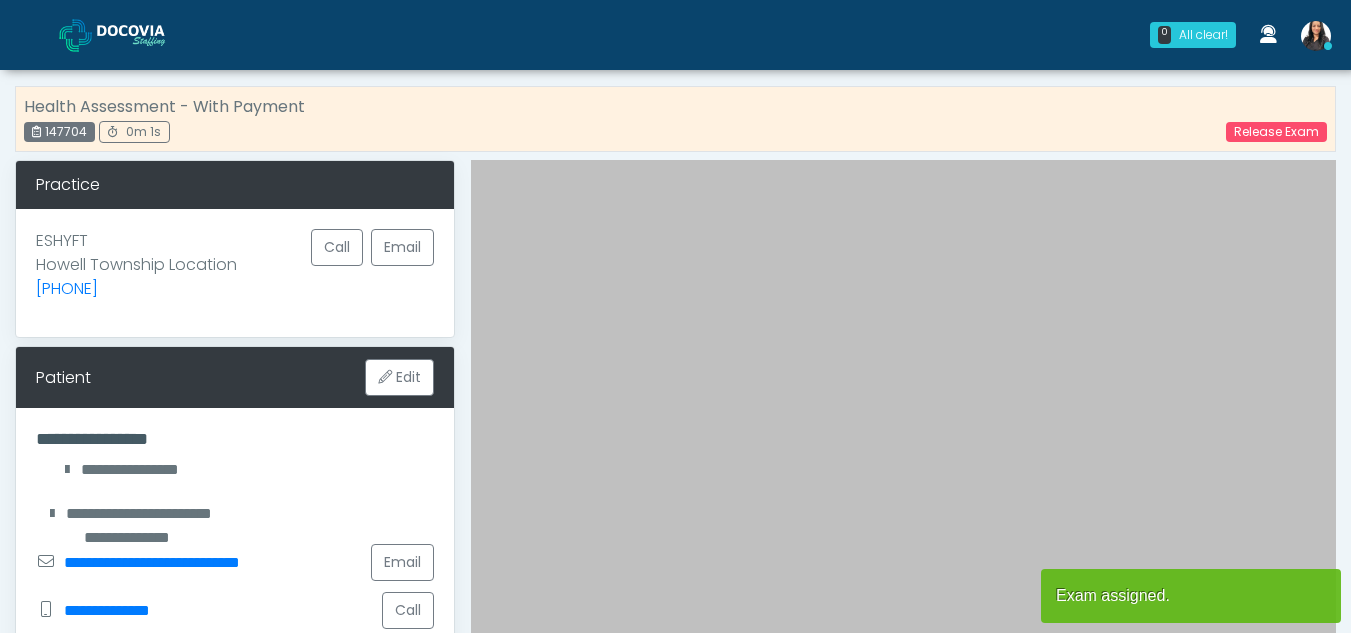 scroll, scrollTop: 0, scrollLeft: 0, axis: both 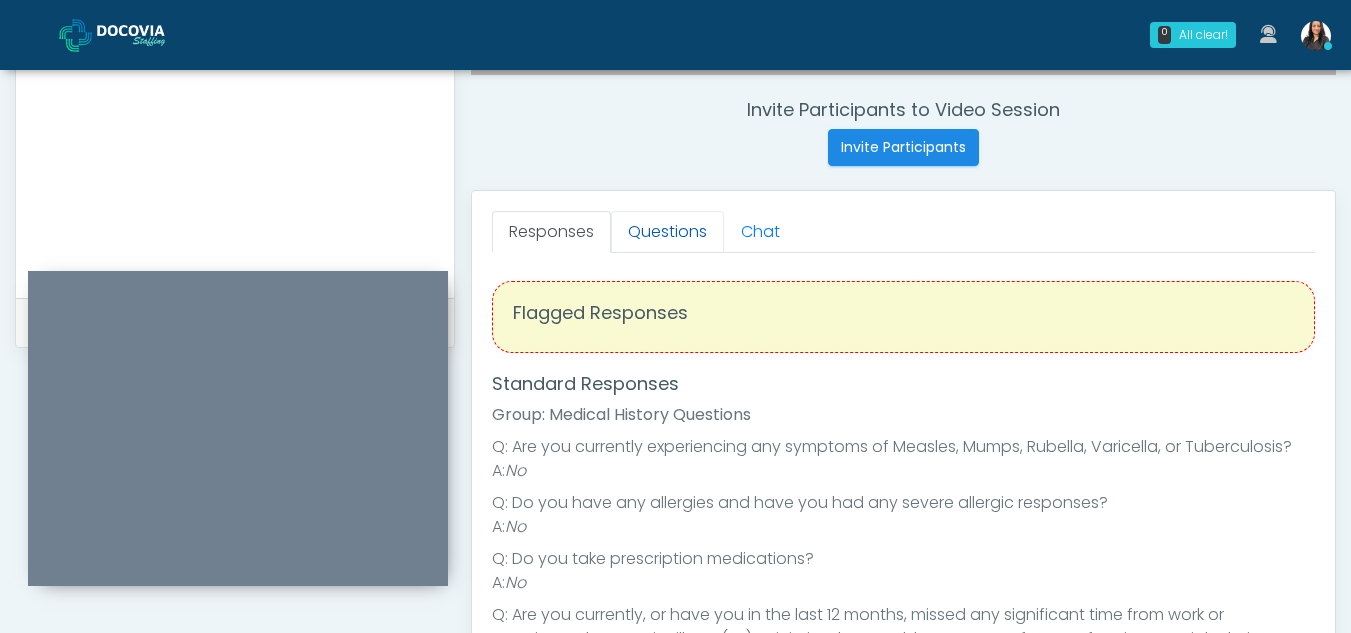 click on "Questions" at bounding box center (667, 232) 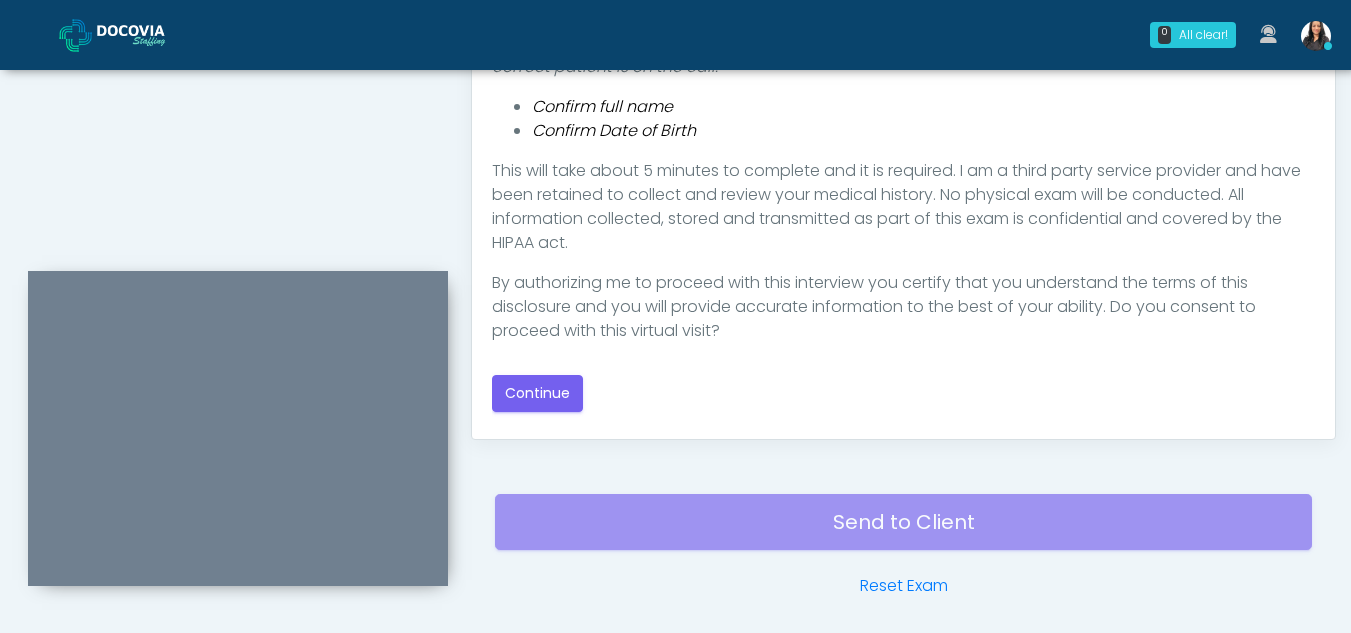 scroll, scrollTop: 1090, scrollLeft: 0, axis: vertical 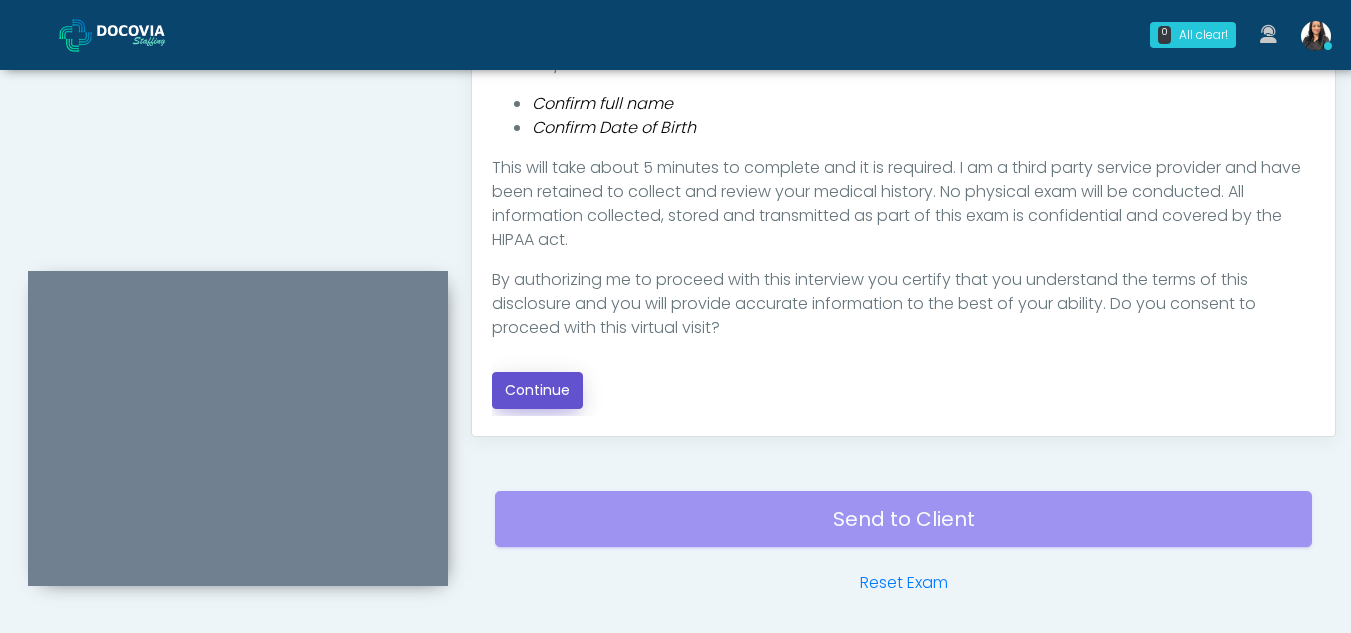 click on "Continue" at bounding box center (537, 390) 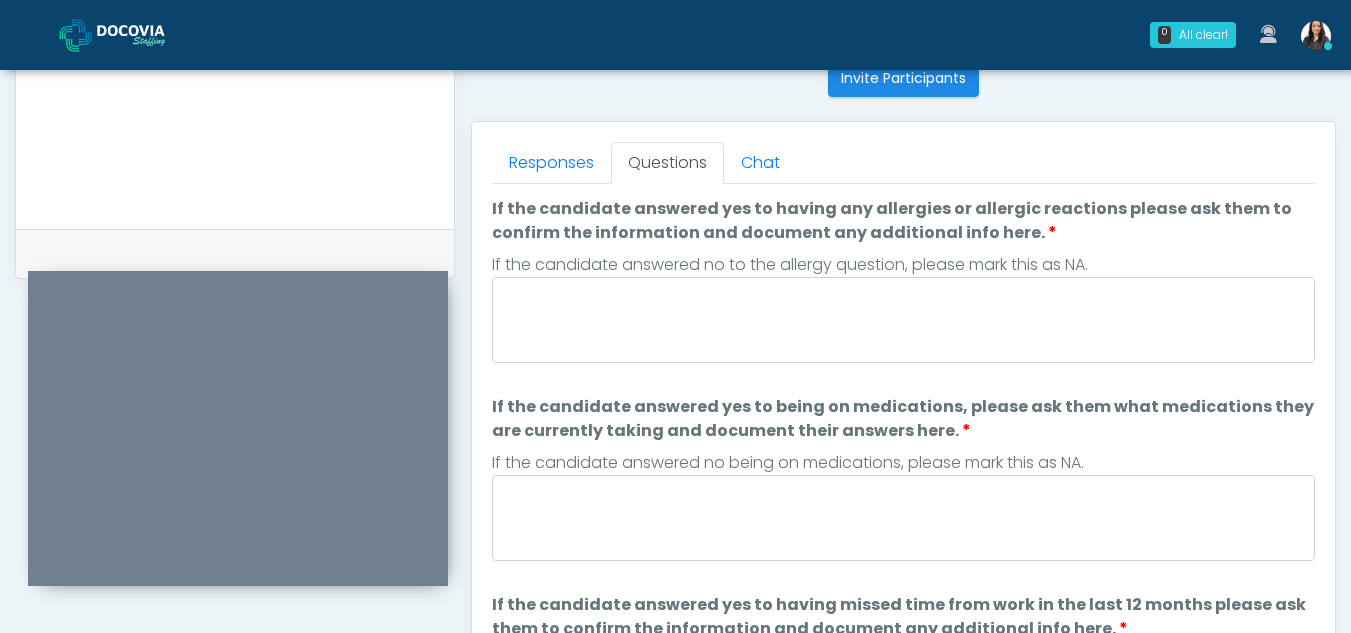 scroll, scrollTop: 777, scrollLeft: 0, axis: vertical 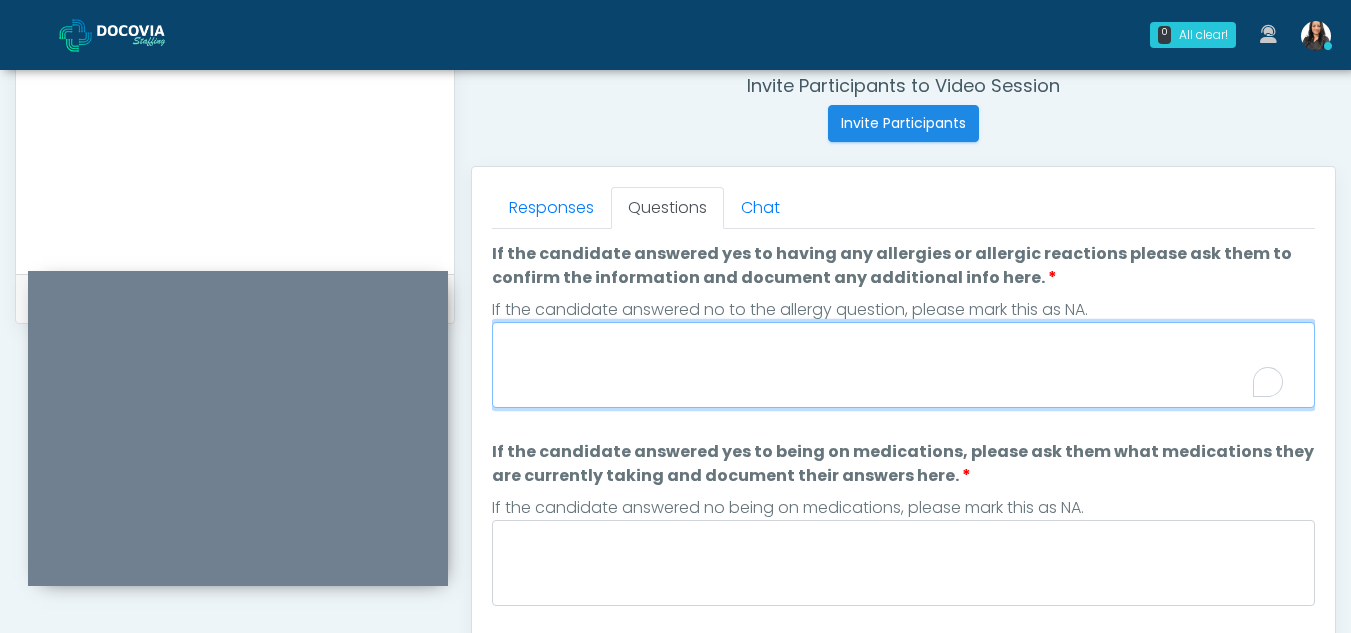 click on "If the candidate answered yes to having any allergies or allergic reactions please ask them to confirm the information and document any additional info here." at bounding box center (903, 365) 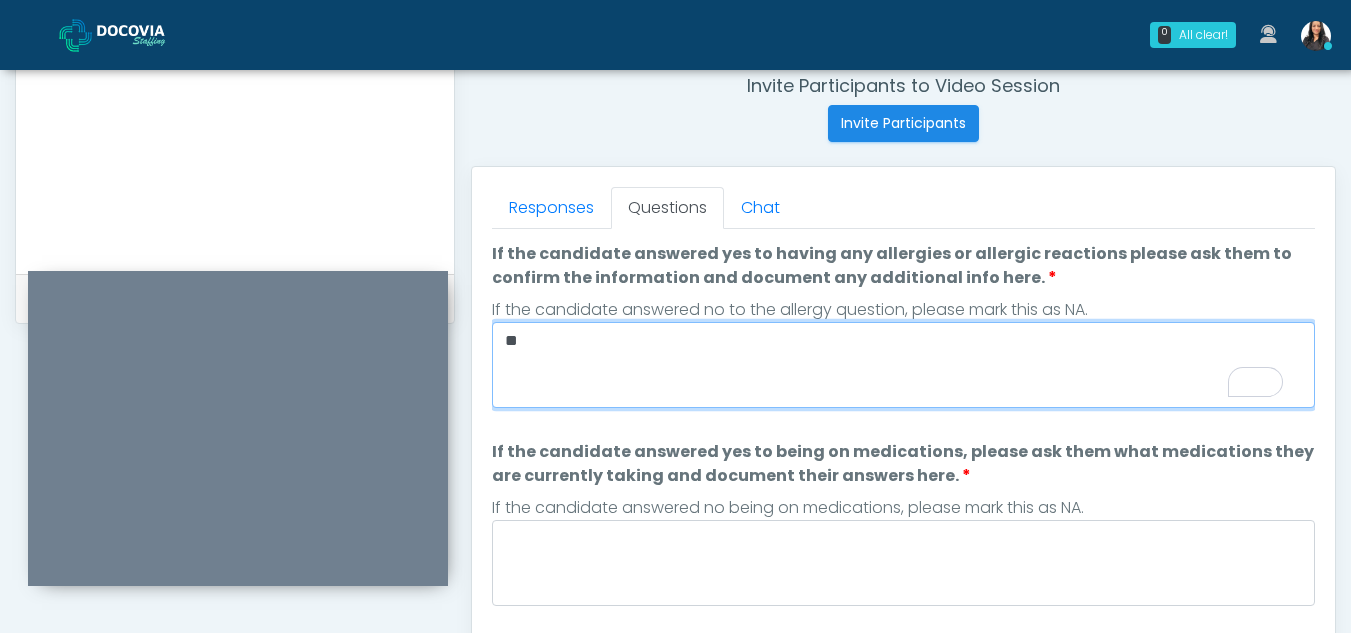 type on "**" 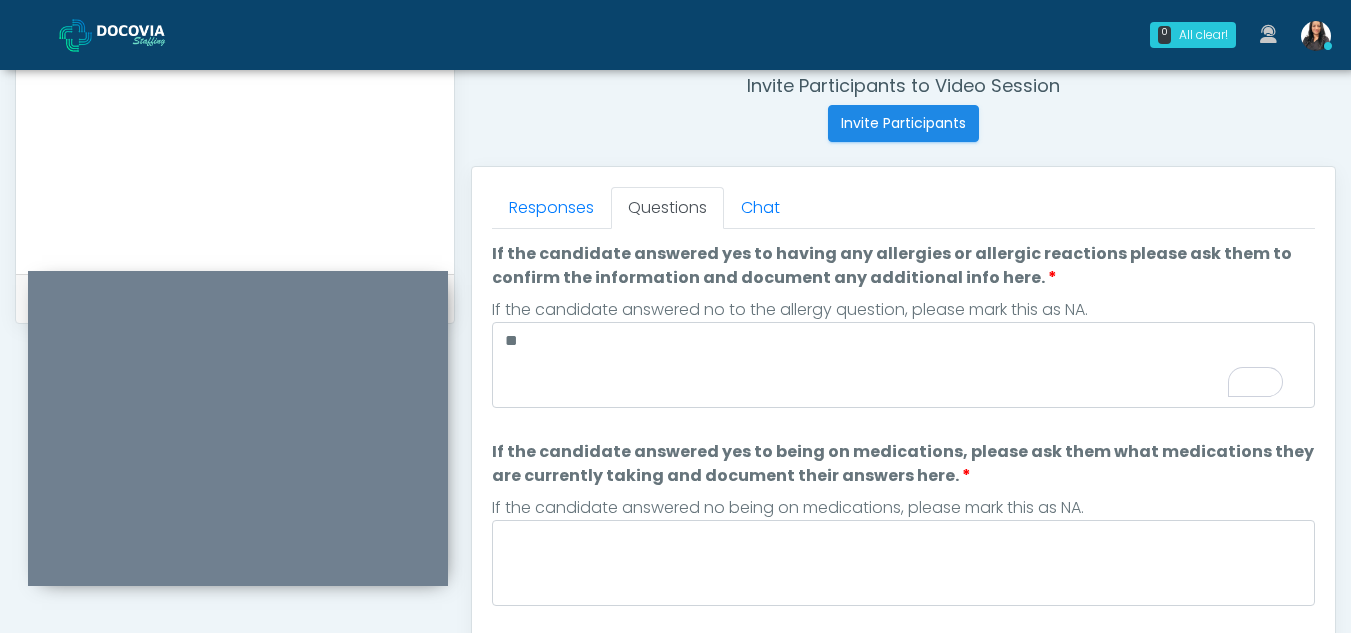 scroll, scrollTop: 239, scrollLeft: 0, axis: vertical 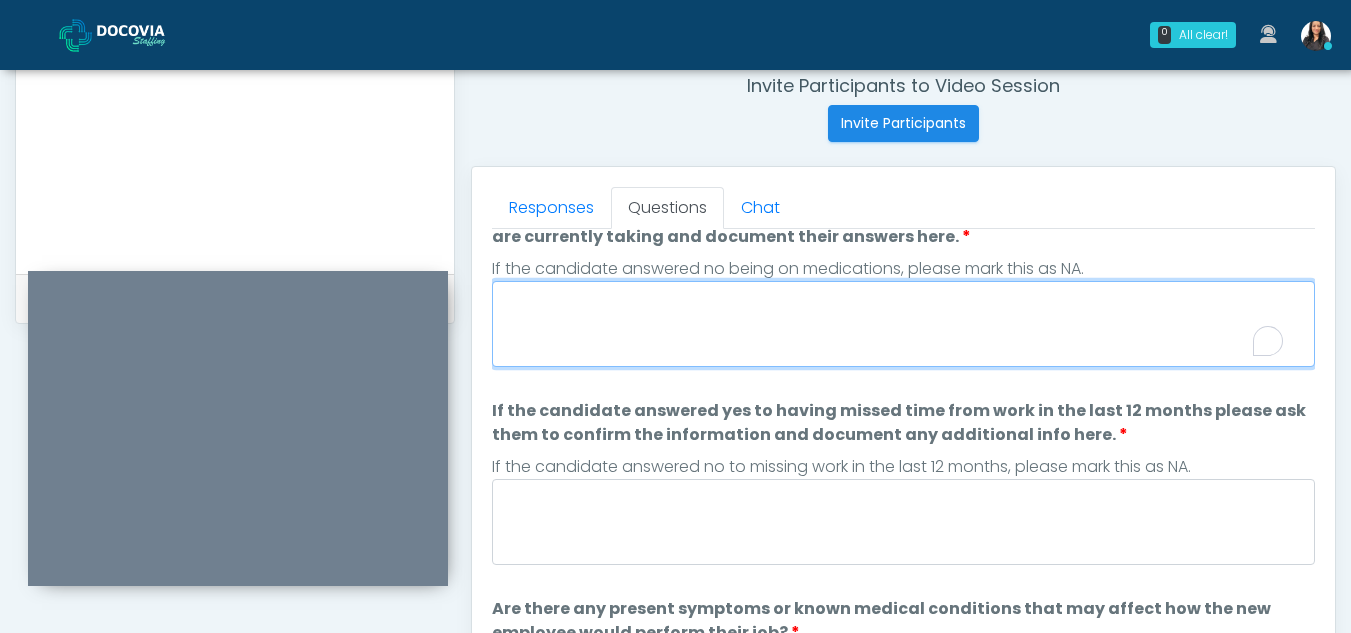 click on "If the candidate answered yes to being on medications, please ask them what medications they are currently taking and document their answers here." at bounding box center (903, 324) 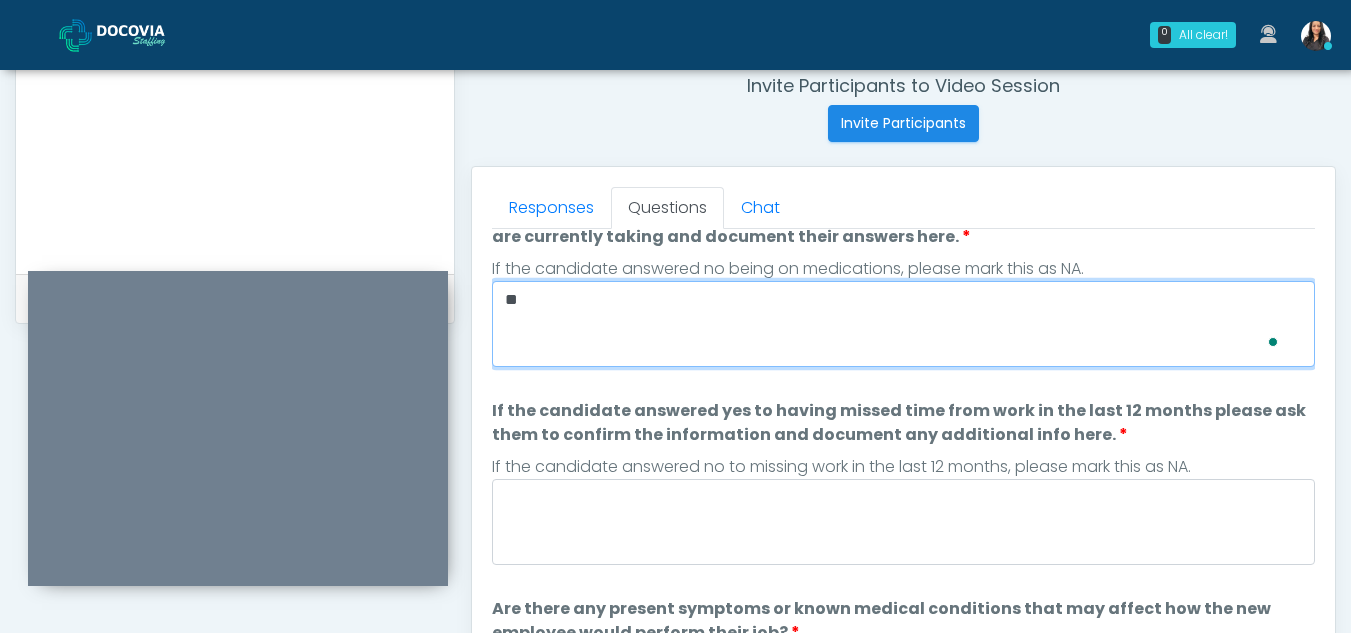 scroll, scrollTop: 239, scrollLeft: 0, axis: vertical 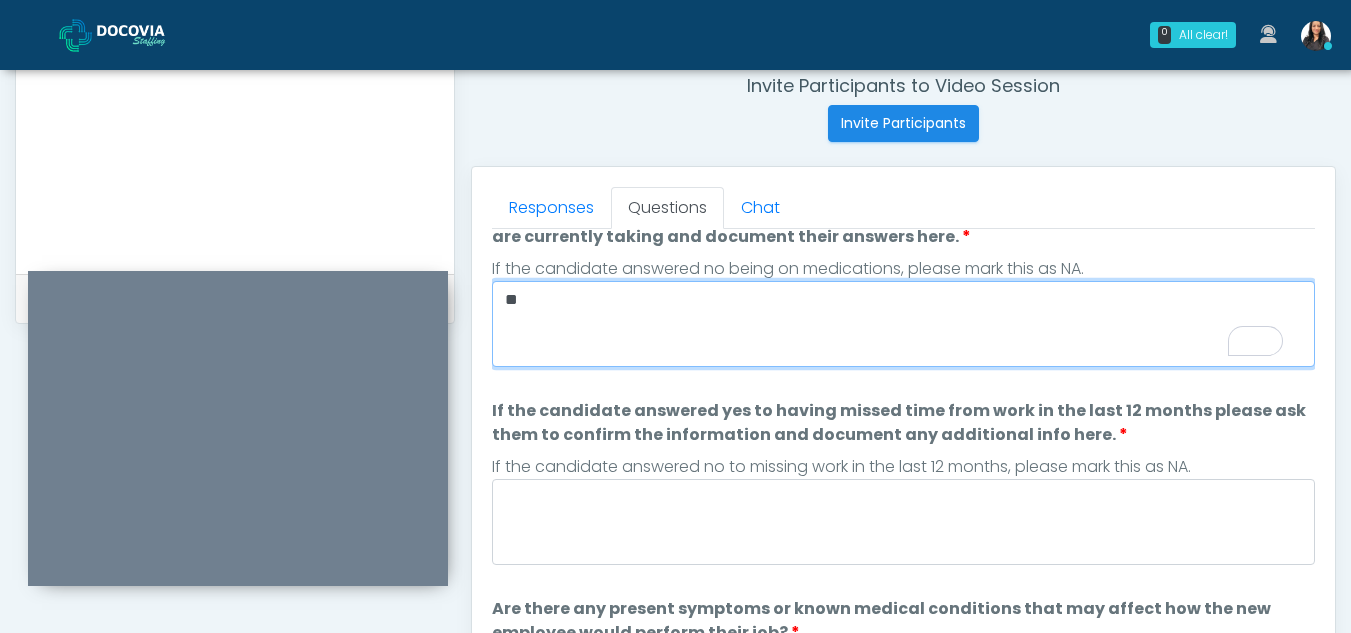 type on "**" 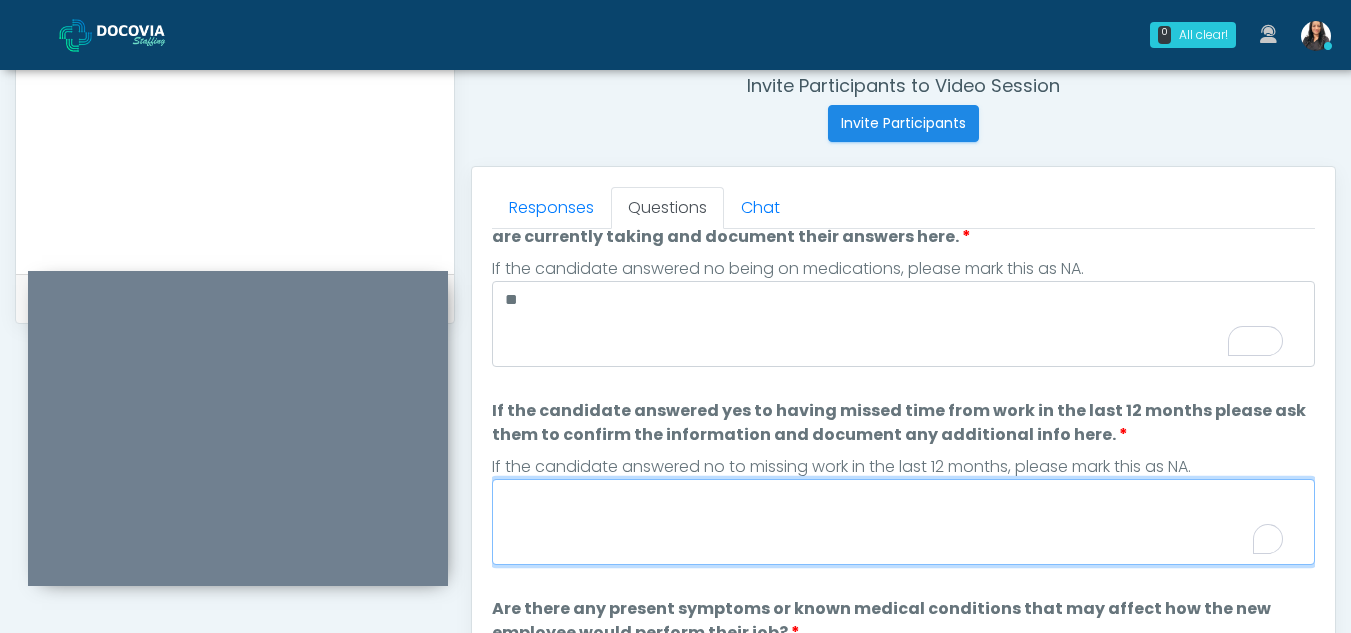 click on "If the candidate answered yes to having missed time from work in the last 12 months please ask them to confirm the information and document any additional info here." at bounding box center (903, 522) 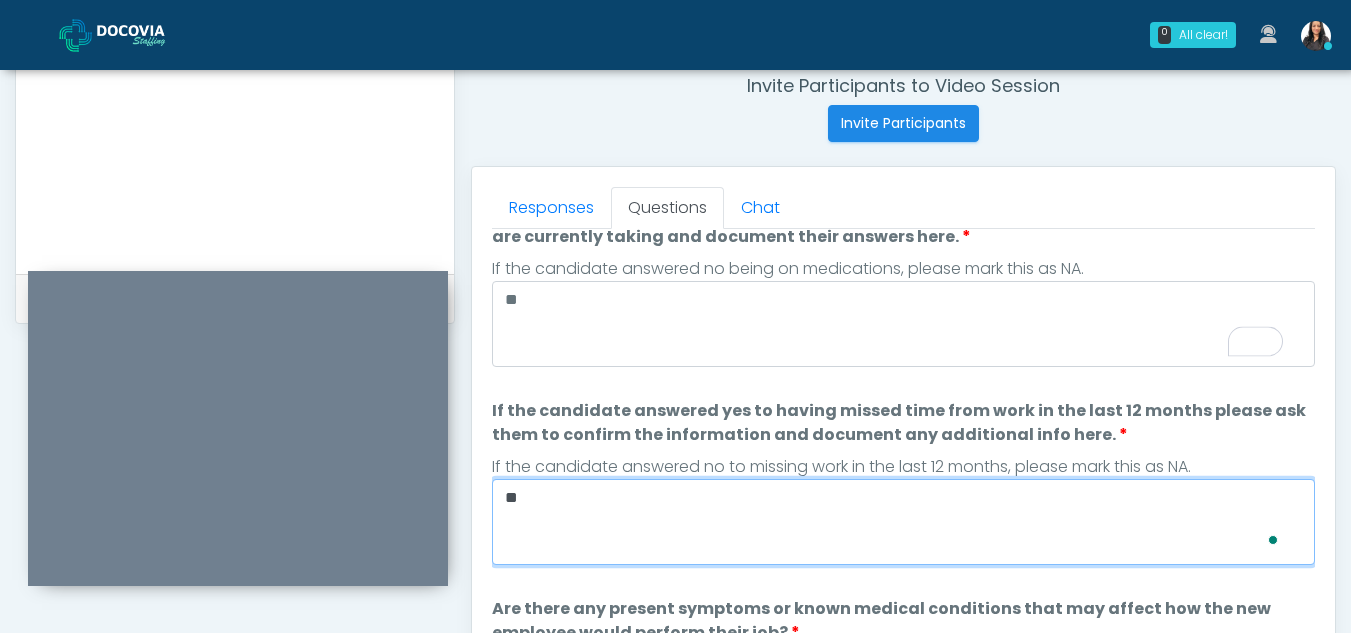scroll, scrollTop: 239, scrollLeft: 0, axis: vertical 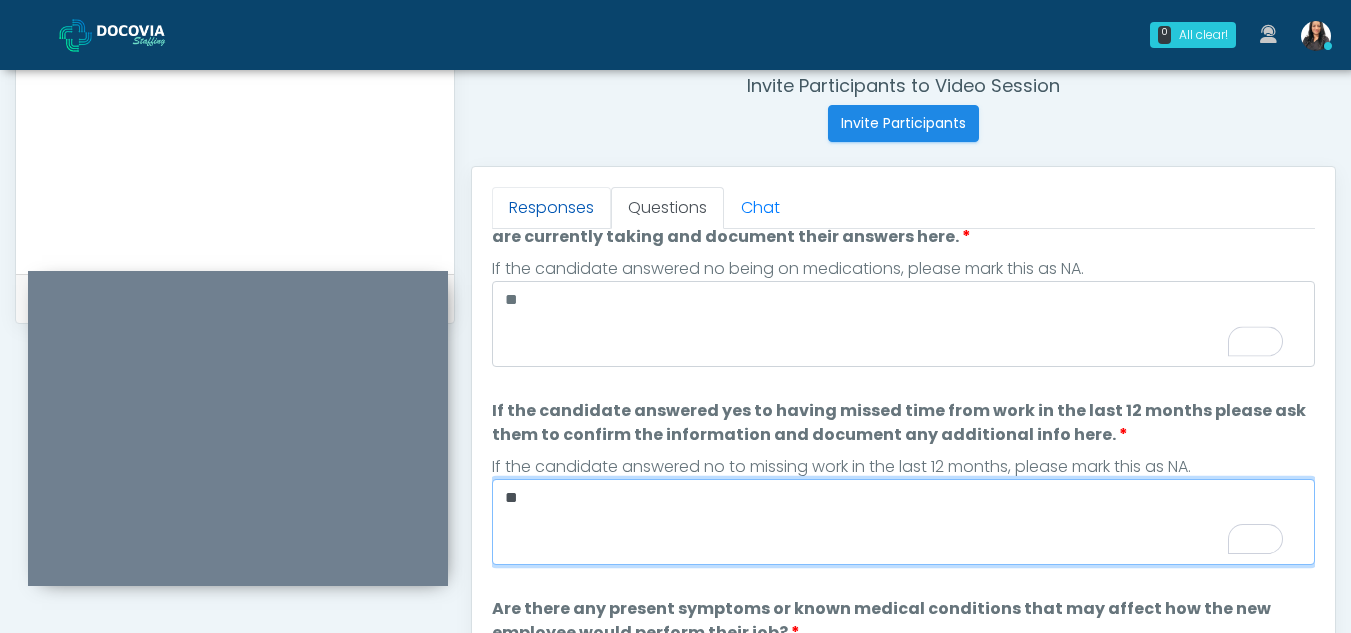 type on "**" 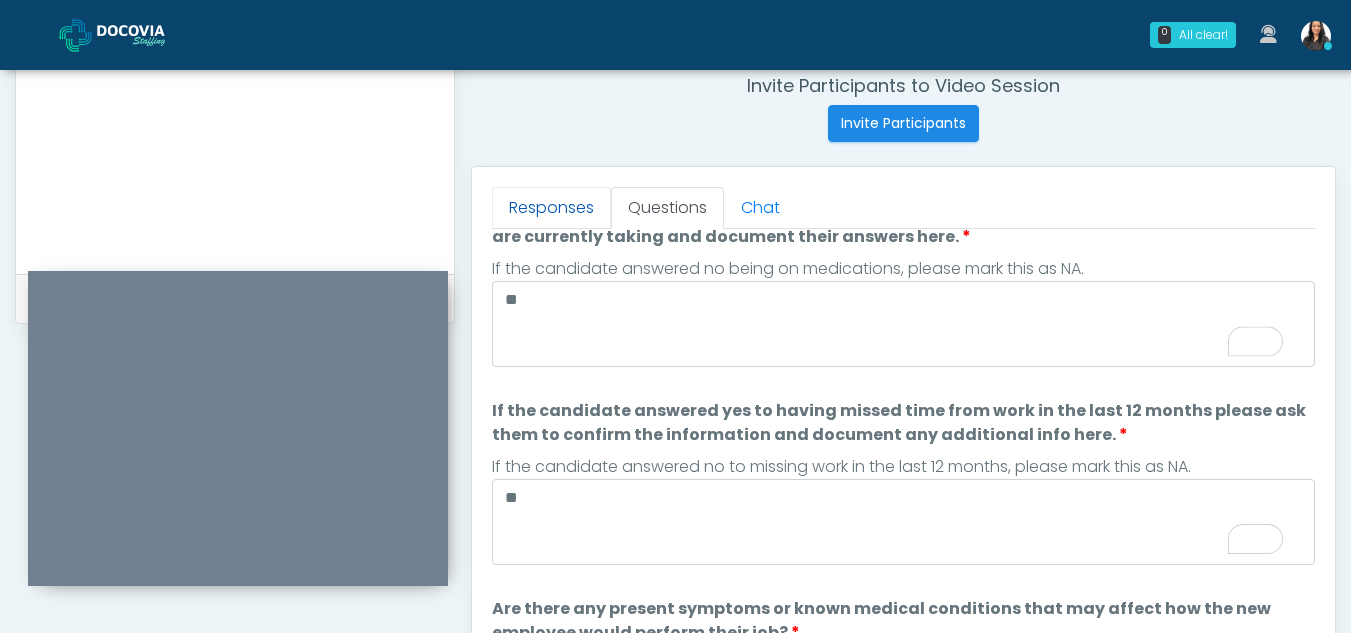 click on "Responses" at bounding box center [551, 208] 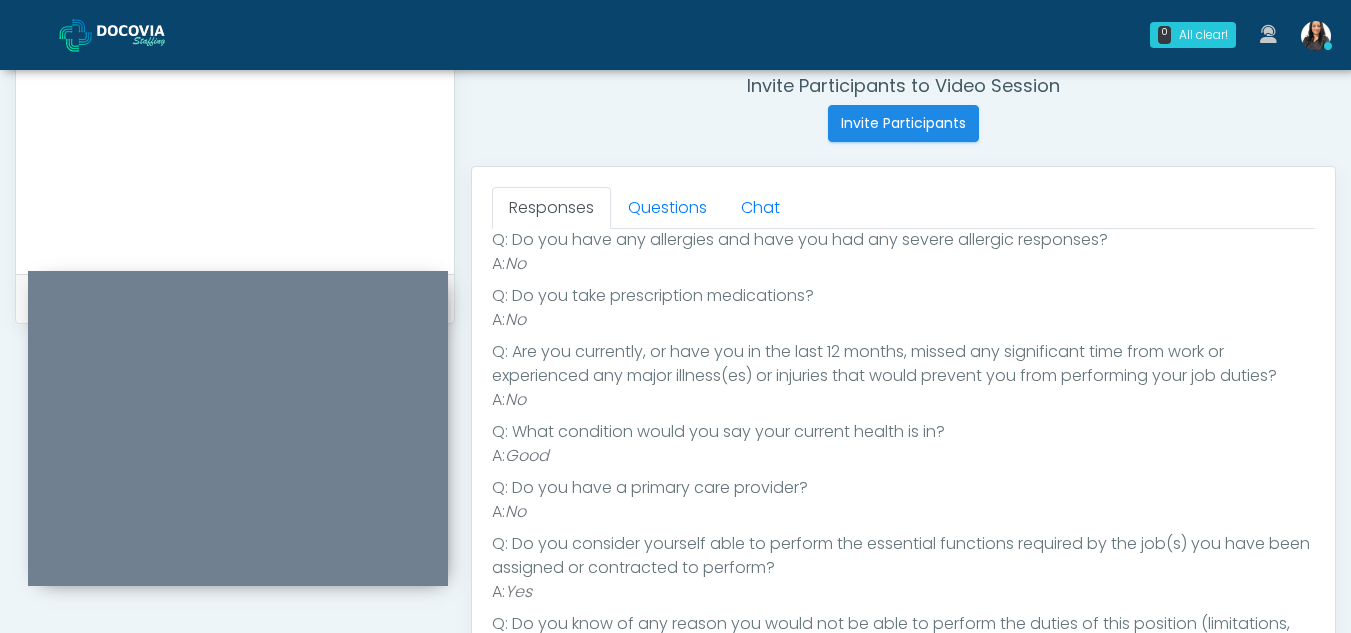 scroll, scrollTop: 155, scrollLeft: 0, axis: vertical 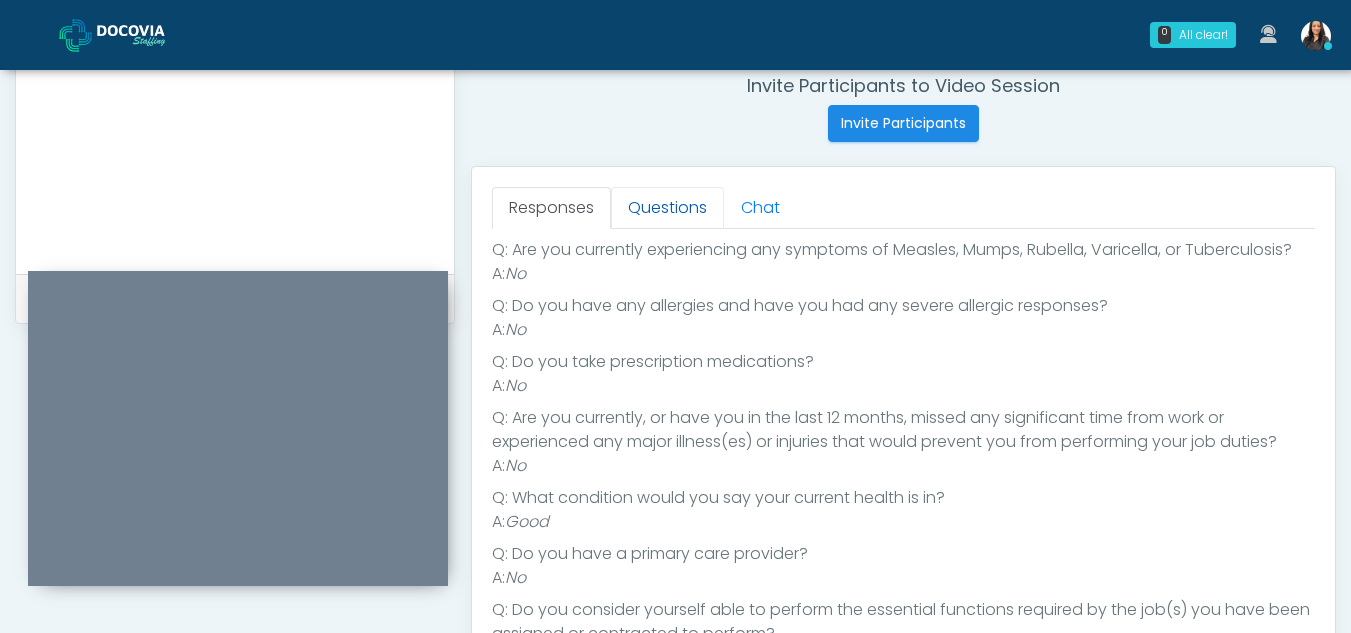 click on "Questions" at bounding box center [667, 208] 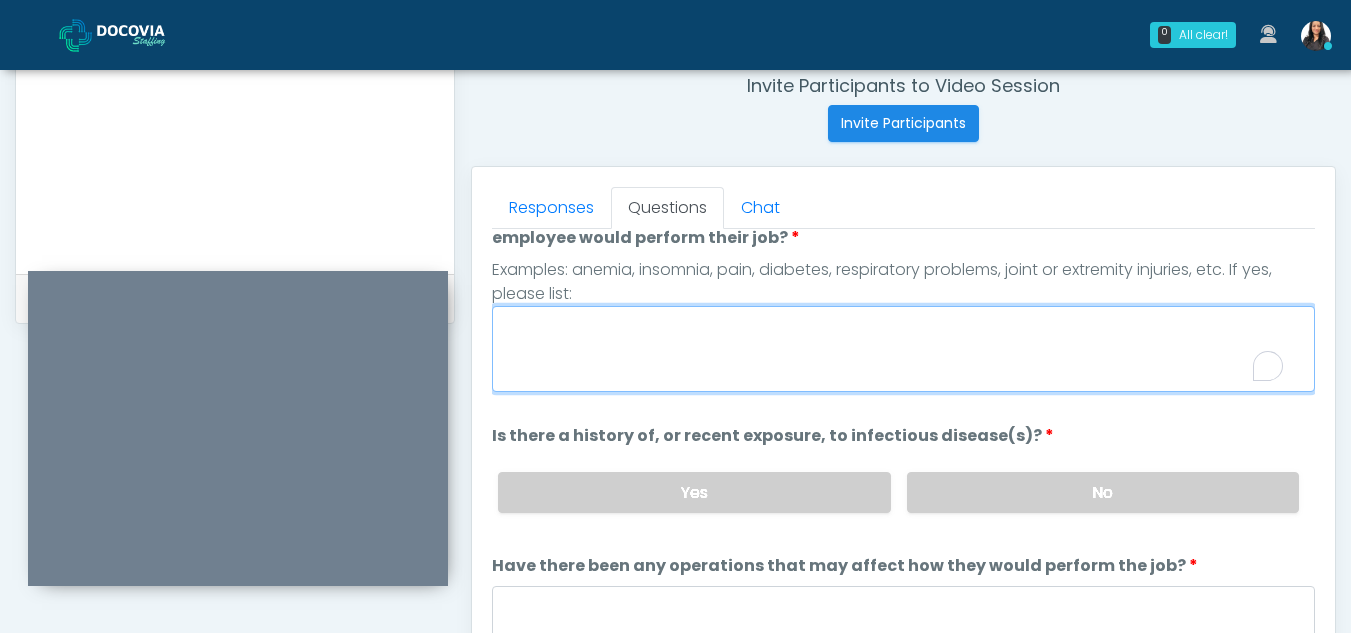 click on "Are there any present symptoms or known medical conditions that may affect how the new employee would perform their job?" at bounding box center [903, 349] 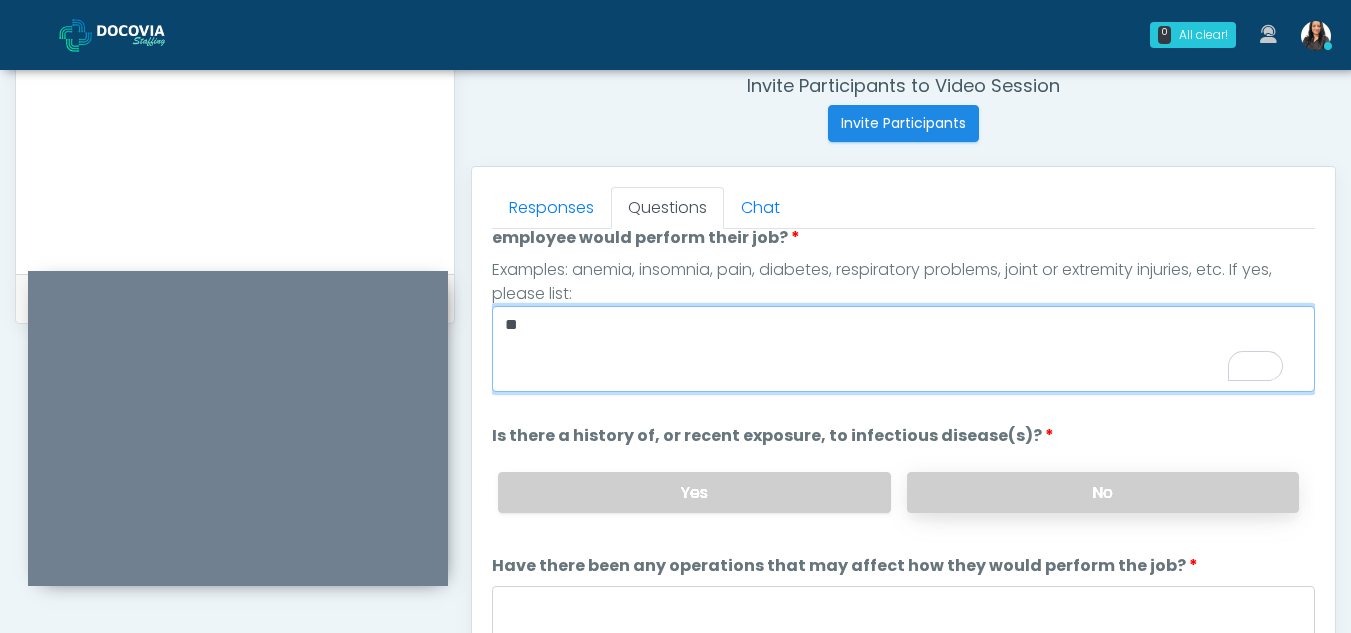 type on "**" 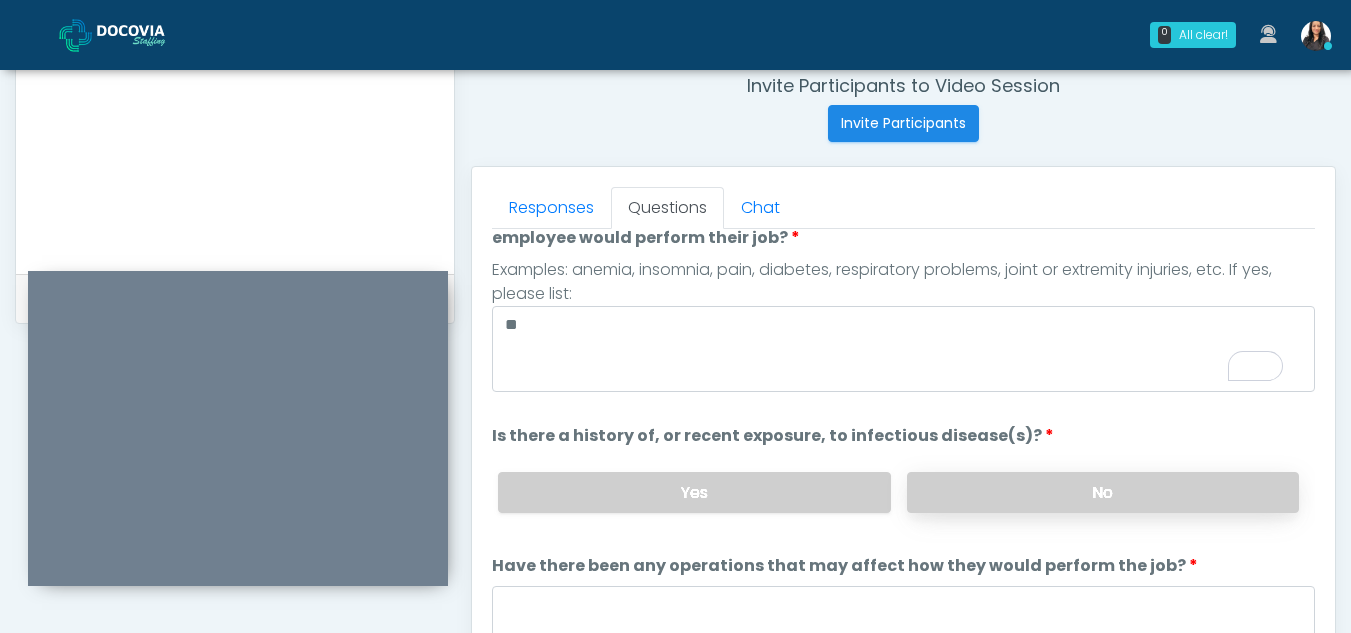 click on "No" at bounding box center [1103, 492] 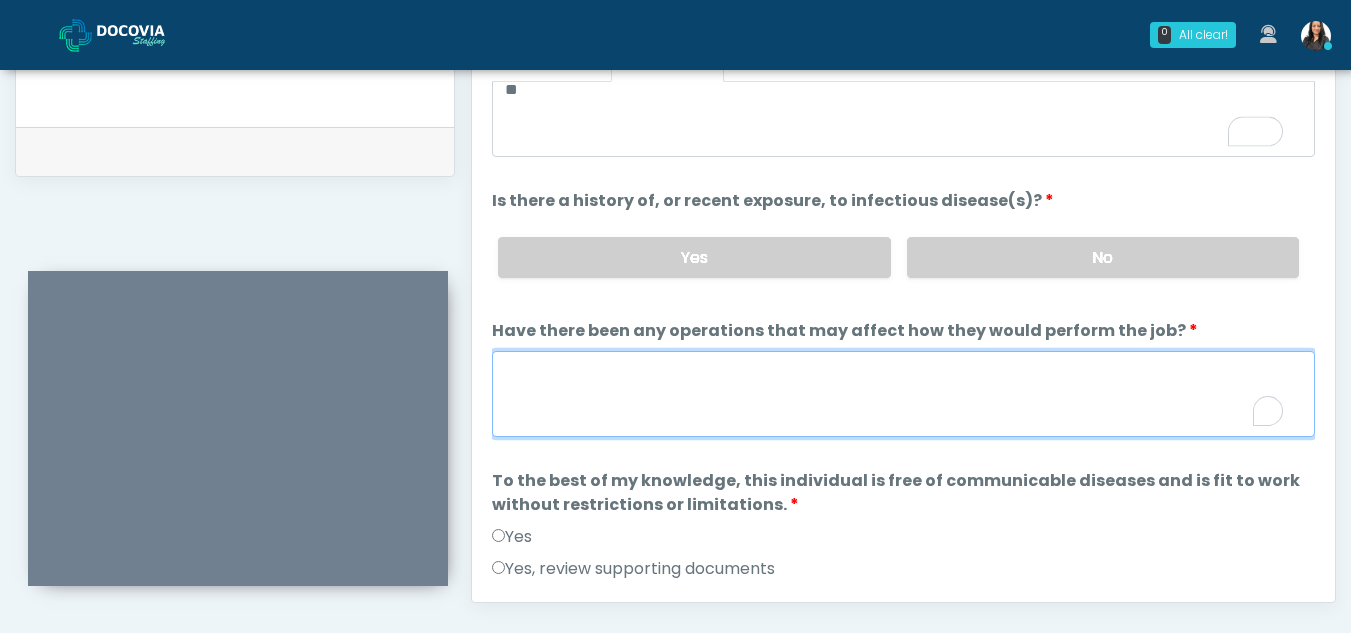 click on "Have there been any operations that may affect how they would perform the job?" at bounding box center (903, 394) 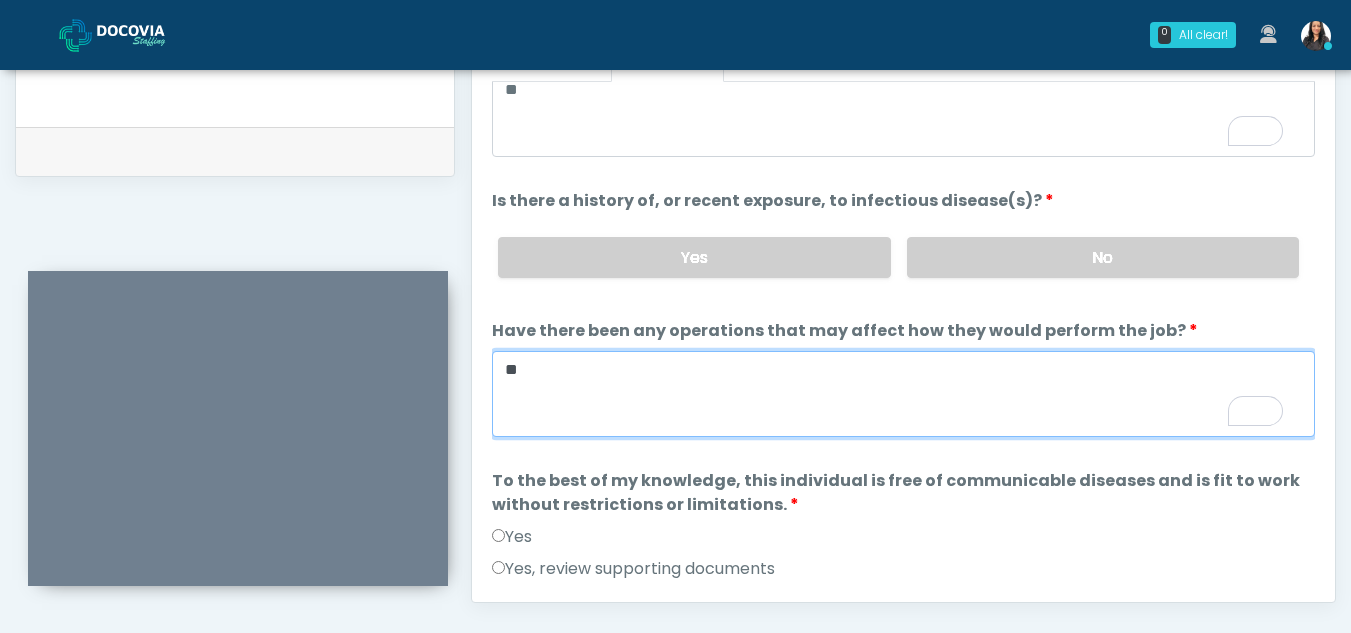 type on "**" 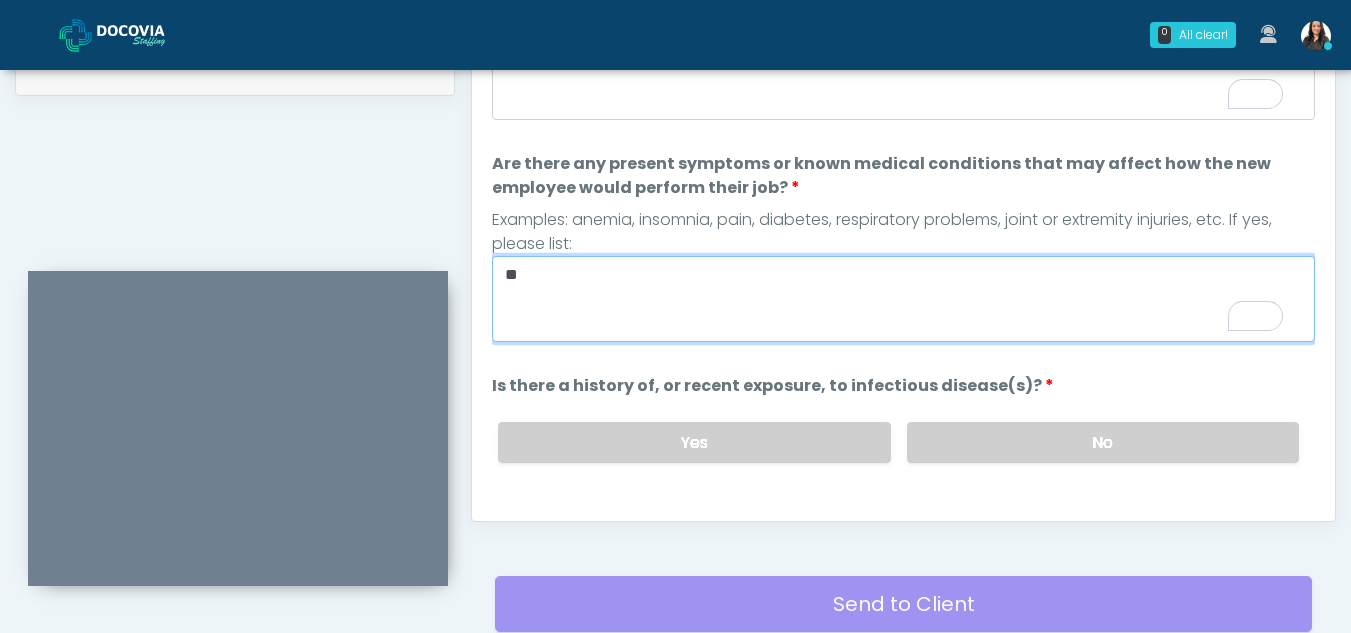 click on "**" at bounding box center [903, 299] 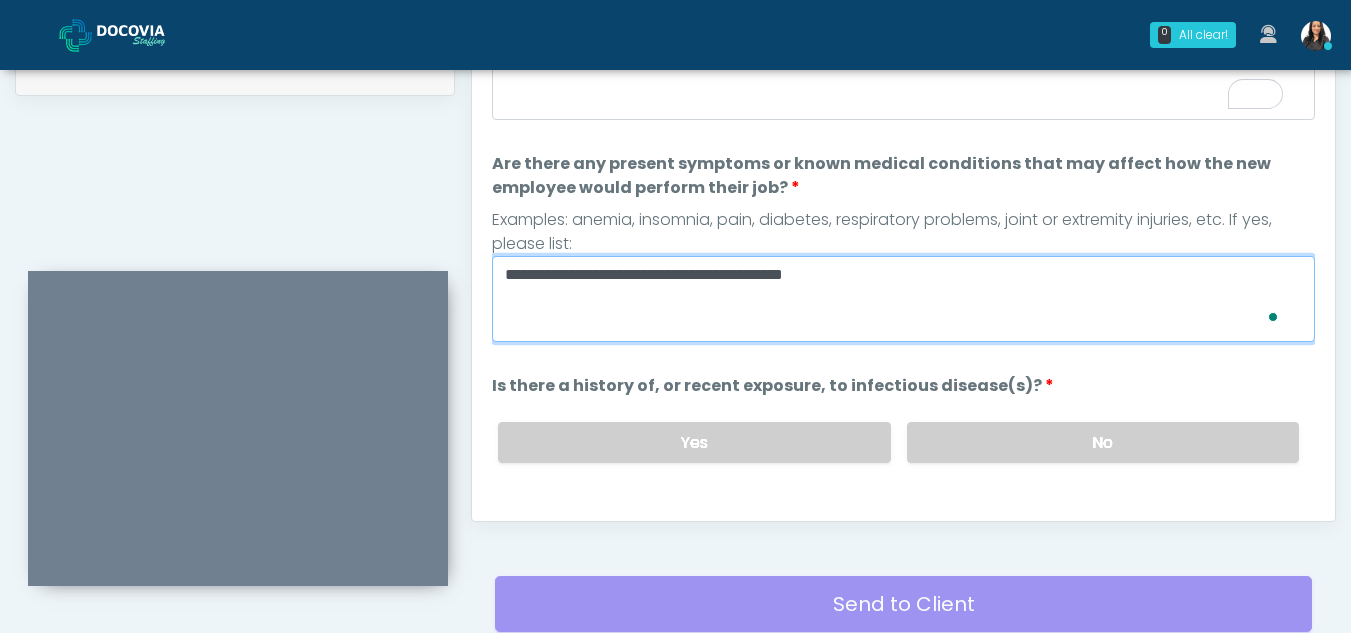 type on "**********" 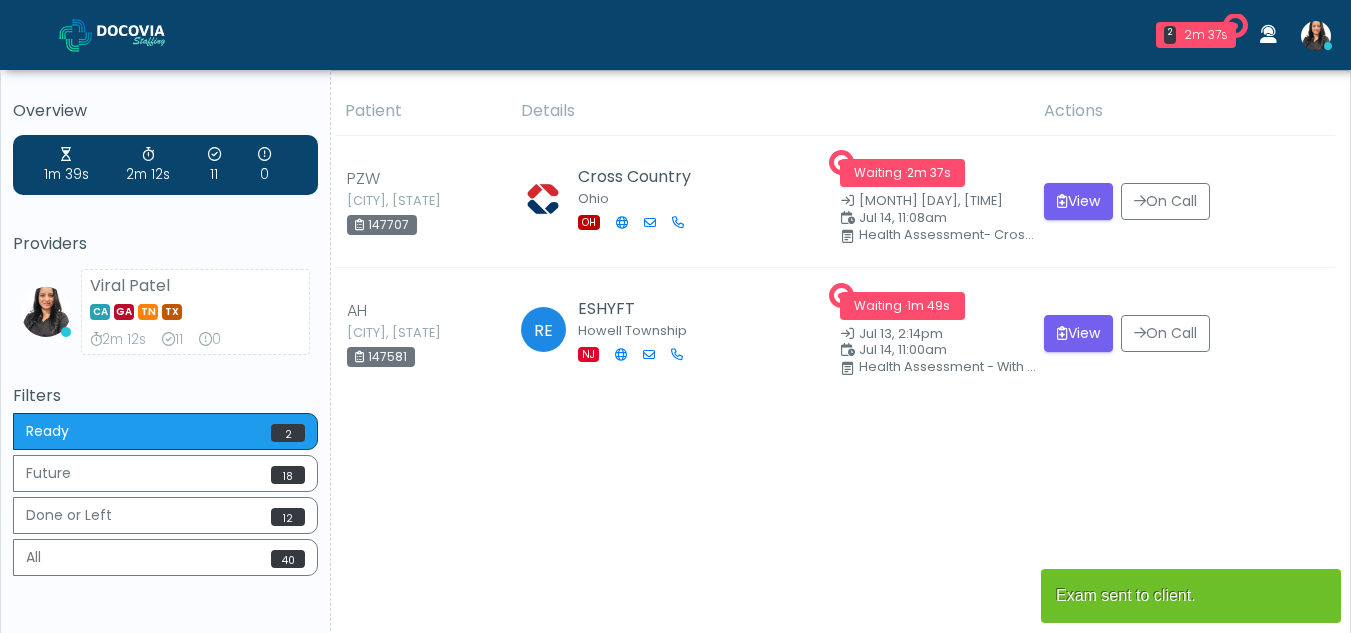 scroll, scrollTop: 0, scrollLeft: 0, axis: both 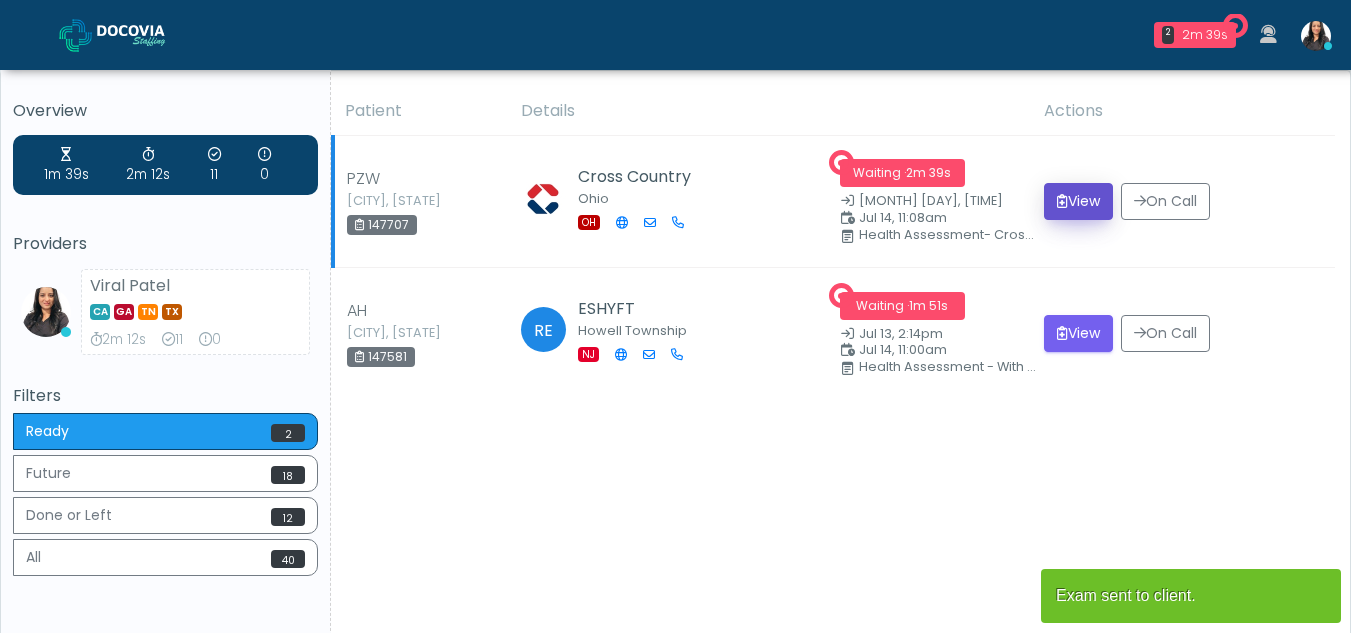 click on "View" at bounding box center [1078, 201] 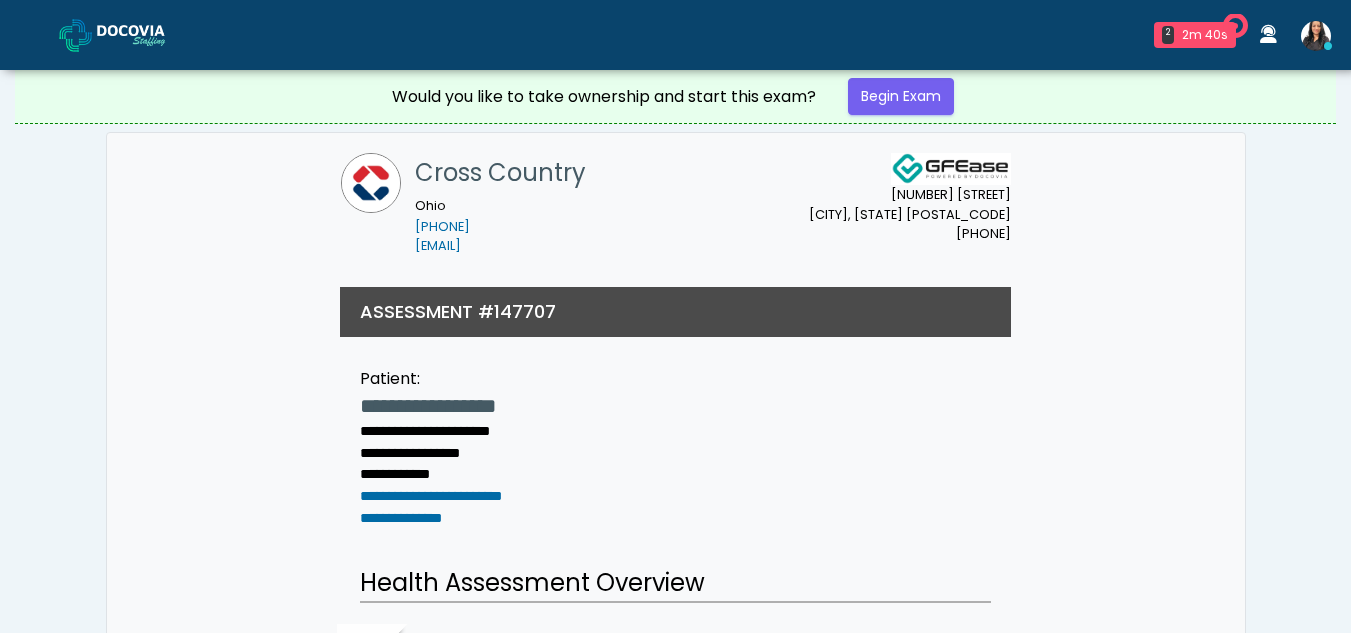 scroll, scrollTop: 0, scrollLeft: 0, axis: both 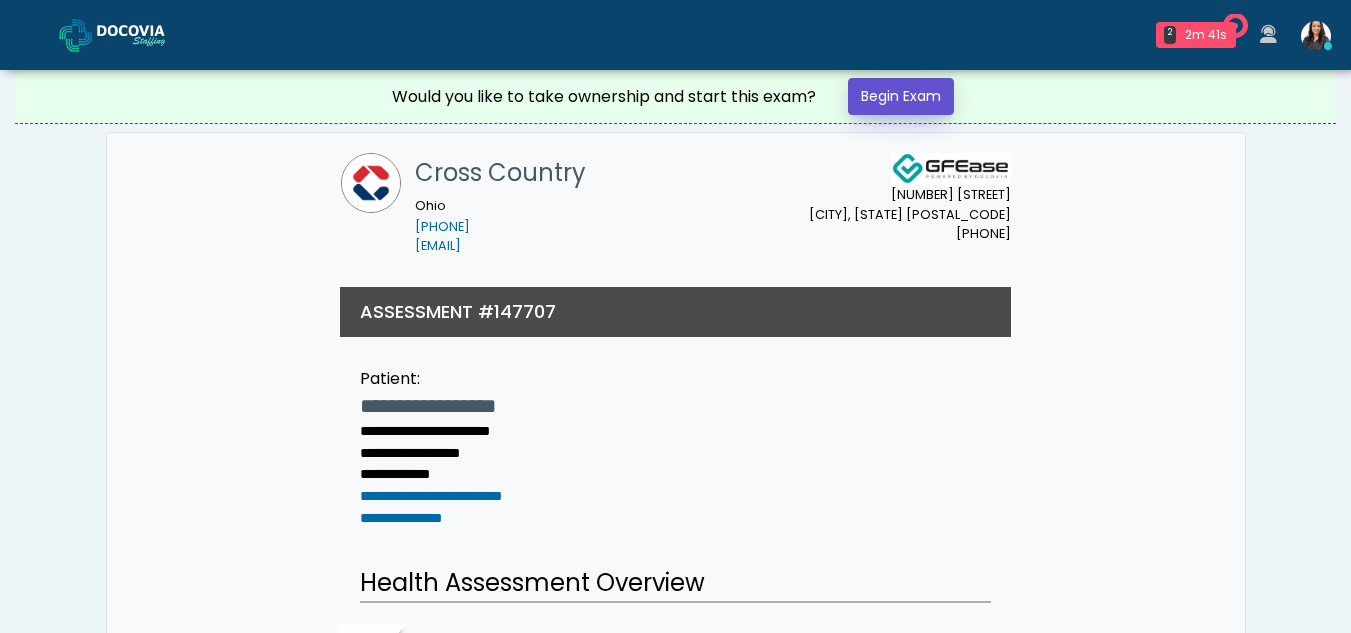 click on "Begin Exam" at bounding box center (901, 96) 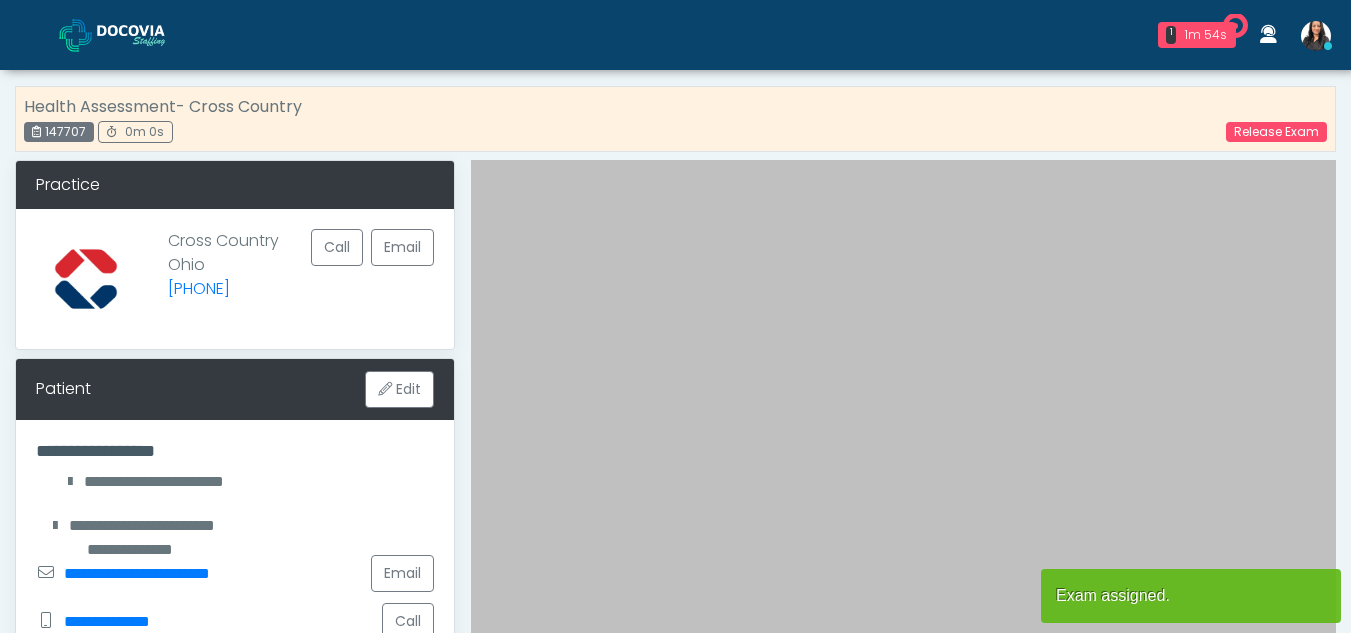 scroll, scrollTop: 0, scrollLeft: 0, axis: both 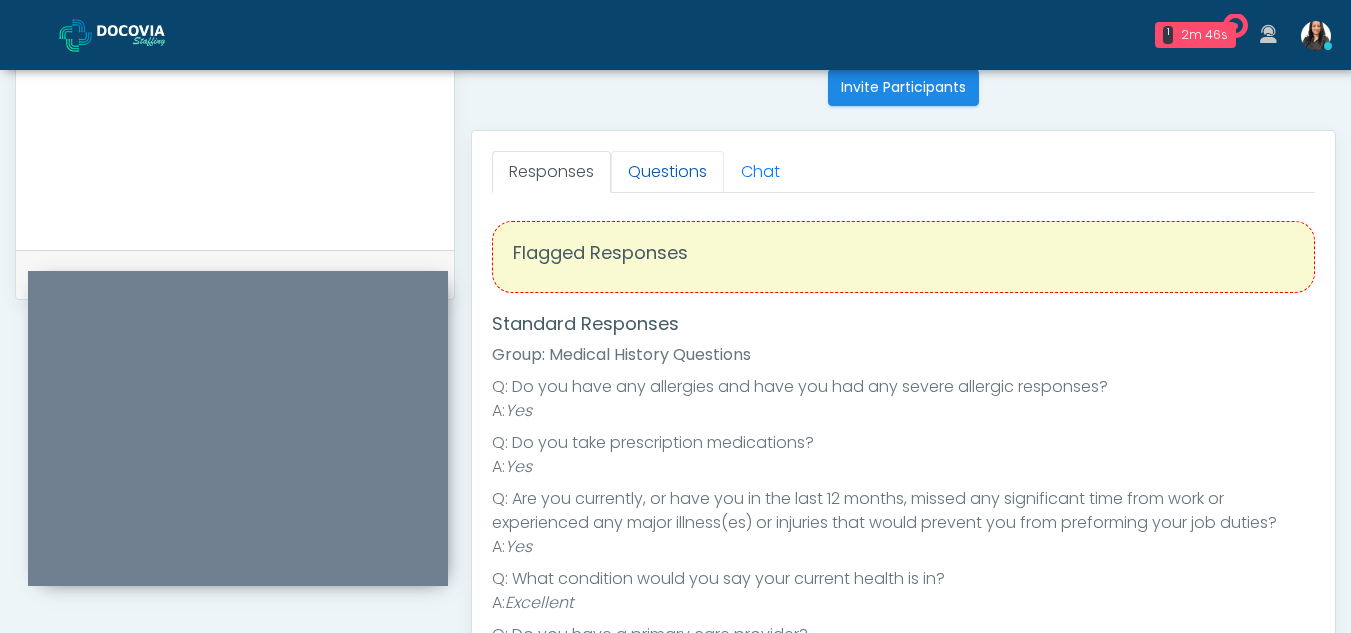 click on "Questions" at bounding box center [667, 172] 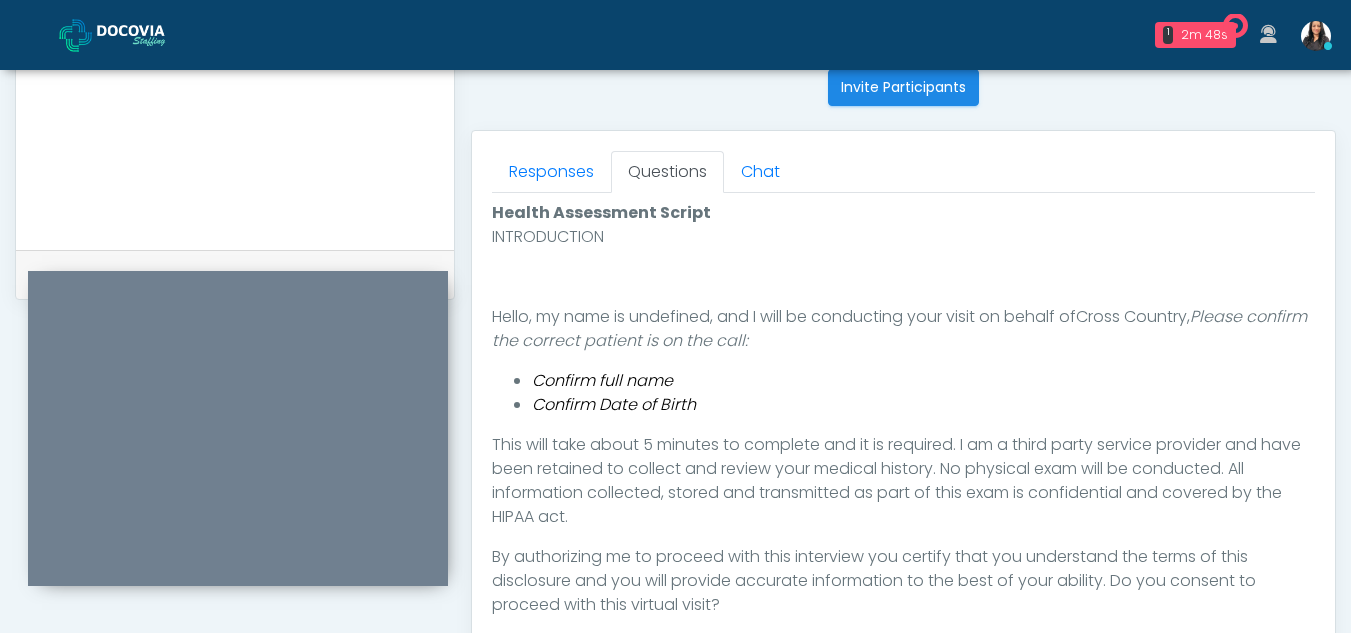 scroll, scrollTop: 948, scrollLeft: 0, axis: vertical 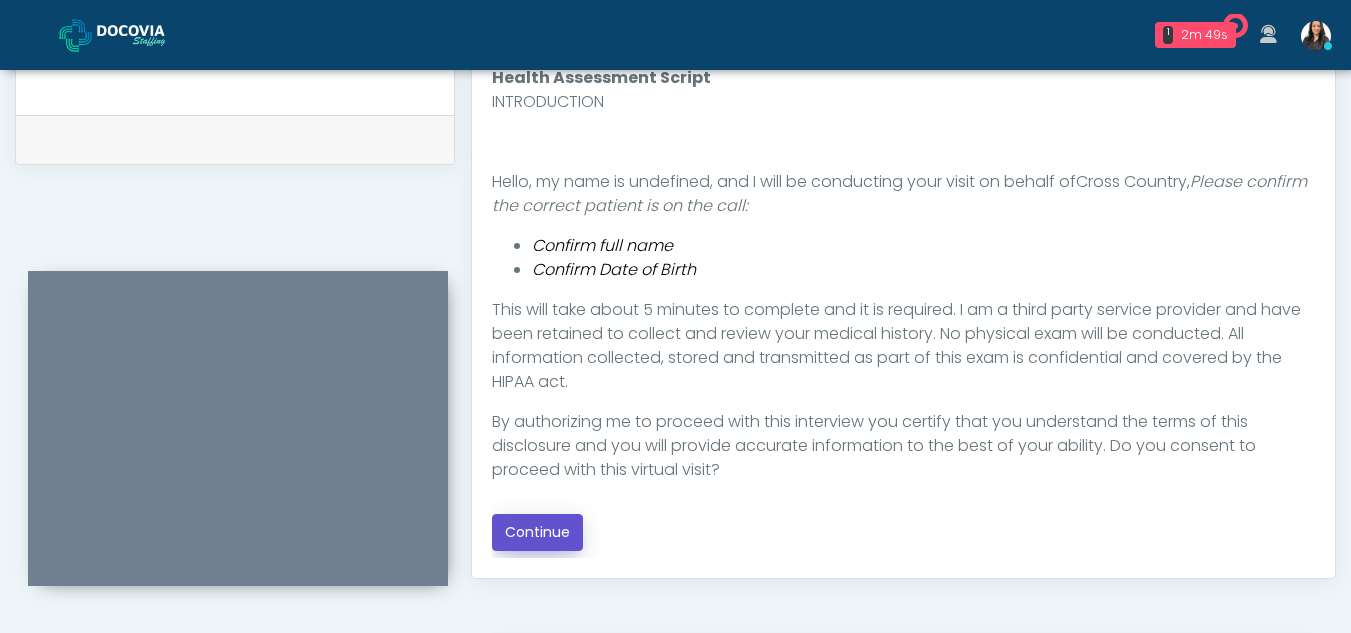 click on "Continue" at bounding box center (537, 532) 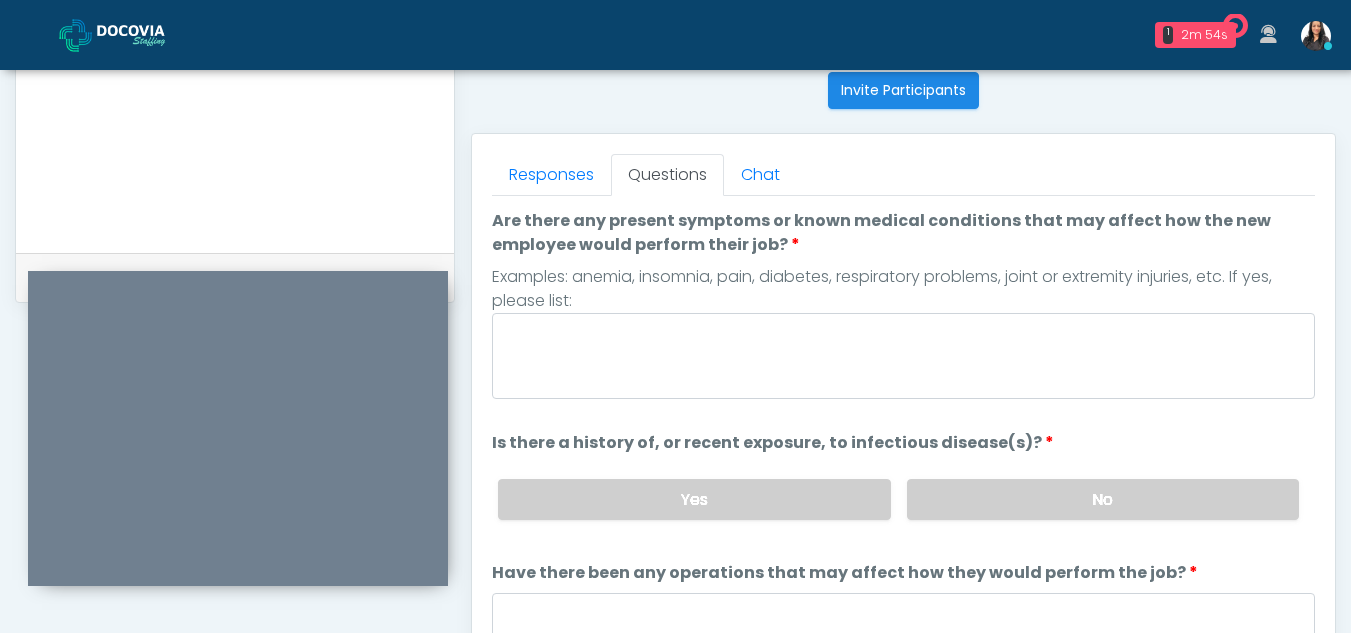 scroll, scrollTop: 804, scrollLeft: 0, axis: vertical 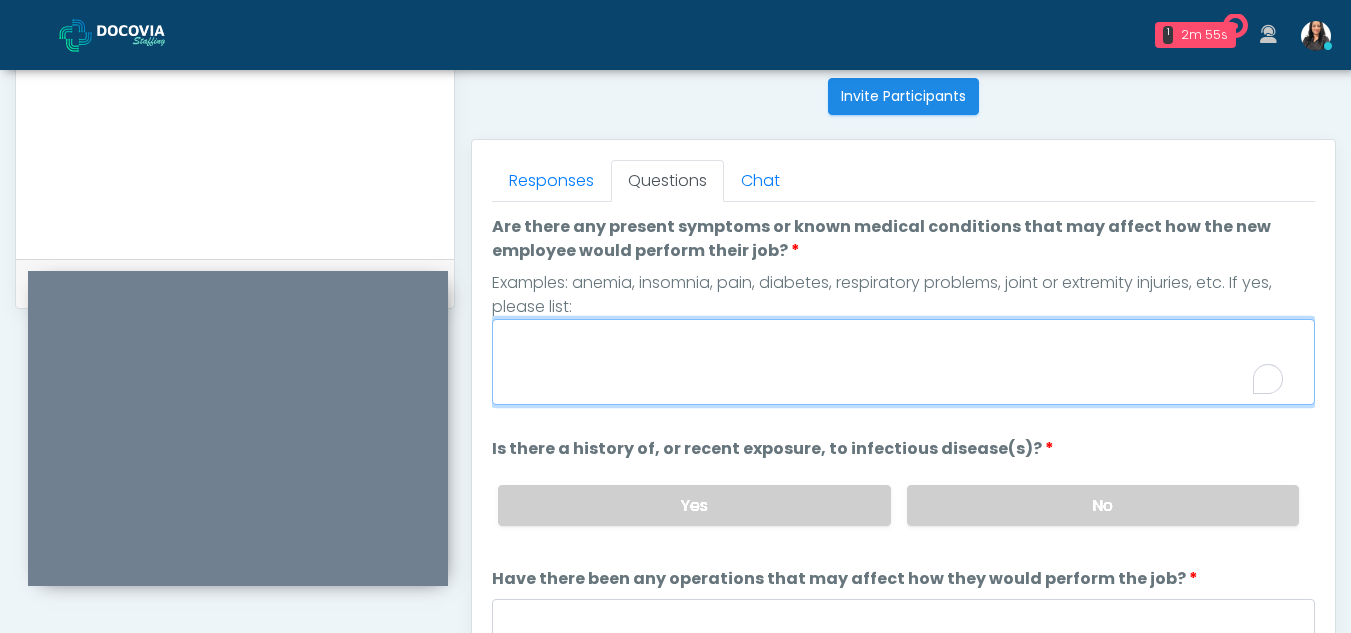 click on "Are there any present symptoms or known medical conditions that may affect how the new employee would perform their job?" at bounding box center [903, 362] 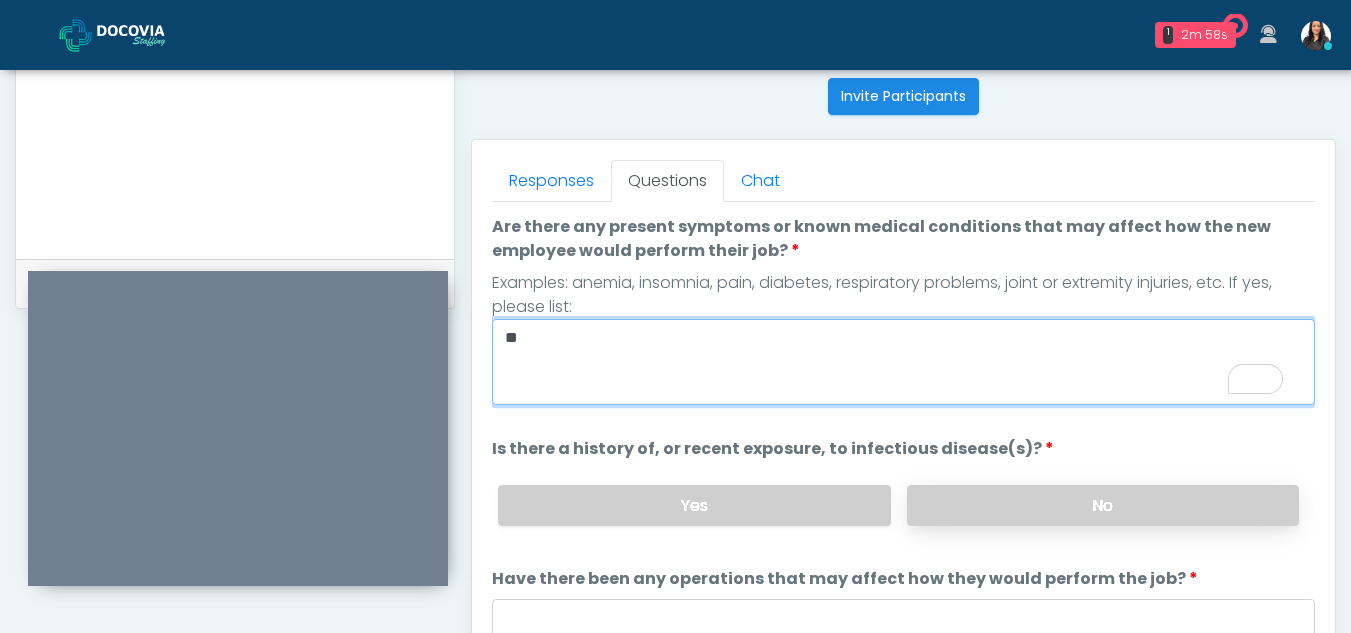 type on "**" 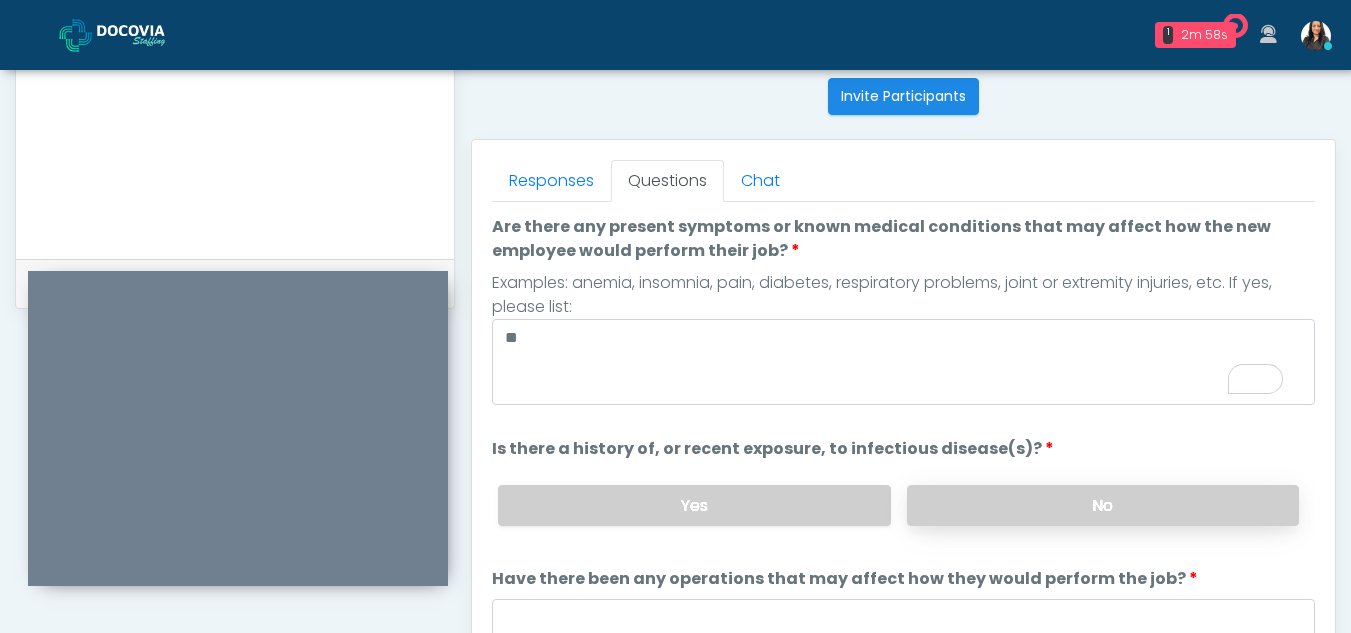 click on "No" at bounding box center (1103, 505) 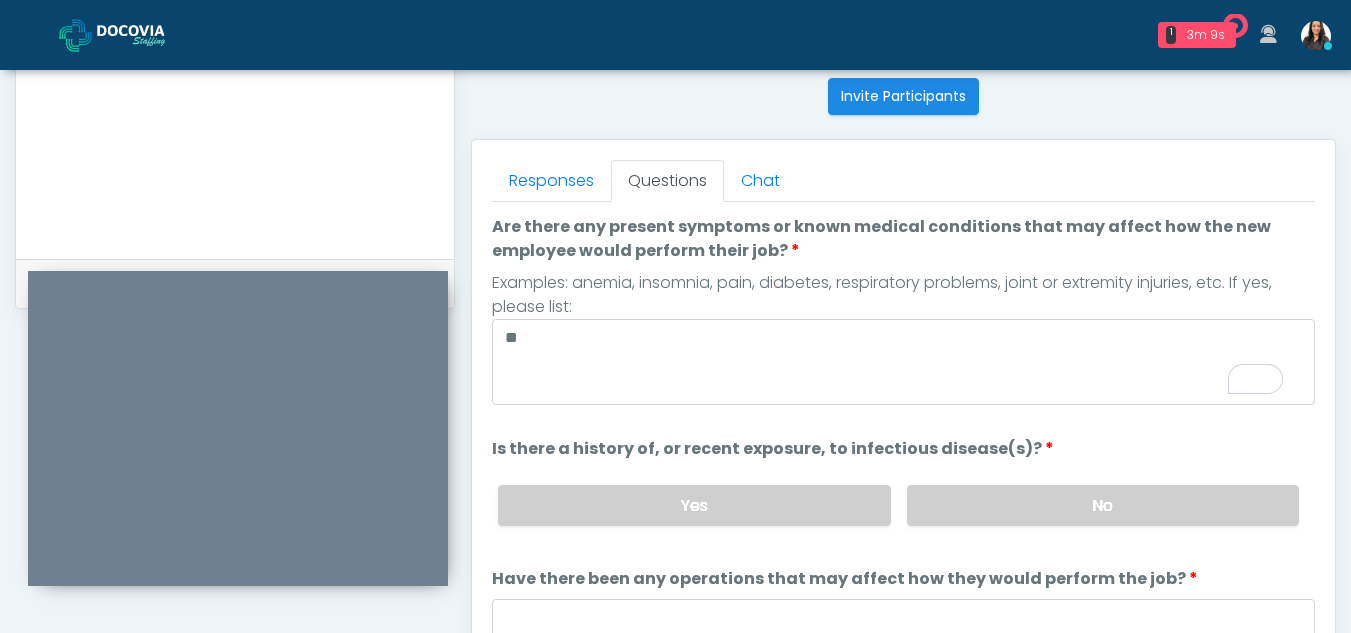 scroll, scrollTop: 125, scrollLeft: 0, axis: vertical 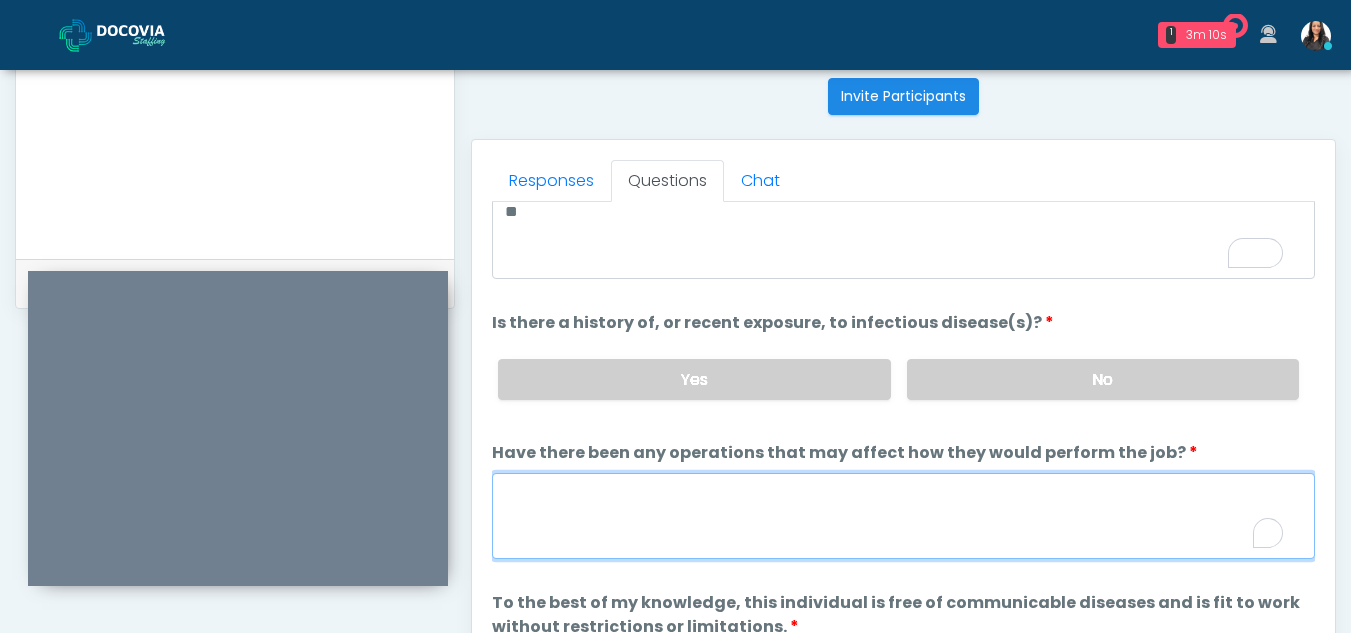 click on "Have there been any operations that may affect how they would perform the job?" at bounding box center (903, 516) 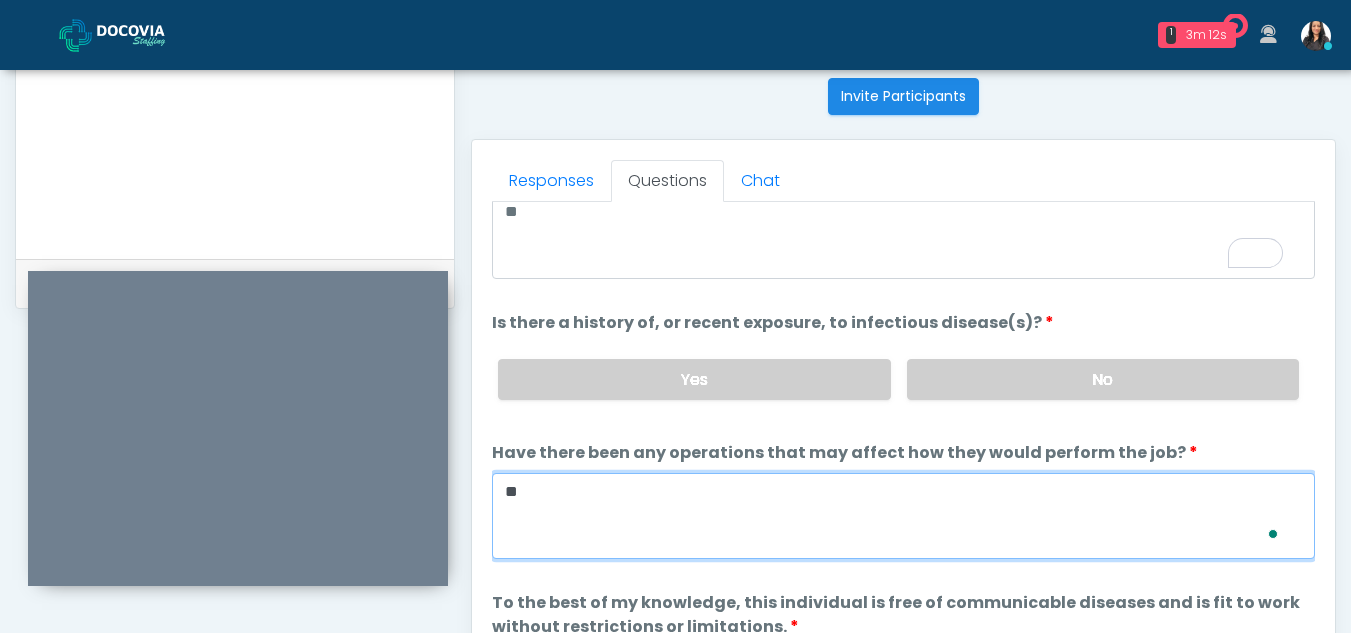 scroll, scrollTop: 126, scrollLeft: 0, axis: vertical 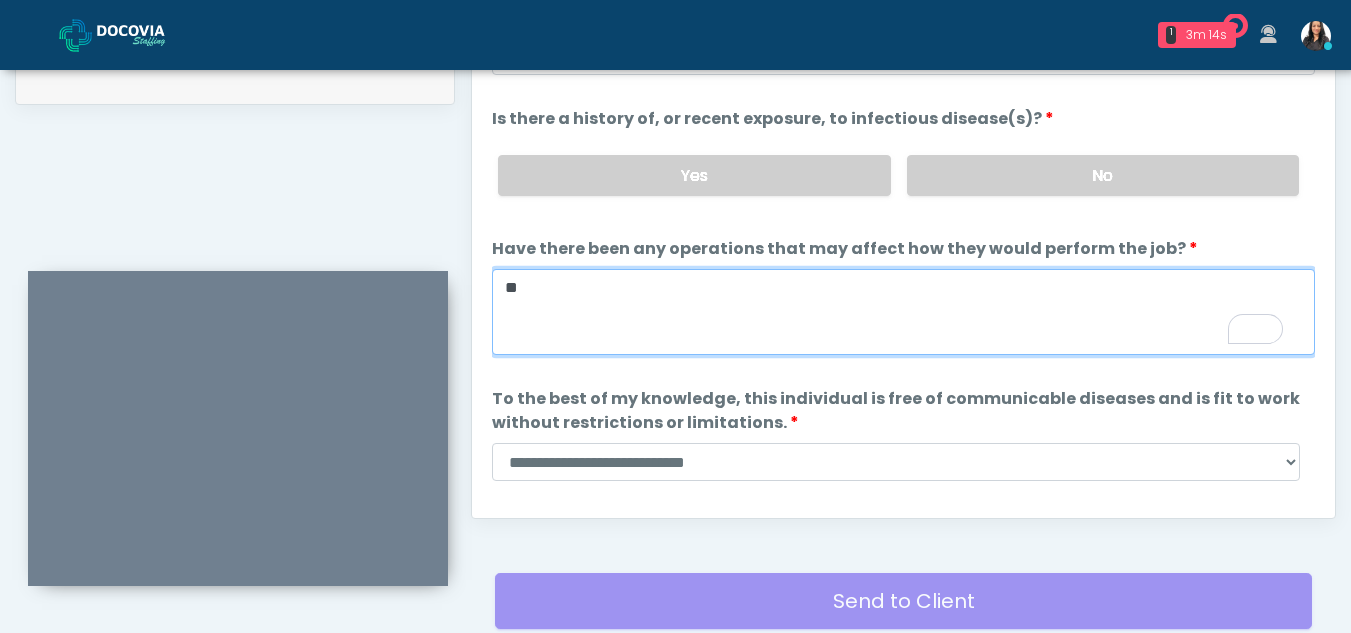 type on "**" 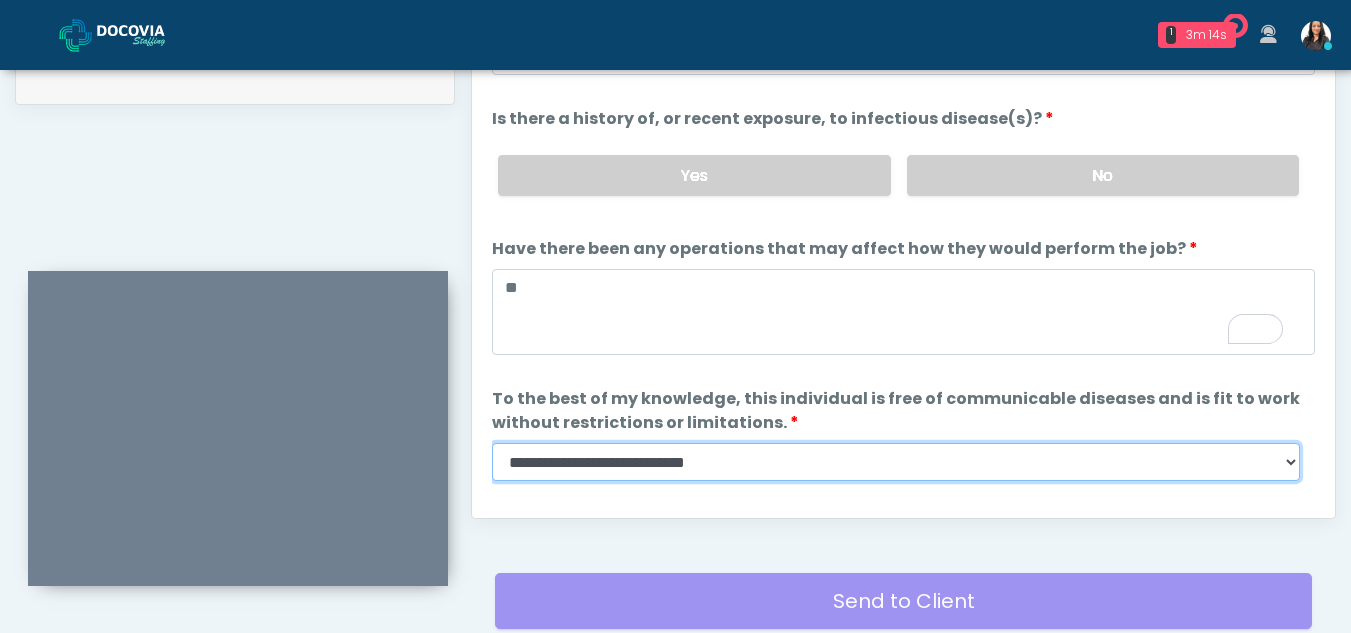 click on "**********" at bounding box center (896, 462) 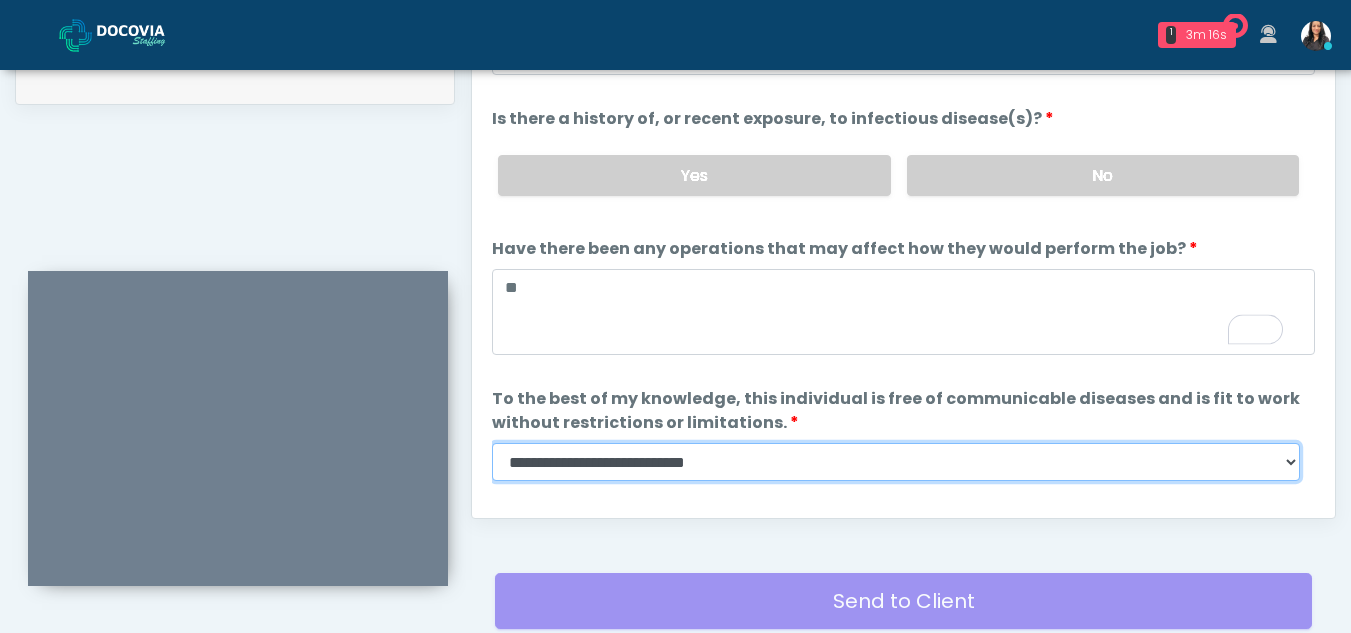 select on "******" 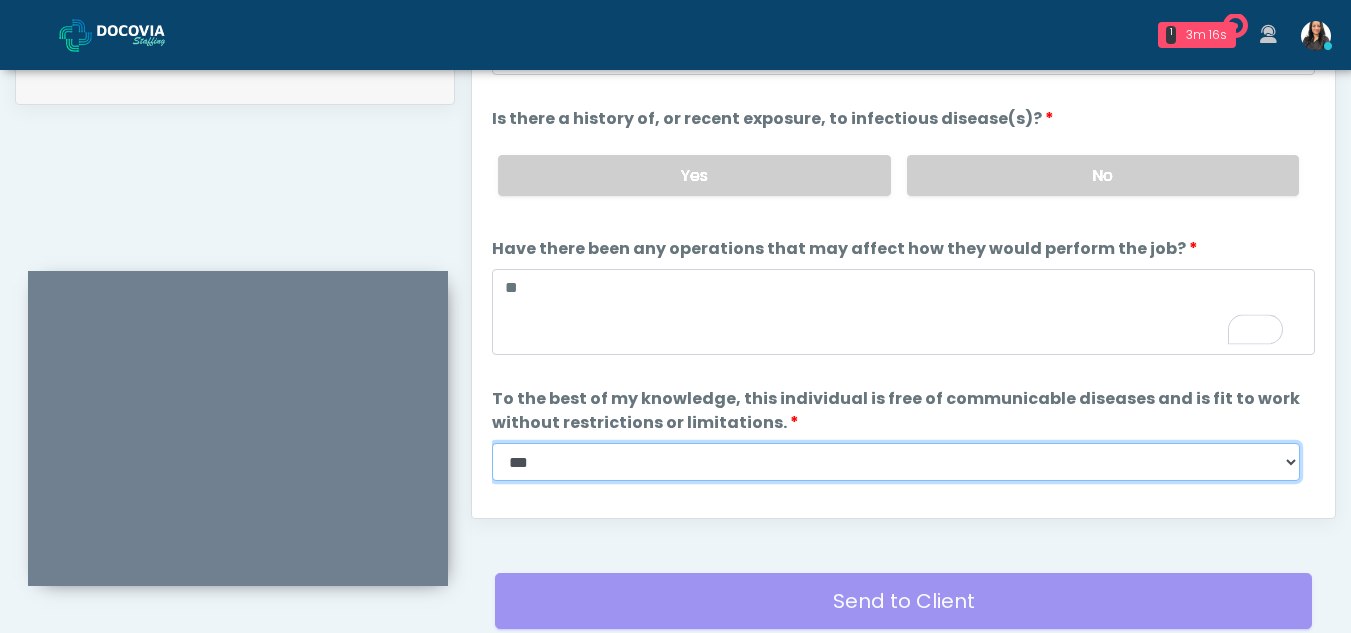 click on "**********" at bounding box center (896, 462) 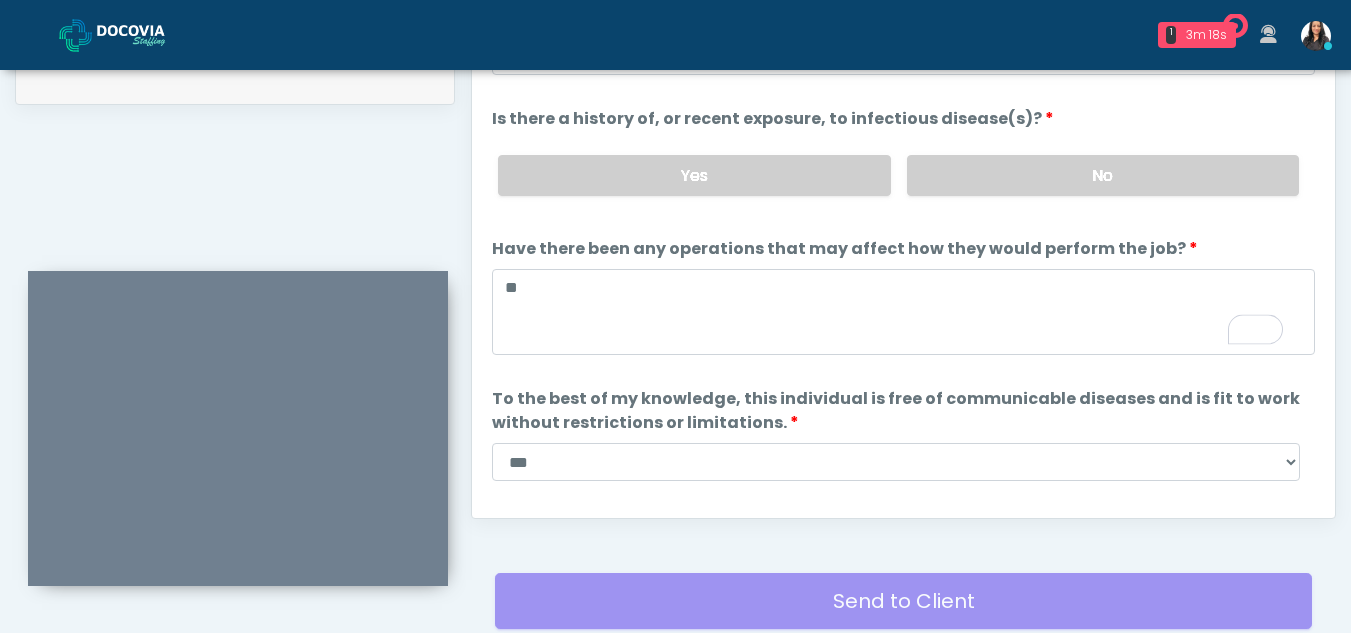 scroll, scrollTop: 171, scrollLeft: 0, axis: vertical 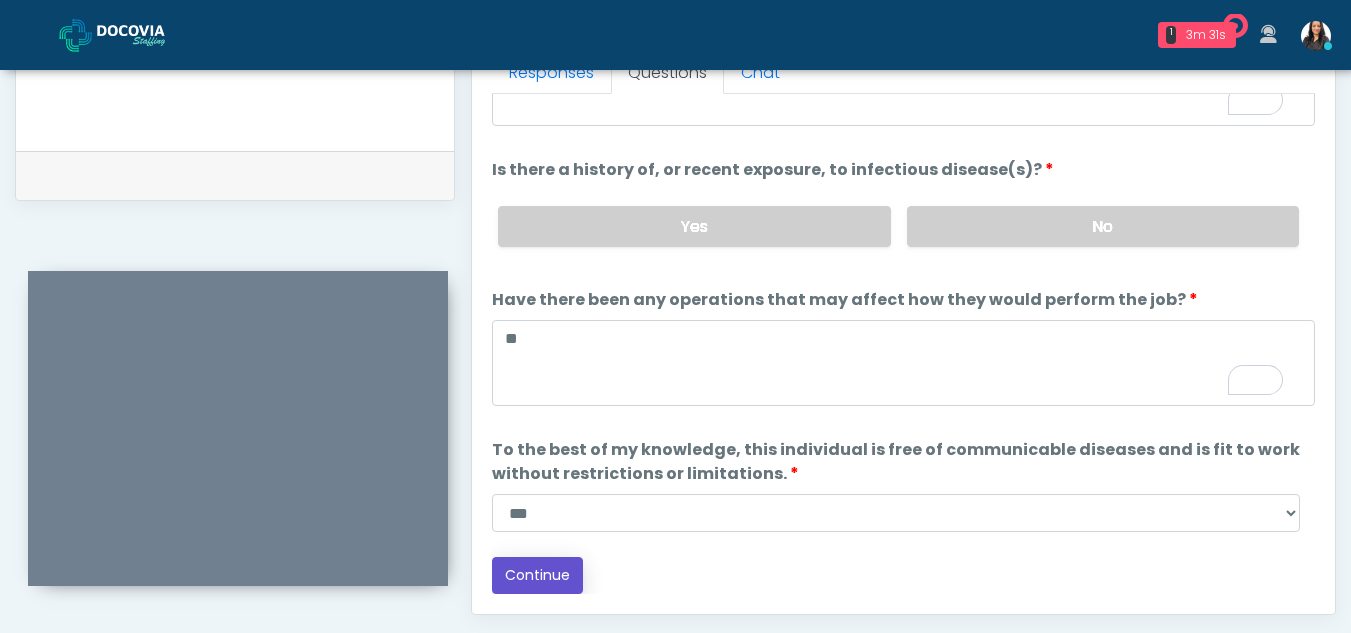click on "Continue" at bounding box center (537, 575) 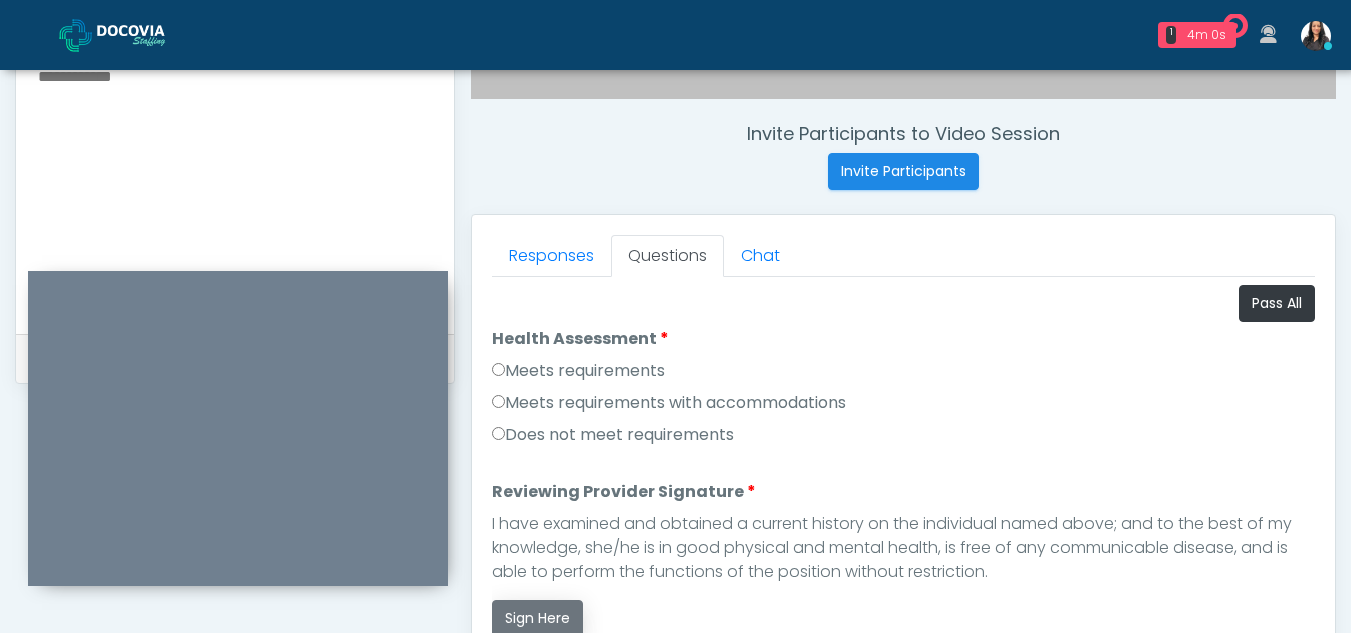 click on "Sign Here" at bounding box center (537, 618) 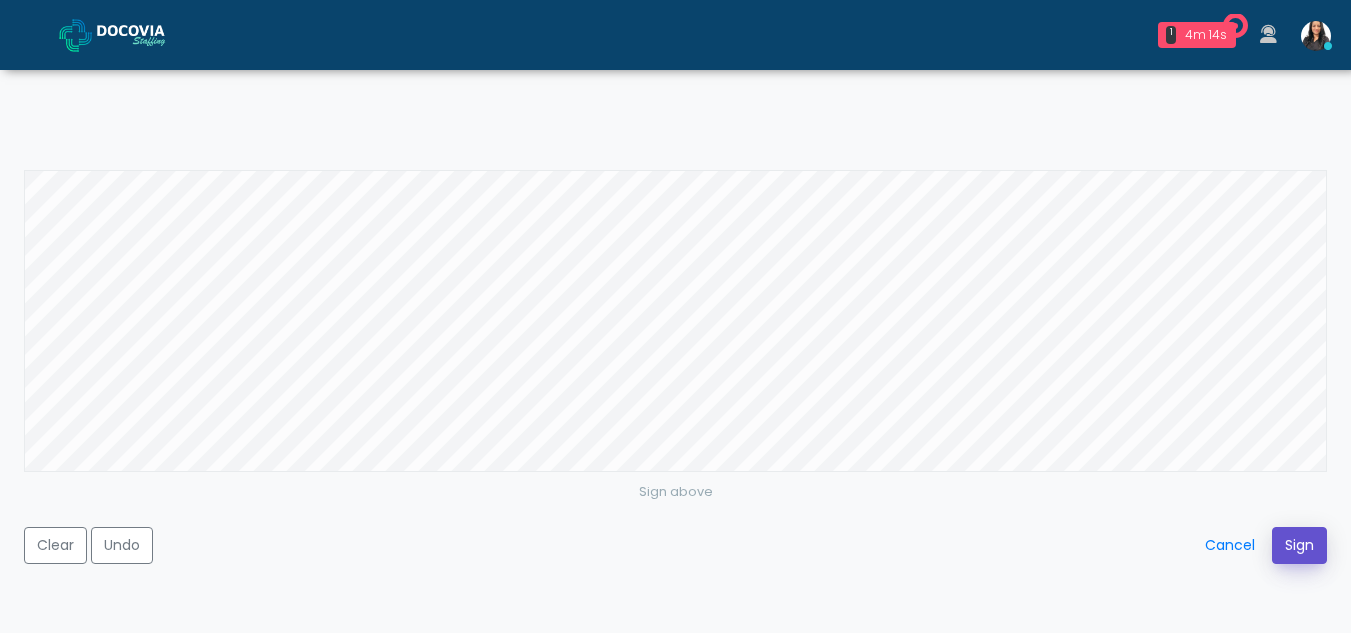 click on "Sign" at bounding box center (1299, 545) 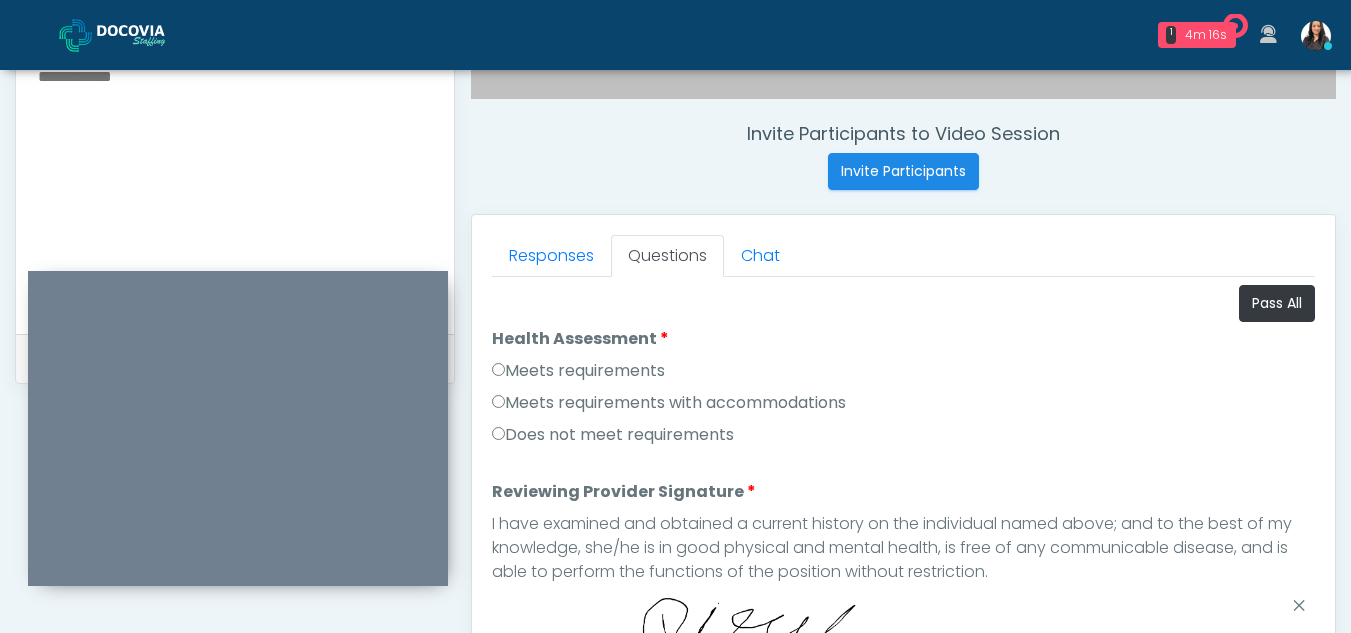 scroll, scrollTop: 1051, scrollLeft: 0, axis: vertical 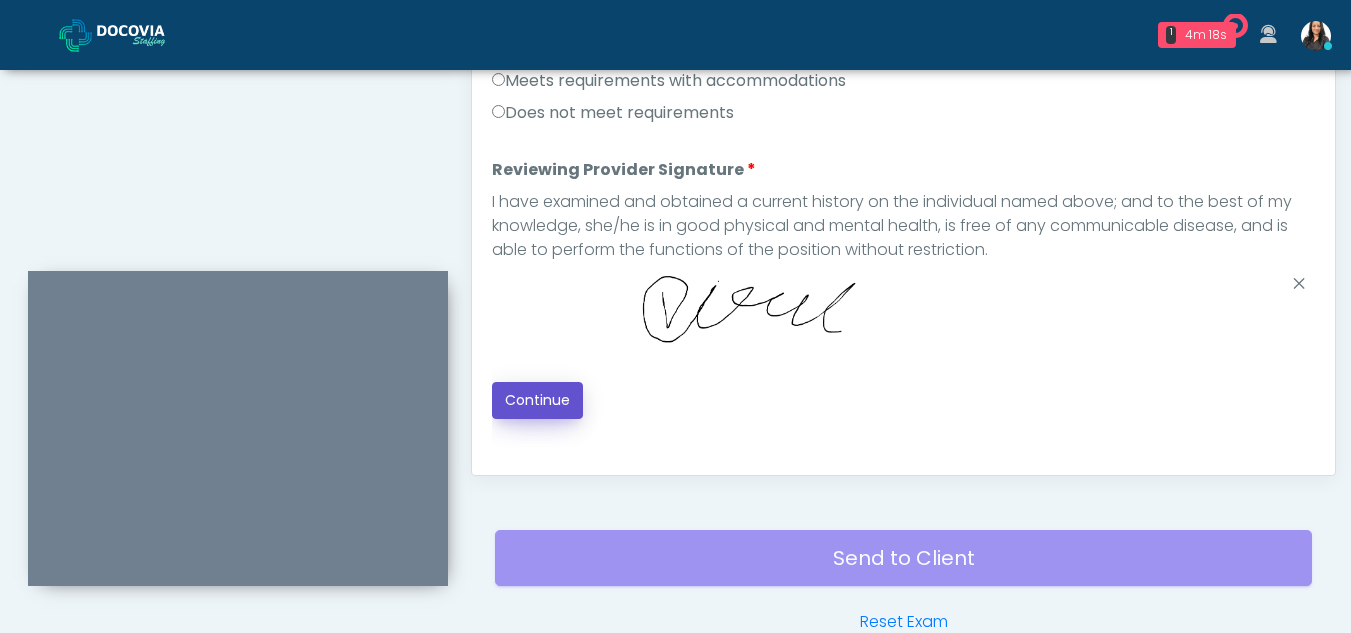 click on "Continue" at bounding box center (537, 400) 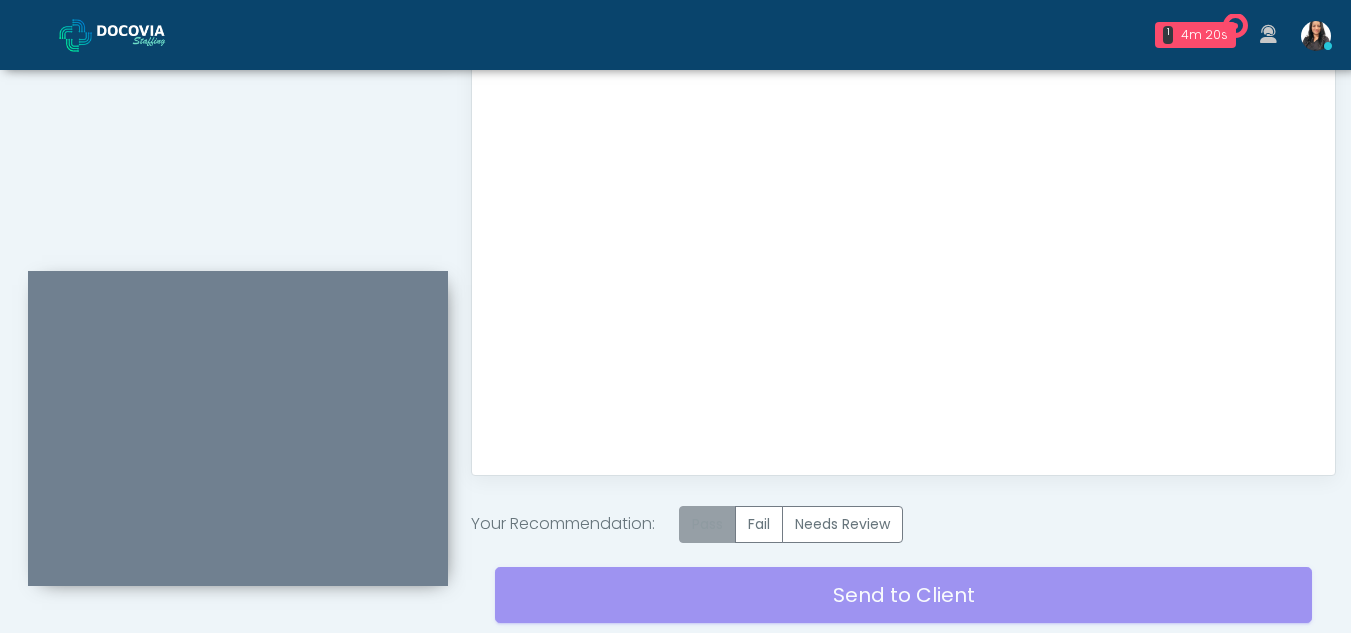 click on "Pass" at bounding box center (707, 524) 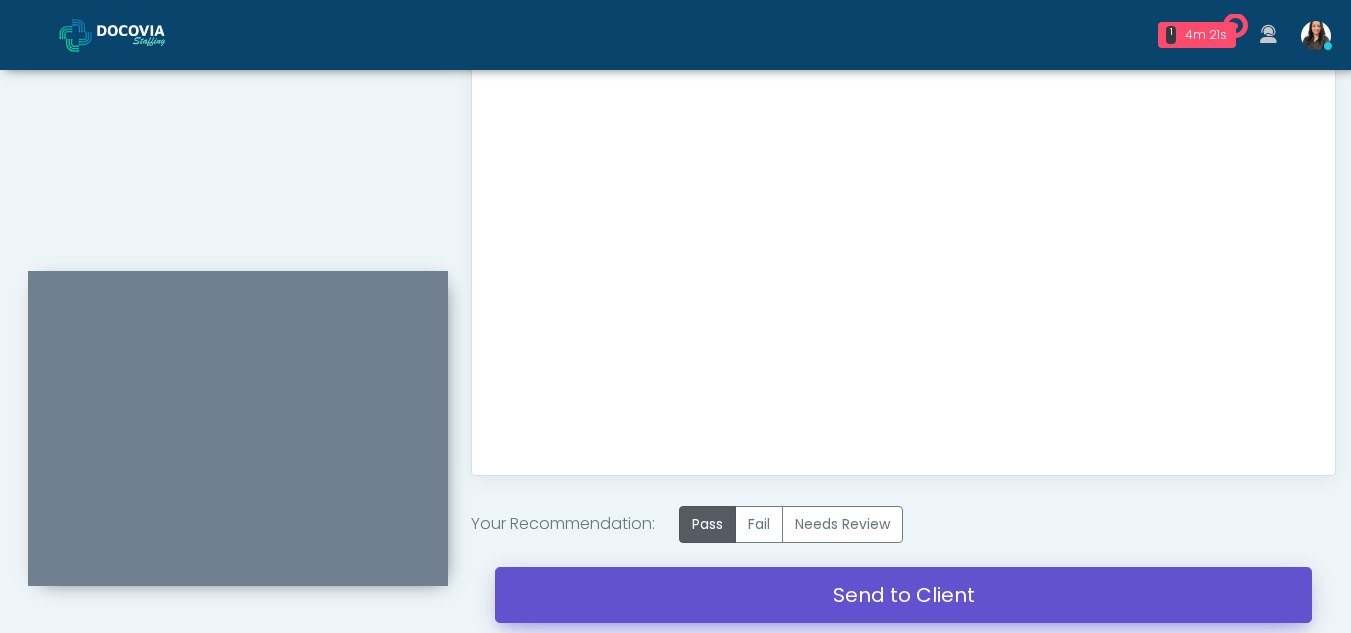 click on "Send to Client" at bounding box center (903, 595) 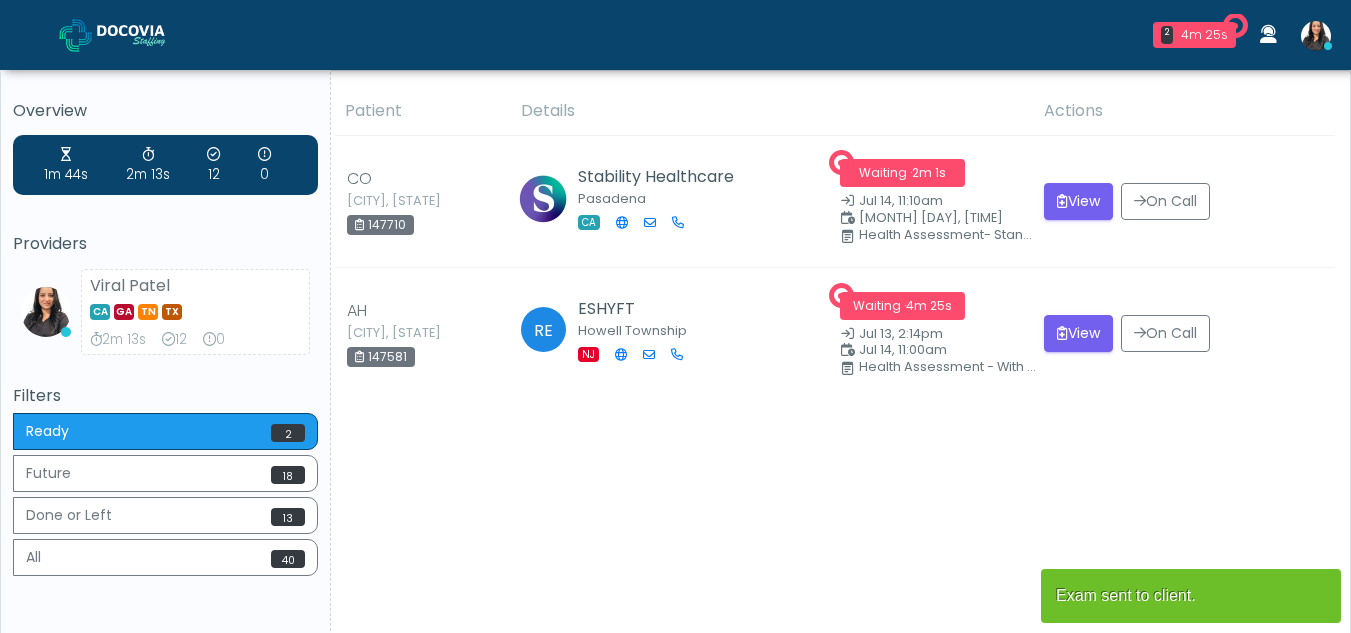scroll, scrollTop: 0, scrollLeft: 0, axis: both 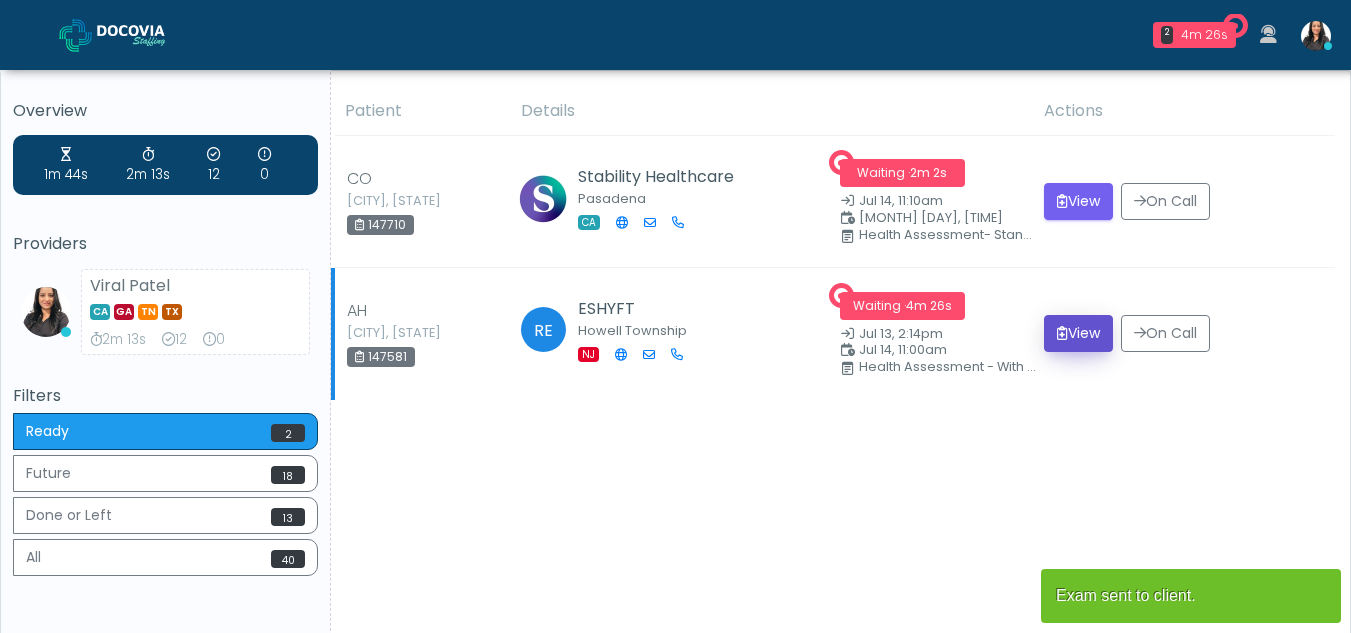 click on "View" at bounding box center [1078, 333] 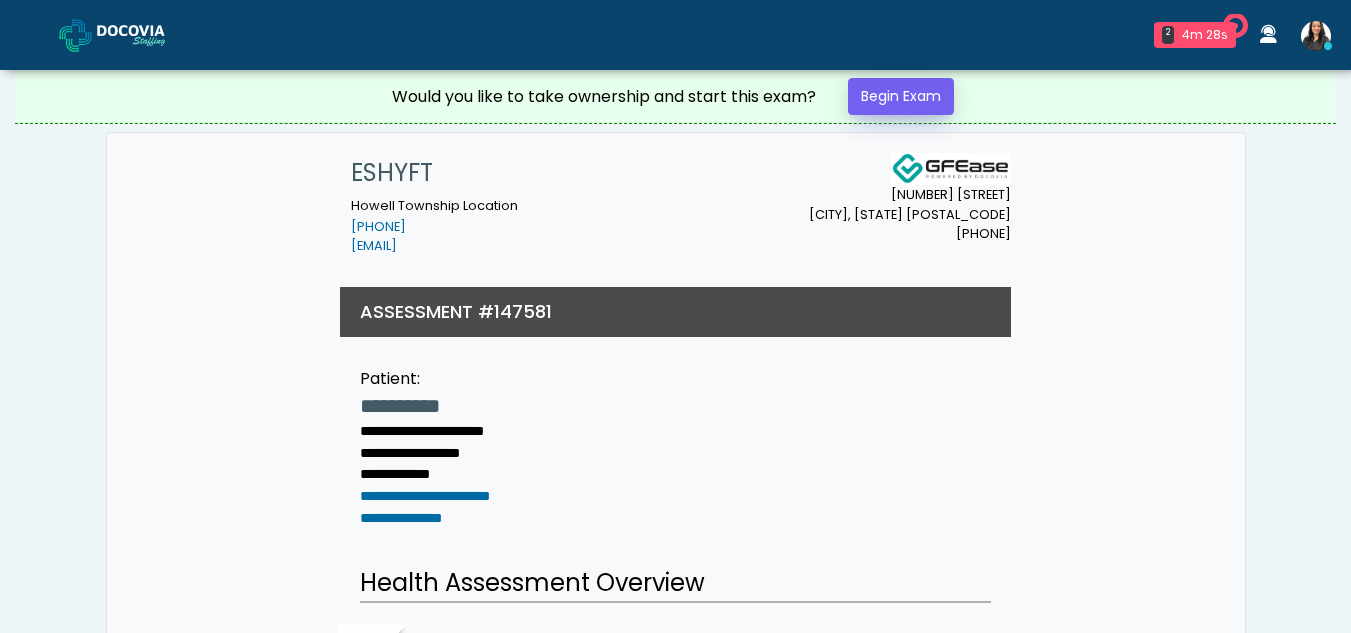 scroll, scrollTop: 0, scrollLeft: 0, axis: both 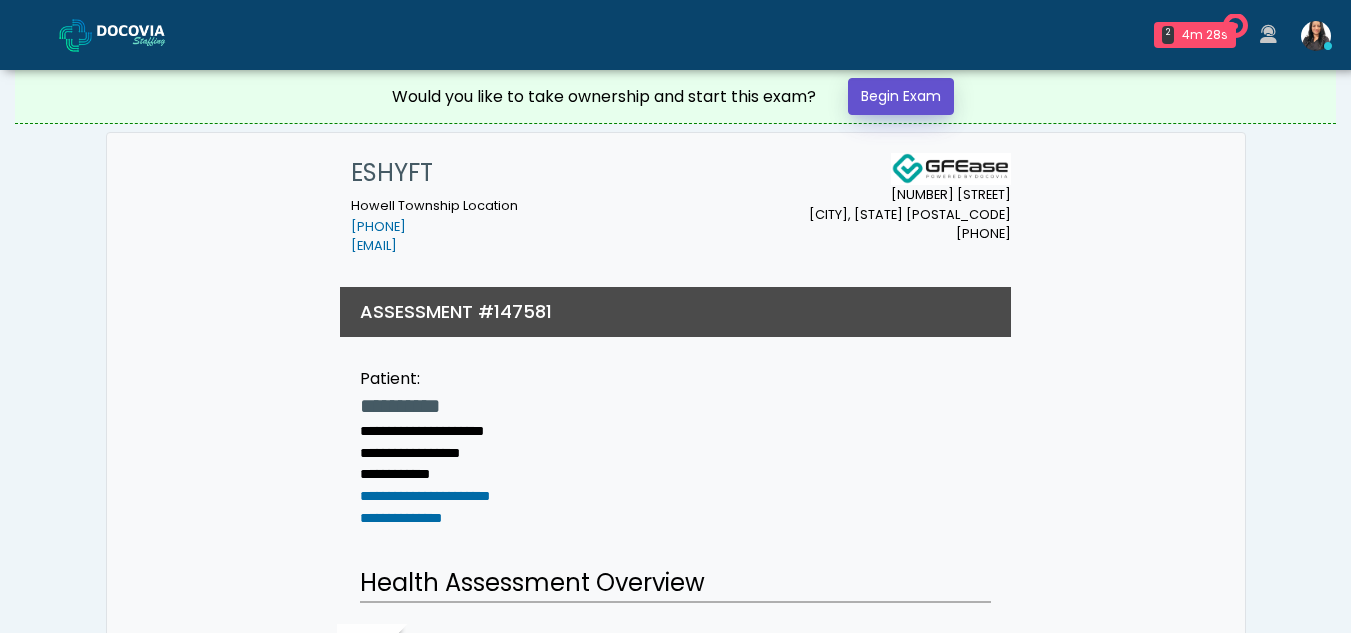 click on "Begin Exam" at bounding box center (901, 96) 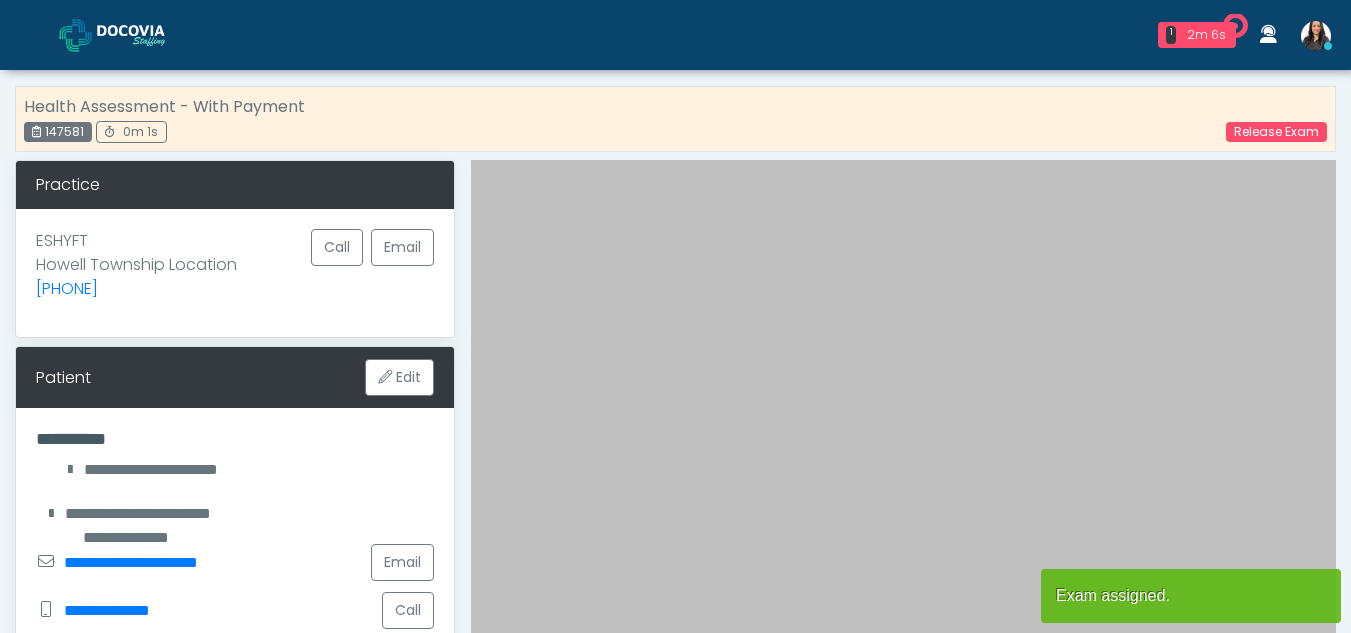 scroll, scrollTop: 0, scrollLeft: 0, axis: both 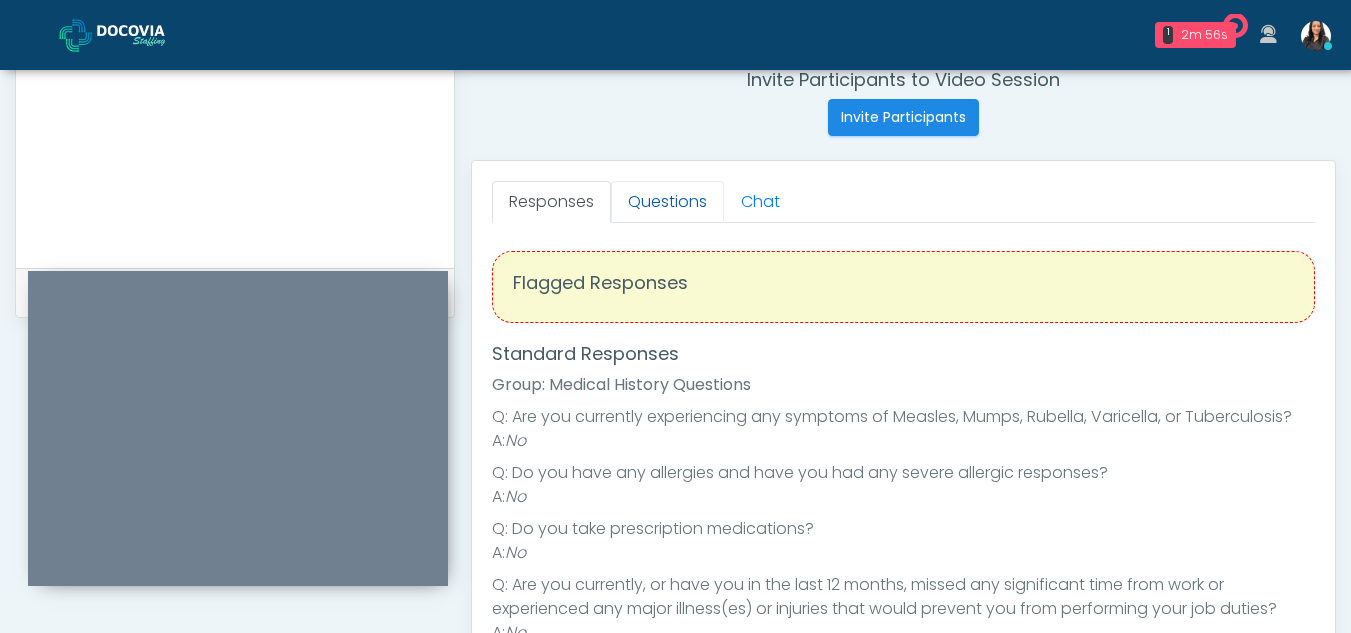 click on "Questions" at bounding box center [667, 202] 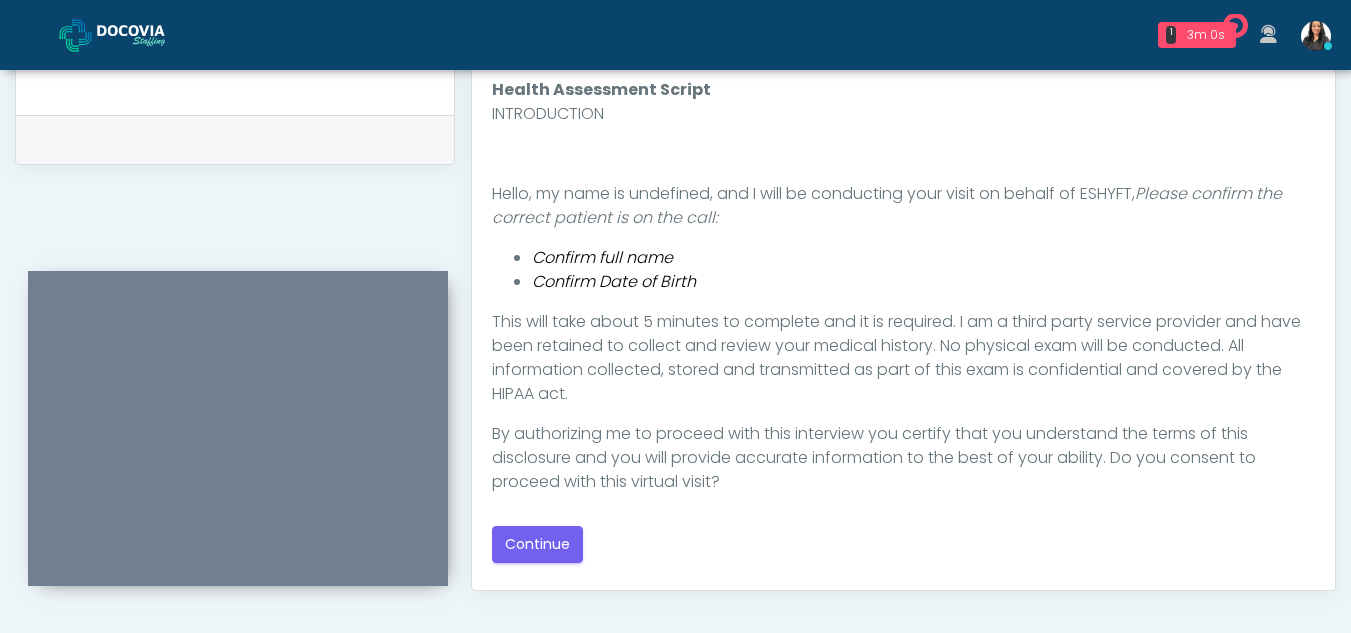 scroll, scrollTop: 1042, scrollLeft: 0, axis: vertical 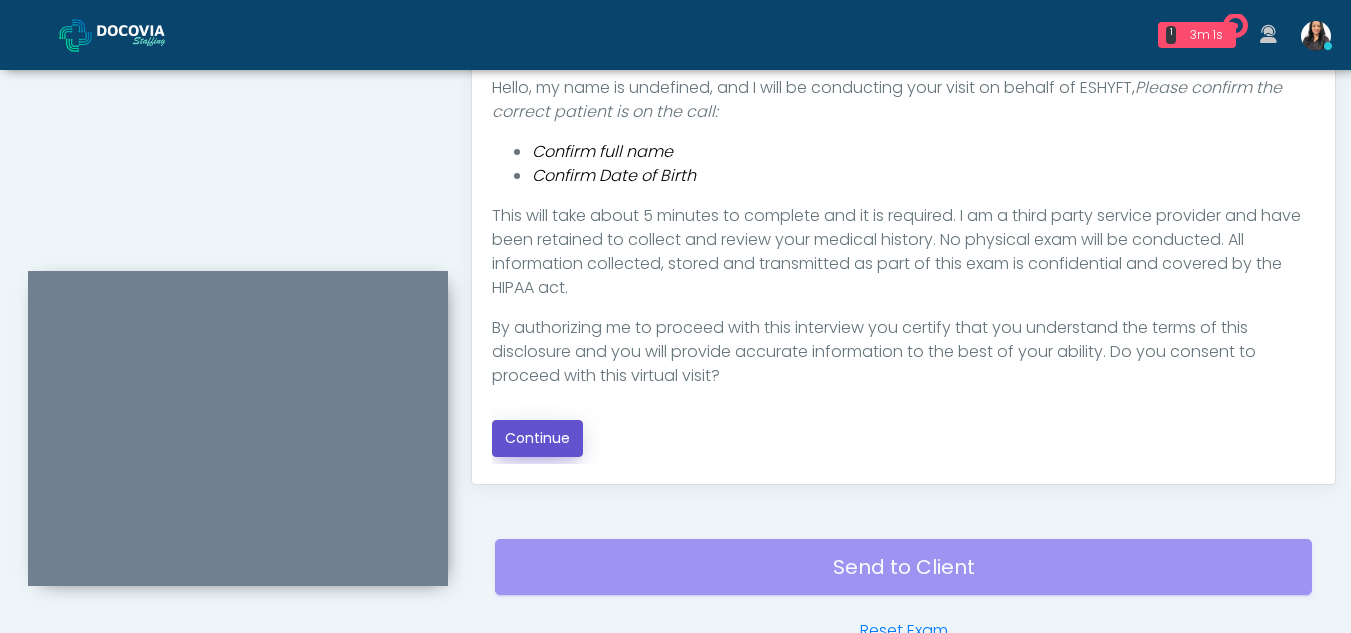 click on "Continue" at bounding box center [537, 438] 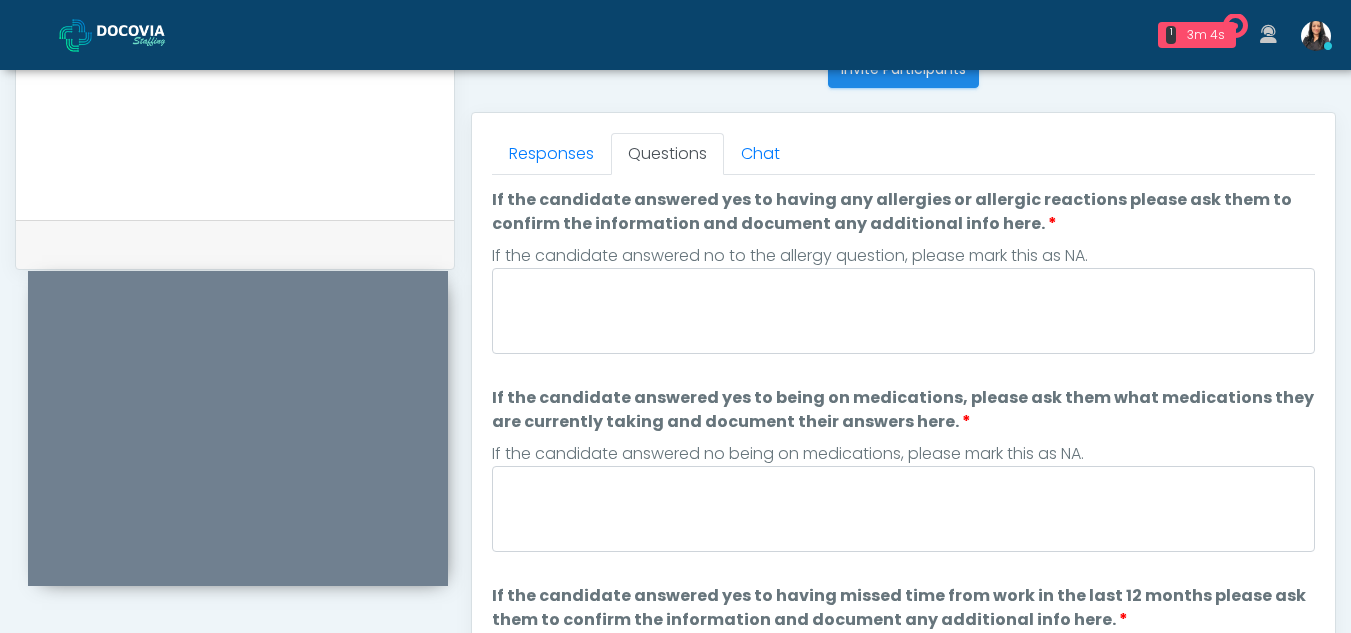 scroll, scrollTop: 792, scrollLeft: 0, axis: vertical 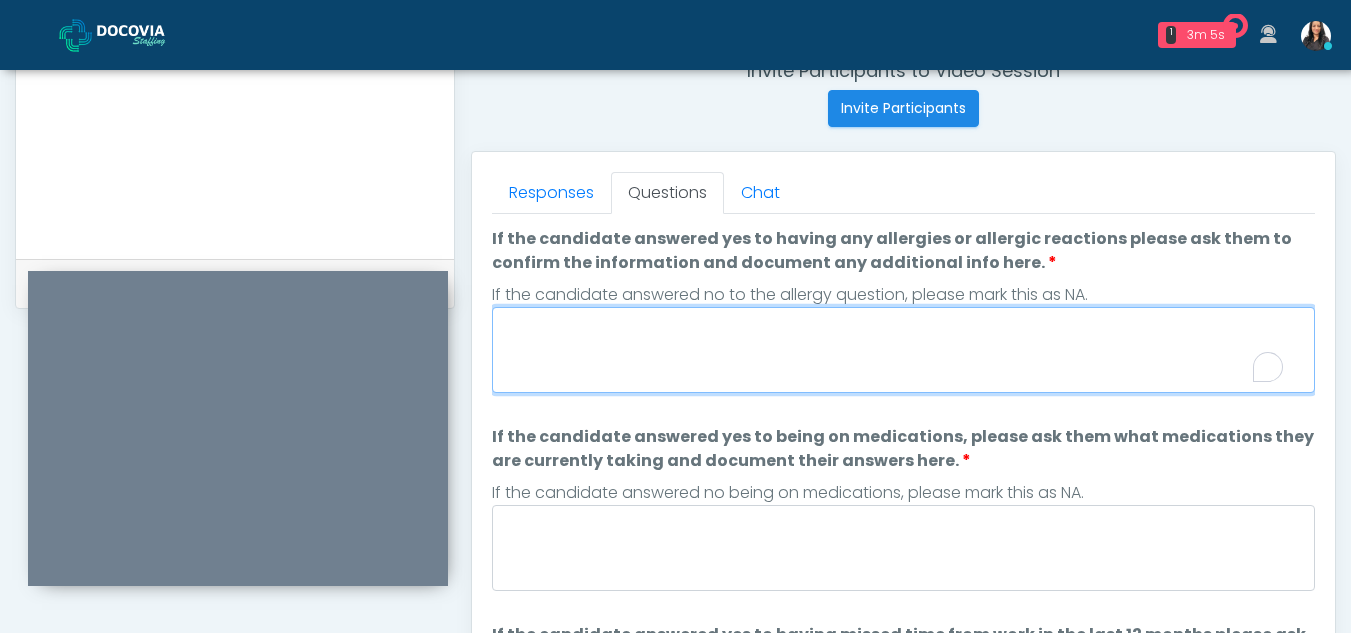 click on "If the candidate answered yes to having any allergies or allergic reactions please ask them to confirm the information and document any additional info here." at bounding box center [903, 350] 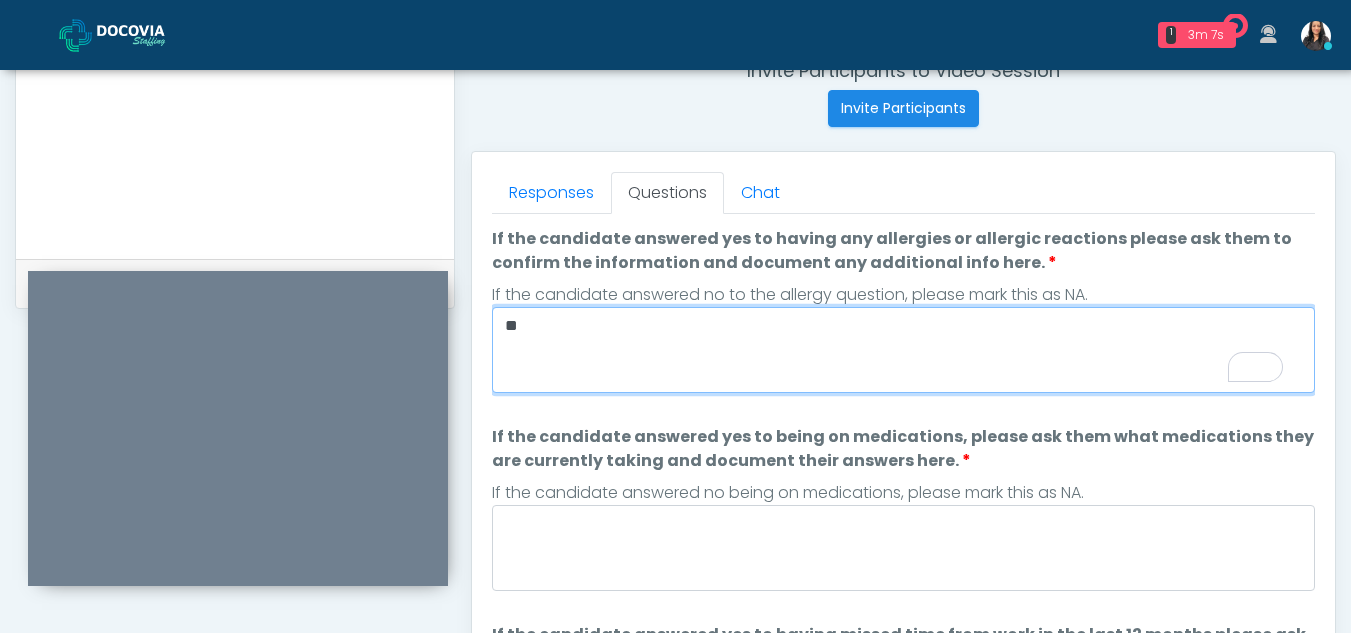 type on "**" 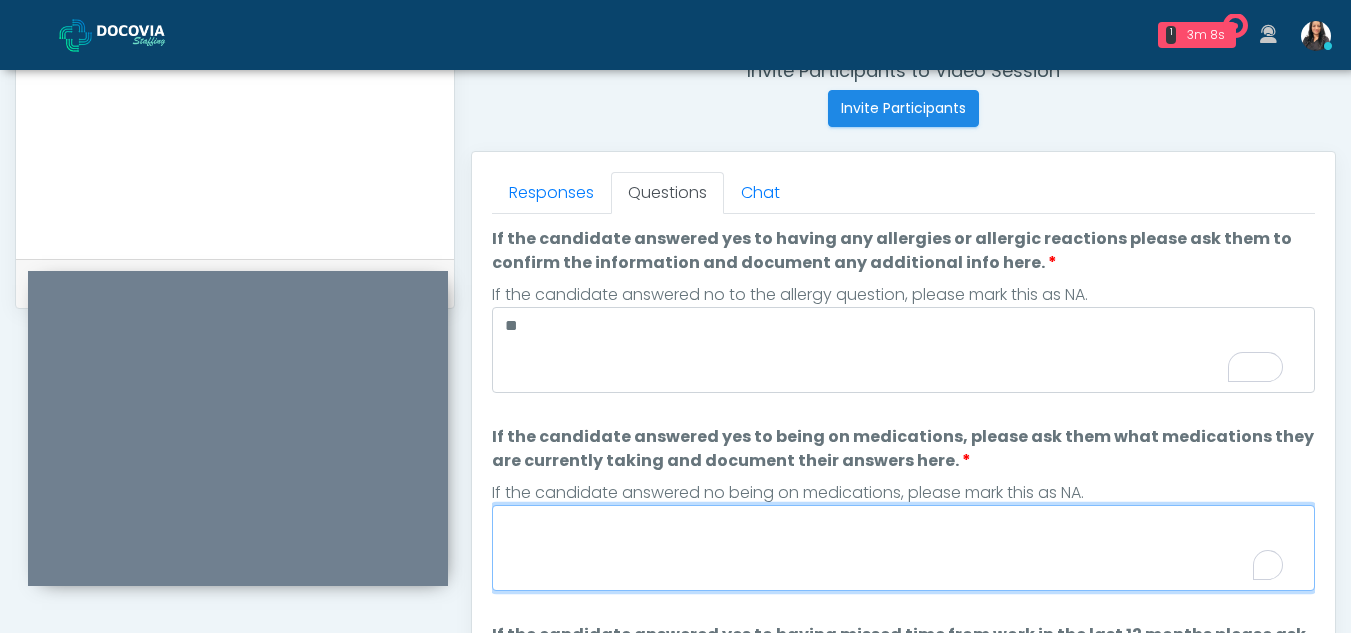 click on "If the candidate answered yes to being on medications, please ask them what medications they are currently taking and document their answers here." at bounding box center (903, 548) 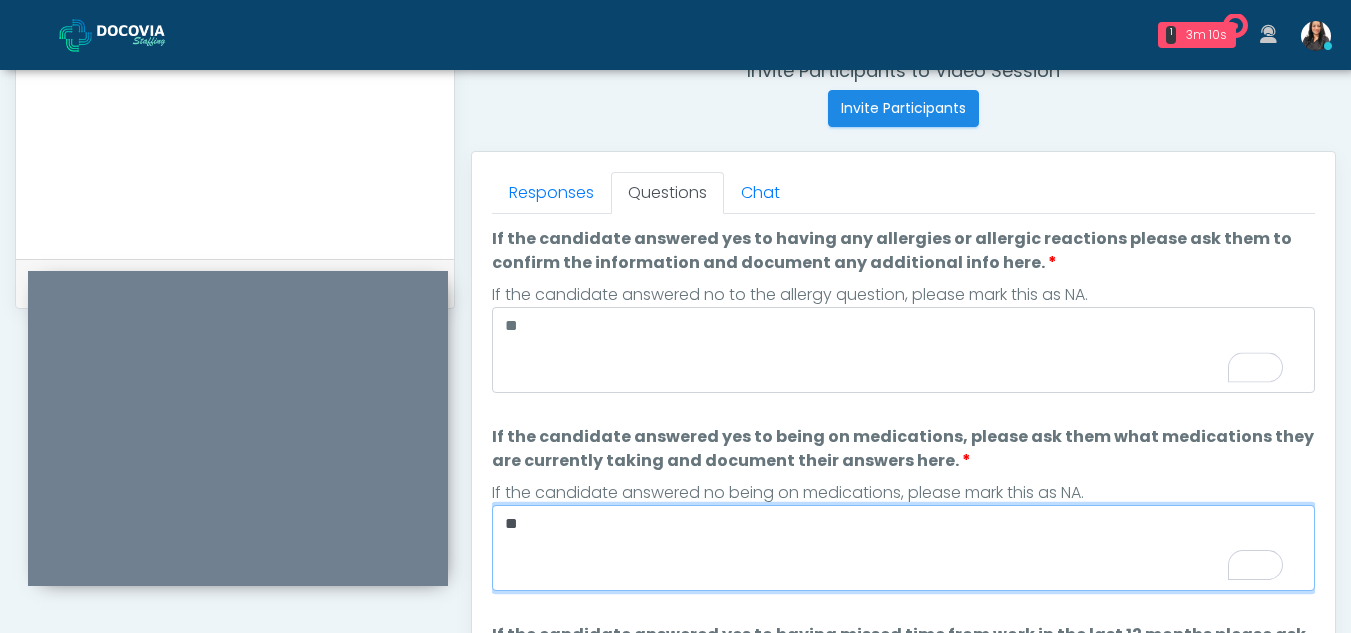 type on "**" 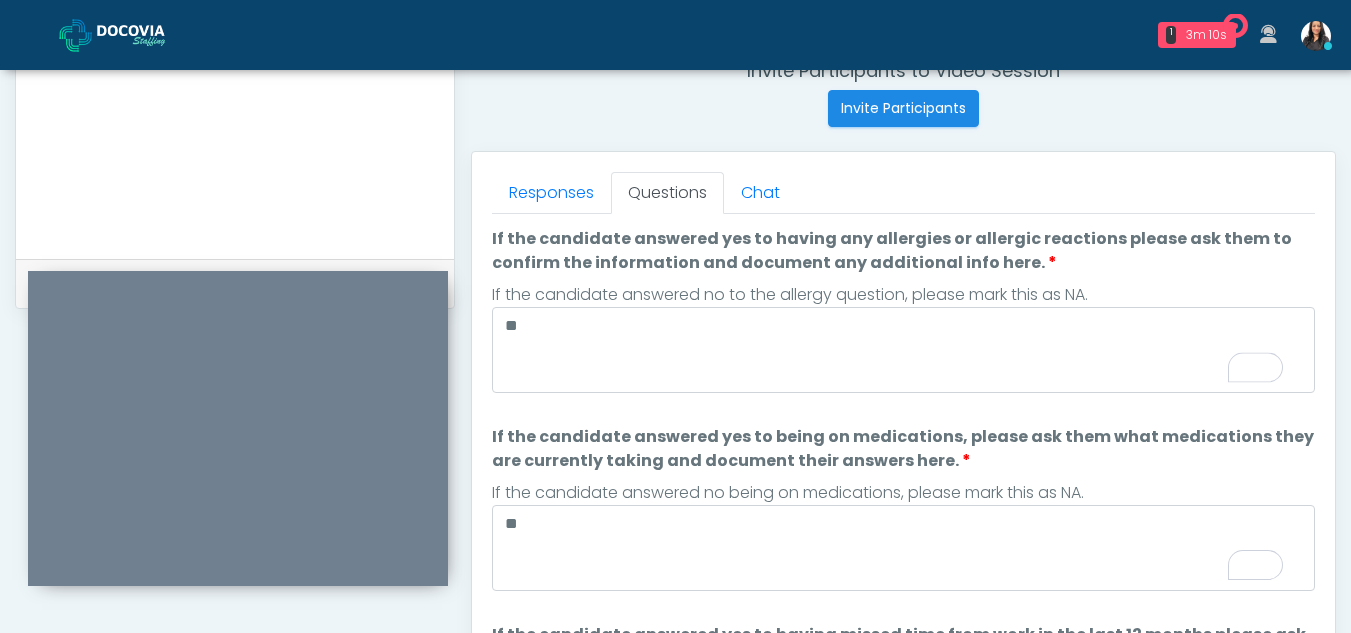 scroll, scrollTop: 188, scrollLeft: 0, axis: vertical 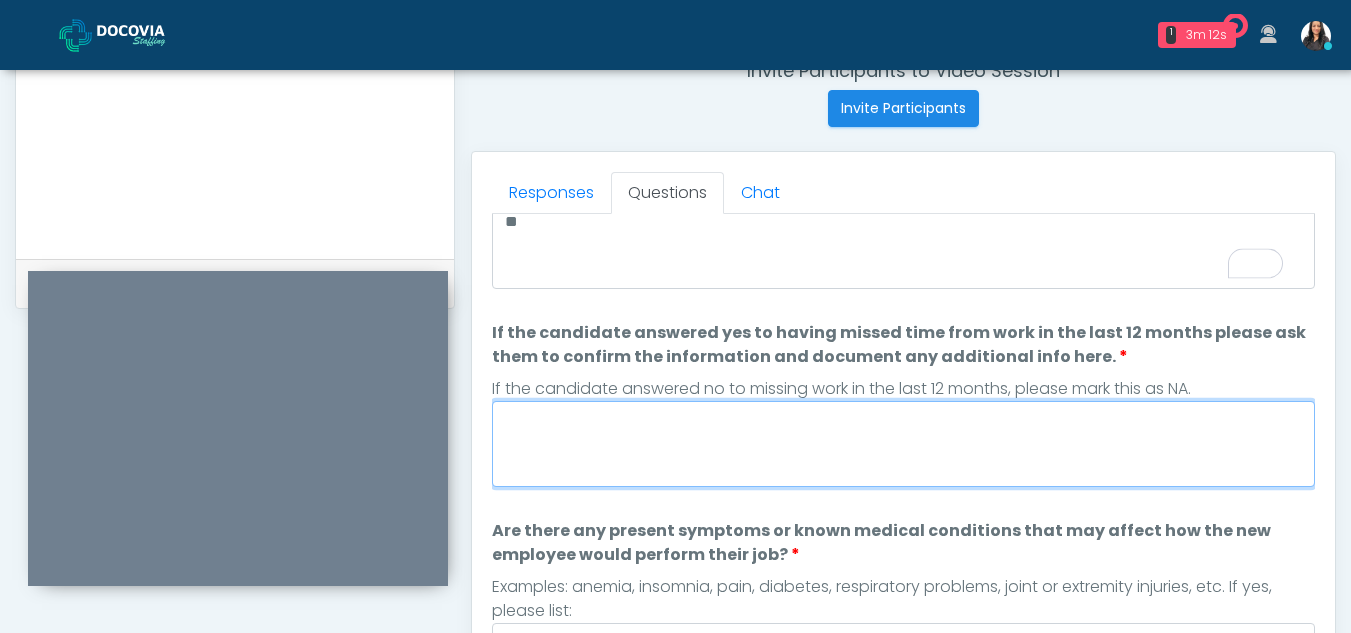 click on "If the candidate answered yes to having missed time from work in the last 12 months please ask them to confirm the information and document any additional info here." at bounding box center [903, 444] 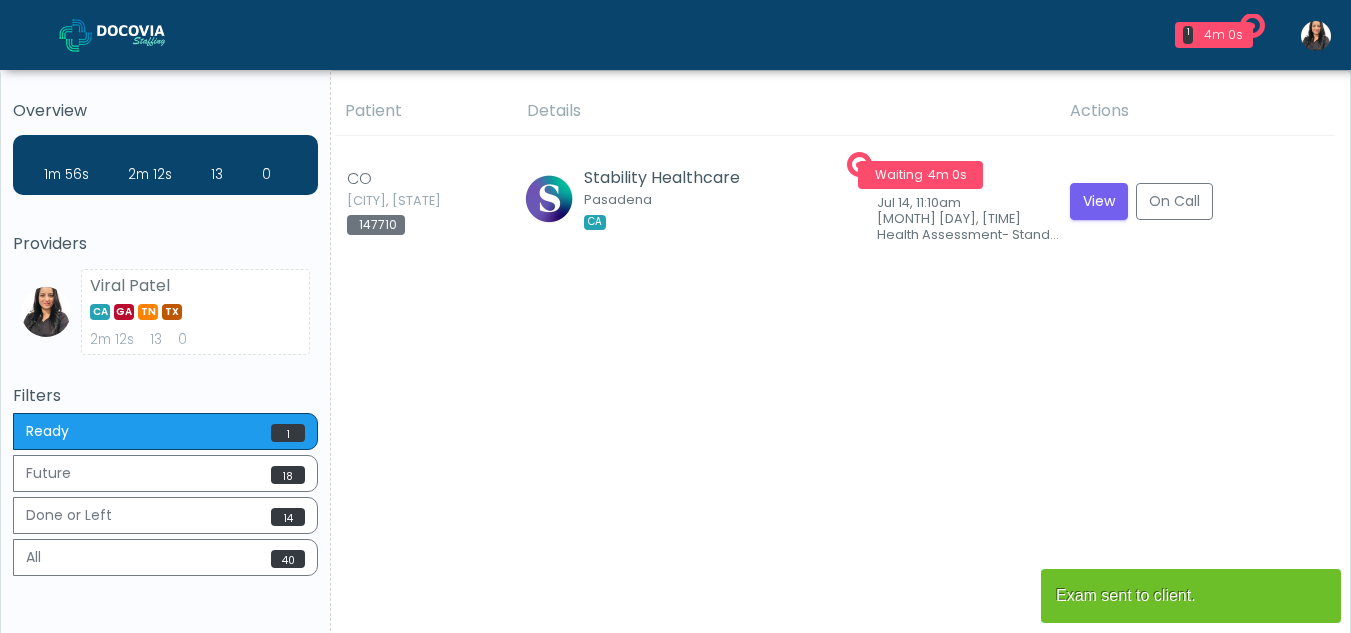 scroll, scrollTop: 0, scrollLeft: 0, axis: both 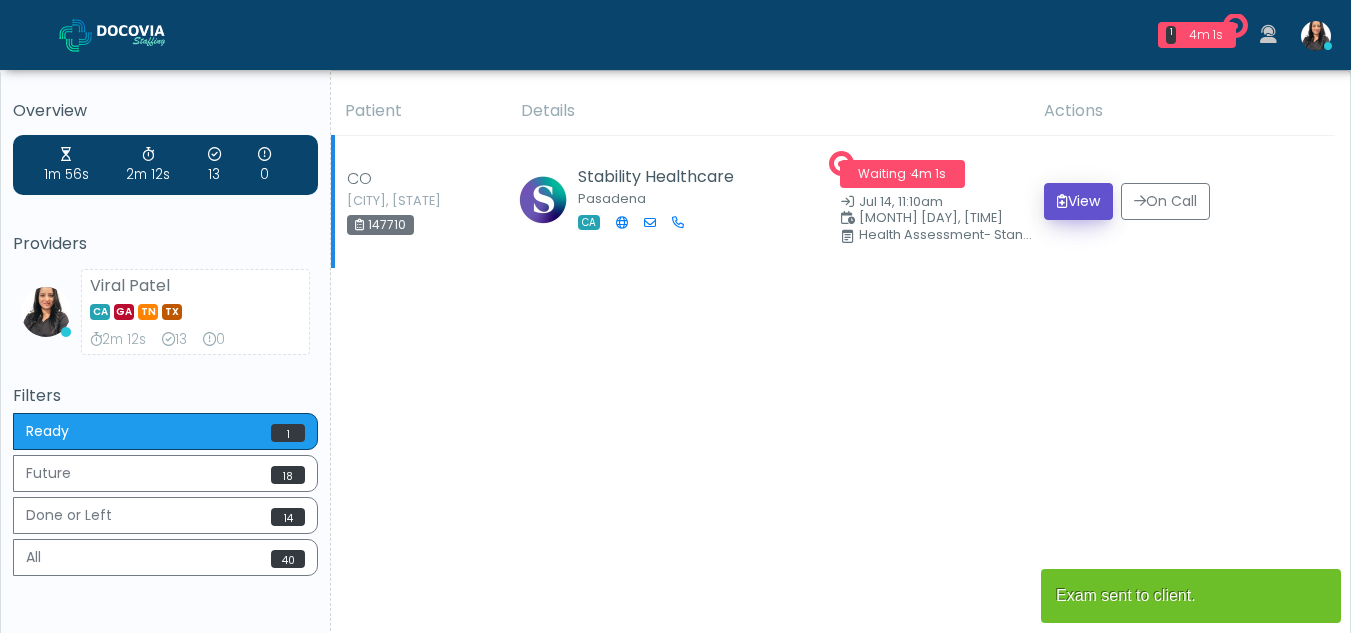click on "View" at bounding box center (1078, 201) 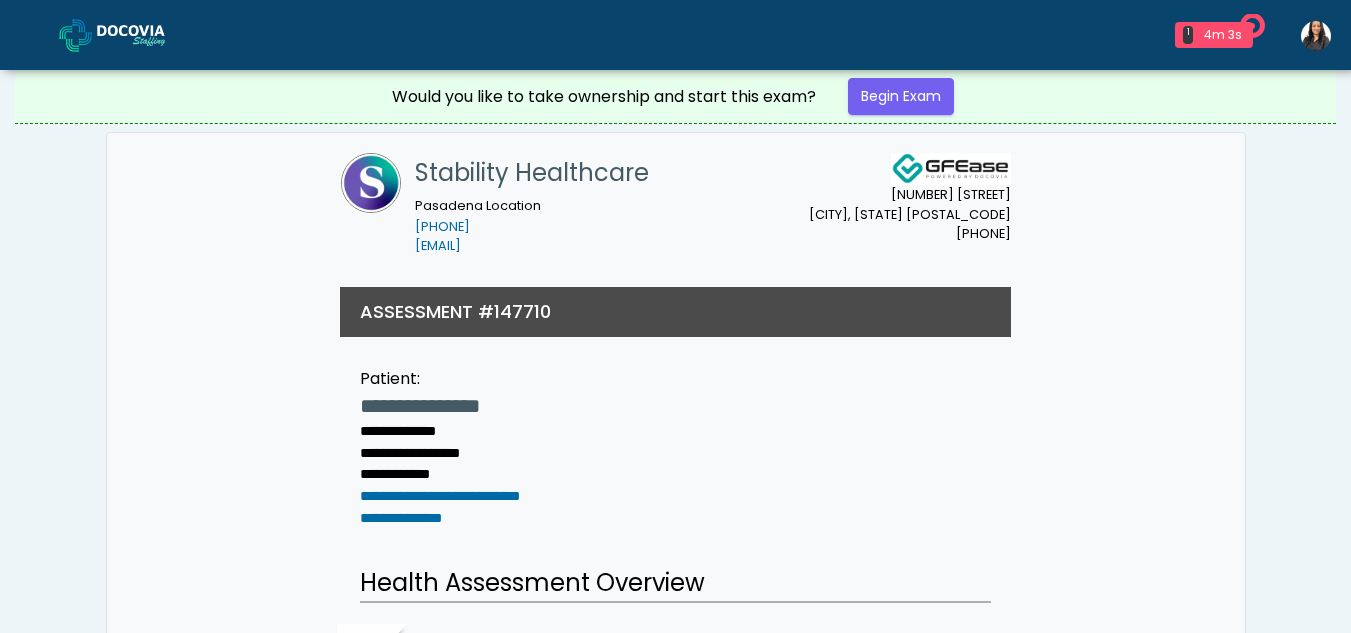 scroll, scrollTop: 0, scrollLeft: 0, axis: both 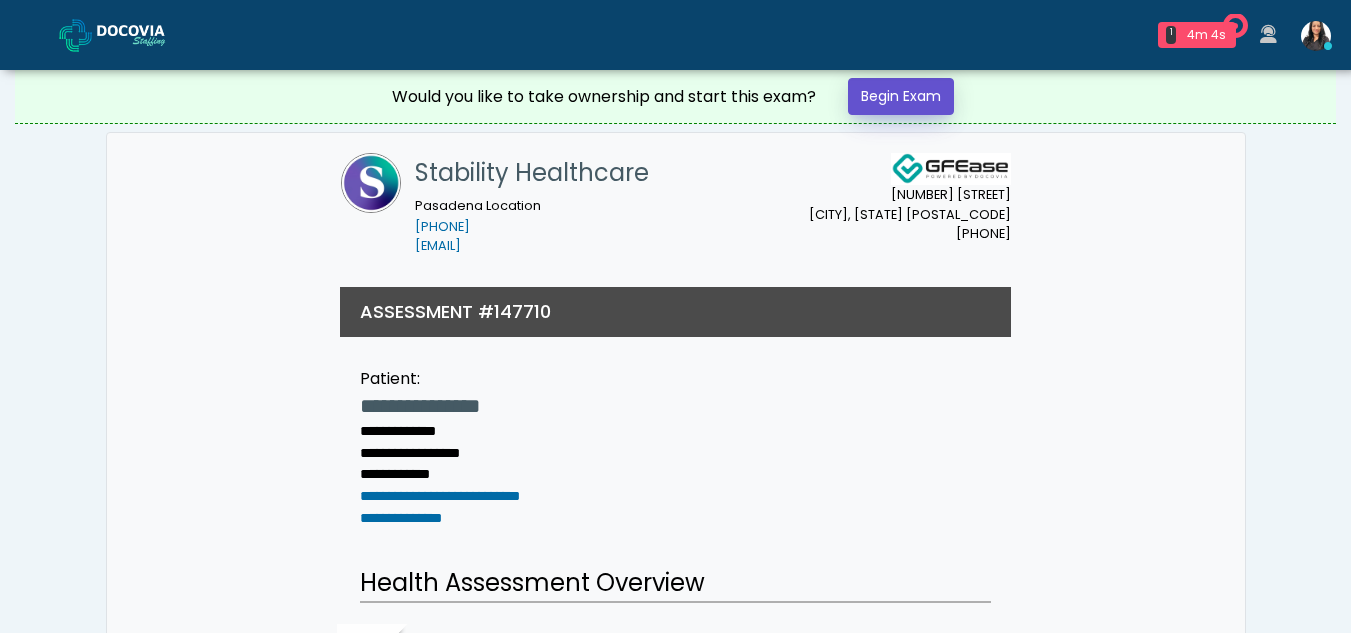 click on "Begin Exam" at bounding box center (901, 96) 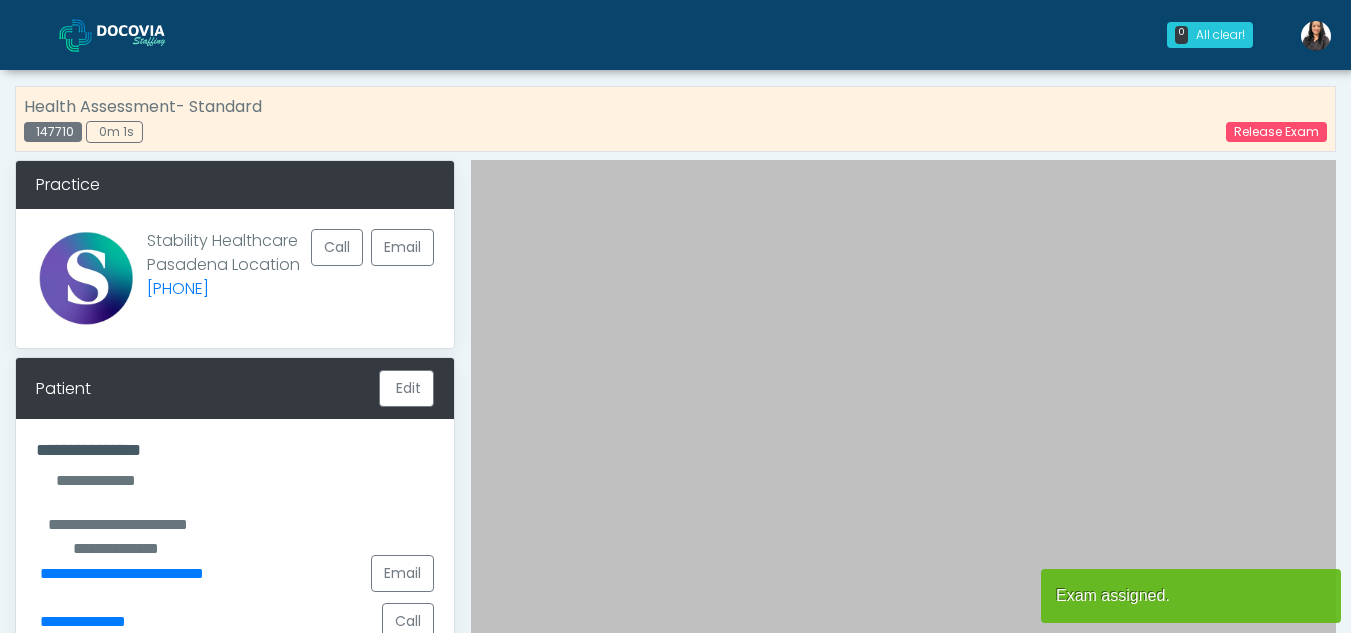 scroll, scrollTop: 0, scrollLeft: 0, axis: both 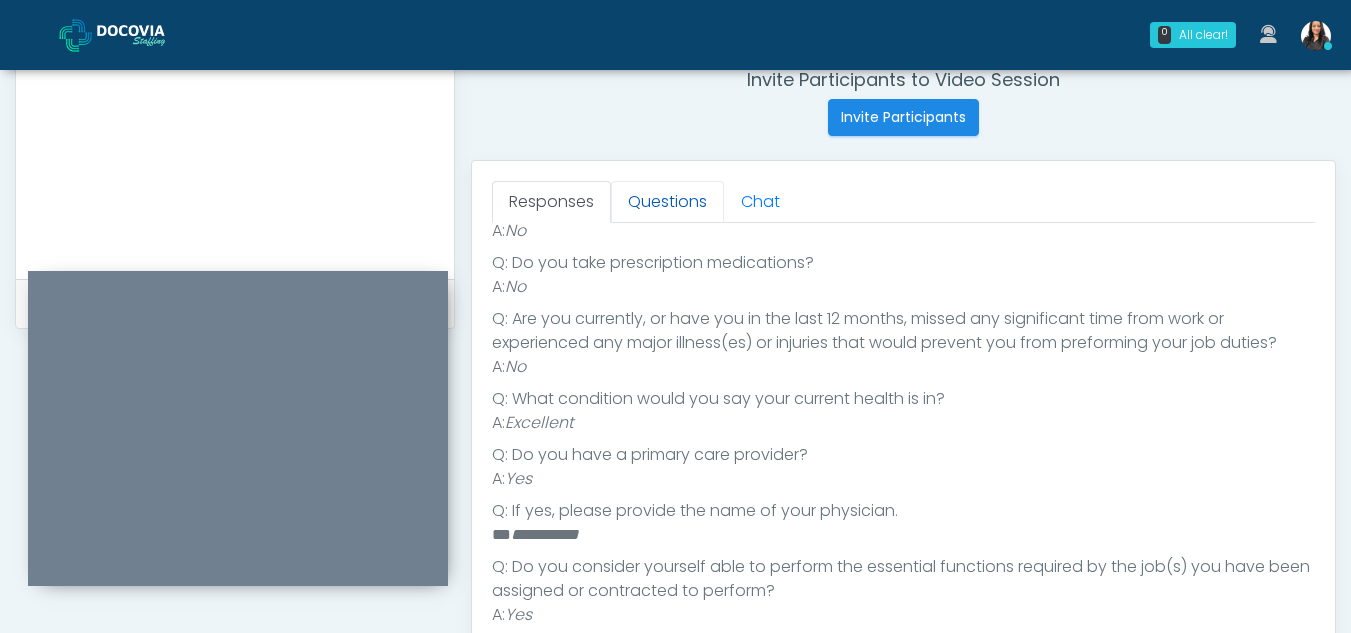 click on "Questions" at bounding box center (667, 202) 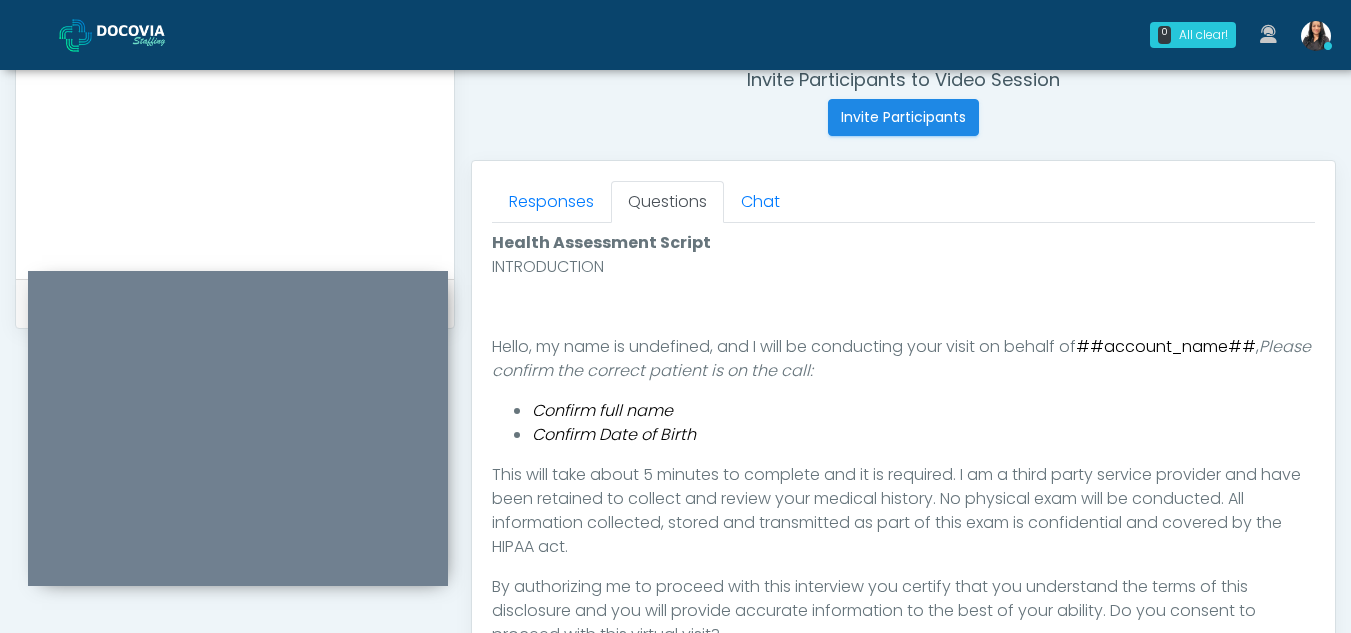 scroll, scrollTop: 975, scrollLeft: 0, axis: vertical 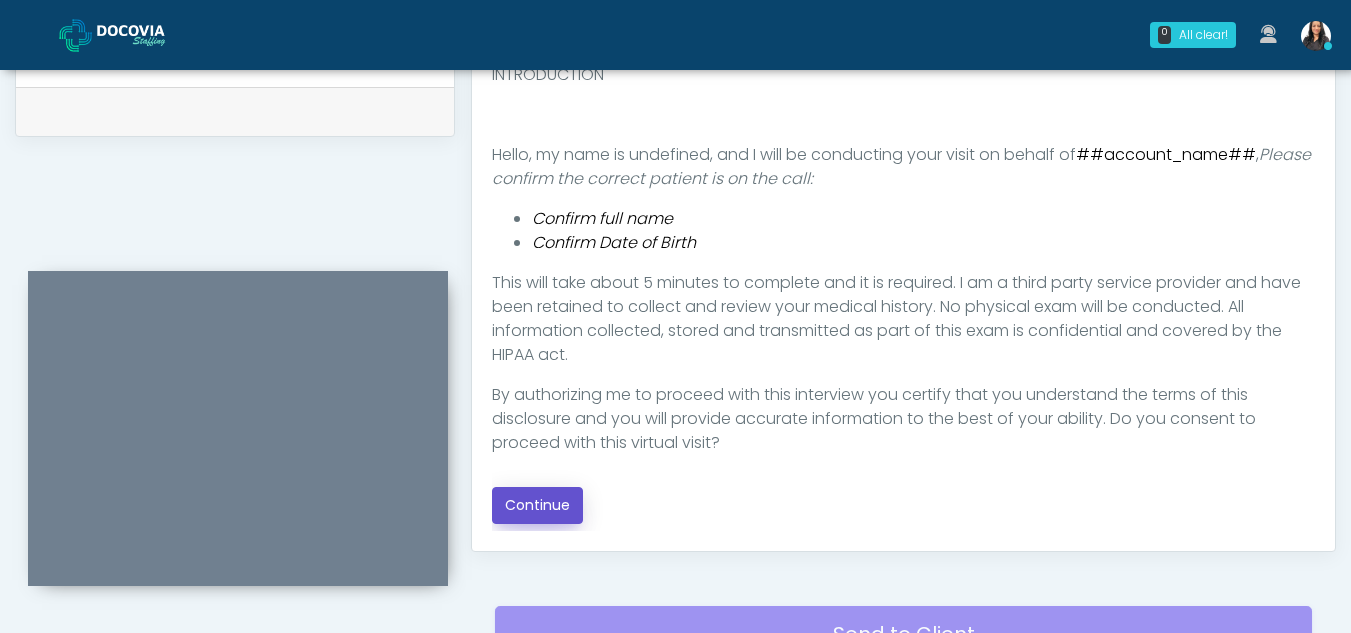 click on "Continue" at bounding box center (537, 505) 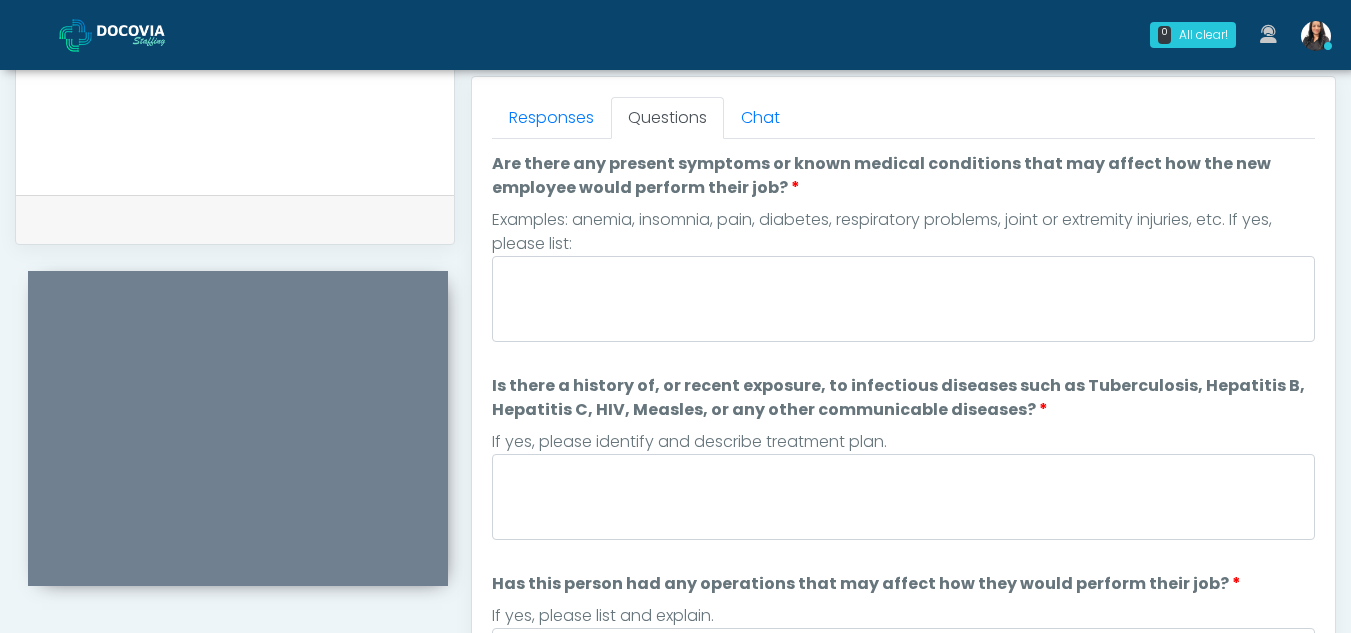 scroll, scrollTop: 840, scrollLeft: 0, axis: vertical 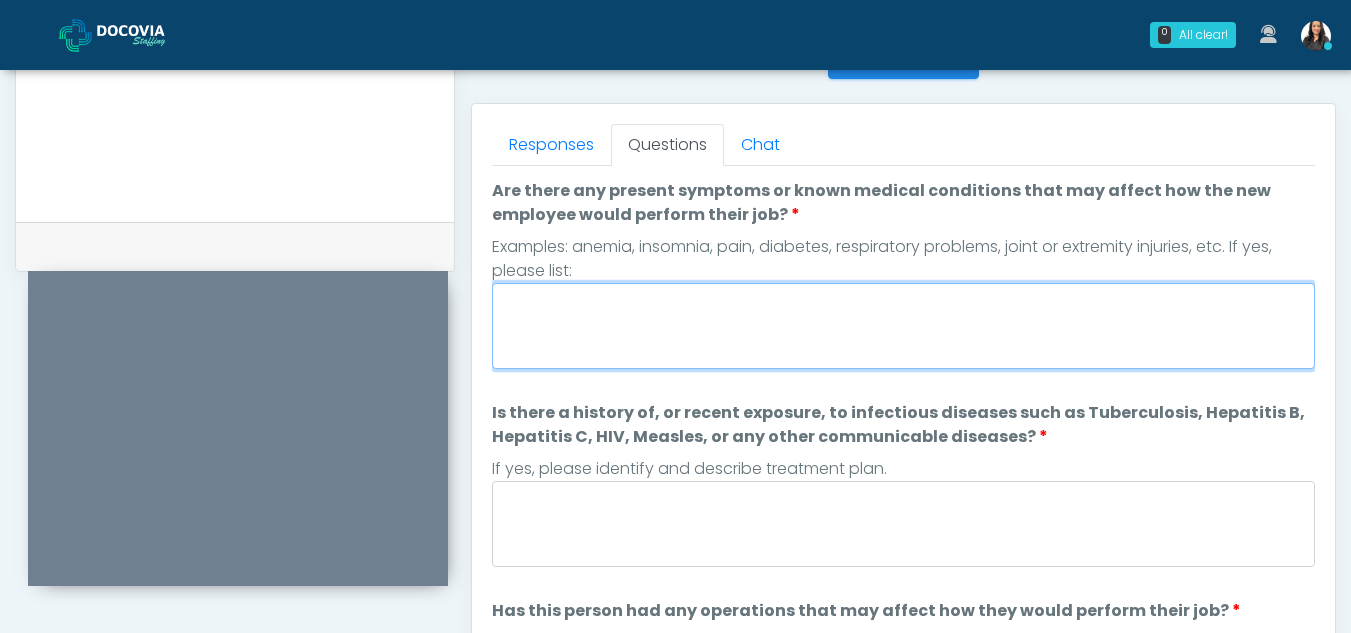 click on "Are there any present symptoms or known medical conditions that may affect how the new employee would perform their job?" at bounding box center [903, 326] 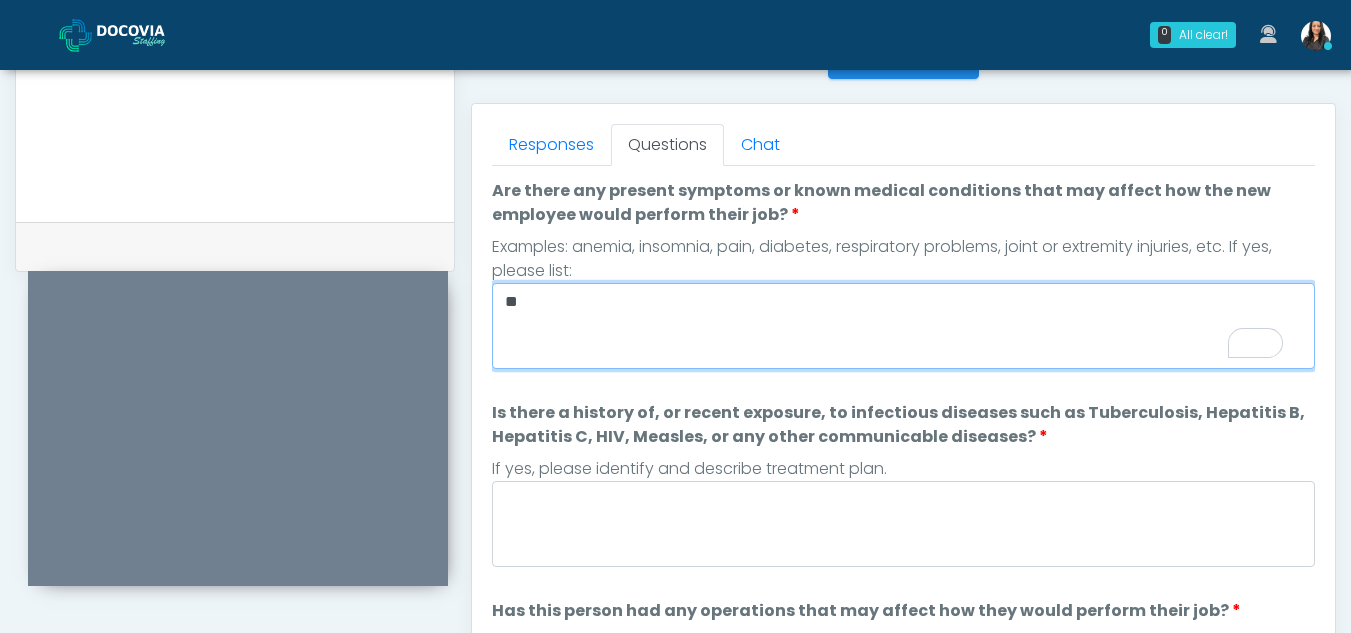 type on "**" 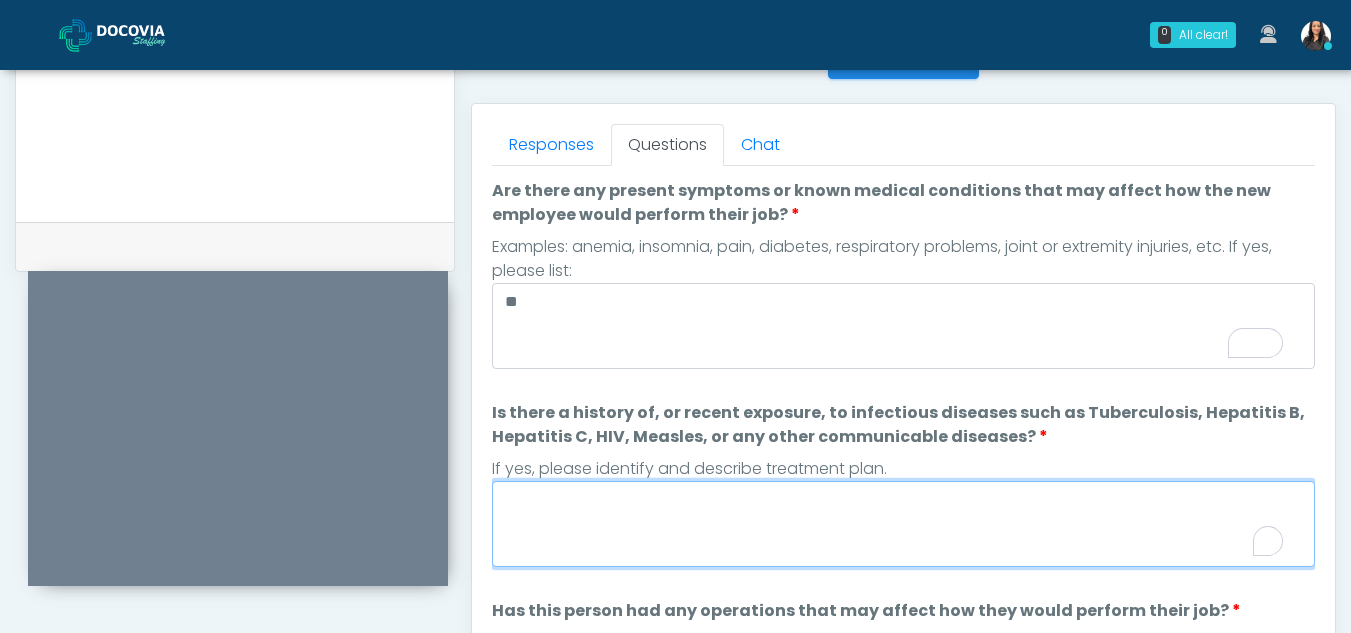 click on "Is there a history of, or recent exposure, to infectious diseases such as Tuberculosis, Hepatitis B, Hepatitis C, HIV, Measles, or any other communicable diseases?" at bounding box center (903, 524) 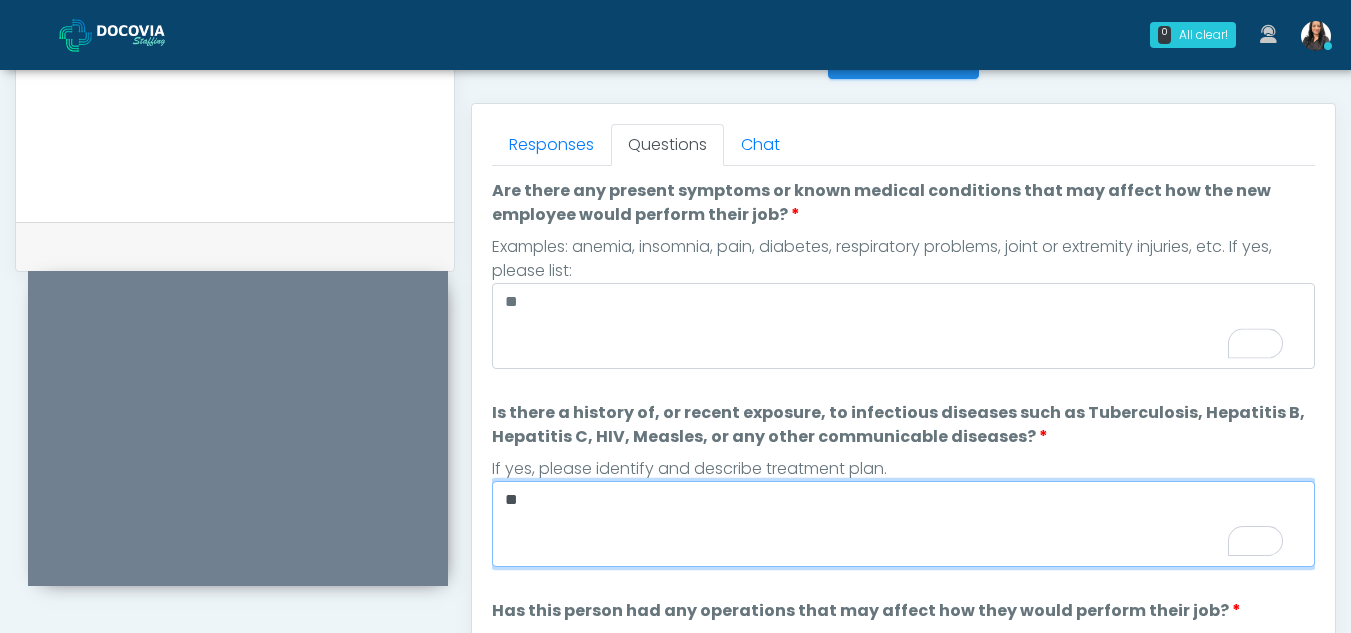 type on "**" 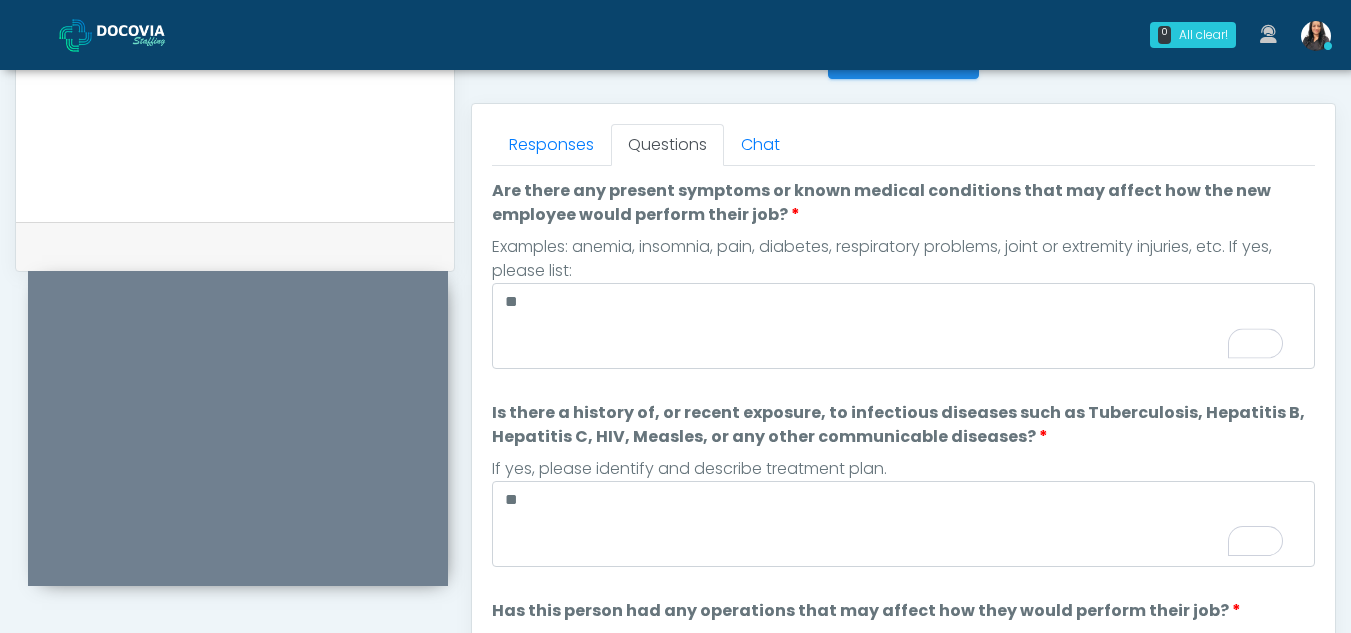 scroll, scrollTop: 204, scrollLeft: 0, axis: vertical 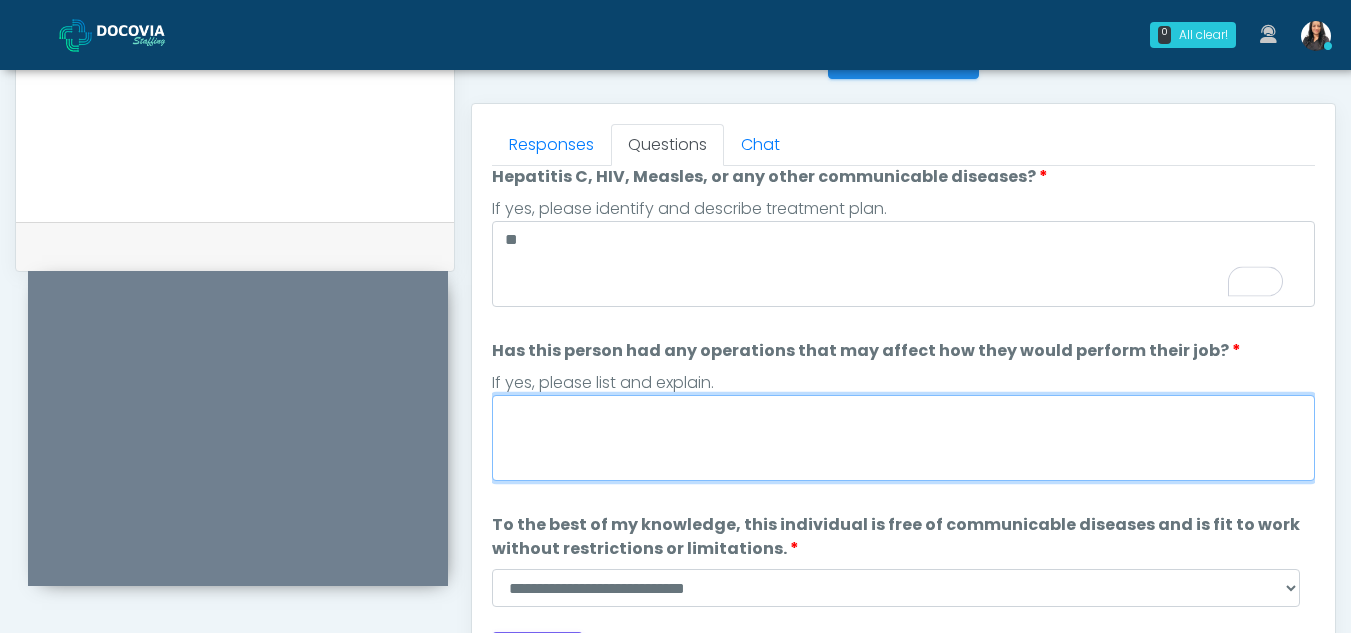 click on "Has this person had any operations that may affect how they would perform their job?" at bounding box center [903, 438] 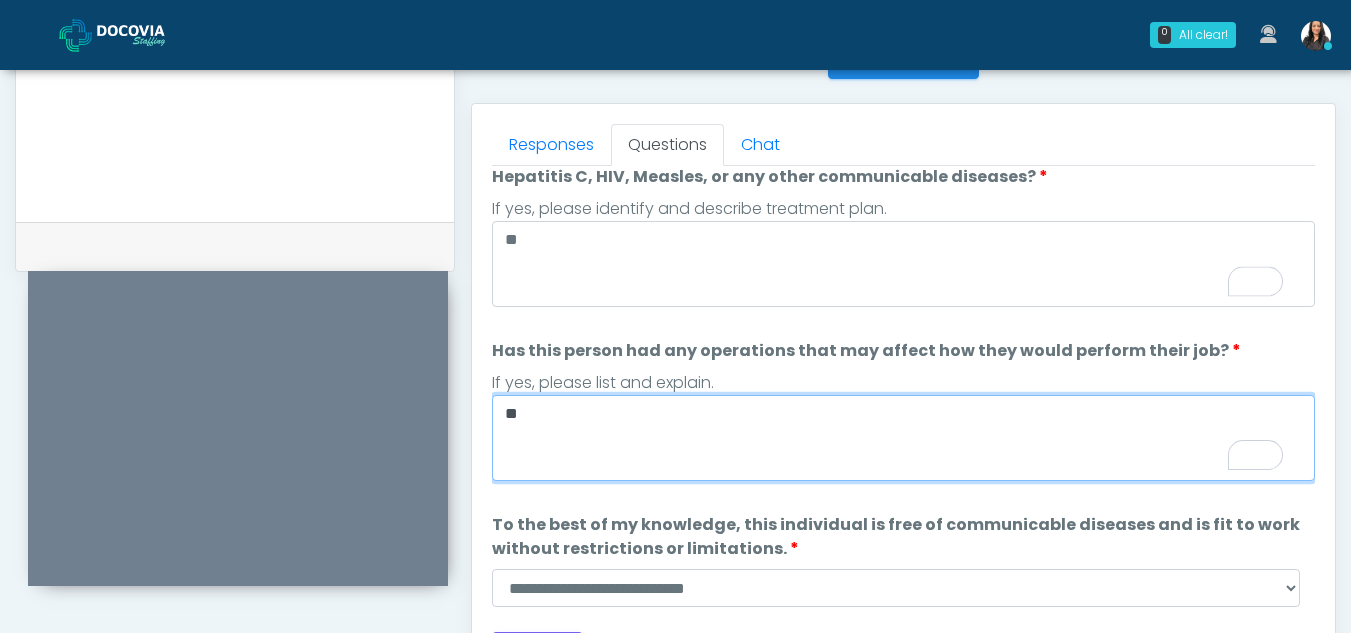 scroll, scrollTop: 260, scrollLeft: 0, axis: vertical 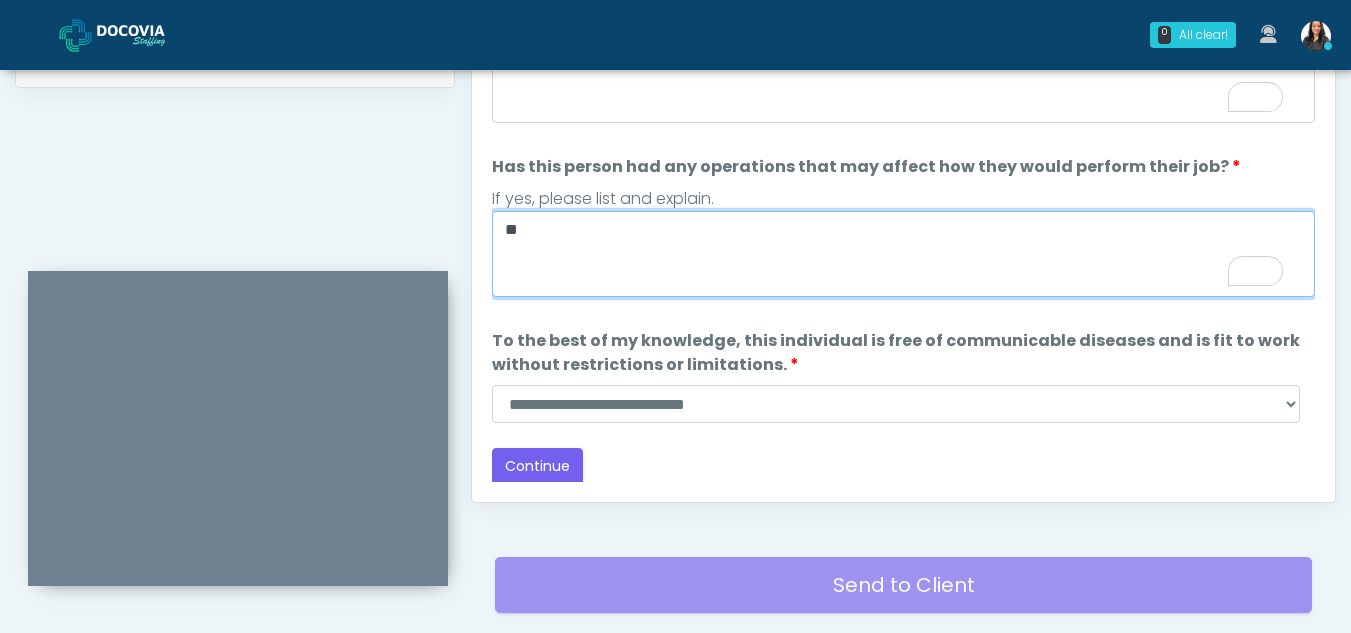 type on "**" 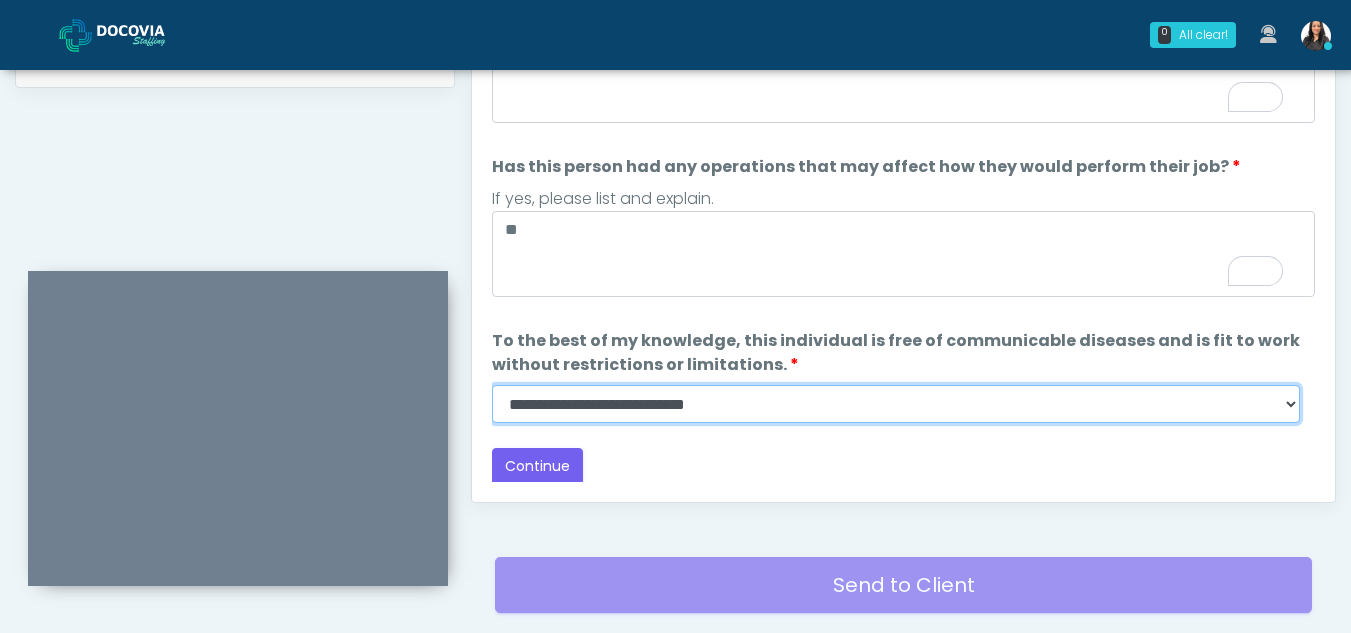 click on "**********" at bounding box center [896, 404] 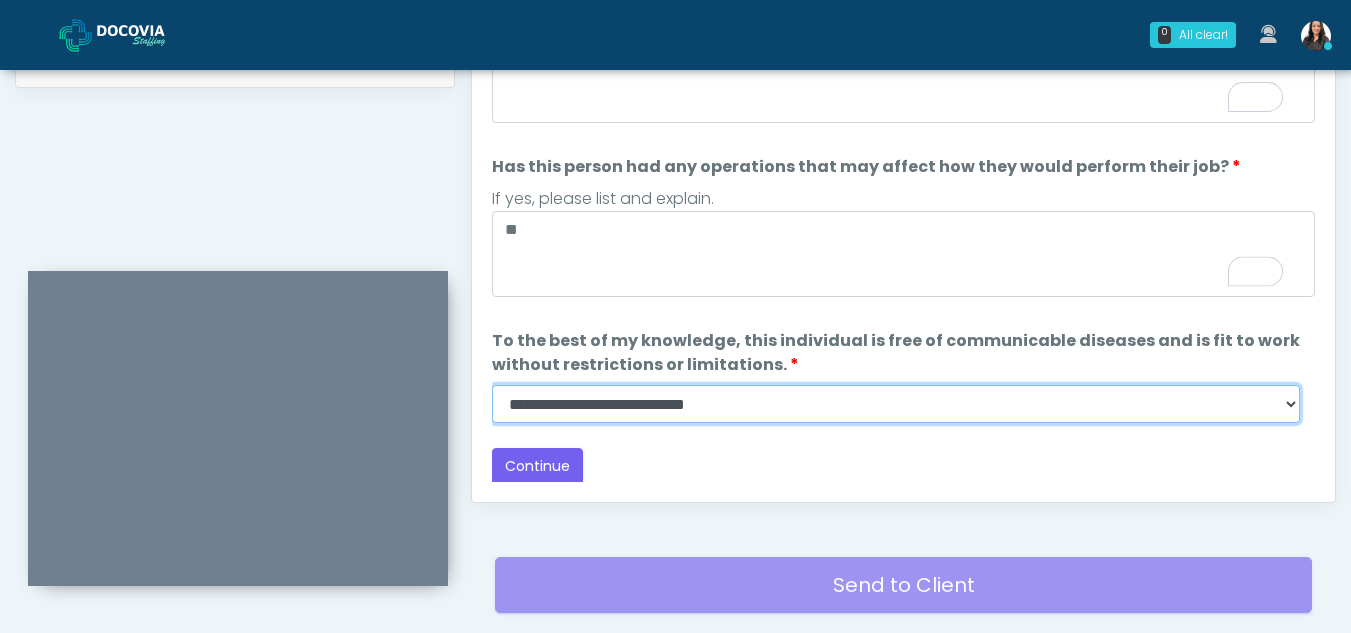 select on "******" 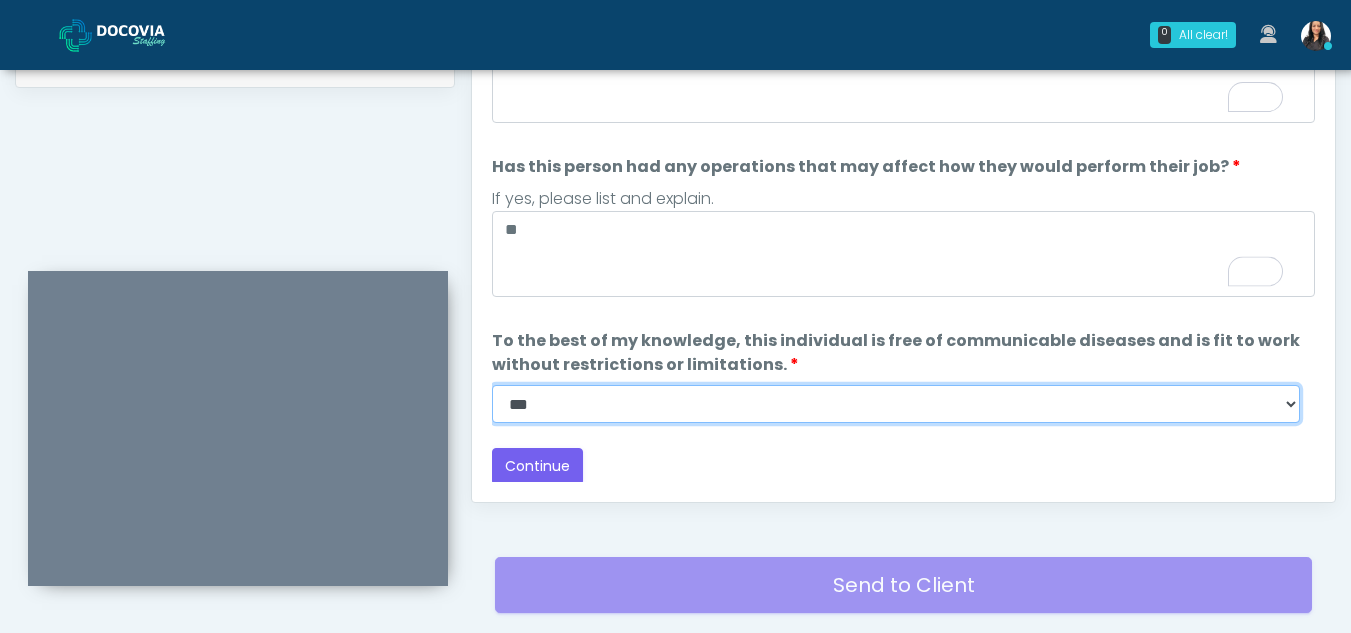 click on "**********" at bounding box center (896, 404) 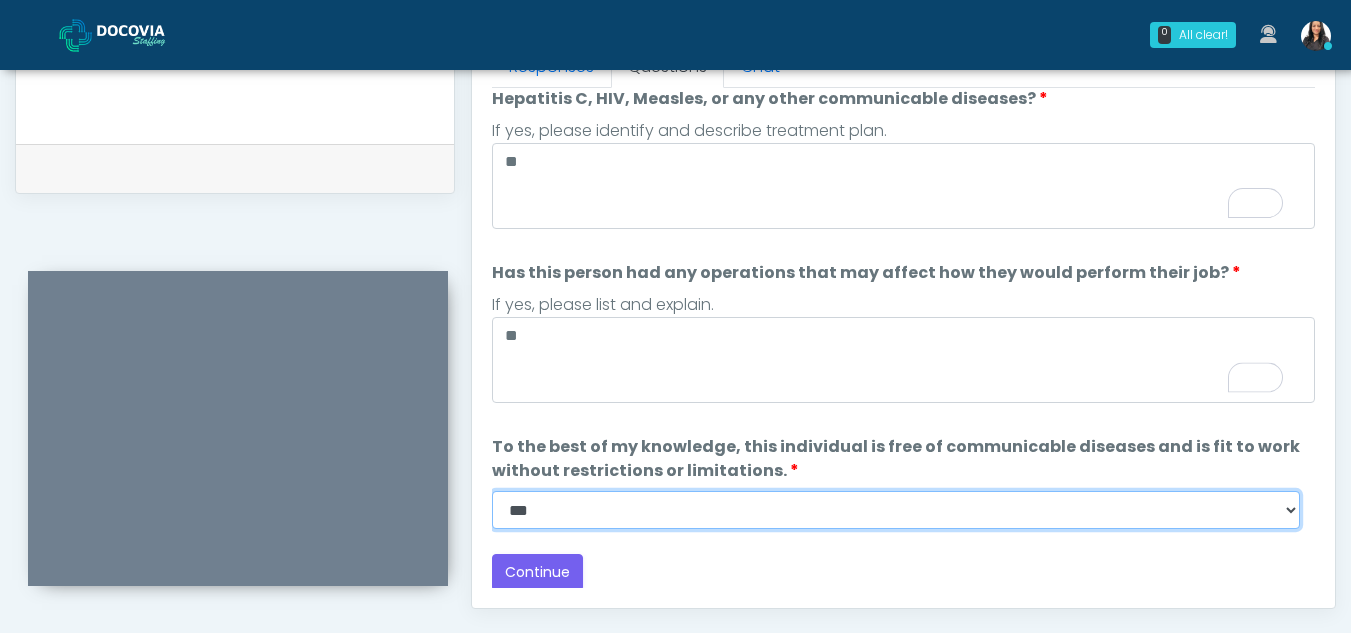 scroll, scrollTop: 873, scrollLeft: 0, axis: vertical 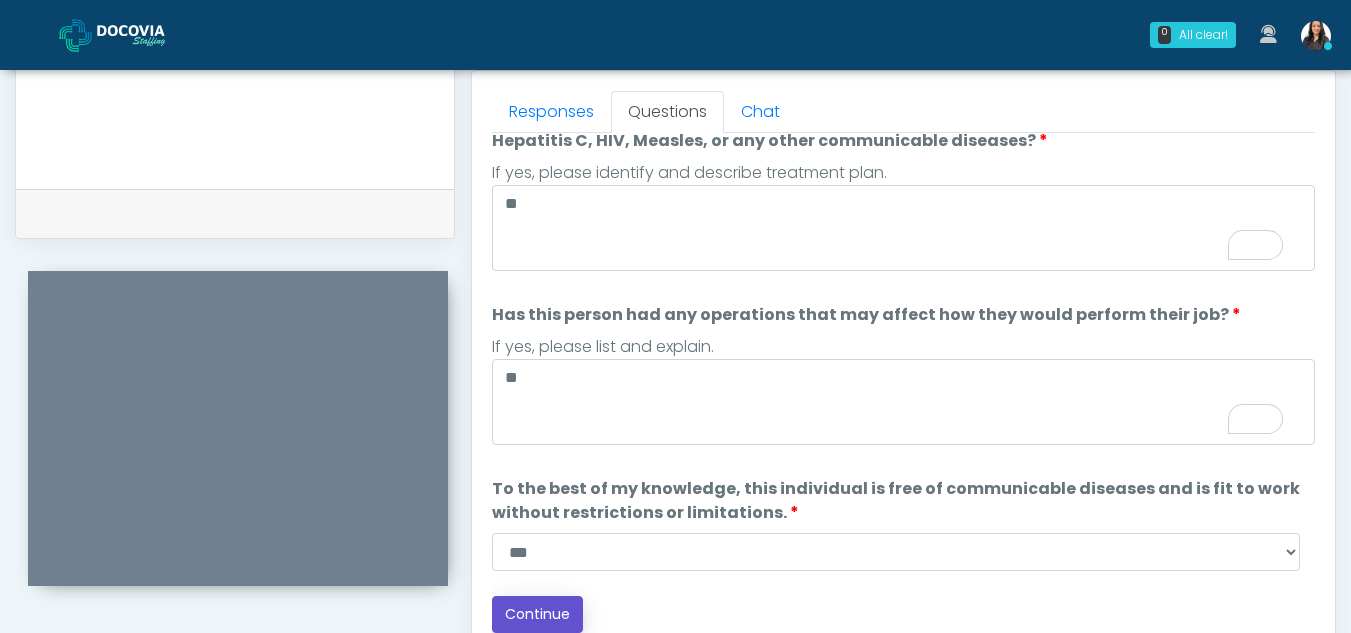 click on "Continue" at bounding box center (537, 614) 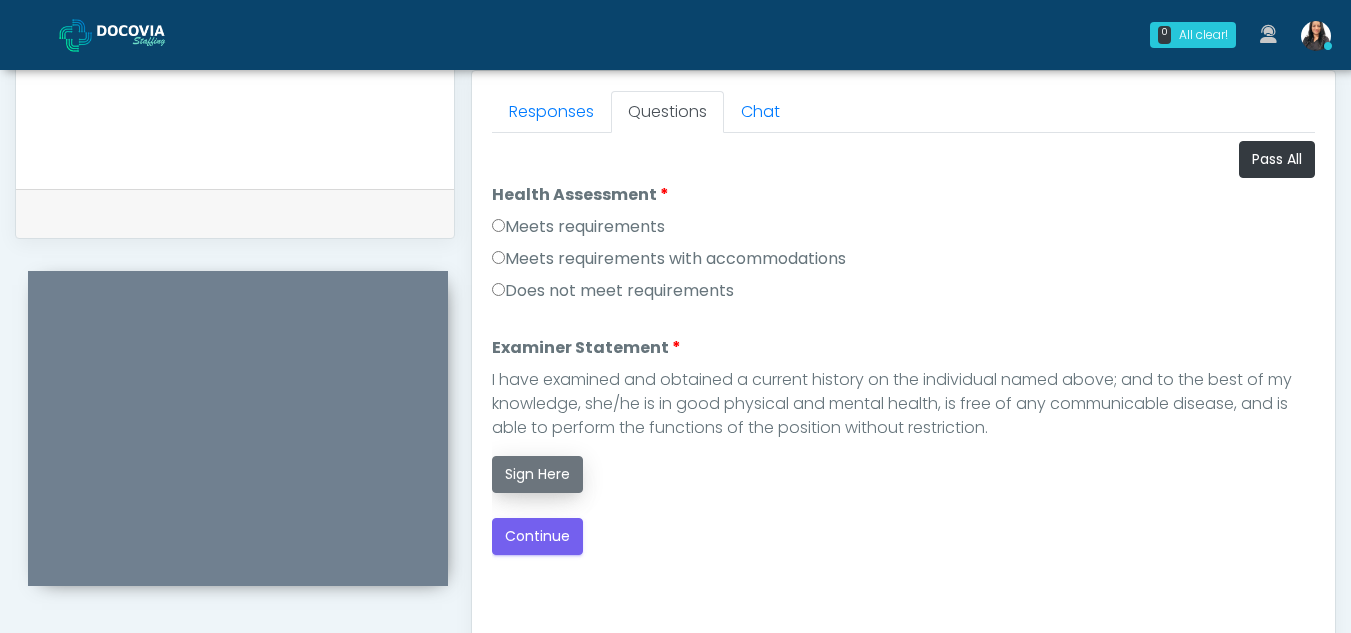 click on "Sign Here" at bounding box center [537, 474] 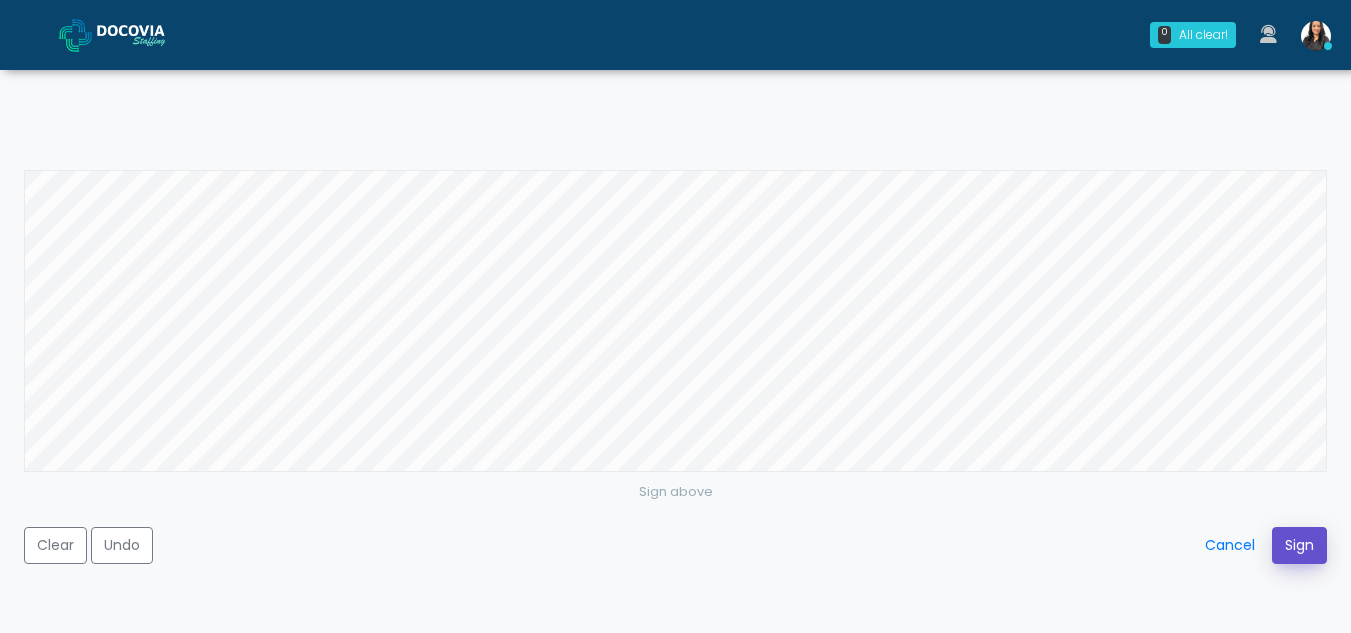 click on "Sign" at bounding box center [1299, 545] 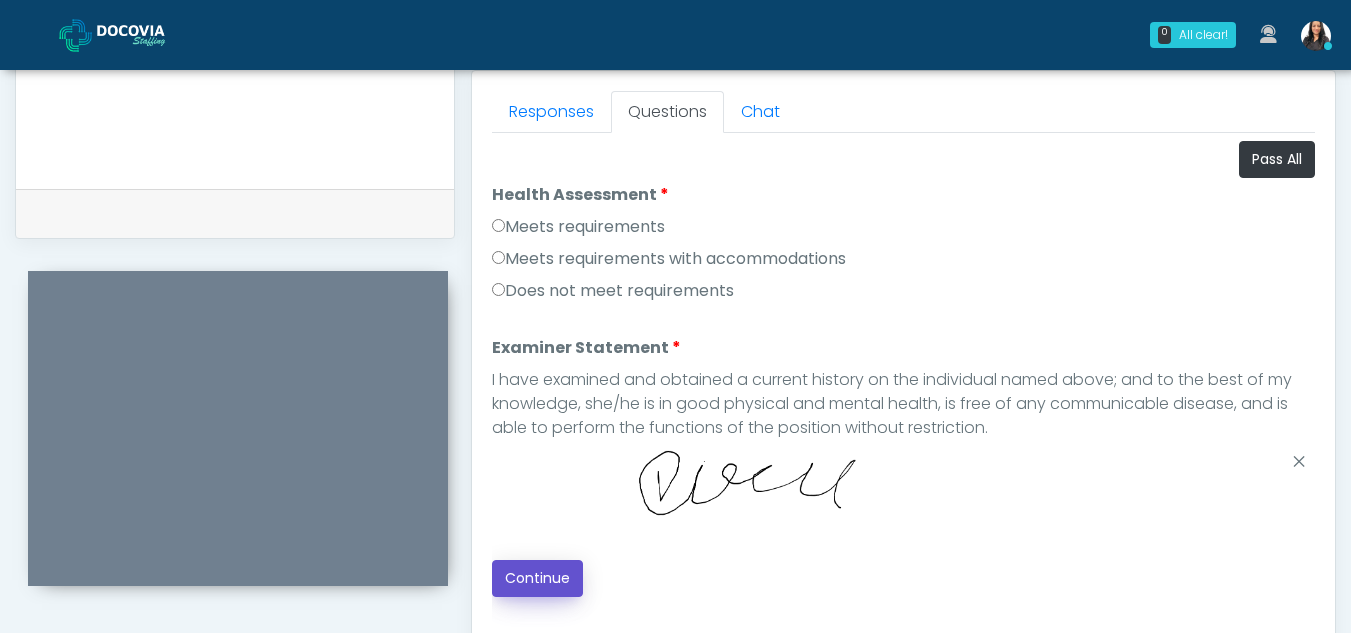 click on "Continue" at bounding box center [537, 578] 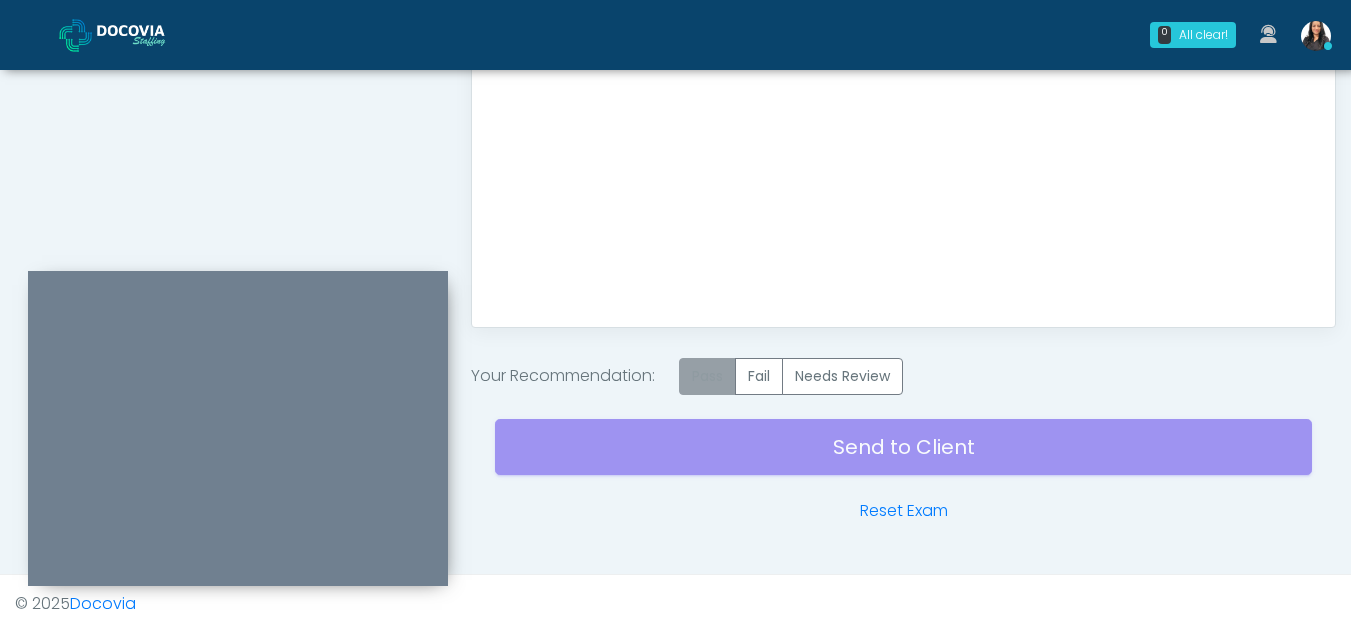 click on "Pass" at bounding box center (707, 376) 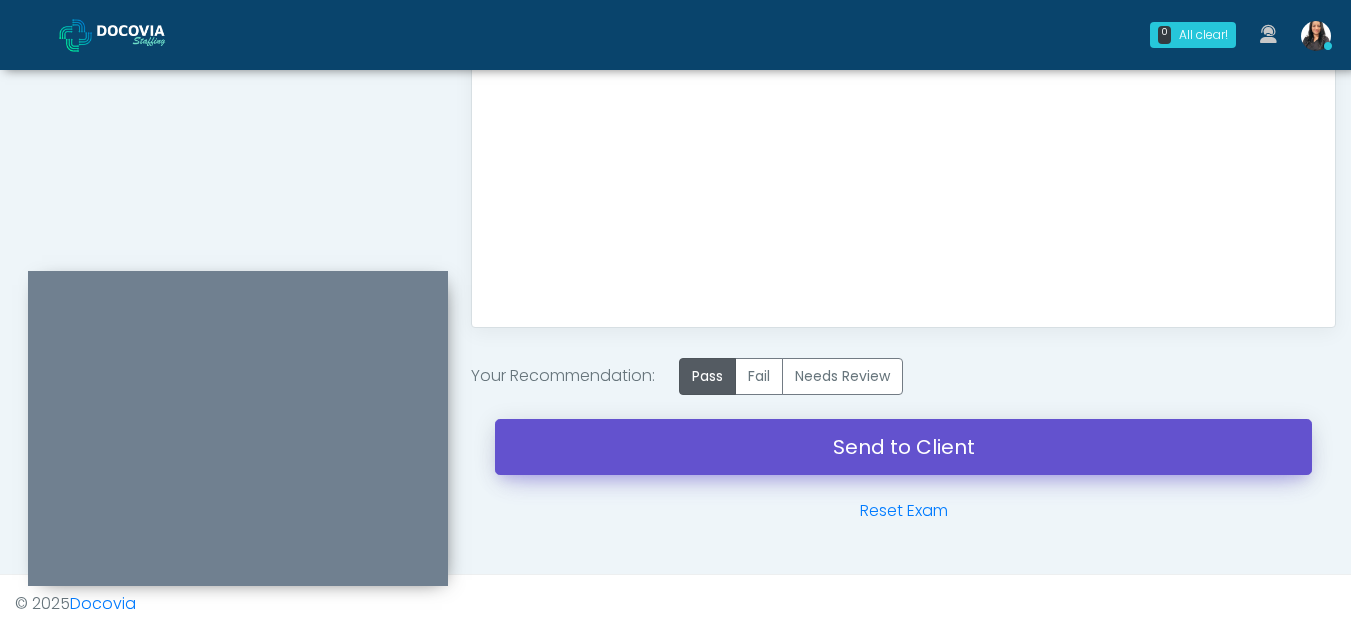 click on "Send to Client" at bounding box center [903, 447] 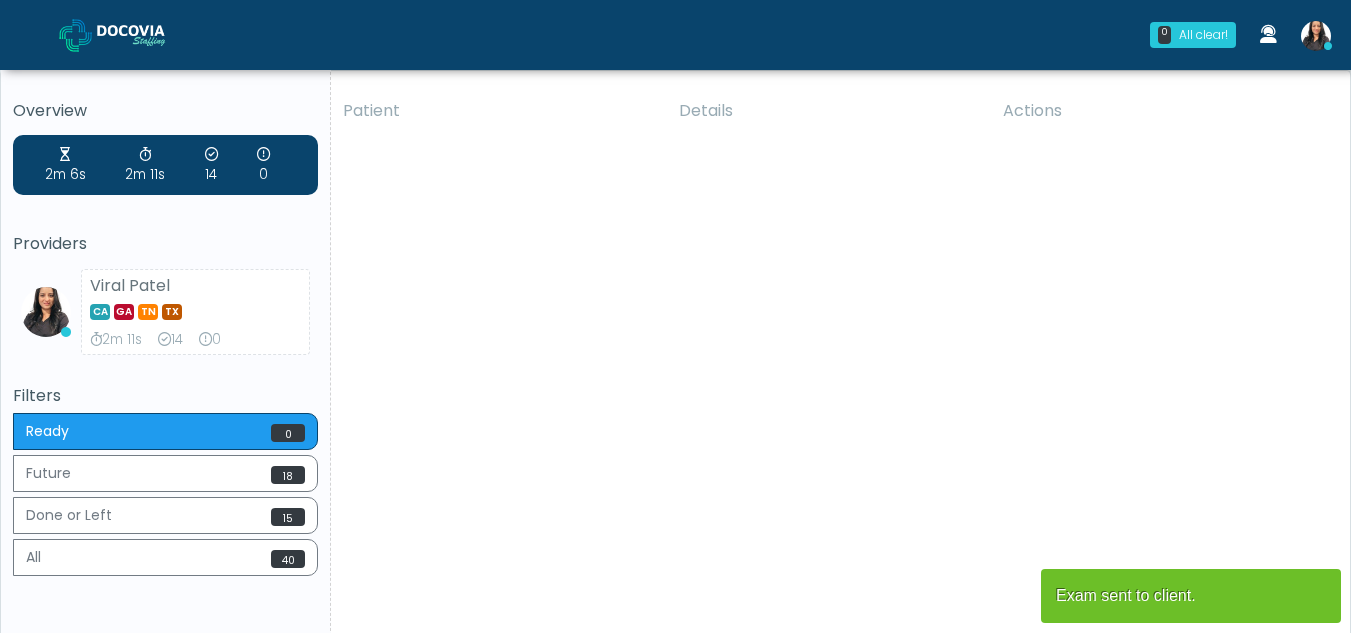 scroll, scrollTop: 0, scrollLeft: 0, axis: both 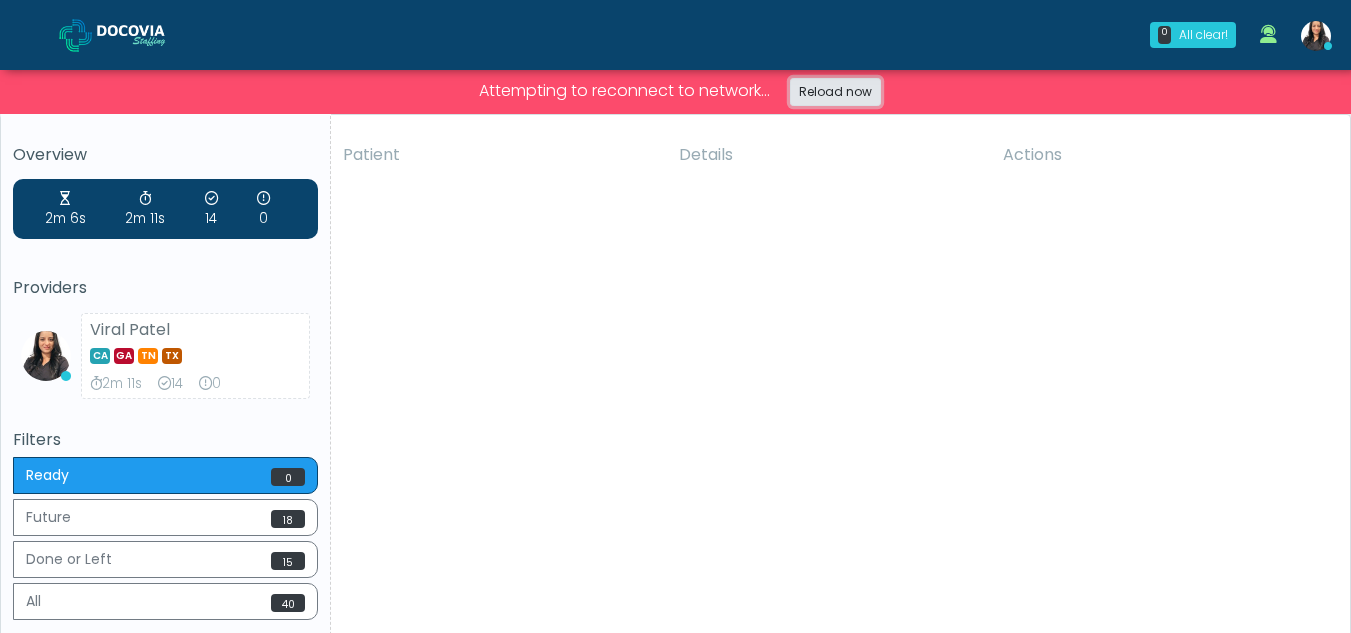 click on "Reload now" at bounding box center (835, 92) 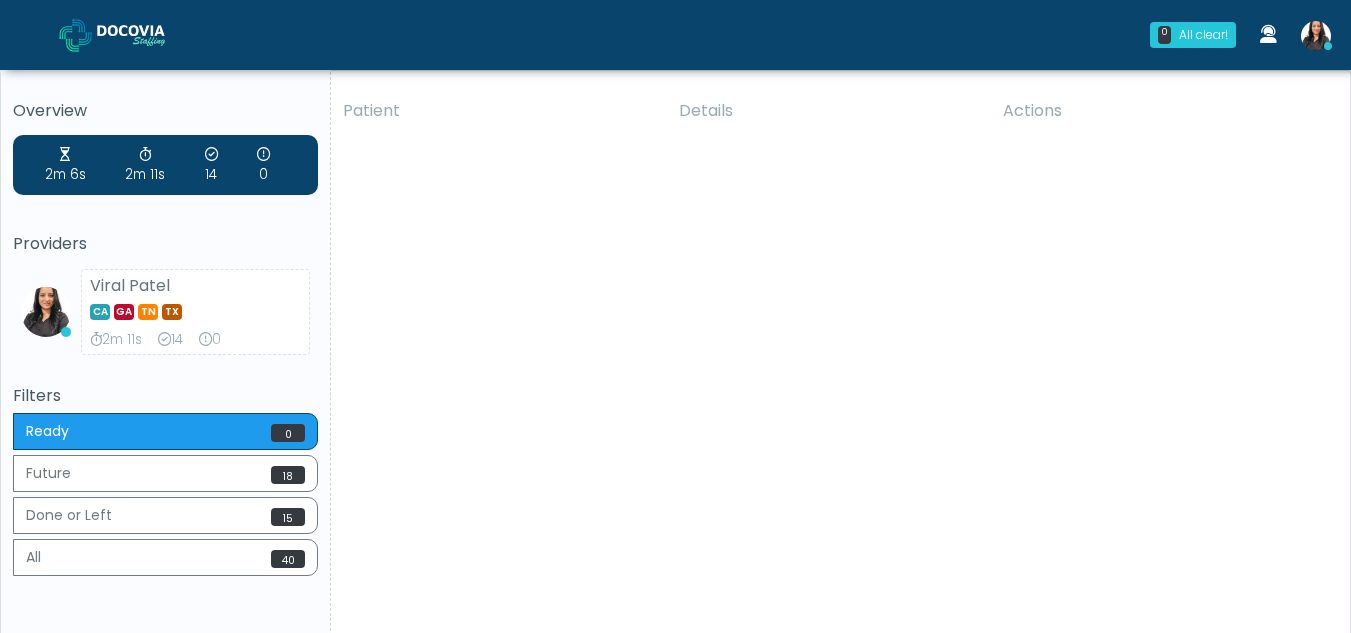 scroll, scrollTop: 0, scrollLeft: 0, axis: both 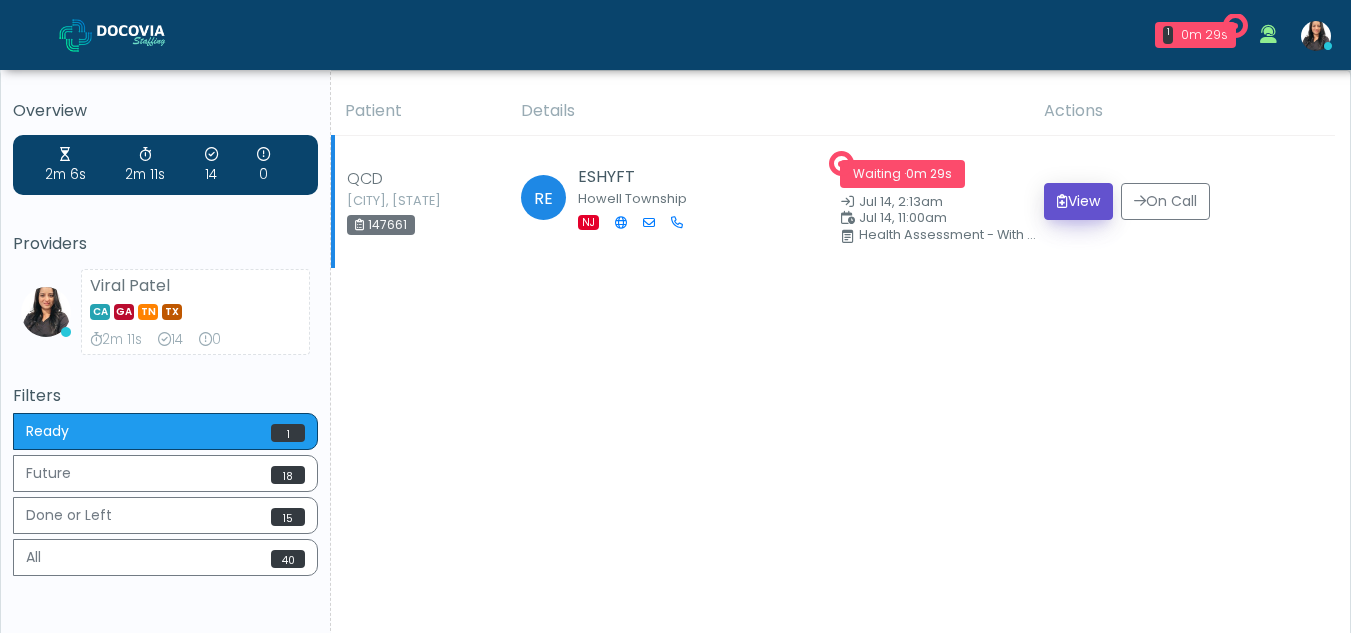click on "View" at bounding box center [1078, 201] 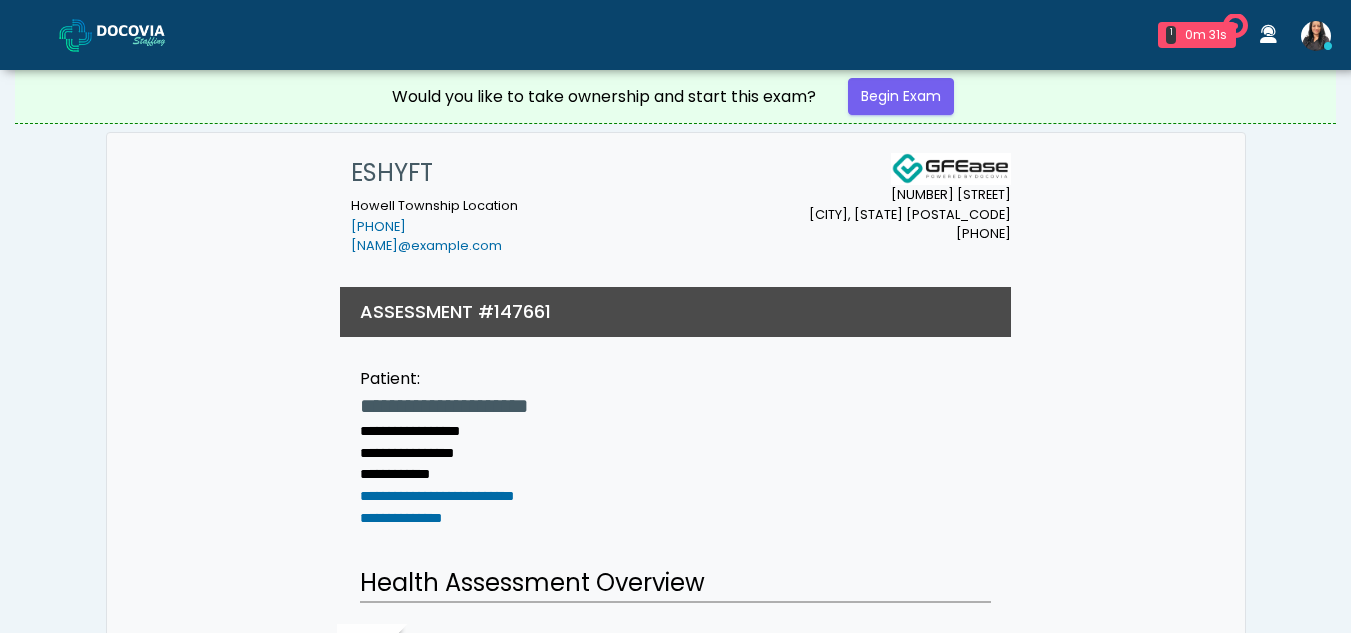 scroll, scrollTop: 0, scrollLeft: 0, axis: both 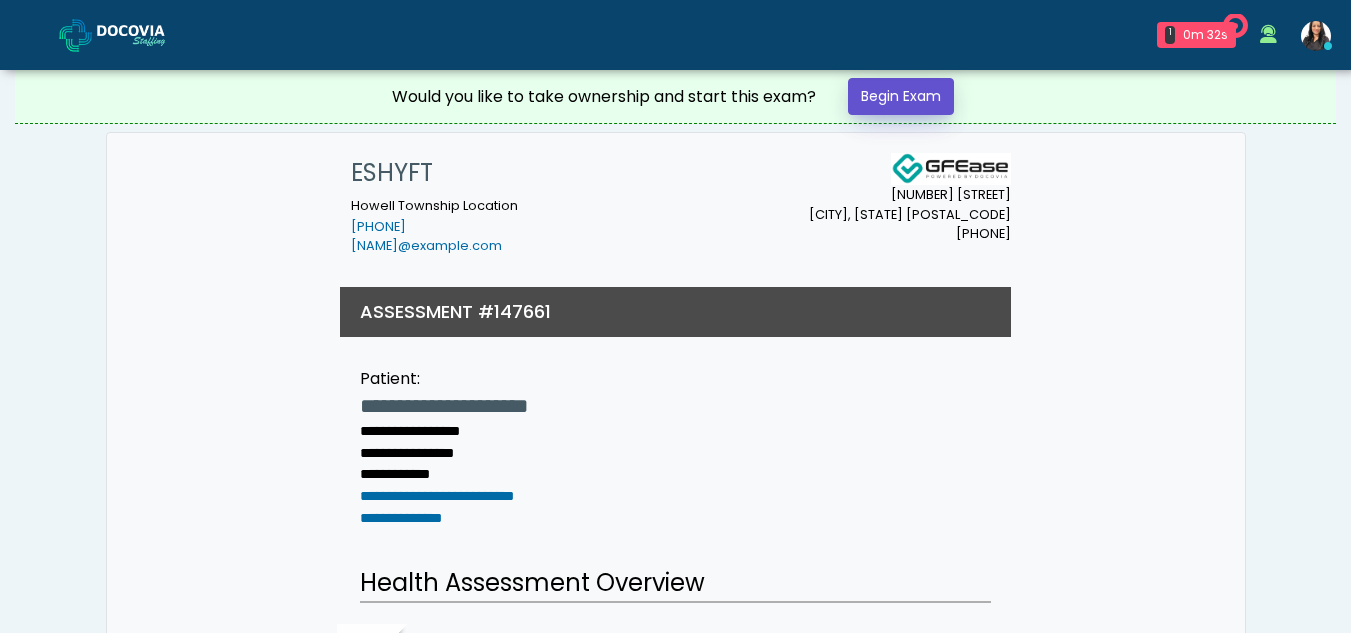 click on "Begin Exam" at bounding box center (901, 96) 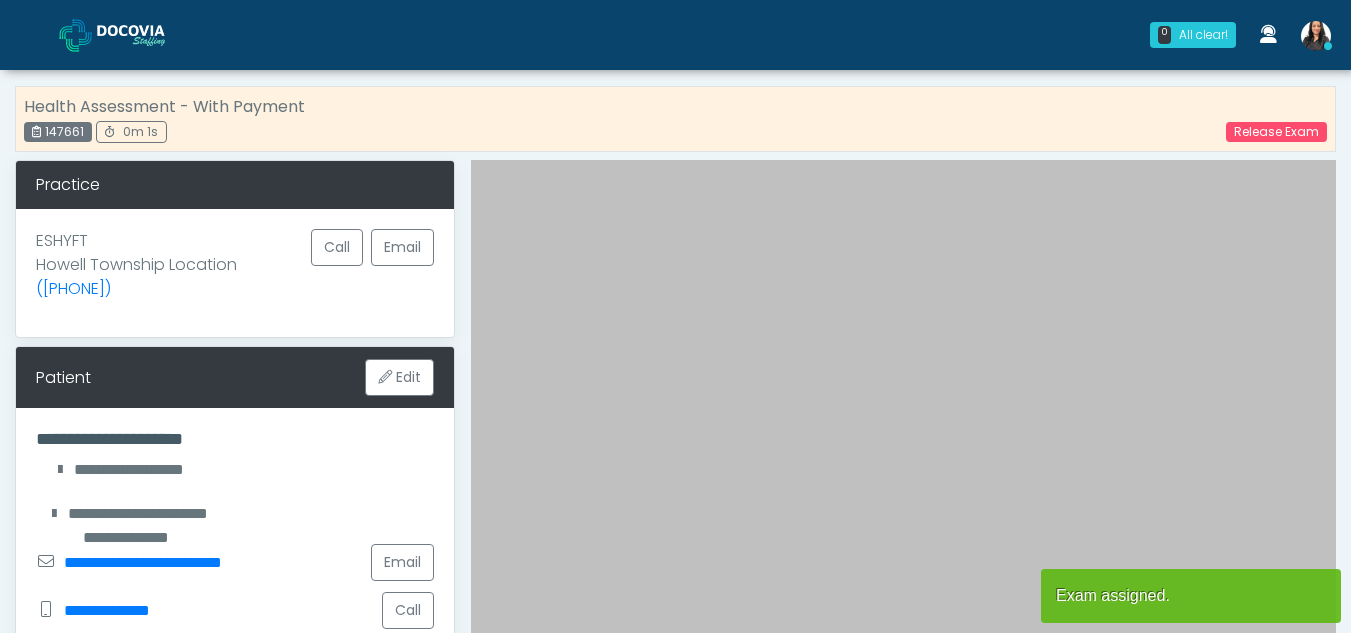 scroll, scrollTop: 0, scrollLeft: 0, axis: both 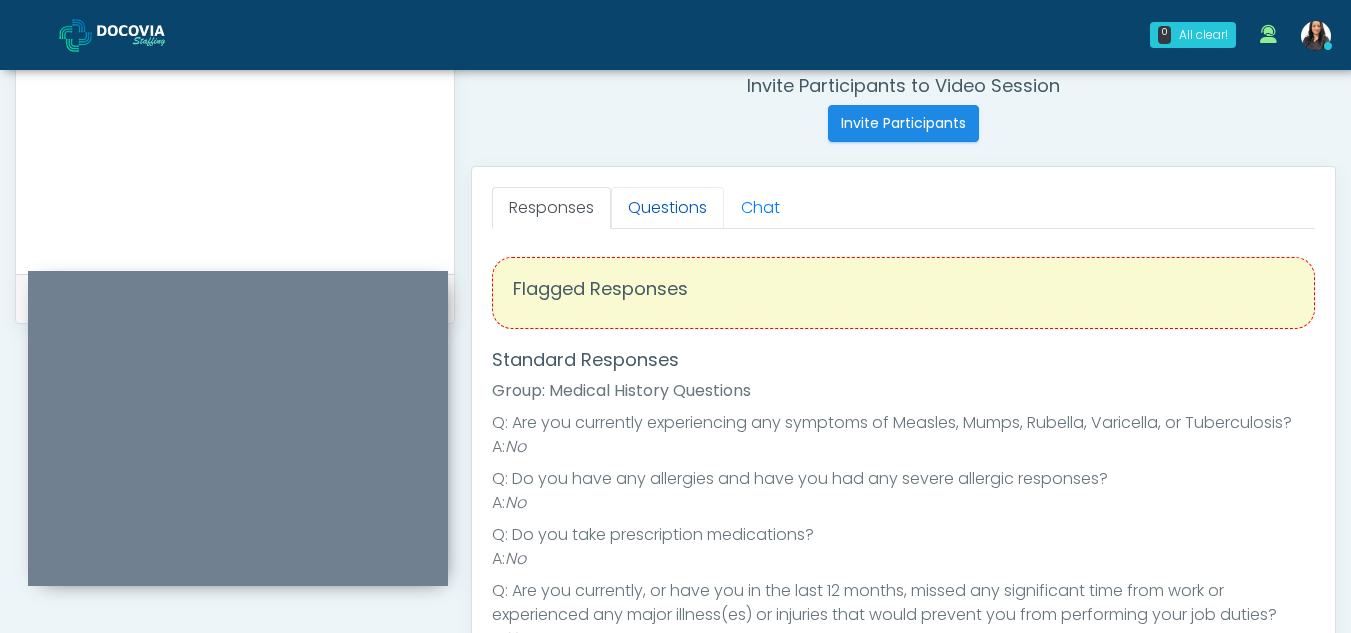 click on "Questions" at bounding box center (667, 208) 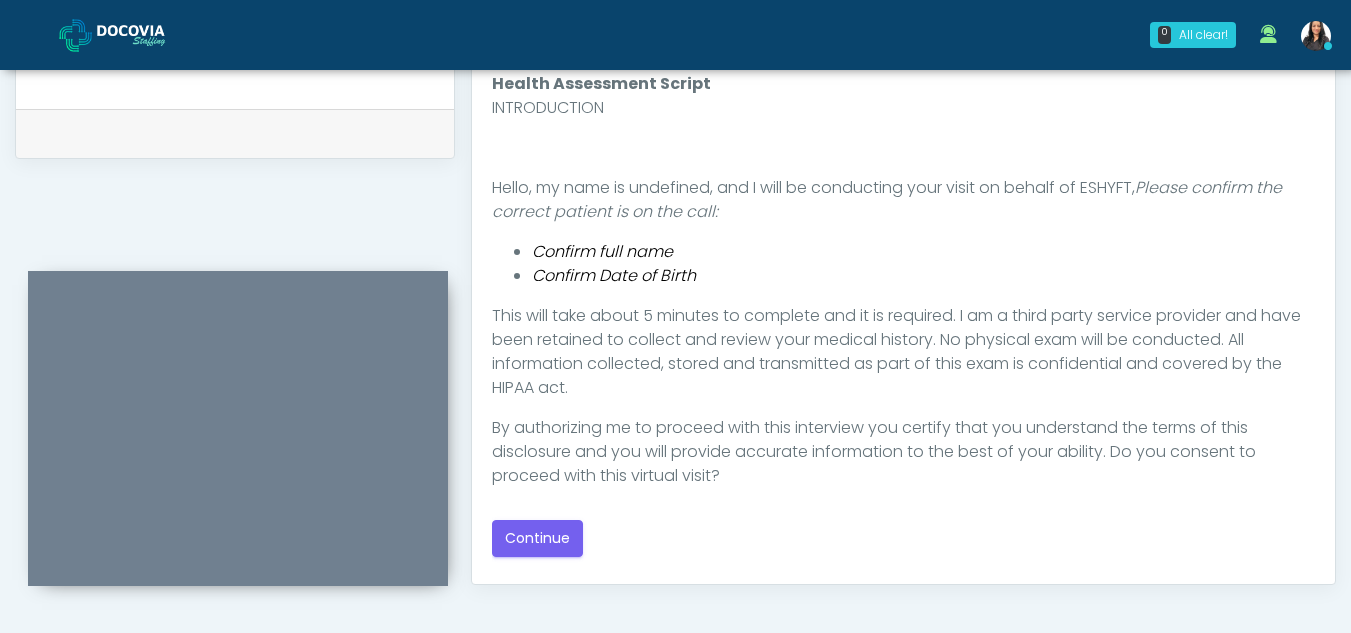 scroll, scrollTop: 945, scrollLeft: 0, axis: vertical 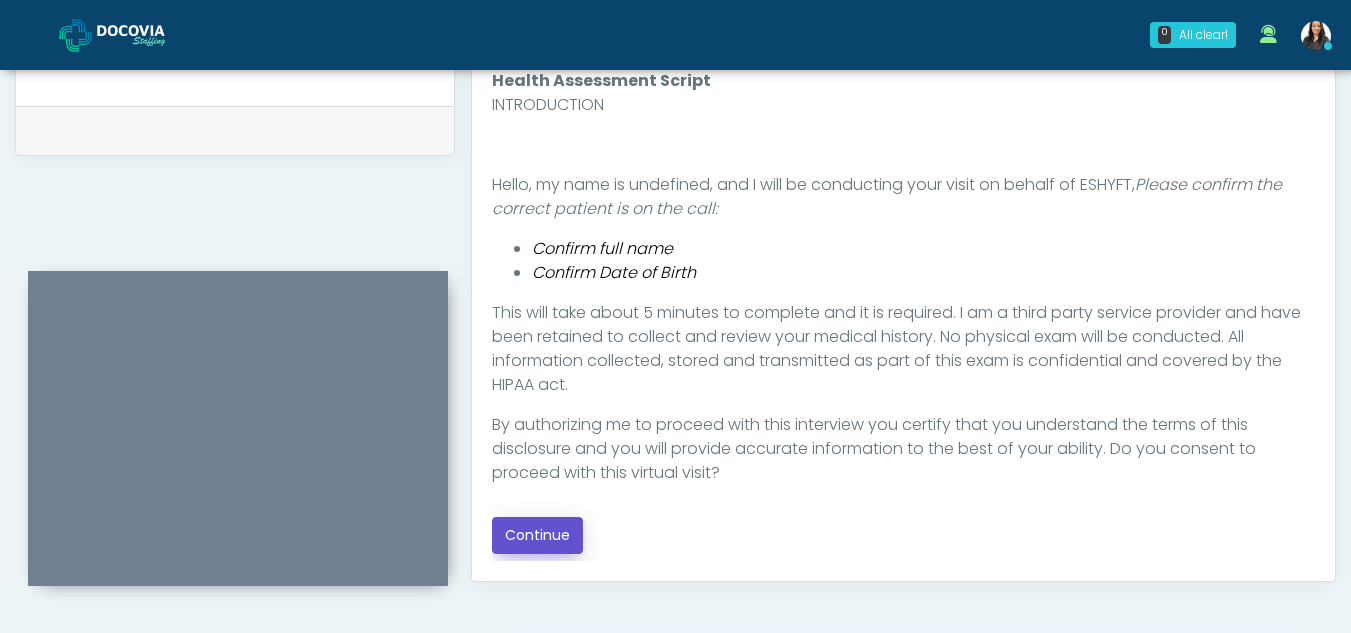click on "Continue" at bounding box center [537, 535] 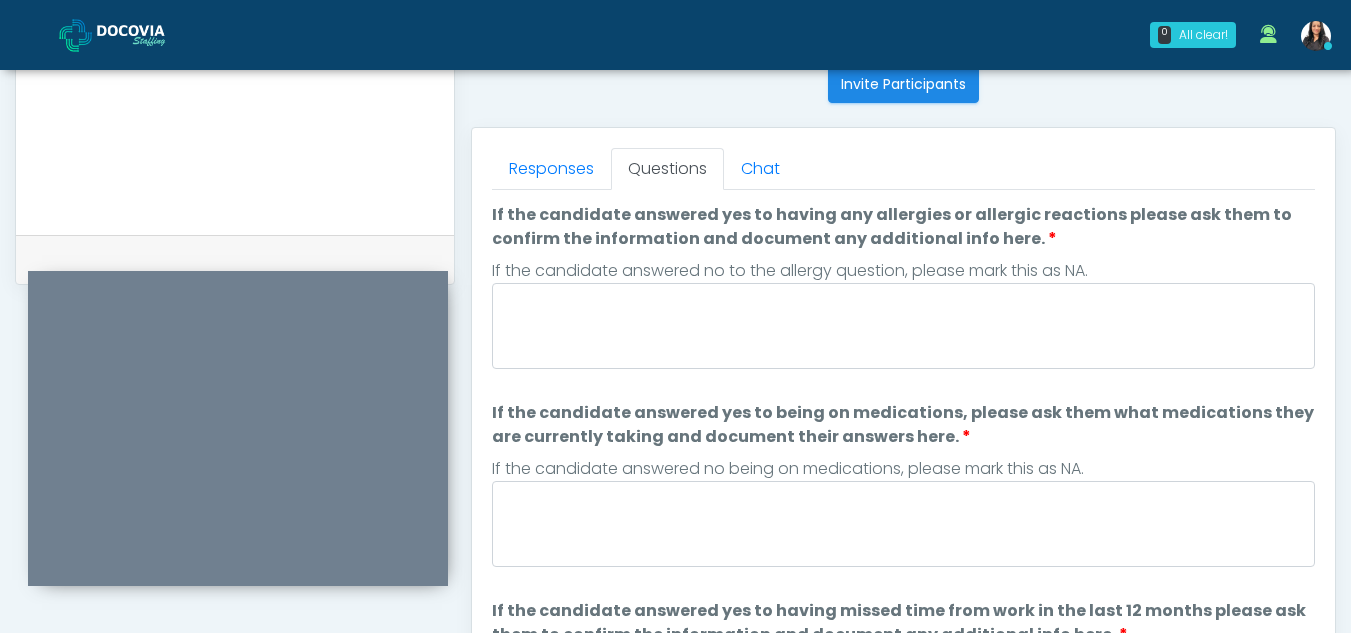 scroll, scrollTop: 786, scrollLeft: 0, axis: vertical 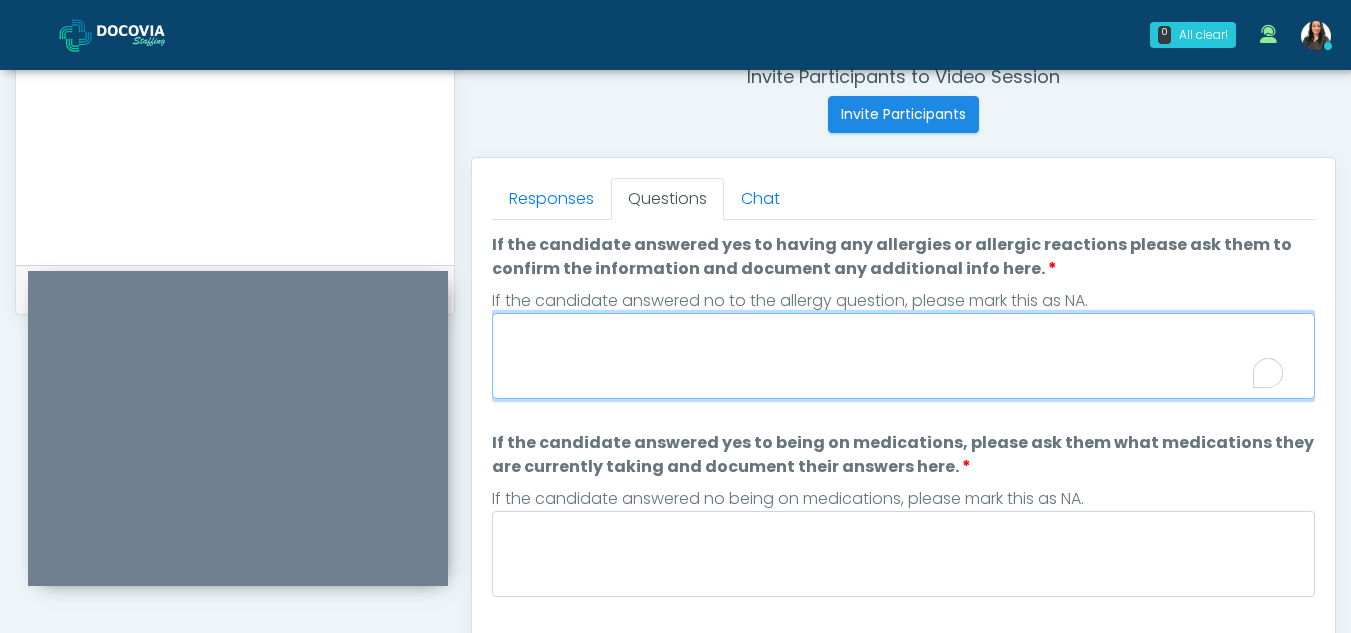 click on "If the candidate answered yes to having any allergies or allergic reactions please ask them to confirm the information and document any additional info here." at bounding box center (903, 356) 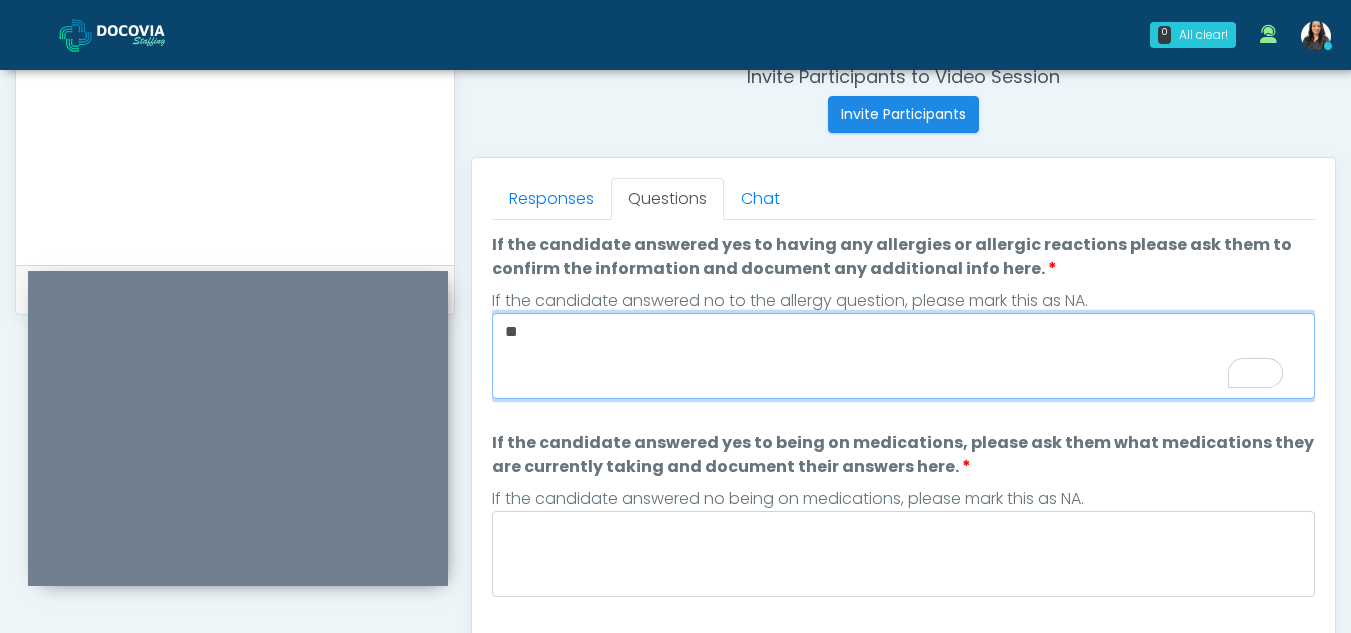 type on "**" 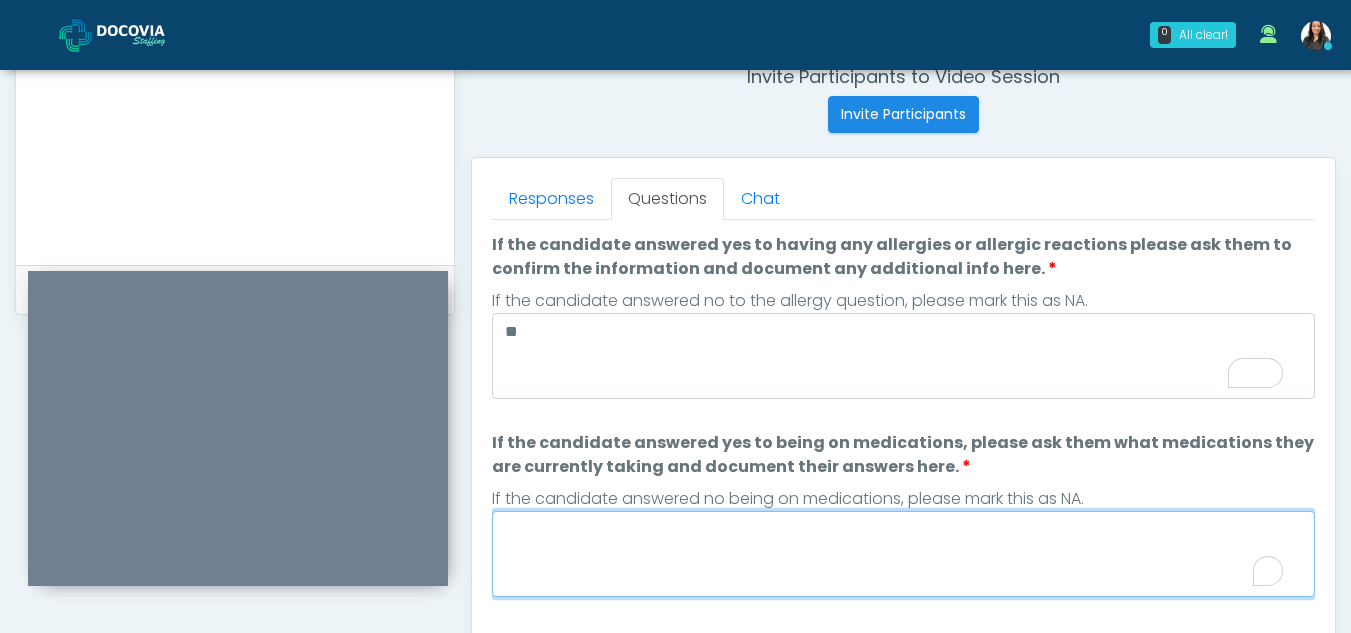 click on "If the candidate answered yes to being on medications, please ask them what medications they are currently taking and document their answers here." at bounding box center (903, 554) 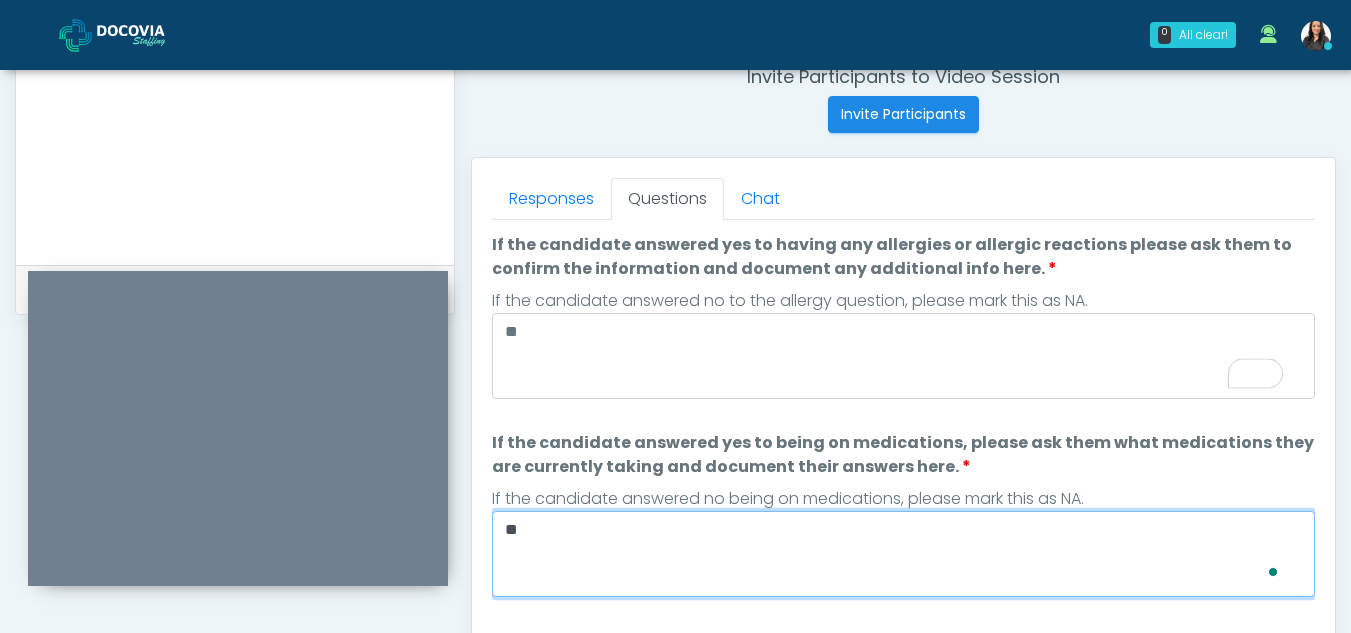 type on "*" 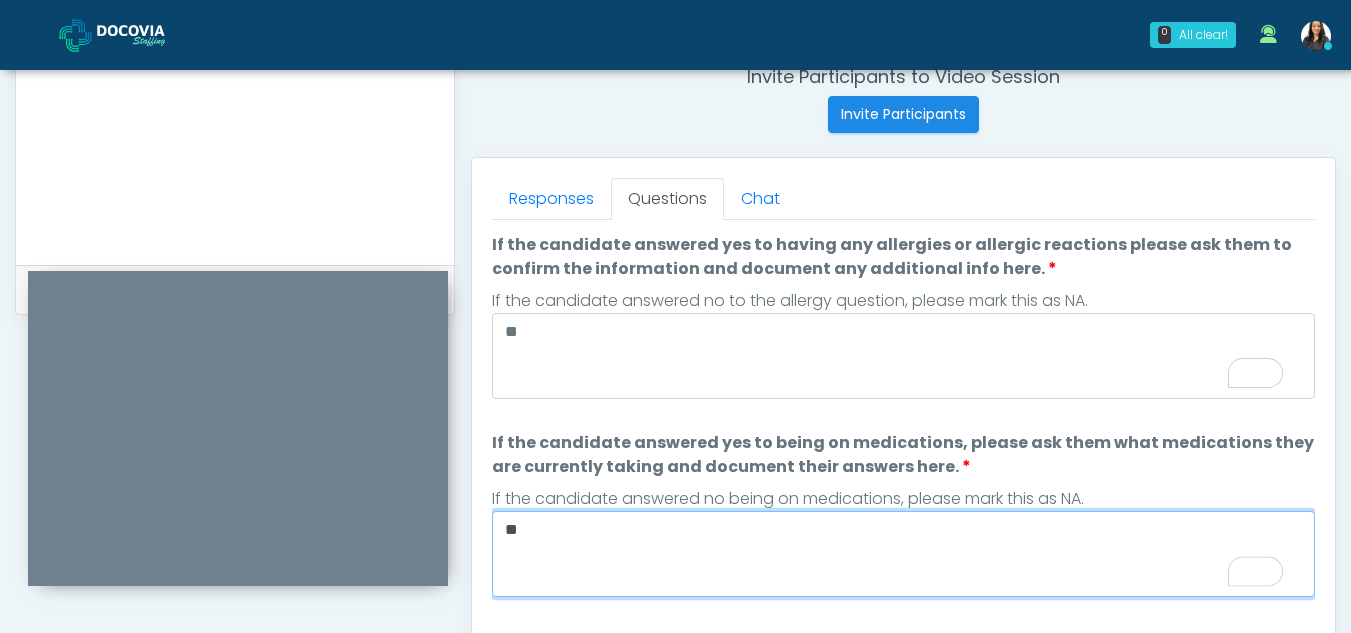 type on "**" 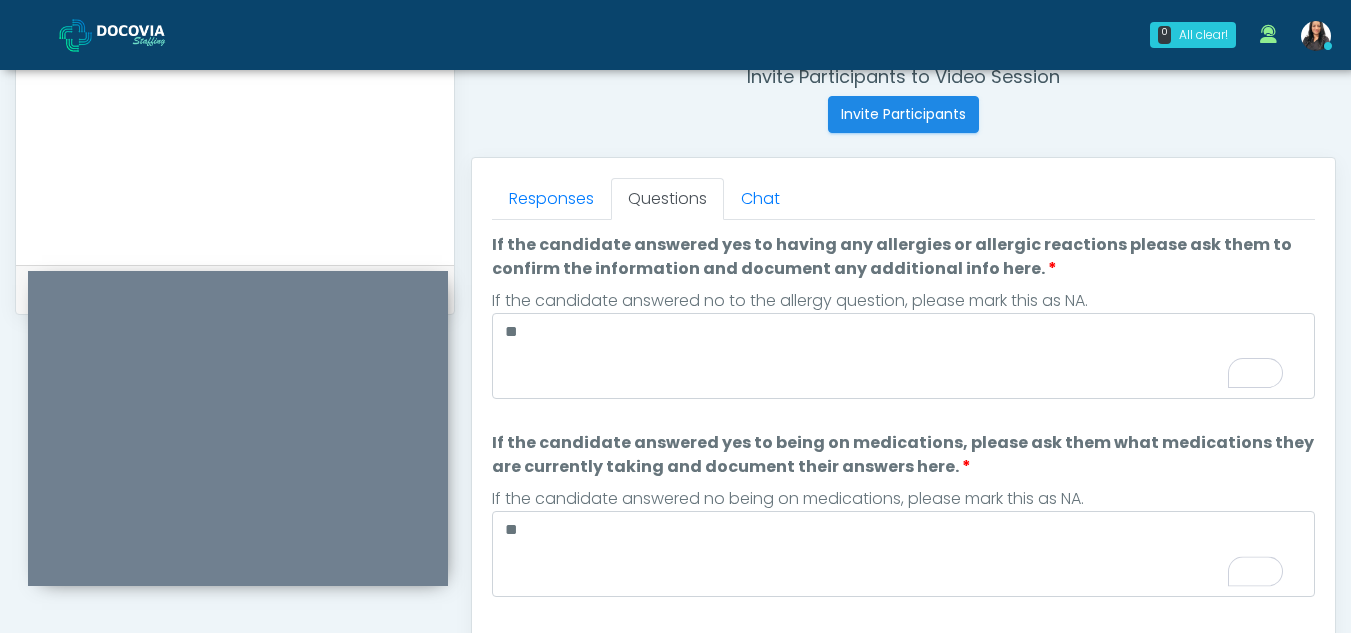 scroll, scrollTop: 57, scrollLeft: 0, axis: vertical 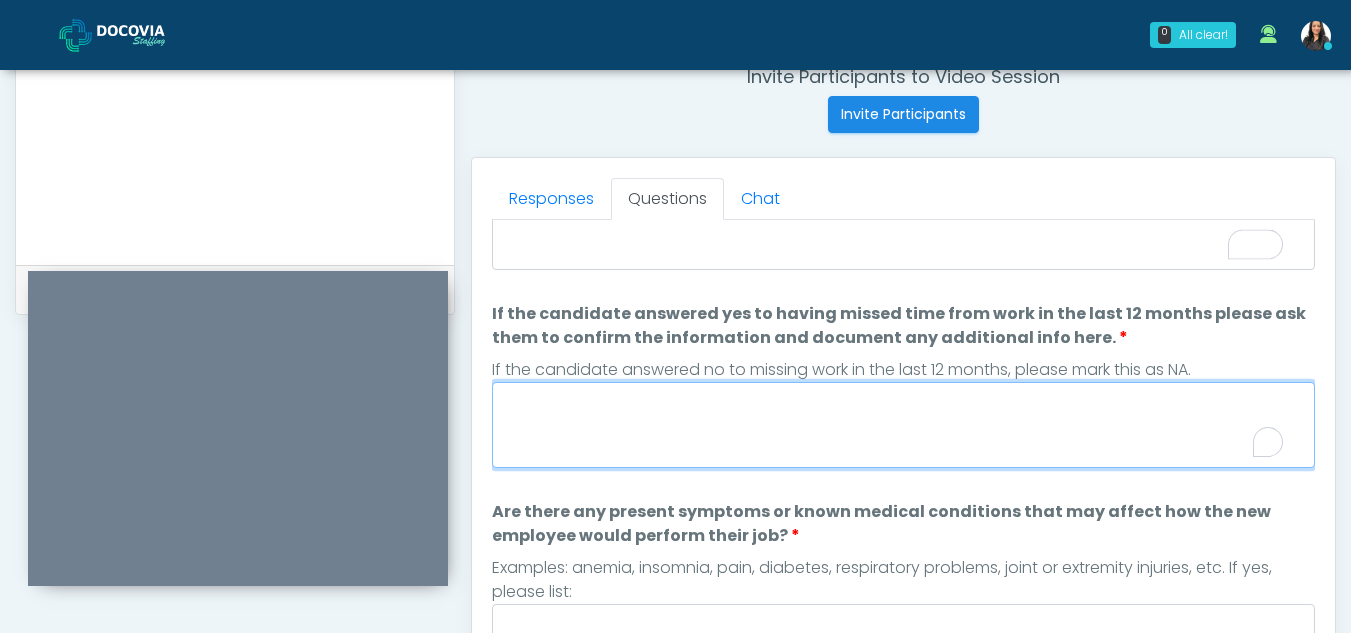 click on "If the candidate answered yes to having missed time from work in the last 12 months please ask them to confirm the information and document any additional info here." at bounding box center (903, 425) 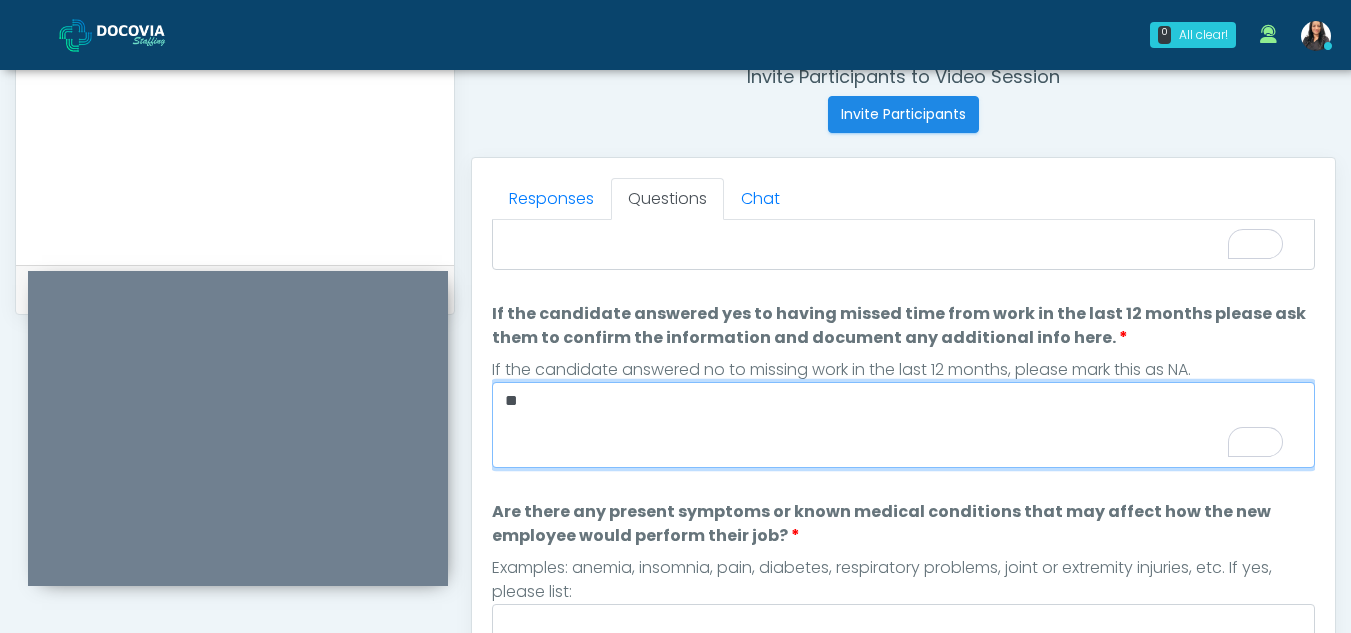 type on "**" 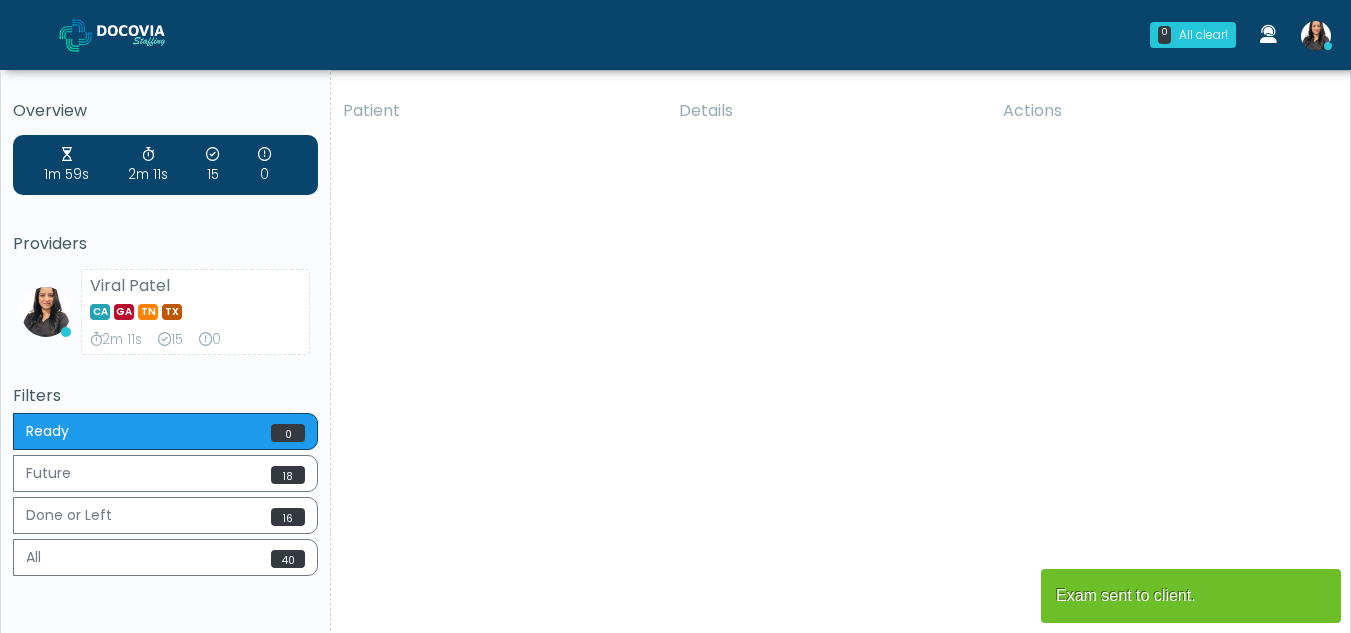 scroll, scrollTop: 0, scrollLeft: 0, axis: both 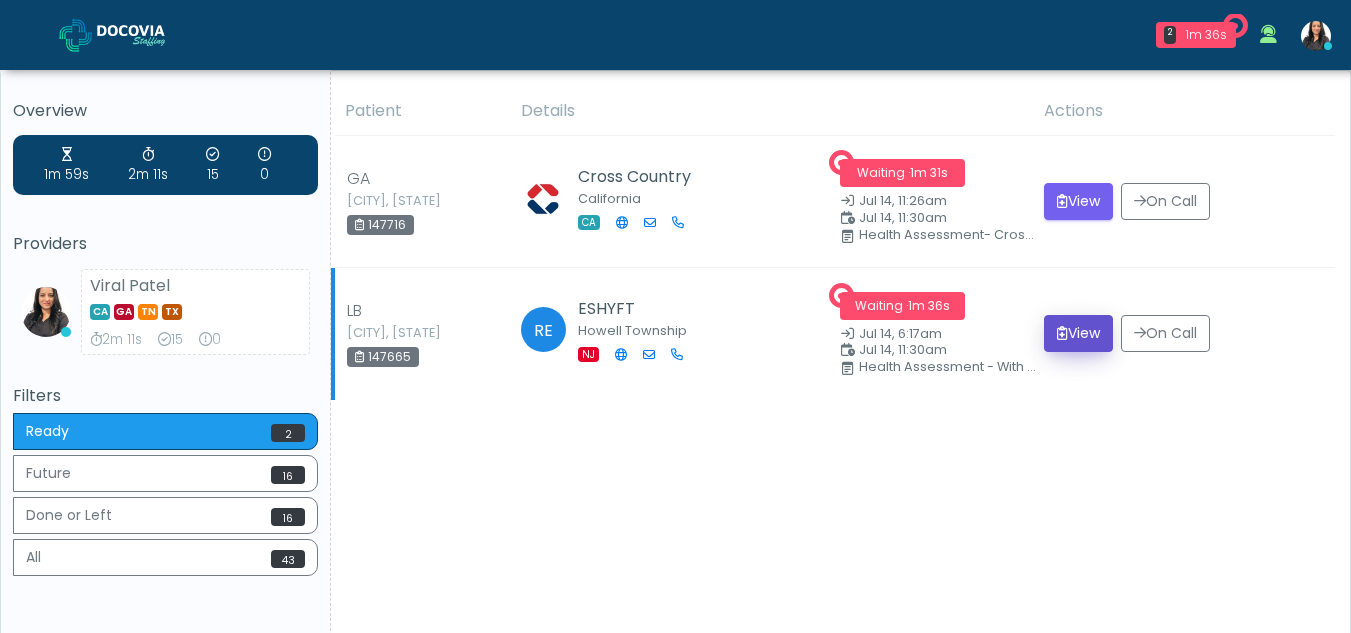 click on "View" at bounding box center (1078, 333) 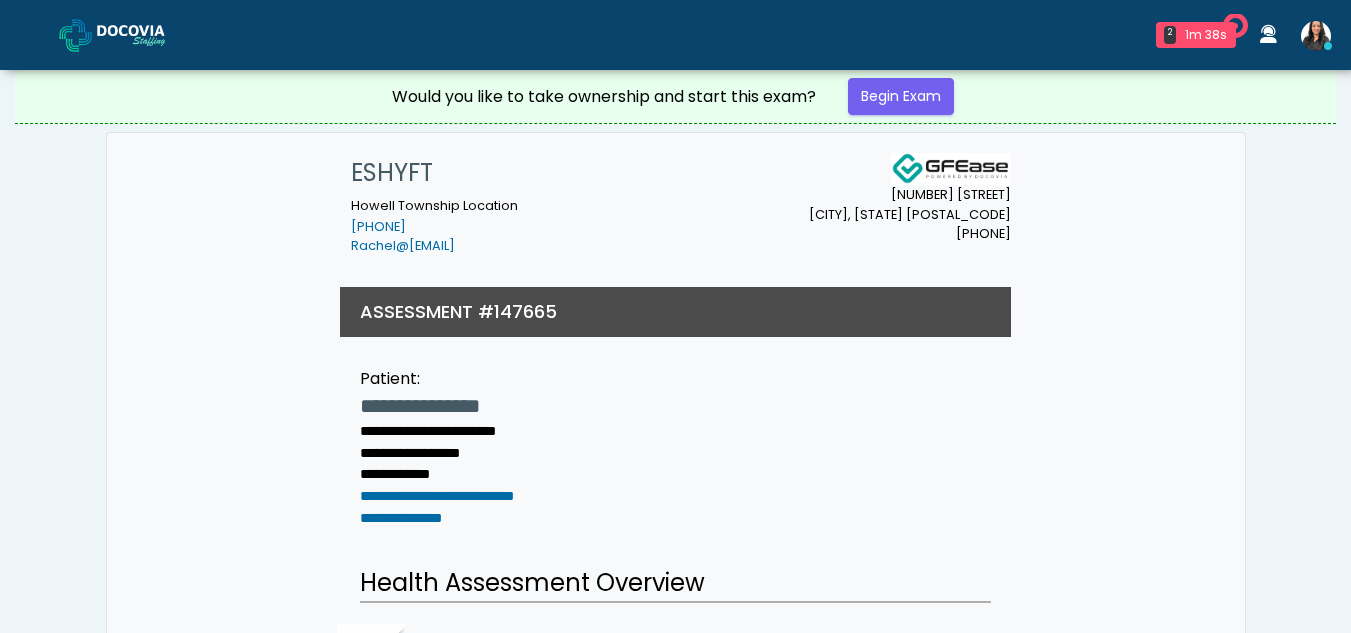 scroll, scrollTop: 0, scrollLeft: 0, axis: both 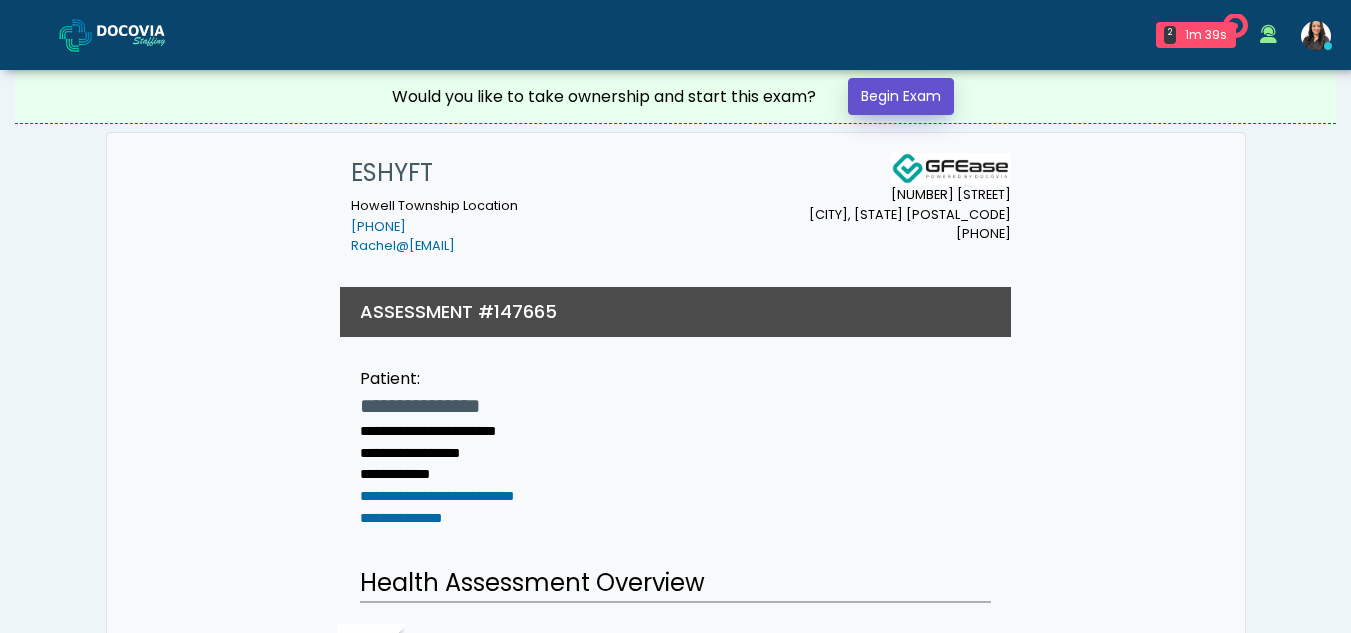 click on "Begin Exam" at bounding box center (901, 96) 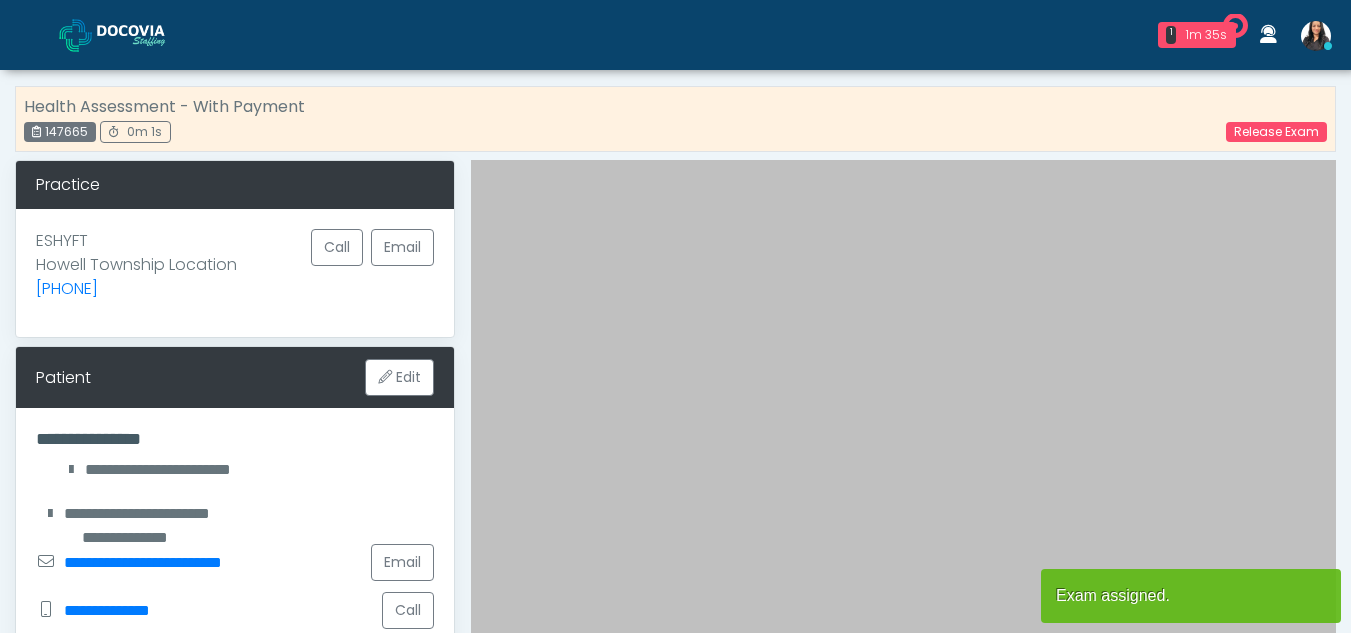 scroll, scrollTop: 0, scrollLeft: 0, axis: both 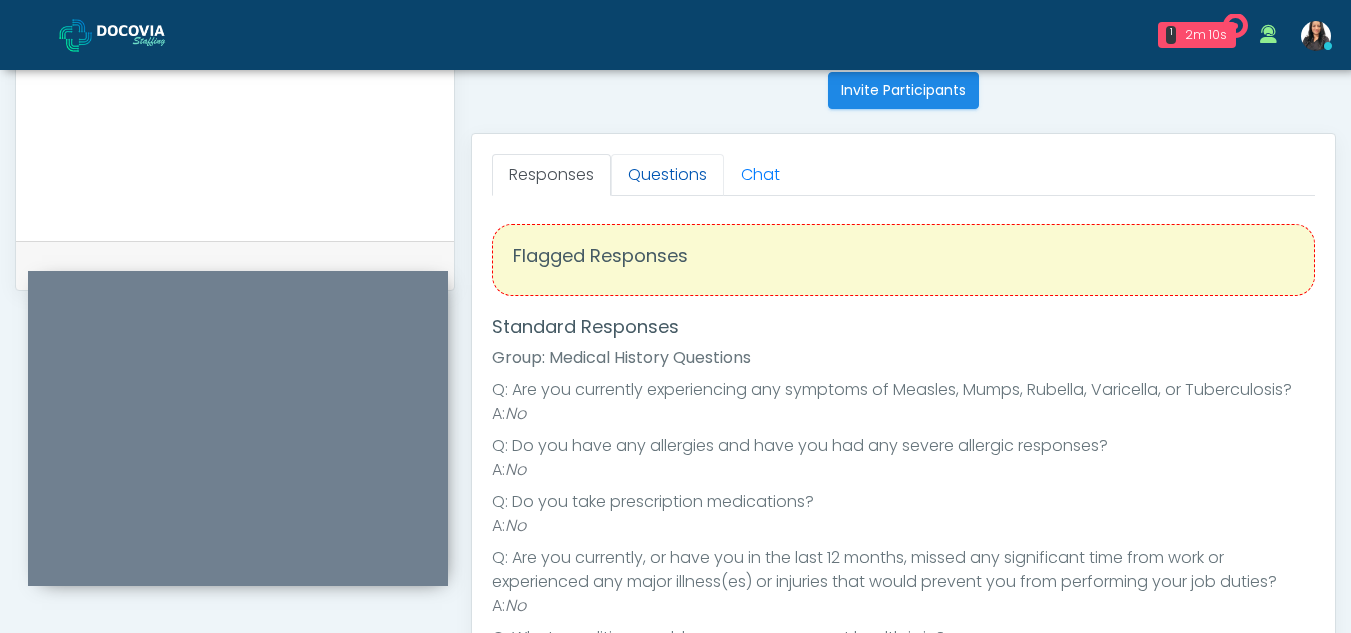 click on "Questions" at bounding box center [667, 175] 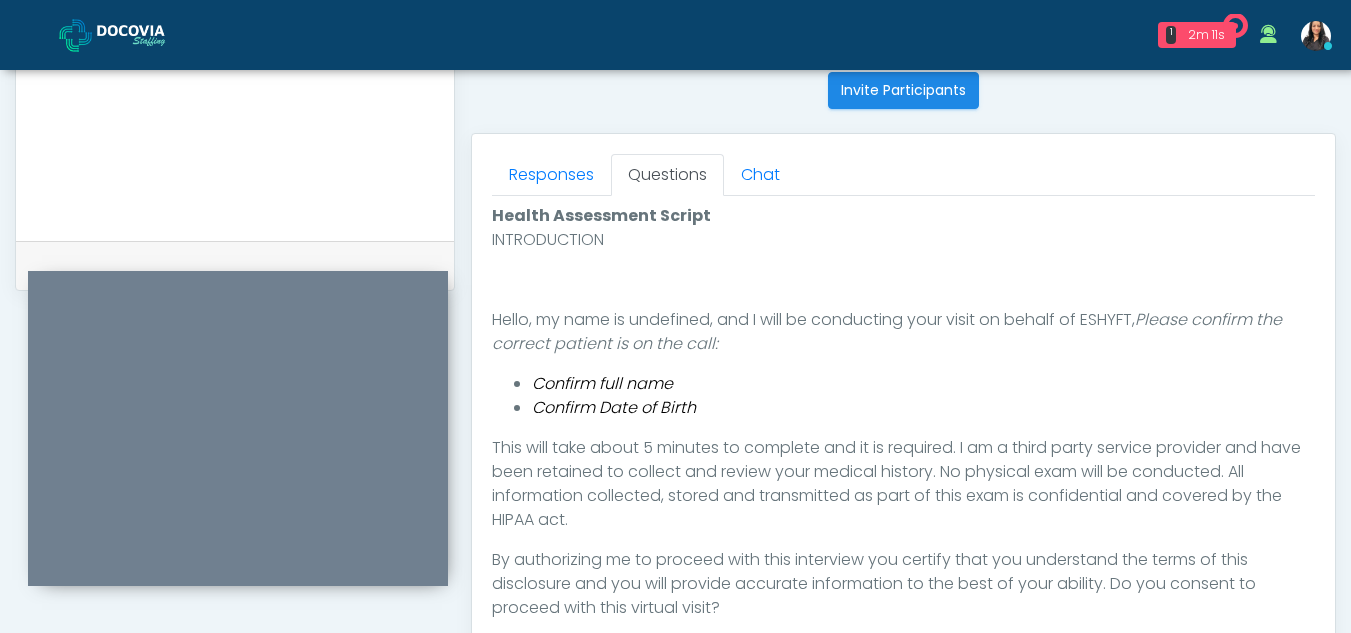 scroll, scrollTop: 1002, scrollLeft: 0, axis: vertical 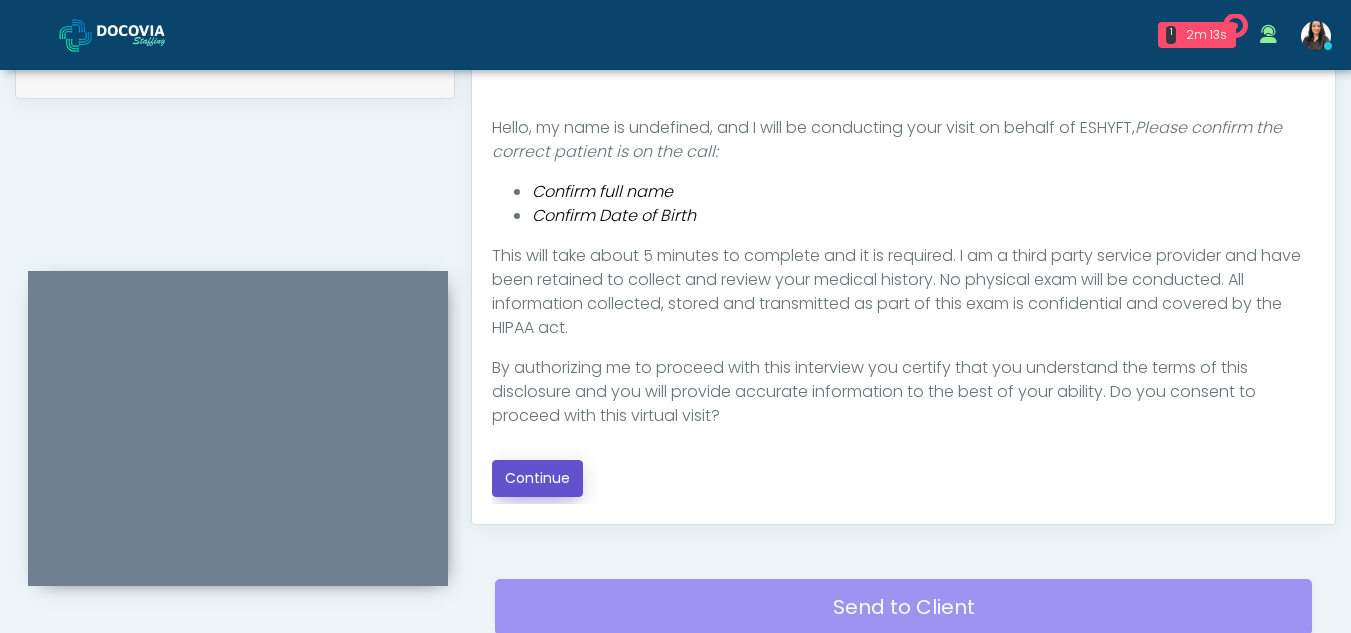 click on "Continue" at bounding box center (537, 478) 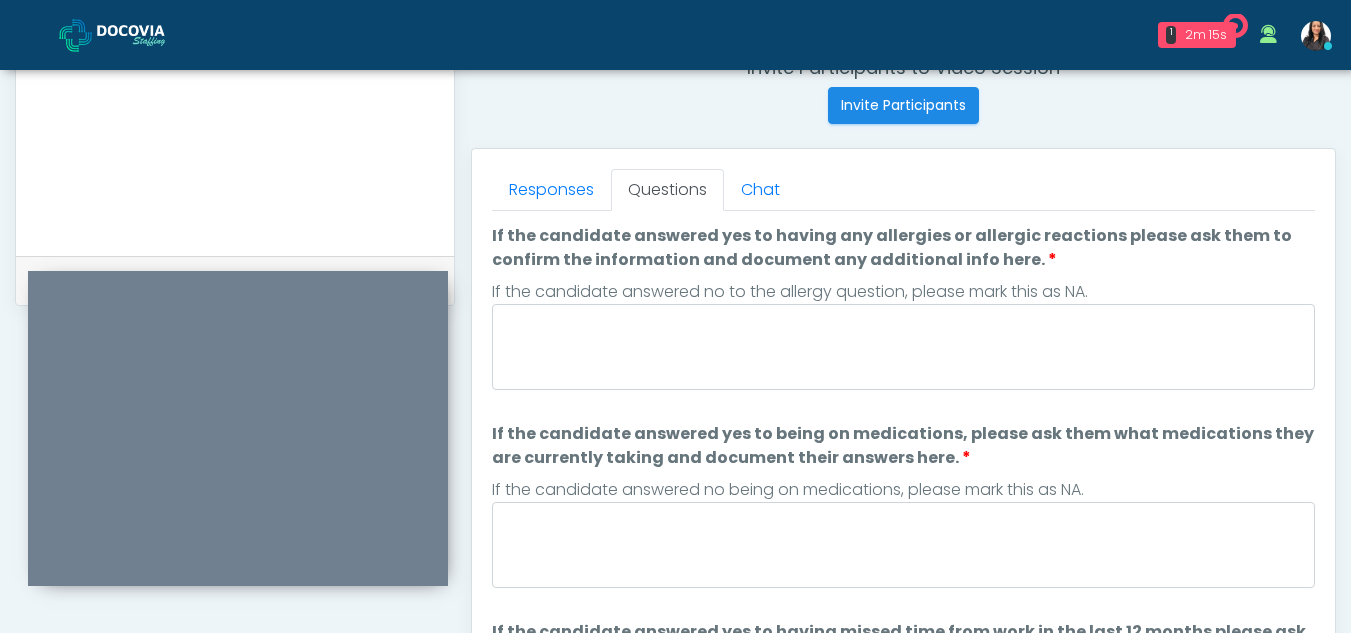 scroll, scrollTop: 777, scrollLeft: 0, axis: vertical 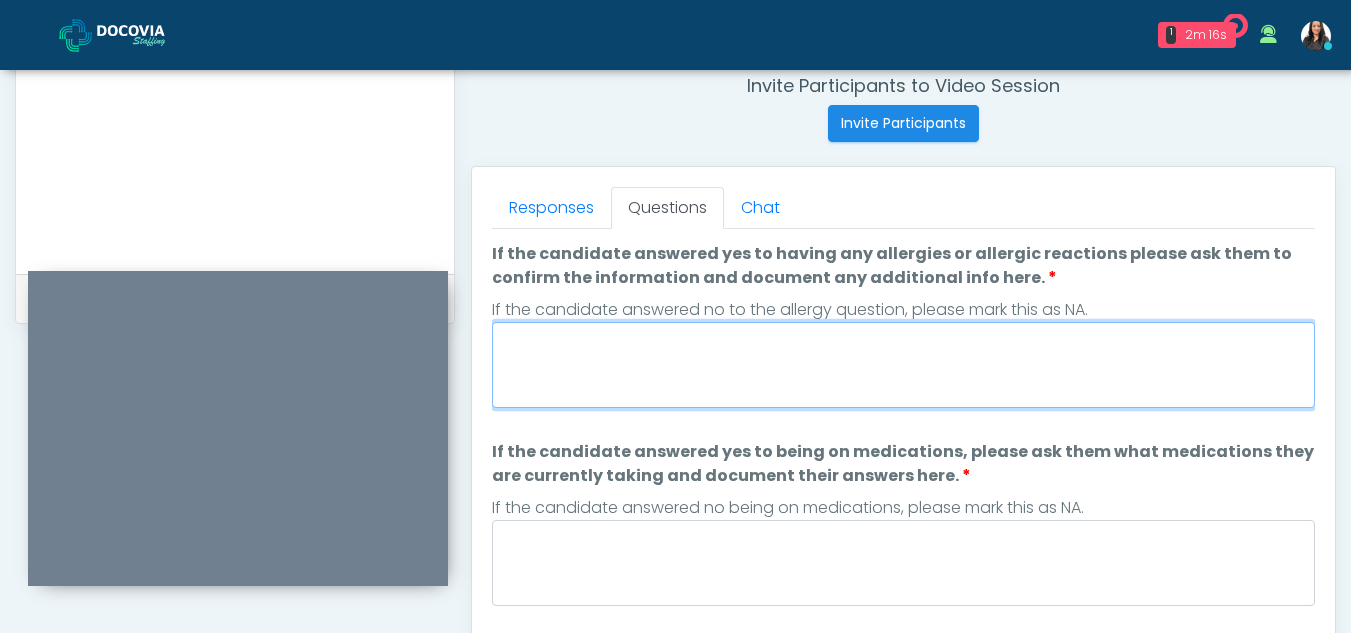 click on "If the candidate answered yes to having any allergies or allergic reactions please ask them to confirm the information and document any additional info here." at bounding box center [903, 365] 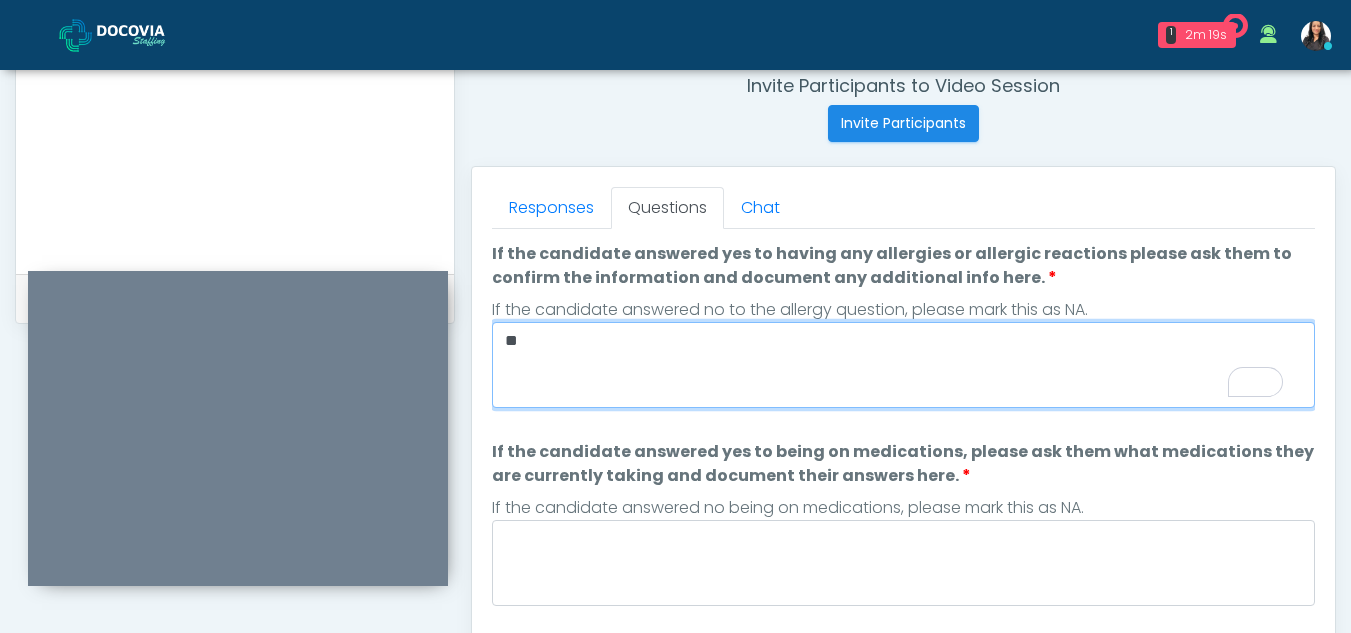 type on "**" 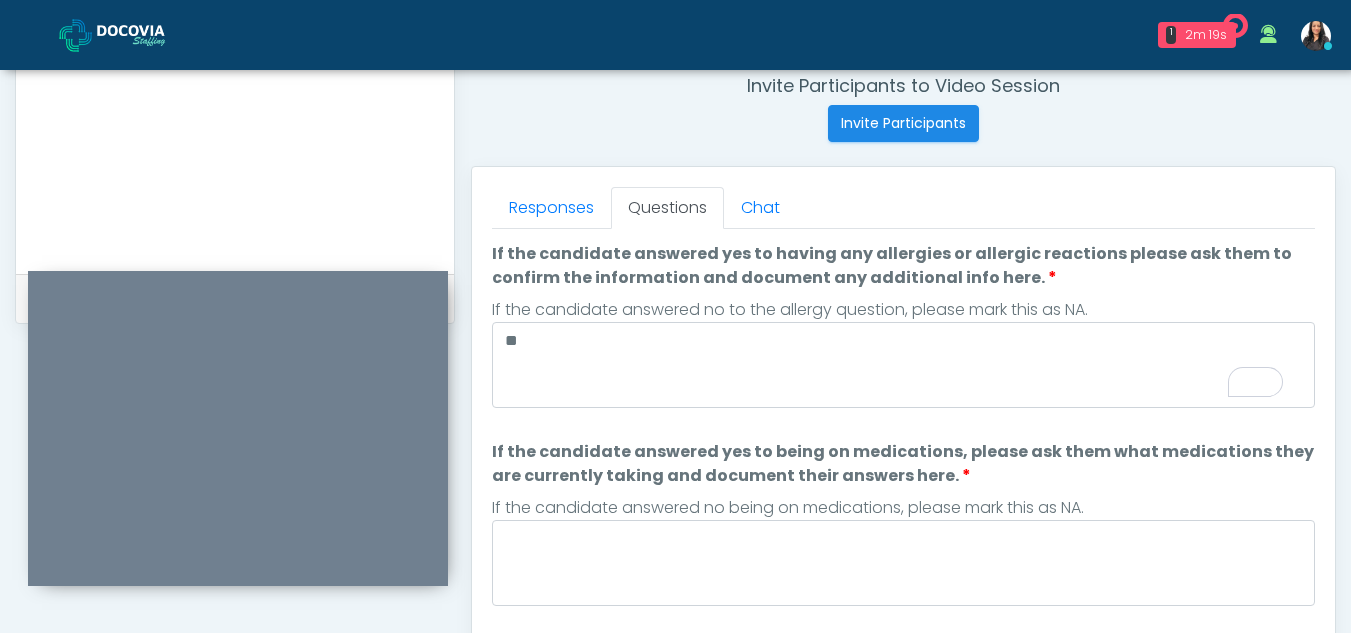 scroll, scrollTop: 205, scrollLeft: 0, axis: vertical 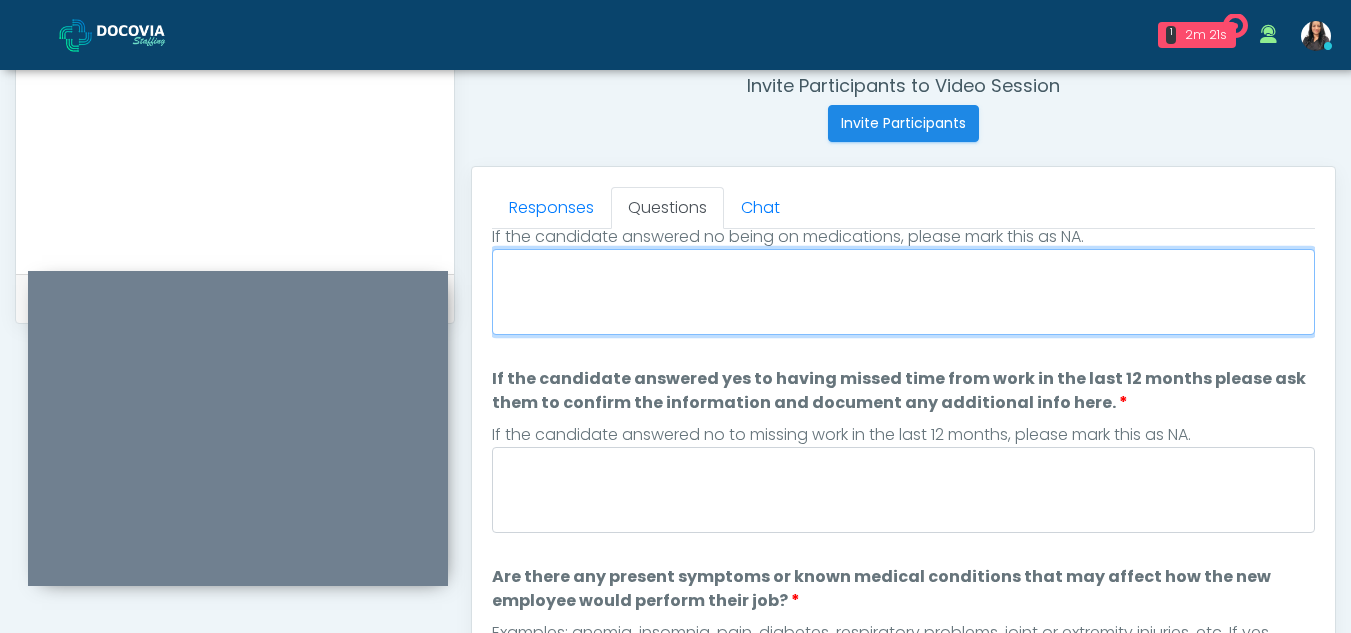 click on "If the candidate answered yes to being on medications, please ask them what medications they are currently taking and document their answers here." at bounding box center (903, 292) 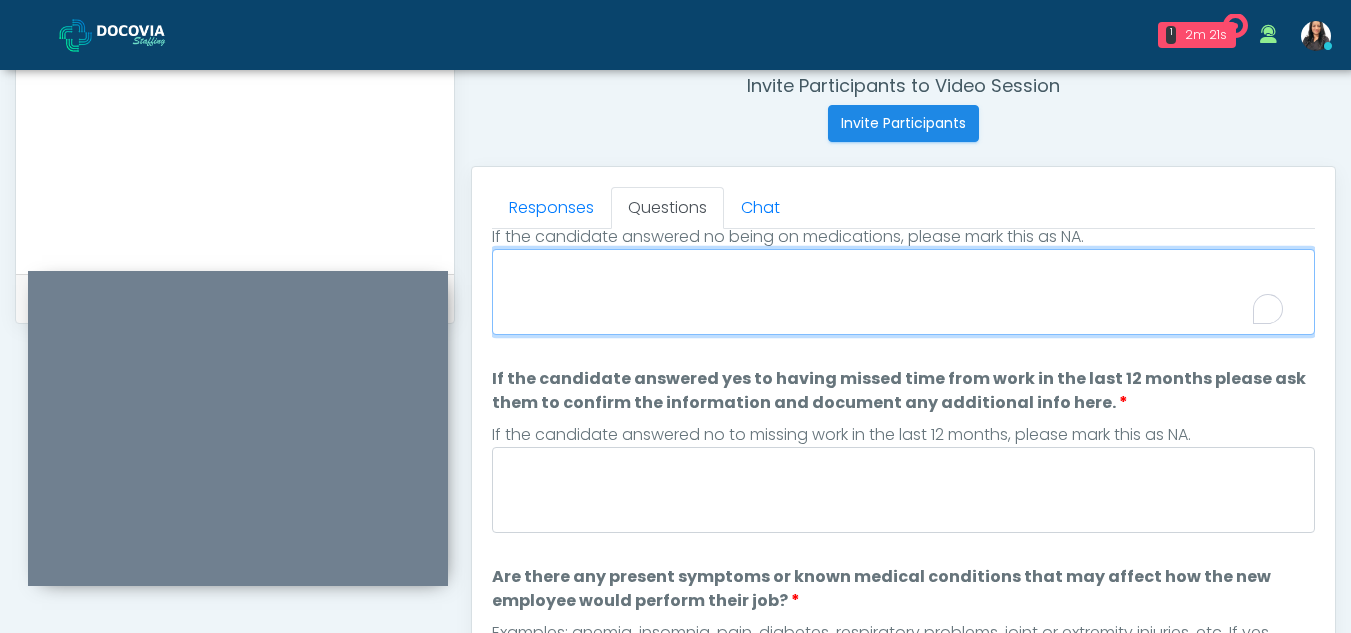 type on "*" 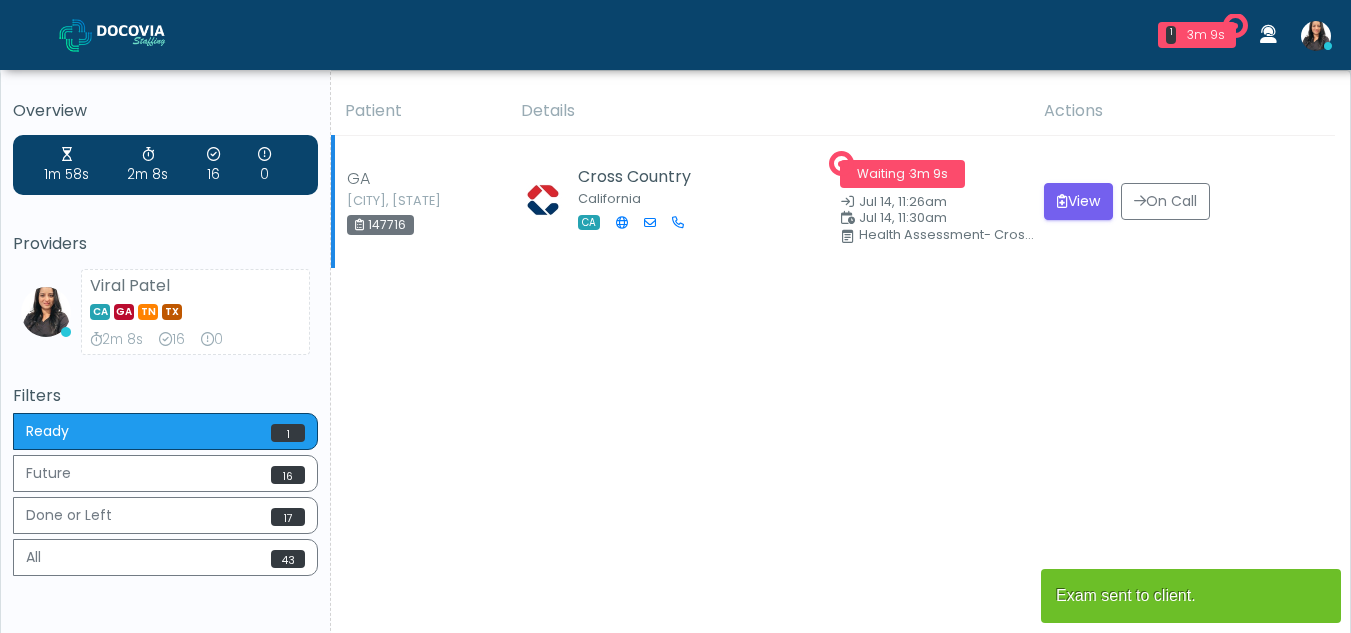 scroll, scrollTop: 0, scrollLeft: 0, axis: both 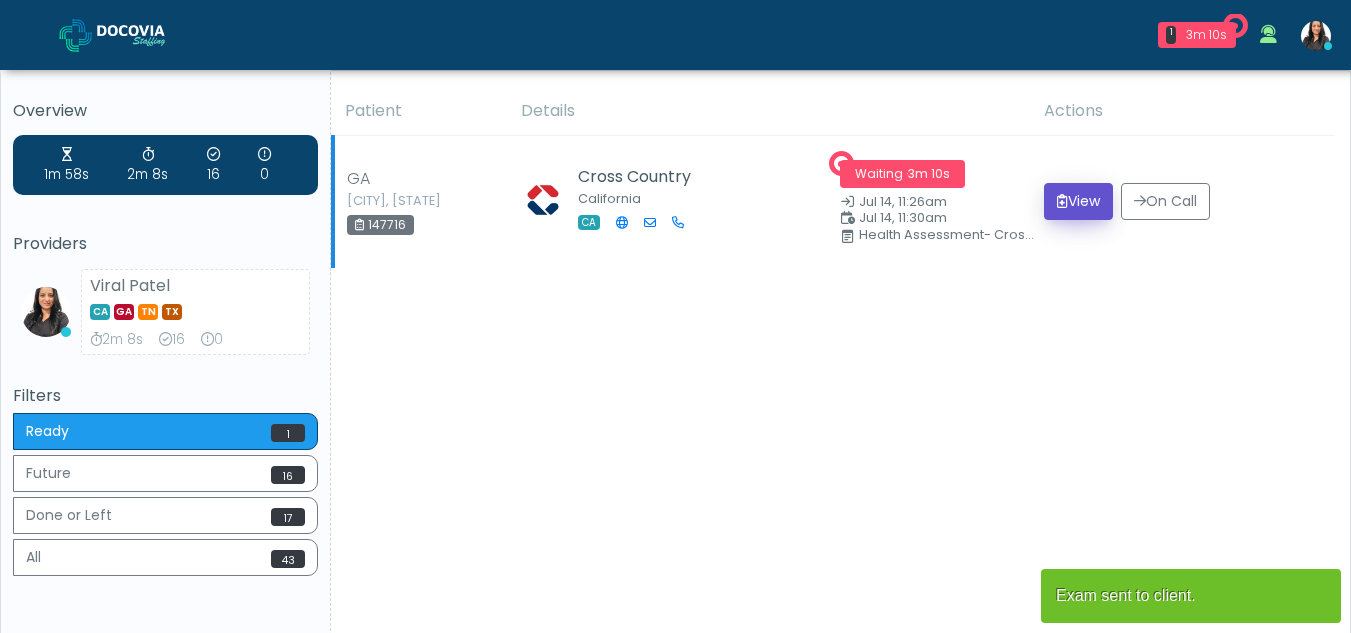 click on "View" at bounding box center (1078, 201) 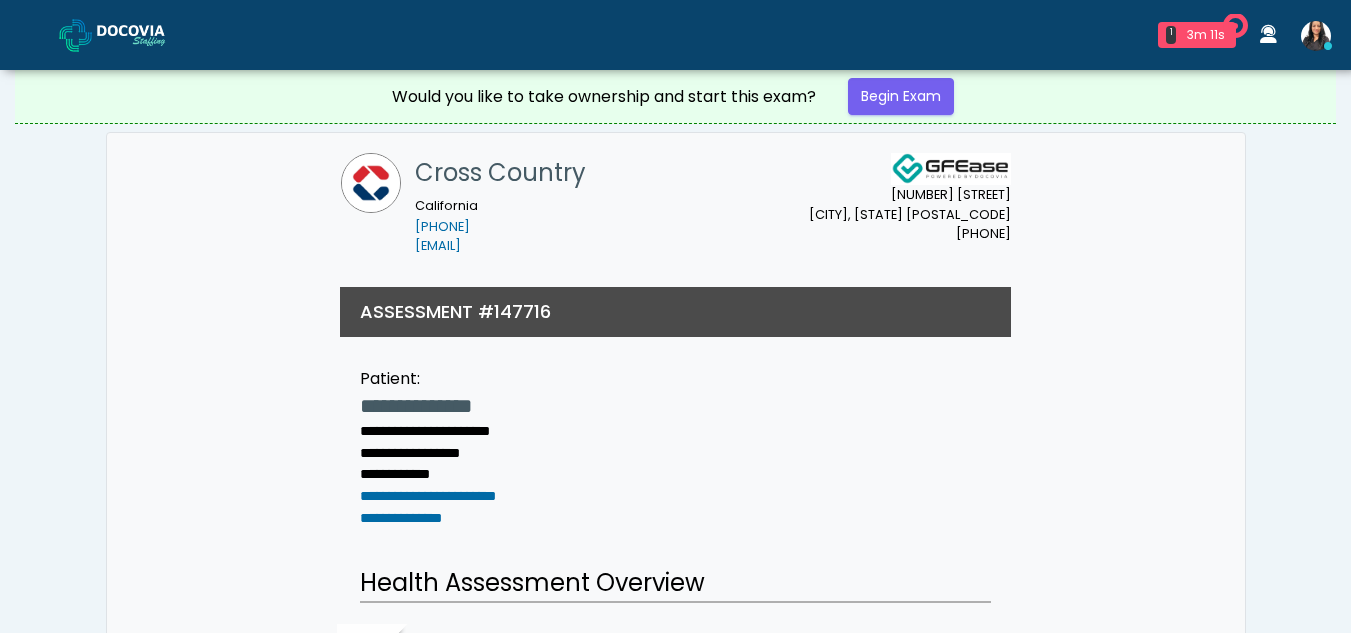 scroll, scrollTop: 0, scrollLeft: 0, axis: both 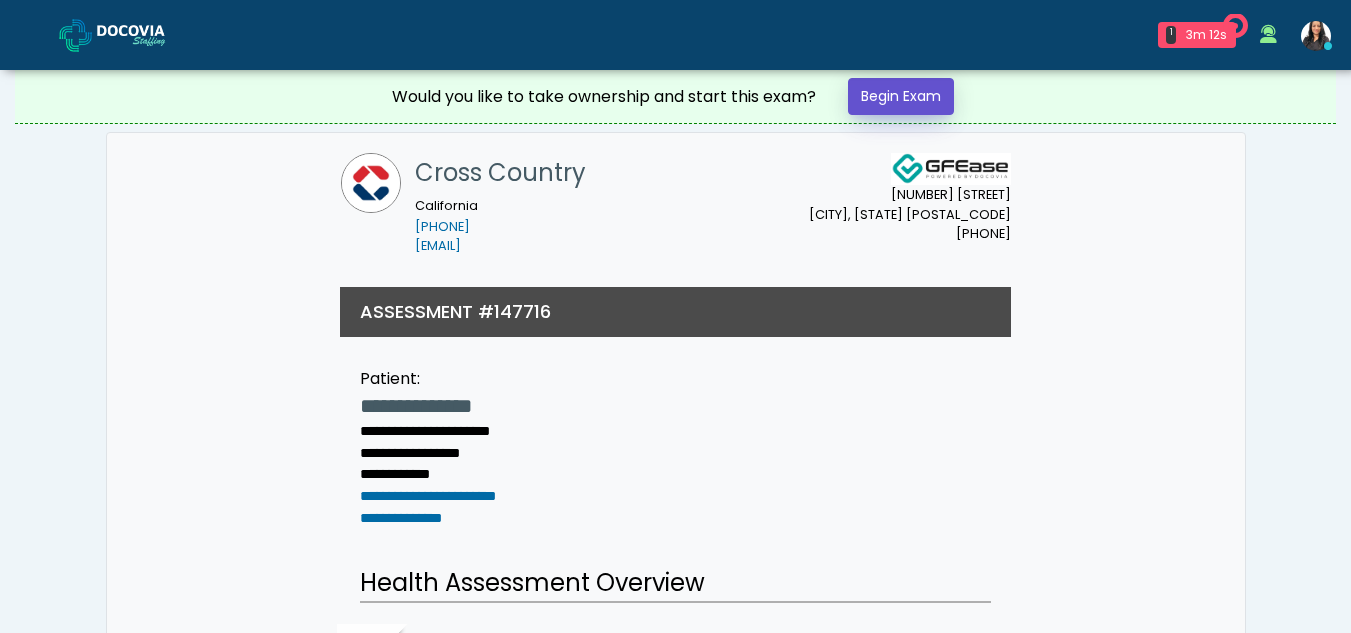 click on "Begin Exam" at bounding box center (901, 96) 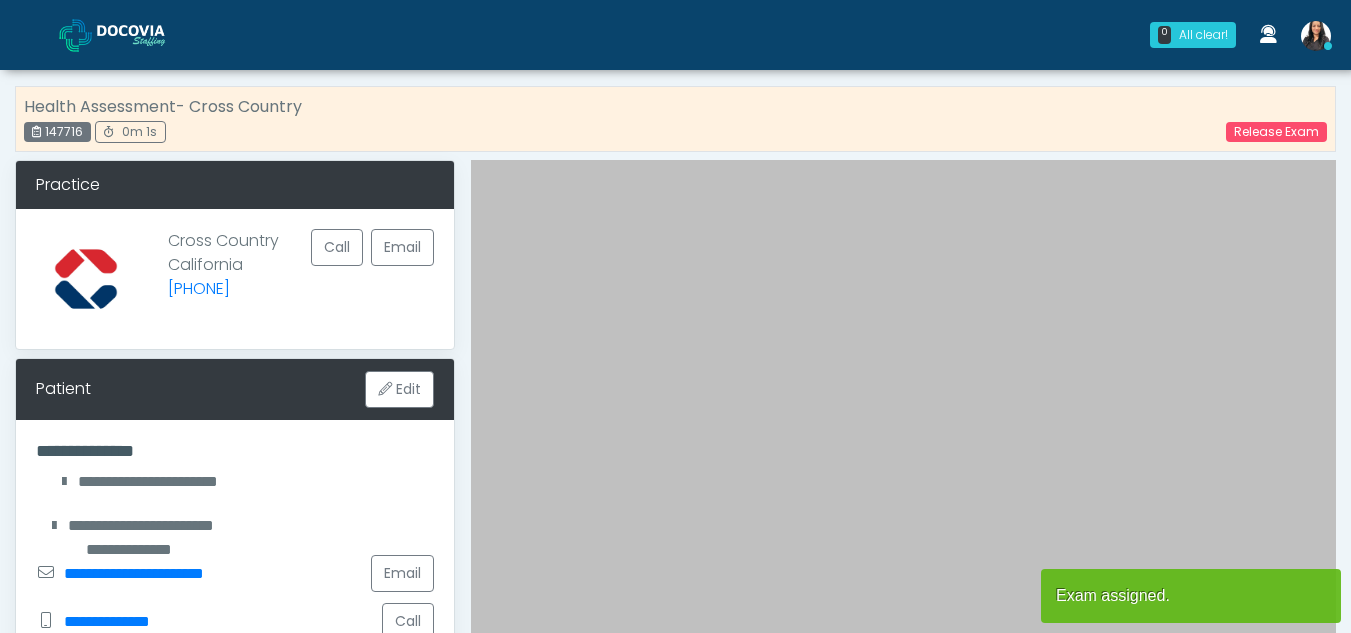 scroll, scrollTop: 0, scrollLeft: 0, axis: both 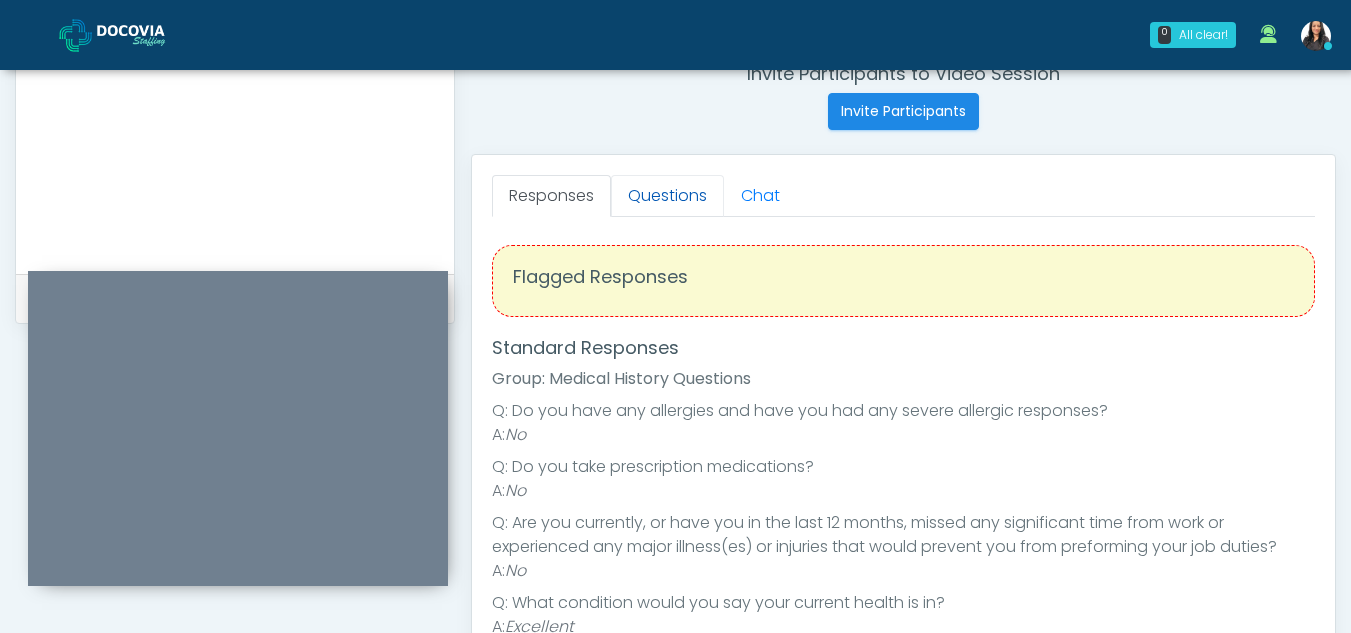 click on "Questions" at bounding box center [667, 196] 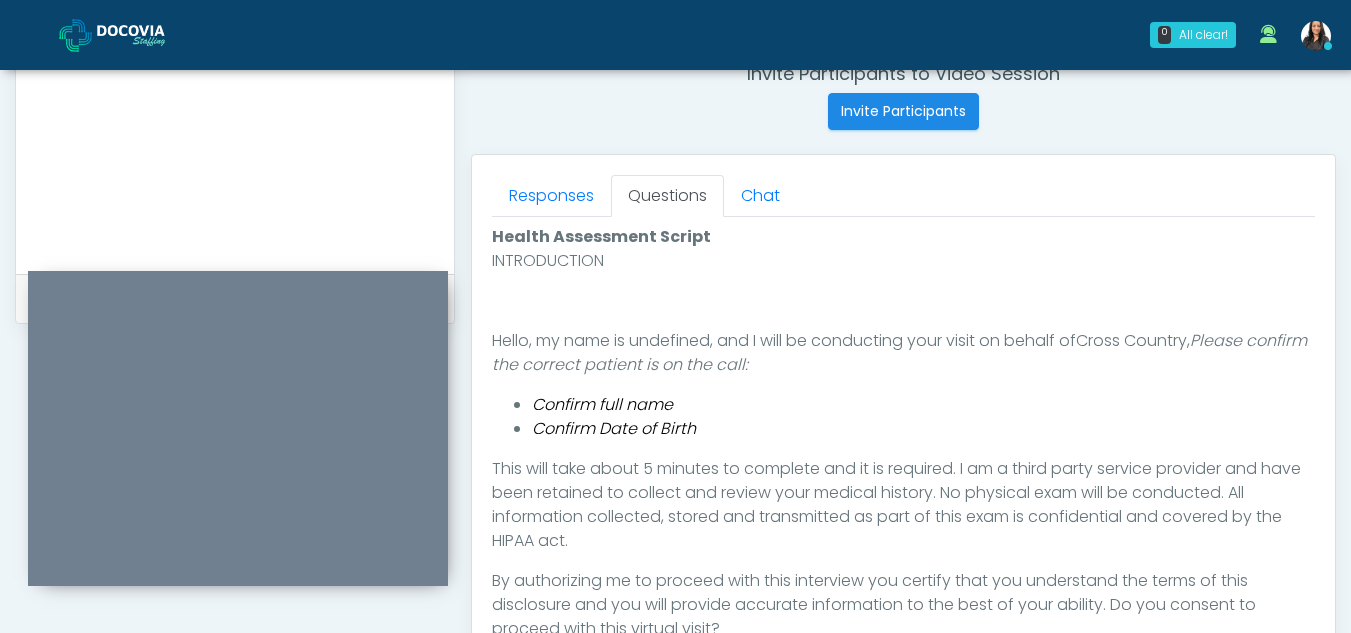 scroll, scrollTop: 1018, scrollLeft: 0, axis: vertical 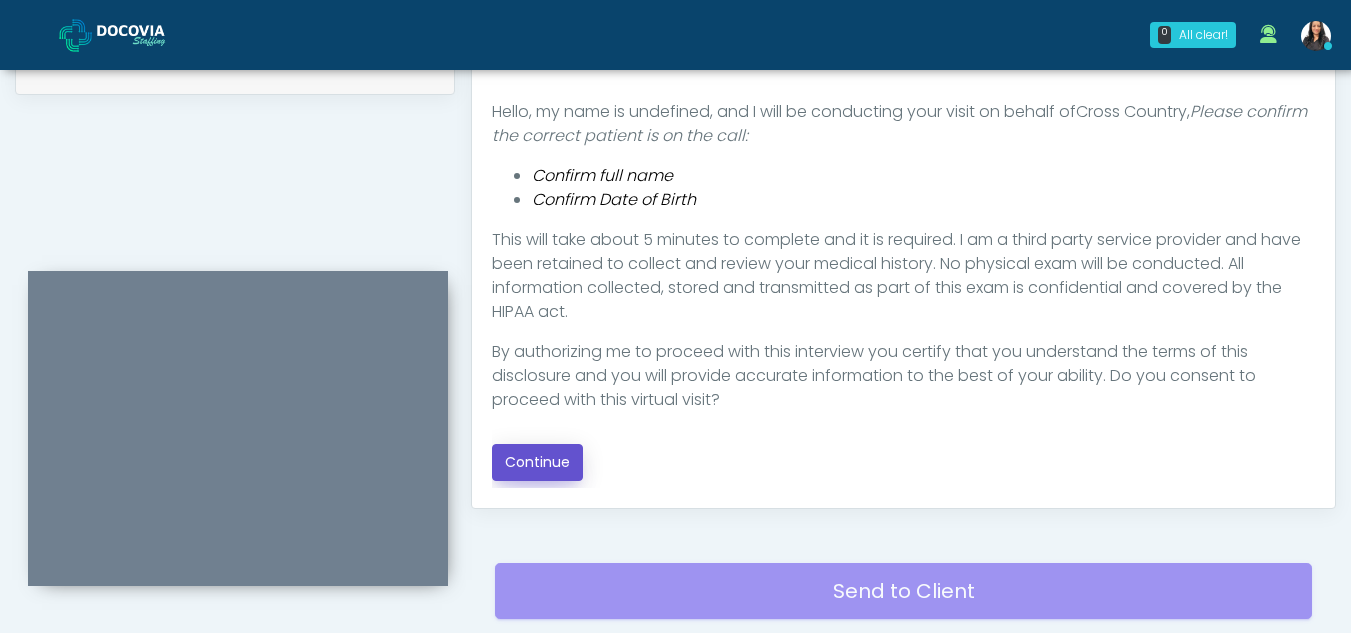 click on "Continue" at bounding box center [537, 462] 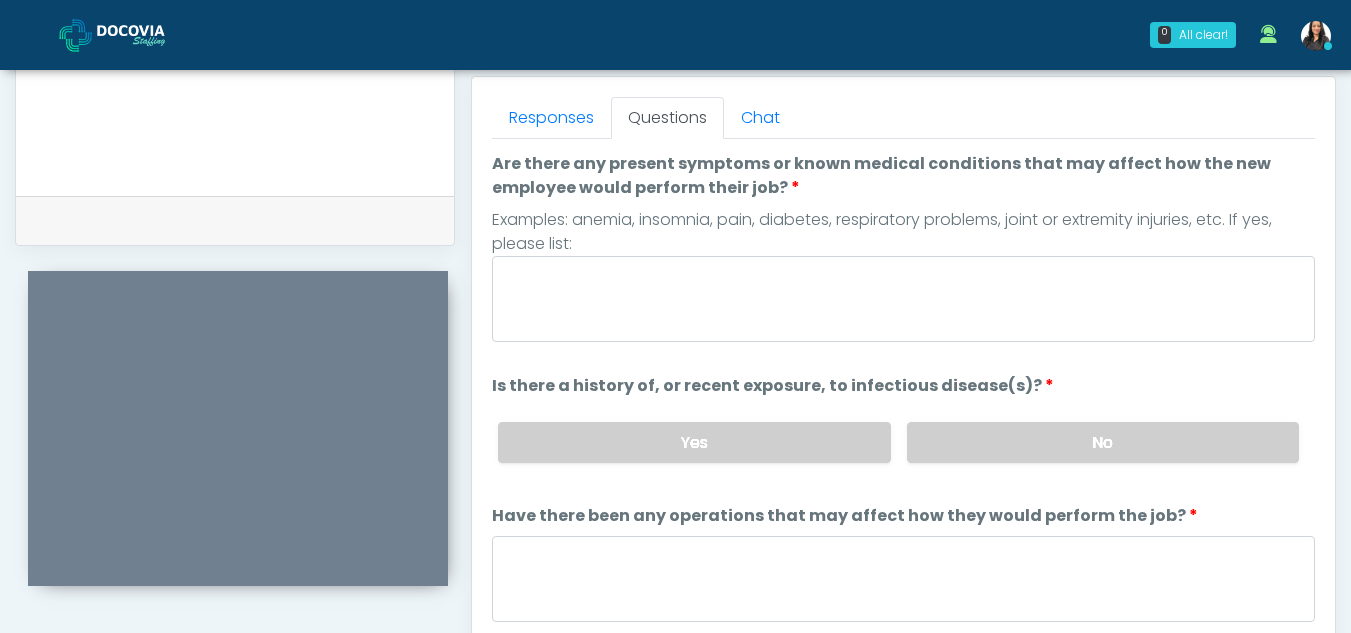 scroll, scrollTop: 831, scrollLeft: 0, axis: vertical 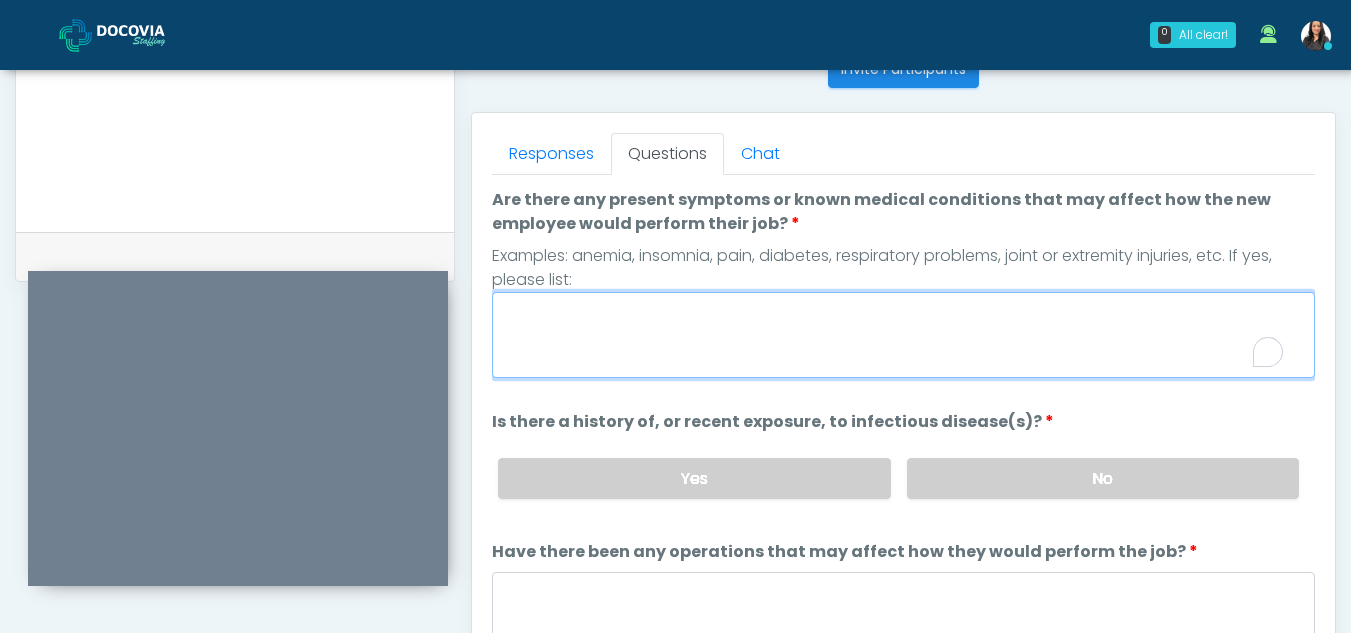 click on "Are there any present symptoms or known medical conditions that may affect how the new employee would perform their job?" at bounding box center (903, 335) 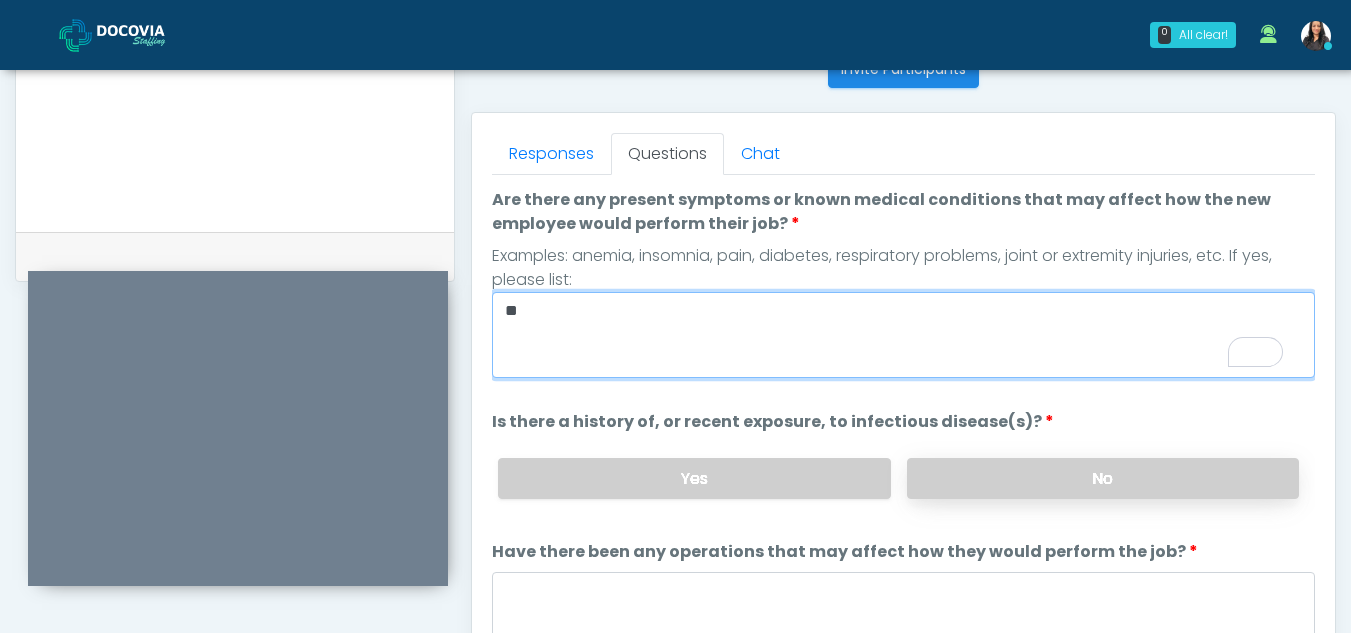 type on "**" 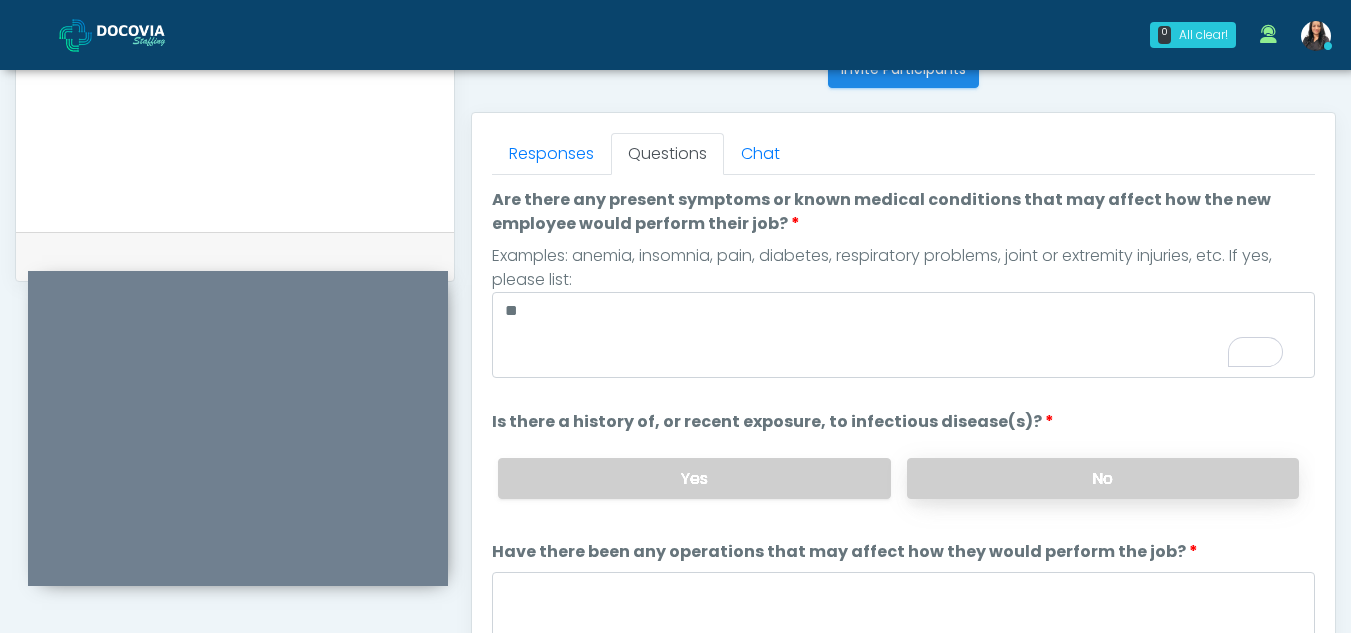 click on "No" at bounding box center (1103, 478) 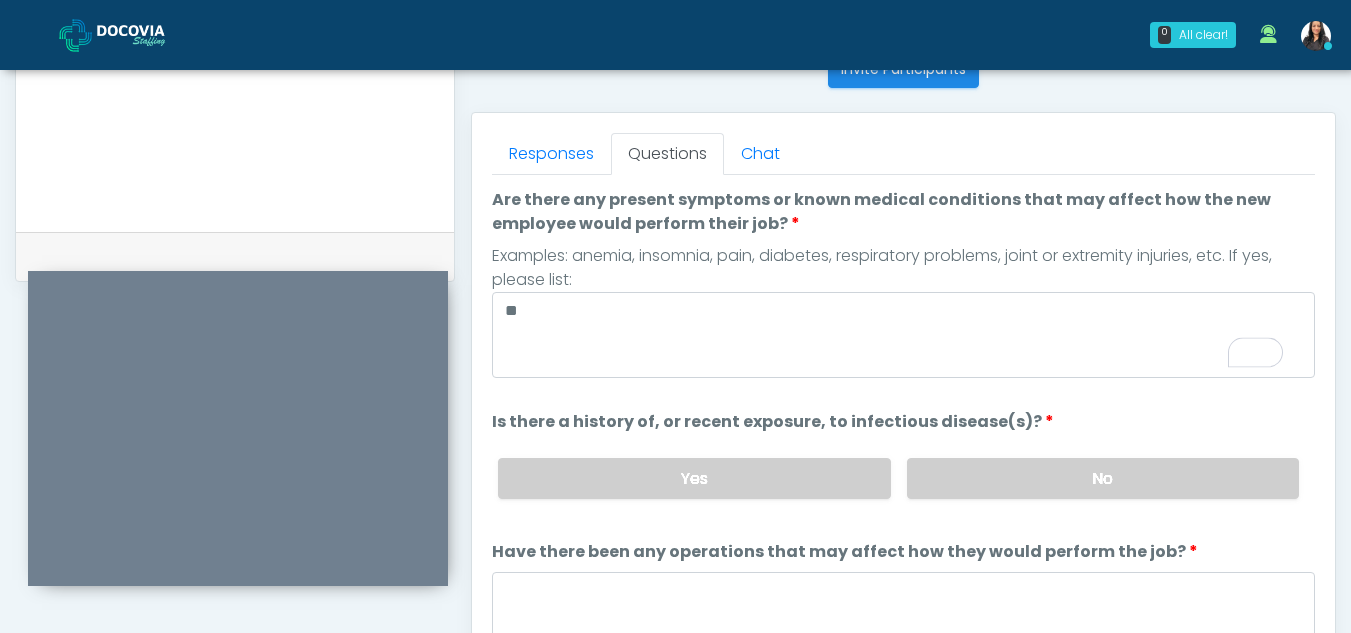 scroll, scrollTop: 119, scrollLeft: 0, axis: vertical 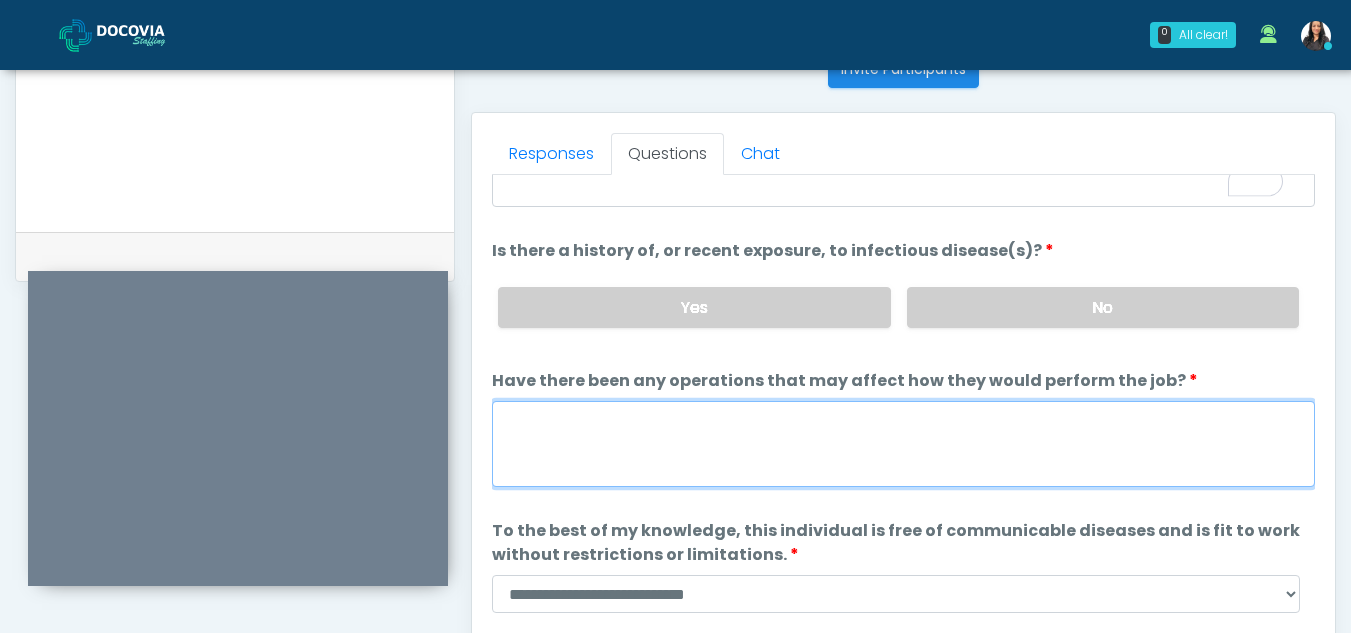 click on "Have there been any operations that may affect how they would perform the job?" at bounding box center [903, 444] 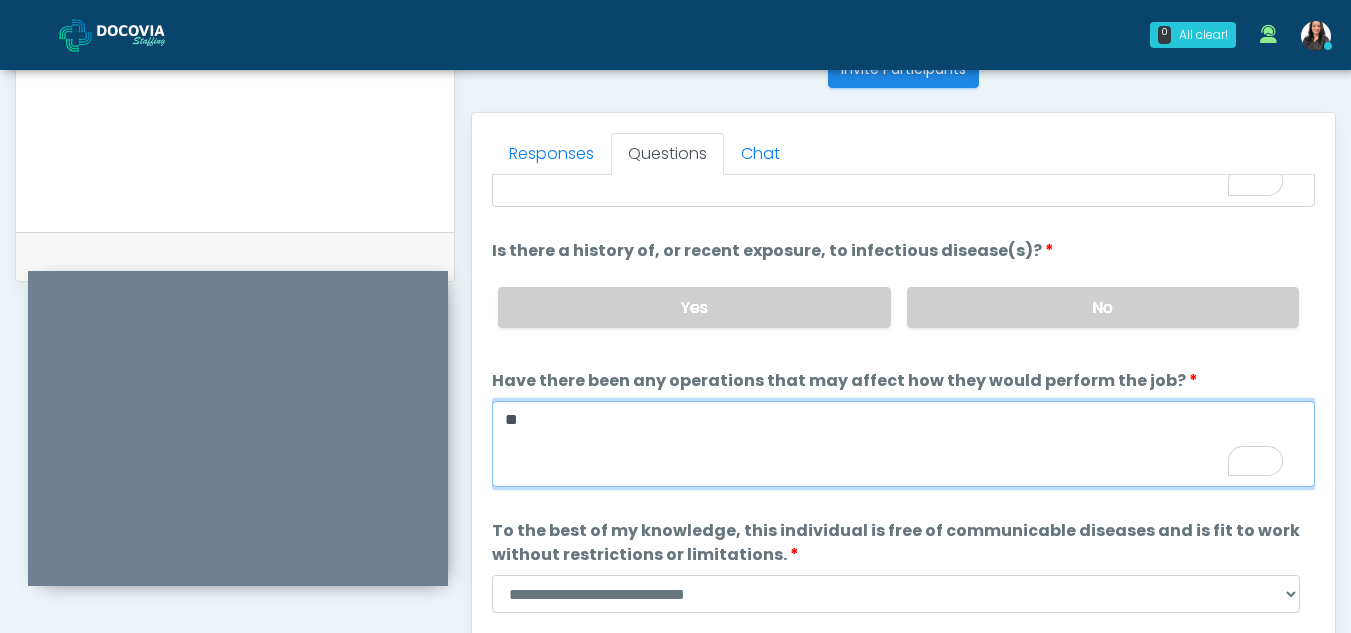 scroll, scrollTop: 171, scrollLeft: 0, axis: vertical 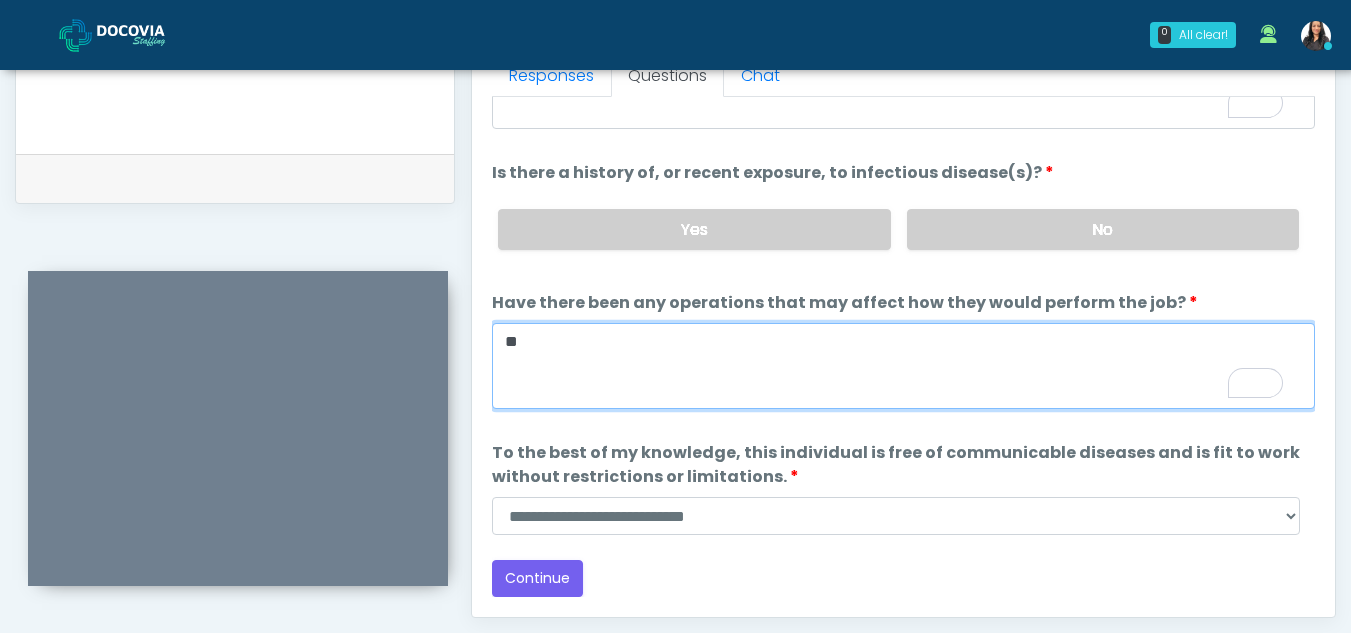 type on "**" 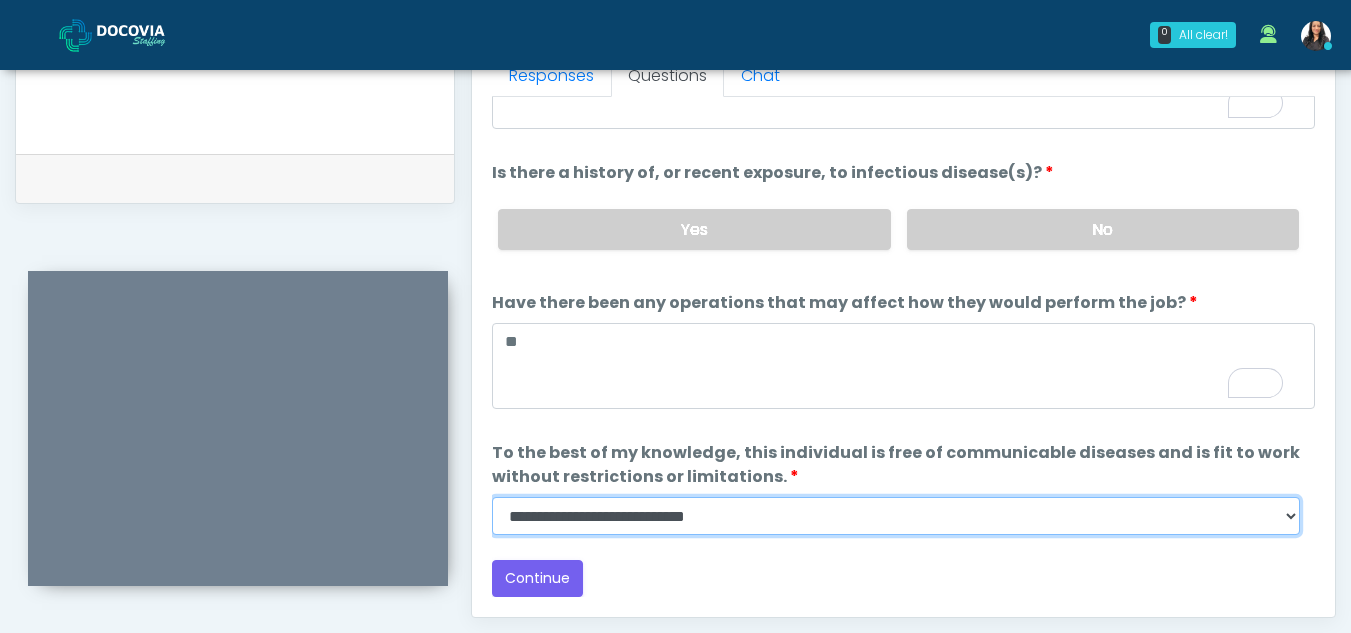 click on "**********" at bounding box center (896, 516) 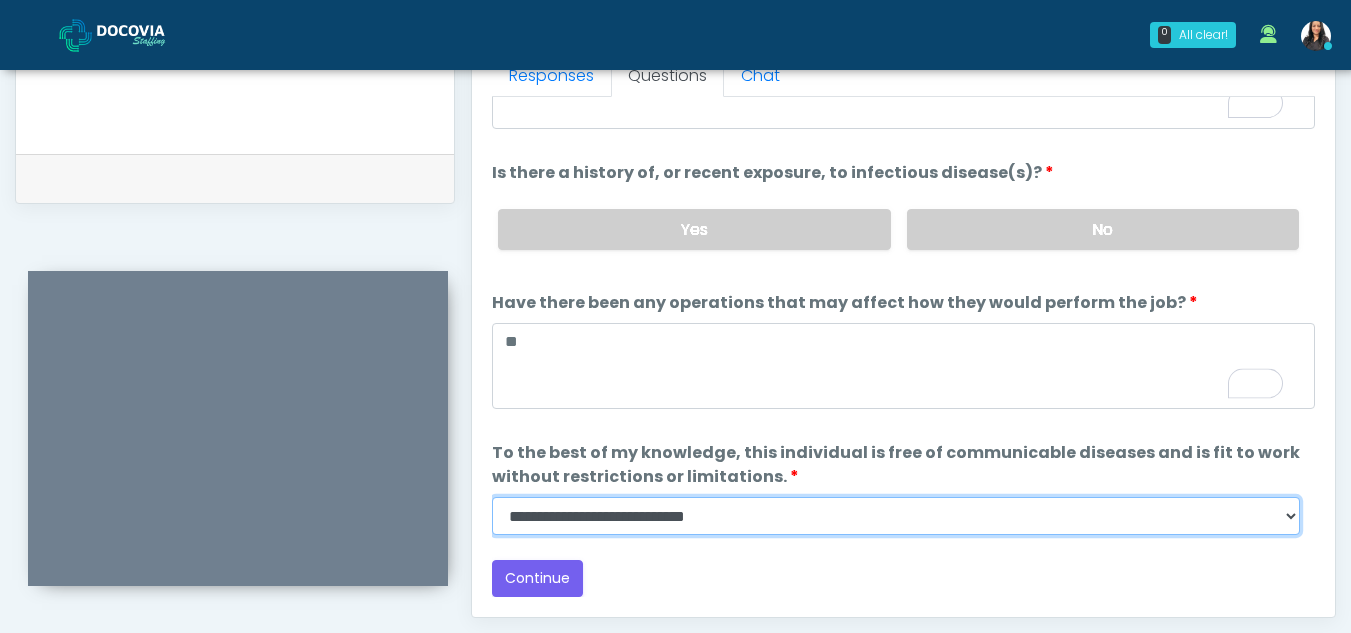 select on "******" 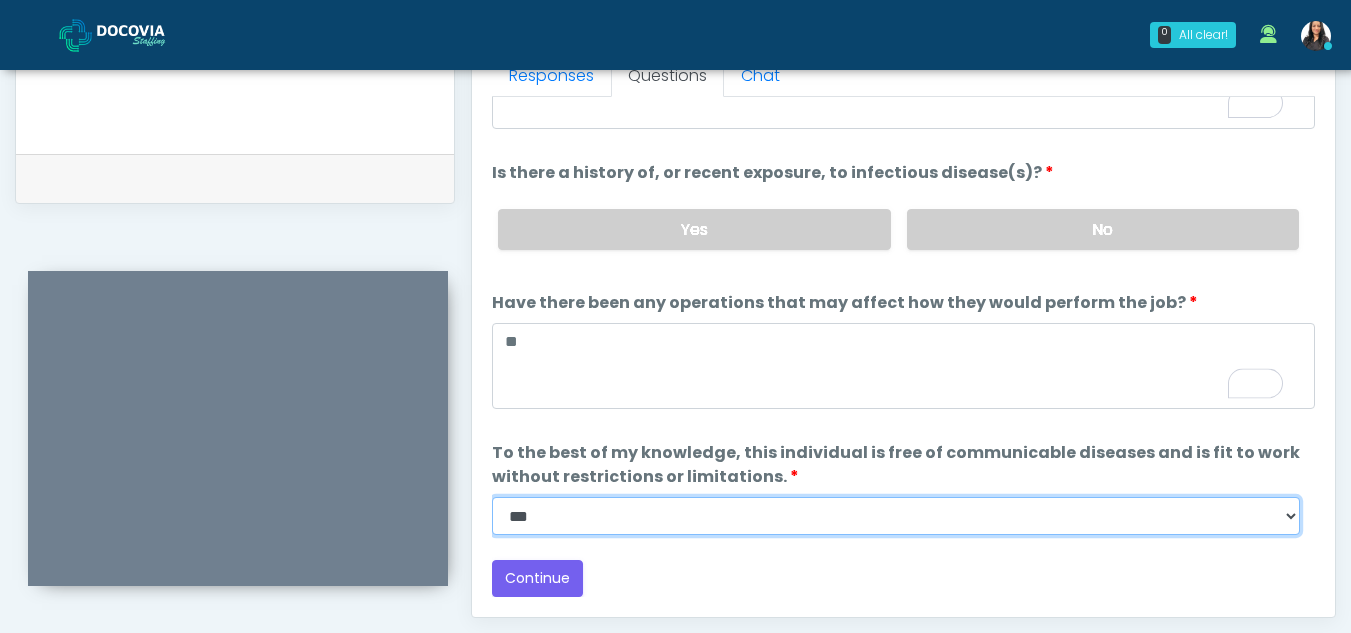 click on "**********" at bounding box center [896, 516] 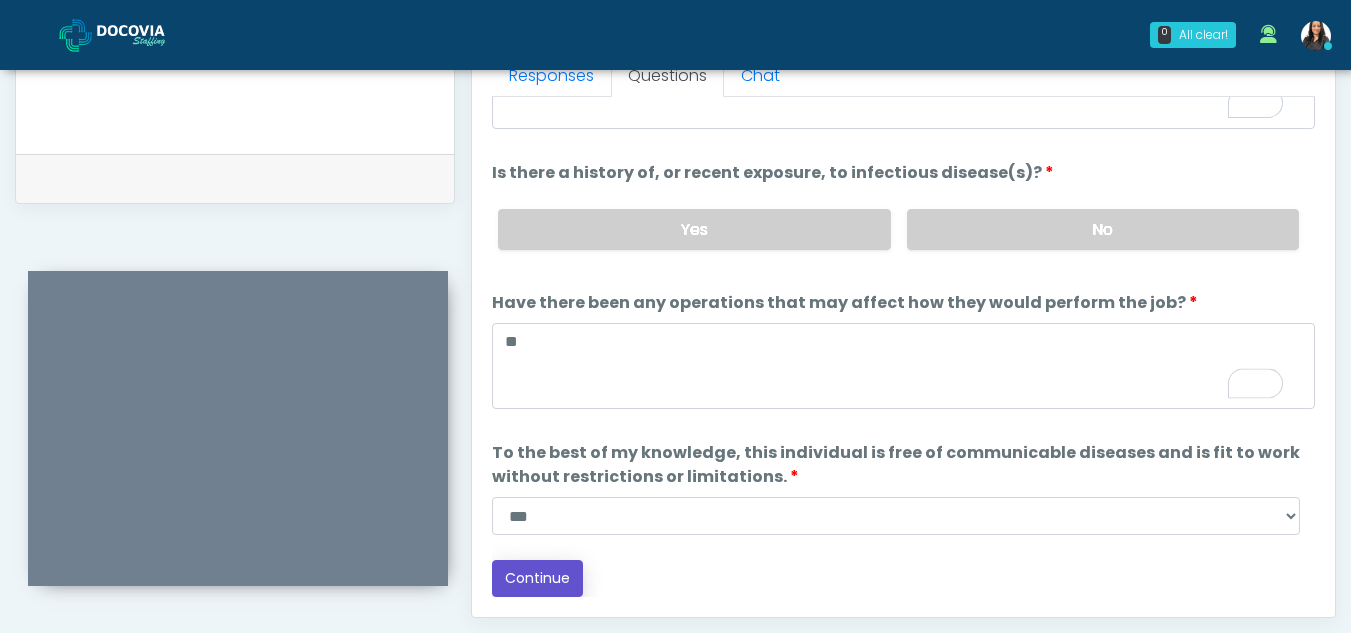 click on "Continue" at bounding box center [537, 578] 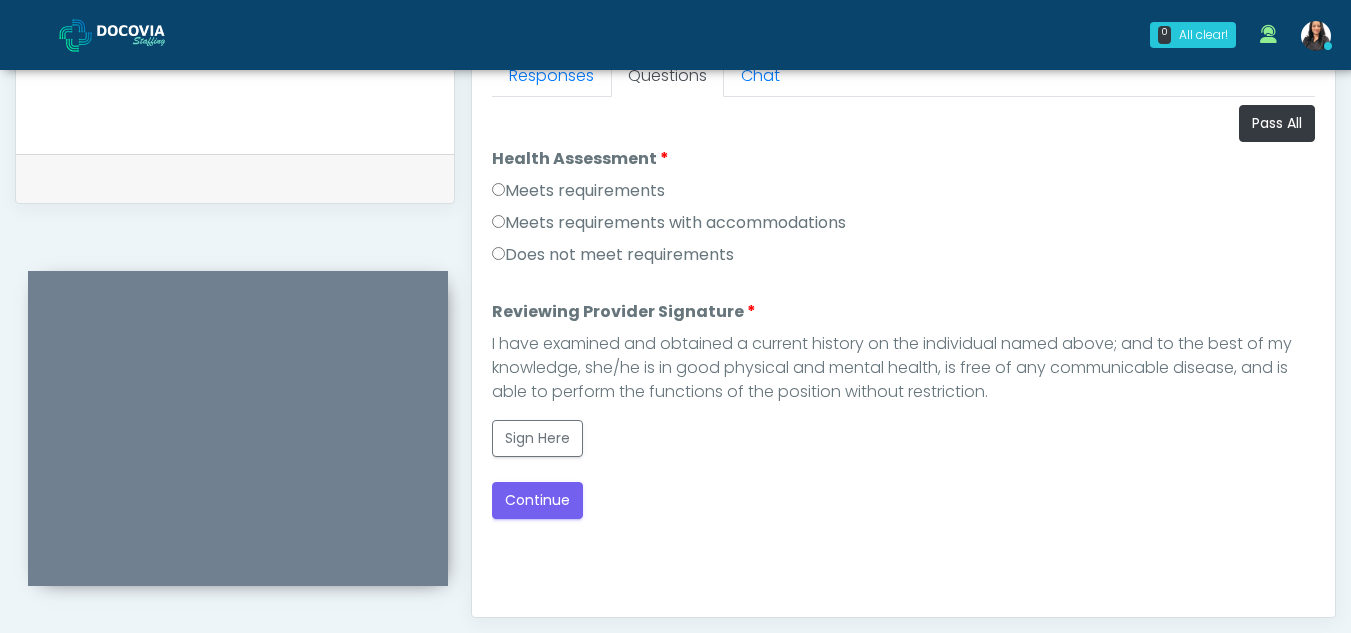 scroll, scrollTop: 0, scrollLeft: 0, axis: both 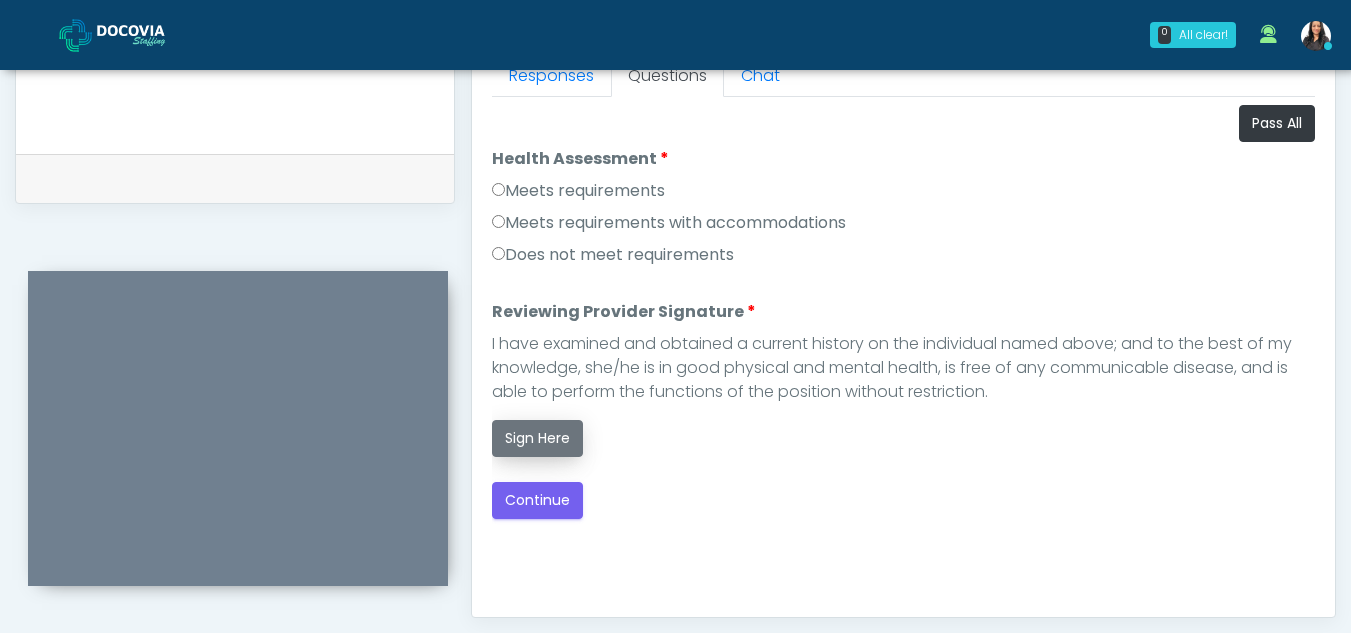 click on "Sign Here" at bounding box center [537, 438] 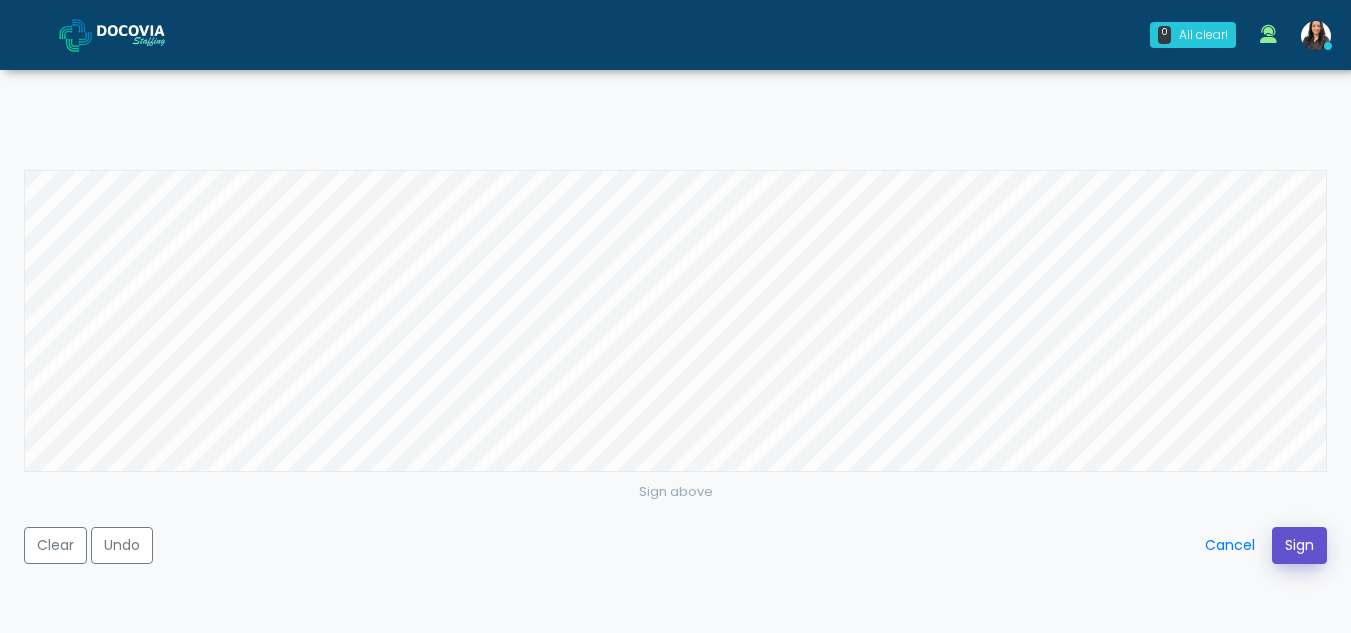 click on "Sign" at bounding box center (1299, 545) 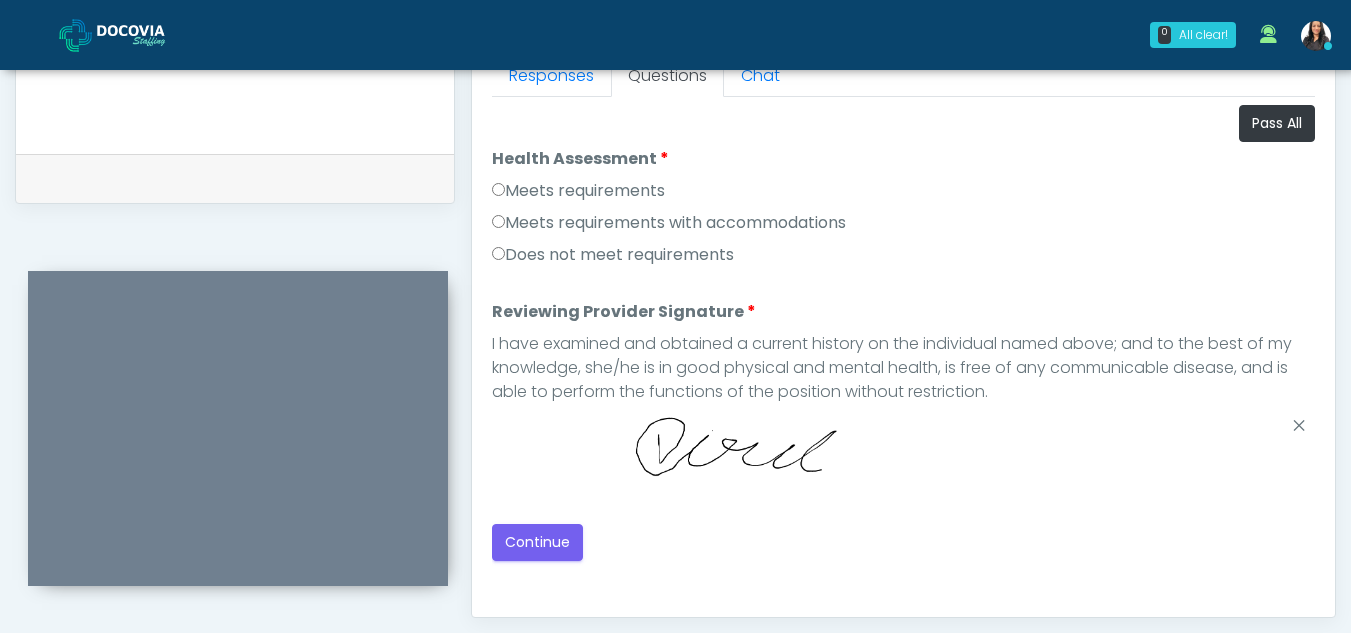 scroll, scrollTop: 1090, scrollLeft: 0, axis: vertical 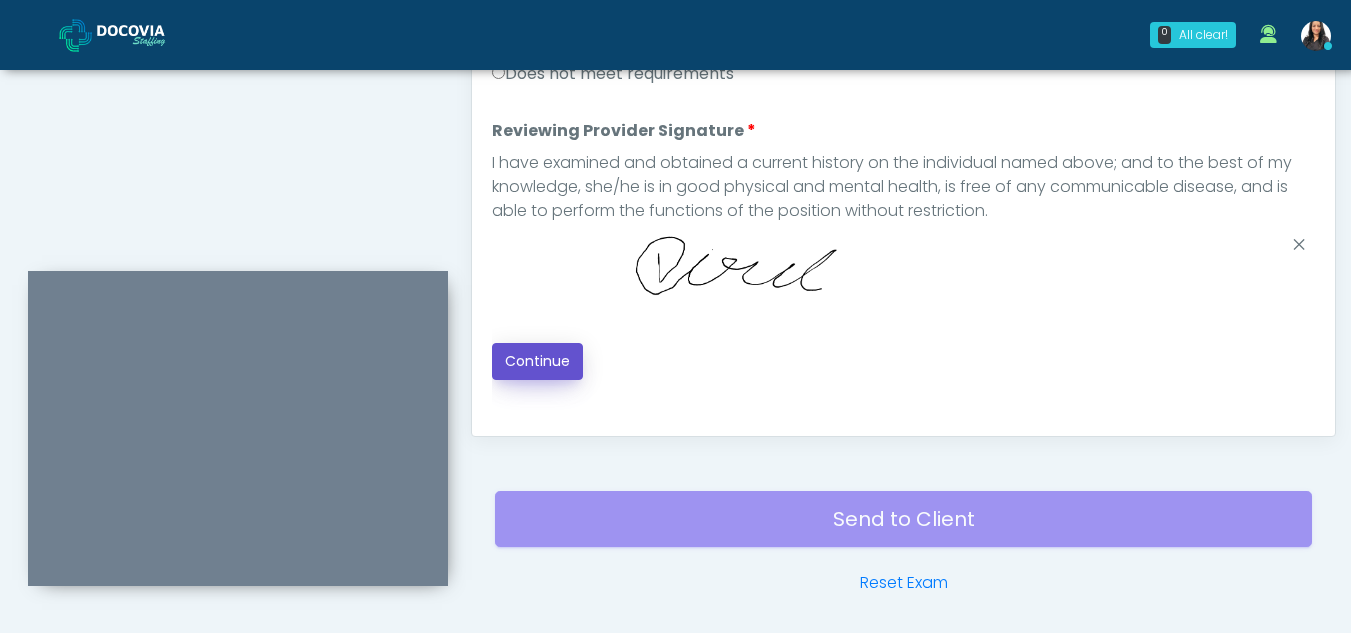 click on "Continue" at bounding box center [537, 361] 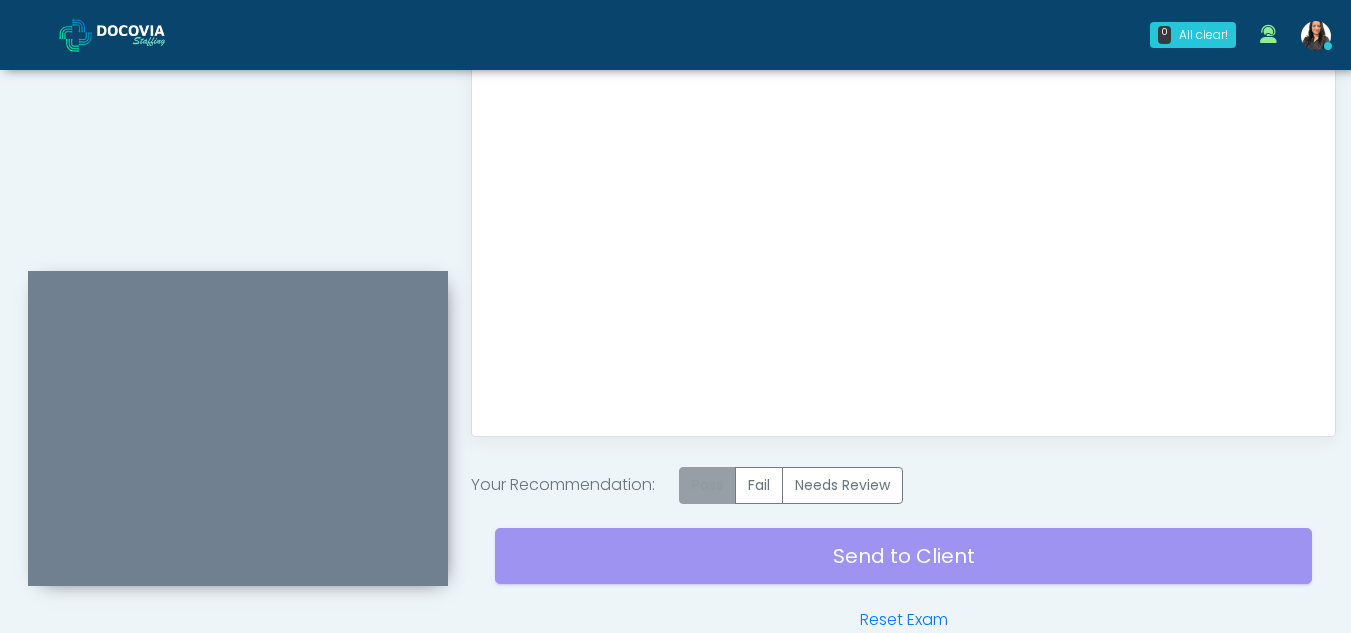 click on "Pass" at bounding box center (707, 485) 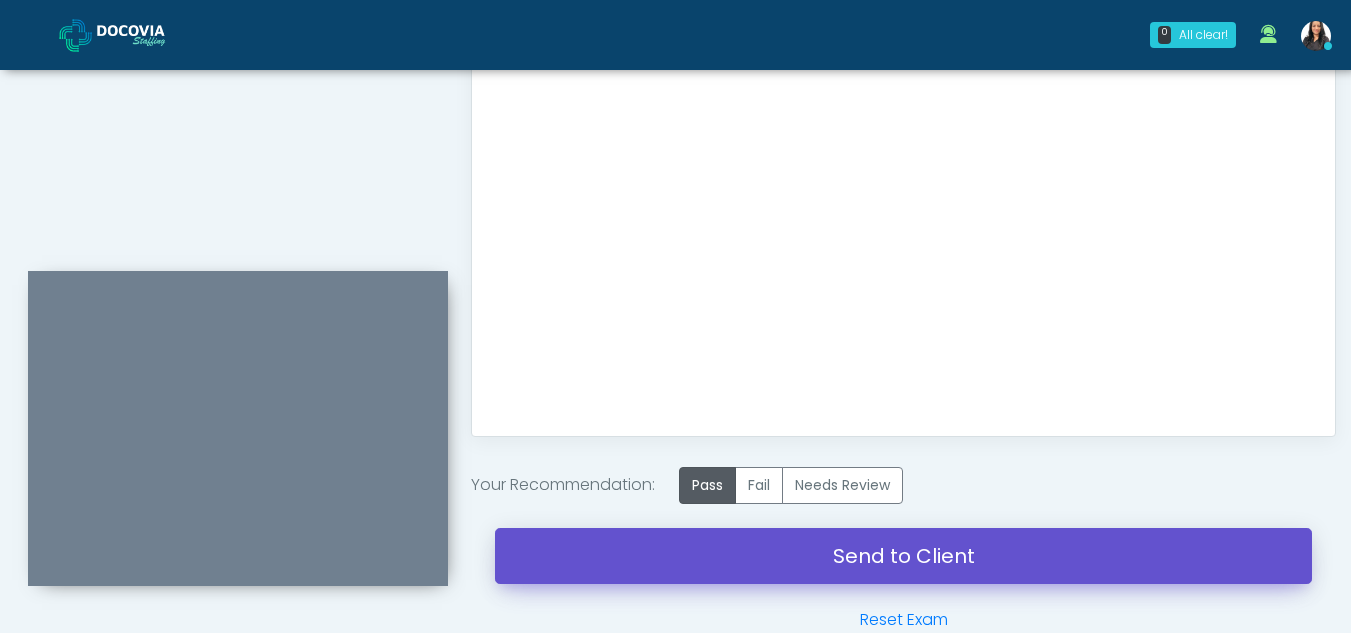click on "Send to Client" at bounding box center (903, 556) 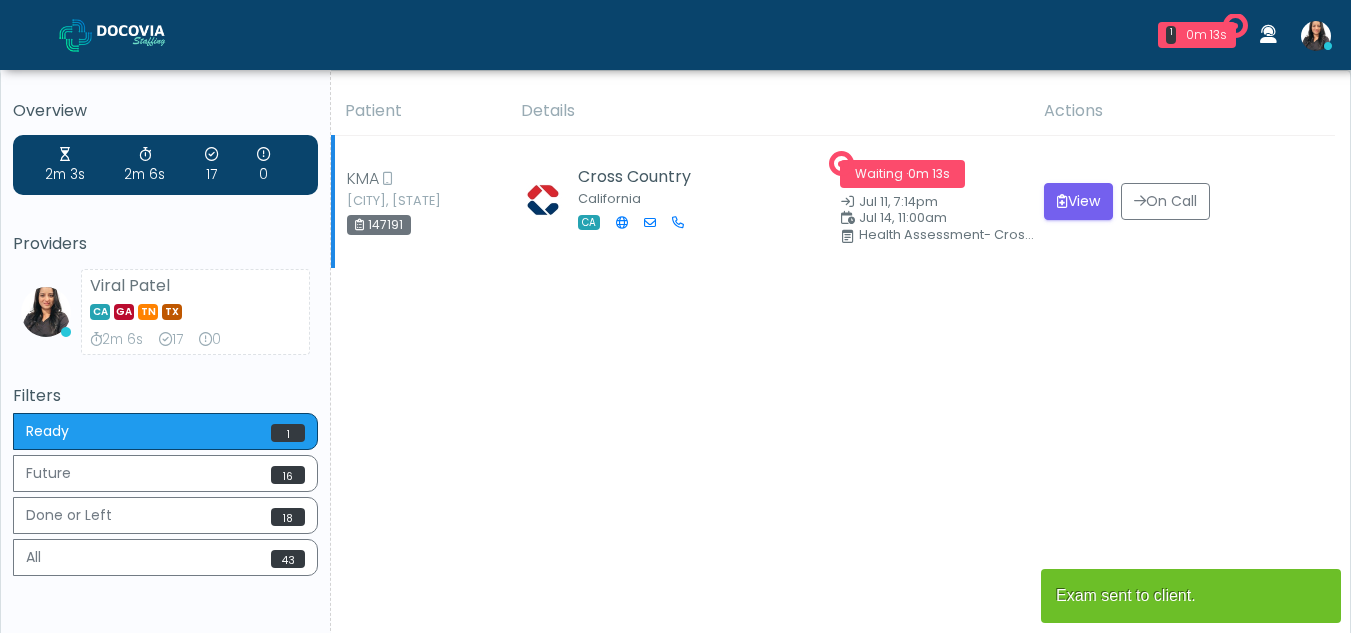 scroll, scrollTop: 0, scrollLeft: 0, axis: both 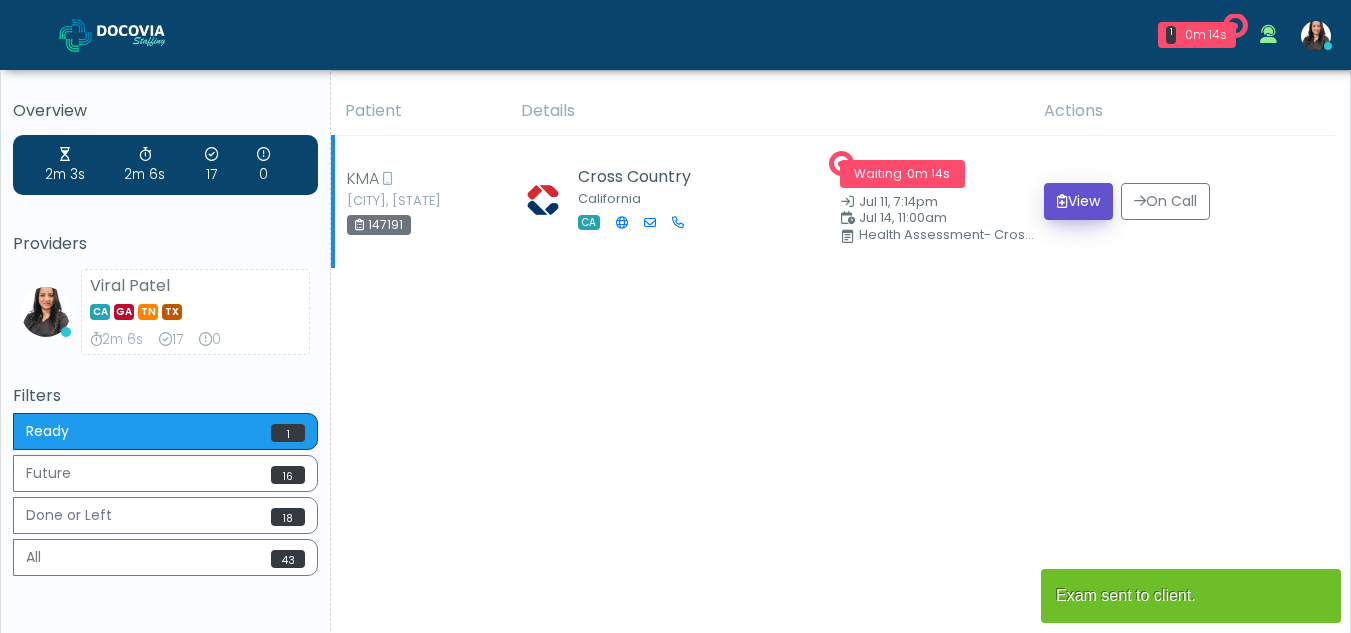 click on "View" at bounding box center (1078, 201) 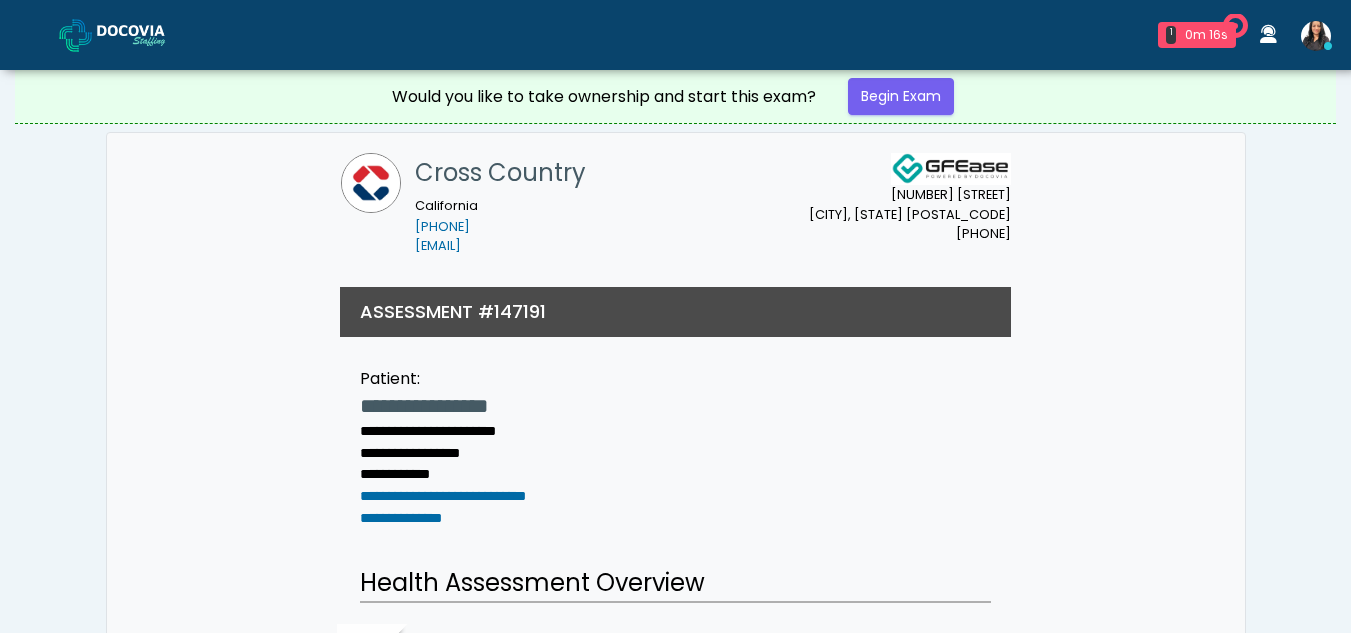 scroll, scrollTop: 0, scrollLeft: 0, axis: both 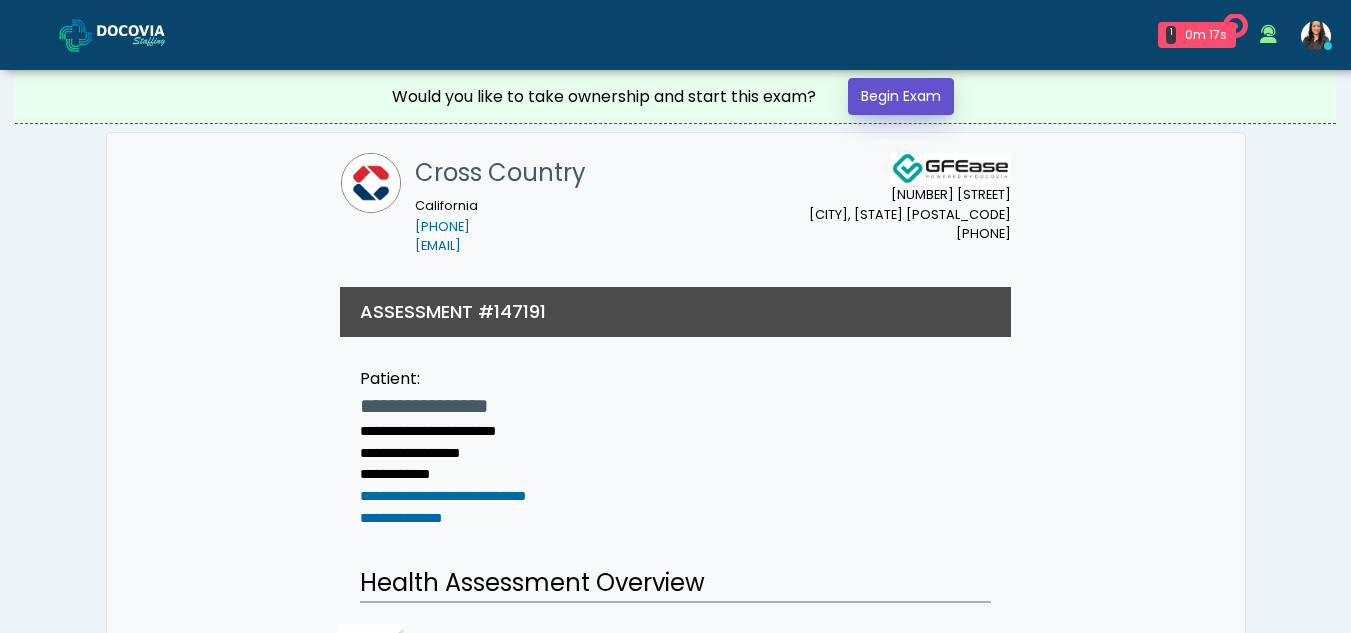 click on "Begin Exam" at bounding box center (901, 96) 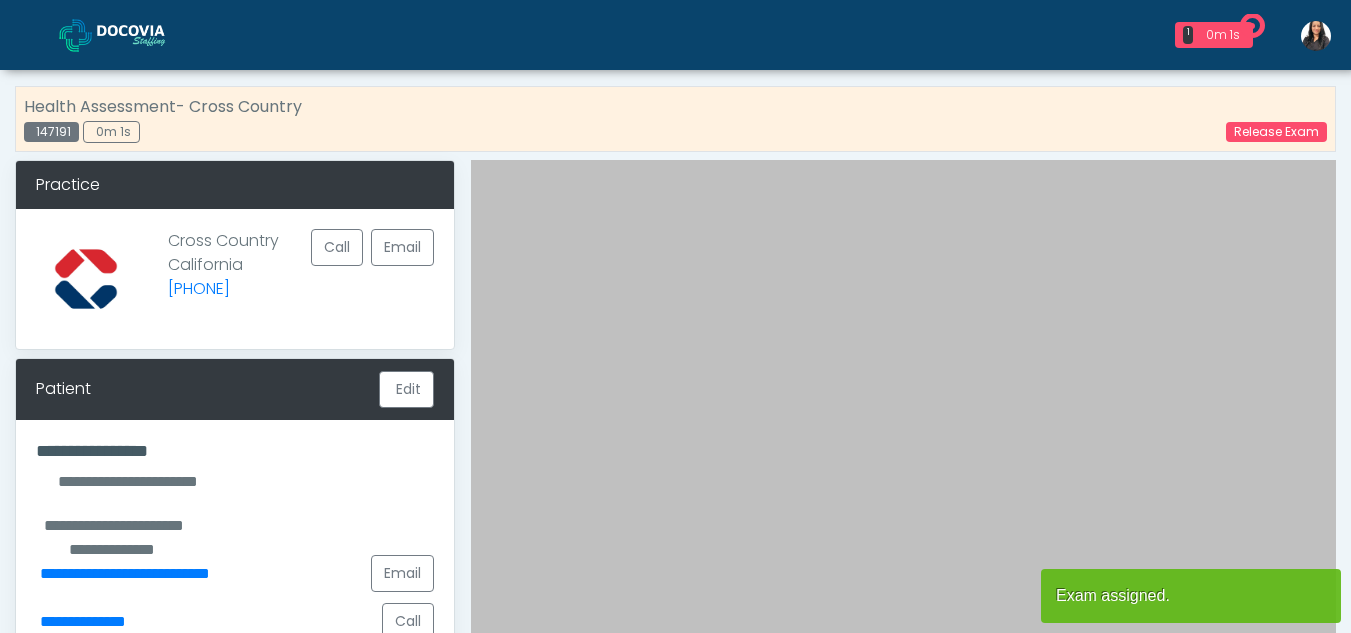 scroll, scrollTop: 0, scrollLeft: 0, axis: both 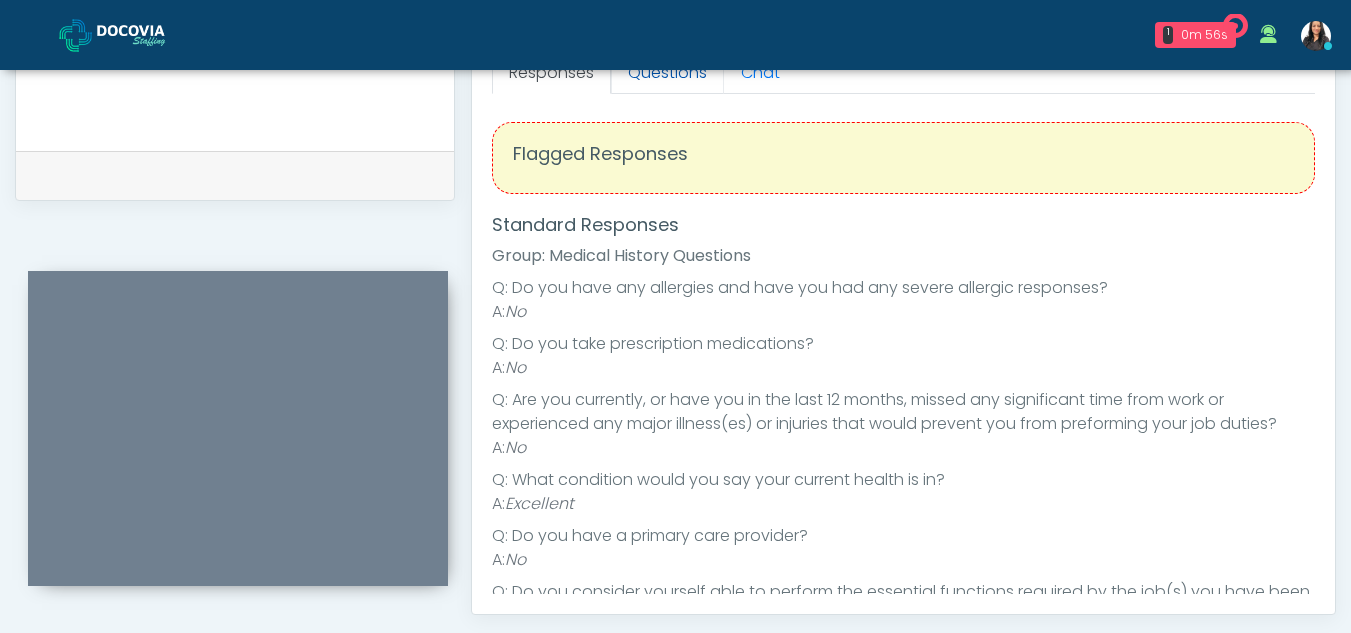 click on "Questions" at bounding box center (667, 73) 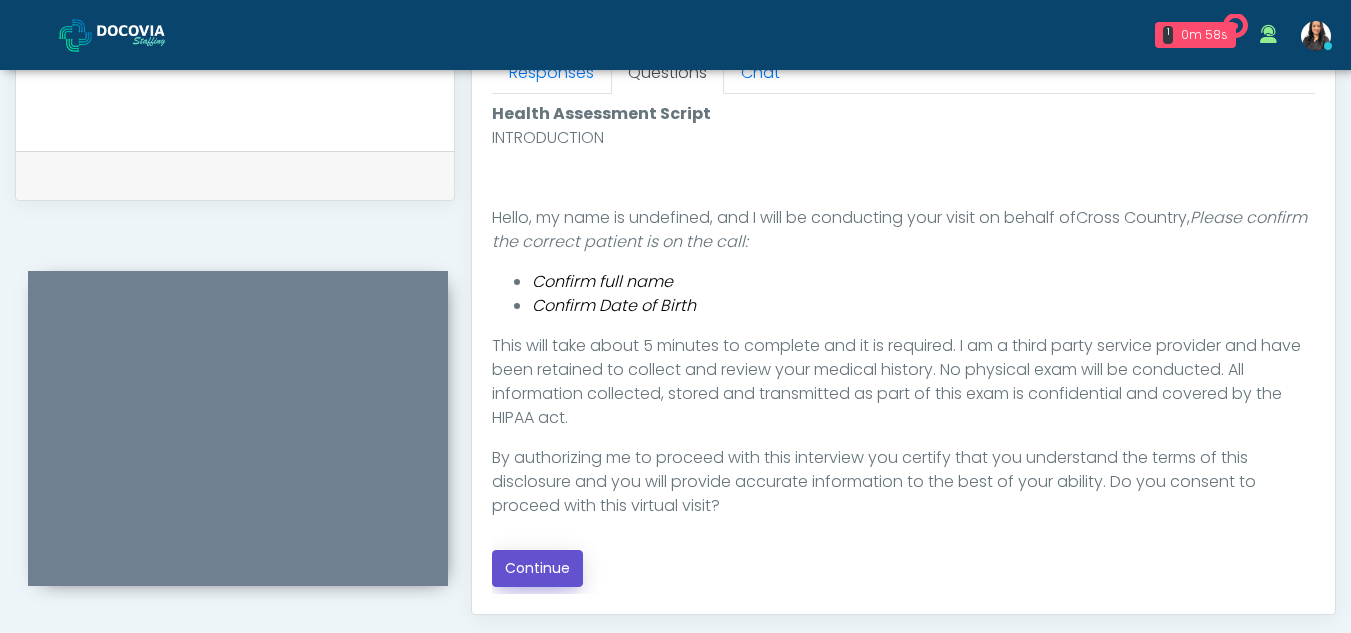 click on "Continue" at bounding box center (537, 568) 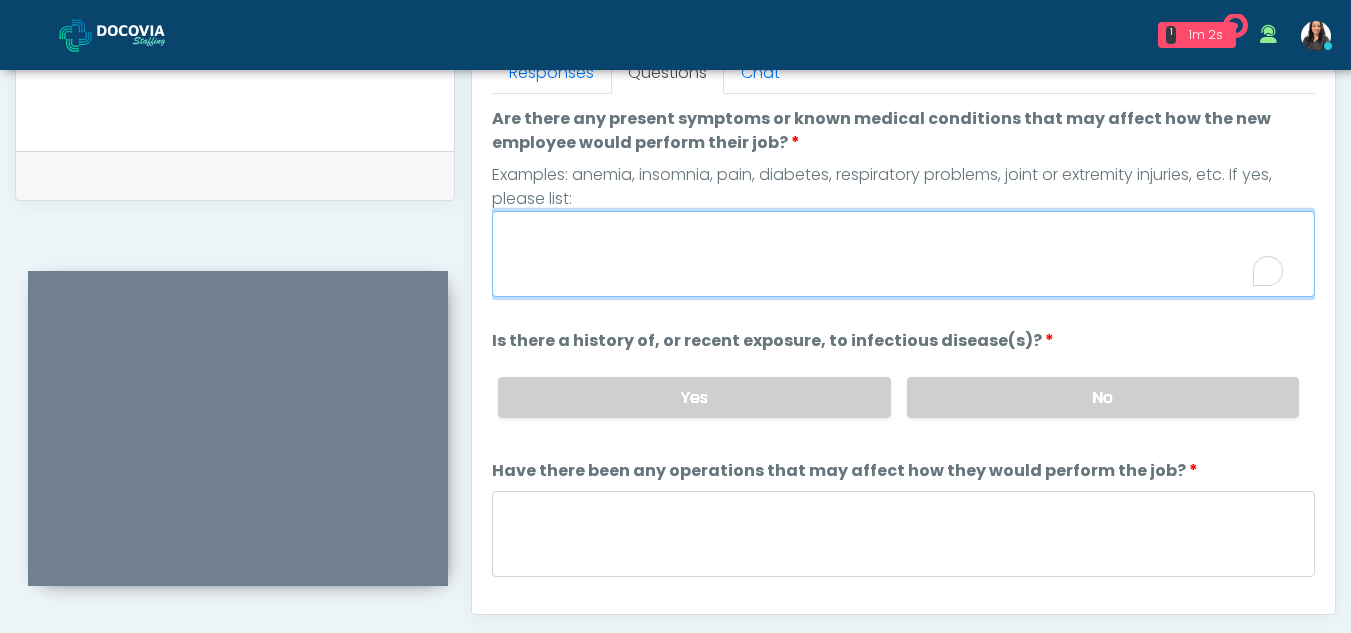 click on "Are there any present symptoms or known medical conditions that may affect how the new employee would perform their job?" at bounding box center (903, 254) 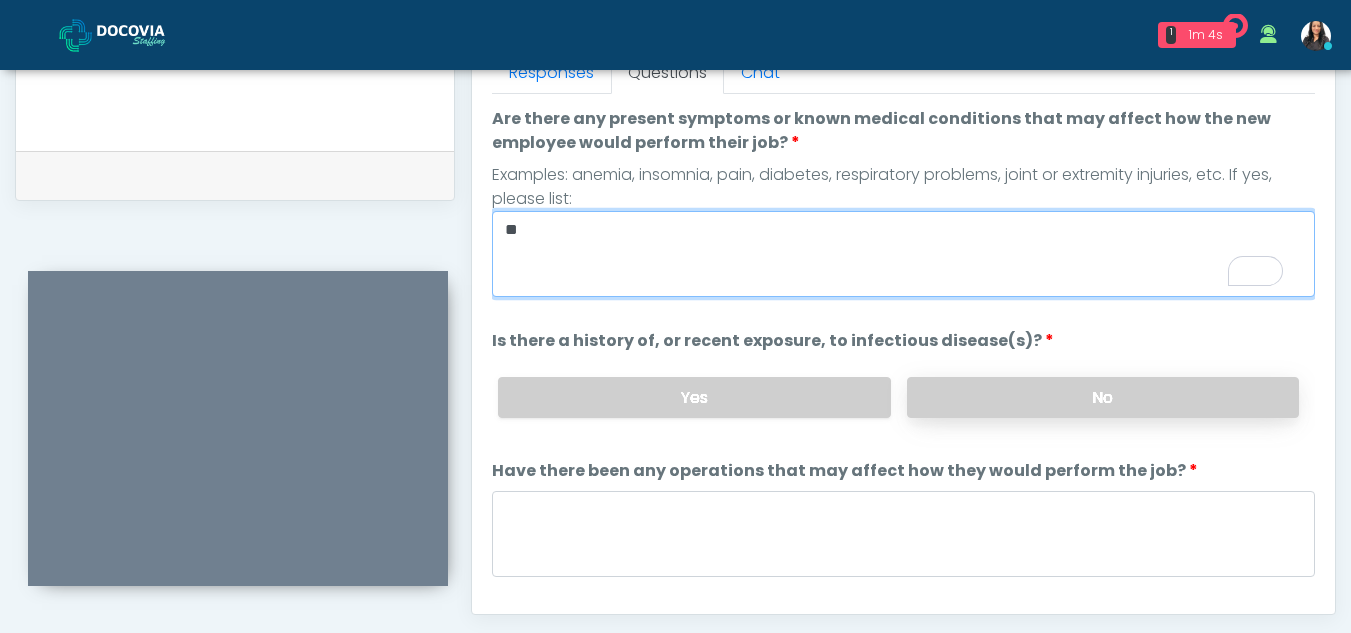 type on "**" 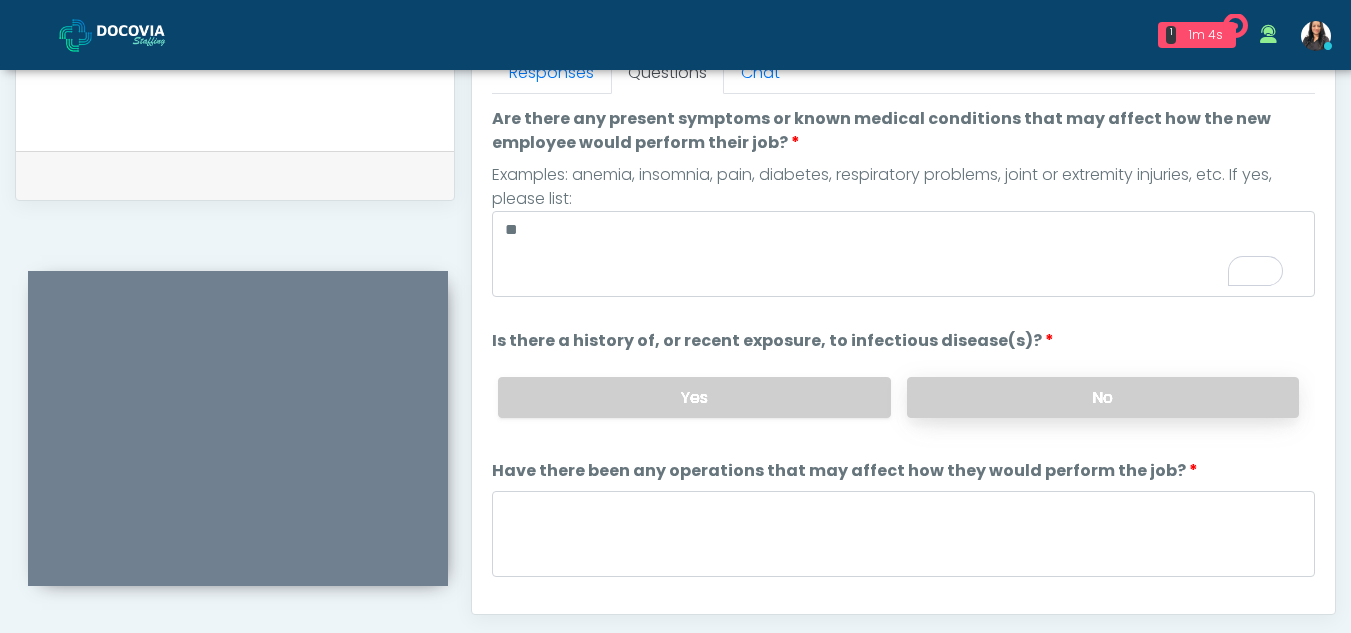 click on "No" at bounding box center [1103, 397] 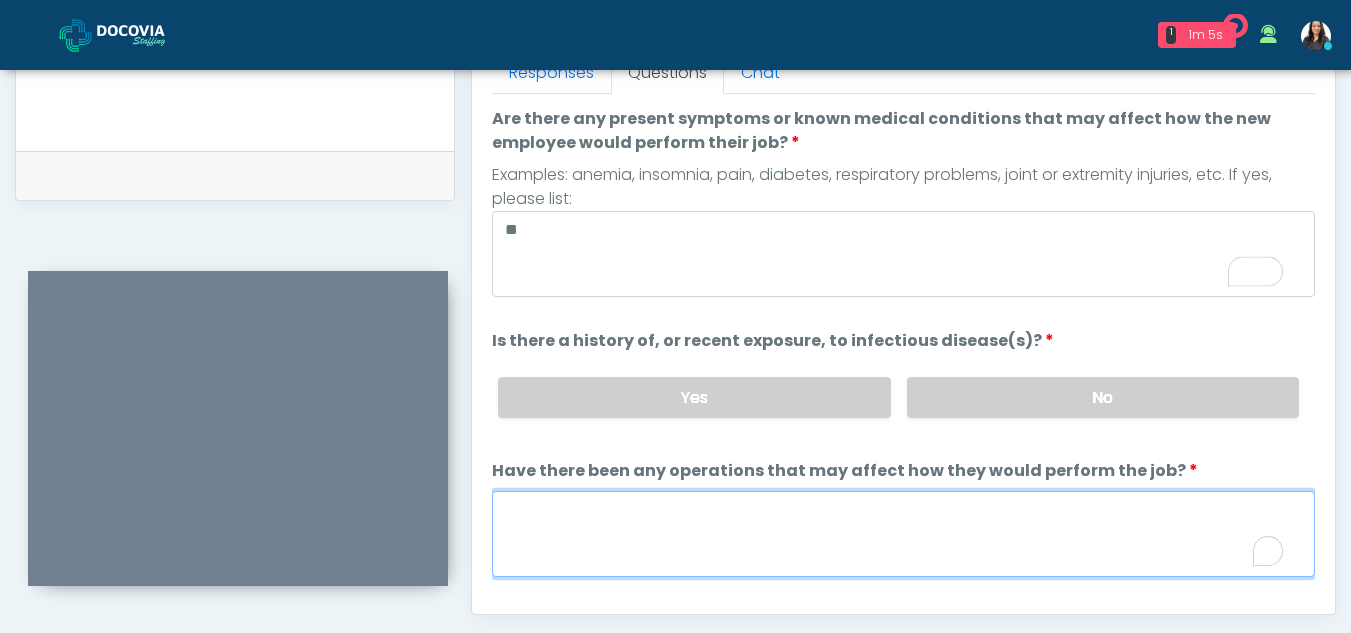 click on "Have there been any operations that may affect how they would perform the job?" at bounding box center (903, 534) 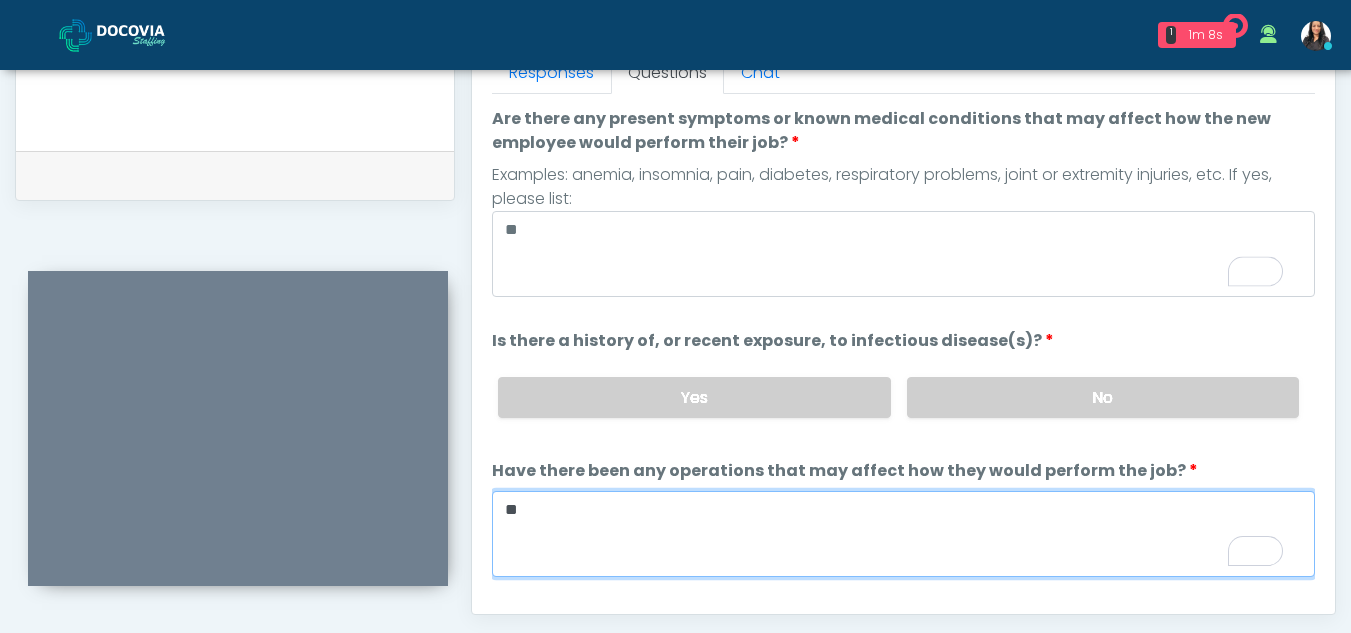 type on "**" 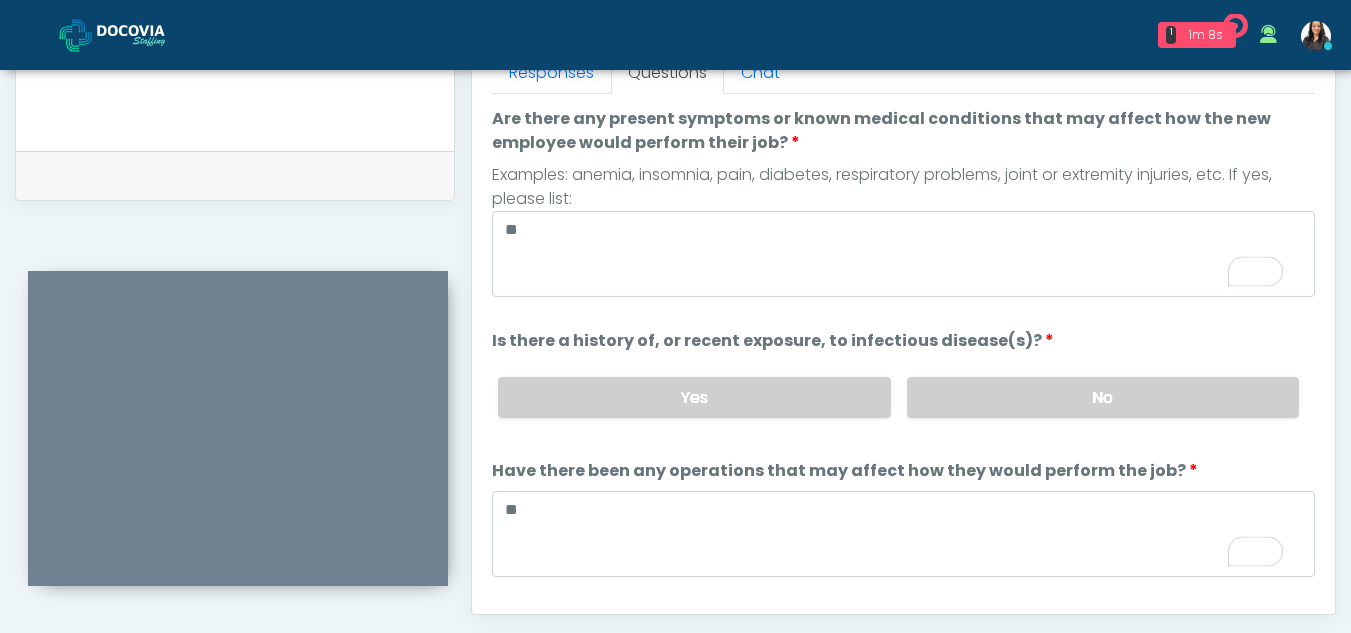 scroll, scrollTop: 171, scrollLeft: 0, axis: vertical 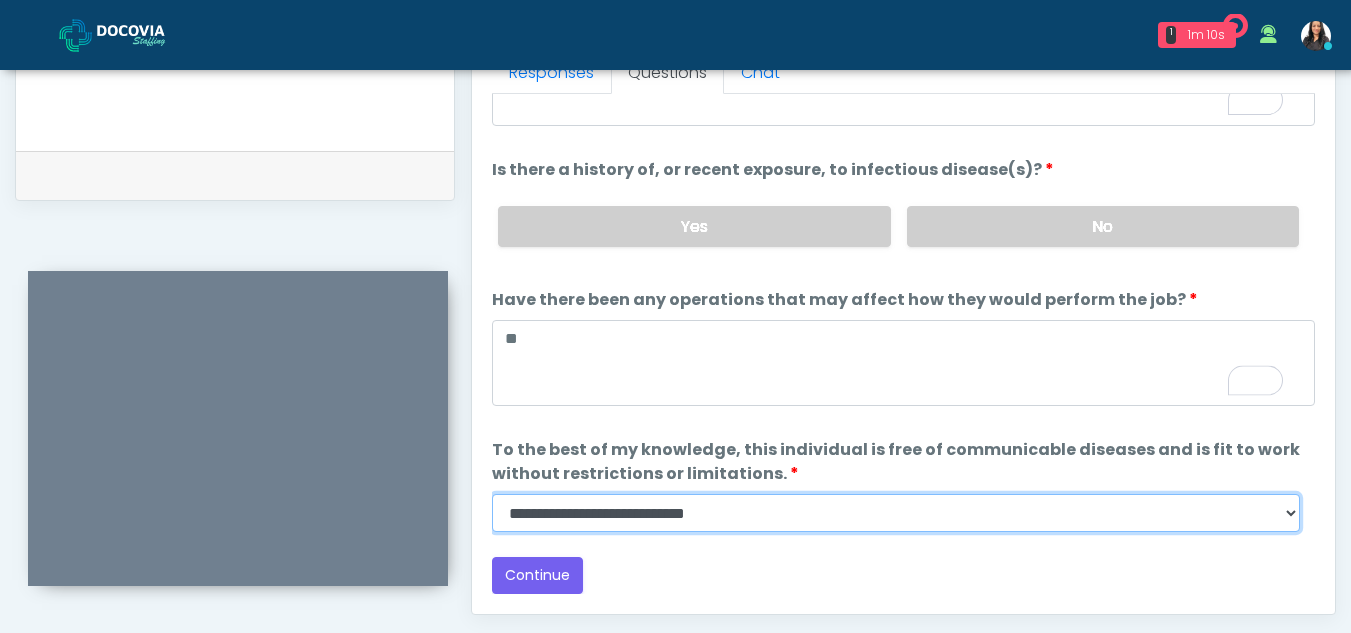 click on "**********" at bounding box center [896, 513] 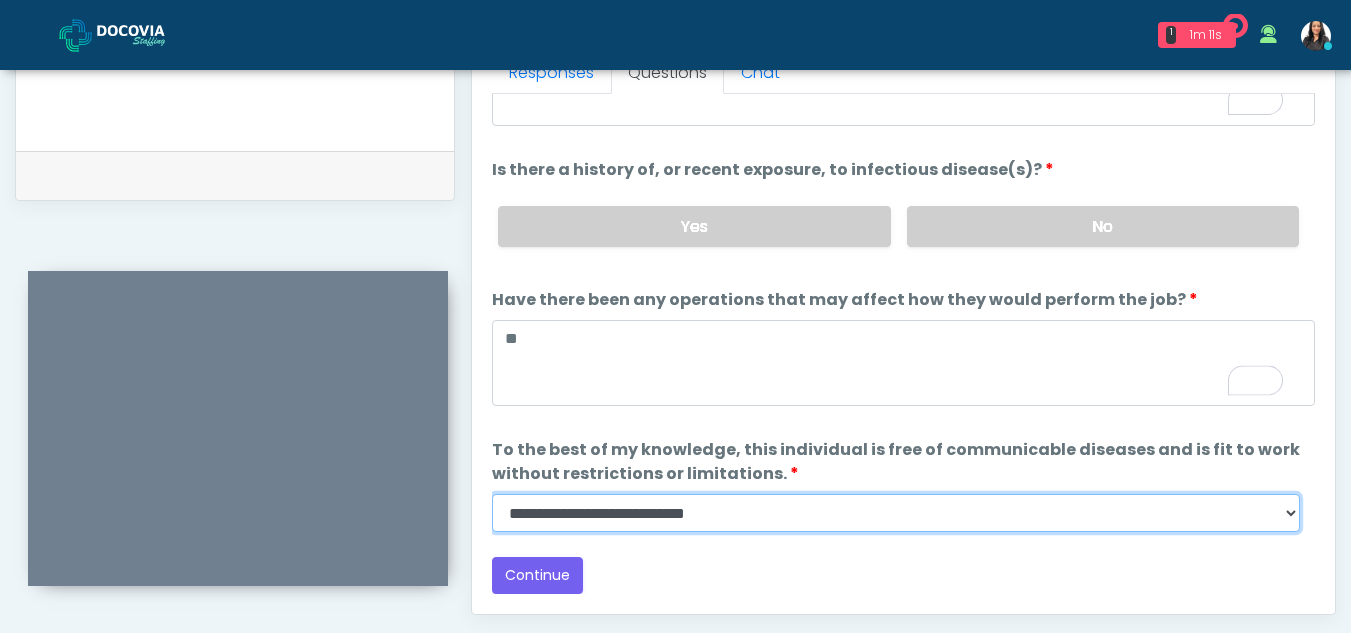 select on "******" 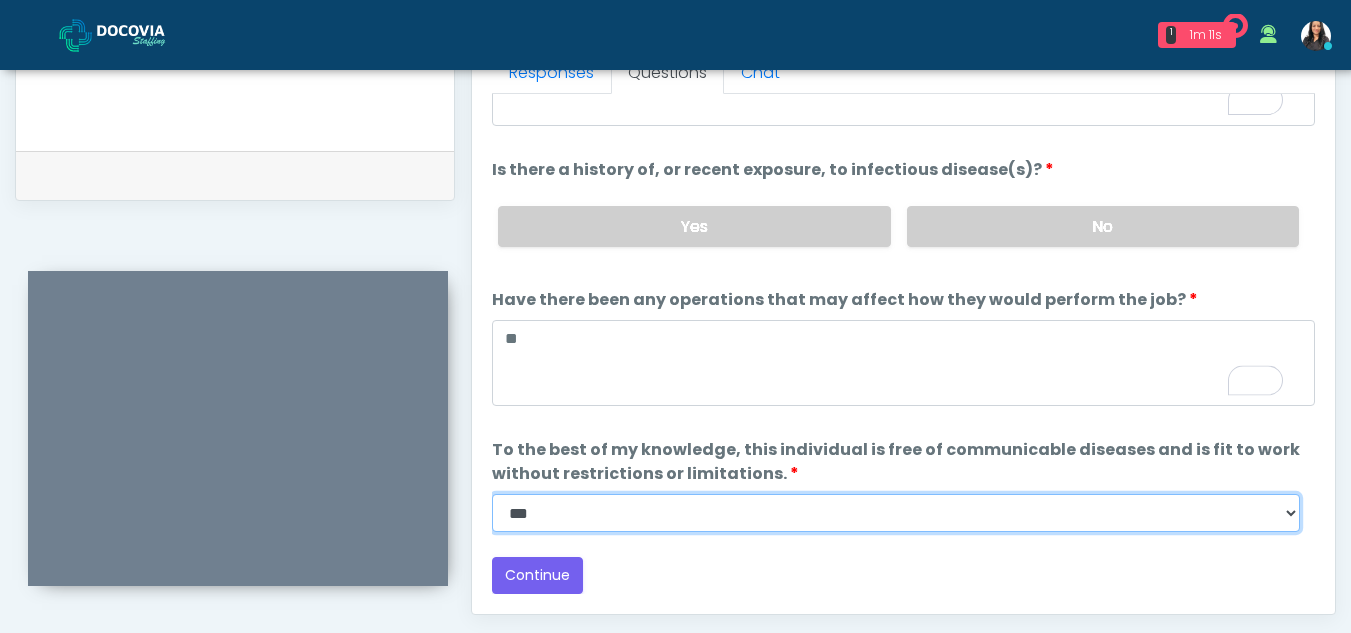 click on "**********" at bounding box center [896, 513] 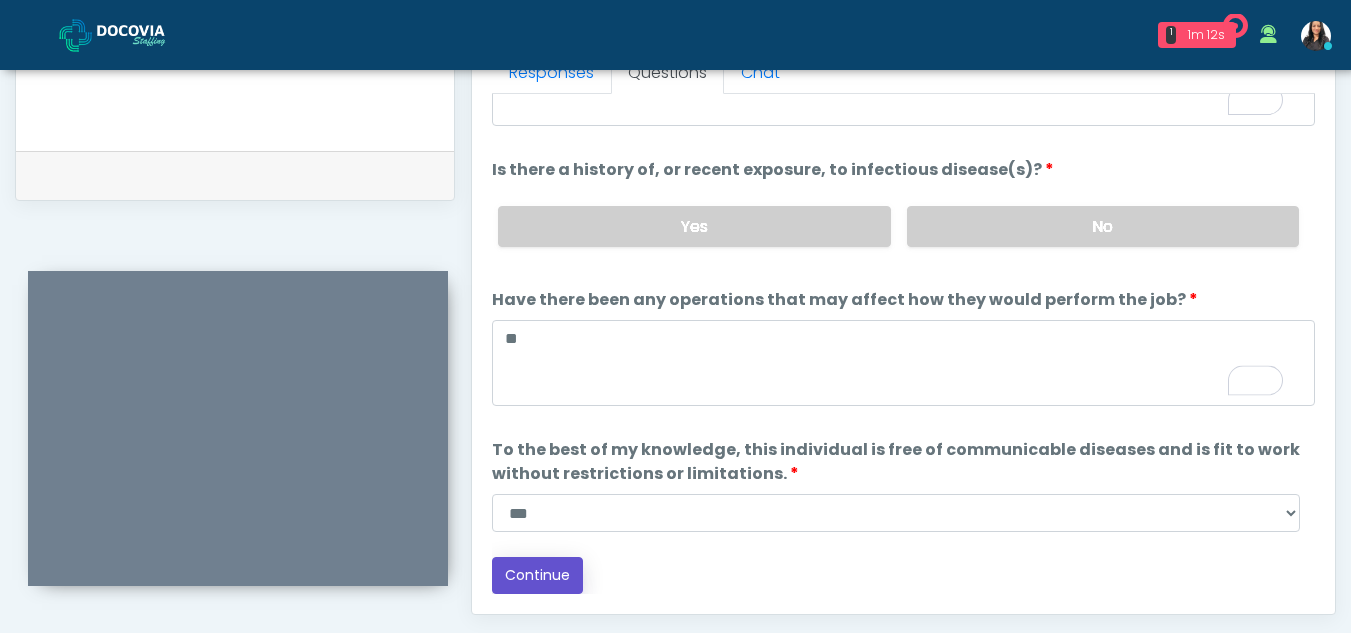 click on "Continue" at bounding box center (537, 575) 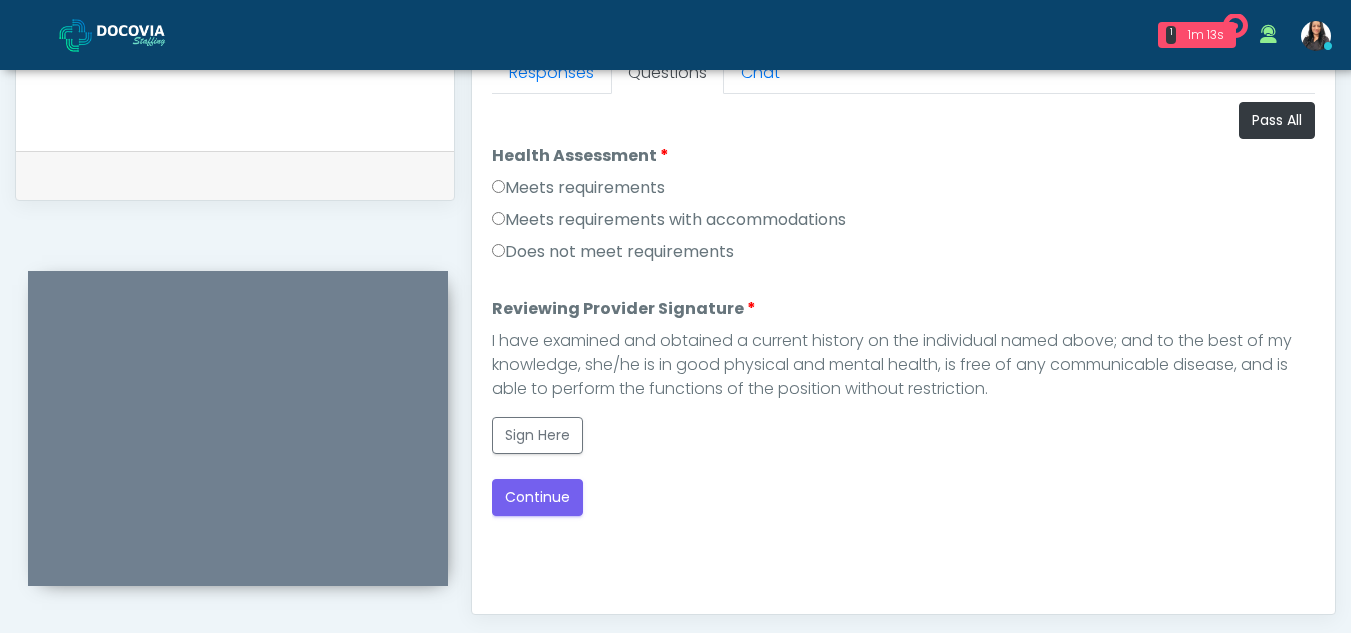 scroll, scrollTop: 0, scrollLeft: 0, axis: both 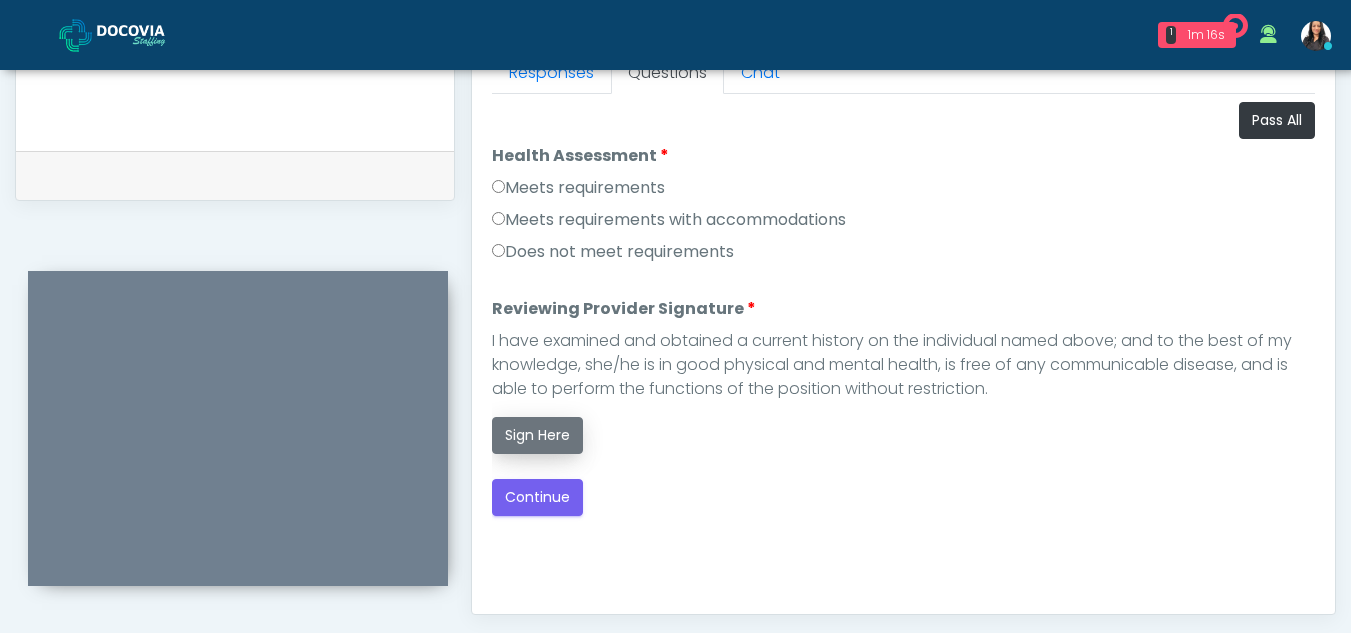 click on "Sign Here" at bounding box center [537, 435] 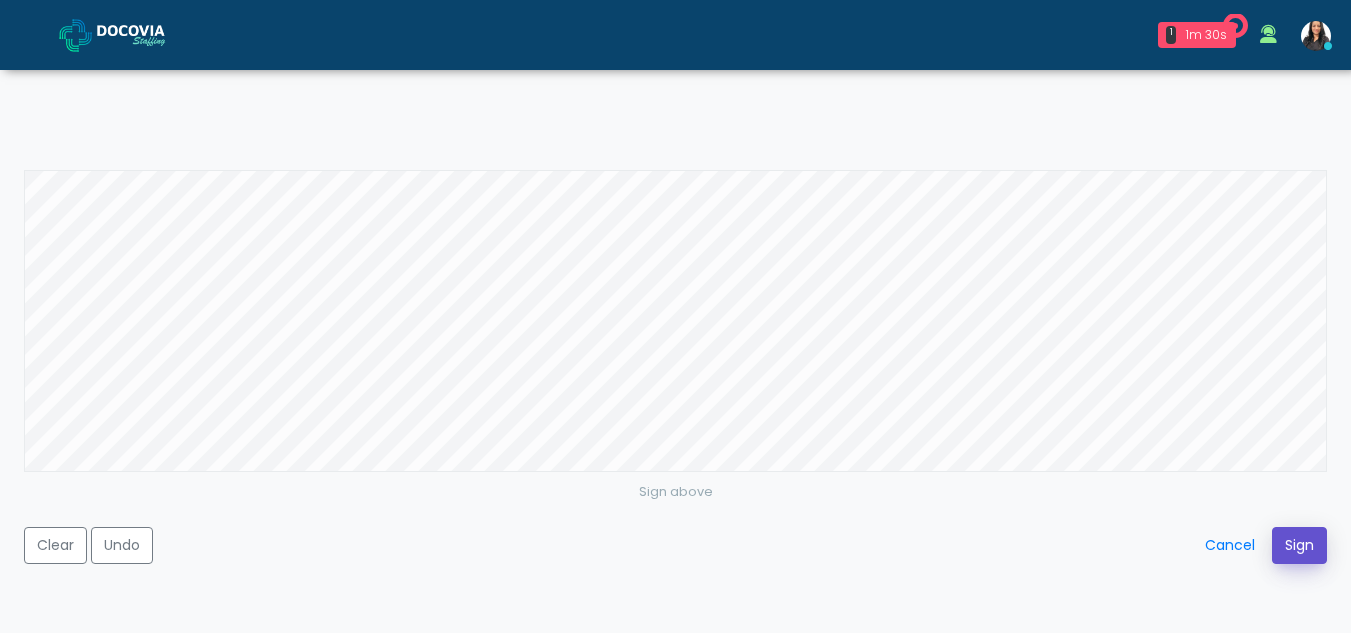 click on "Sign" at bounding box center [1299, 545] 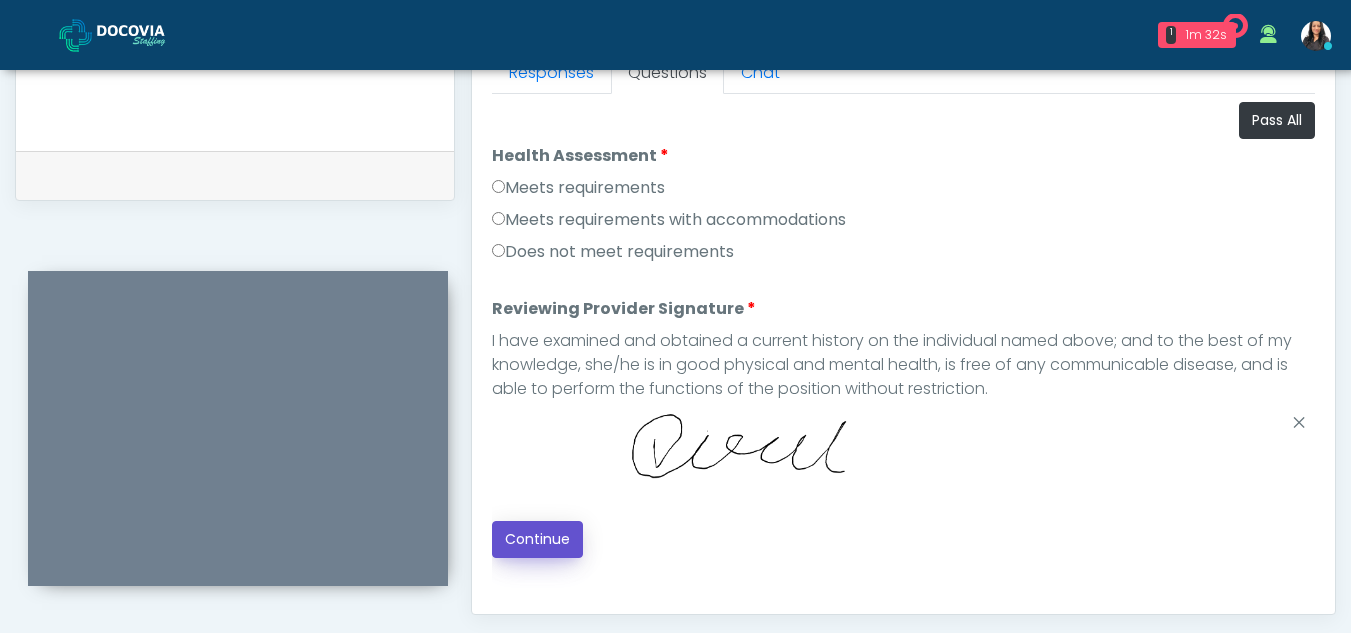 click on "Continue" at bounding box center [537, 539] 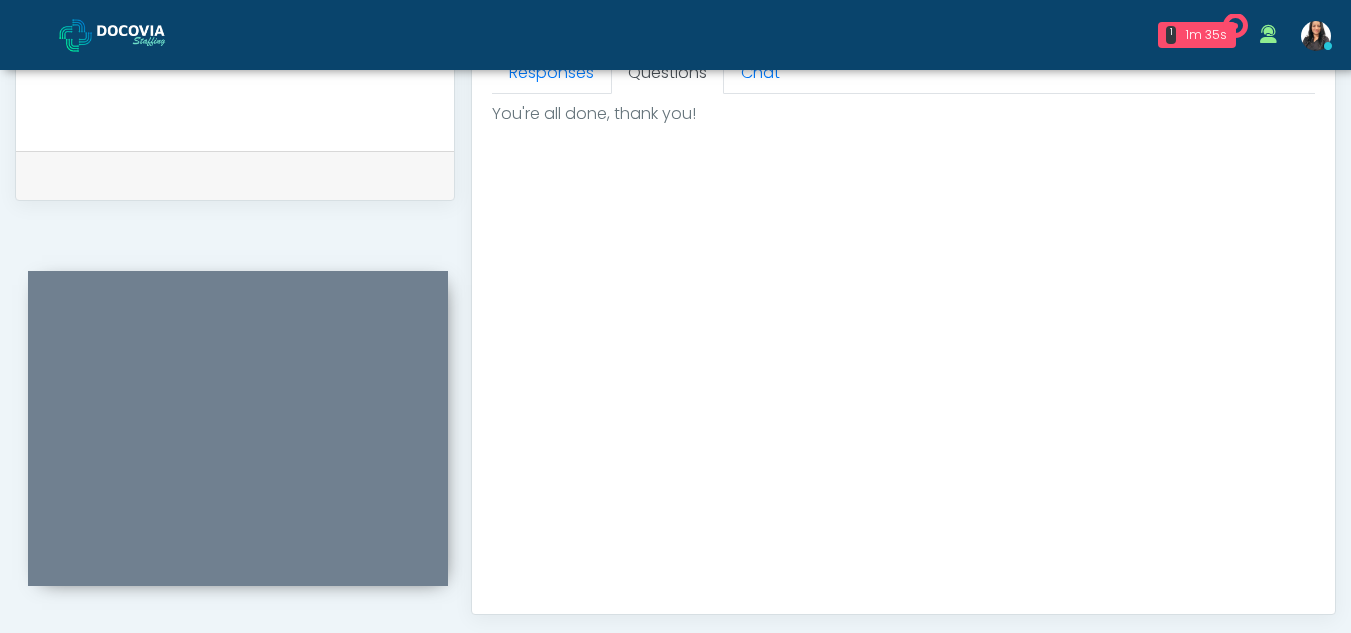 scroll, scrollTop: 1185, scrollLeft: 0, axis: vertical 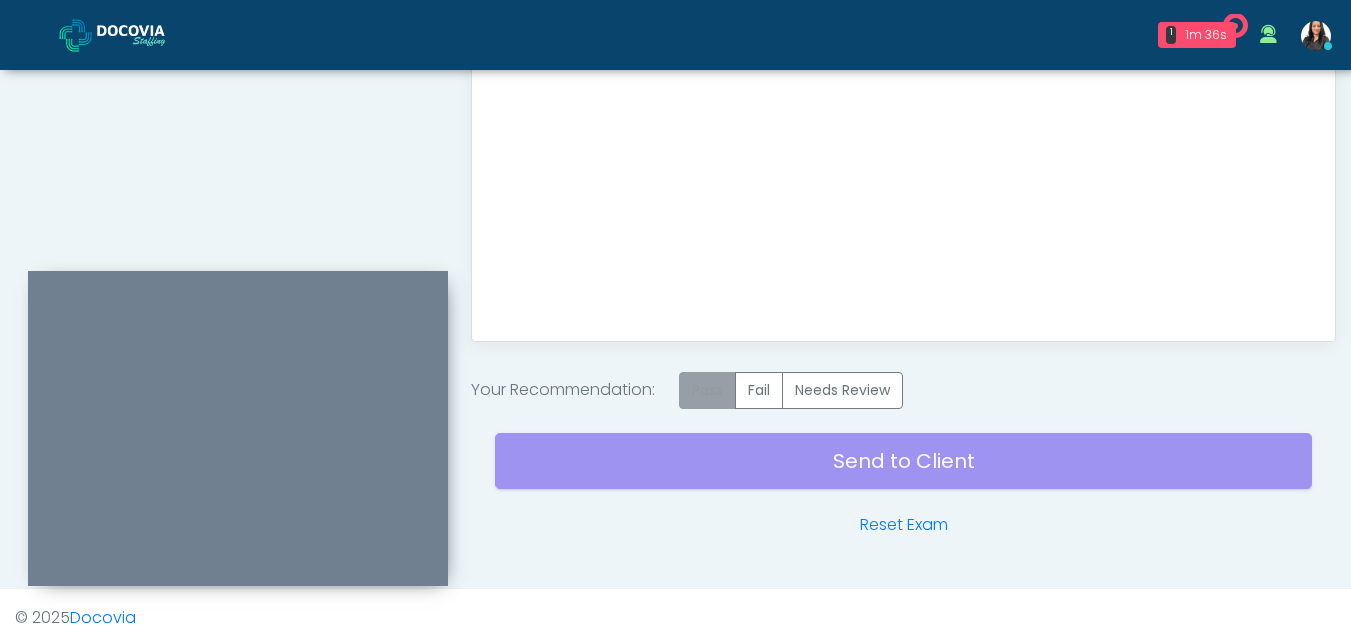 click on "Pass" at bounding box center [707, 390] 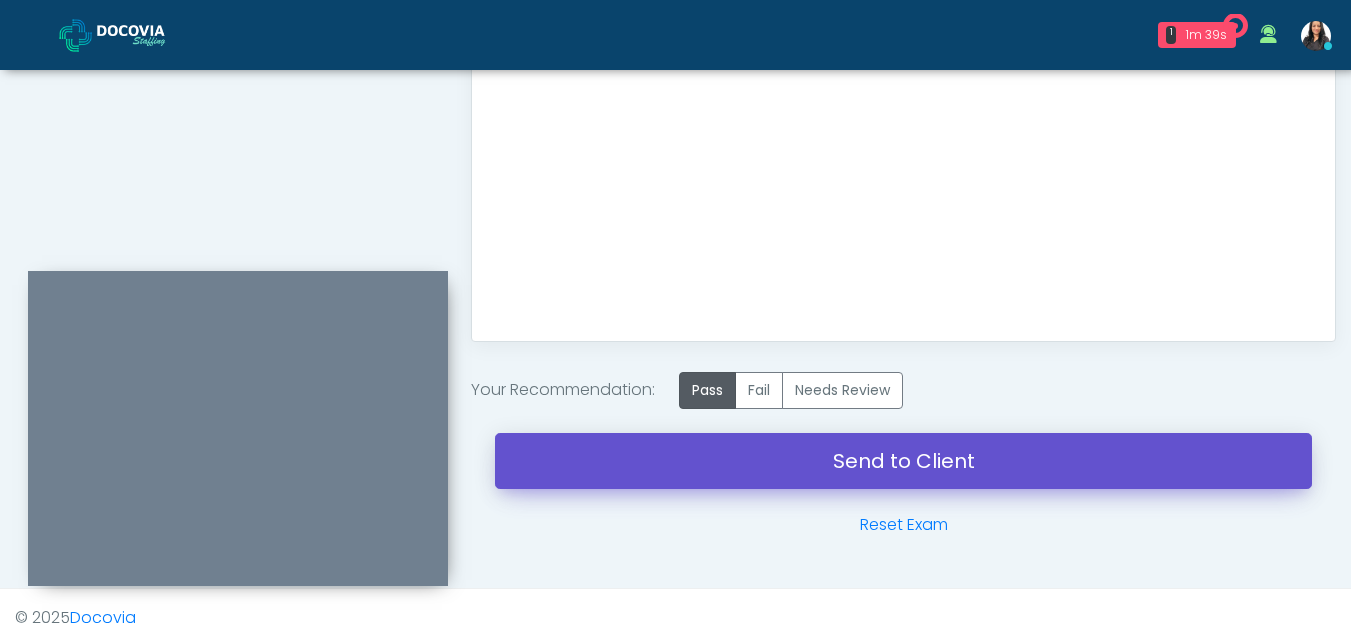 click on "Send to Client" at bounding box center [903, 461] 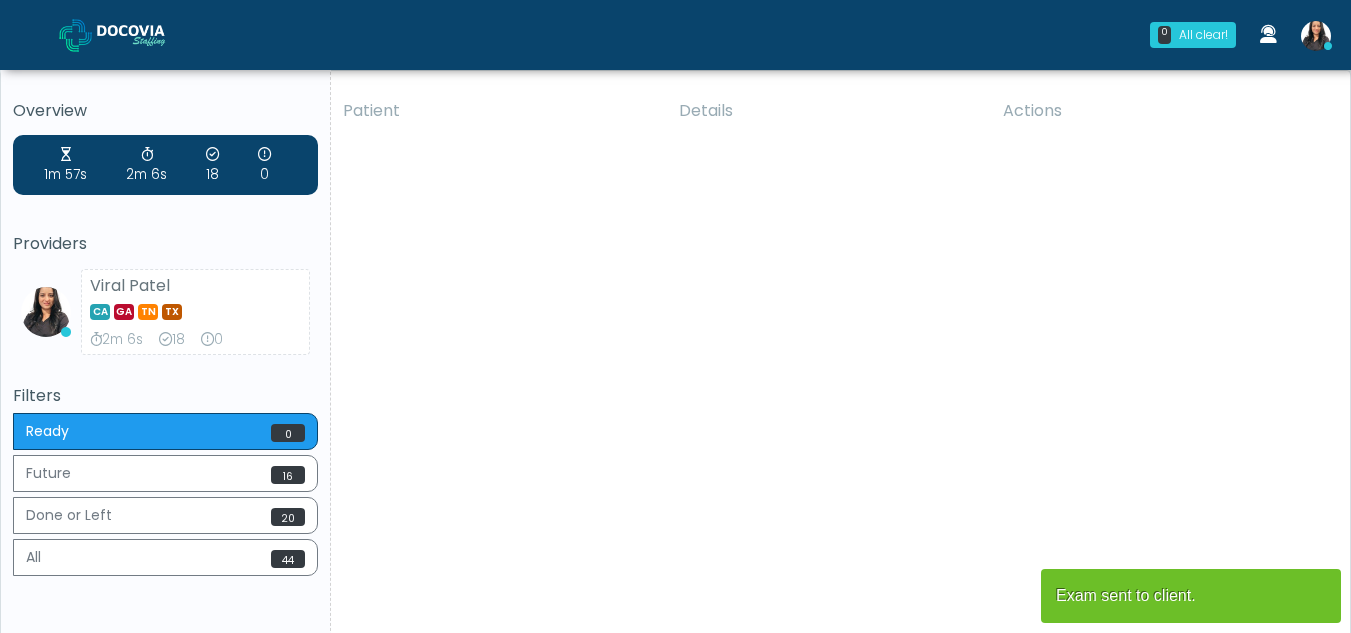scroll, scrollTop: 0, scrollLeft: 0, axis: both 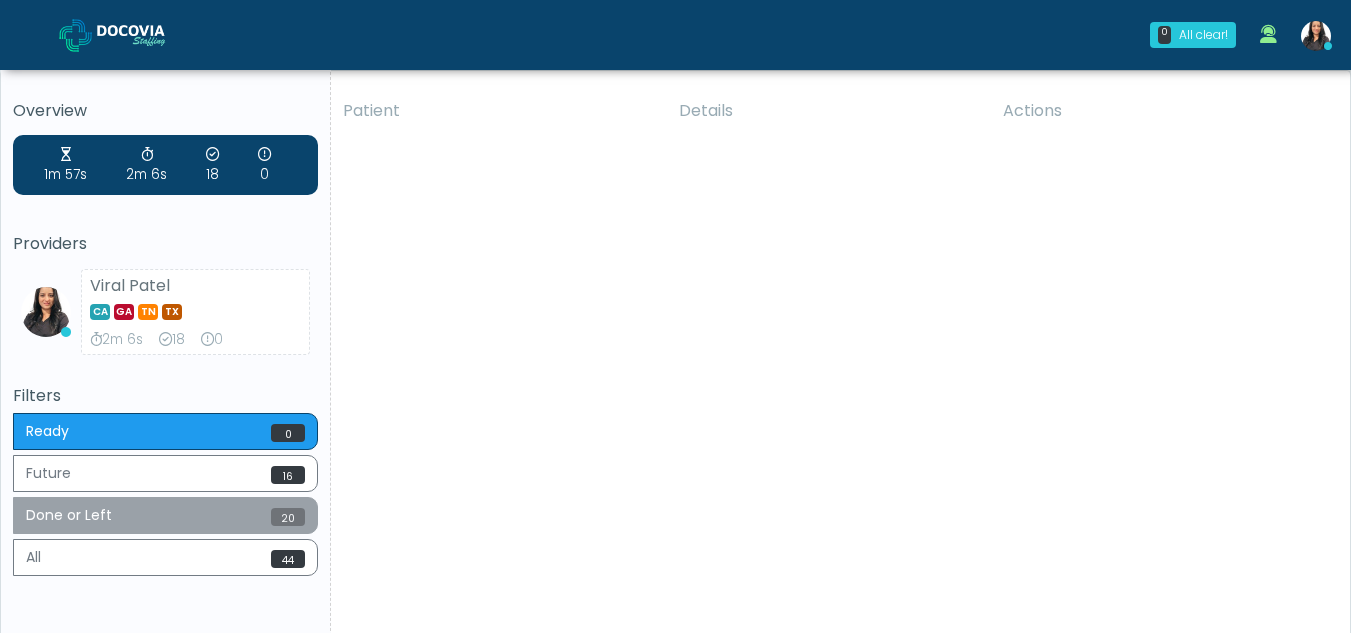 click on "Done or Left
20" at bounding box center [165, 515] 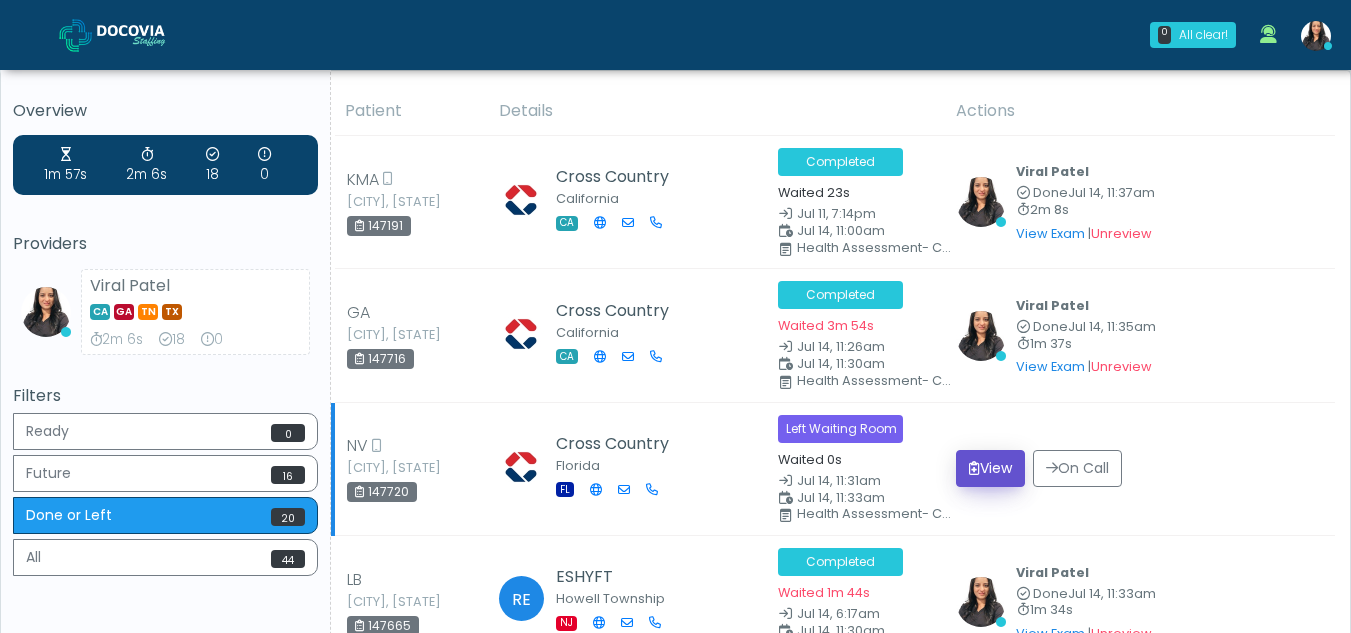 click on "View" at bounding box center [990, 468] 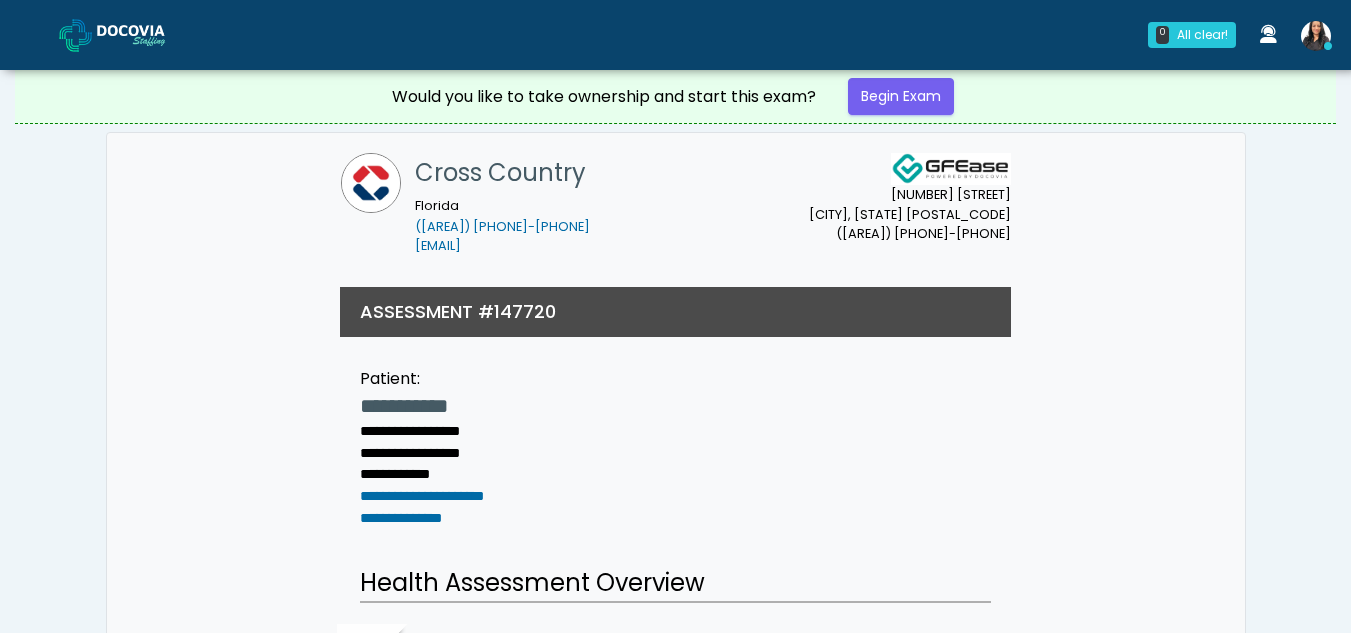 scroll, scrollTop: 0, scrollLeft: 0, axis: both 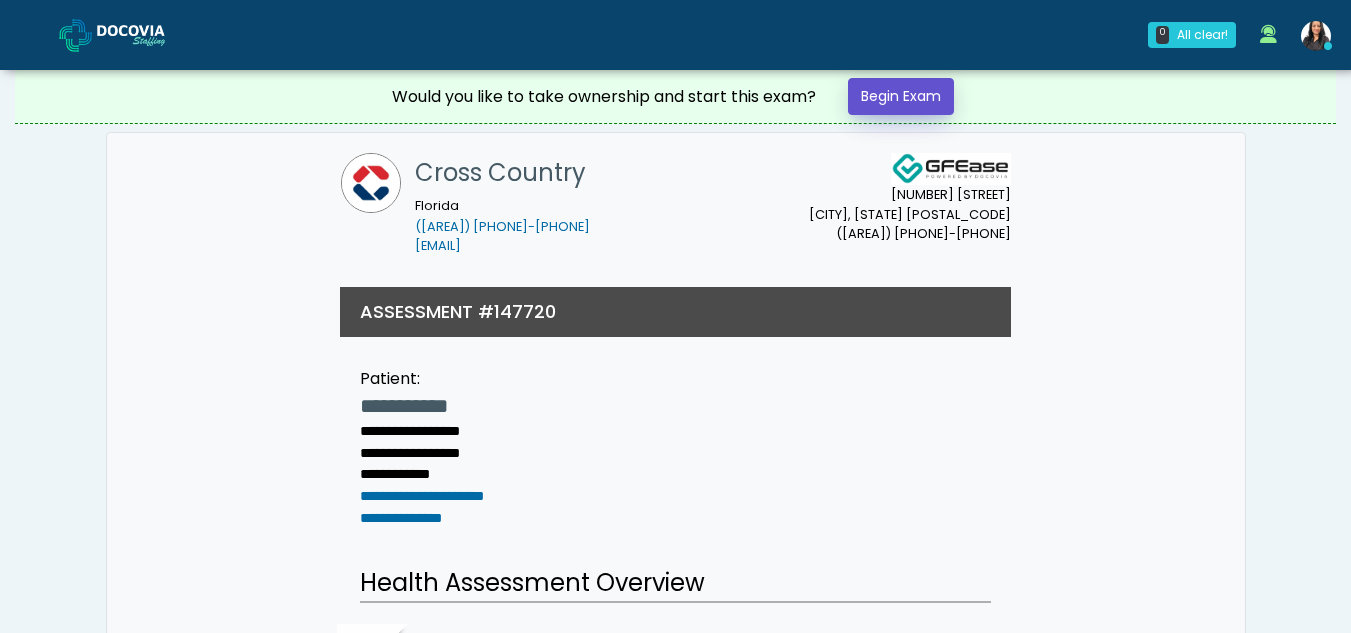 click on "Begin Exam" at bounding box center (901, 96) 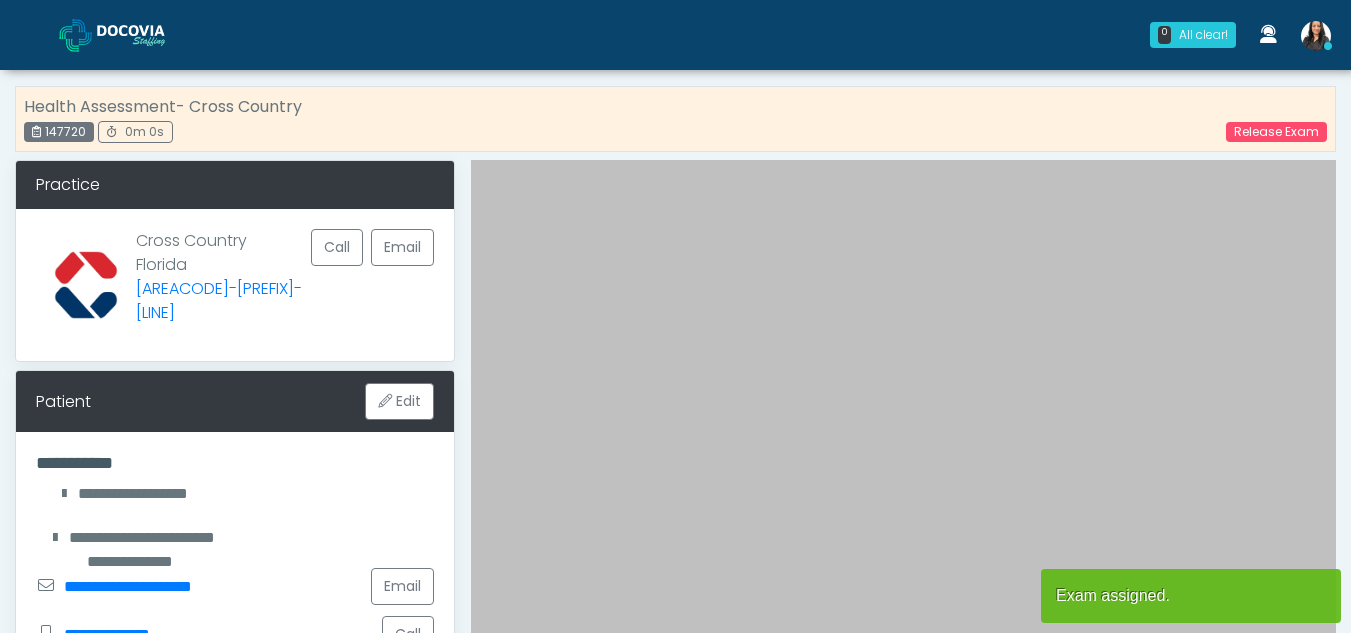 scroll, scrollTop: 0, scrollLeft: 0, axis: both 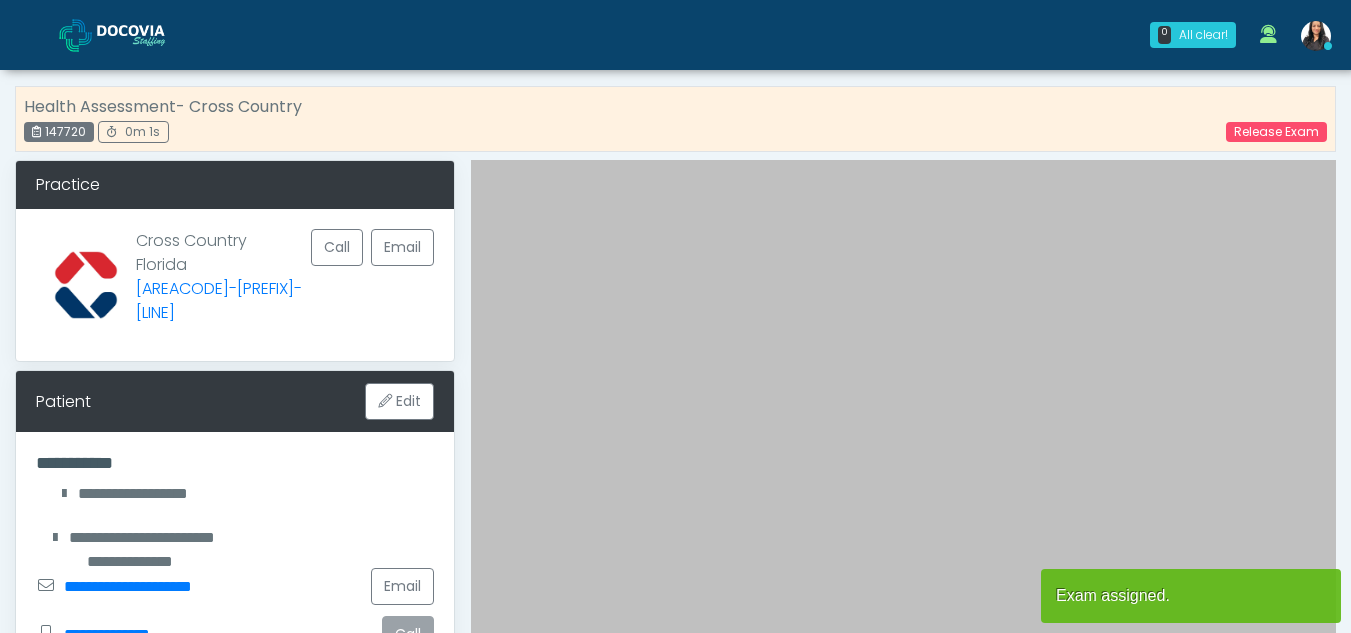 click on "Call" at bounding box center (408, 634) 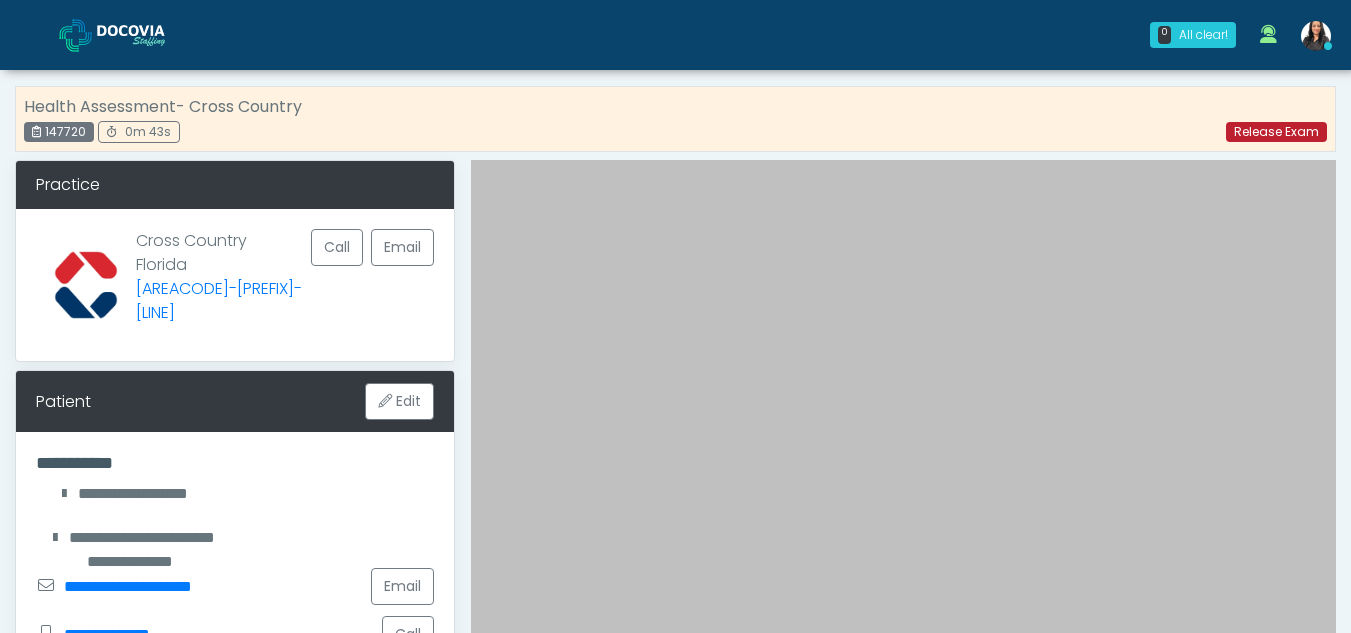 click on "Release Exam" at bounding box center (1276, 132) 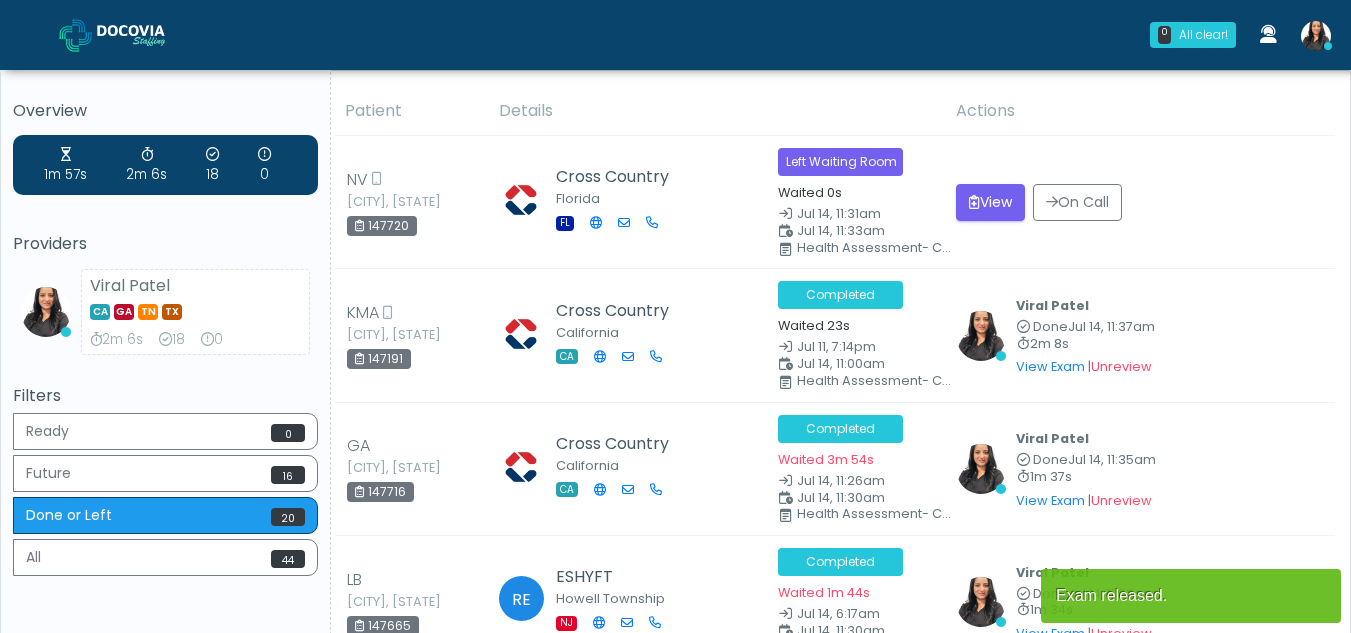 scroll, scrollTop: 0, scrollLeft: 0, axis: both 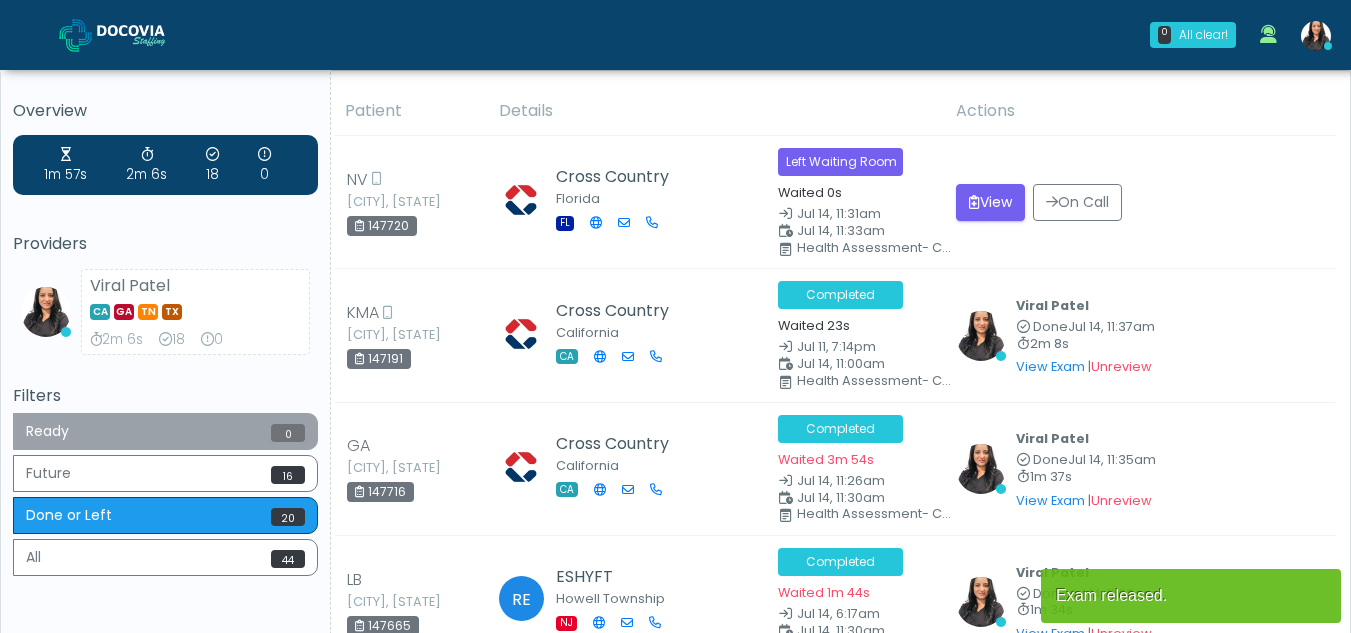 click on "Ready
0" at bounding box center (165, 431) 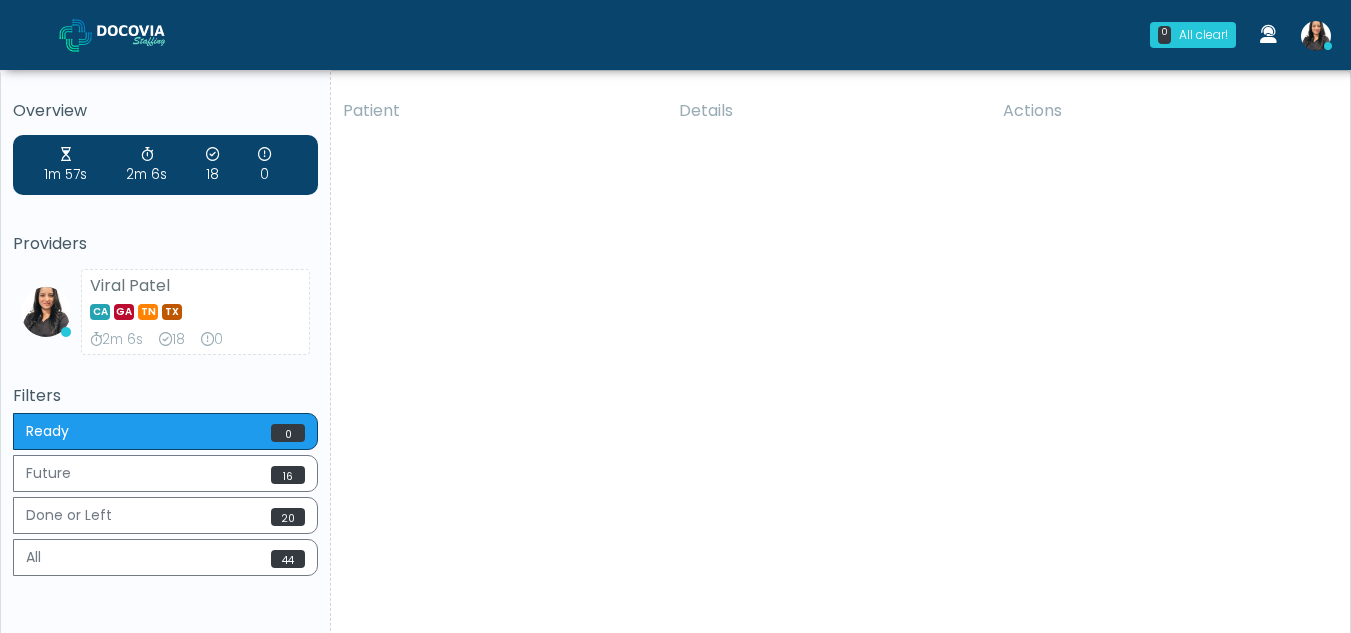 scroll, scrollTop: 0, scrollLeft: 0, axis: both 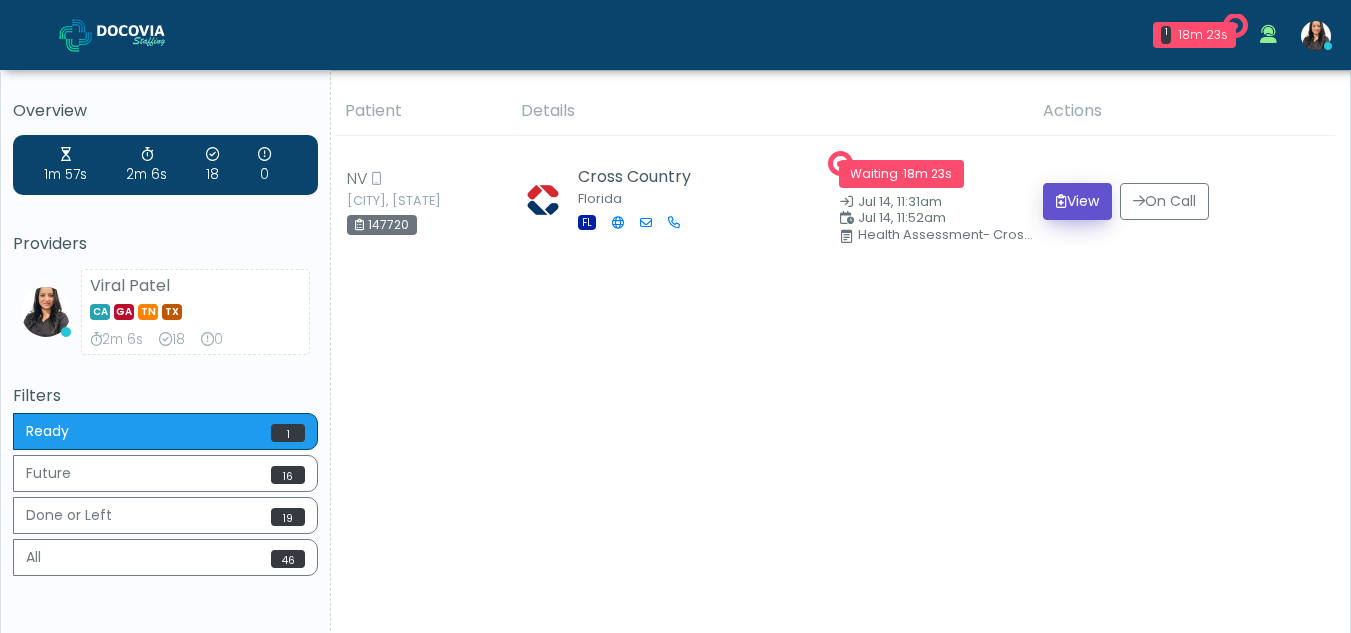 click on "View" at bounding box center (1077, 201) 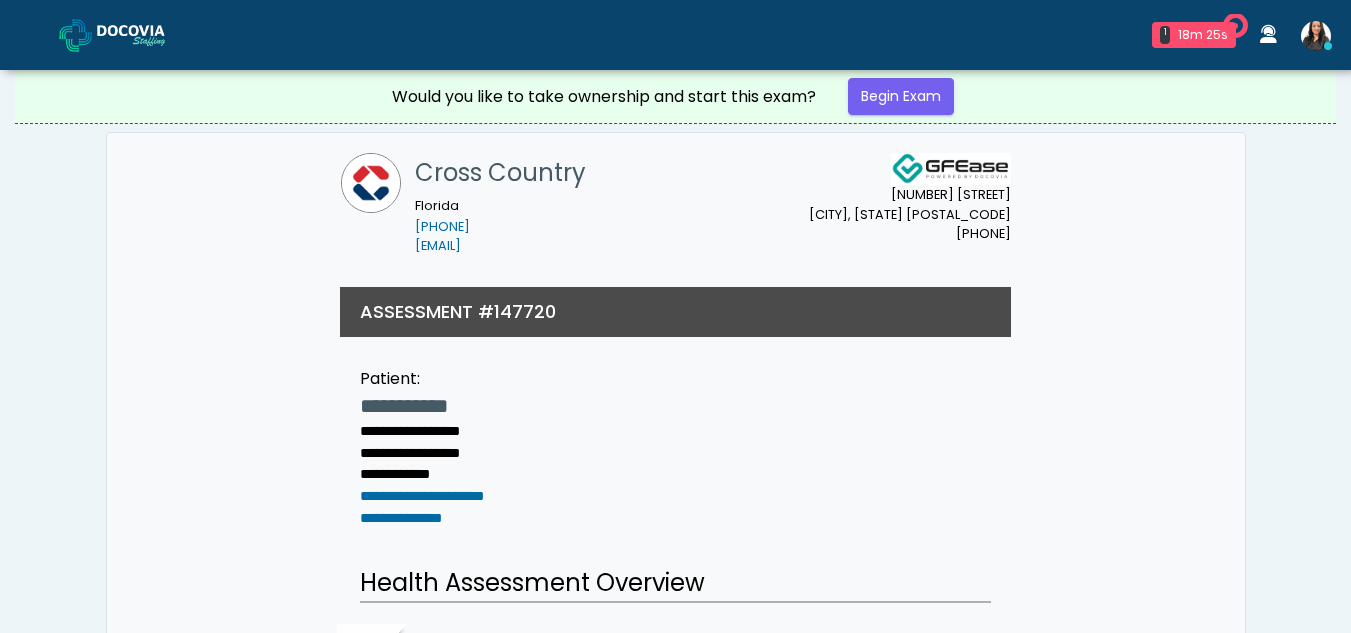 scroll, scrollTop: 0, scrollLeft: 0, axis: both 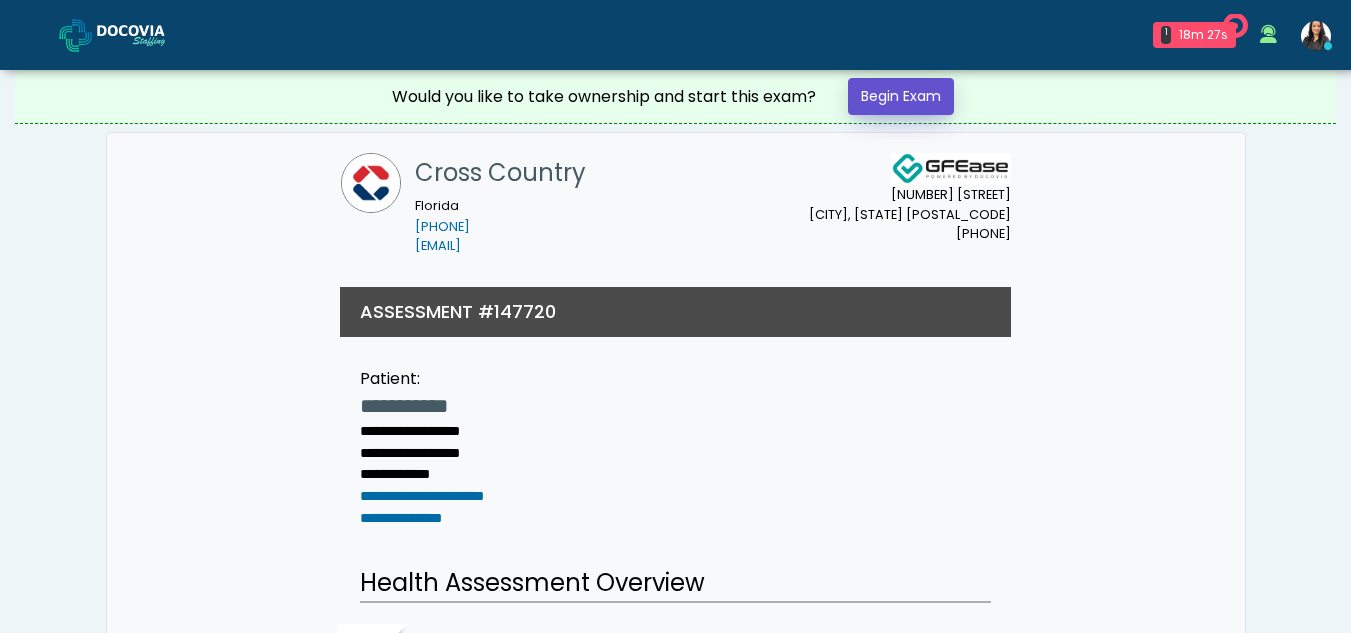 click on "Begin Exam" at bounding box center (901, 96) 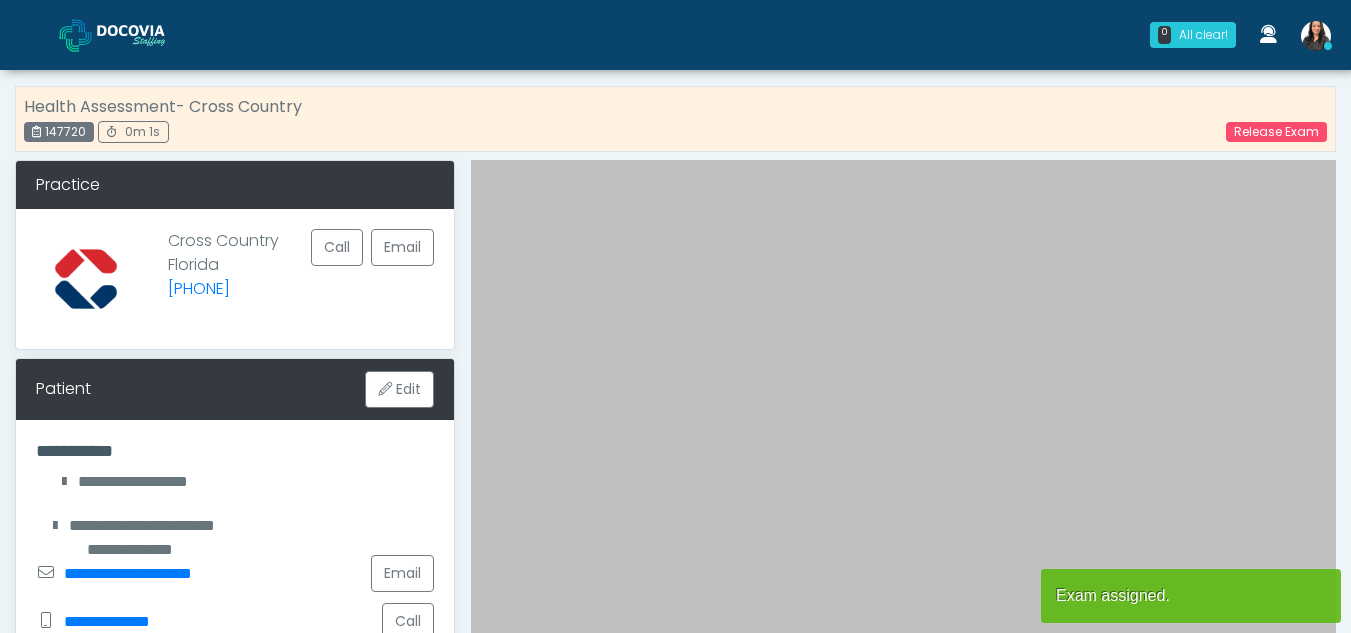 scroll, scrollTop: 0, scrollLeft: 0, axis: both 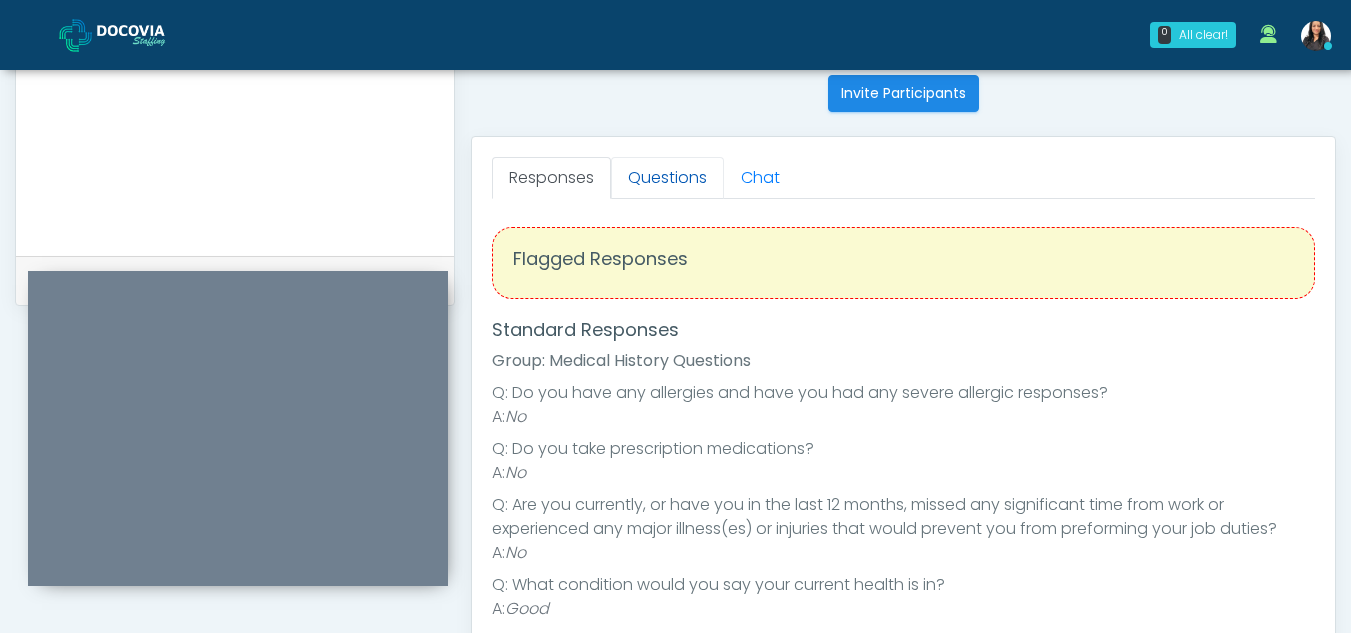 click on "Questions" at bounding box center [667, 178] 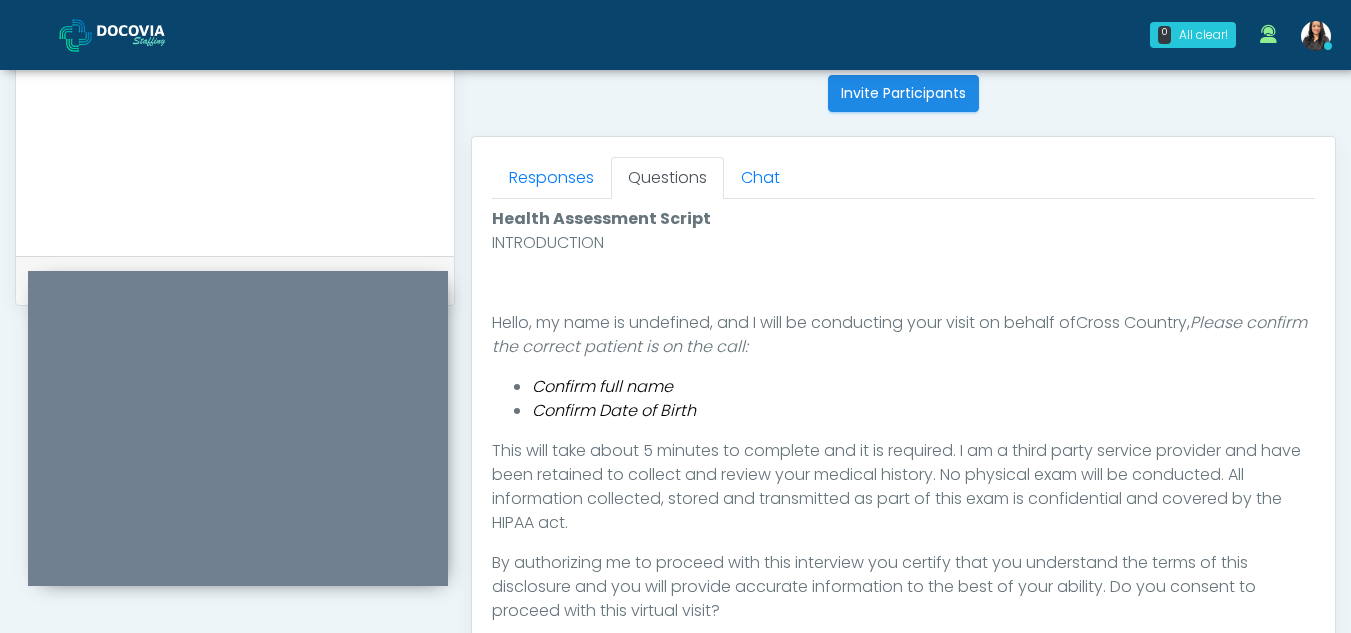 scroll, scrollTop: 954, scrollLeft: 0, axis: vertical 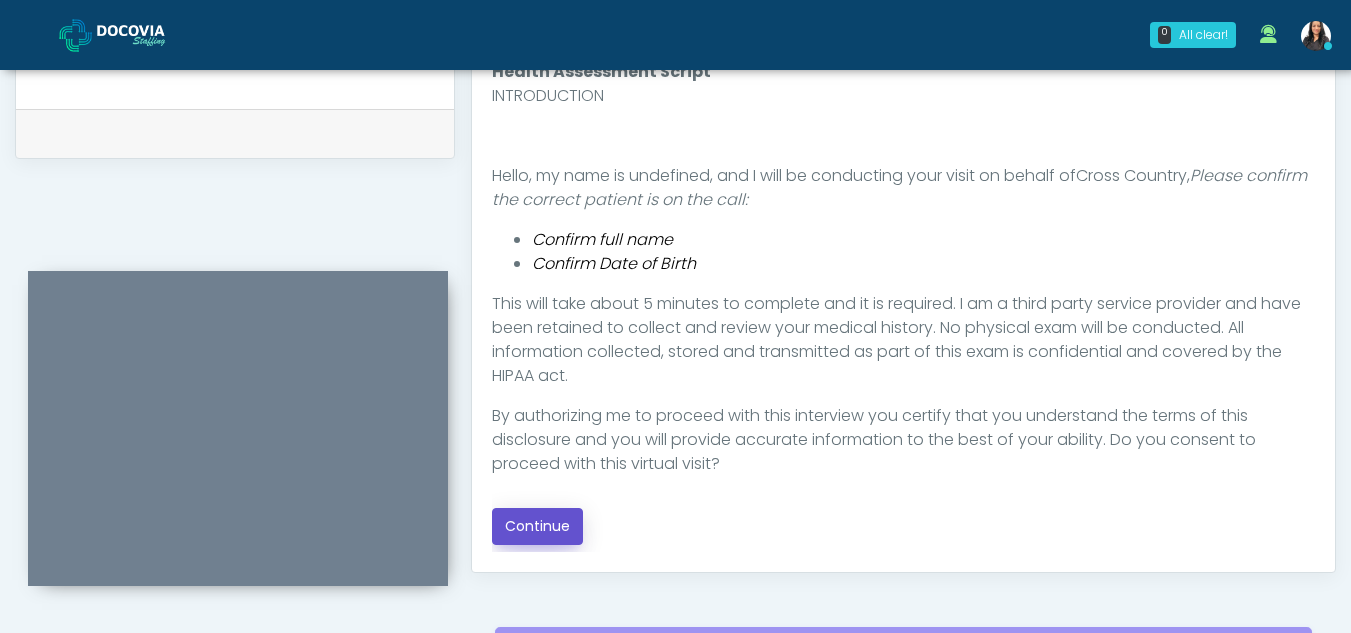 click on "Continue" at bounding box center (537, 526) 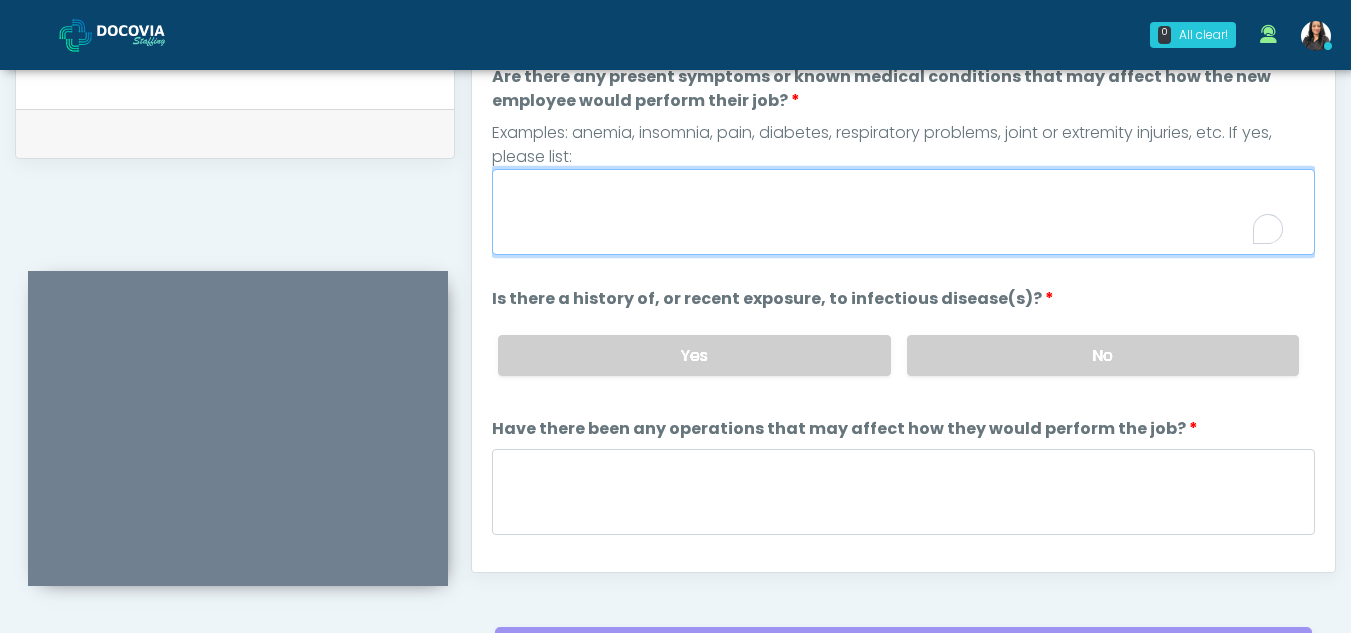 click on "Are there any present symptoms or known medical conditions that may affect how the new employee would perform their job?" at bounding box center [903, 212] 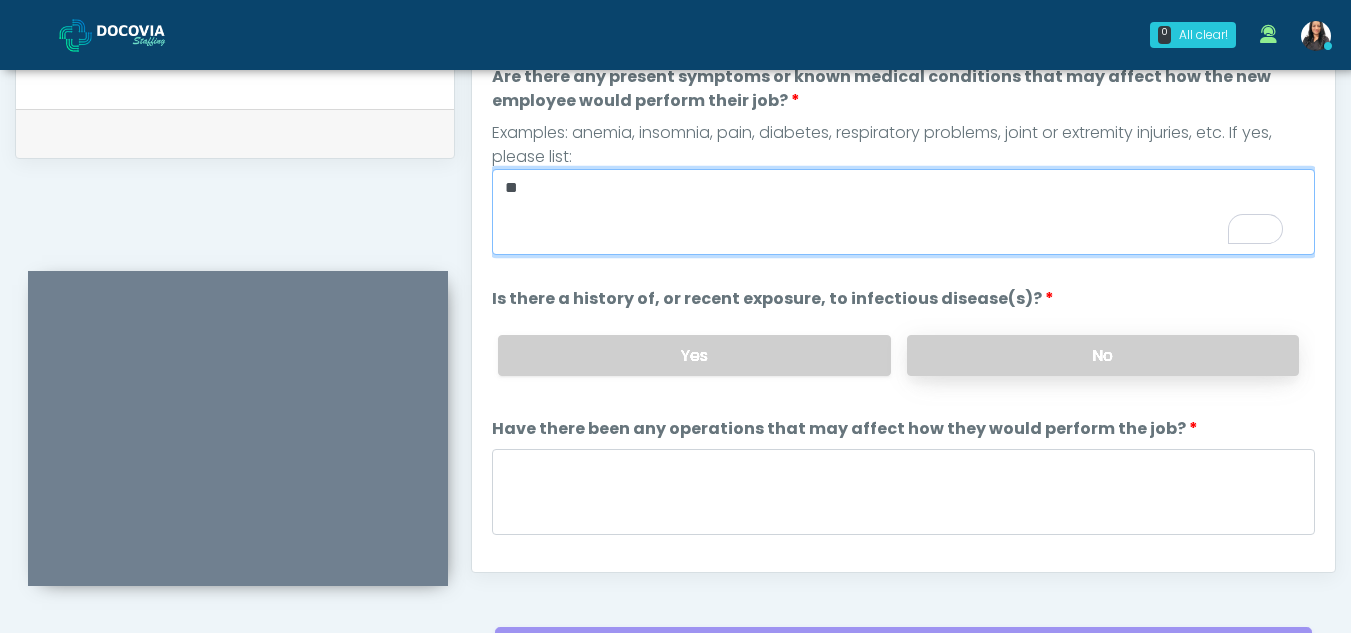 type on "**" 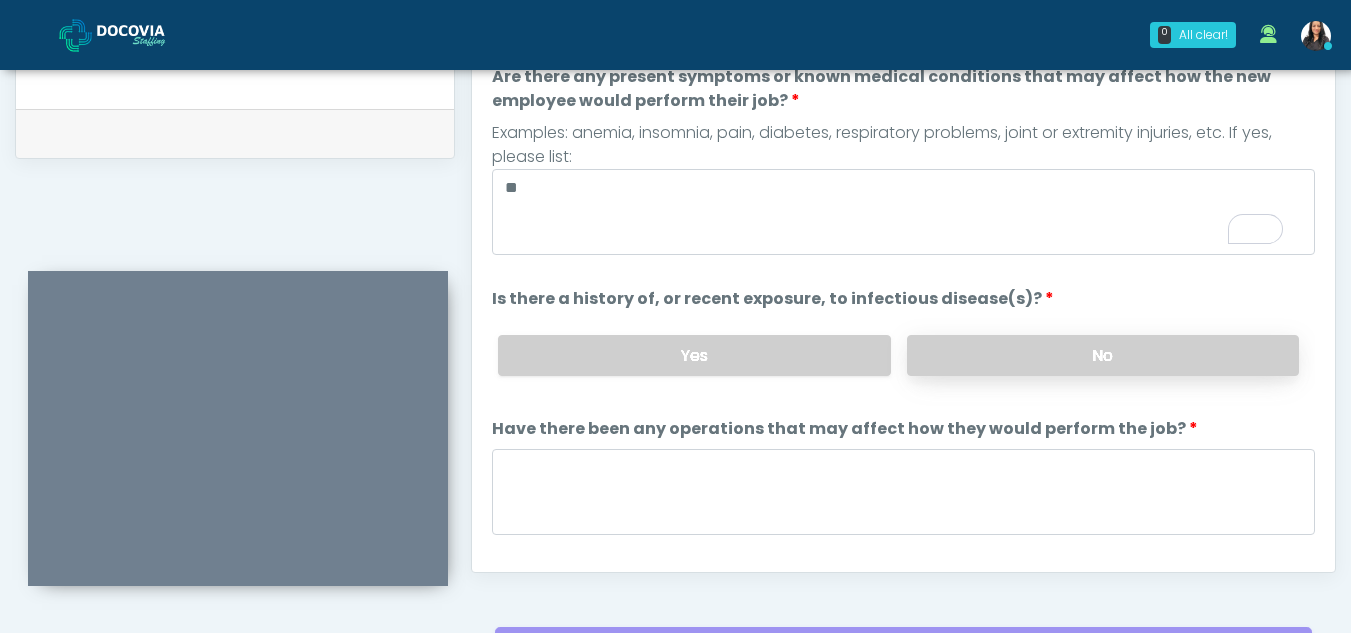 click on "No" at bounding box center [1103, 355] 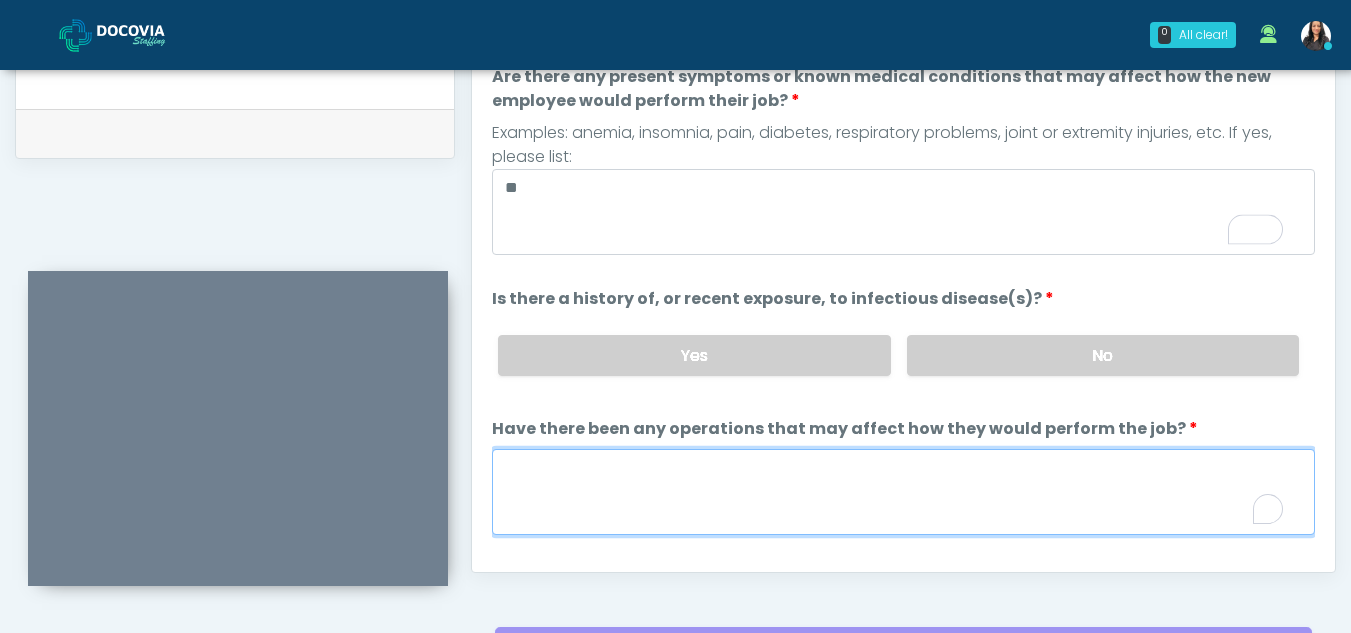 click on "Have there been any operations that may affect how they would perform the job?" at bounding box center [903, 492] 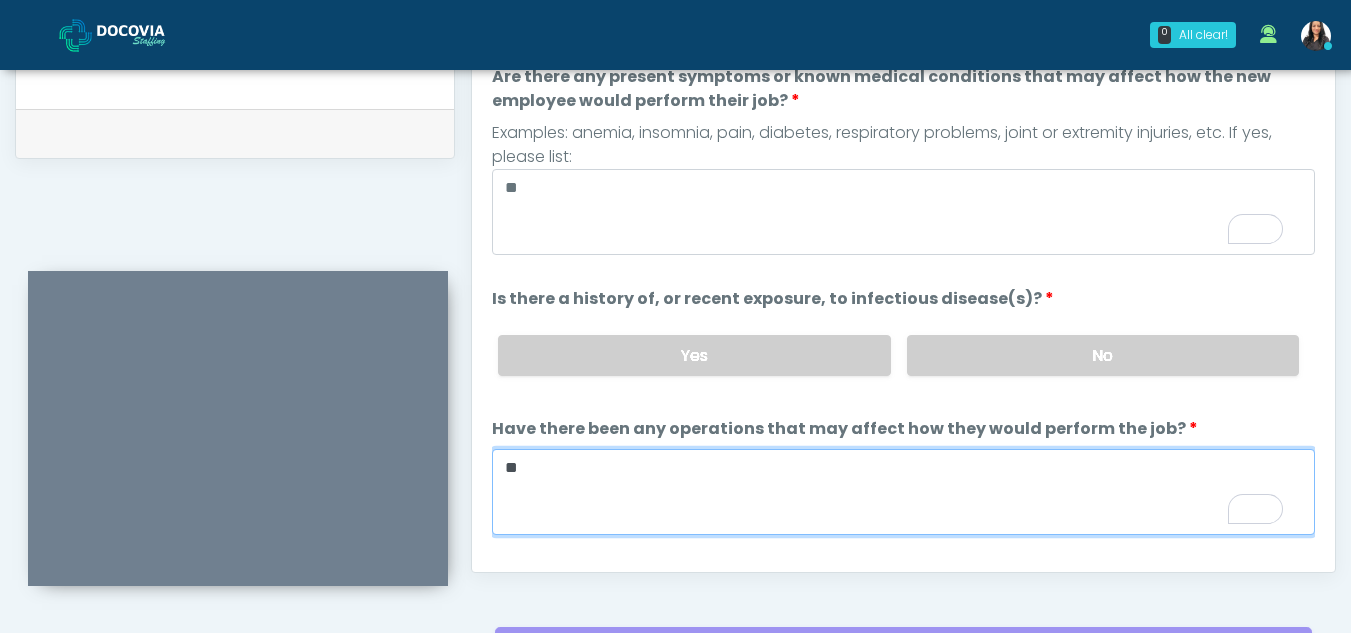 type on "**" 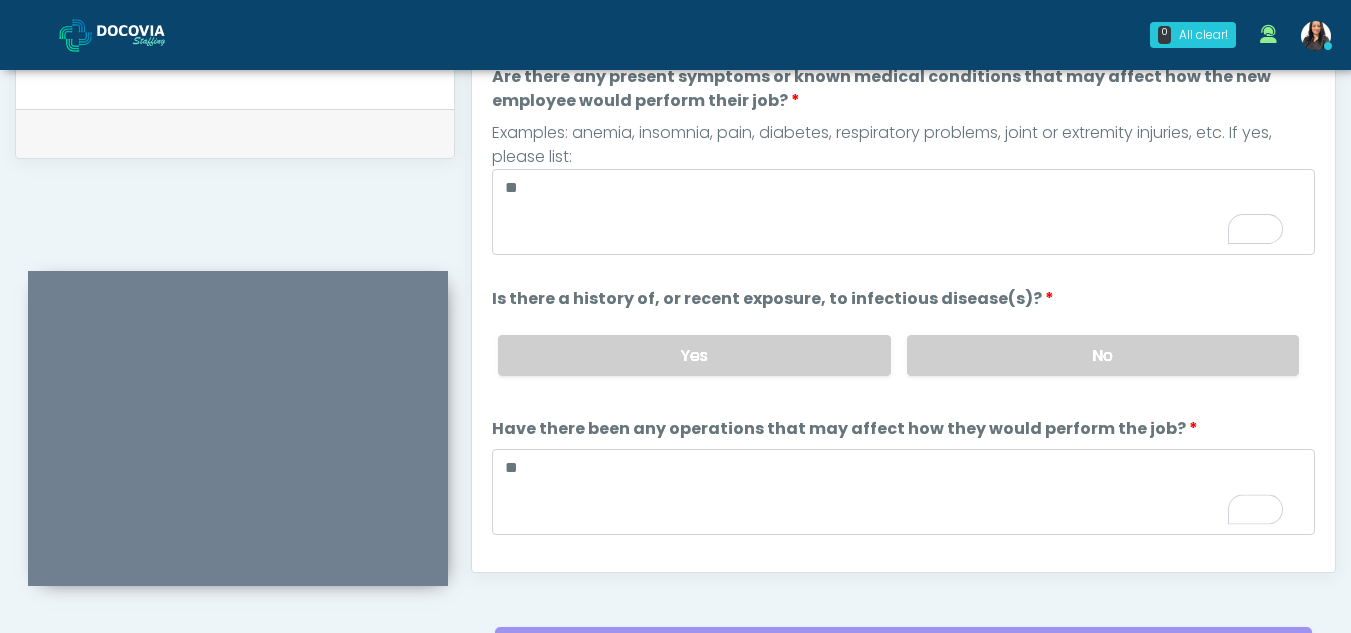 scroll, scrollTop: 62, scrollLeft: 0, axis: vertical 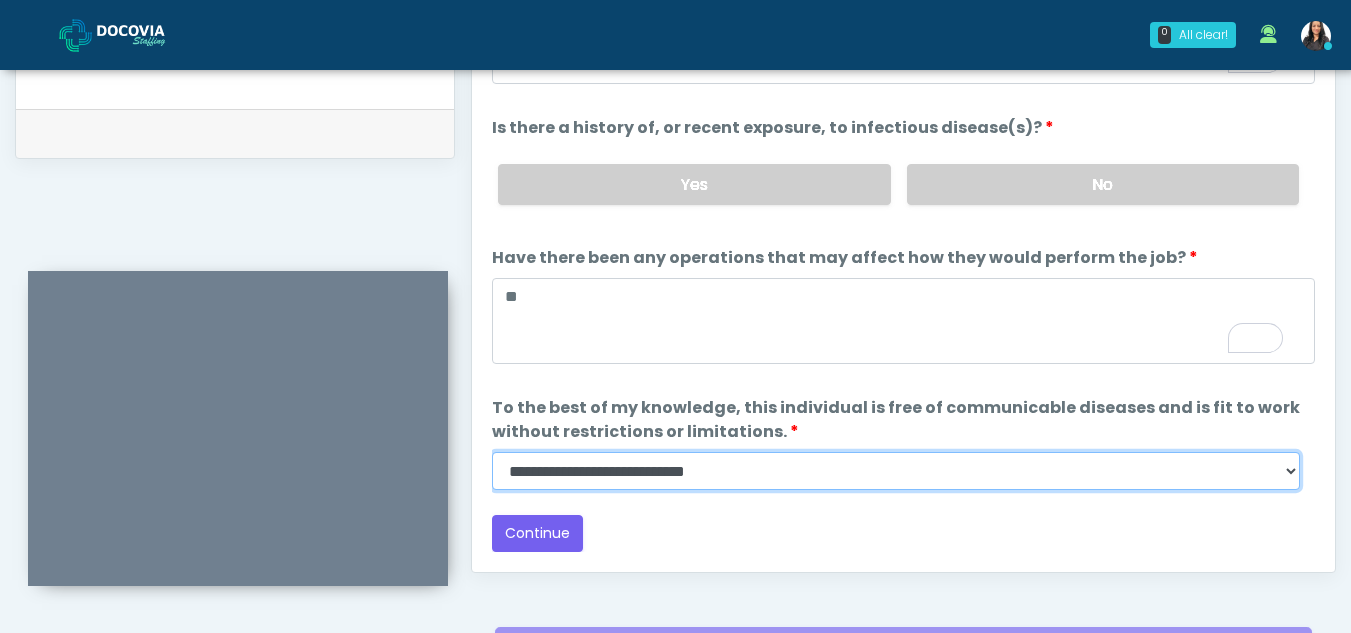 click on "**********" at bounding box center [896, 471] 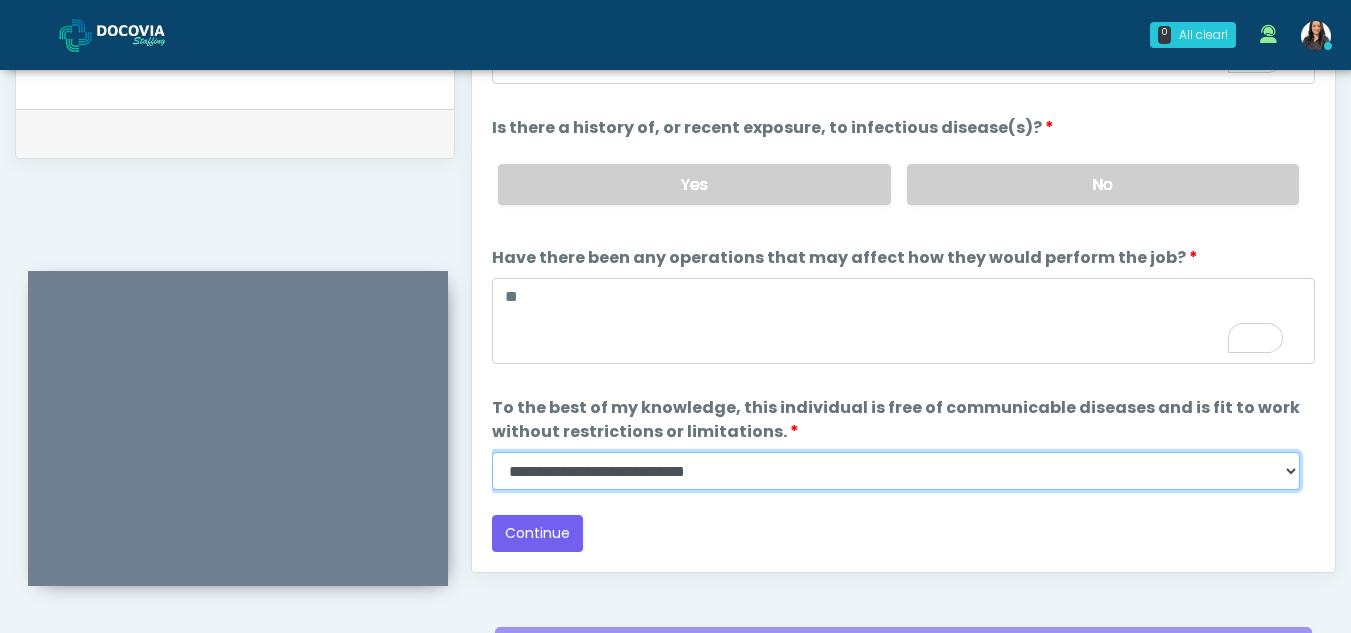 select on "******" 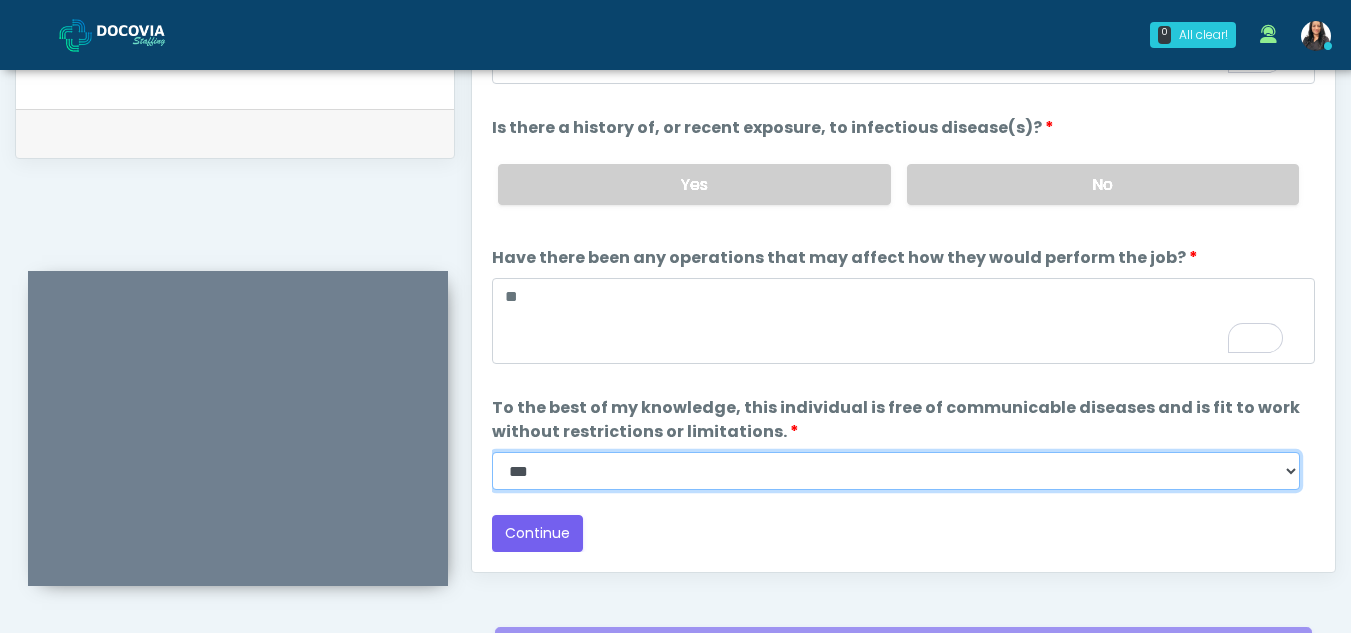 click on "**********" at bounding box center [896, 471] 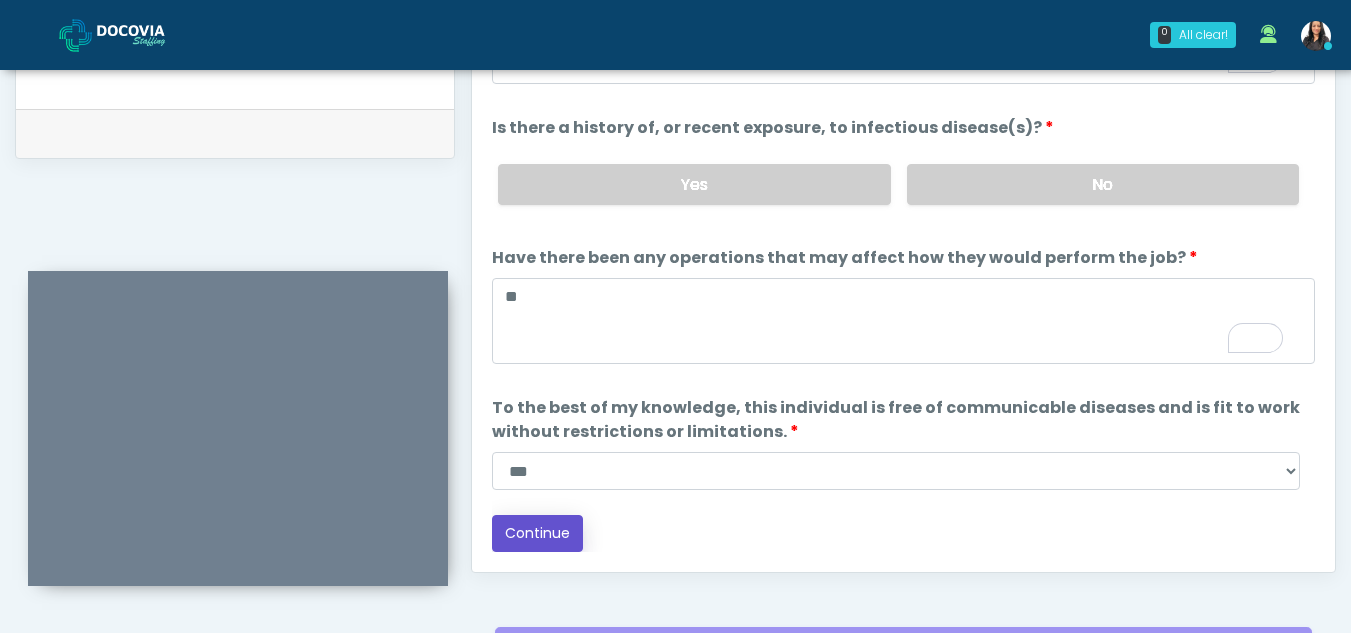 click on "Continue" at bounding box center [537, 533] 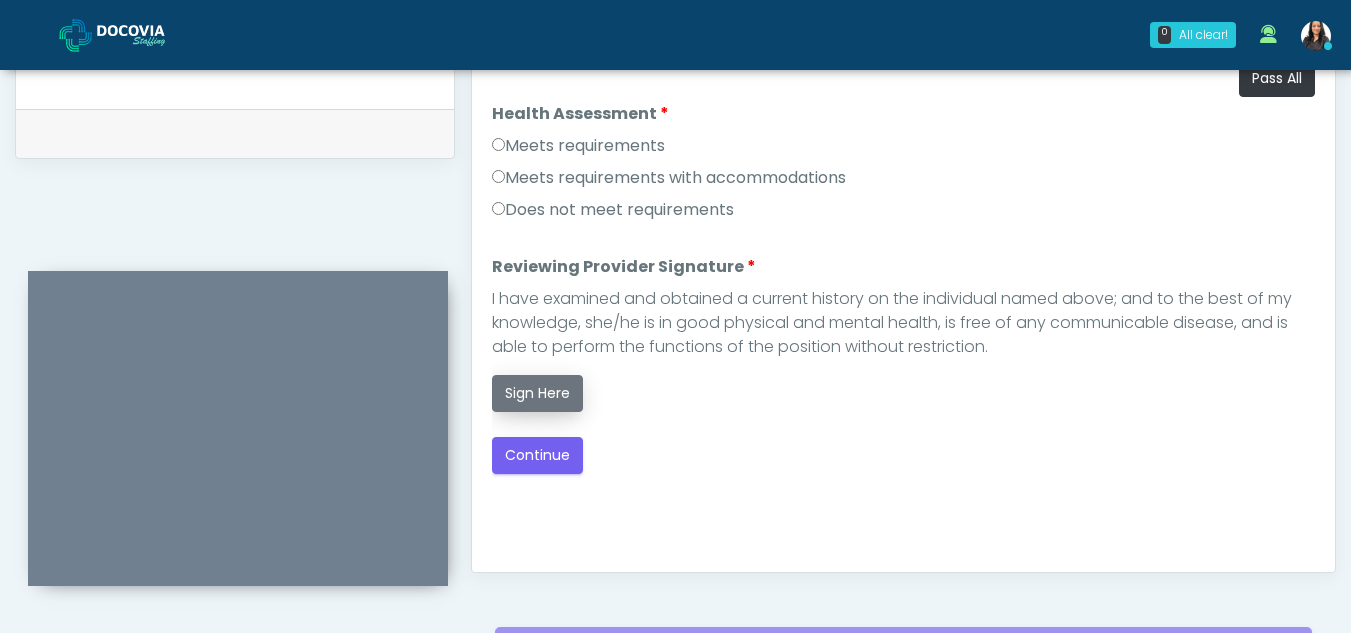 click on "Sign Here" at bounding box center [537, 393] 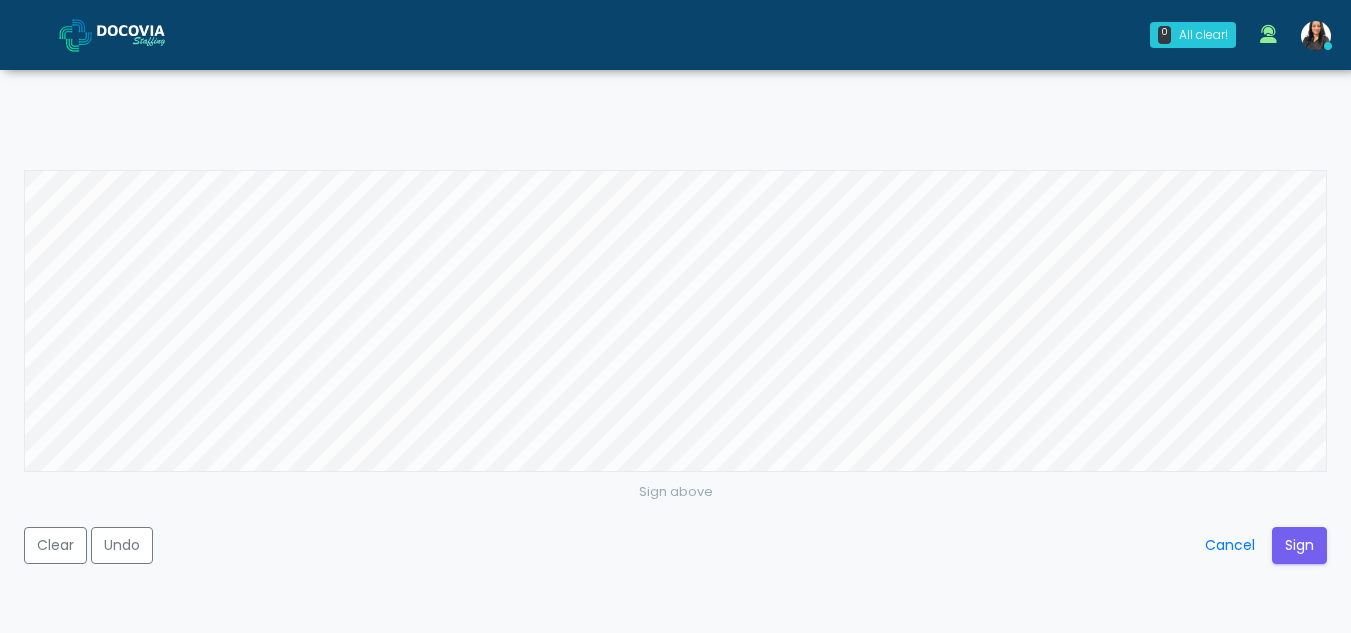 click on "Sign above
Clear
Undo
Cancel
Sign" at bounding box center [675, 316] 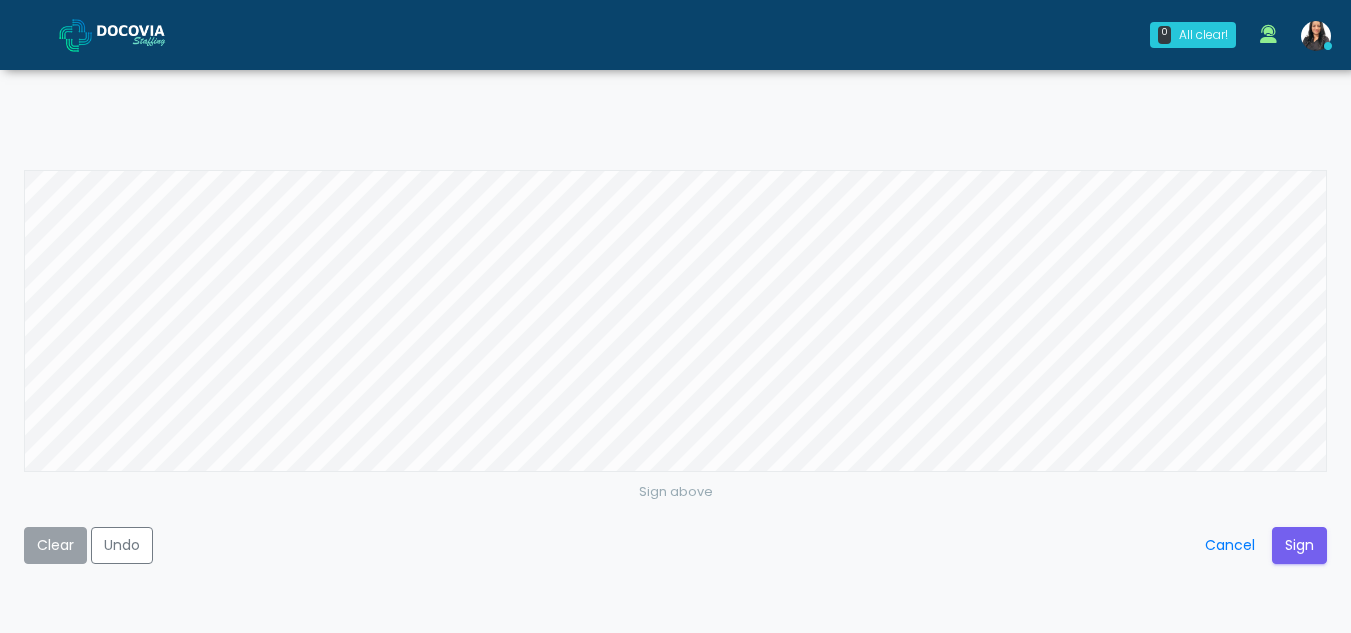 click on "Clear" at bounding box center [55, 545] 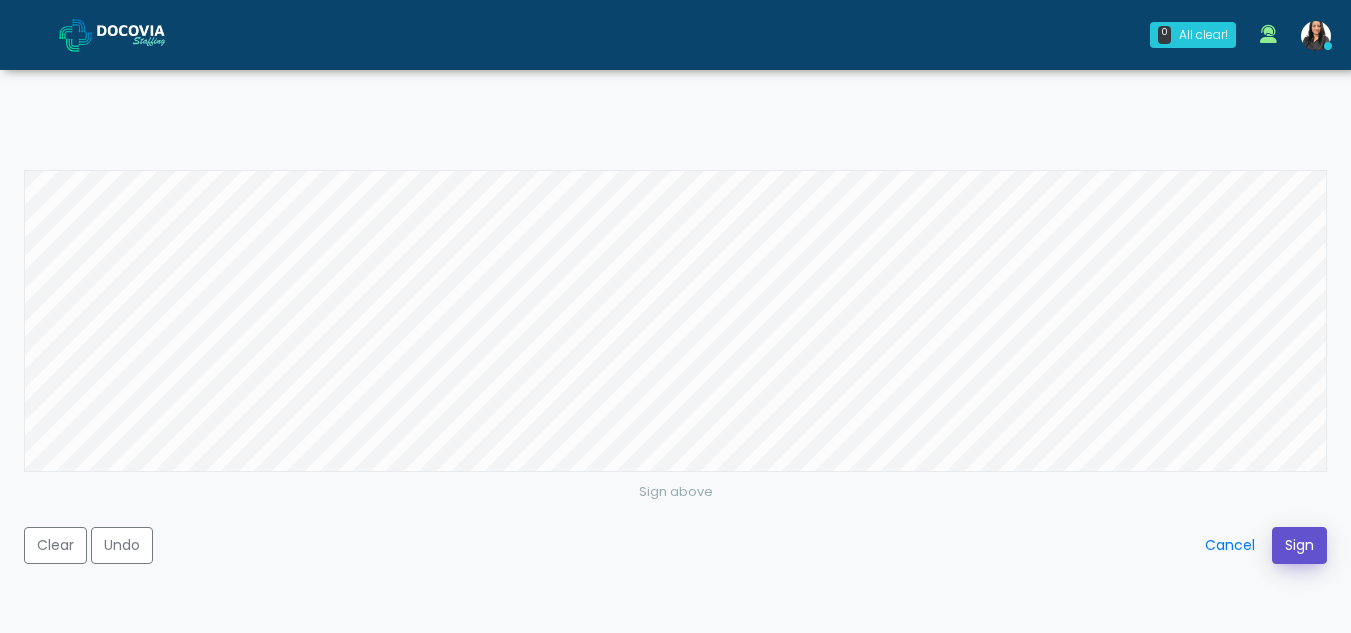 click on "Sign" at bounding box center (1299, 545) 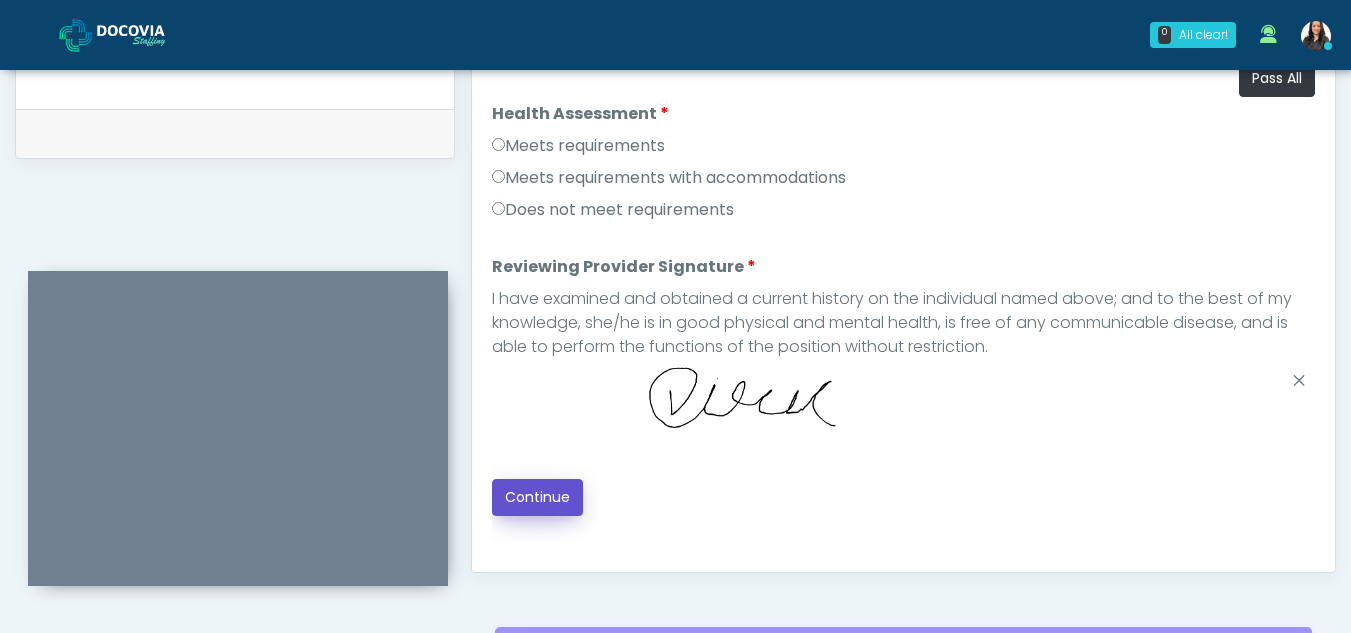 click on "Continue" at bounding box center [537, 497] 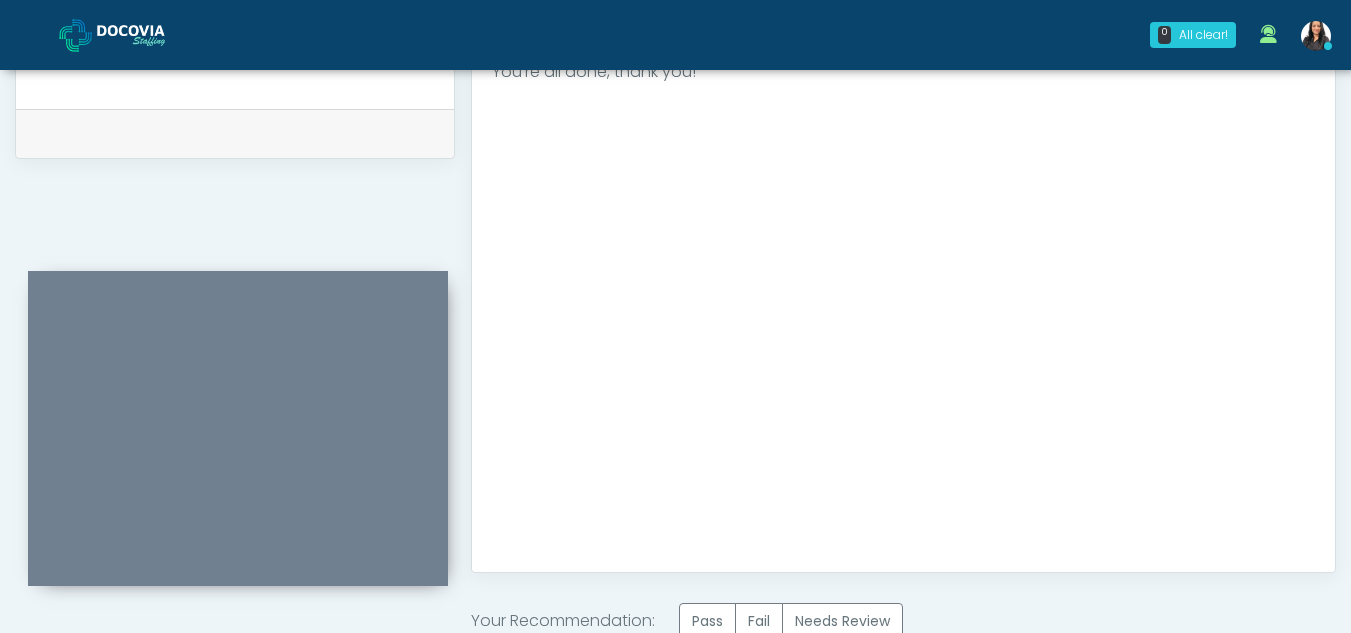 scroll, scrollTop: 1199, scrollLeft: 0, axis: vertical 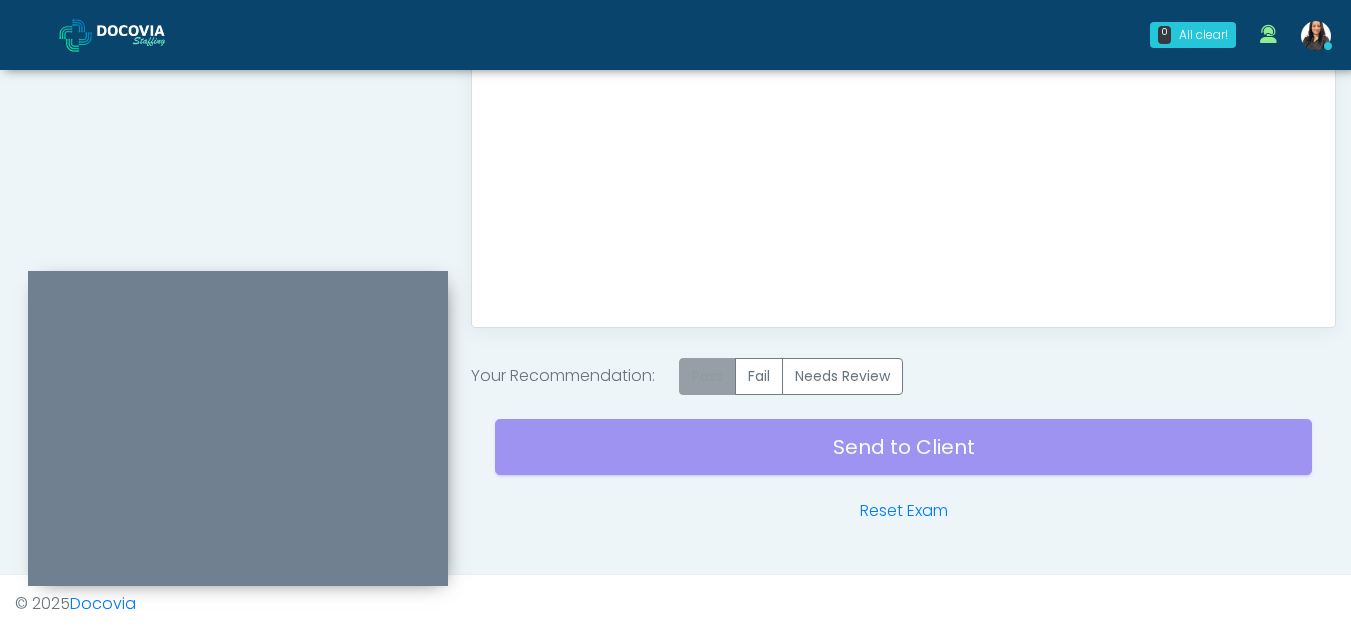 click on "Pass" at bounding box center (707, 376) 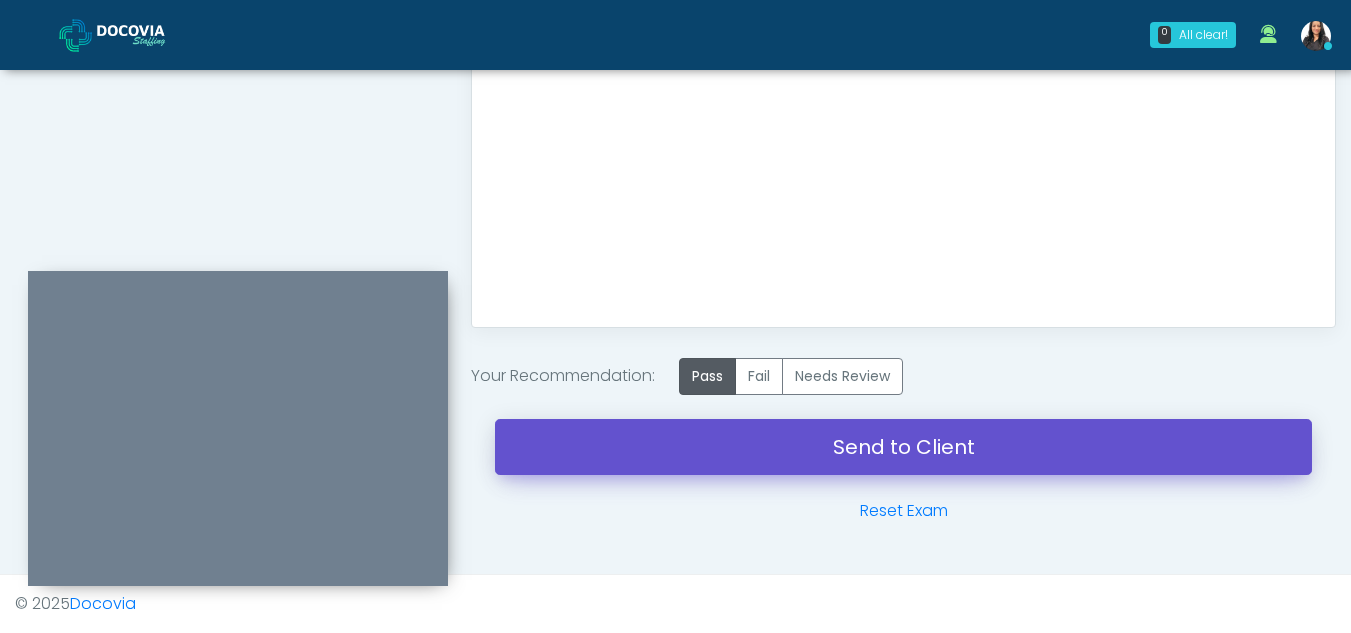 click on "Send to Client" at bounding box center [903, 447] 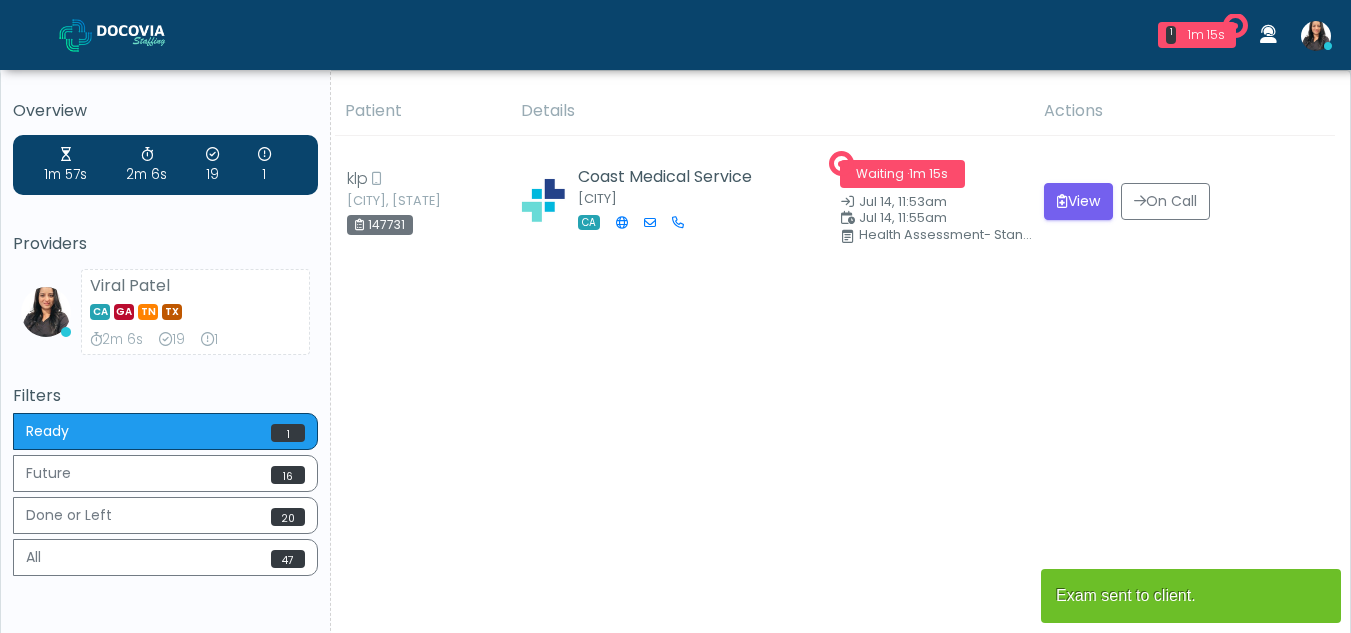 scroll, scrollTop: 0, scrollLeft: 0, axis: both 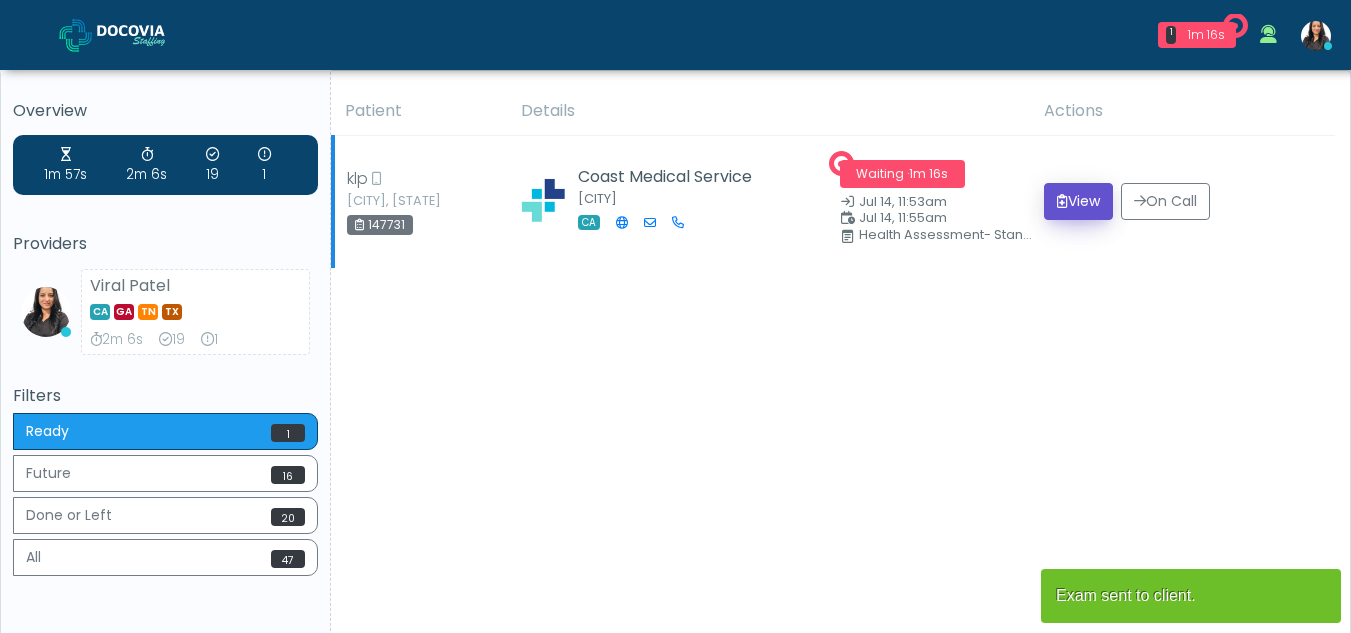 click on "View" at bounding box center (1078, 201) 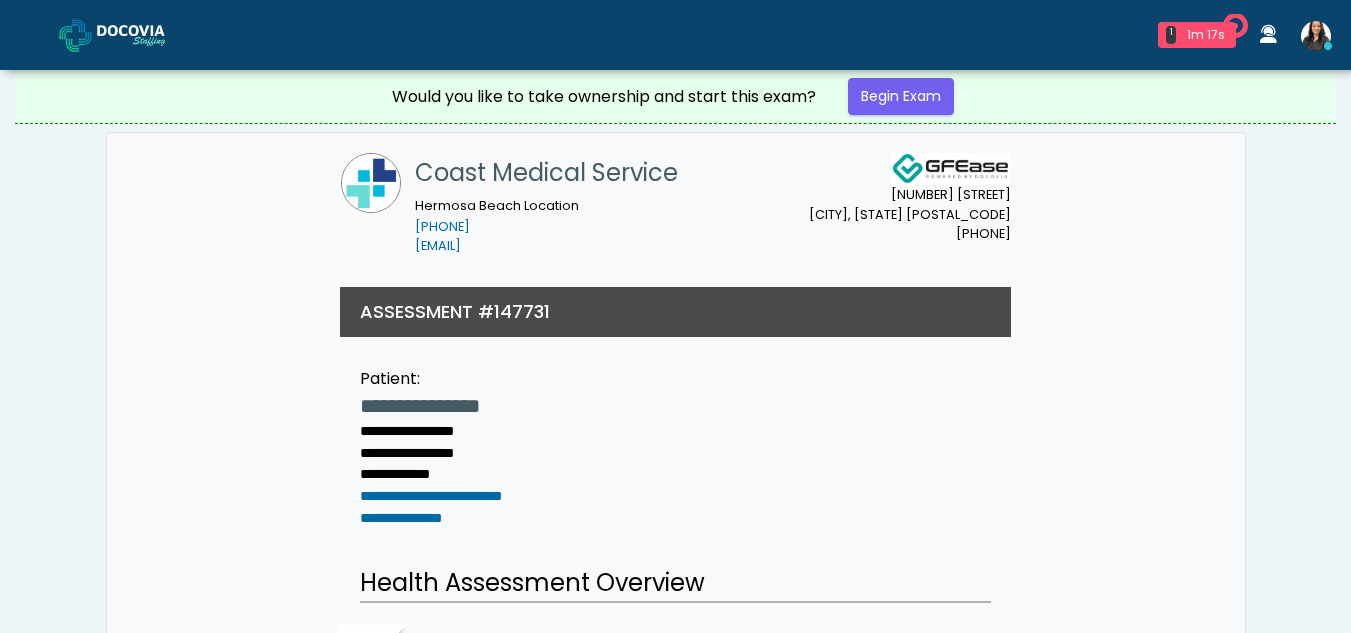 scroll, scrollTop: 0, scrollLeft: 0, axis: both 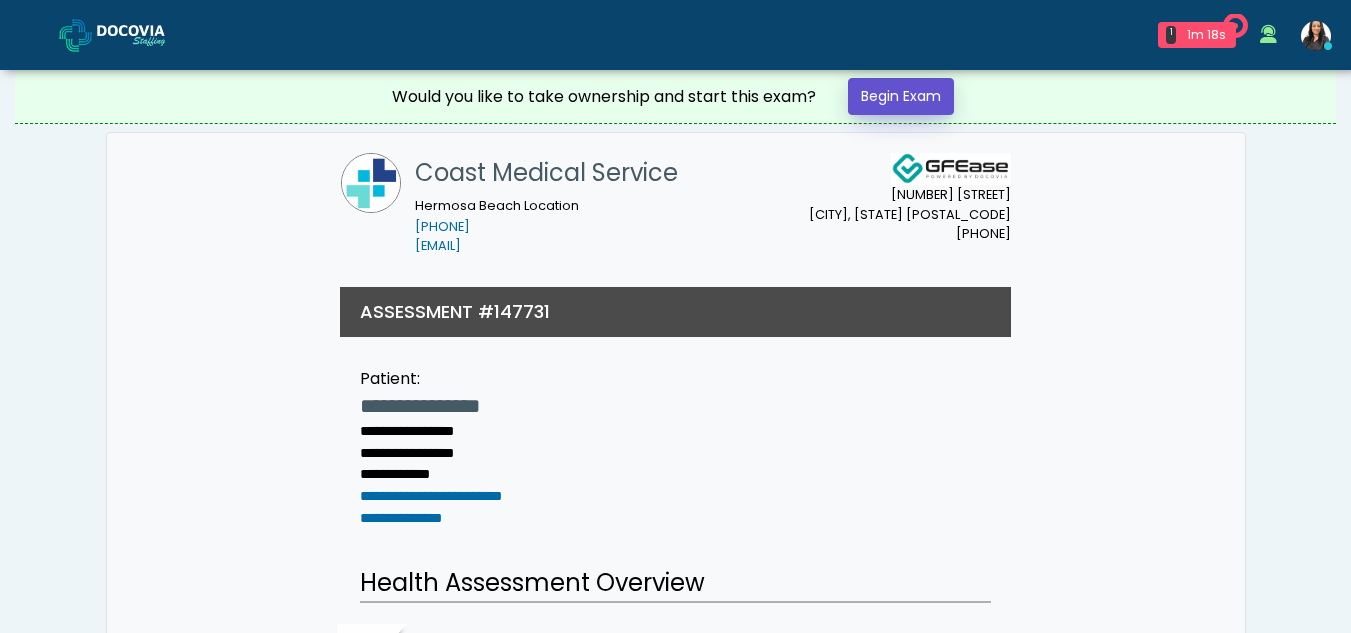 click on "Begin Exam" at bounding box center (901, 96) 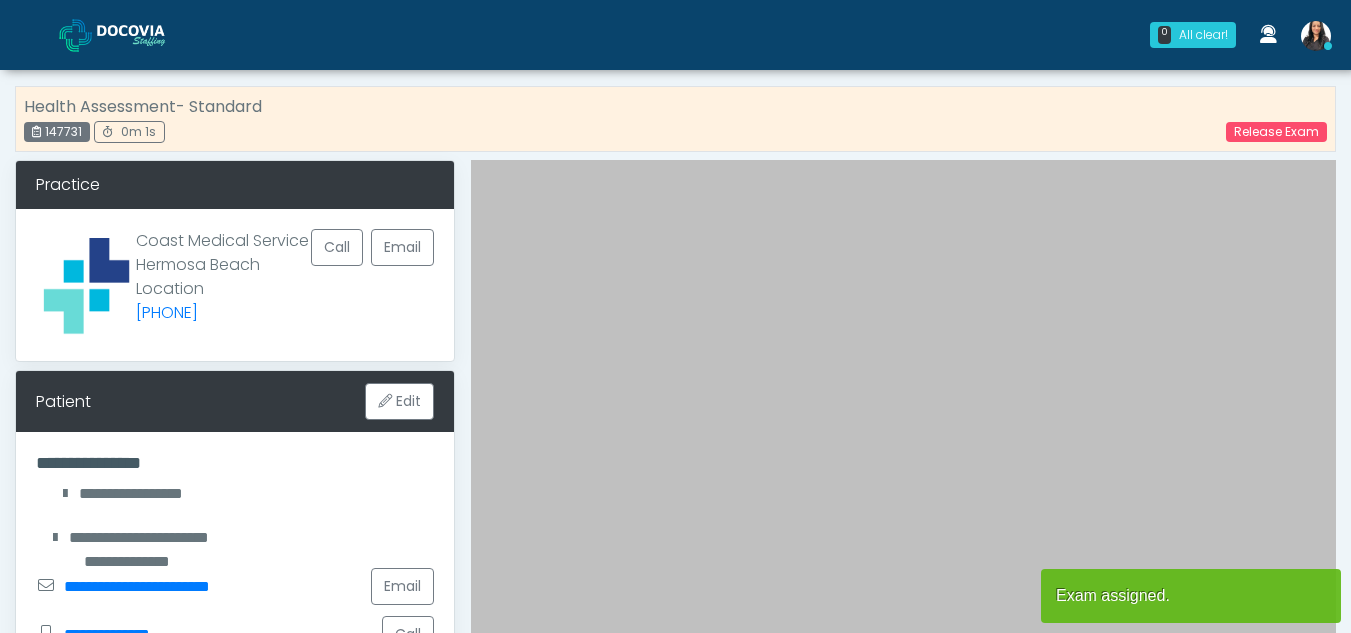scroll, scrollTop: 0, scrollLeft: 0, axis: both 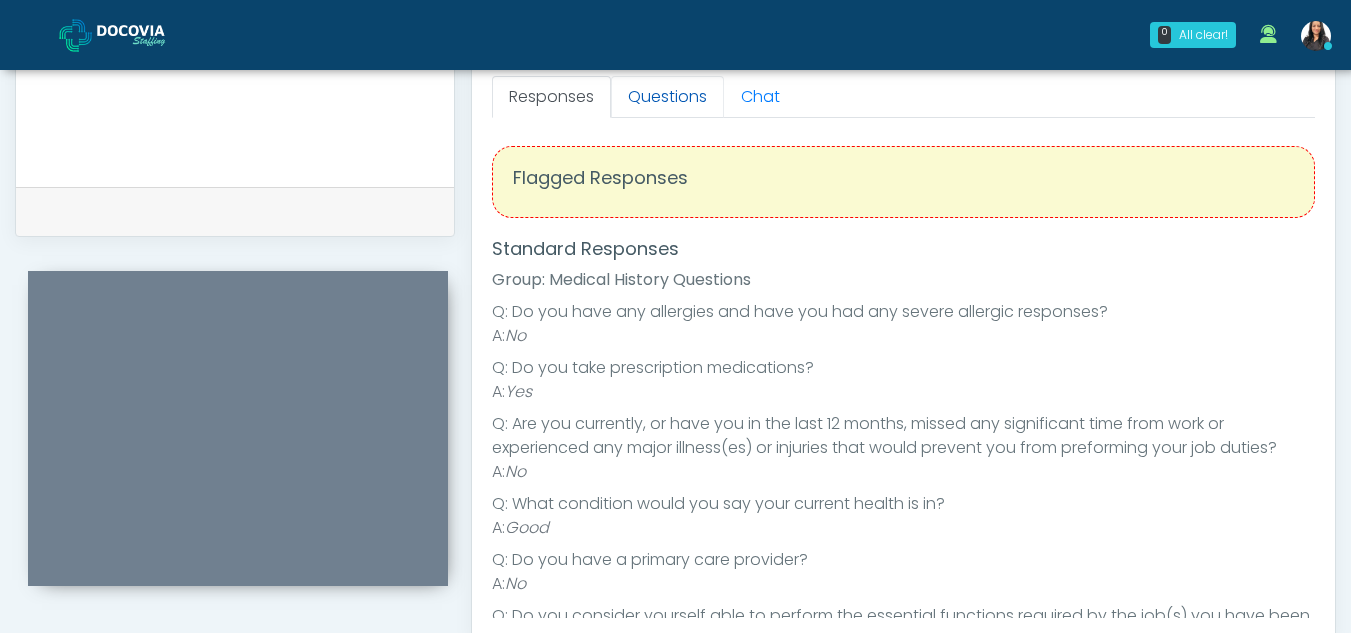 click on "Questions" at bounding box center [667, 97] 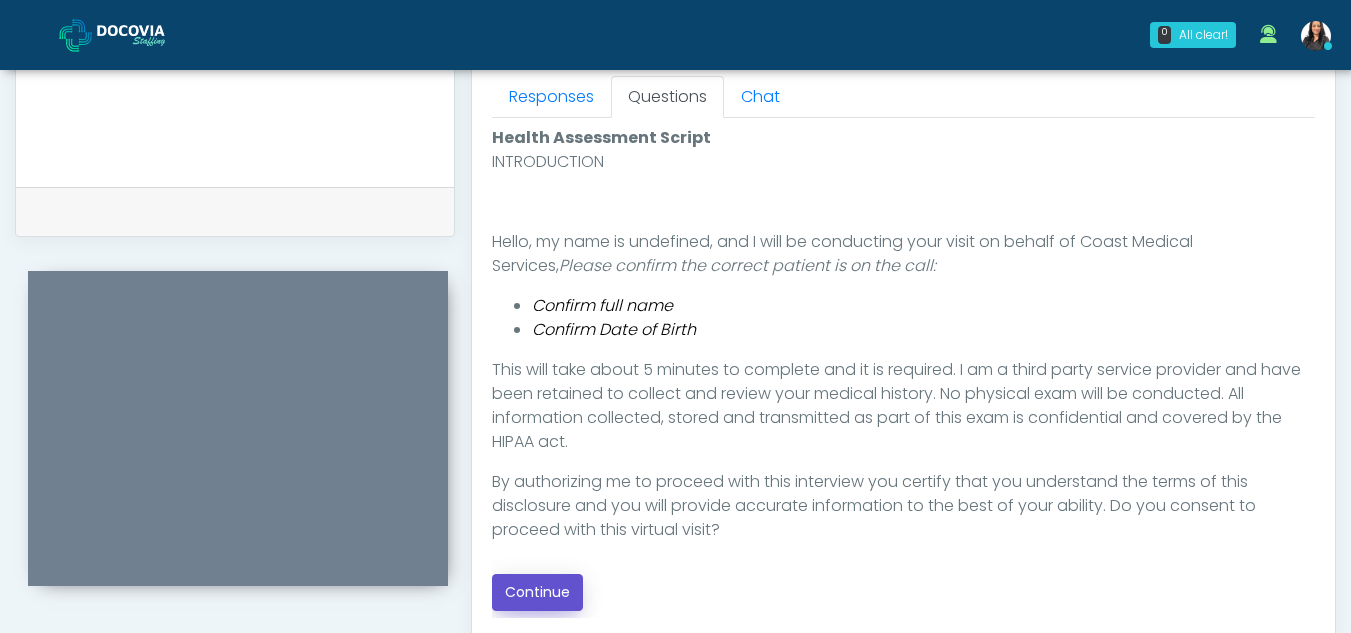 click on "Continue" at bounding box center (537, 592) 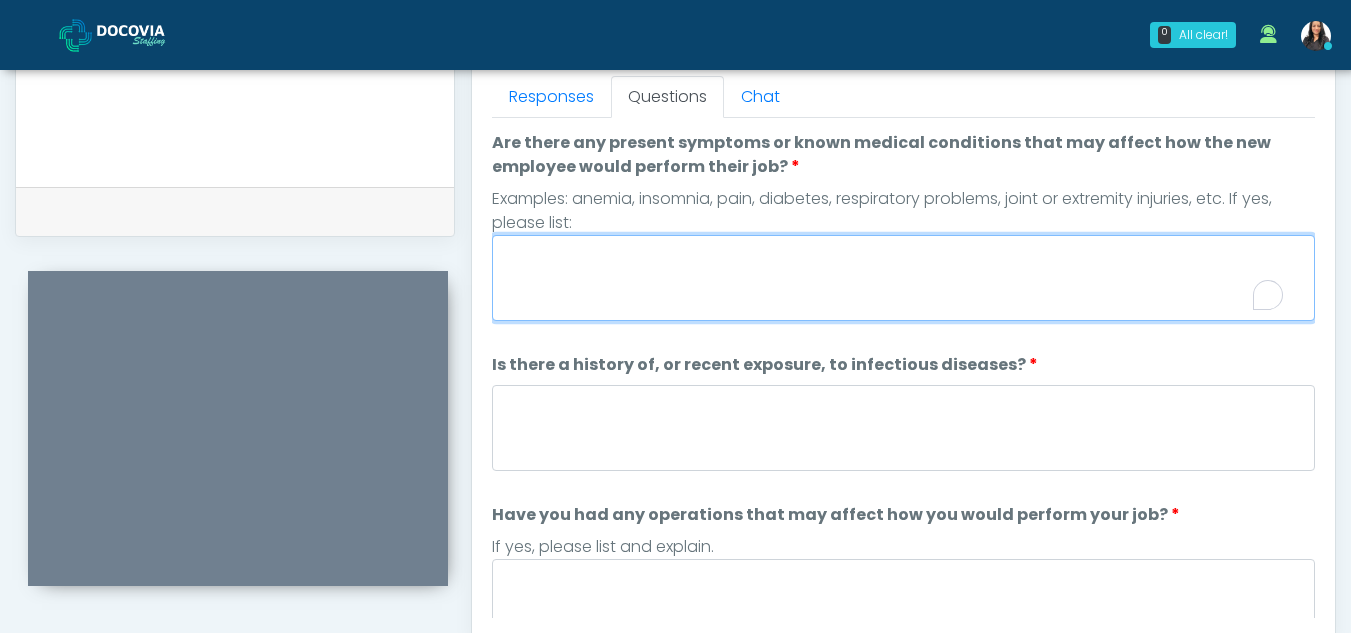 click on "Are there any present symptoms or known medical conditions that may affect how the new employee would perform their job?" at bounding box center (903, 278) 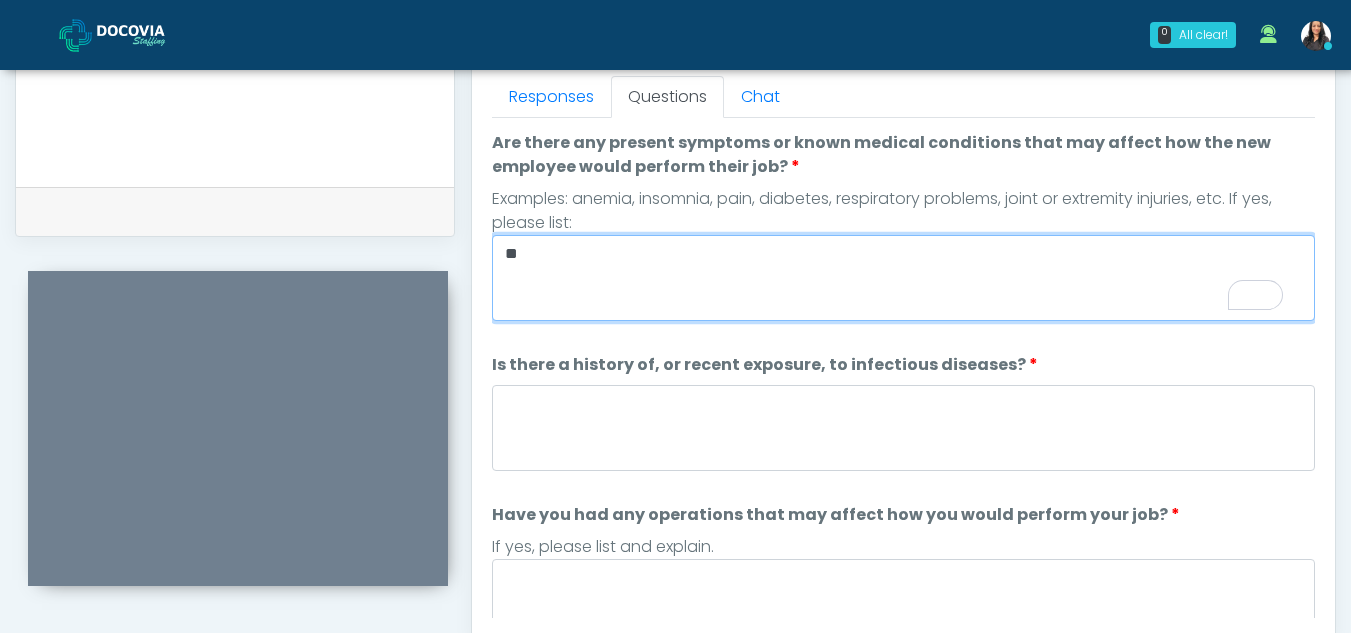 type on "**" 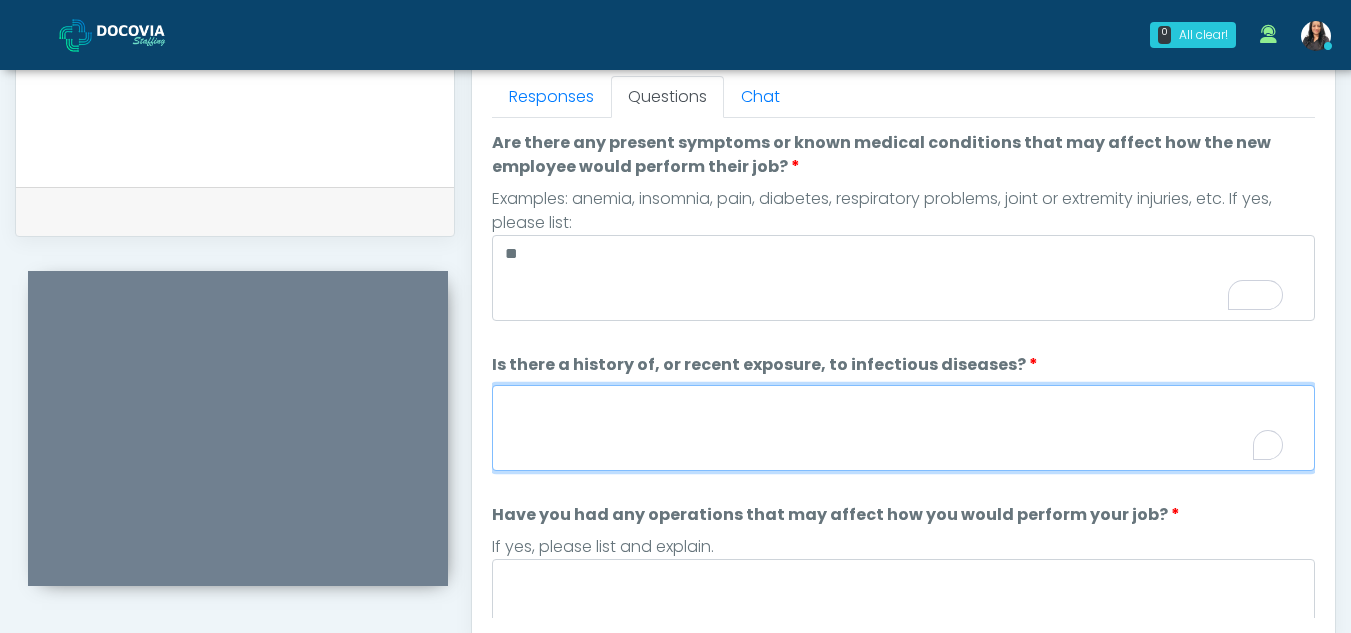click on "Is there a history of, or recent exposure, to infectious diseases?" at bounding box center (903, 428) 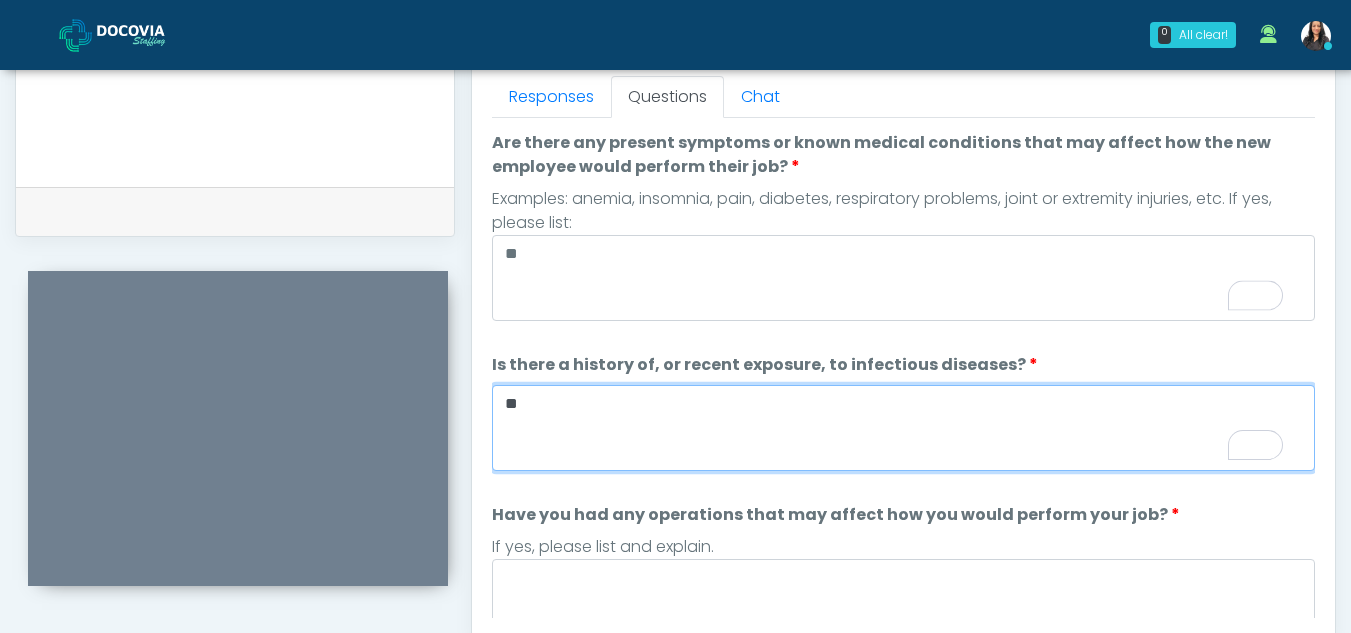 type on "**" 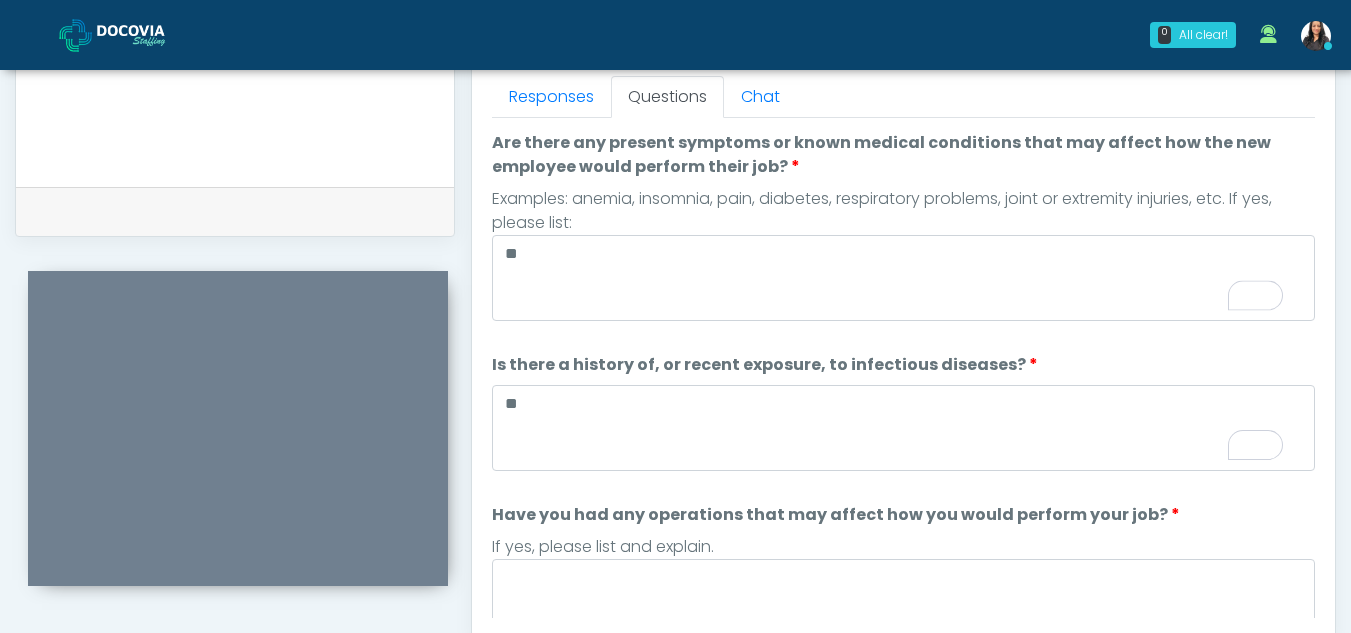 scroll, scrollTop: 104, scrollLeft: 0, axis: vertical 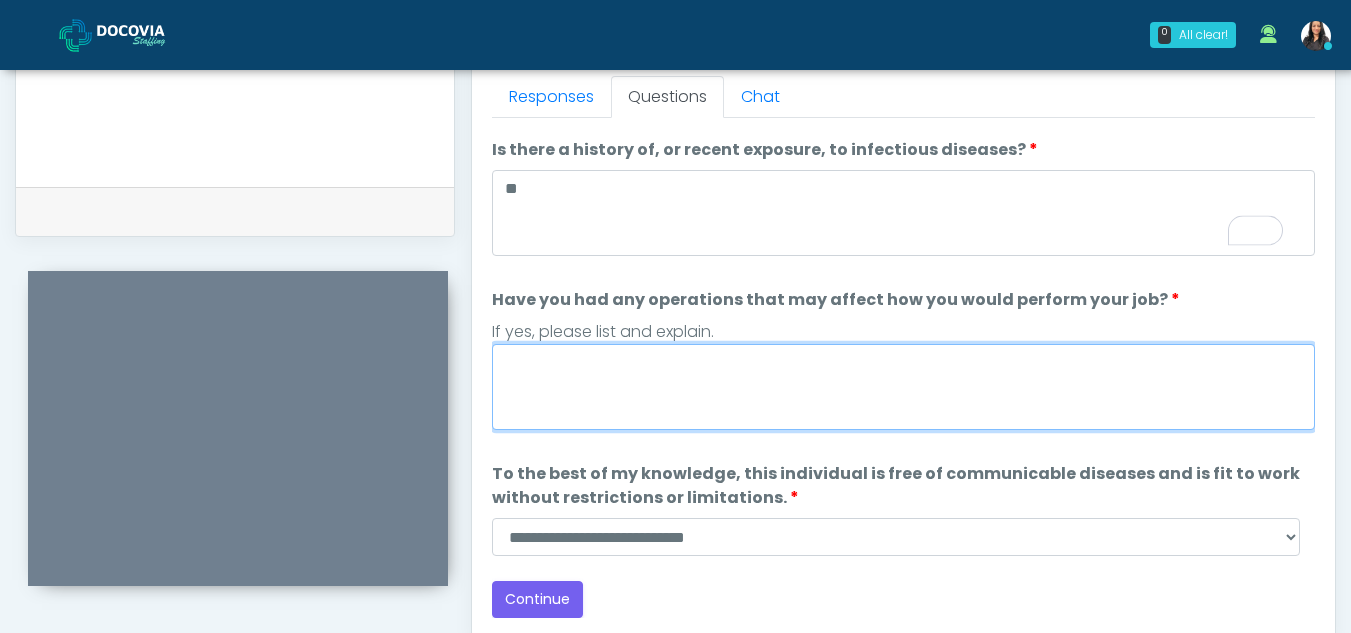 click on "Have you had any operations that may affect how you would perform your job?" at bounding box center [903, 387] 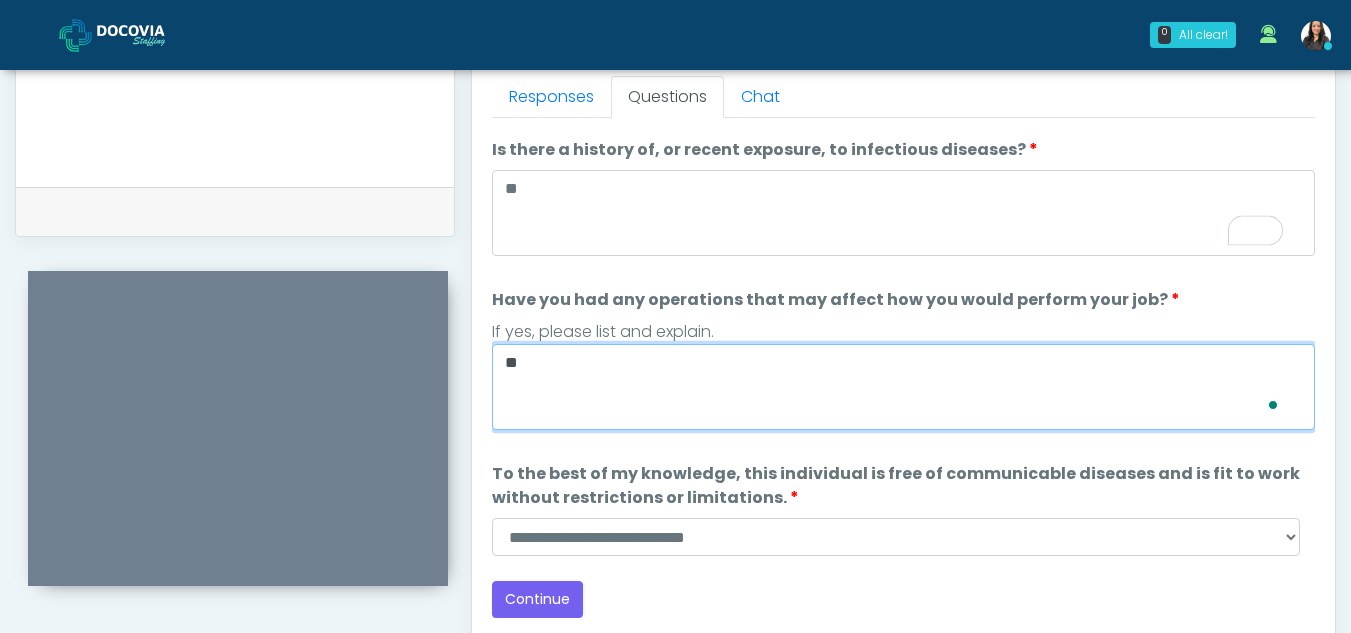 scroll, scrollTop: 215, scrollLeft: 0, axis: vertical 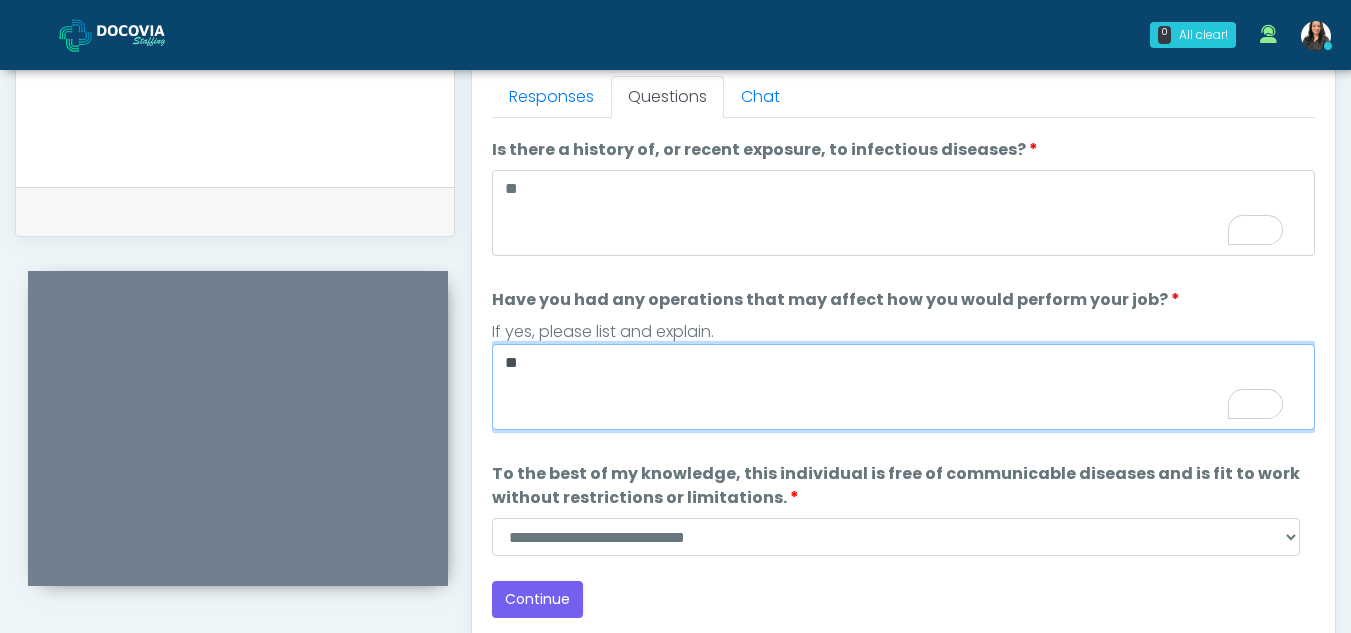 type on "**" 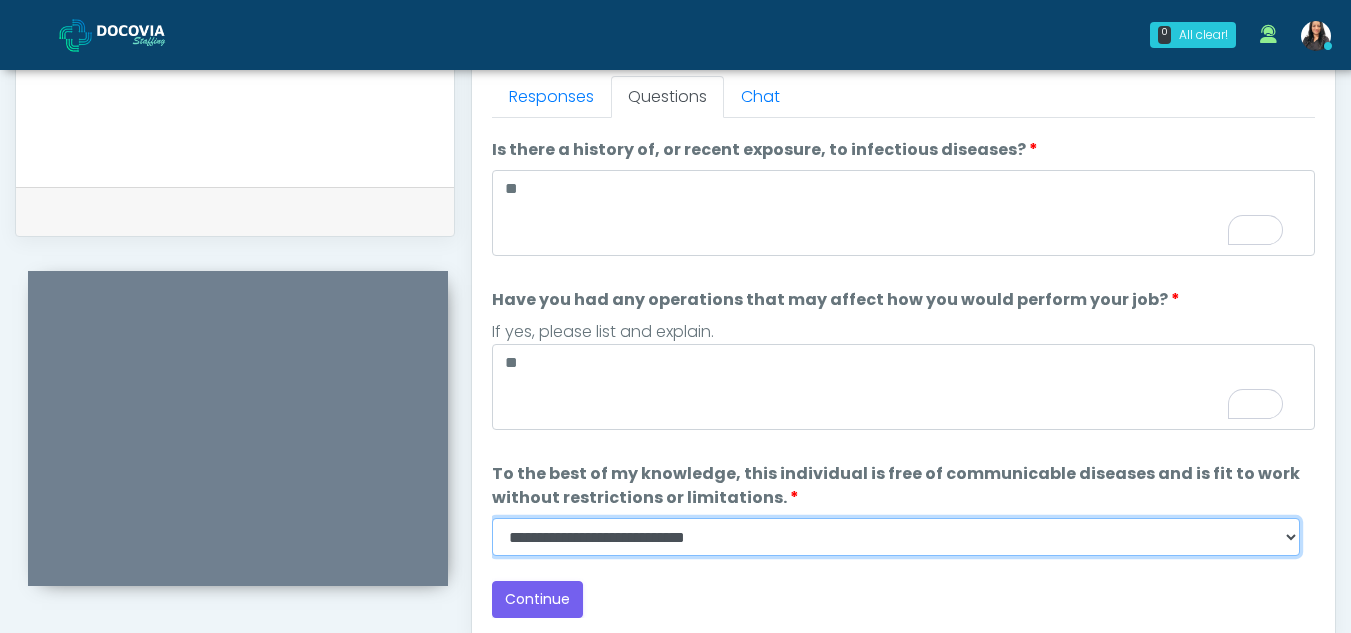 click on "**********" at bounding box center (896, 537) 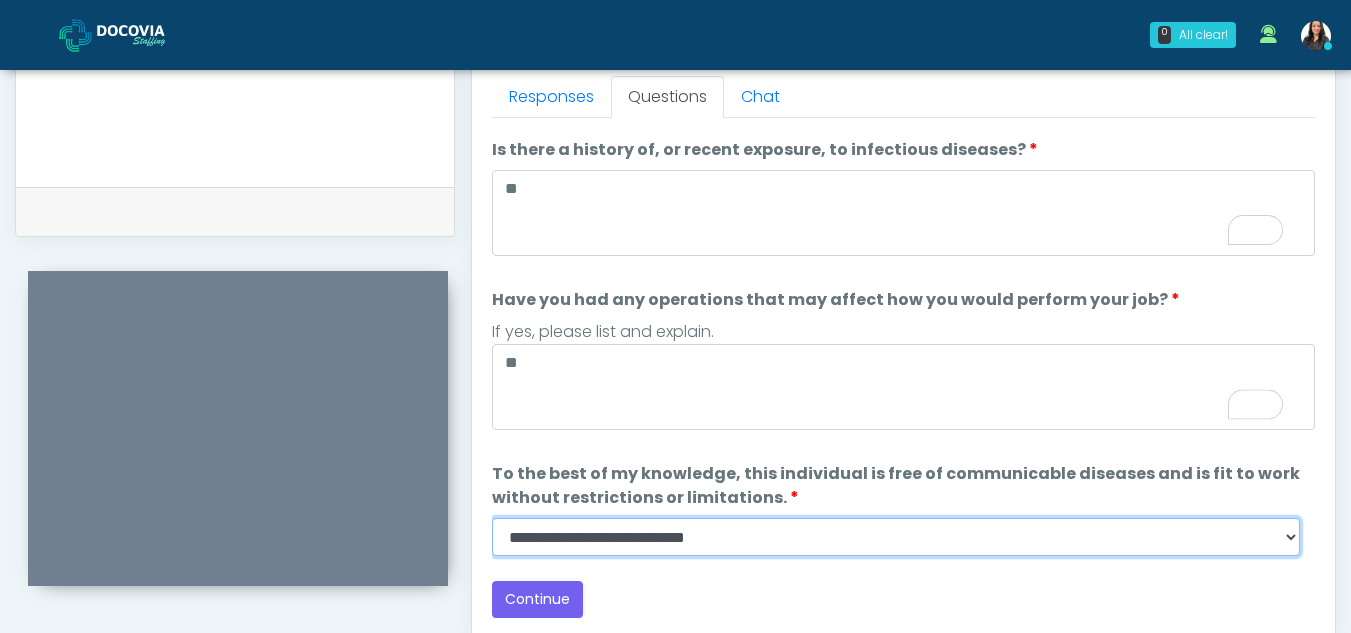 select on "******" 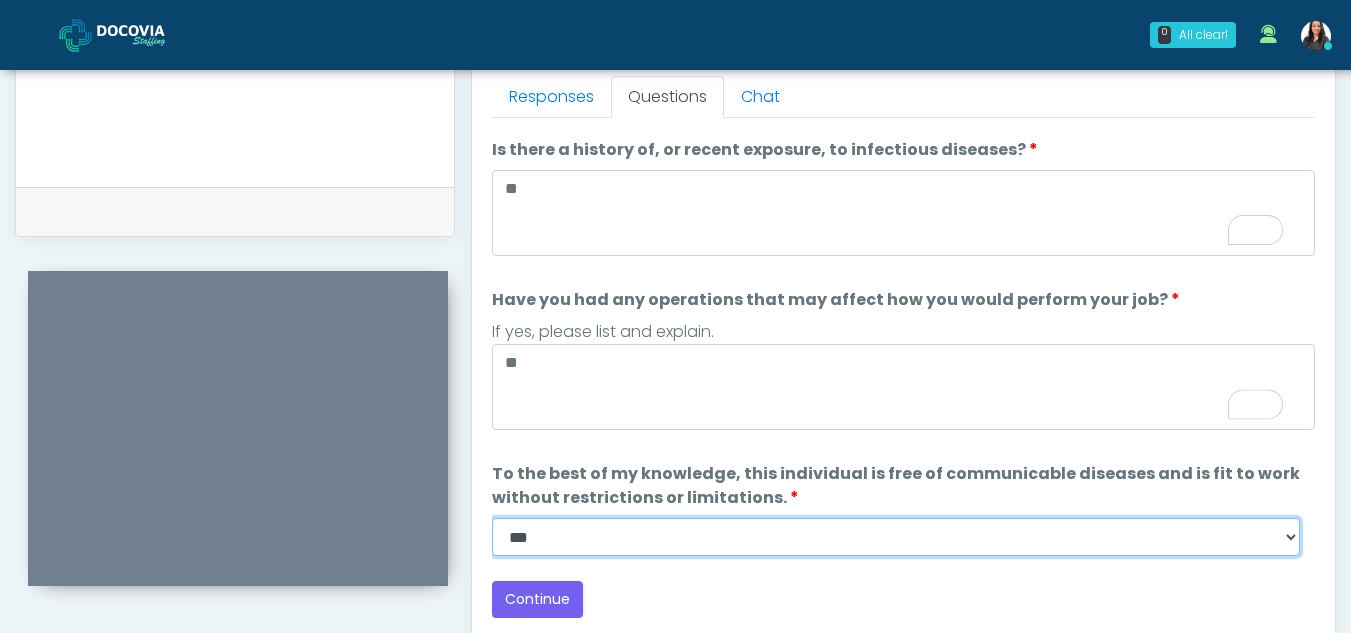 click on "**********" at bounding box center (896, 537) 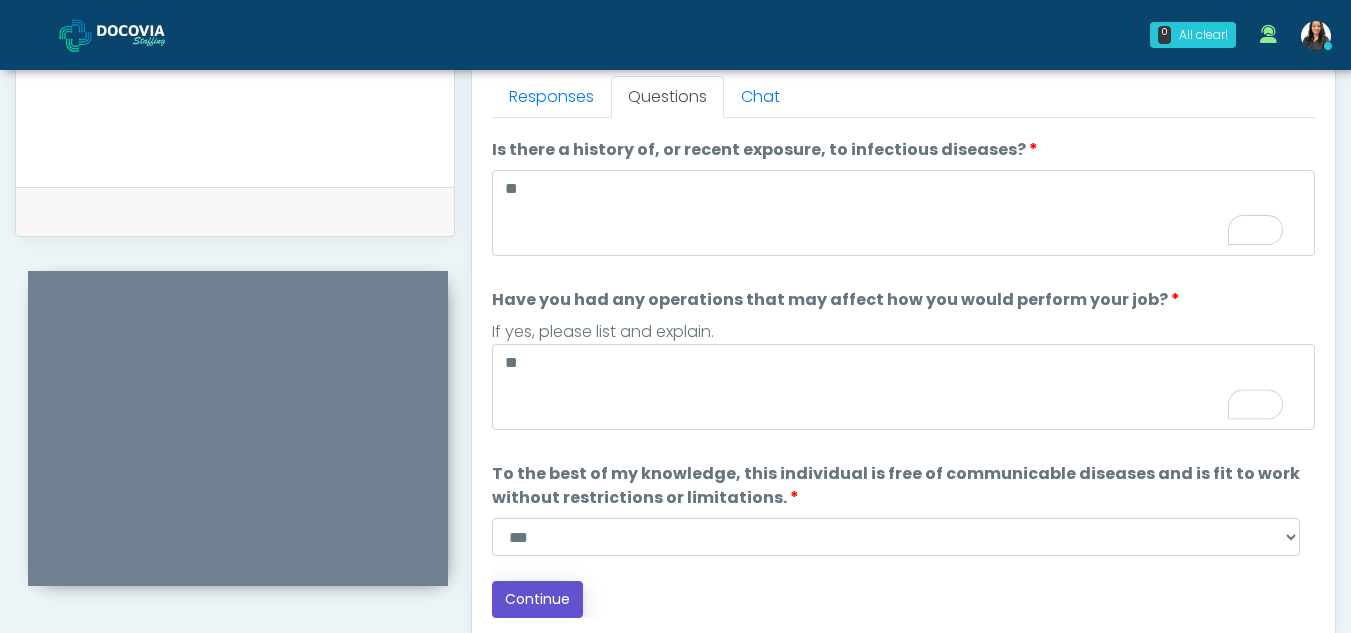 click on "Continue" at bounding box center [537, 599] 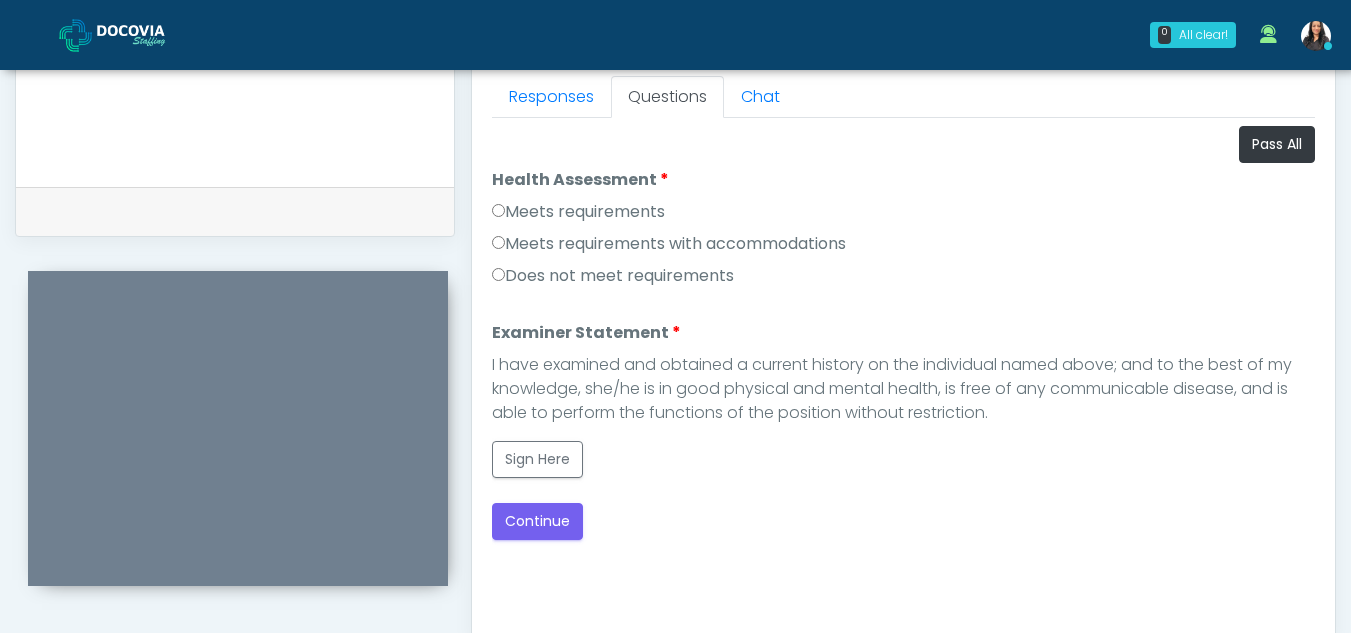 scroll, scrollTop: 0, scrollLeft: 0, axis: both 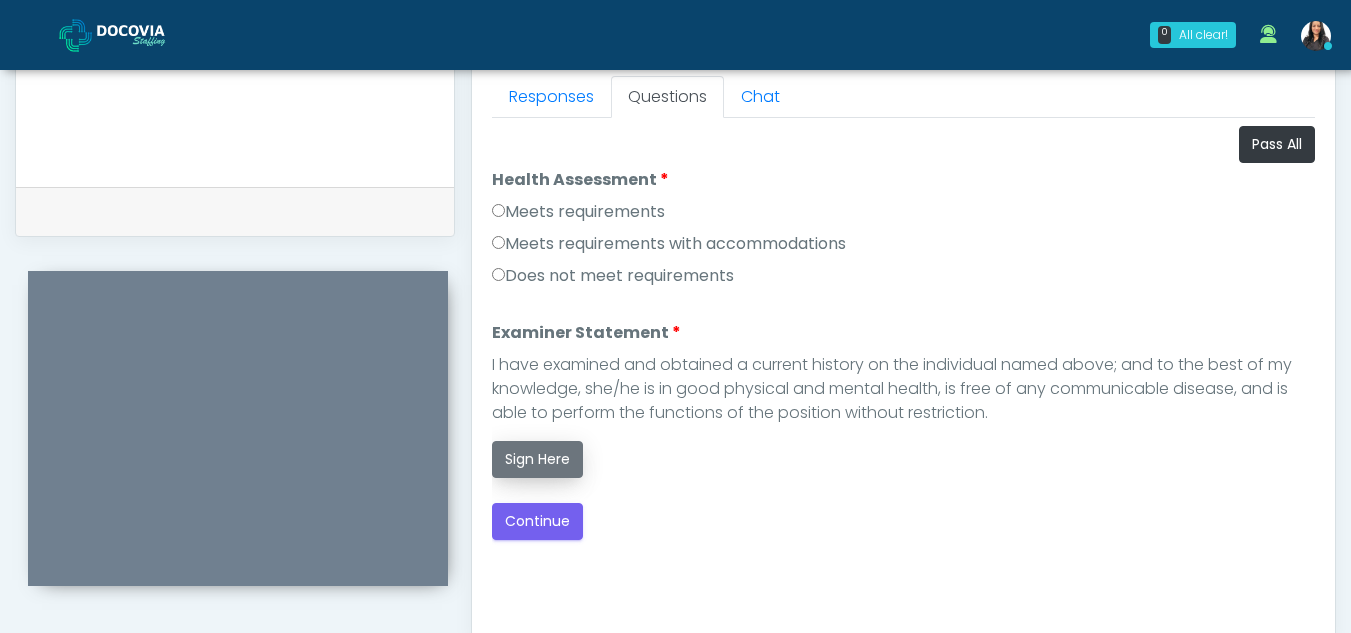 click on "Sign Here" at bounding box center (537, 459) 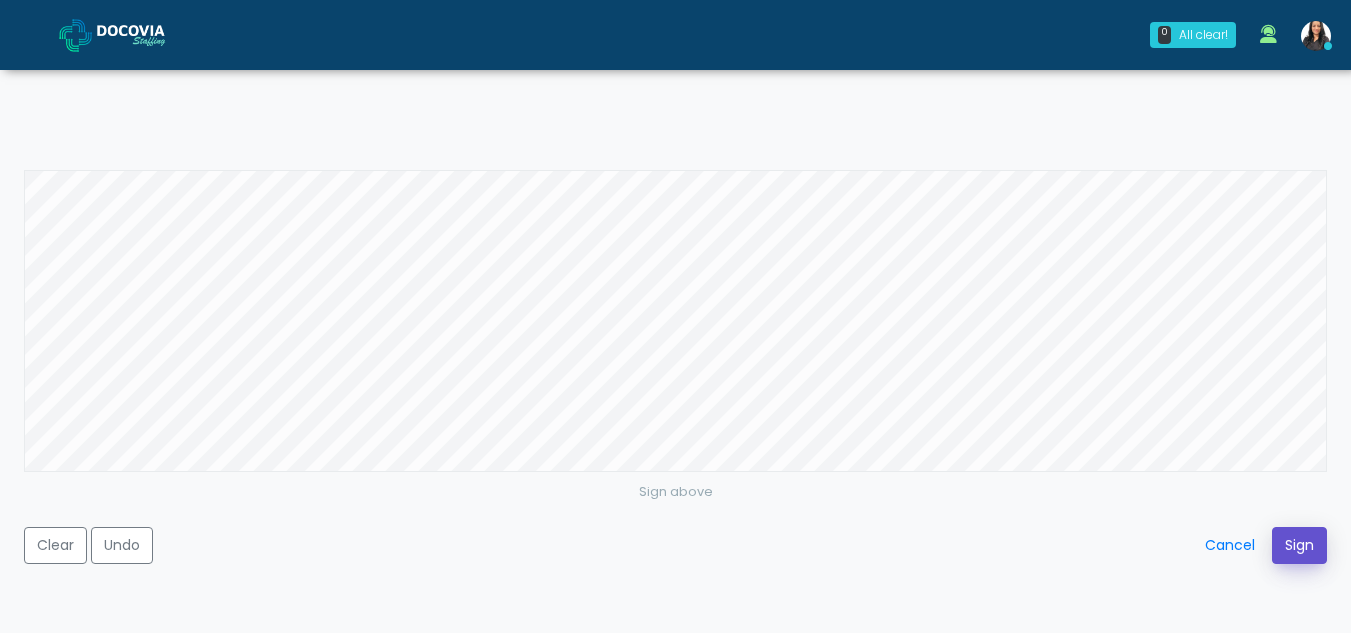 click on "Sign" at bounding box center (1299, 545) 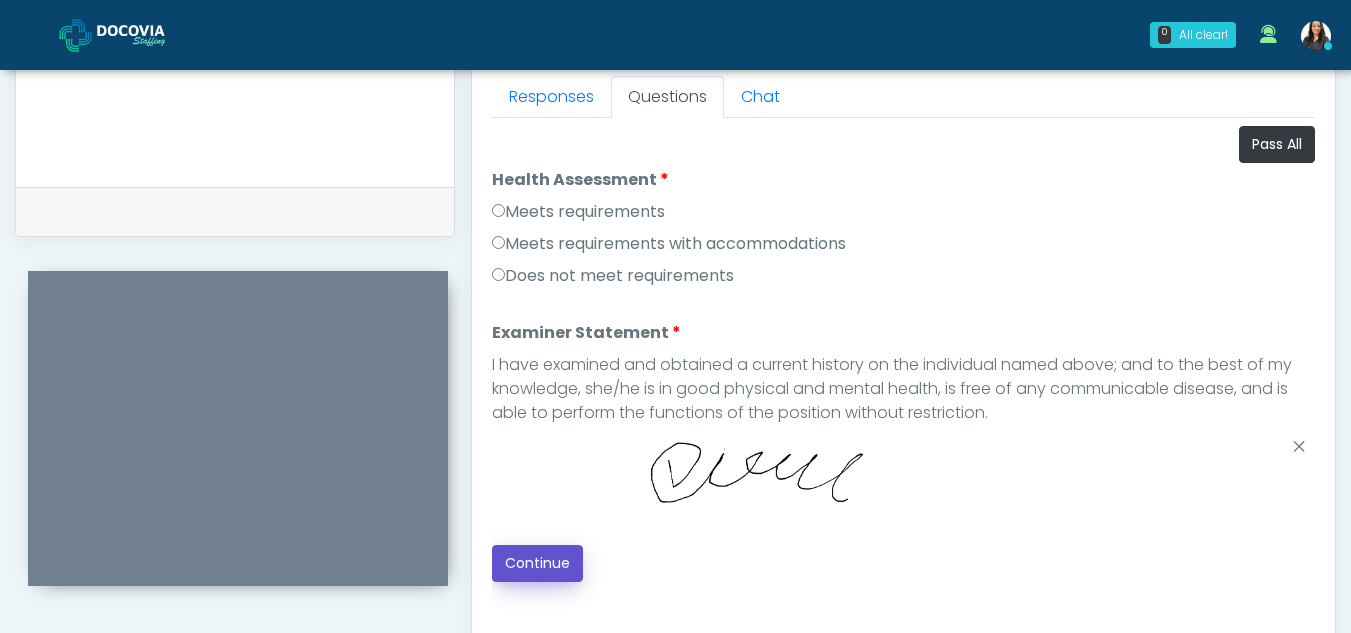 click on "Continue" at bounding box center [537, 563] 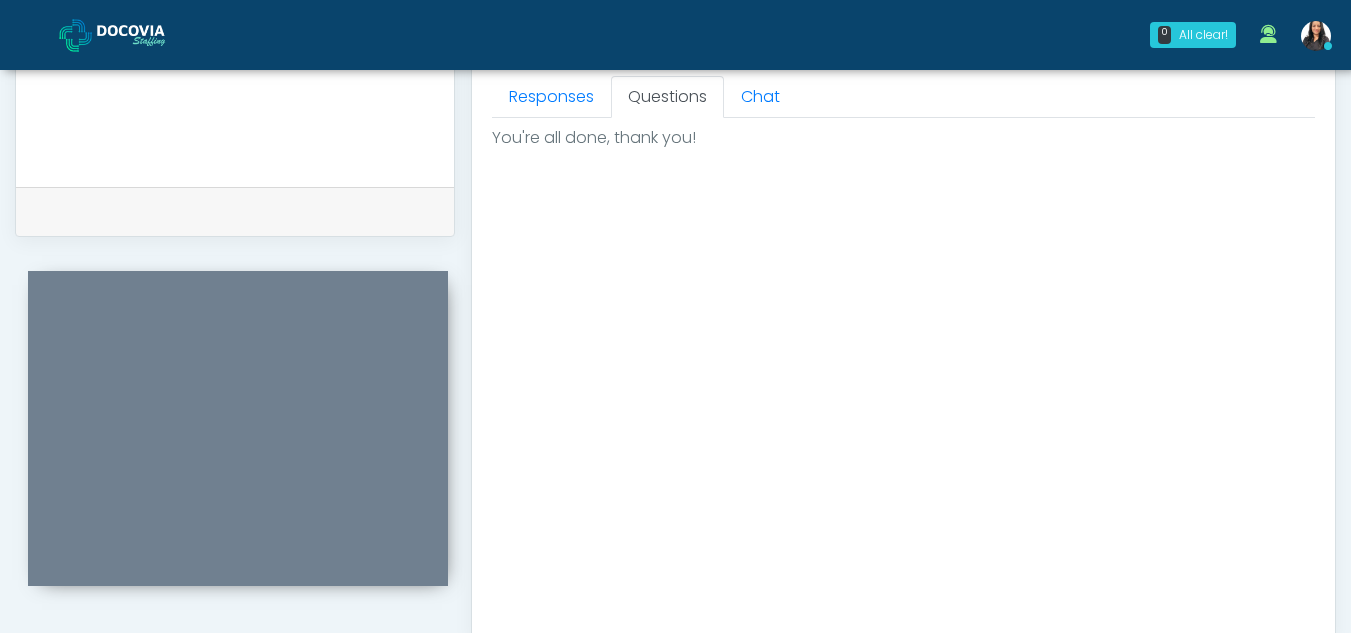 scroll, scrollTop: 1199, scrollLeft: 0, axis: vertical 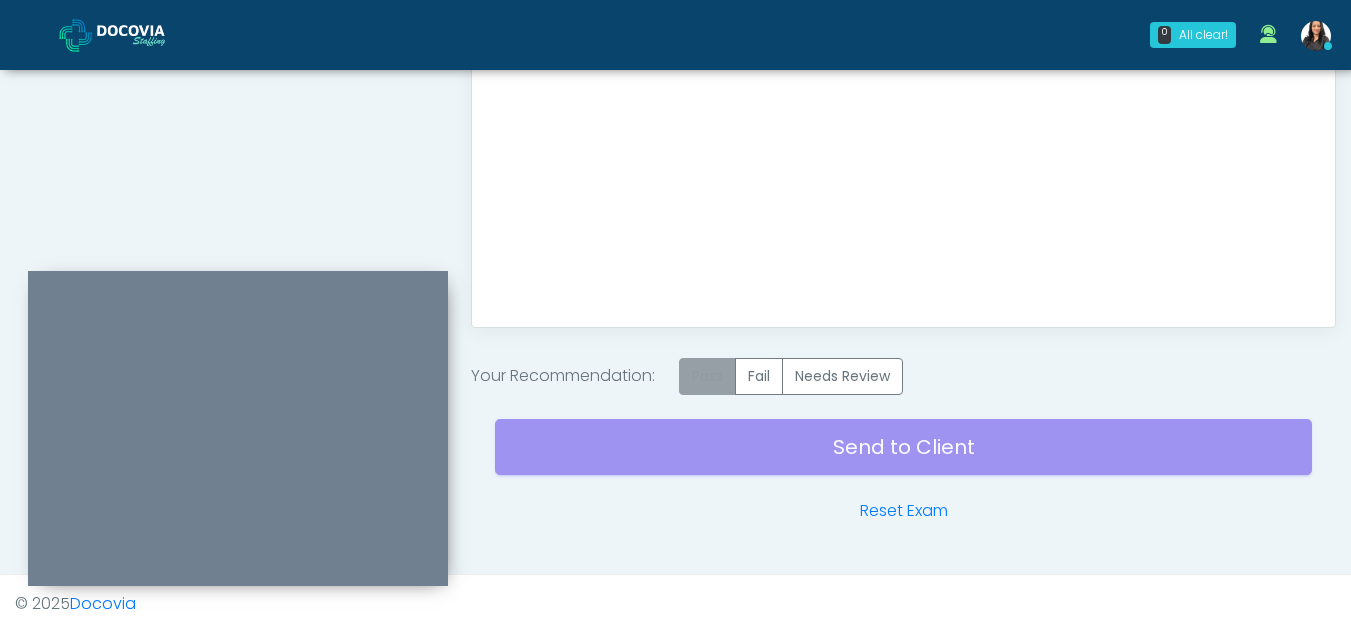click on "Pass" at bounding box center (707, 376) 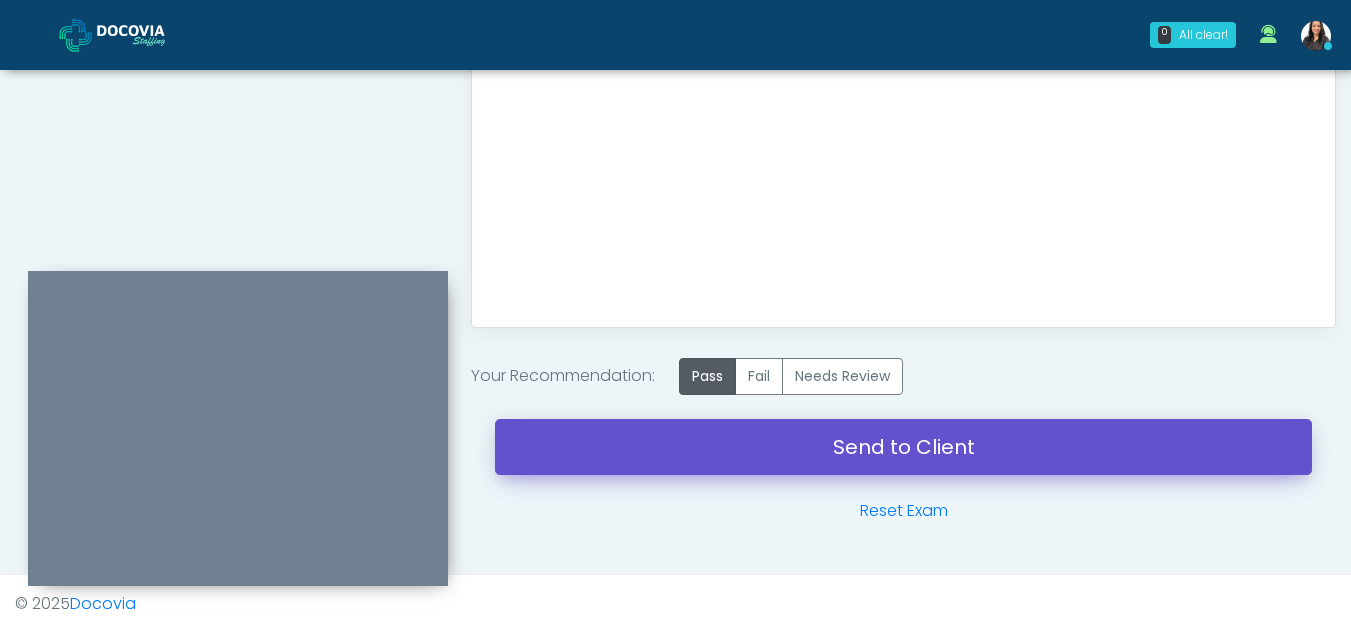 click on "Send to Client" at bounding box center [903, 447] 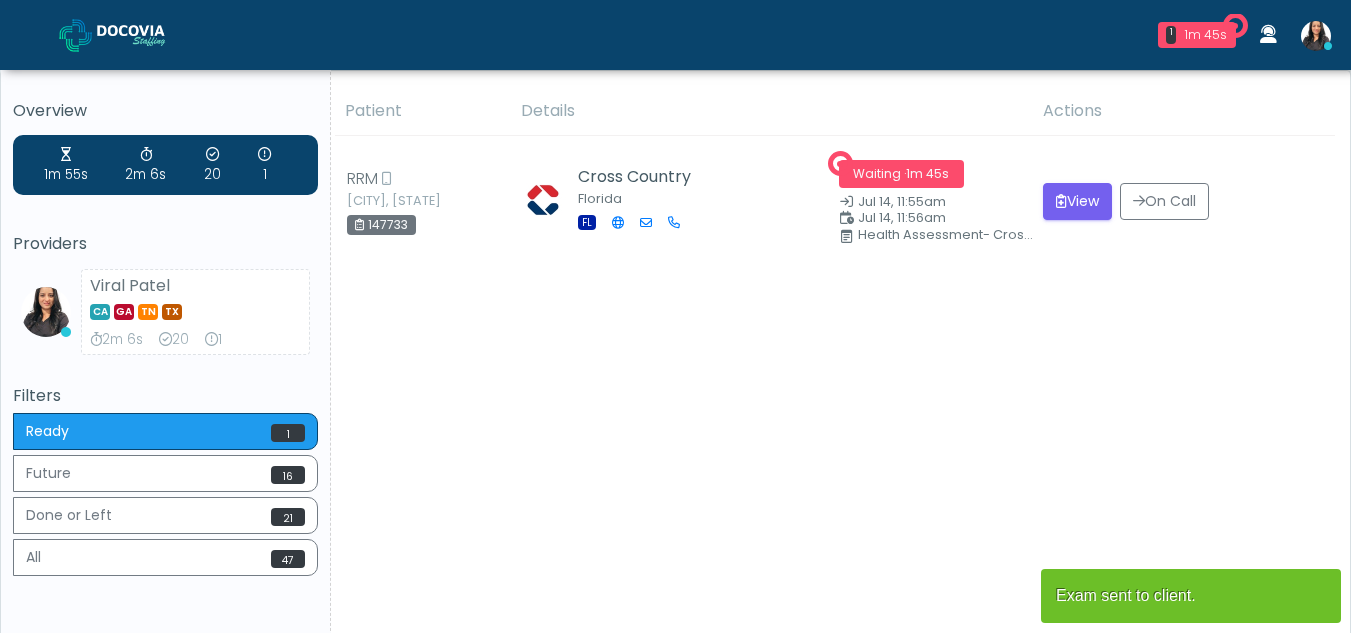 scroll, scrollTop: 0, scrollLeft: 0, axis: both 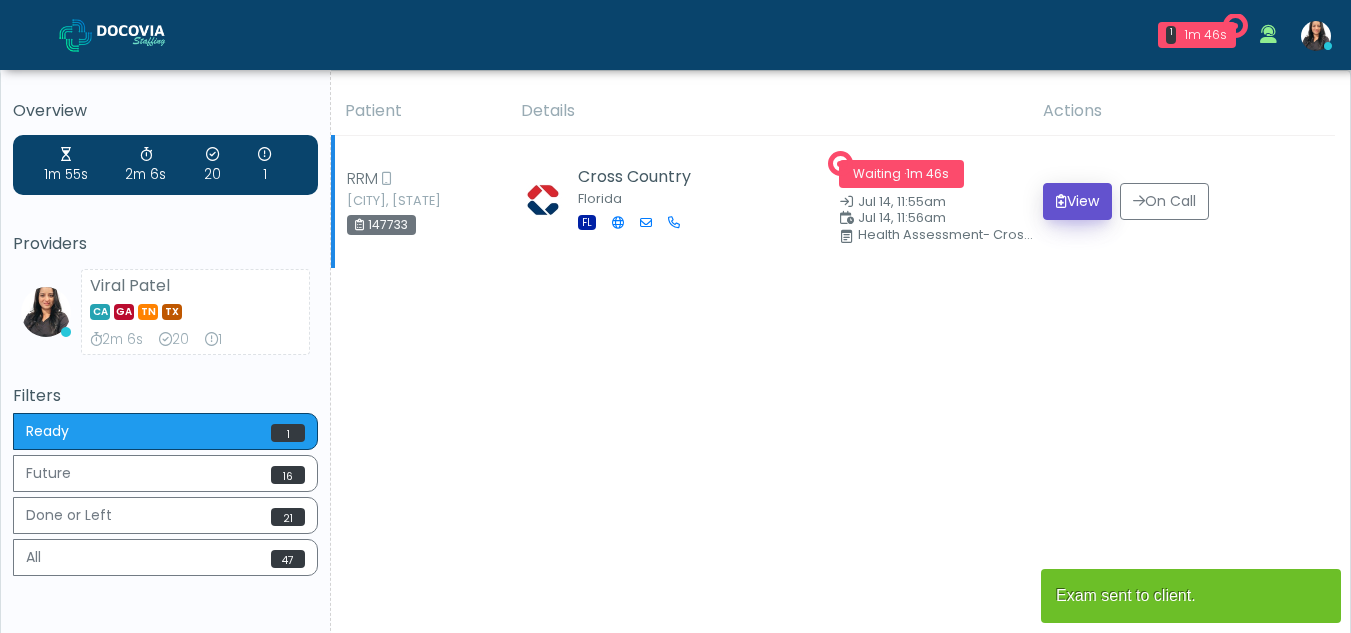 click on "View" at bounding box center [1077, 201] 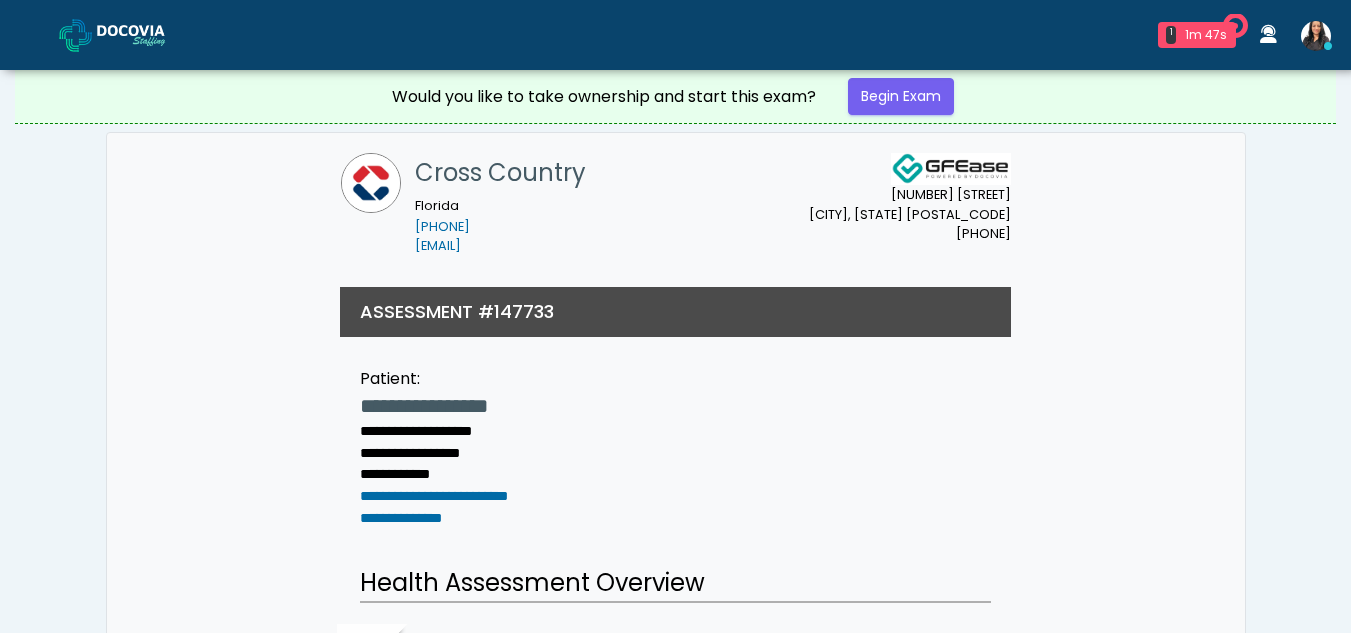 scroll, scrollTop: 0, scrollLeft: 0, axis: both 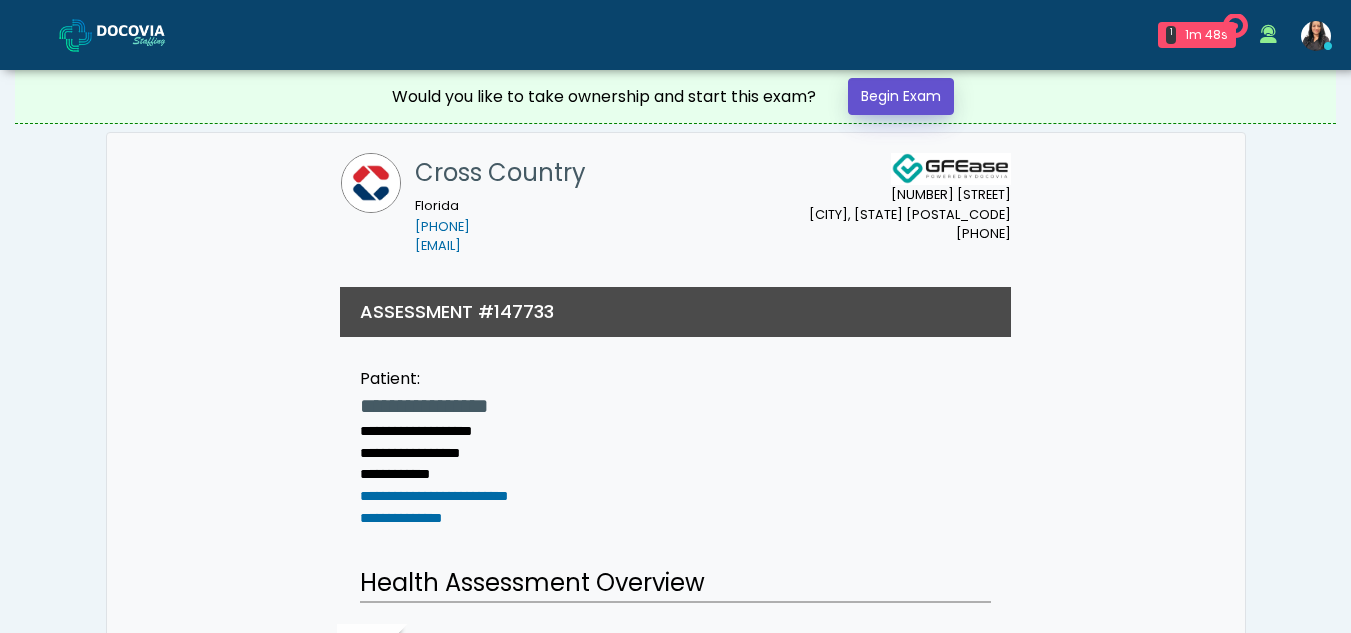 click on "Begin Exam" at bounding box center [901, 96] 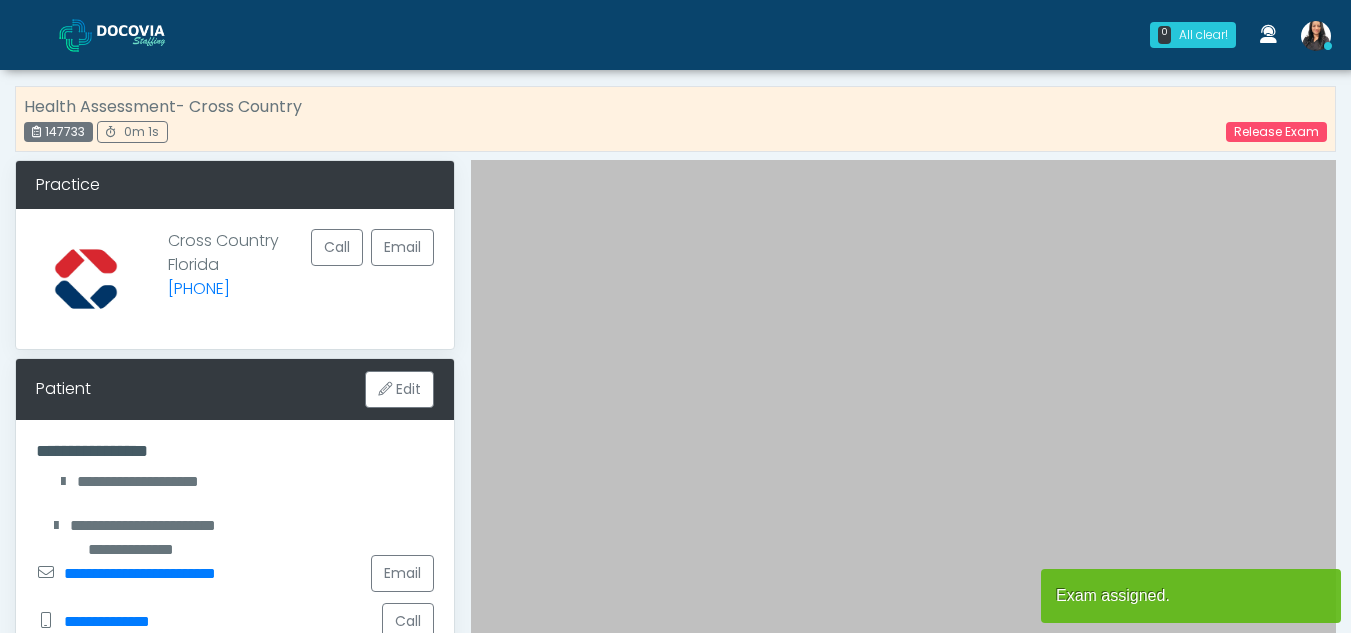 scroll, scrollTop: 0, scrollLeft: 0, axis: both 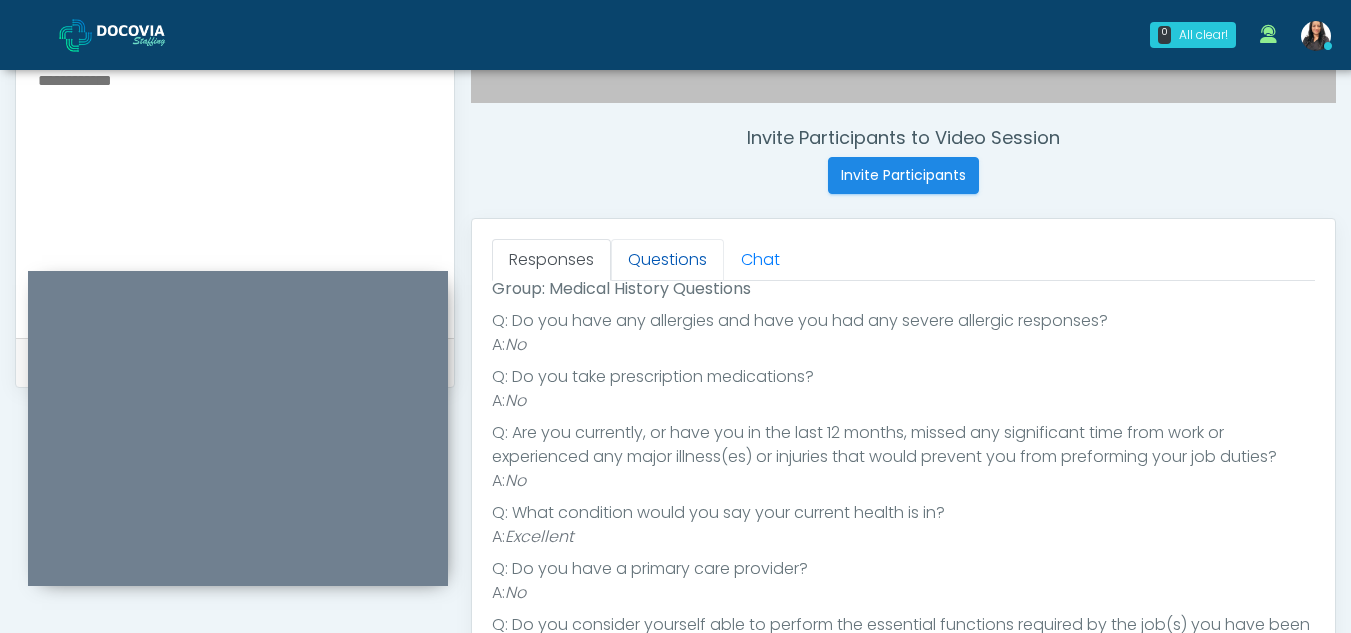 click on "Questions" at bounding box center [667, 260] 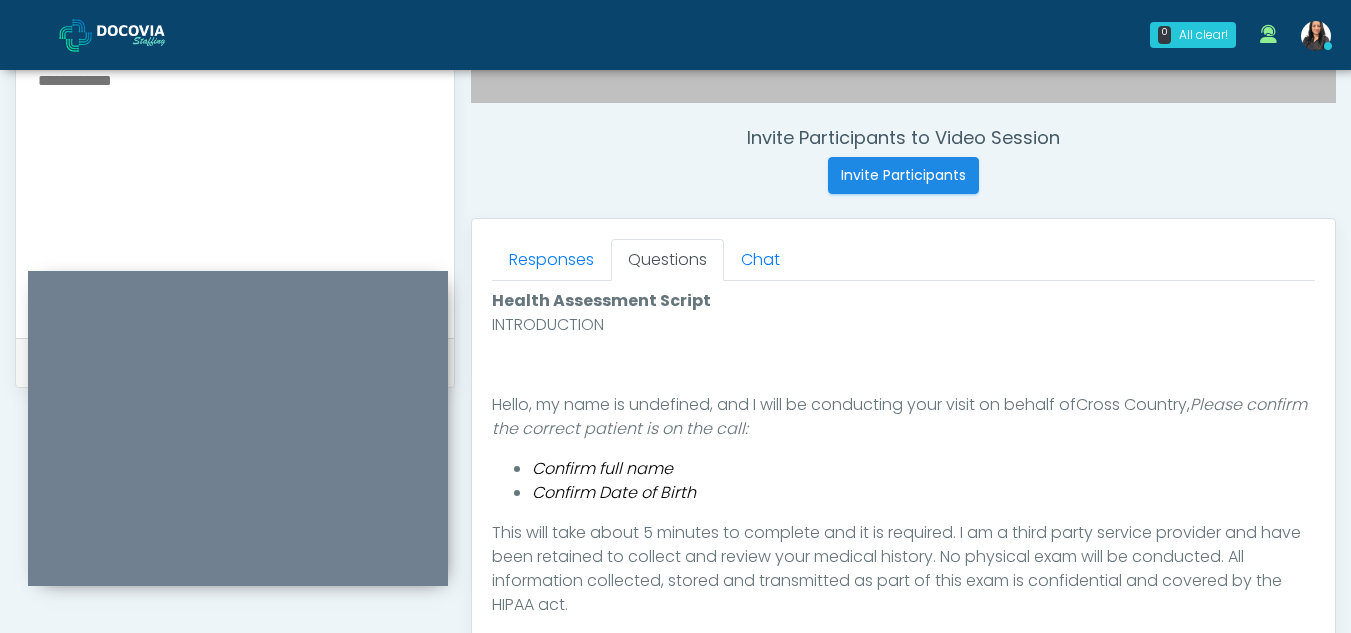 scroll, scrollTop: 0, scrollLeft: 0, axis: both 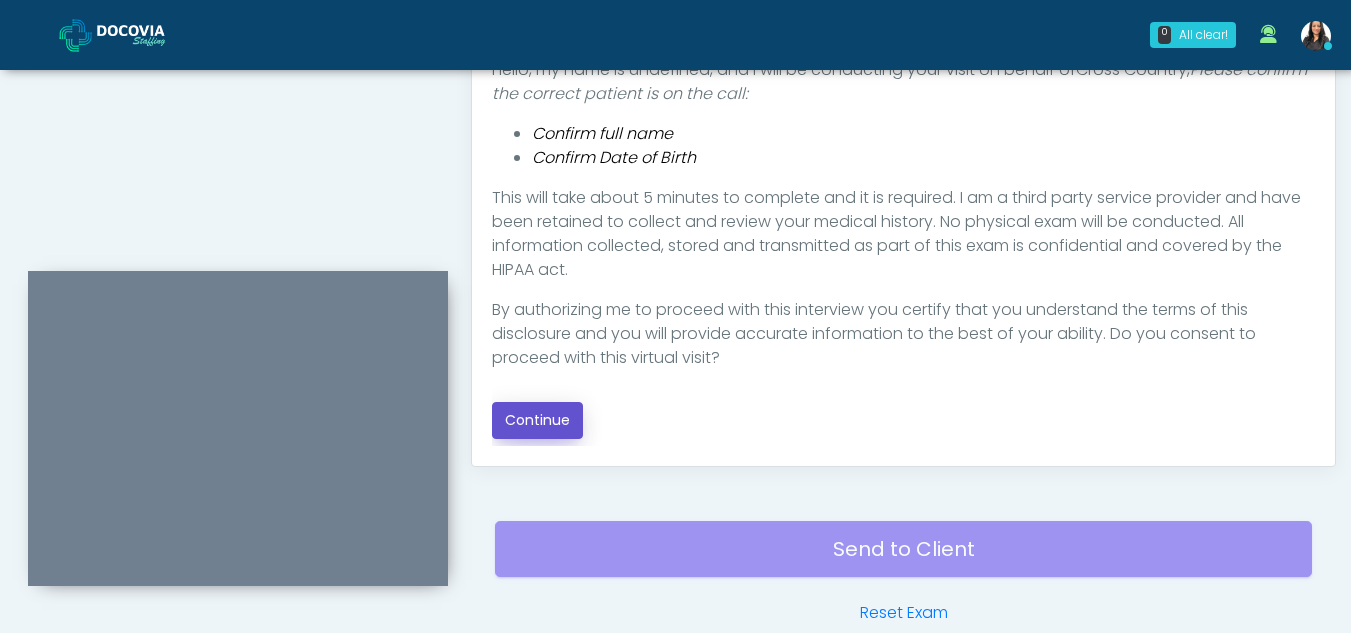 click on "Continue" at bounding box center [537, 420] 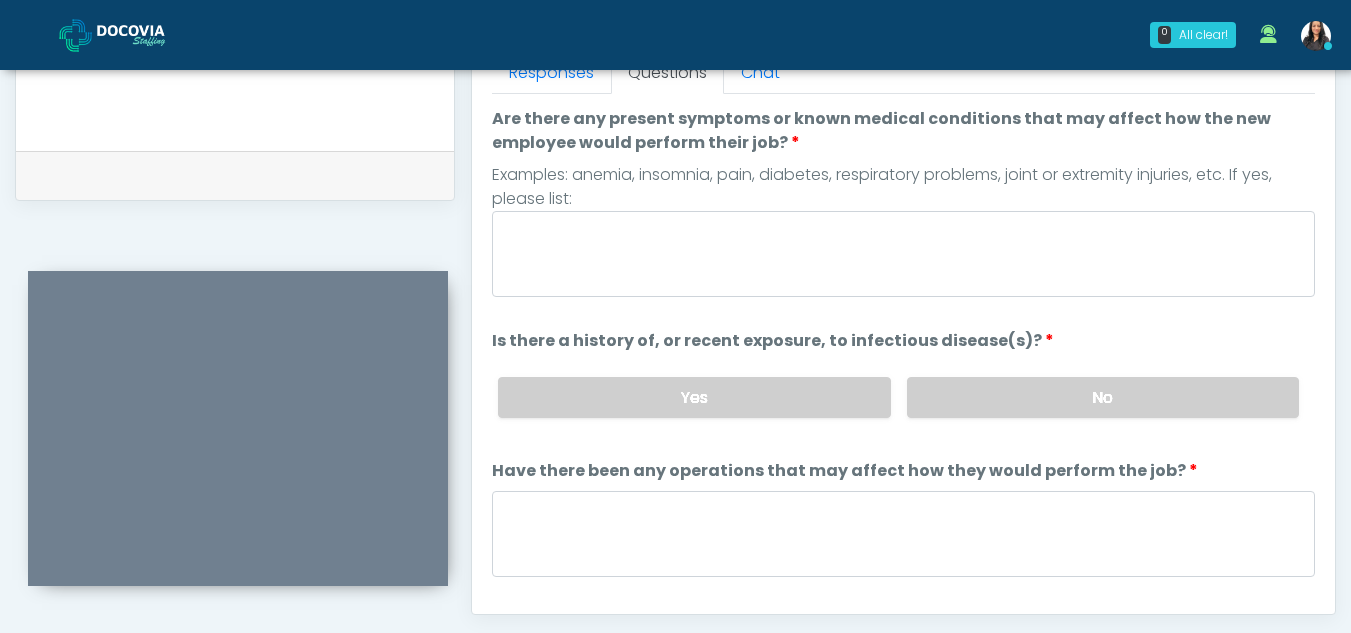 scroll, scrollTop: 876, scrollLeft: 0, axis: vertical 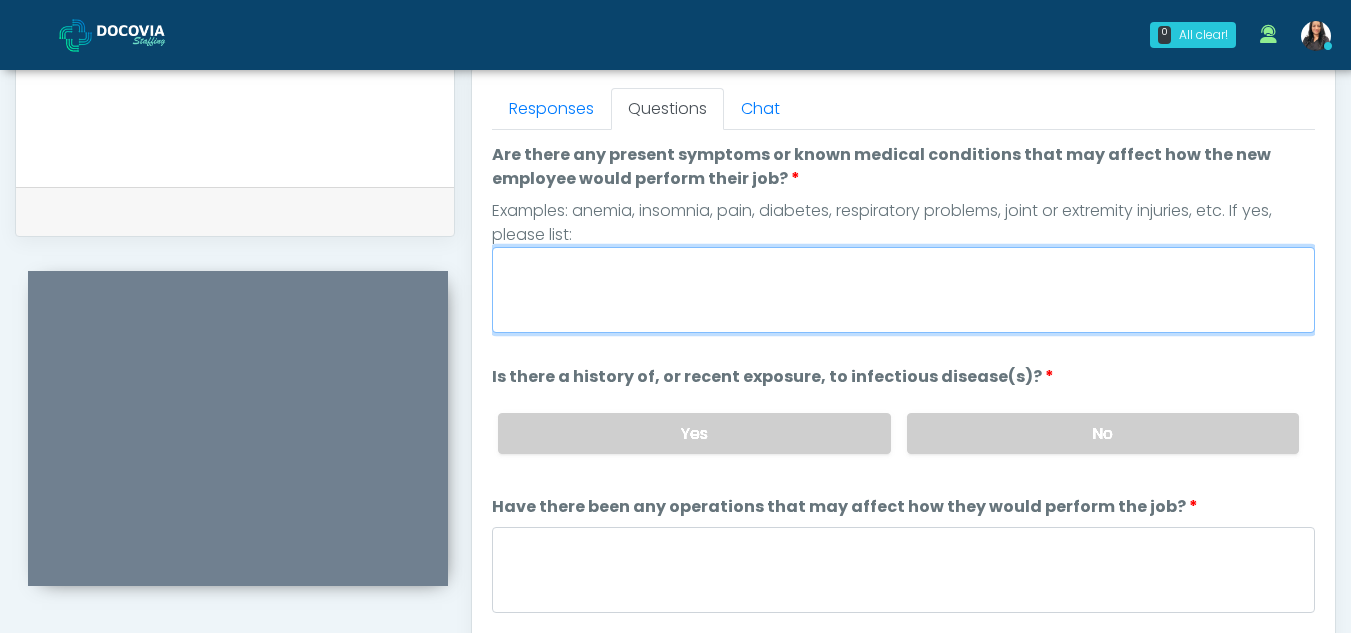 click on "Are there any present symptoms or known medical conditions that may affect how the new employee would perform their job?" at bounding box center (903, 290) 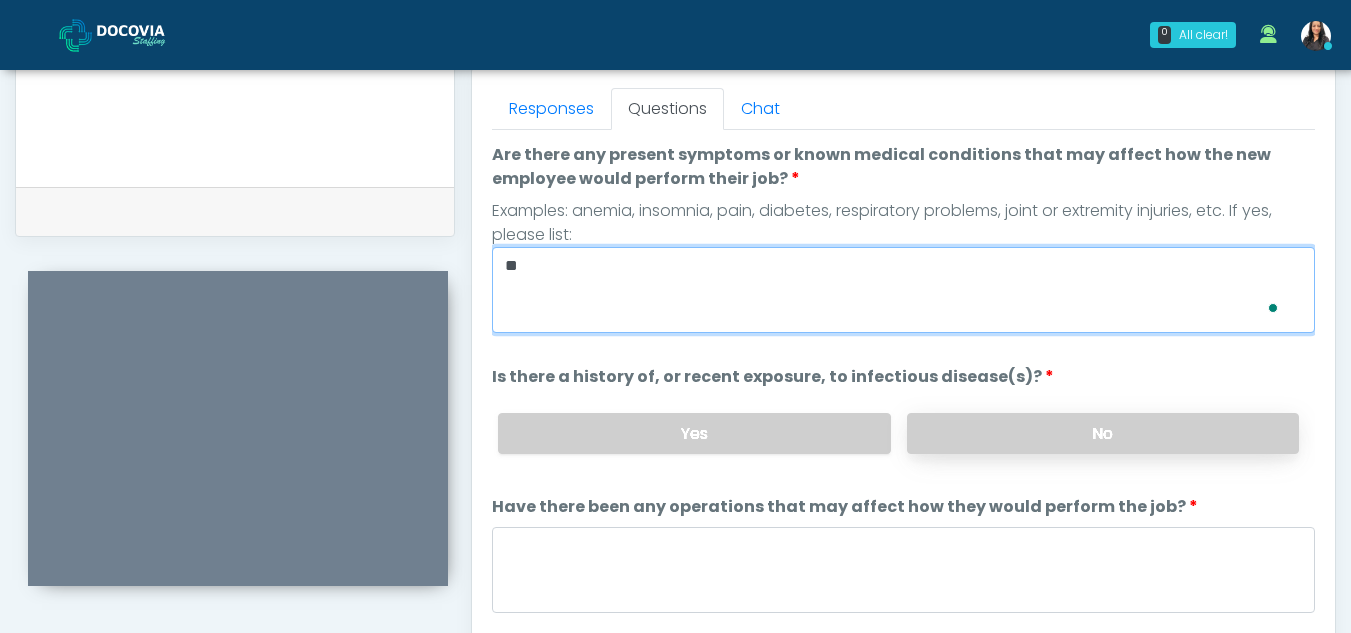 type on "**" 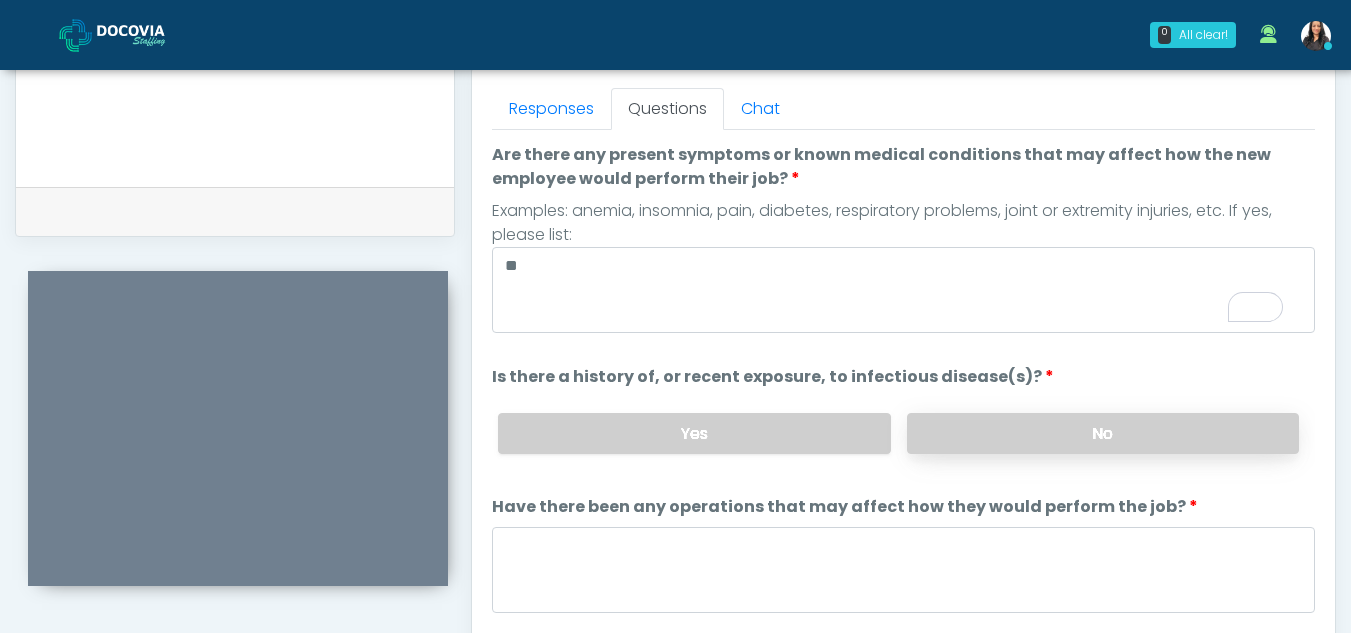 click on "No" at bounding box center [1103, 433] 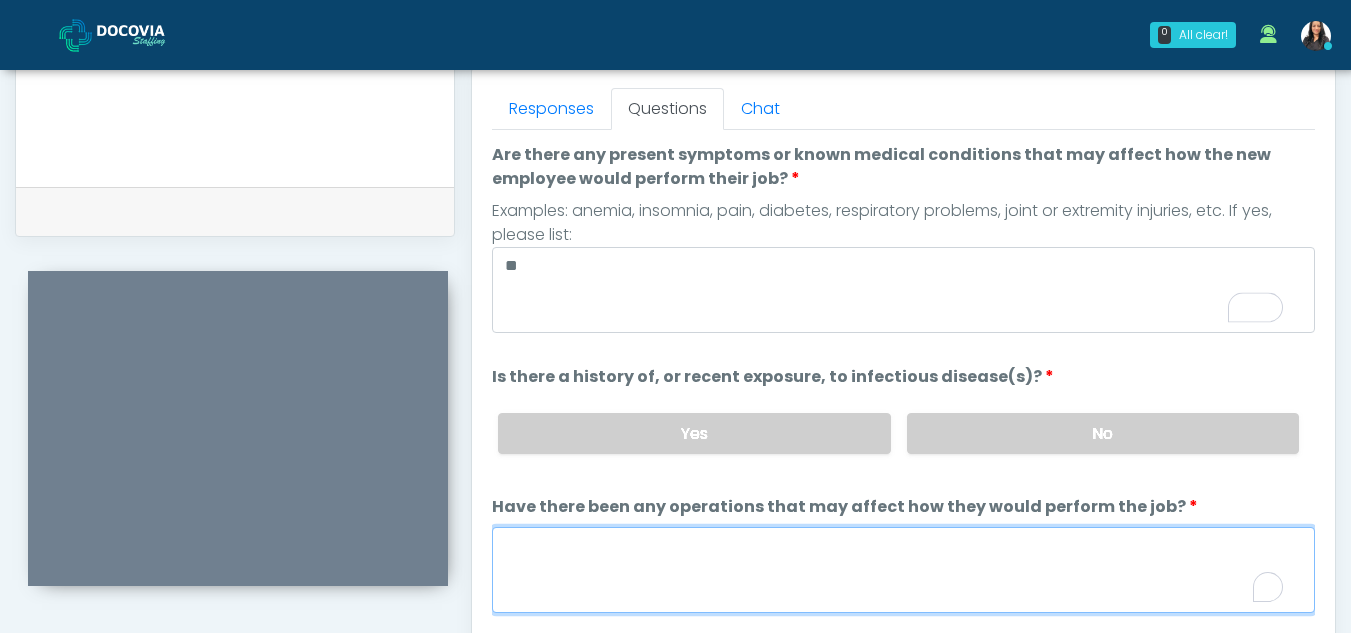 click on "Have there been any operations that may affect how they would perform the job?" at bounding box center [903, 570] 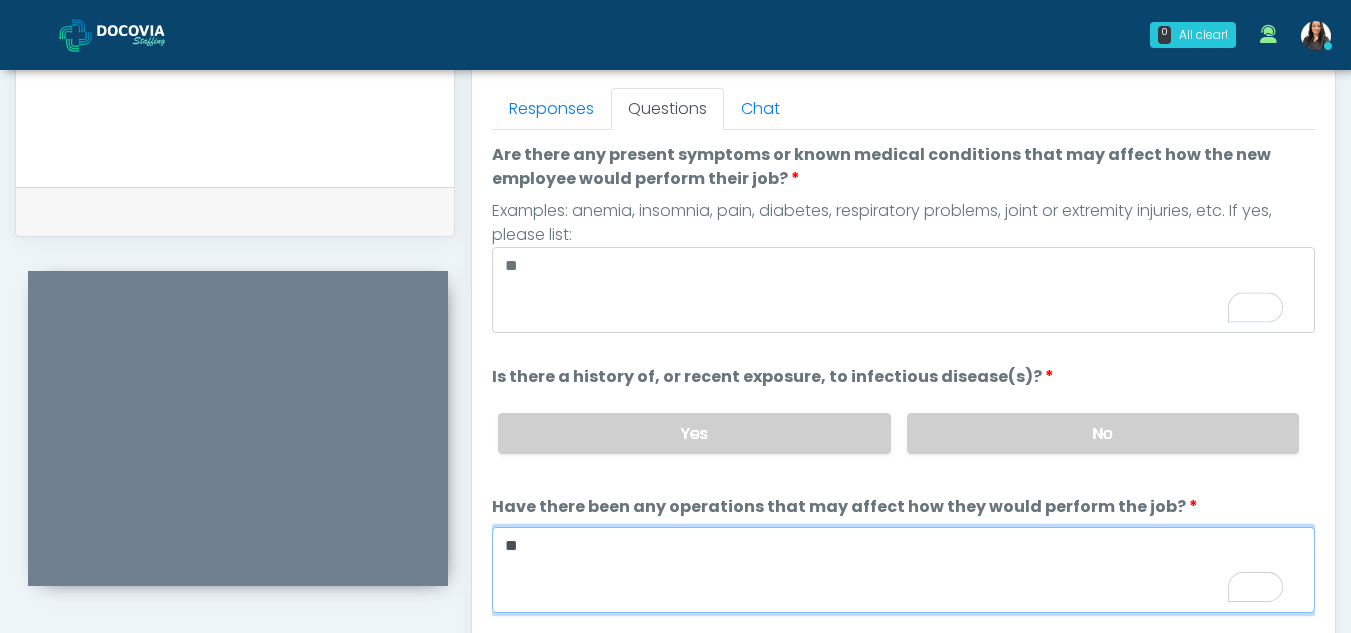 type on "**" 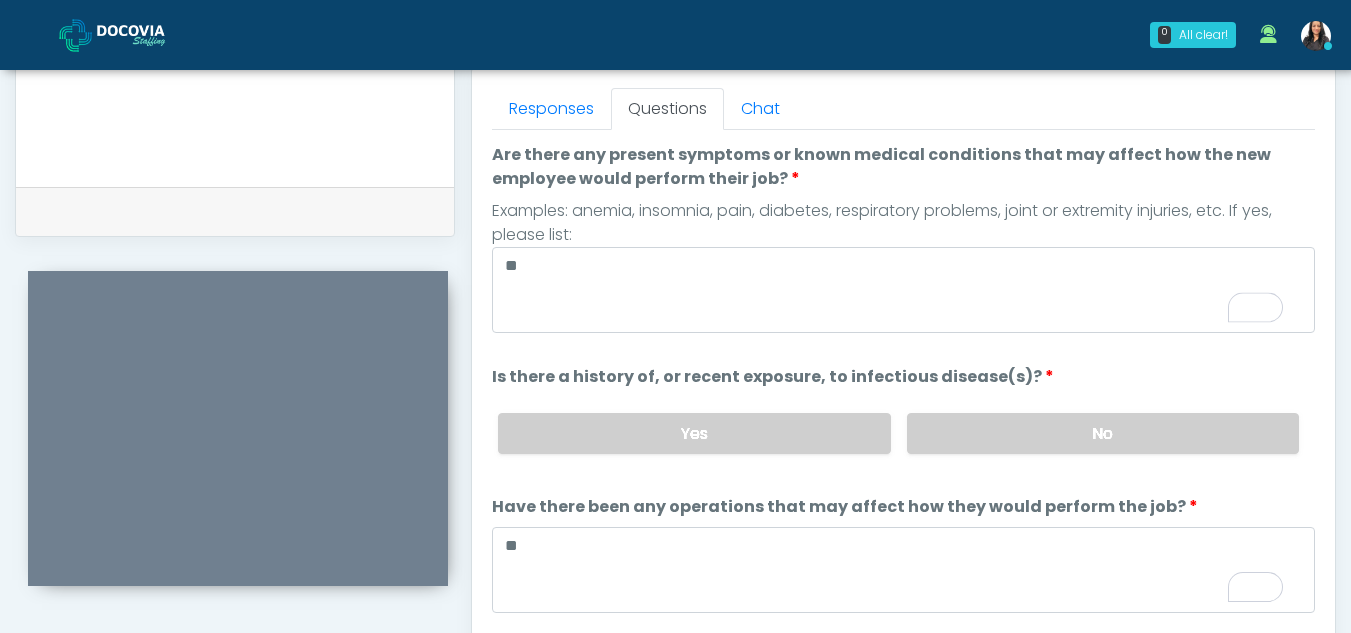 scroll, scrollTop: 171, scrollLeft: 0, axis: vertical 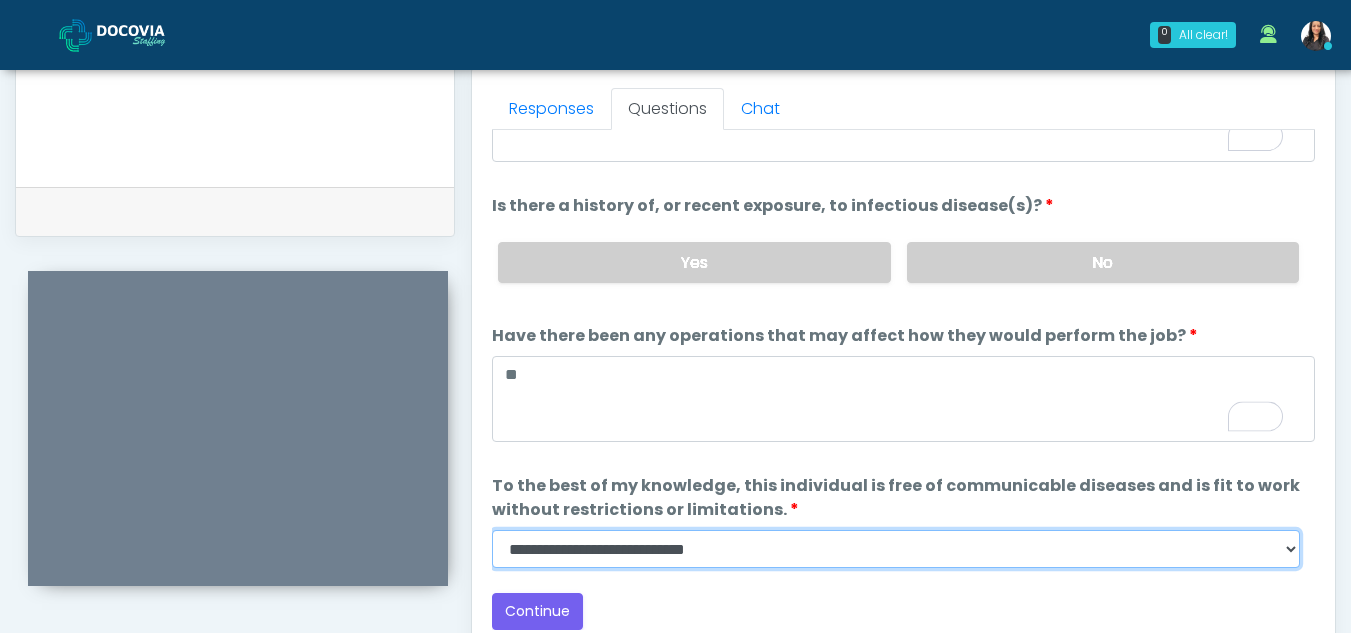 click on "**********" at bounding box center [896, 549] 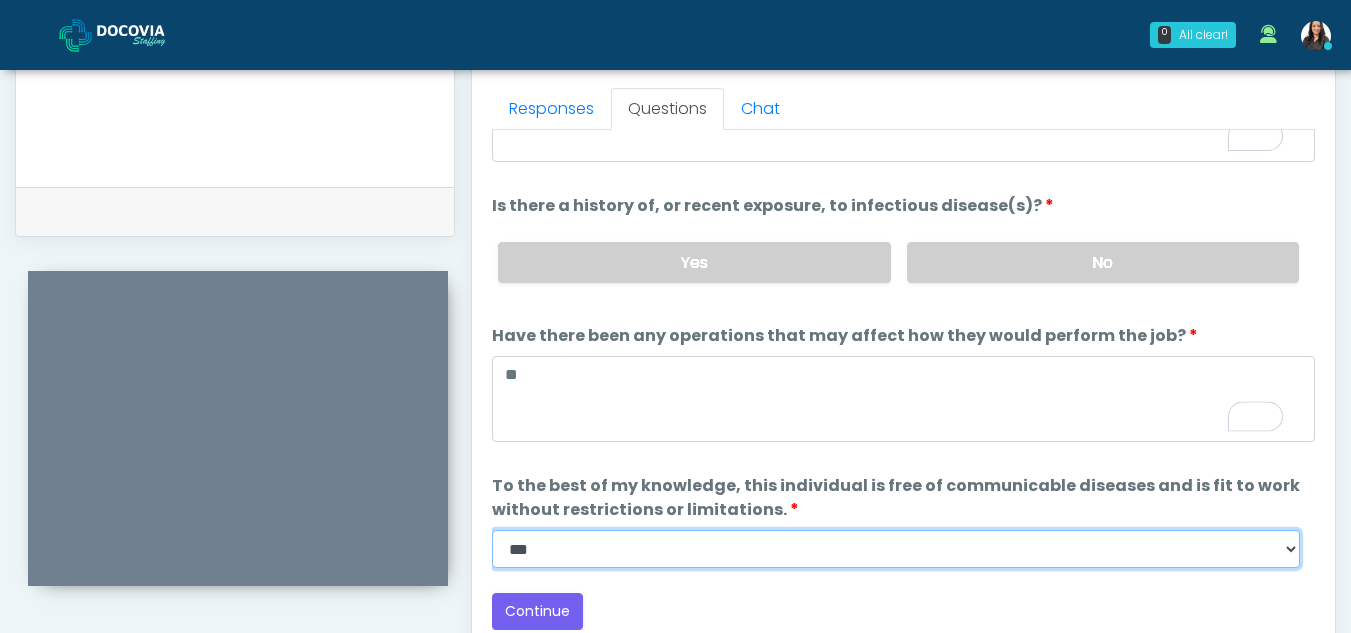 click on "**********" at bounding box center (896, 549) 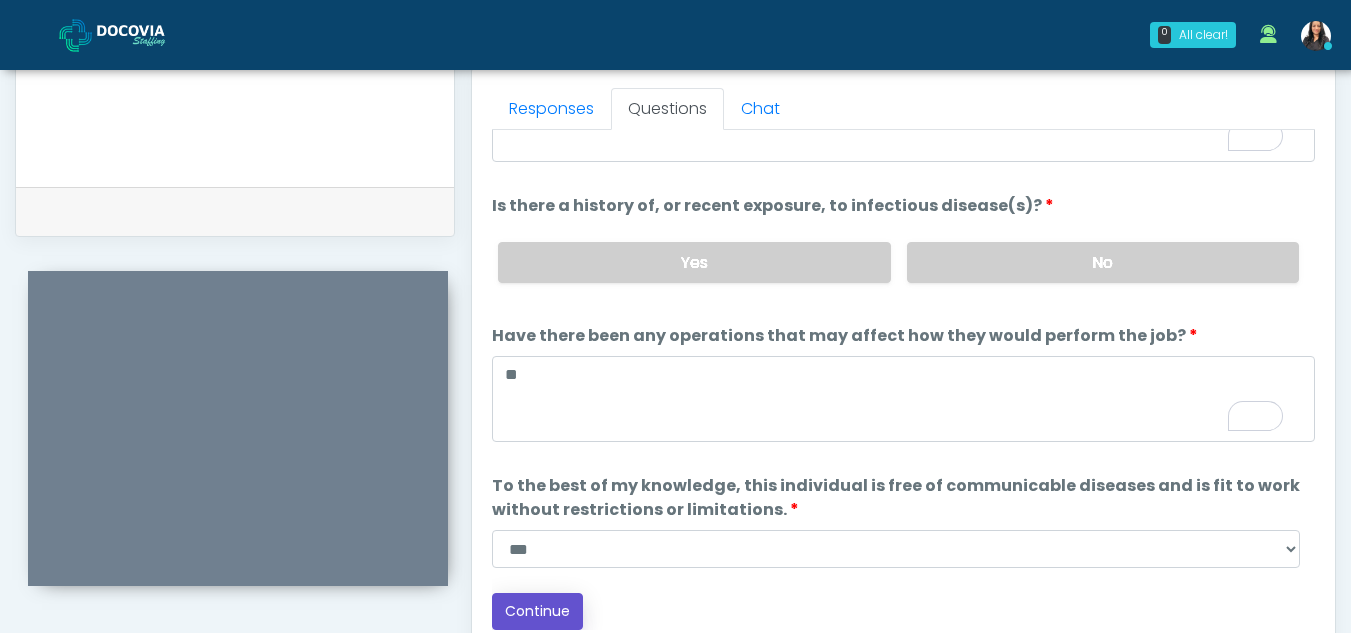 click on "Continue" at bounding box center (537, 611) 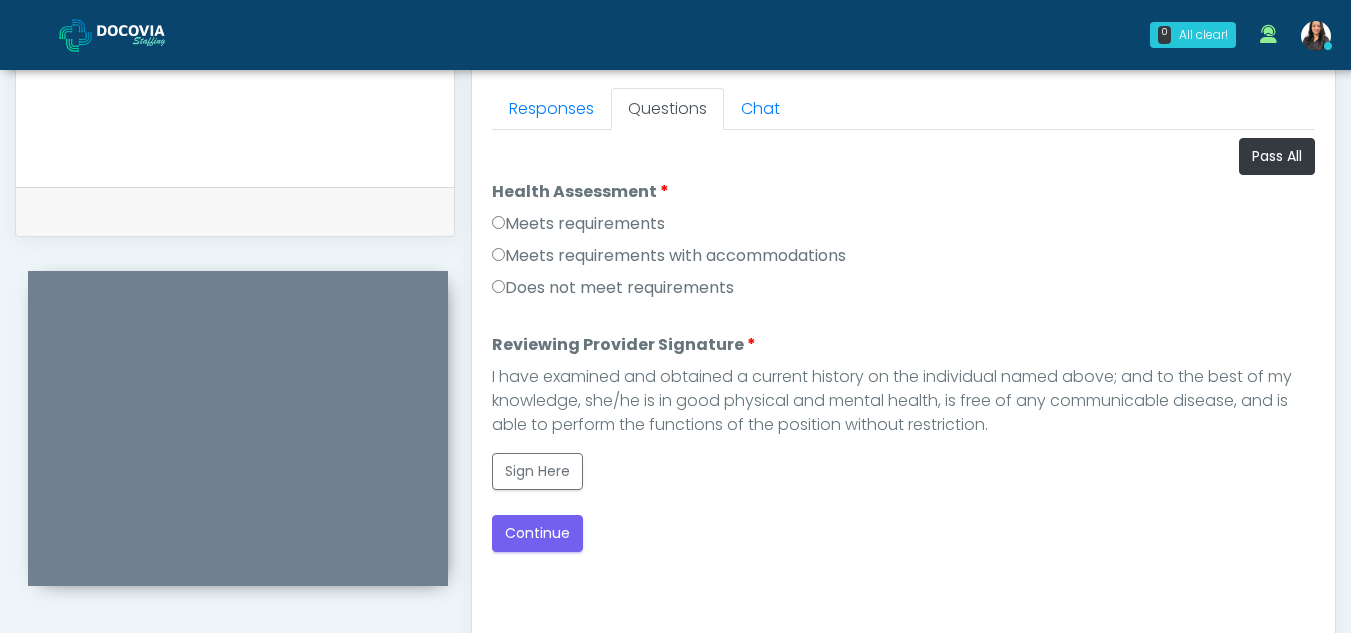 scroll, scrollTop: 0, scrollLeft: 0, axis: both 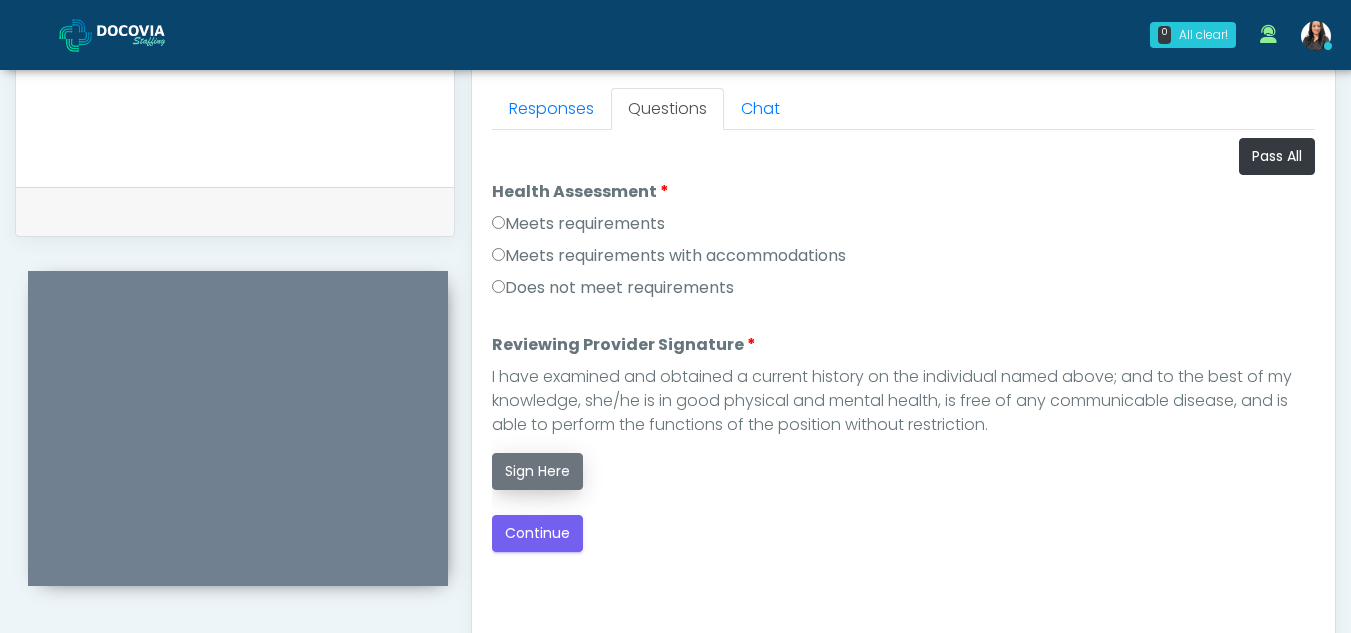 click on "Sign Here" at bounding box center [537, 471] 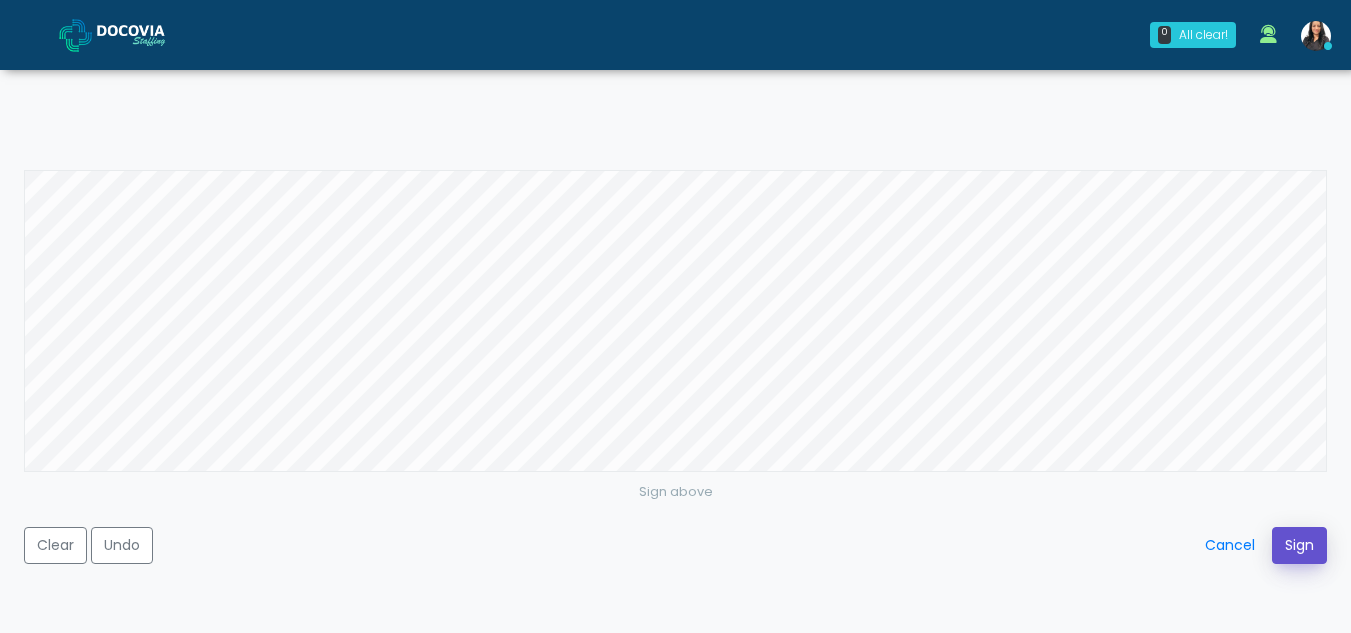click on "Sign" at bounding box center [1299, 545] 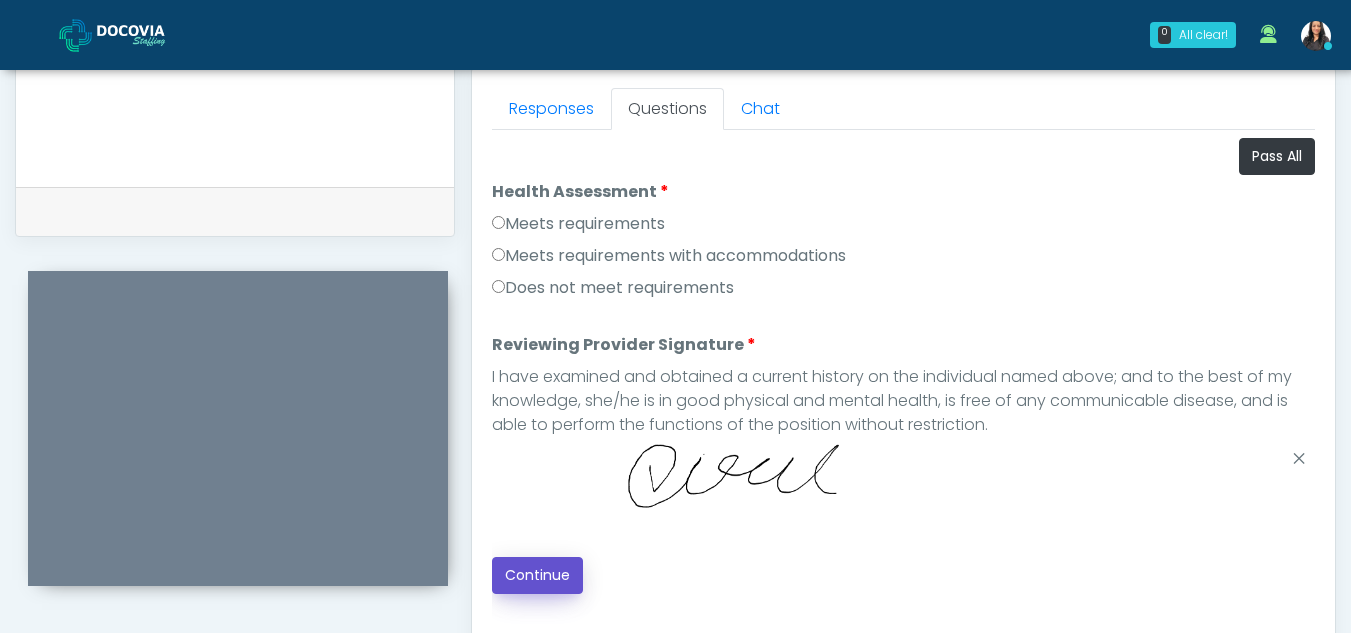 click on "Continue" at bounding box center [537, 575] 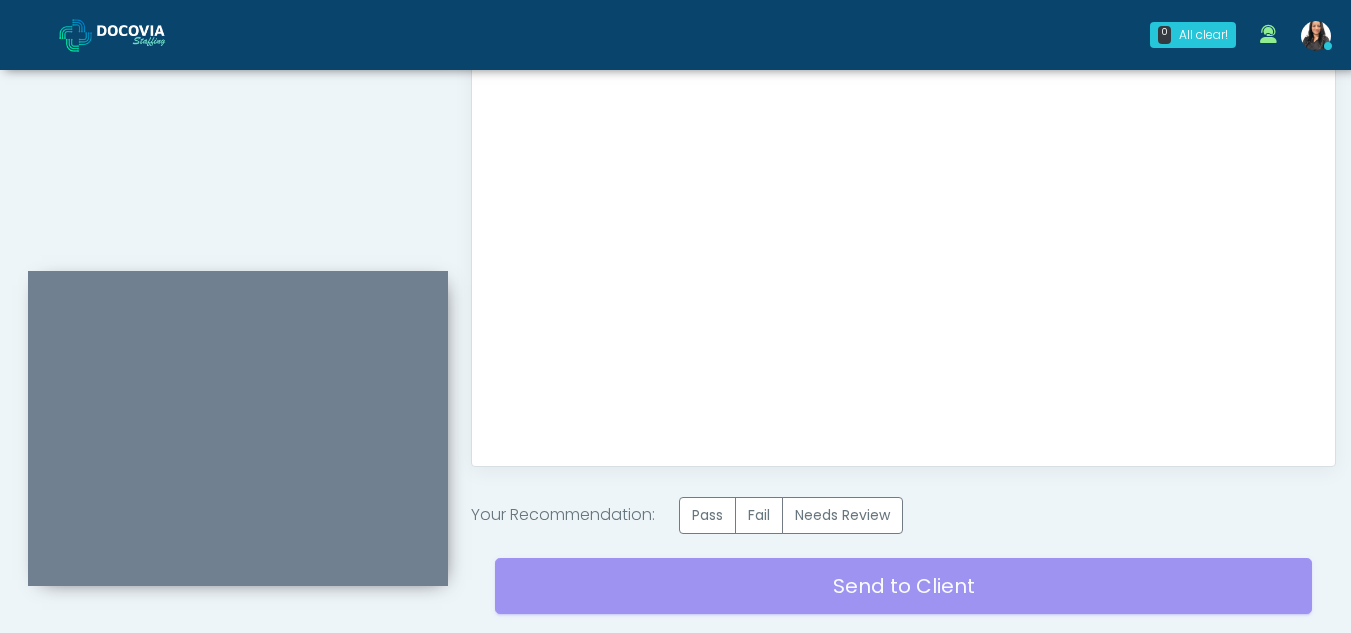 scroll, scrollTop: 1149, scrollLeft: 0, axis: vertical 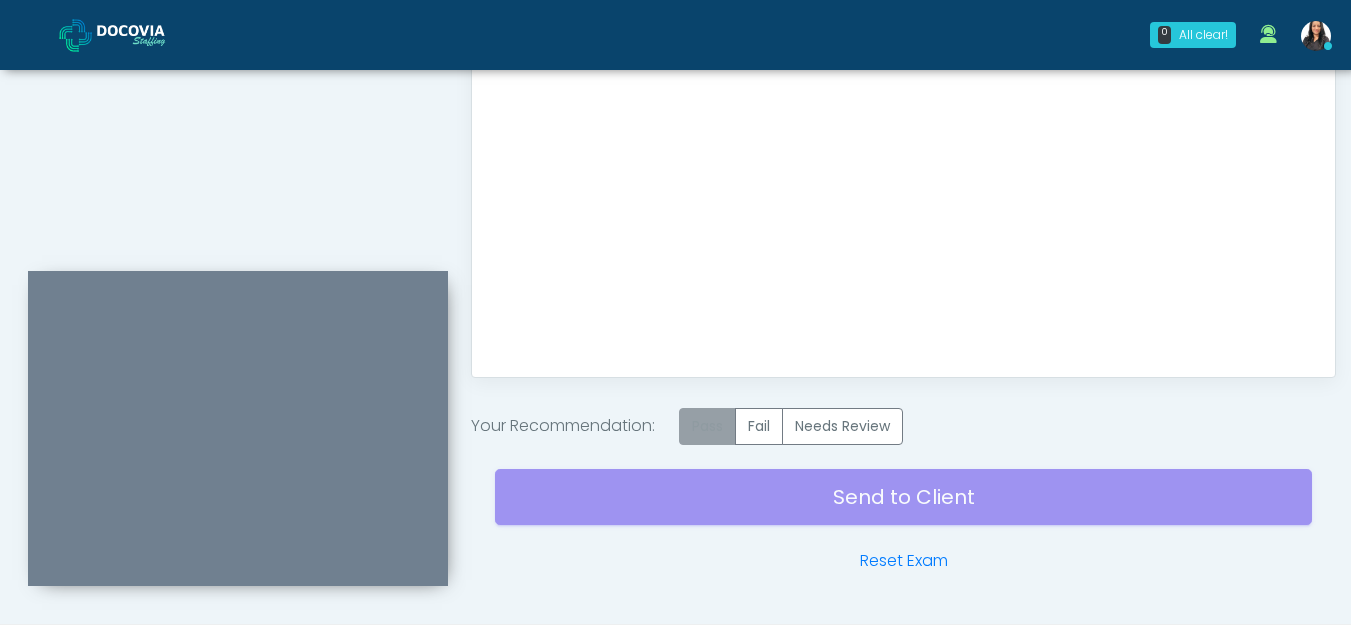 click on "Pass" at bounding box center (707, 426) 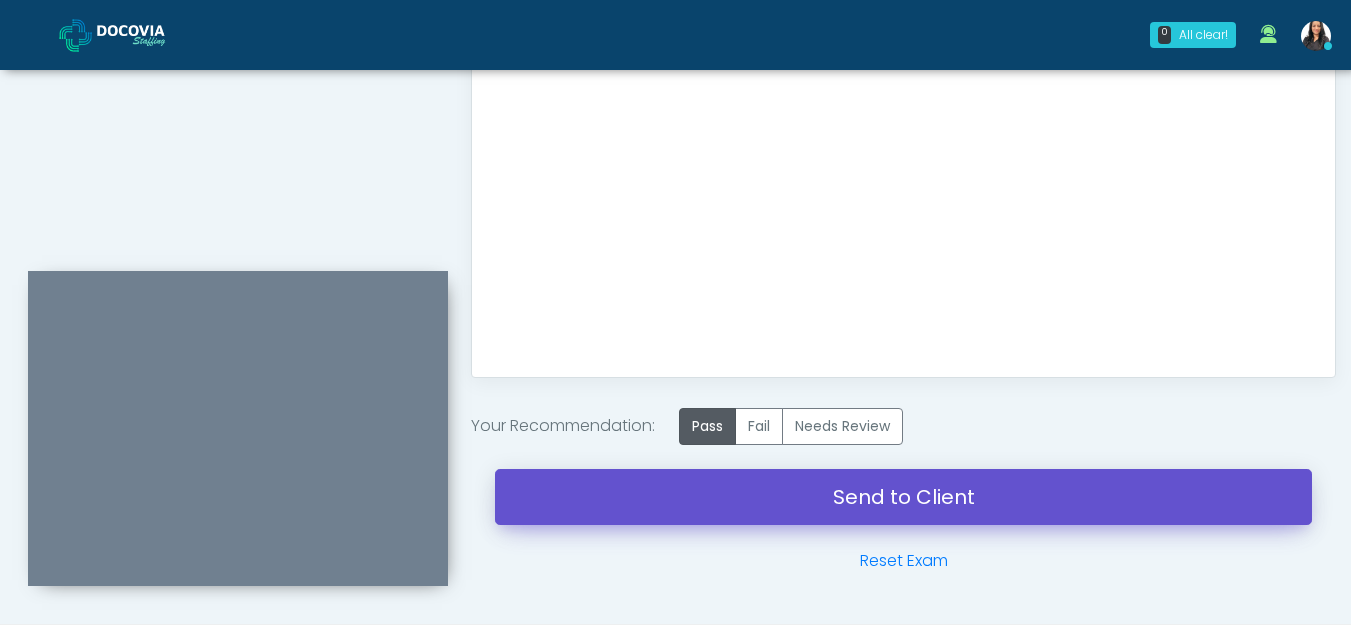 click on "Send to Client" at bounding box center [903, 497] 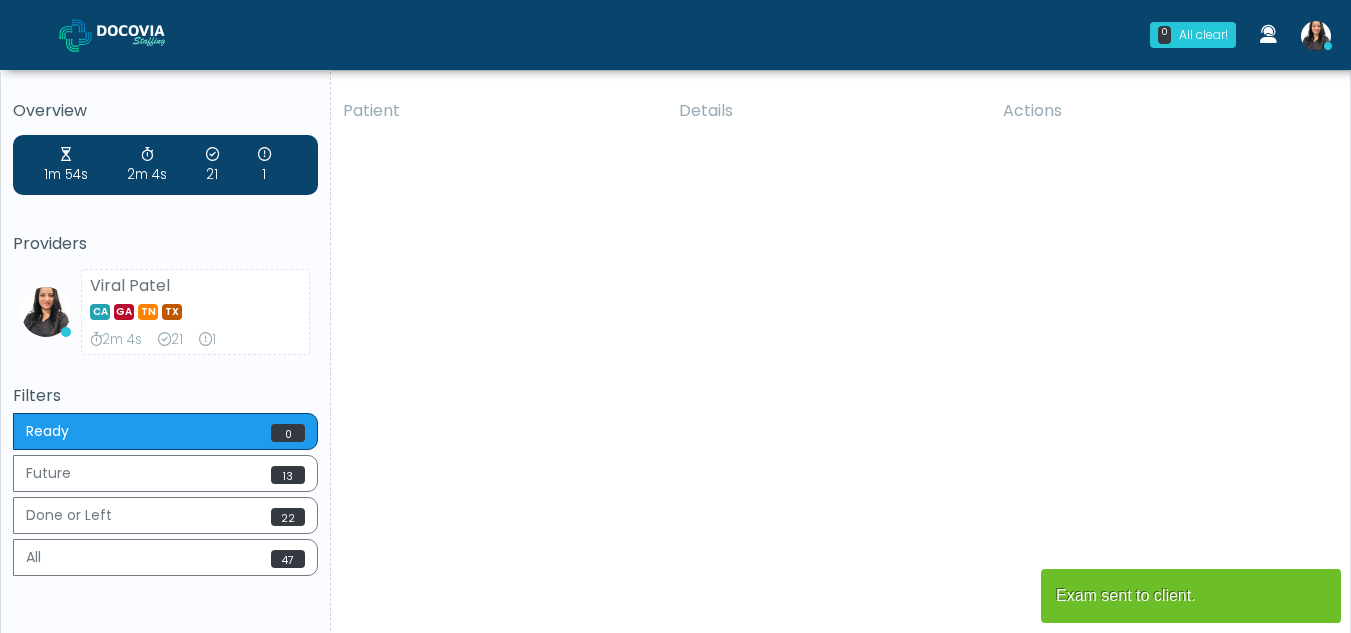 scroll, scrollTop: 0, scrollLeft: 0, axis: both 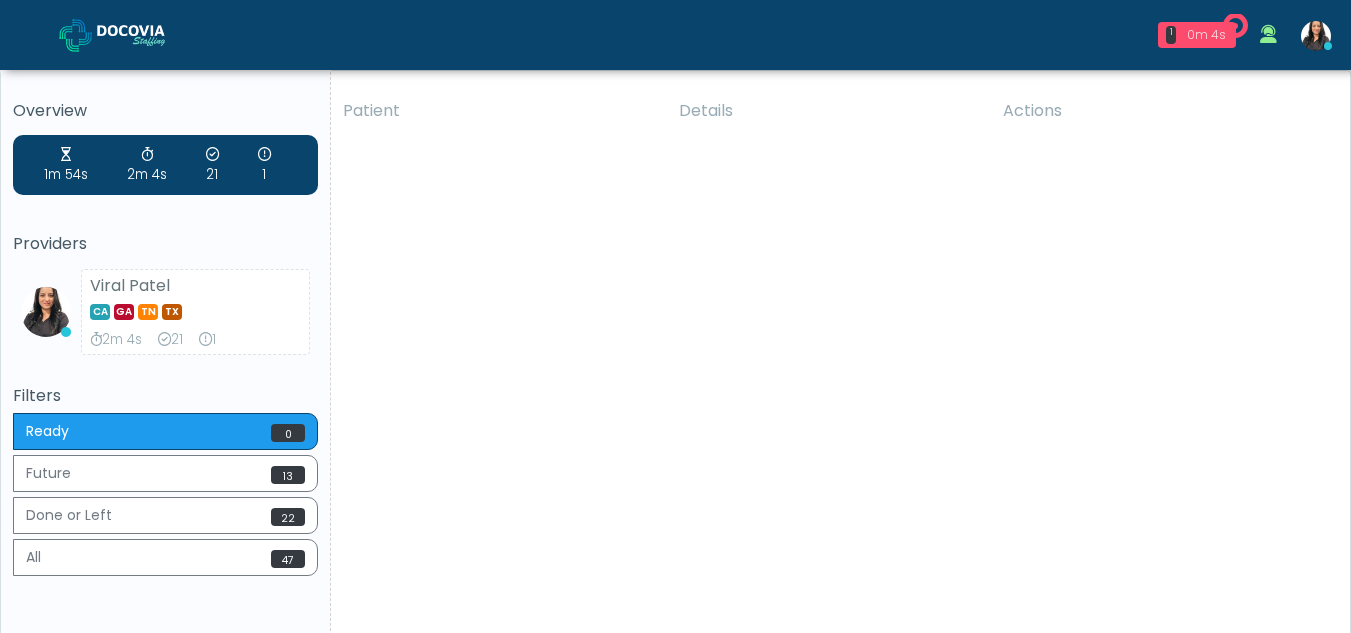 click on "0m 4s" at bounding box center [1206, 35] 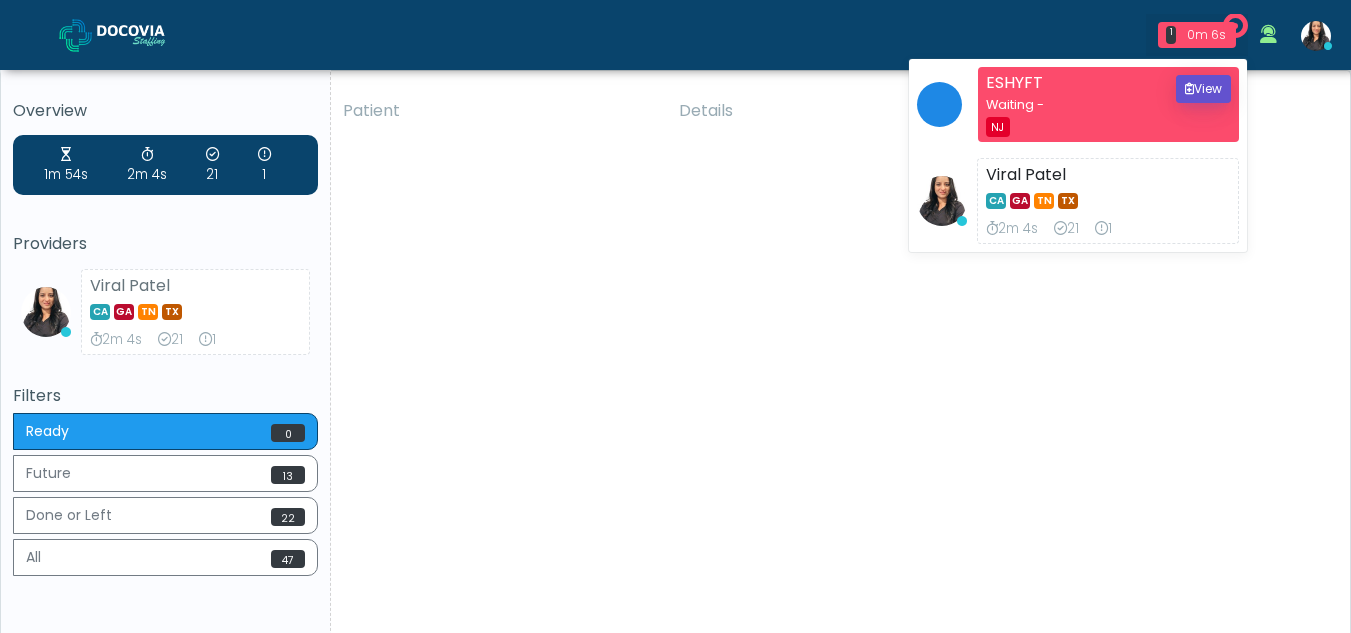 click on "View" at bounding box center (1203, 89) 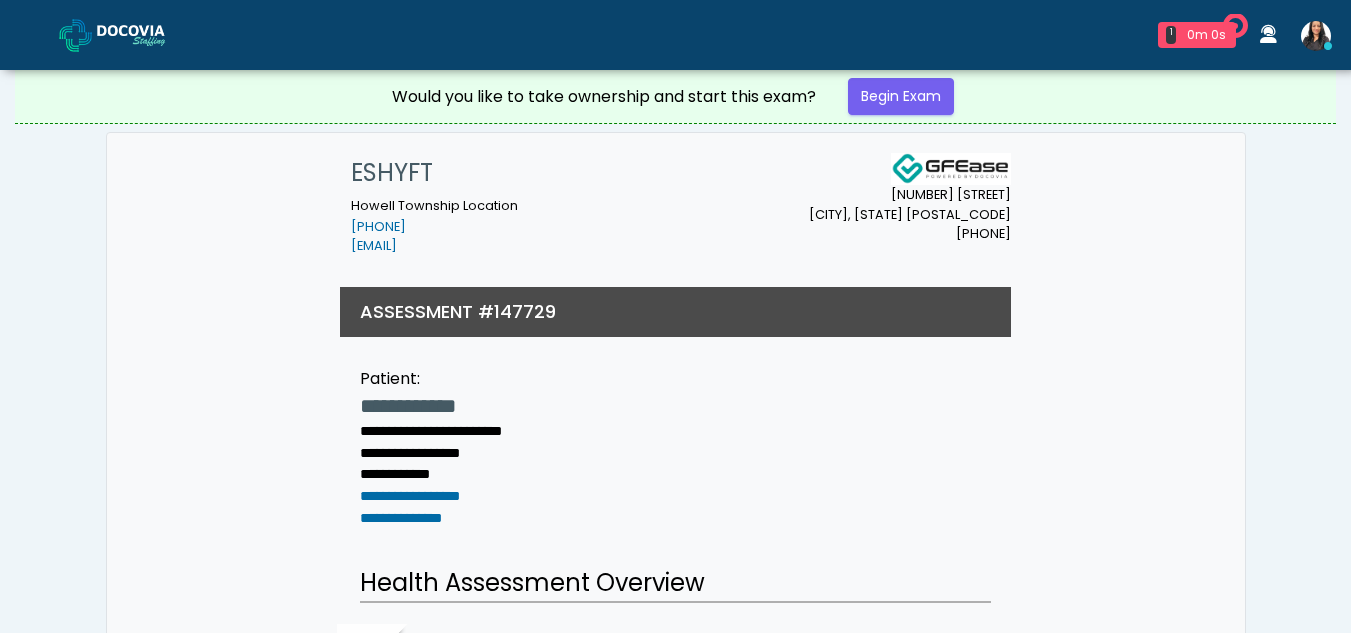 scroll, scrollTop: 0, scrollLeft: 0, axis: both 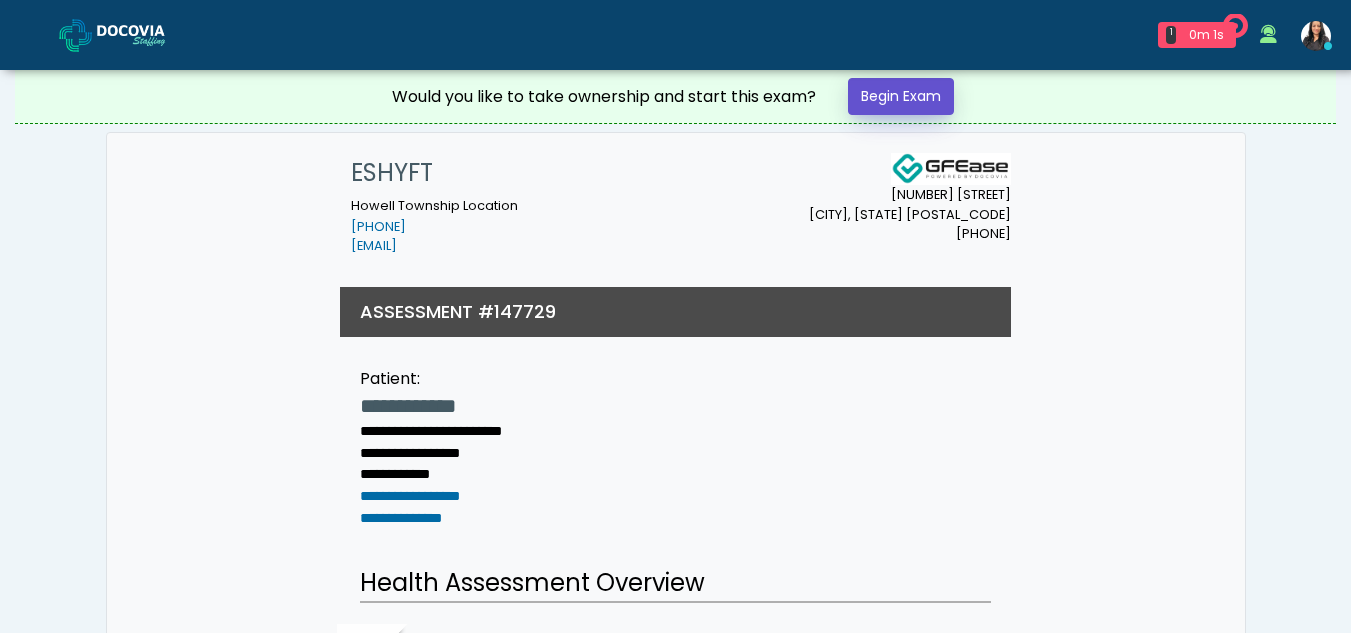 click on "Begin Exam" at bounding box center (901, 96) 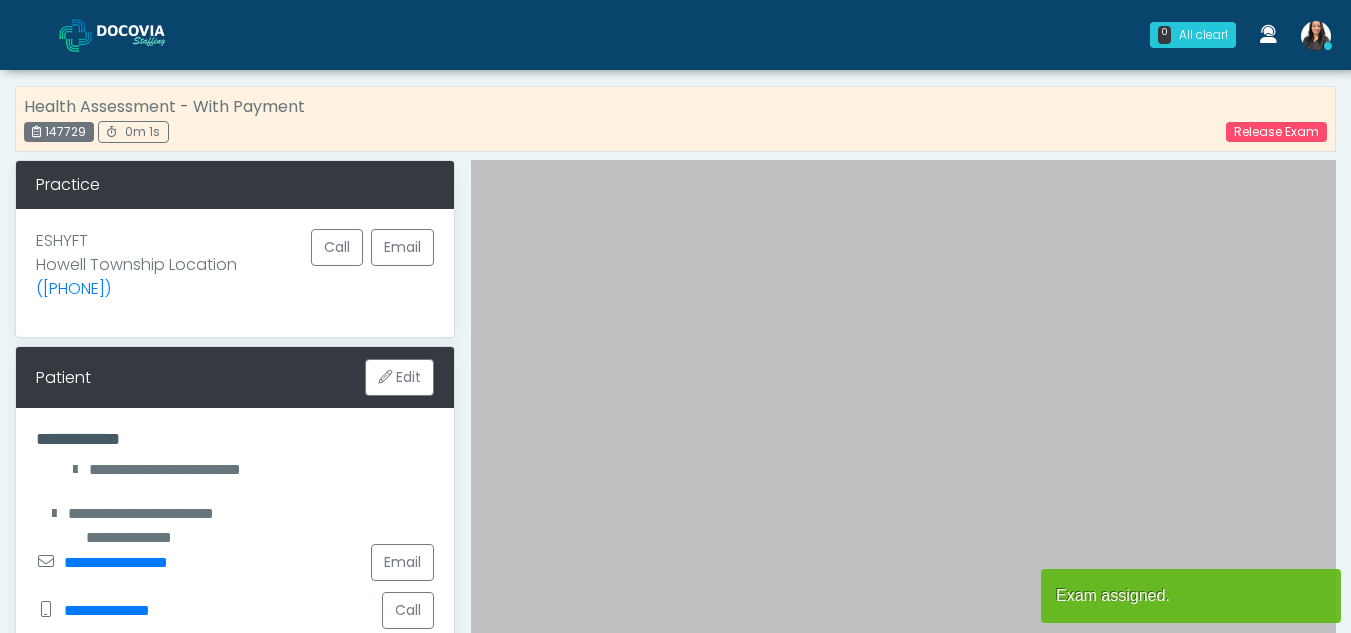 scroll, scrollTop: 0, scrollLeft: 0, axis: both 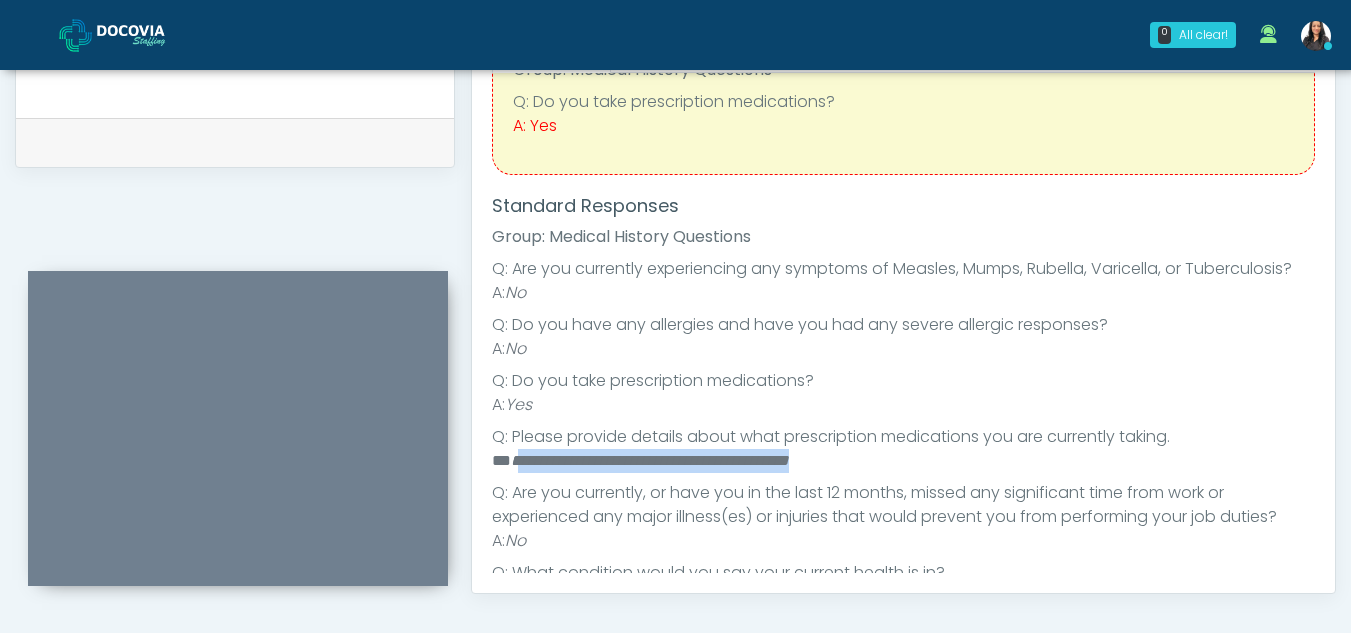 drag, startPoint x: 512, startPoint y: 486, endPoint x: 897, endPoint y: 482, distance: 385.02078 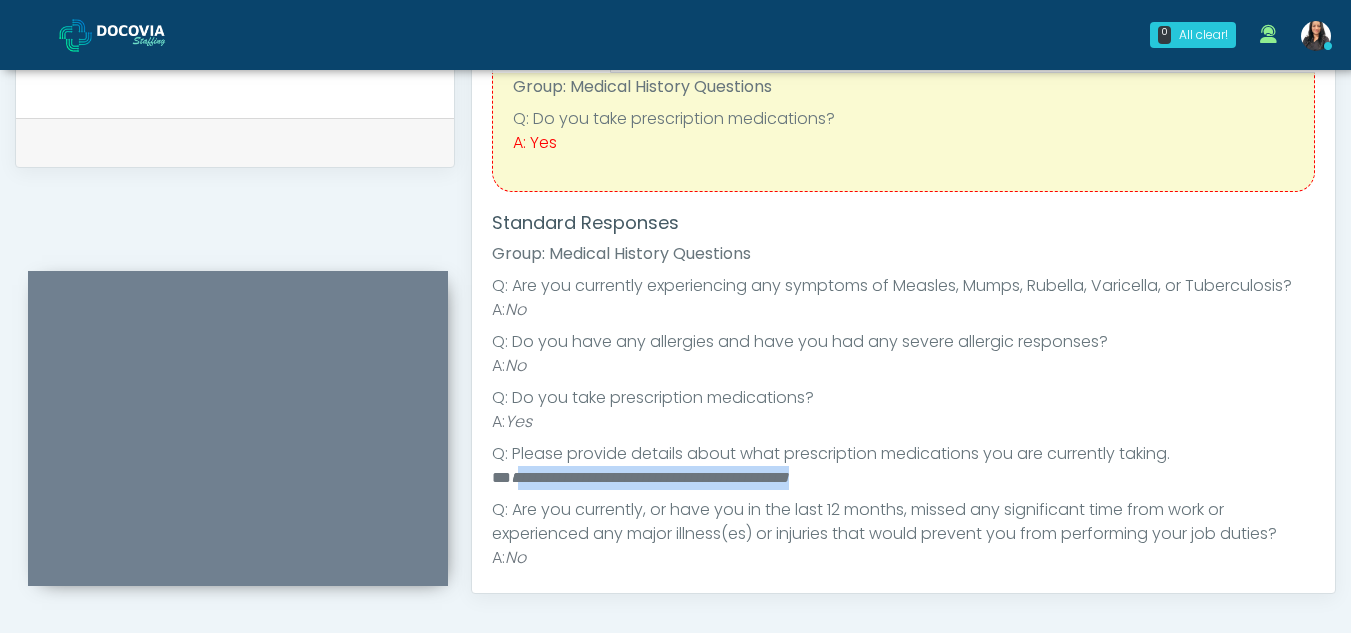 scroll, scrollTop: 24, scrollLeft: 0, axis: vertical 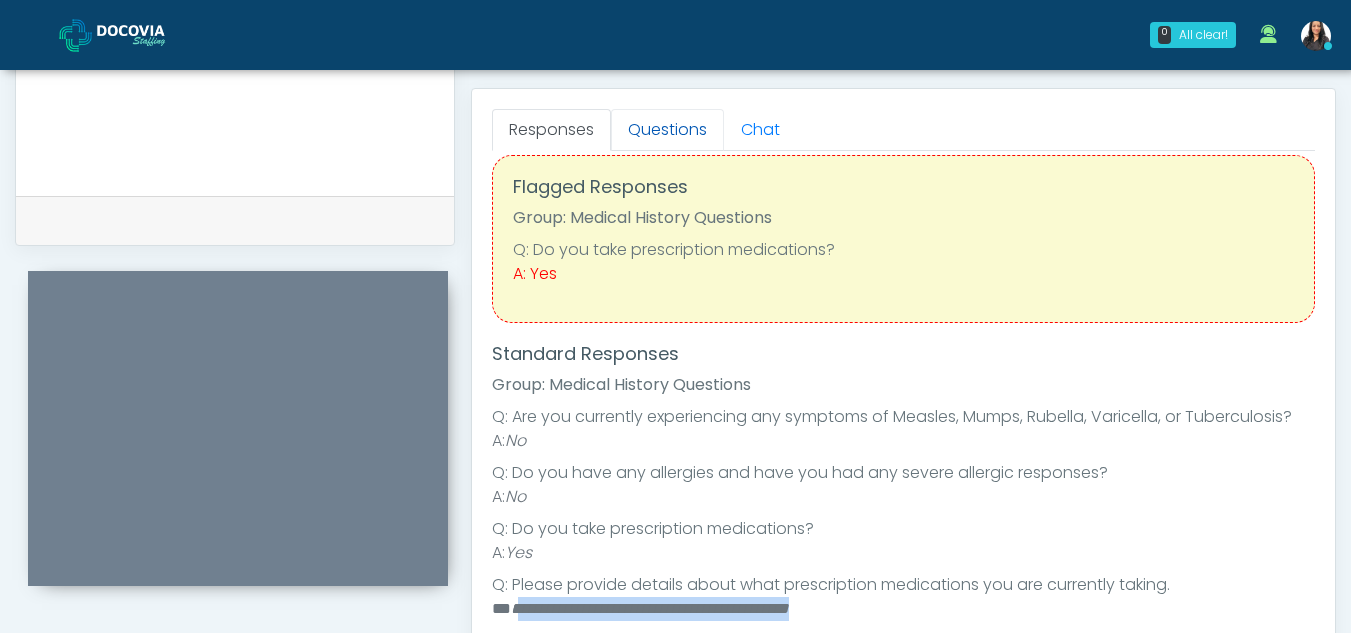 click on "Questions" at bounding box center (667, 130) 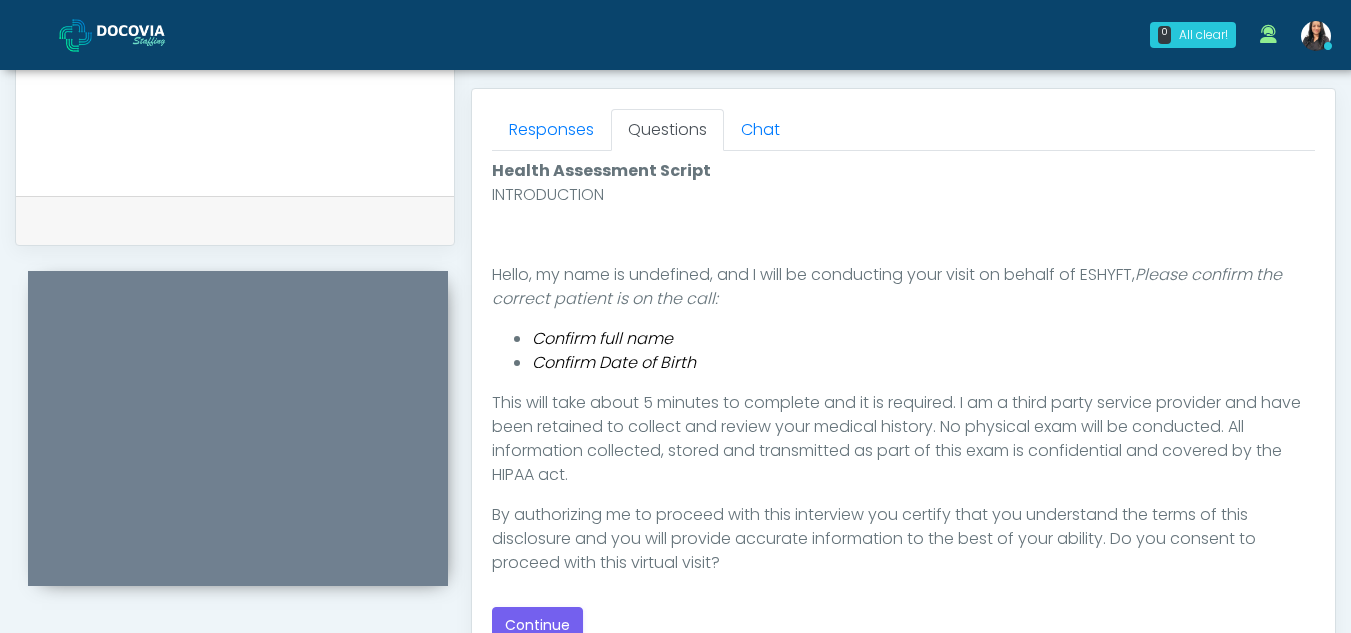 scroll, scrollTop: 0, scrollLeft: 0, axis: both 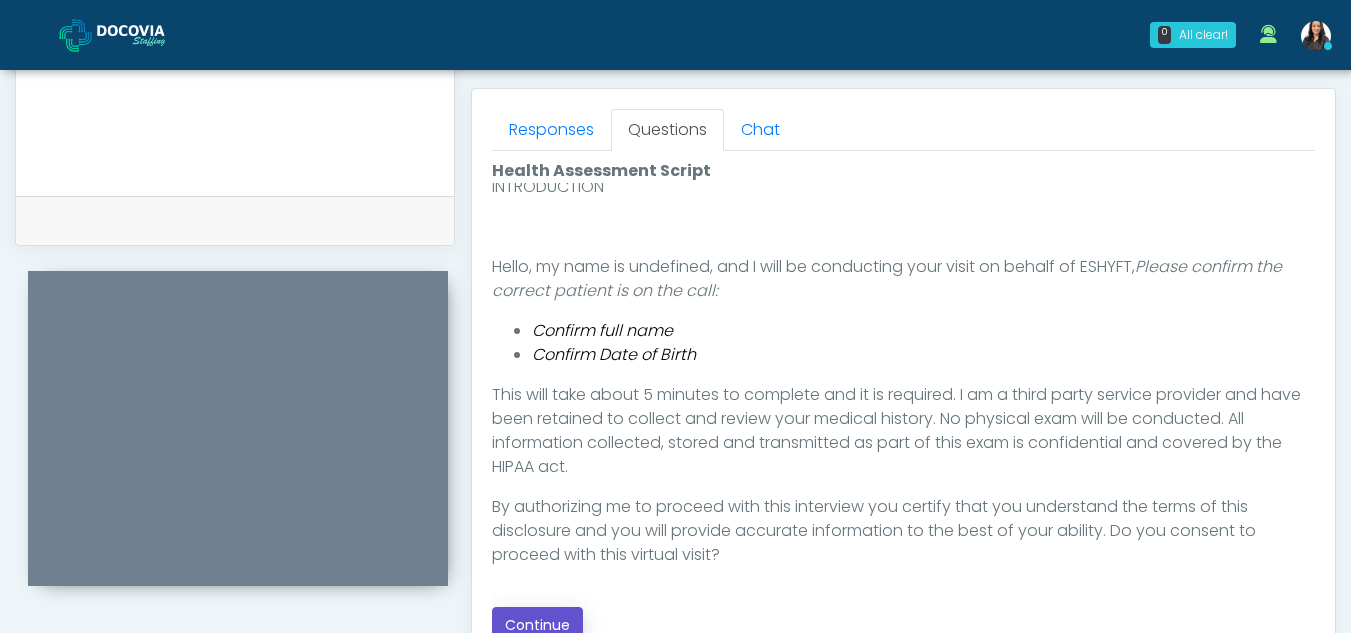 click on "Continue" at bounding box center (537, 625) 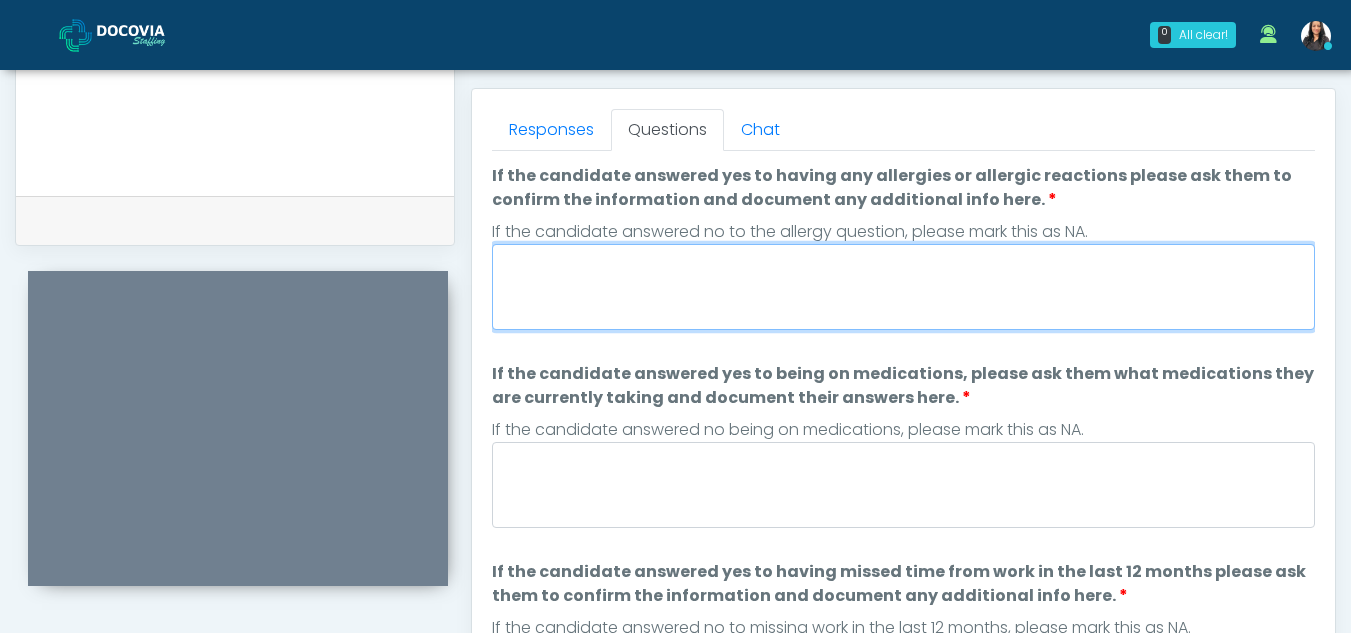 click on "If the candidate answered yes to having any allergies or allergic reactions please ask them to confirm the information and document any additional info here." at bounding box center (903, 287) 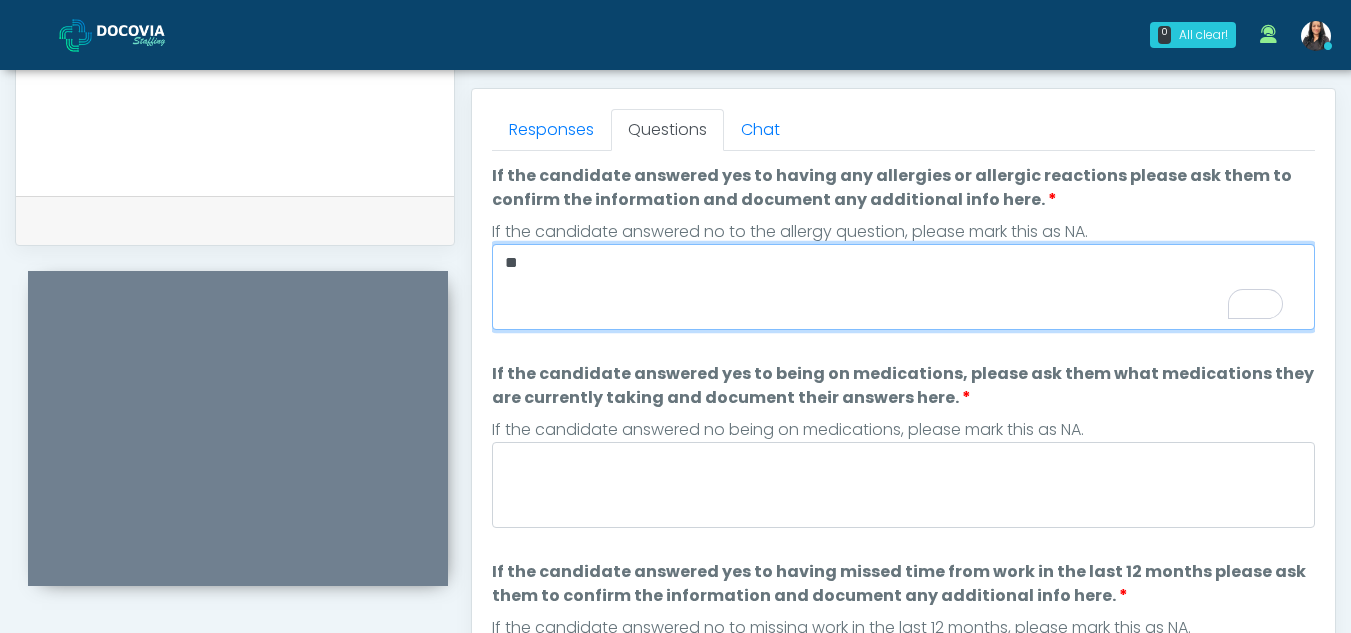 type on "**" 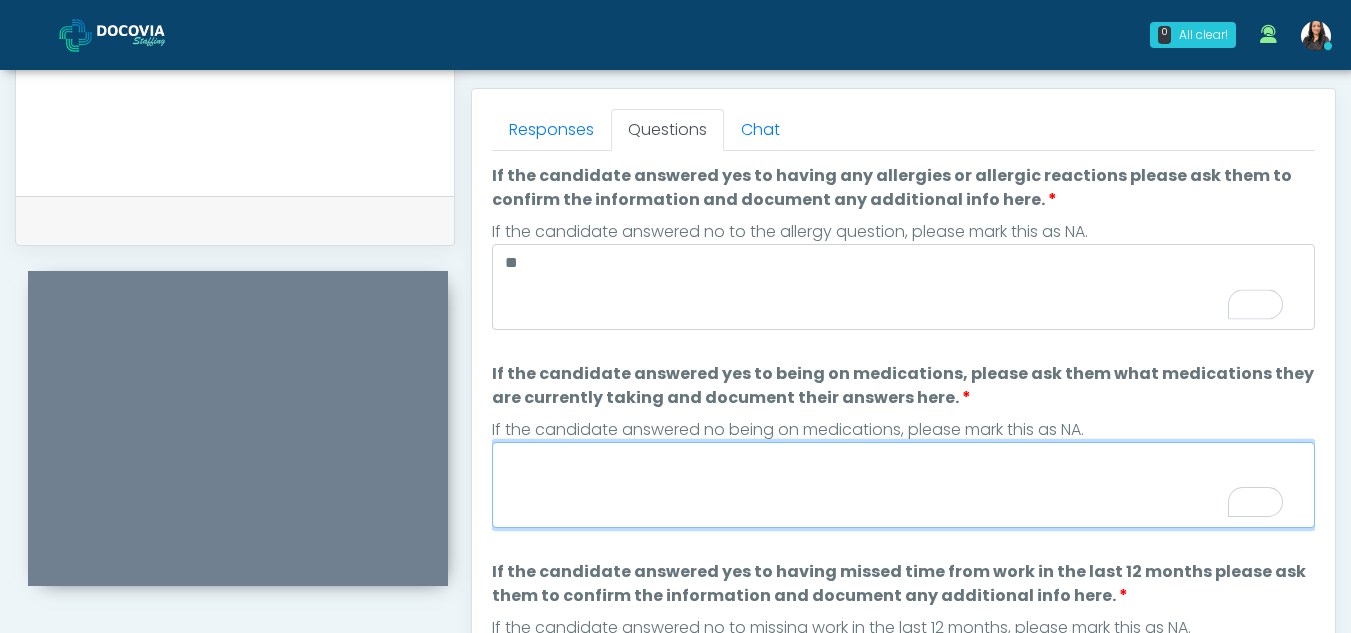 paste on "**********" 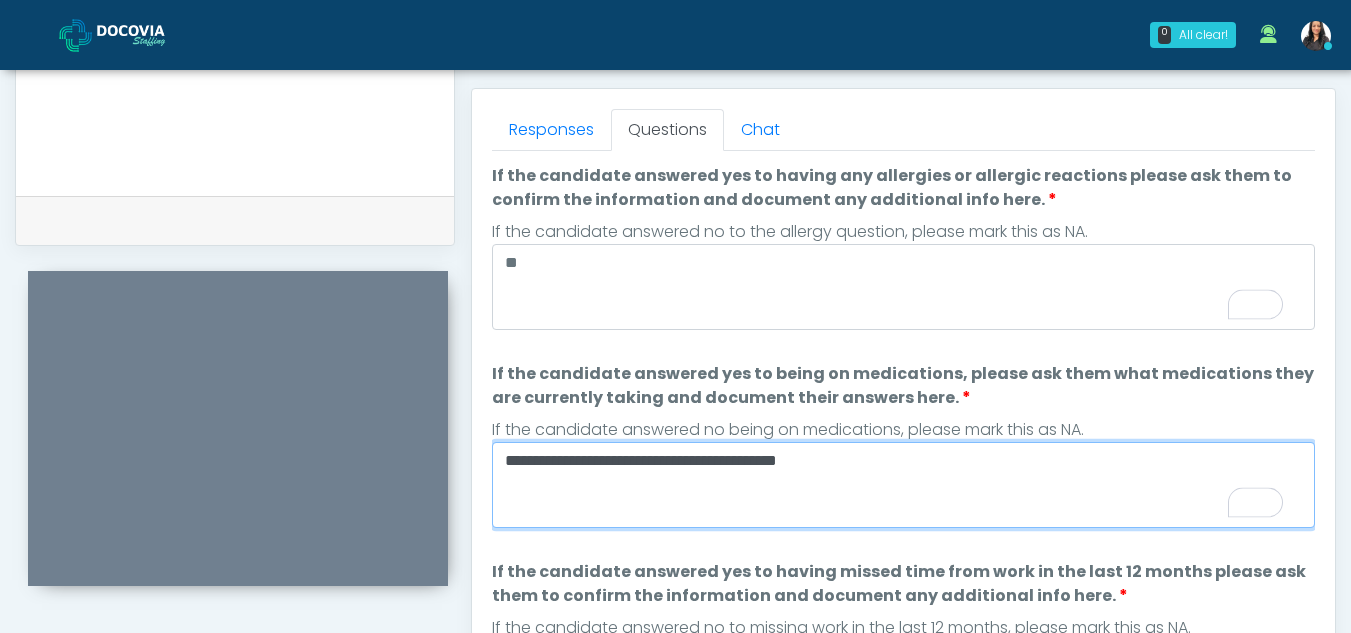 type on "**********" 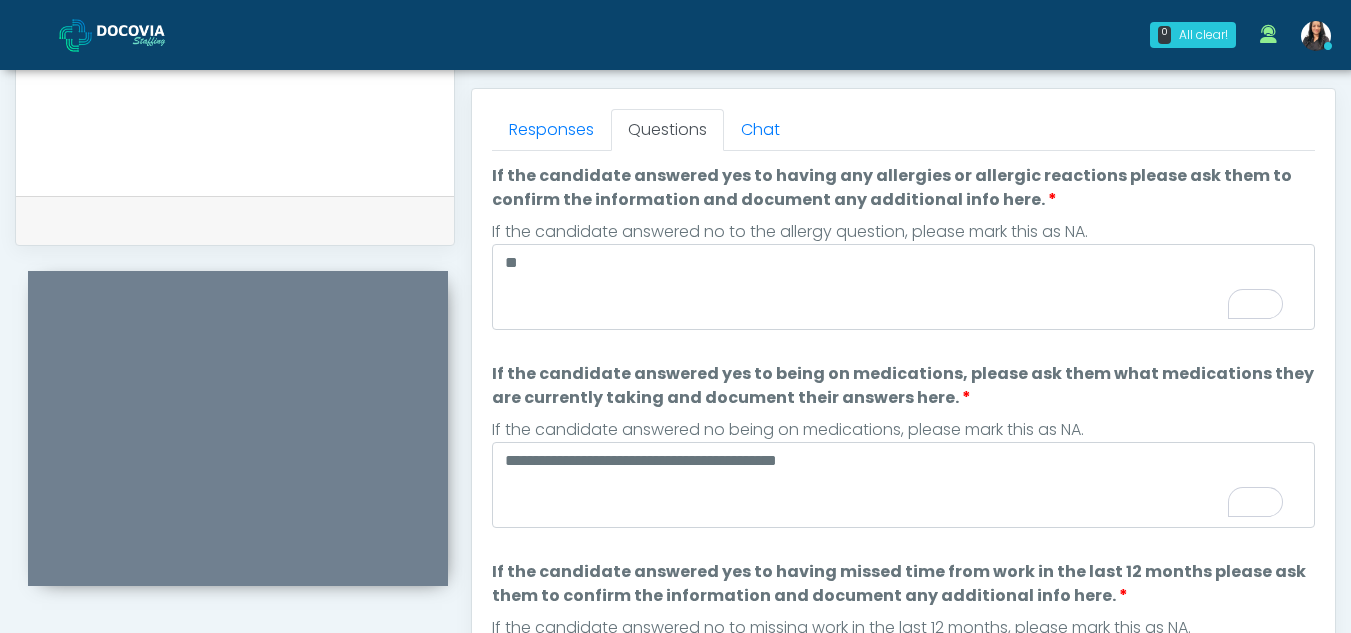 scroll, scrollTop: 23, scrollLeft: 0, axis: vertical 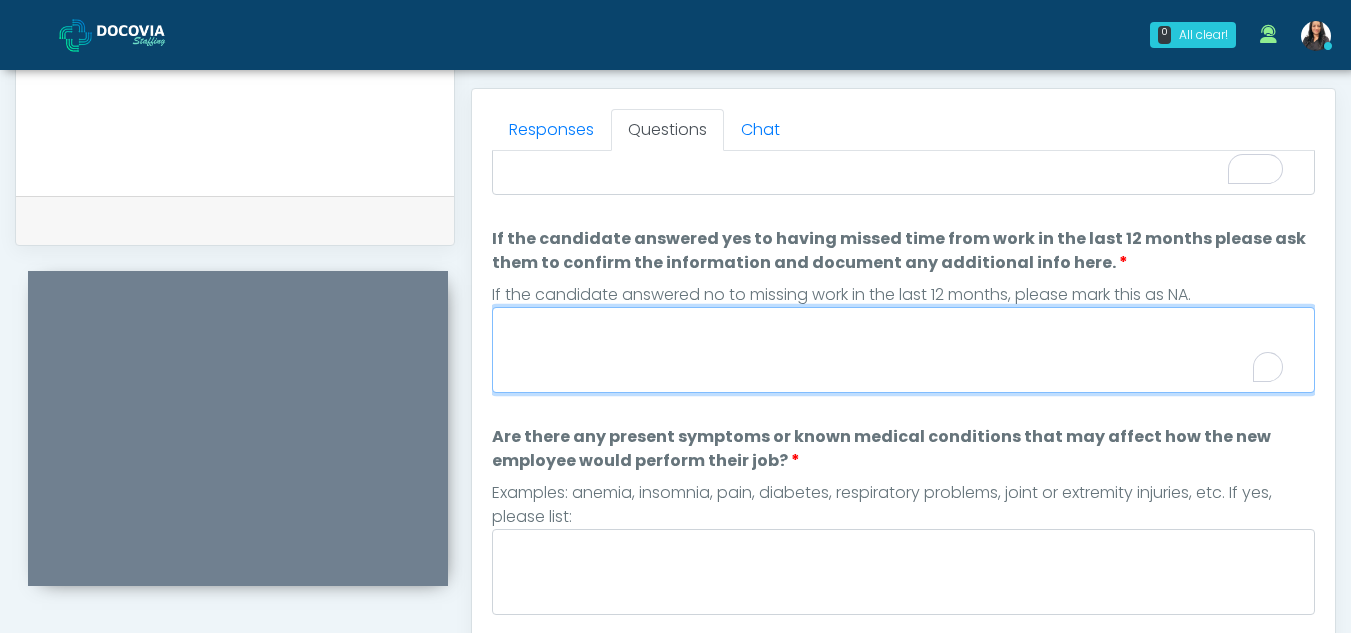 click on "If the candidate answered yes to having missed time from work in the last 12 months please ask them to confirm the information and document any additional info here." at bounding box center (903, 350) 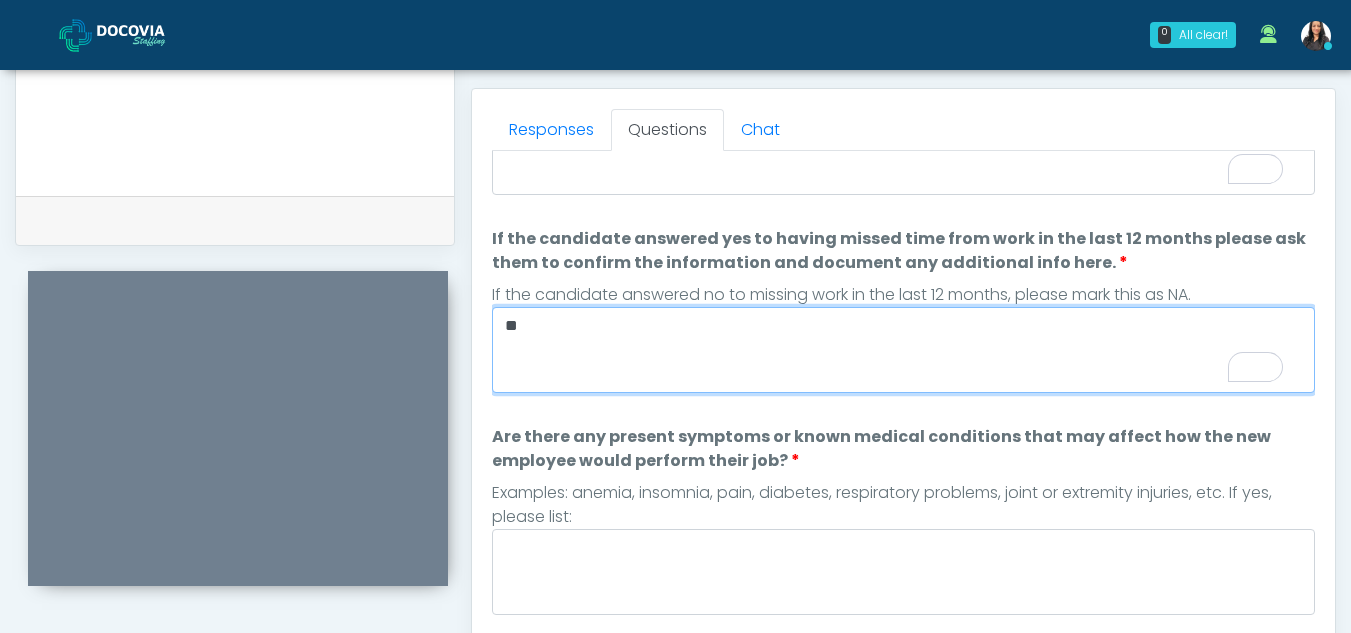 type on "**" 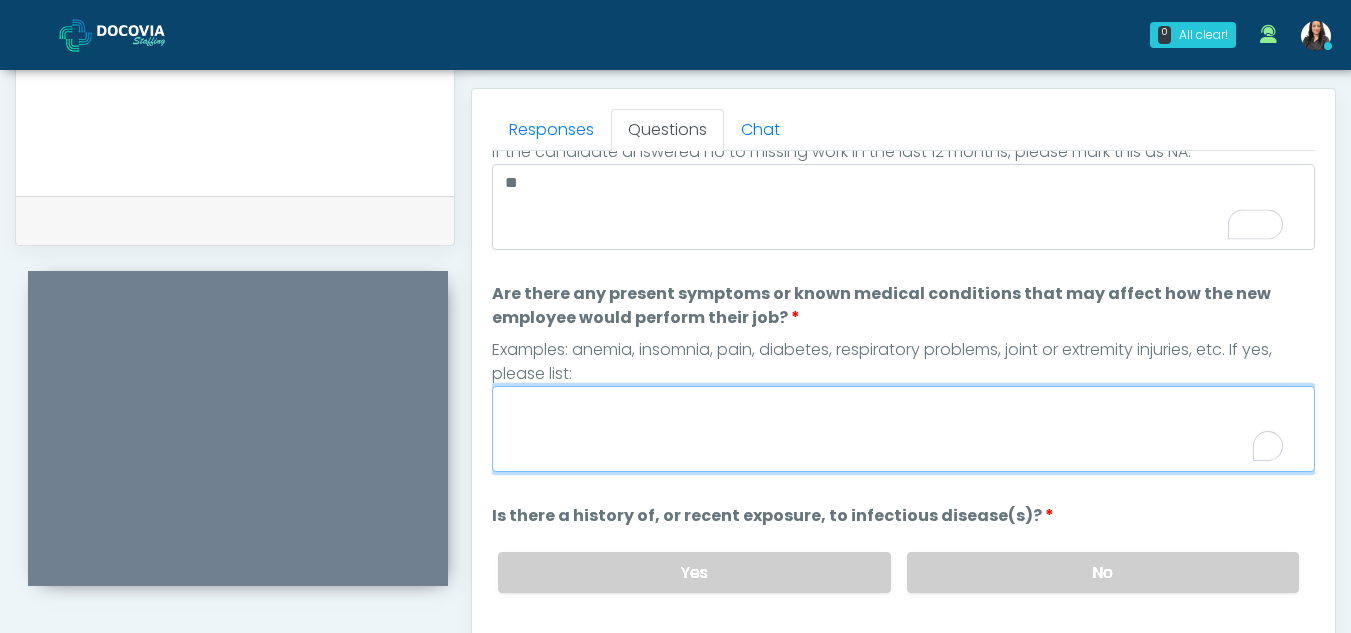 click on "Are there any present symptoms or known medical conditions that may affect how the new employee would perform their job?" at bounding box center [903, 429] 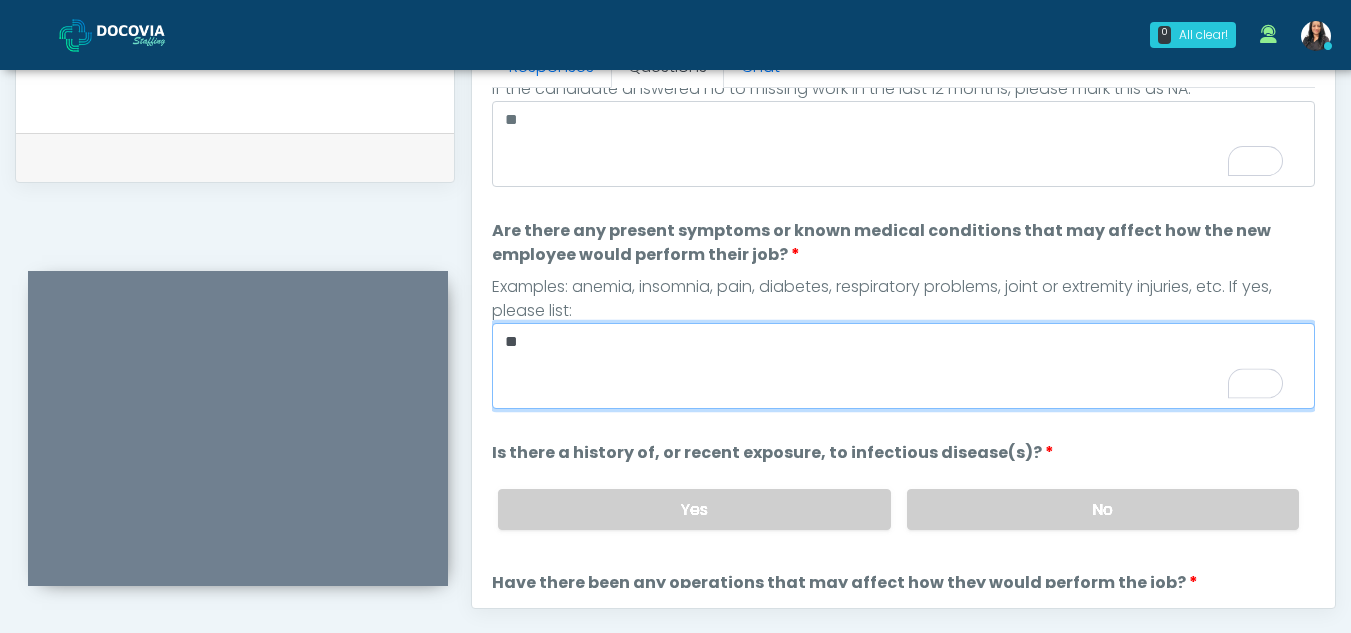 type on "**" 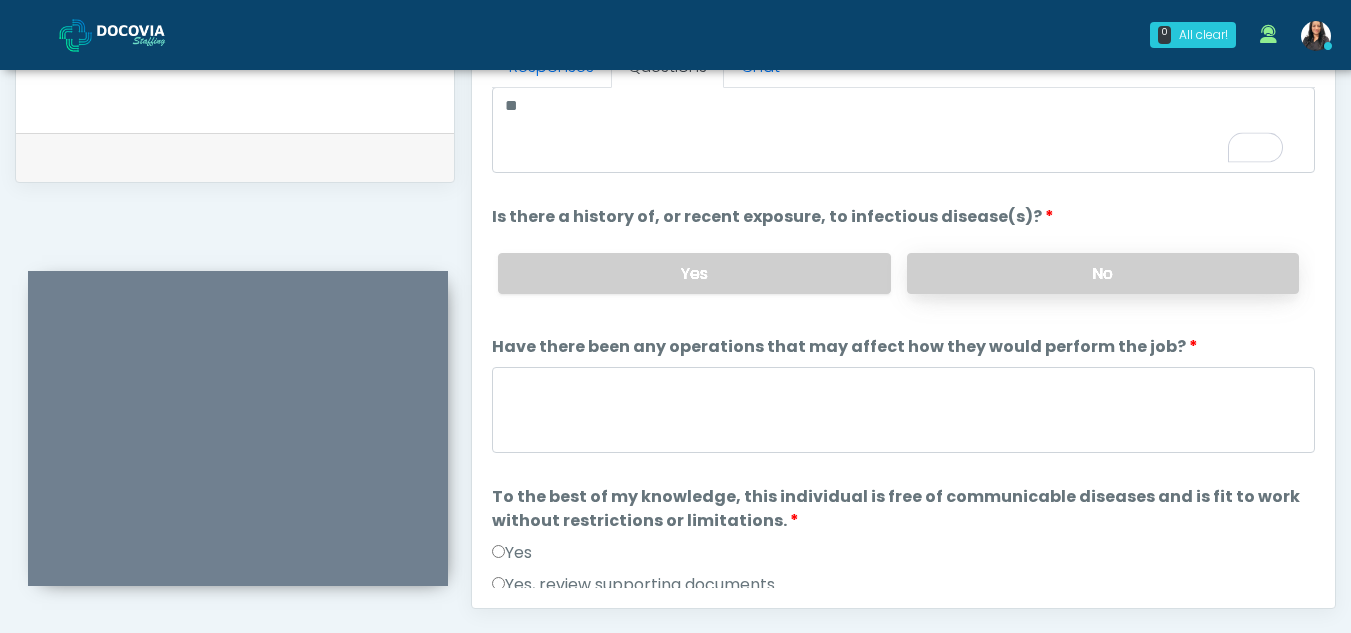 click on "No" at bounding box center (1103, 273) 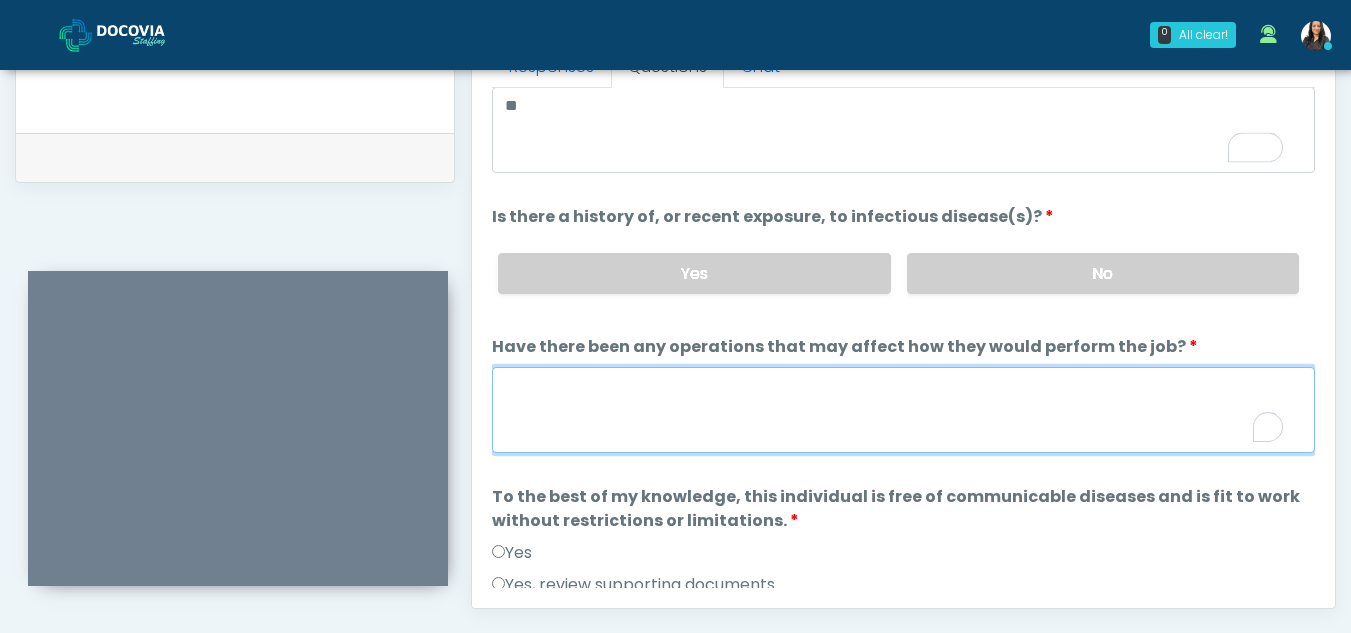 click on "Have there been any operations that may affect how they would perform the job?" at bounding box center (903, 410) 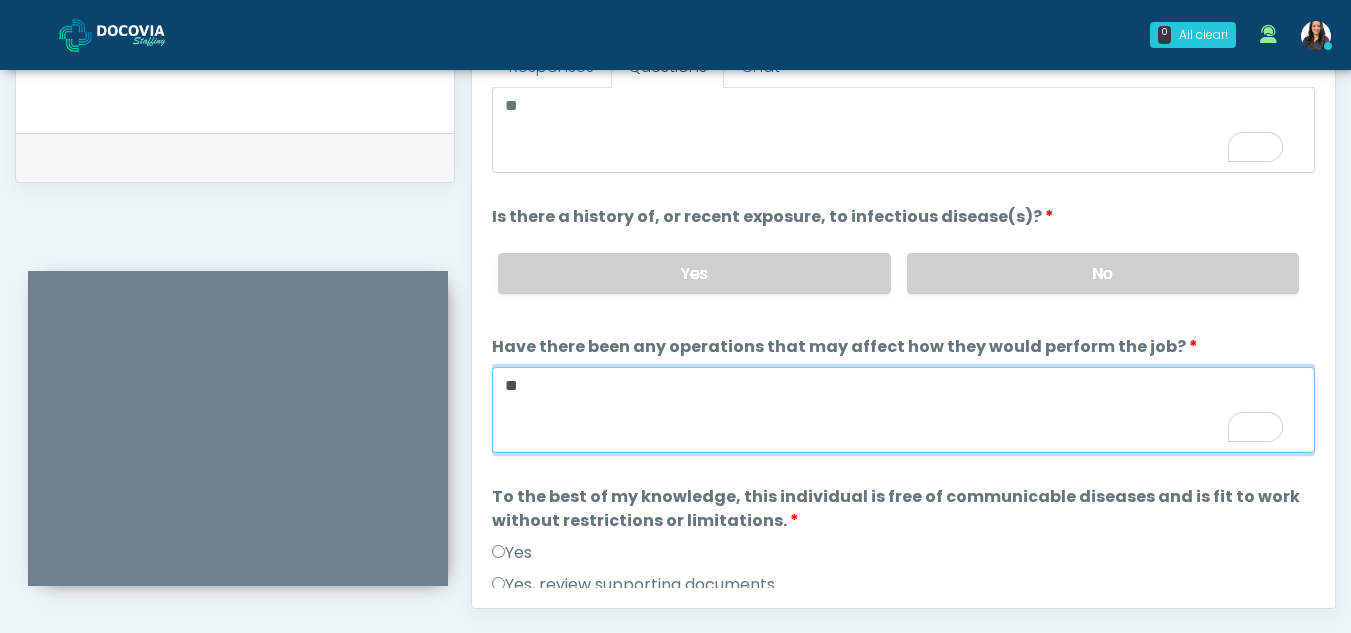 type on "**" 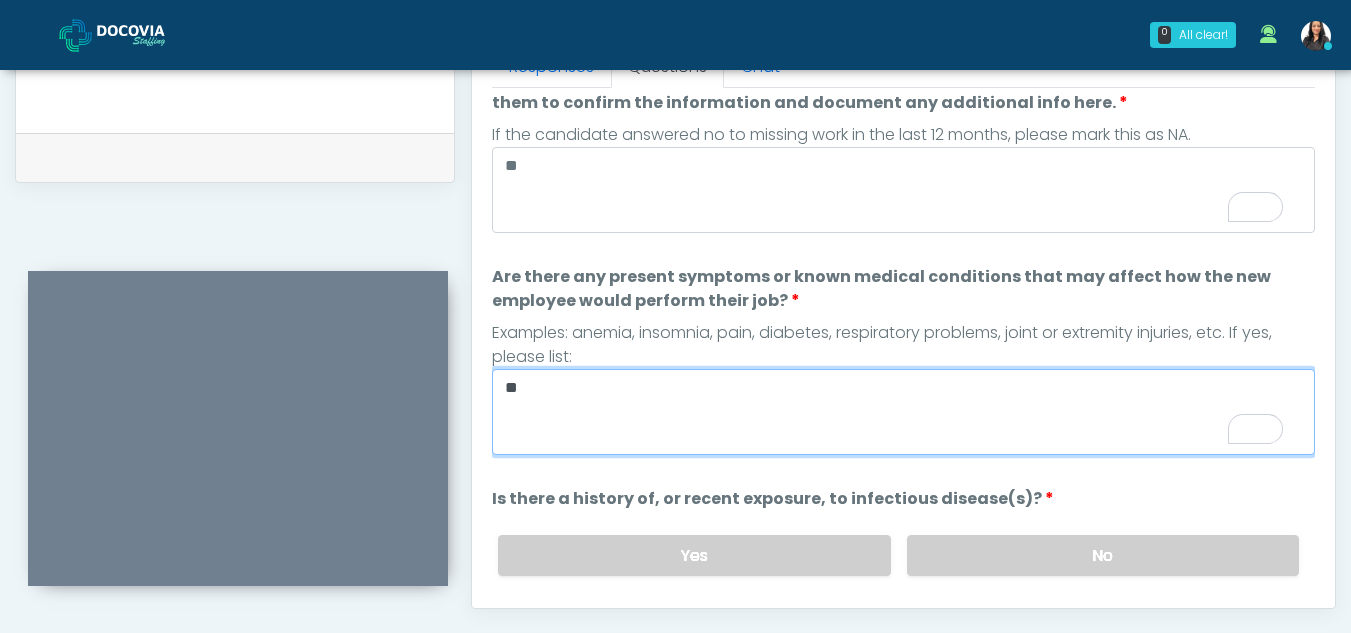 click on "**" at bounding box center [903, 412] 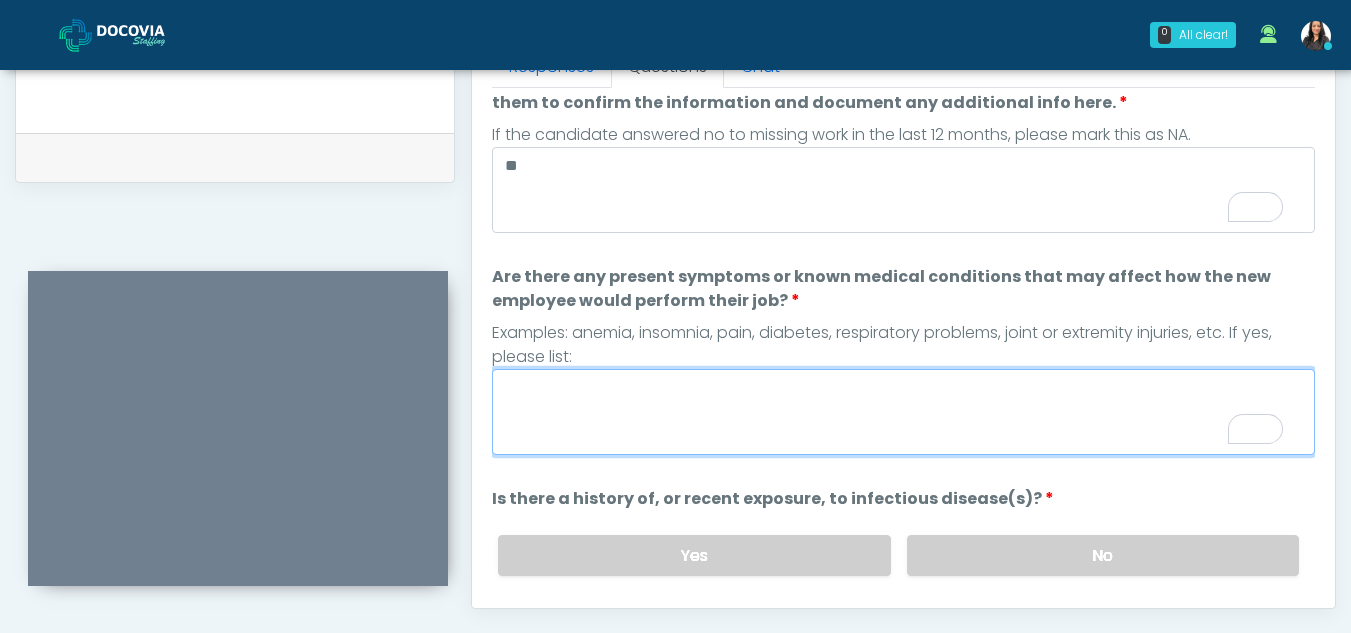 click on "Are there any present symptoms or known medical conditions that may affect how the new employee would perform their job?" at bounding box center [903, 412] 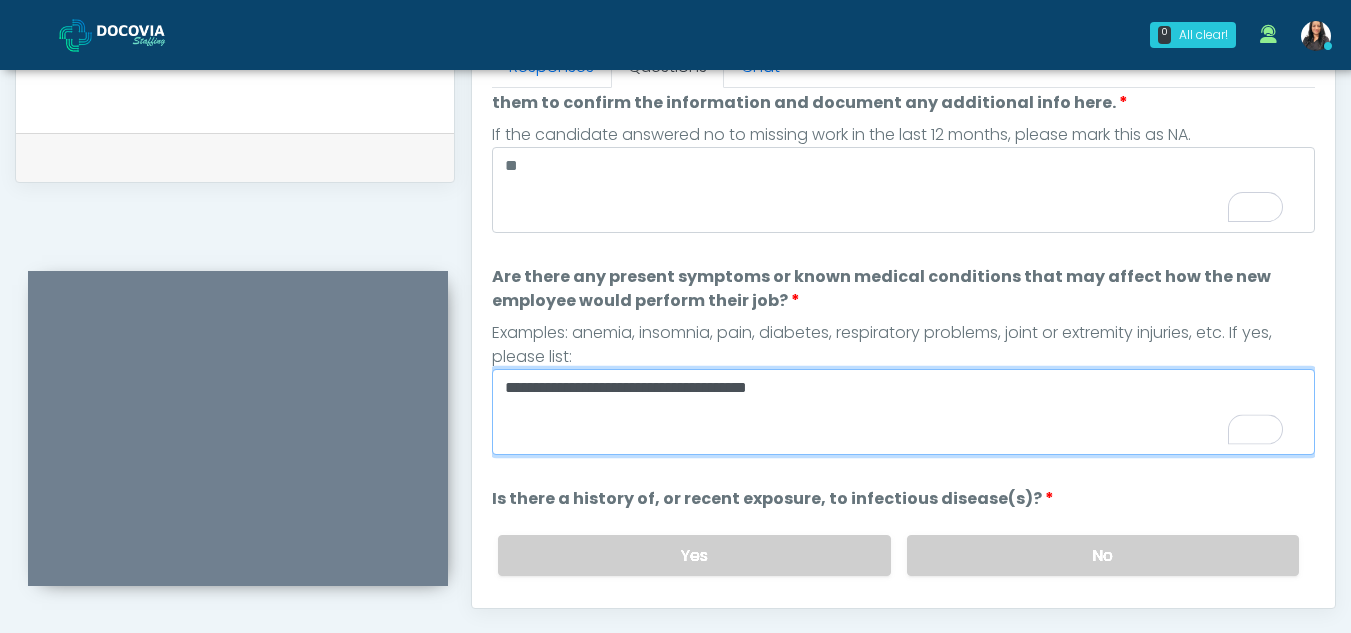 click on "**********" at bounding box center (903, 412) 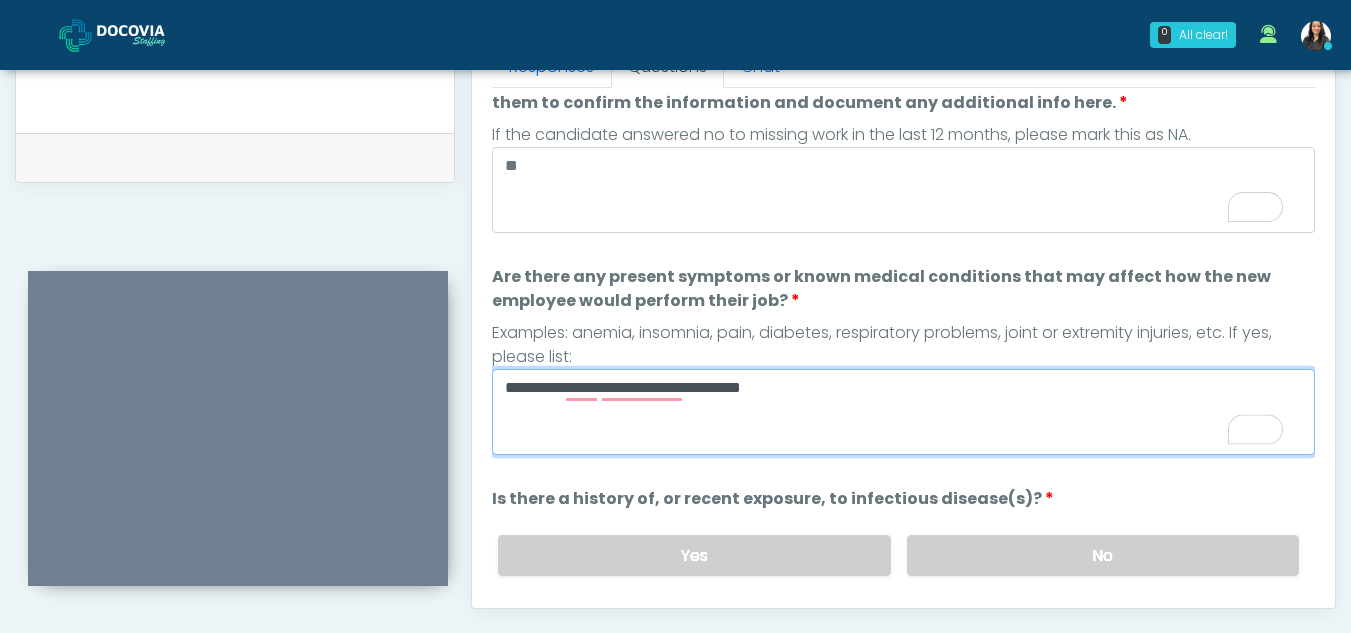 type on "**********" 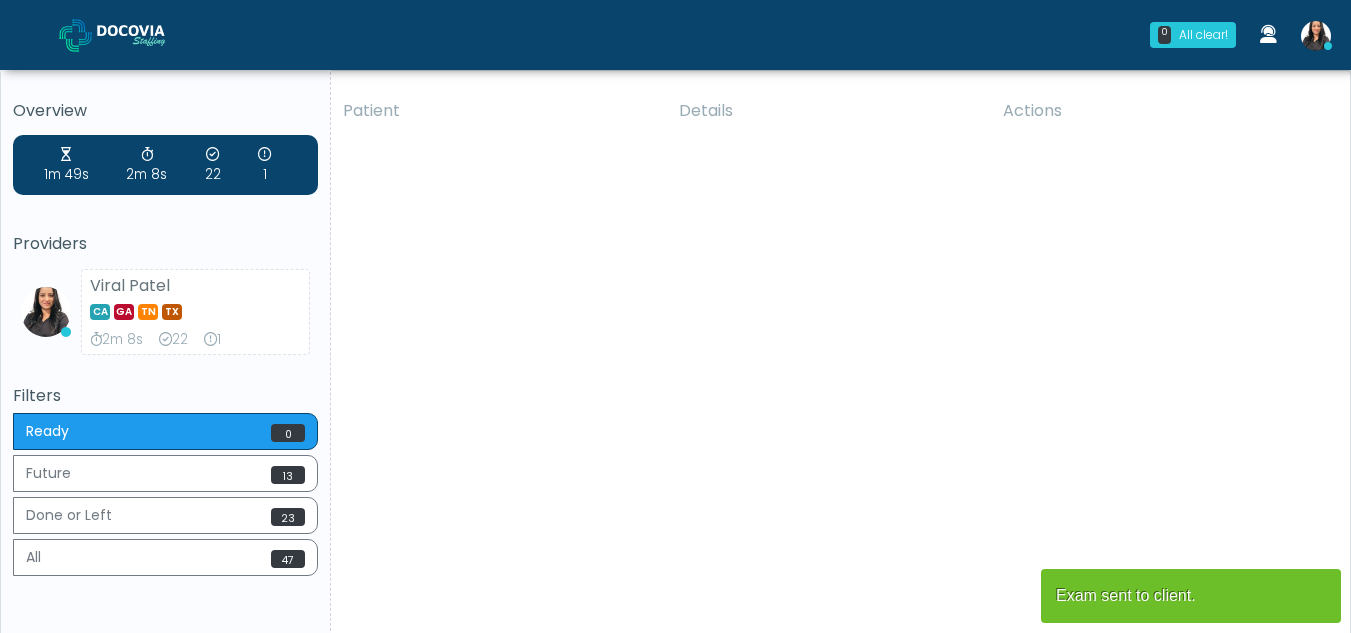 scroll, scrollTop: 0, scrollLeft: 0, axis: both 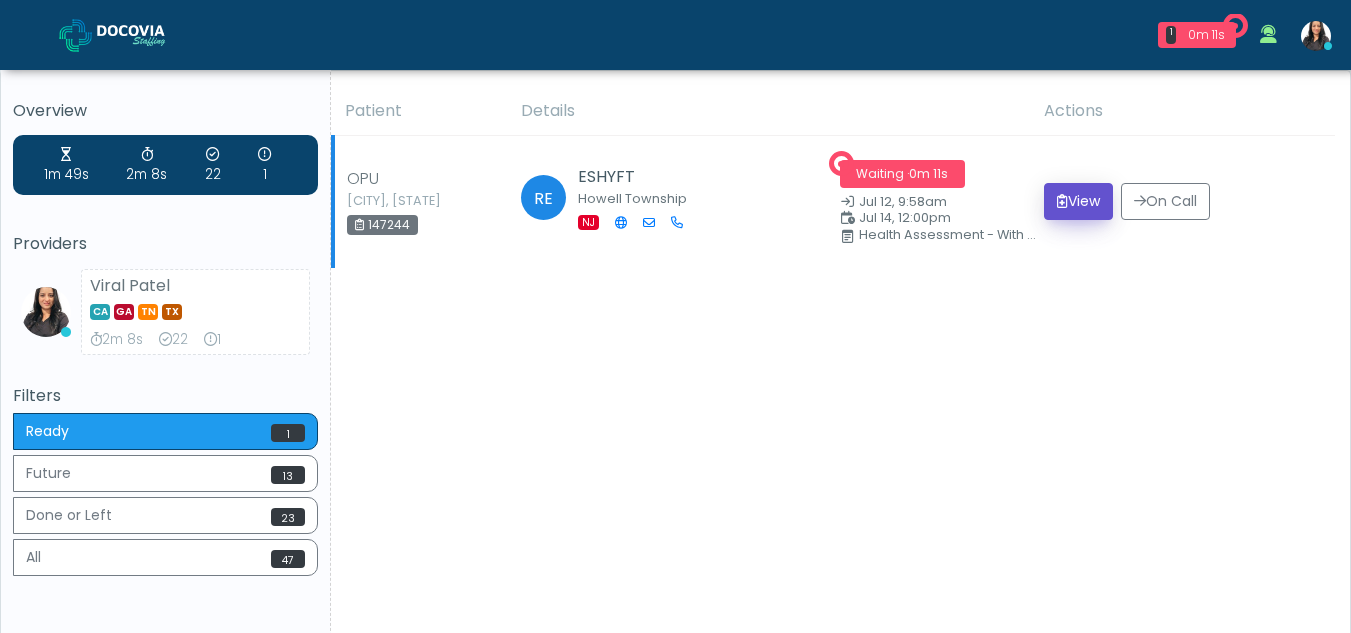 click on "View" at bounding box center [1078, 201] 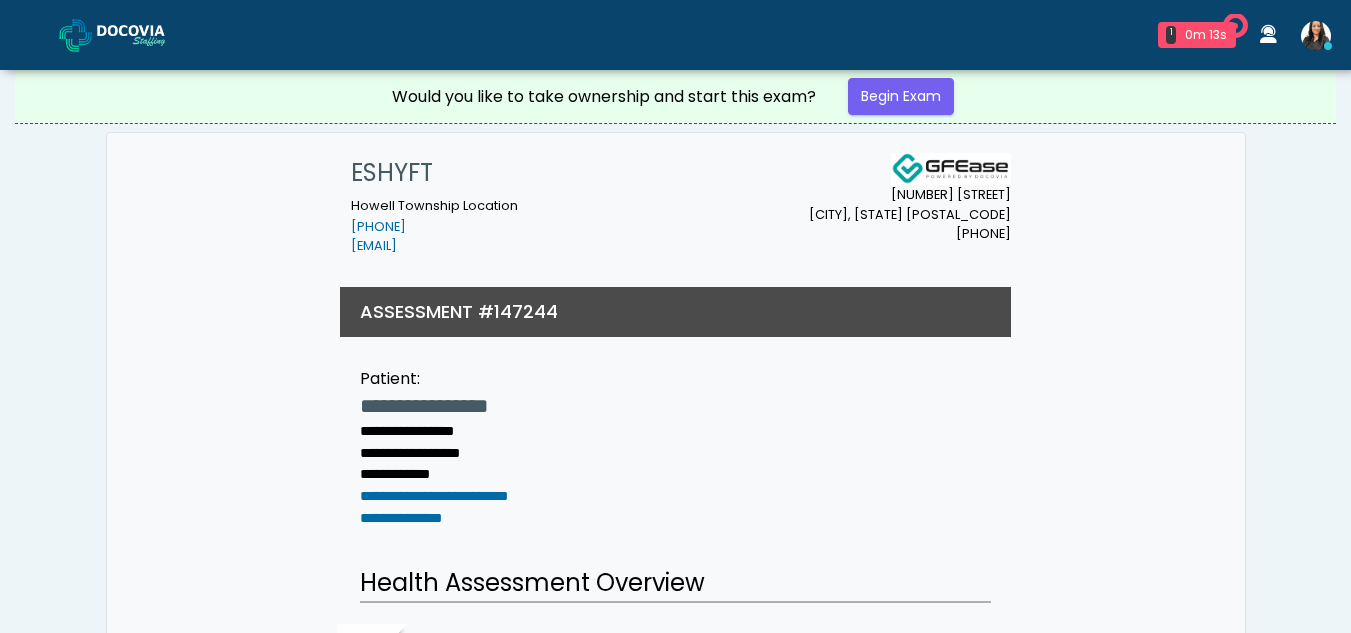 scroll, scrollTop: 0, scrollLeft: 0, axis: both 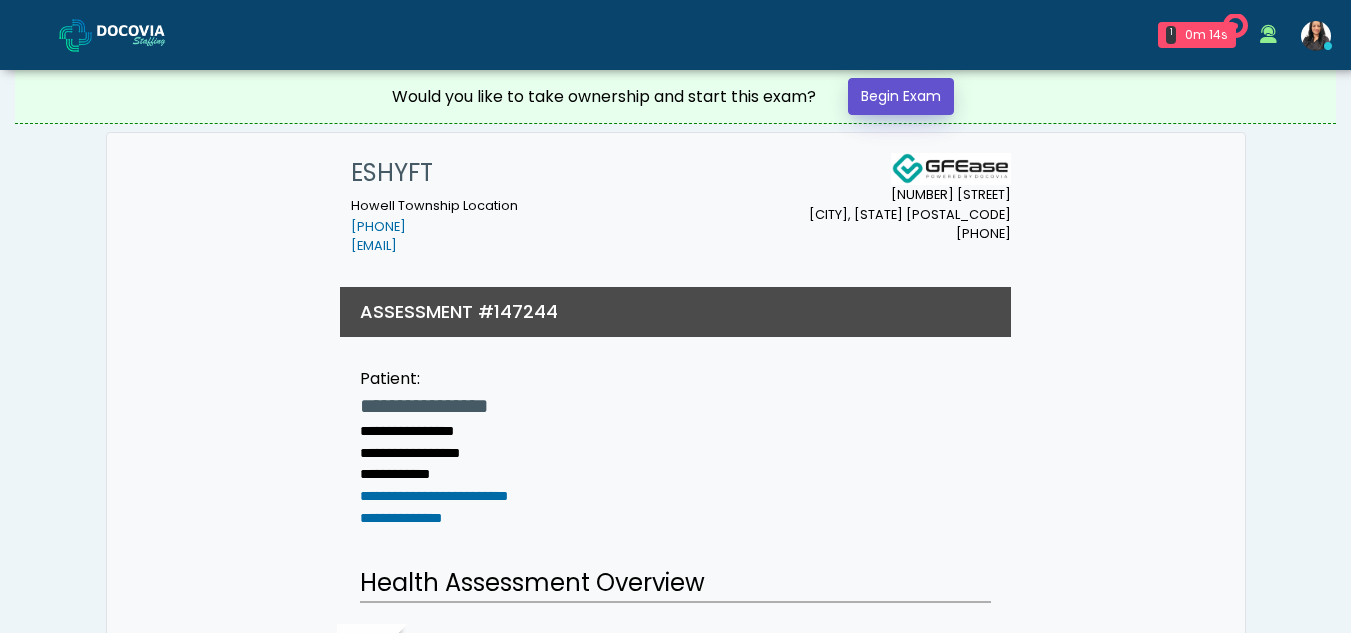 click on "Begin Exam" at bounding box center [901, 96] 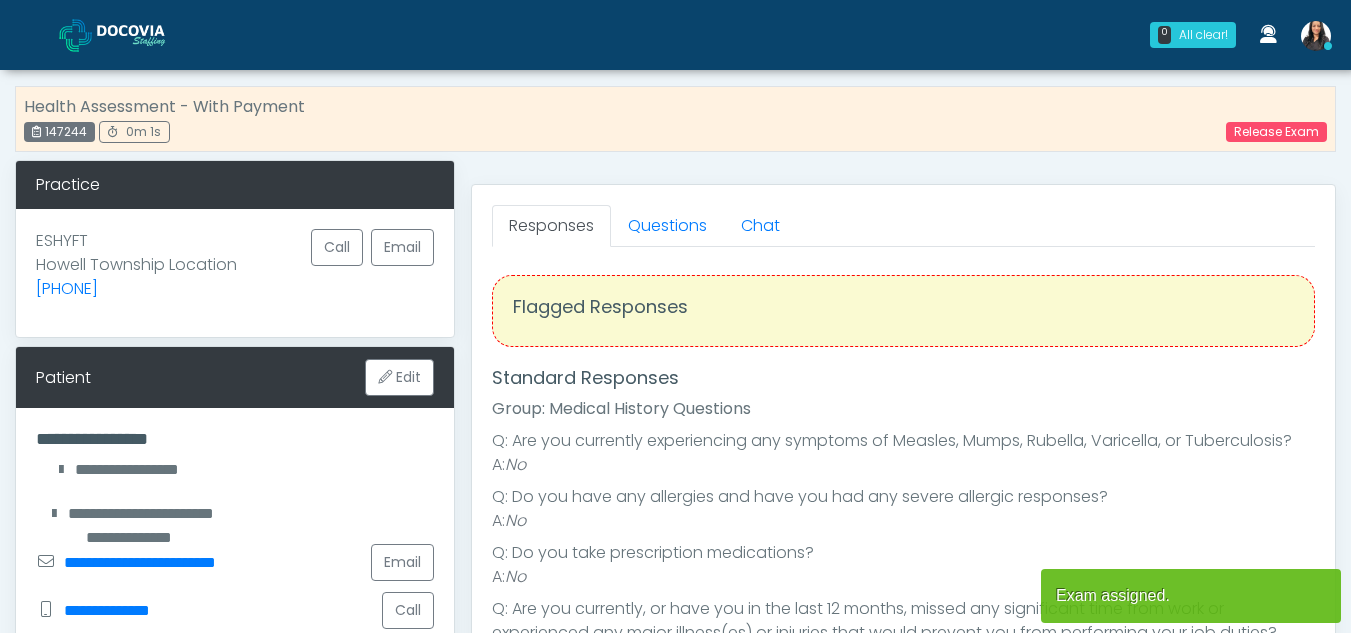 scroll, scrollTop: 0, scrollLeft: 0, axis: both 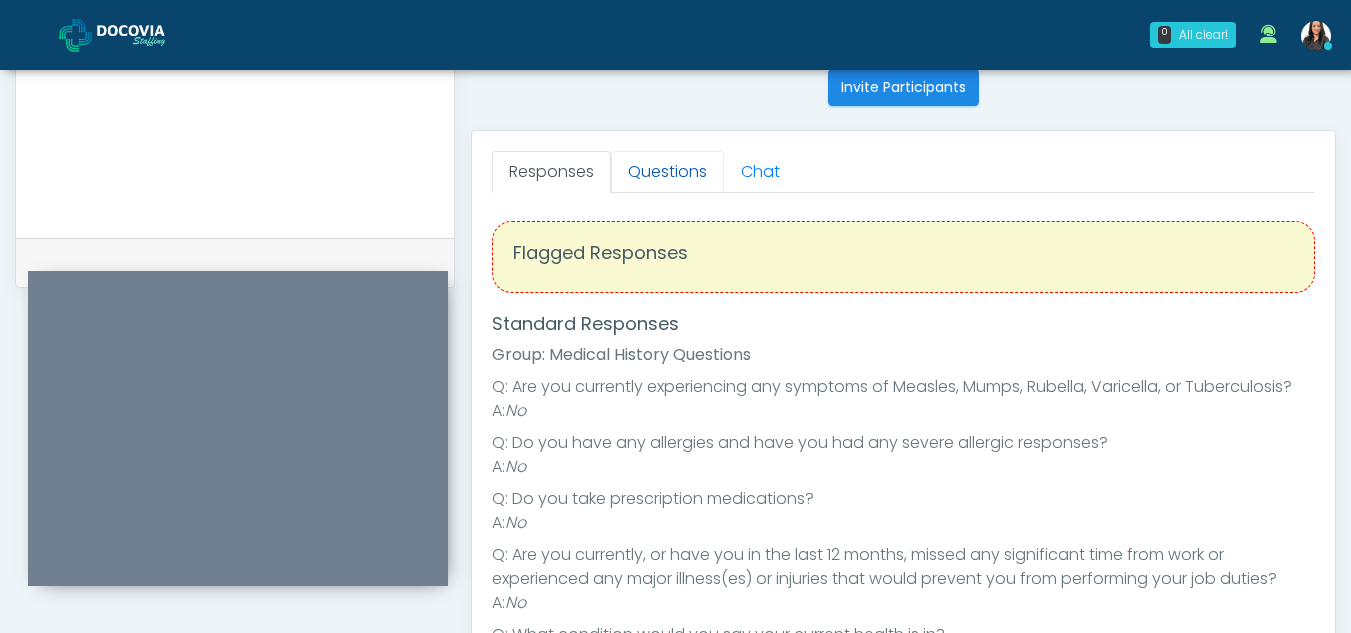 click on "Questions" at bounding box center [667, 172] 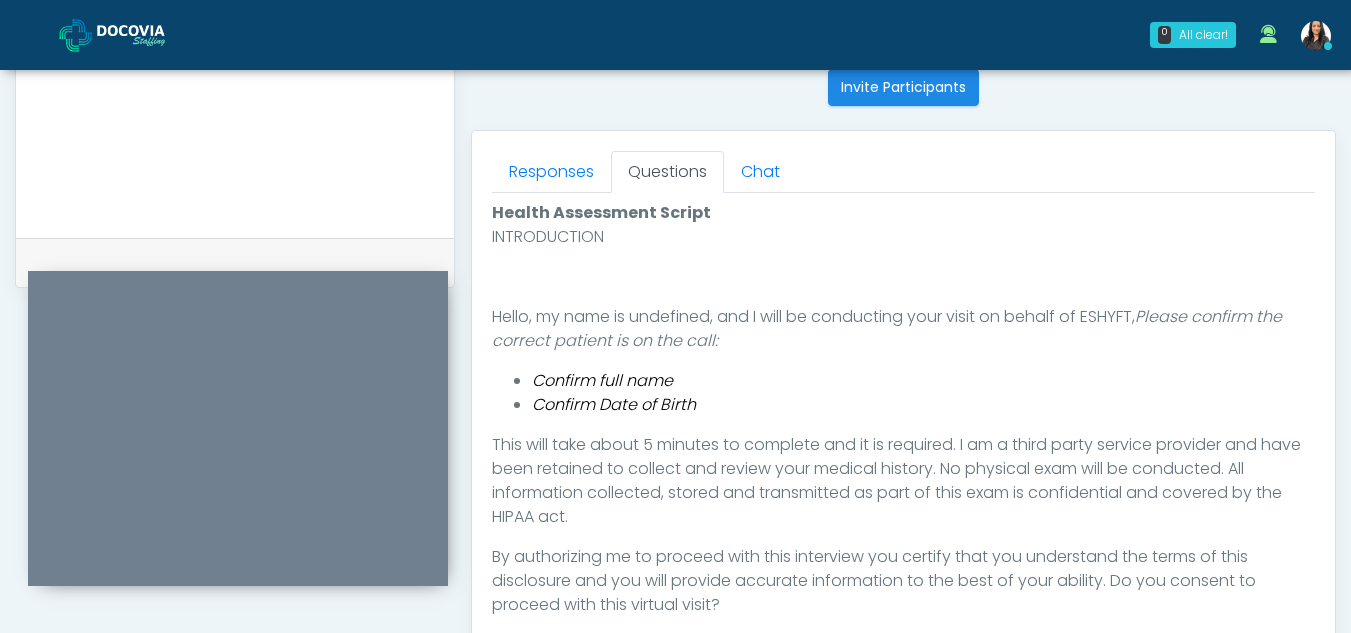 scroll, scrollTop: 909, scrollLeft: 0, axis: vertical 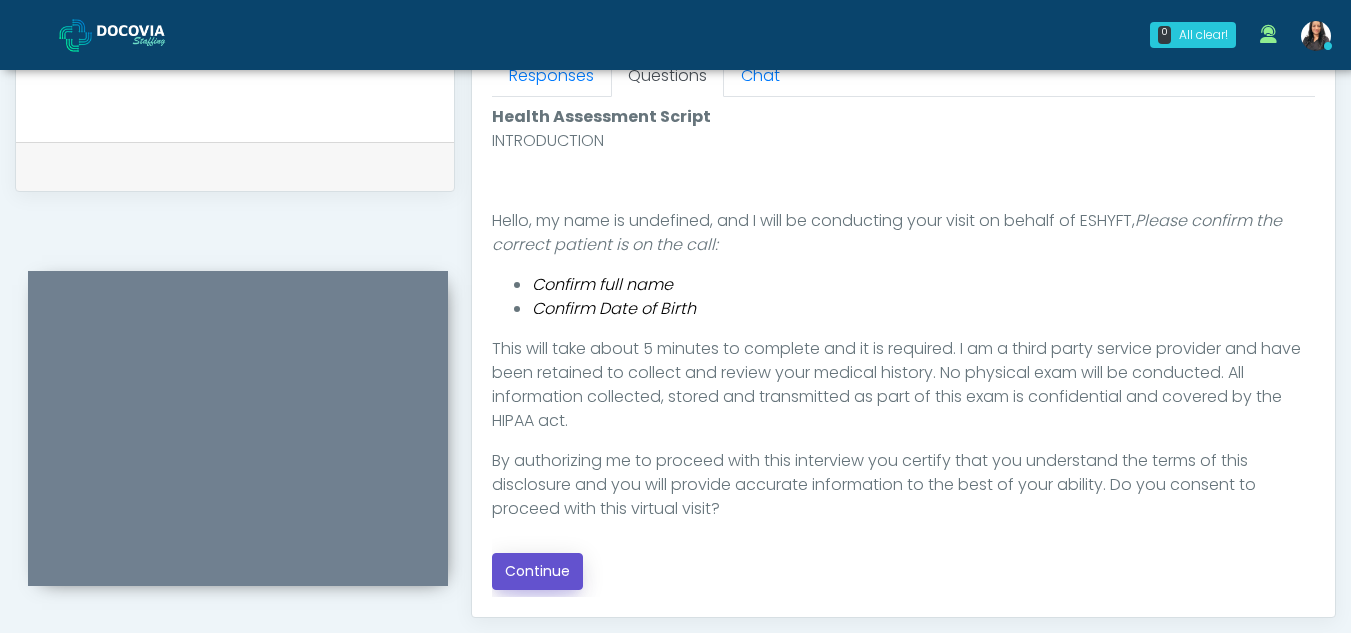 click on "Continue" at bounding box center [537, 571] 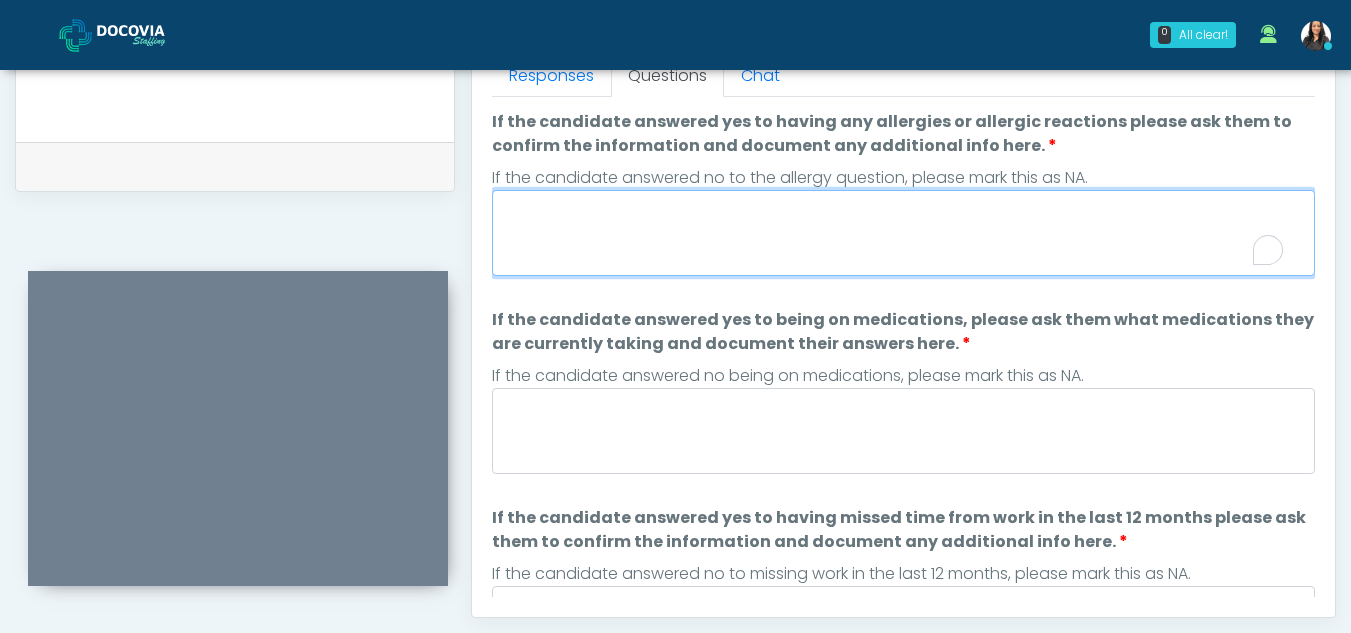 click on "If the candidate answered yes to having any allergies or allergic reactions please ask them to confirm the information and document any additional info here." at bounding box center [903, 233] 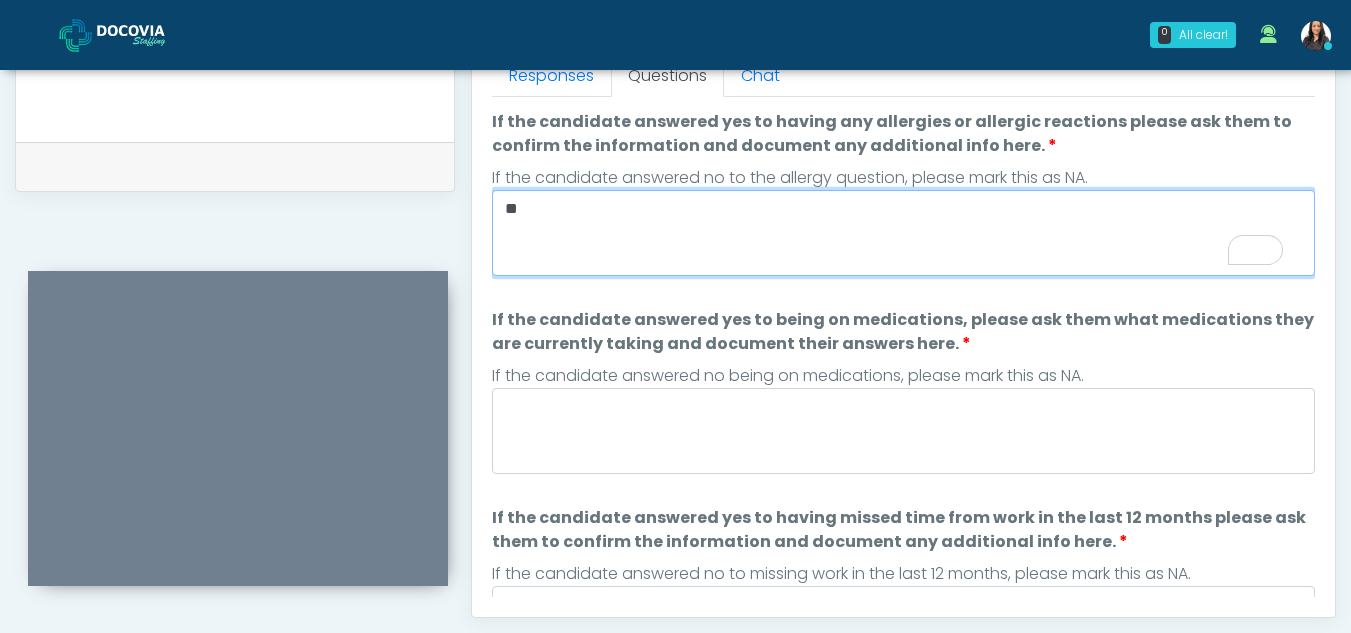 type on "**" 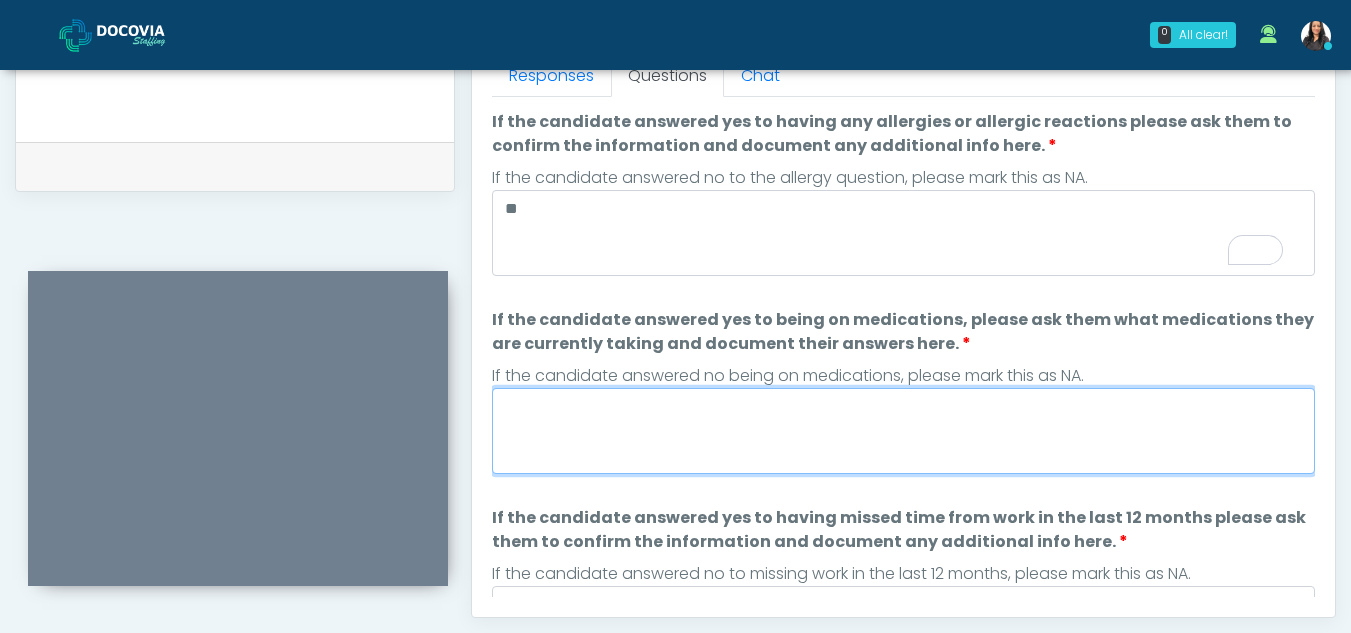 click on "If the candidate answered yes to being on medications, please ask them what medications they are currently taking and document their answers here." at bounding box center [903, 431] 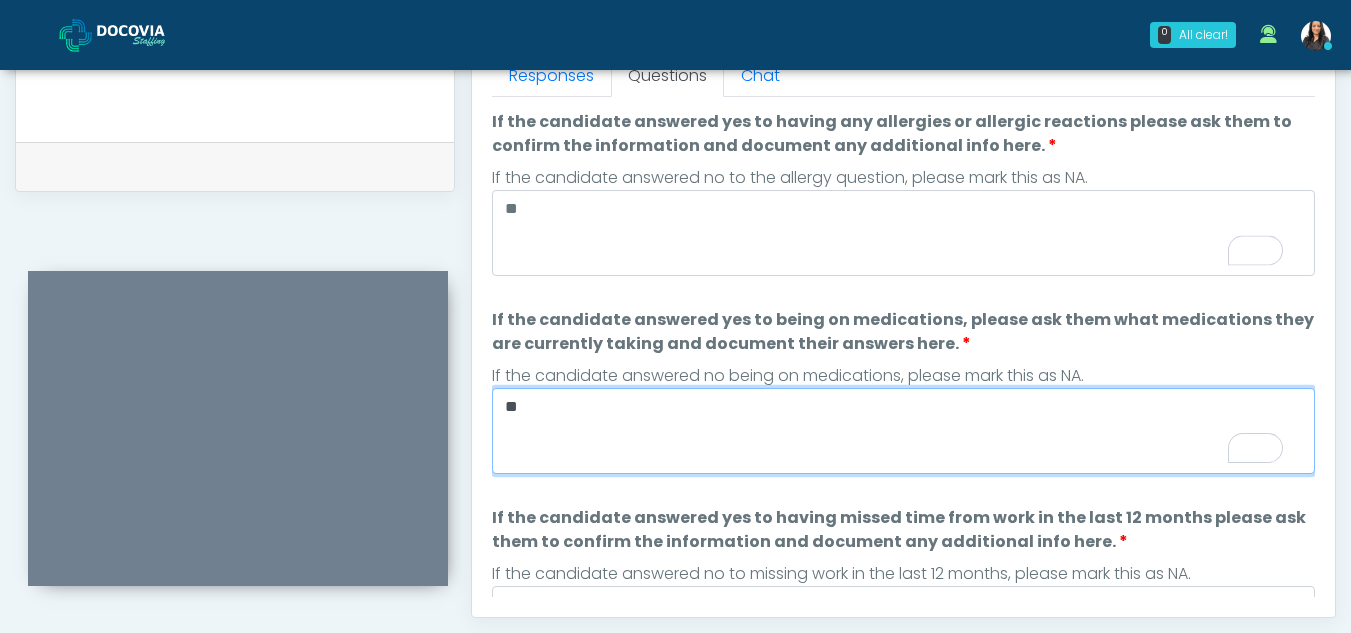 type on "**" 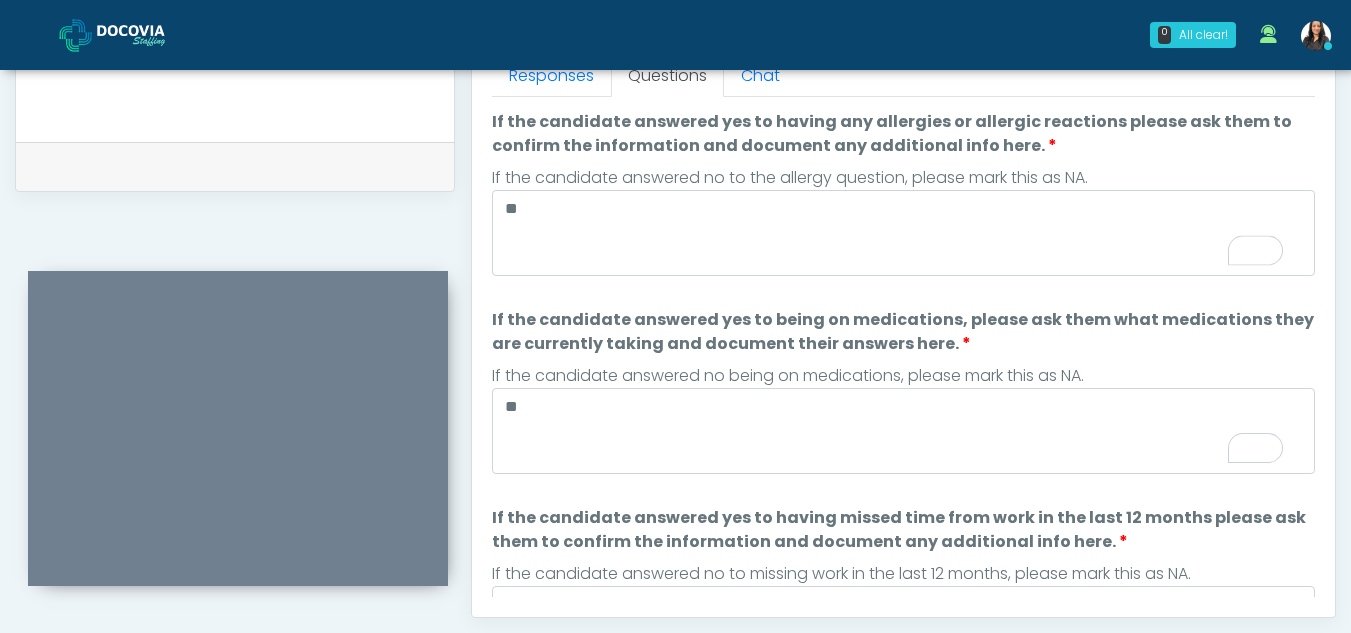 scroll, scrollTop: 145, scrollLeft: 0, axis: vertical 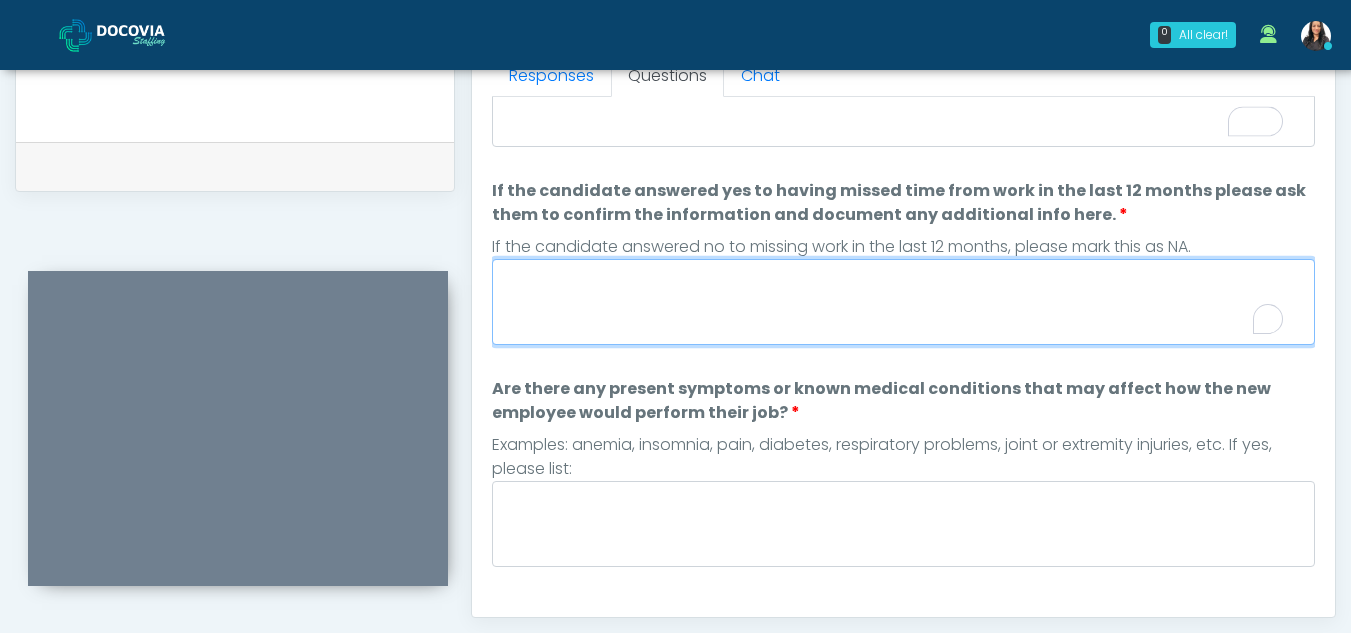 click on "If the candidate answered yes to having missed time from work in the last 12 months please ask them to confirm the information and document any additional info here." at bounding box center (903, 302) 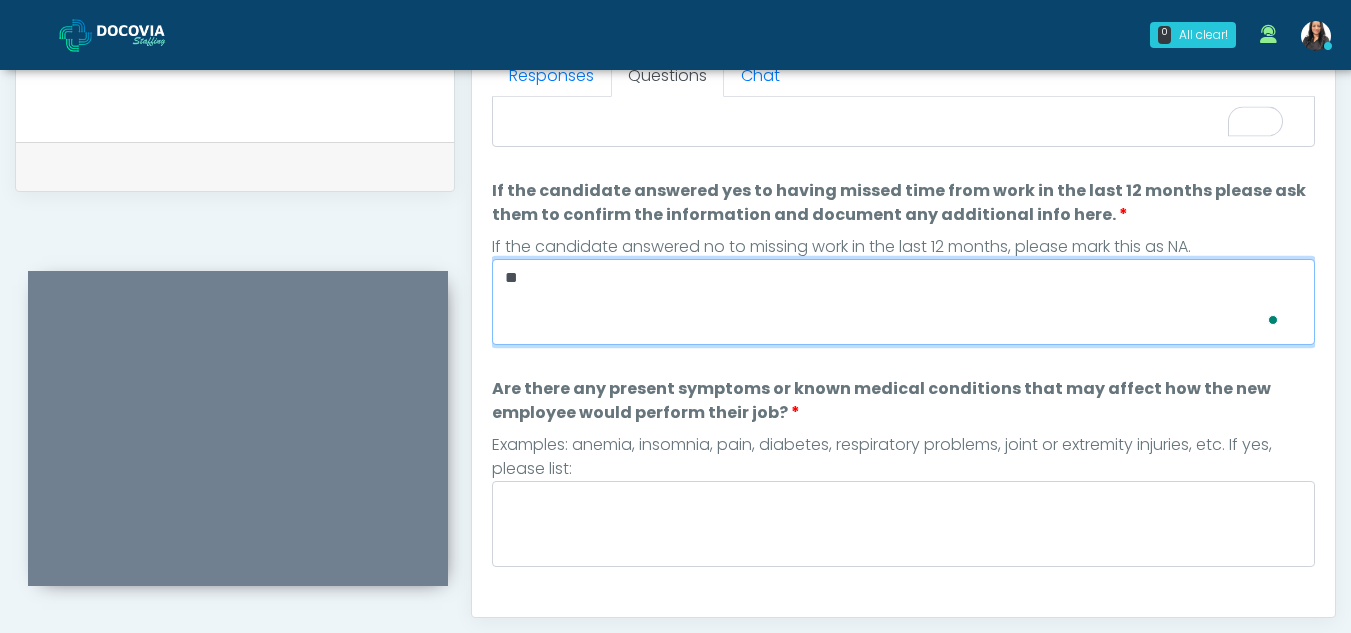 scroll, scrollTop: 327, scrollLeft: 0, axis: vertical 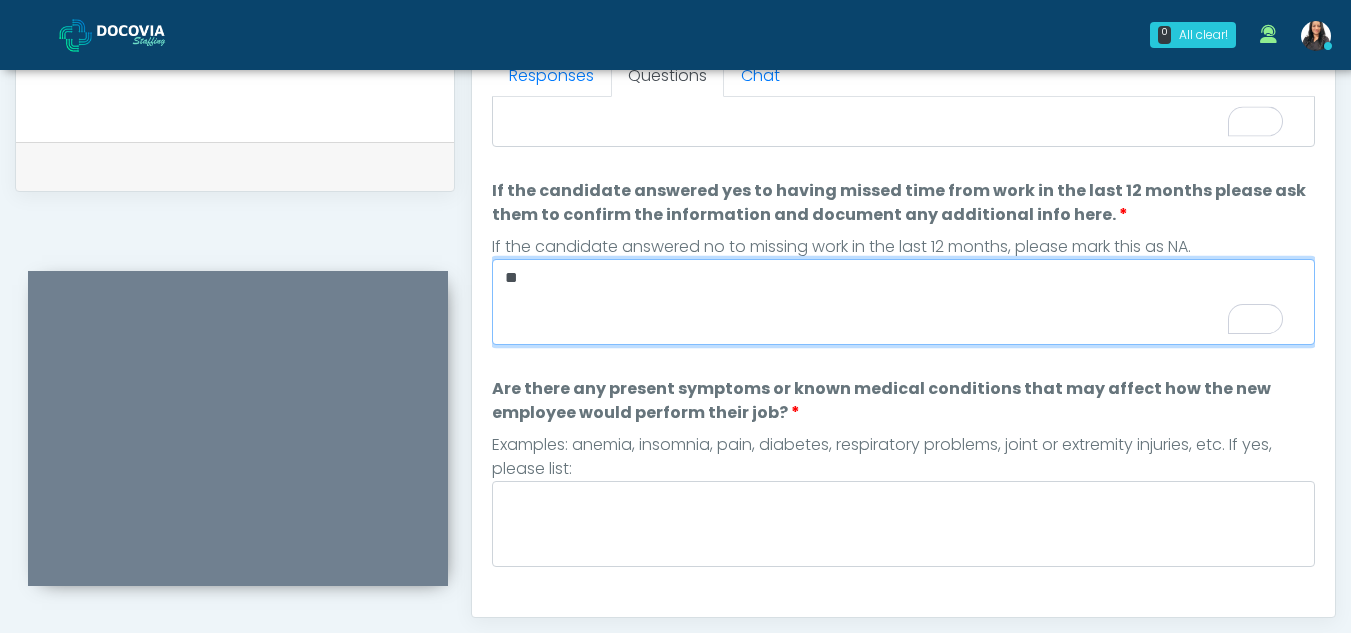 type on "**" 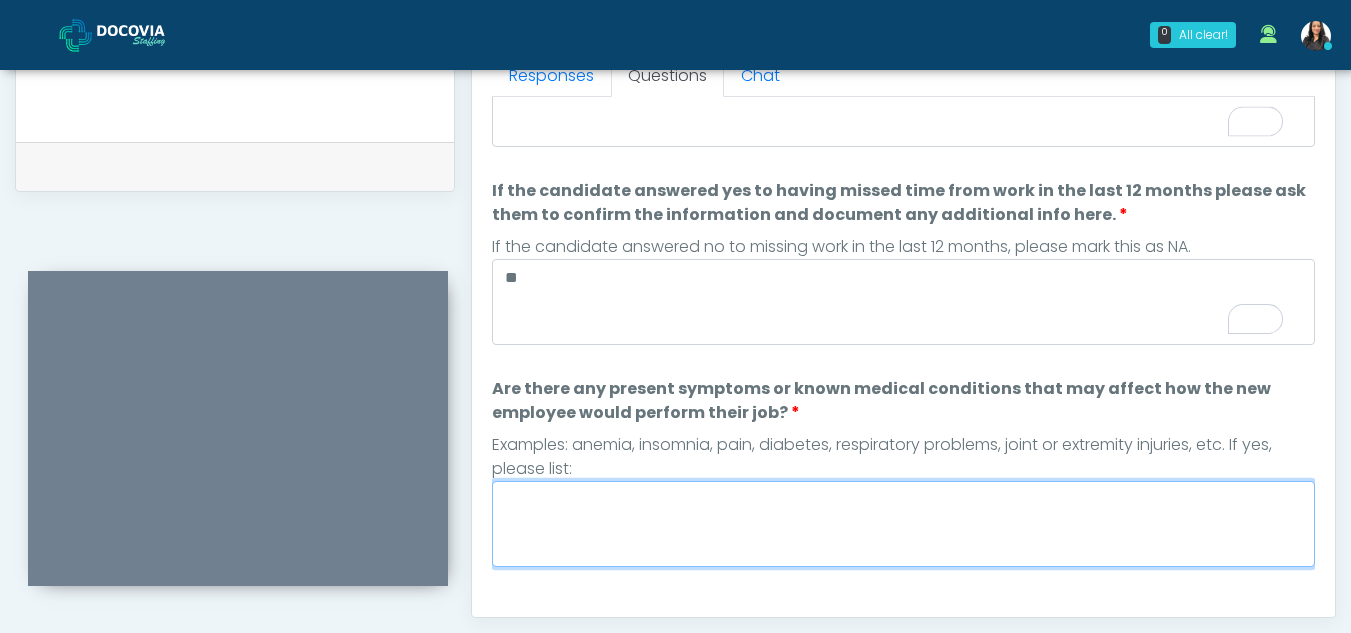 click on "Are there any present symptoms or known medical conditions that may affect how the new employee would perform their job?" at bounding box center (903, 524) 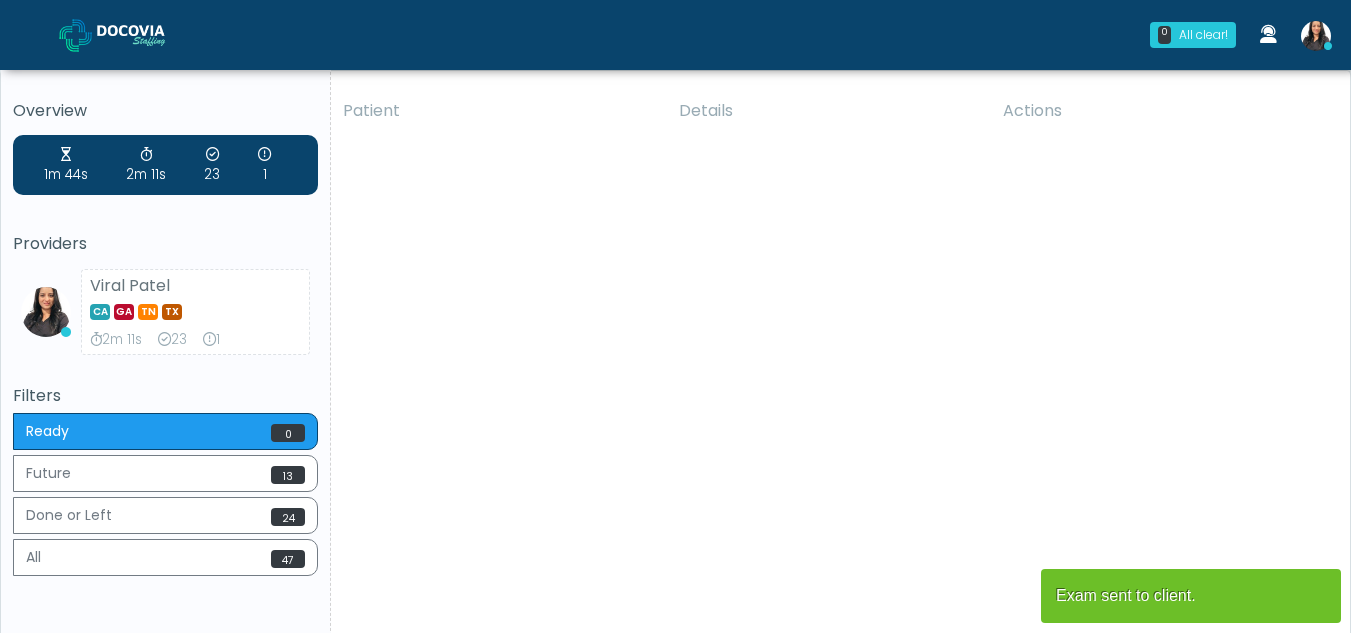 scroll, scrollTop: 0, scrollLeft: 0, axis: both 